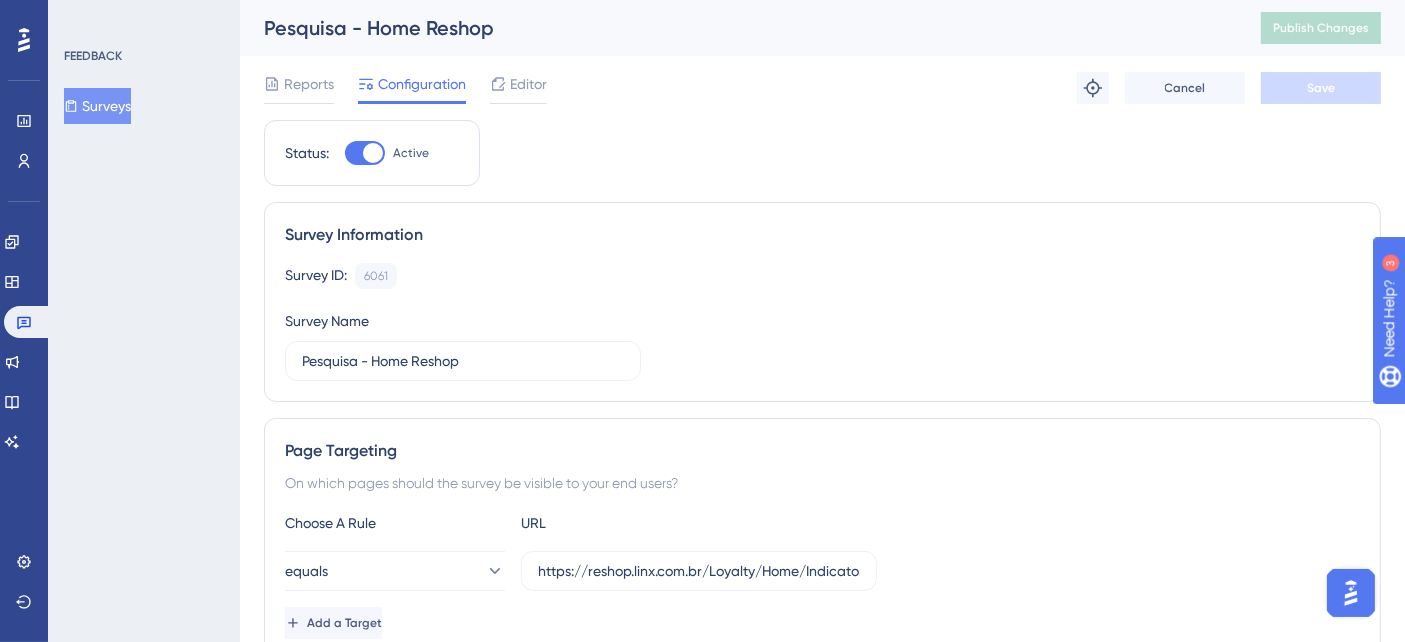 scroll, scrollTop: 0, scrollLeft: 0, axis: both 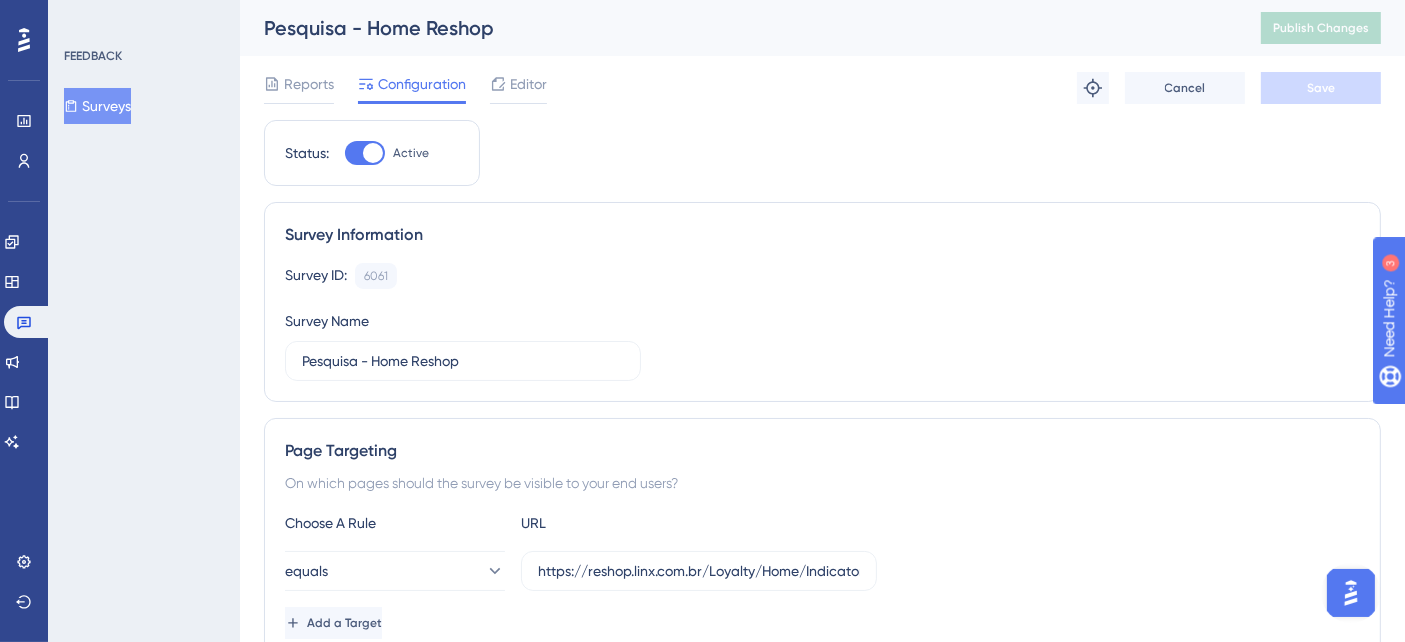 click on "Surveys" at bounding box center [97, 106] 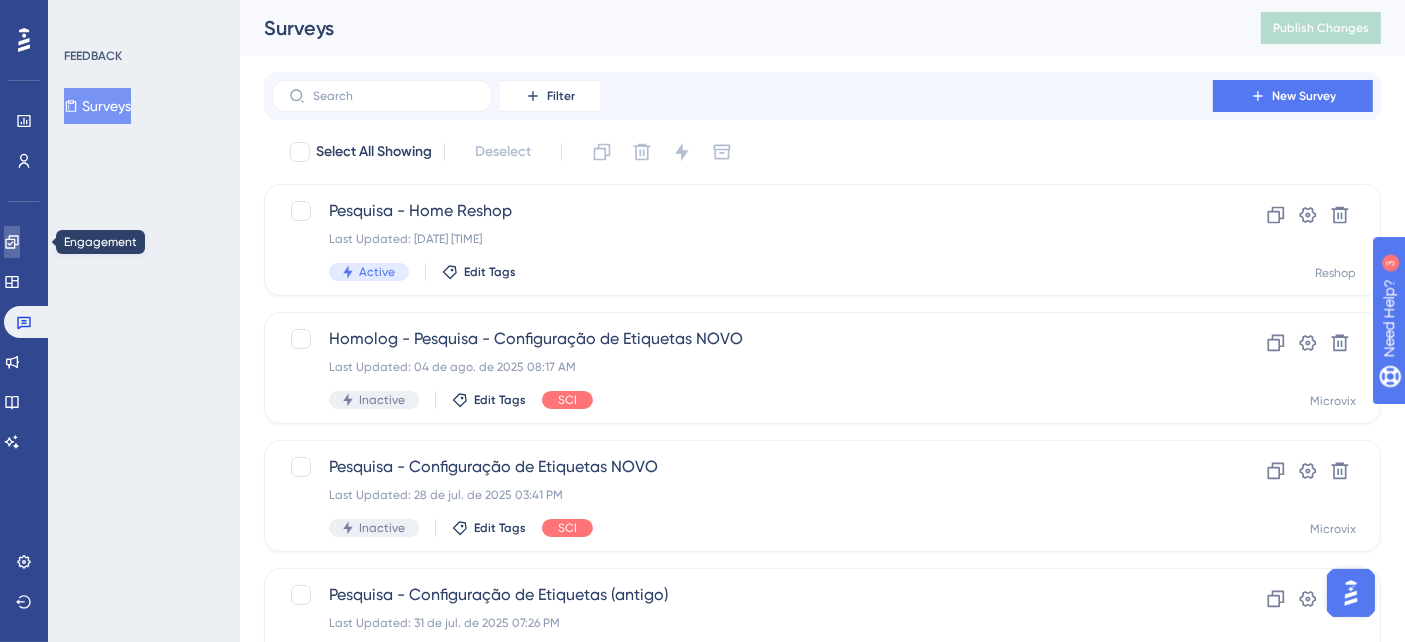 click 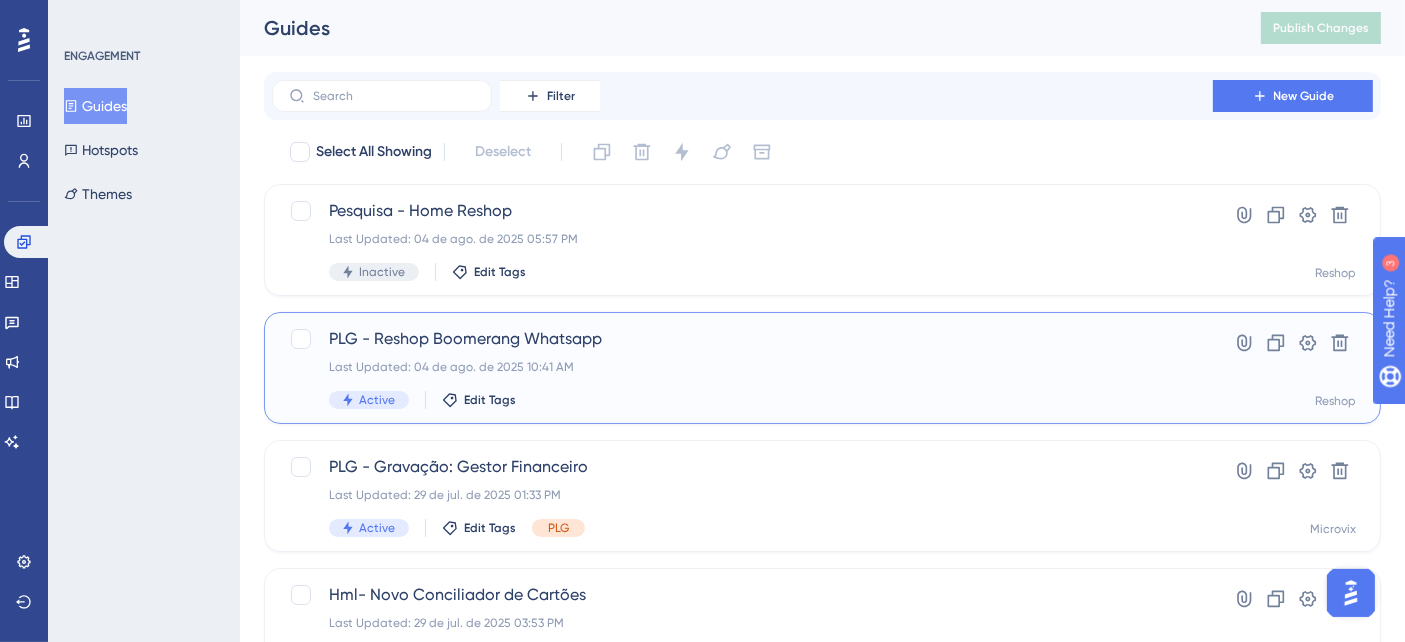 click on "Last Updated: [DATE] [TIME]" at bounding box center (742, 368) 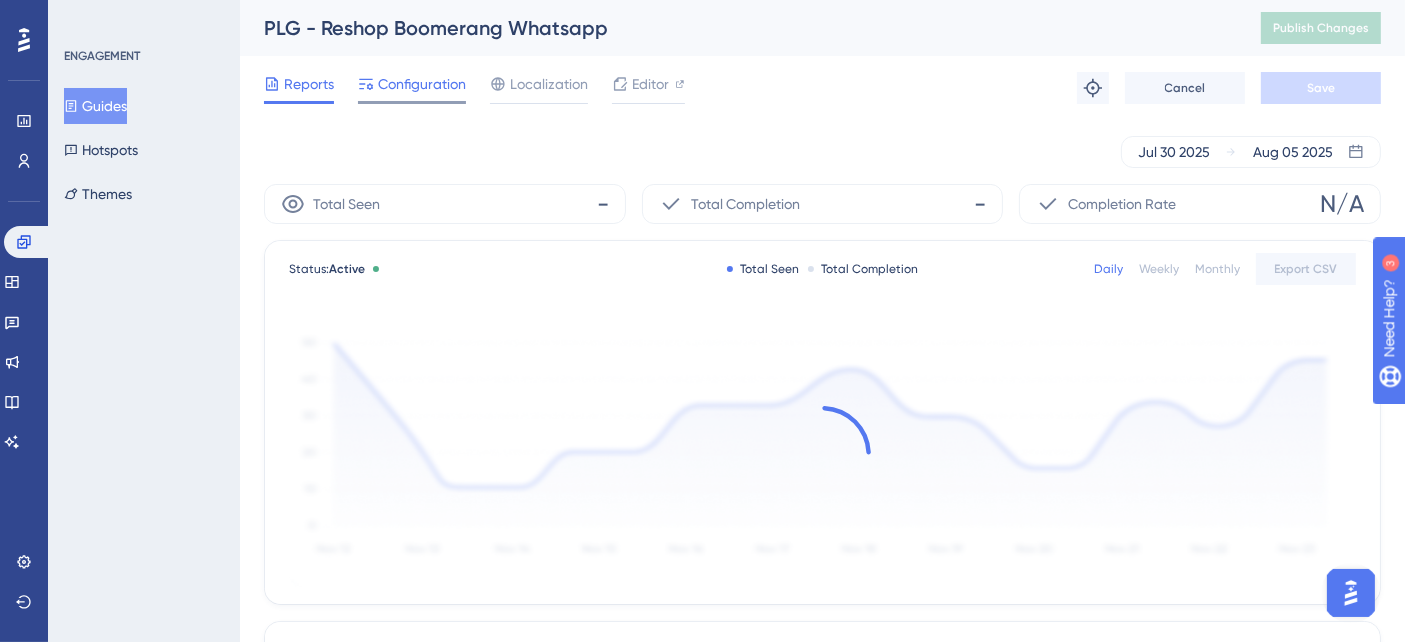 click on "Configuration" at bounding box center (422, 84) 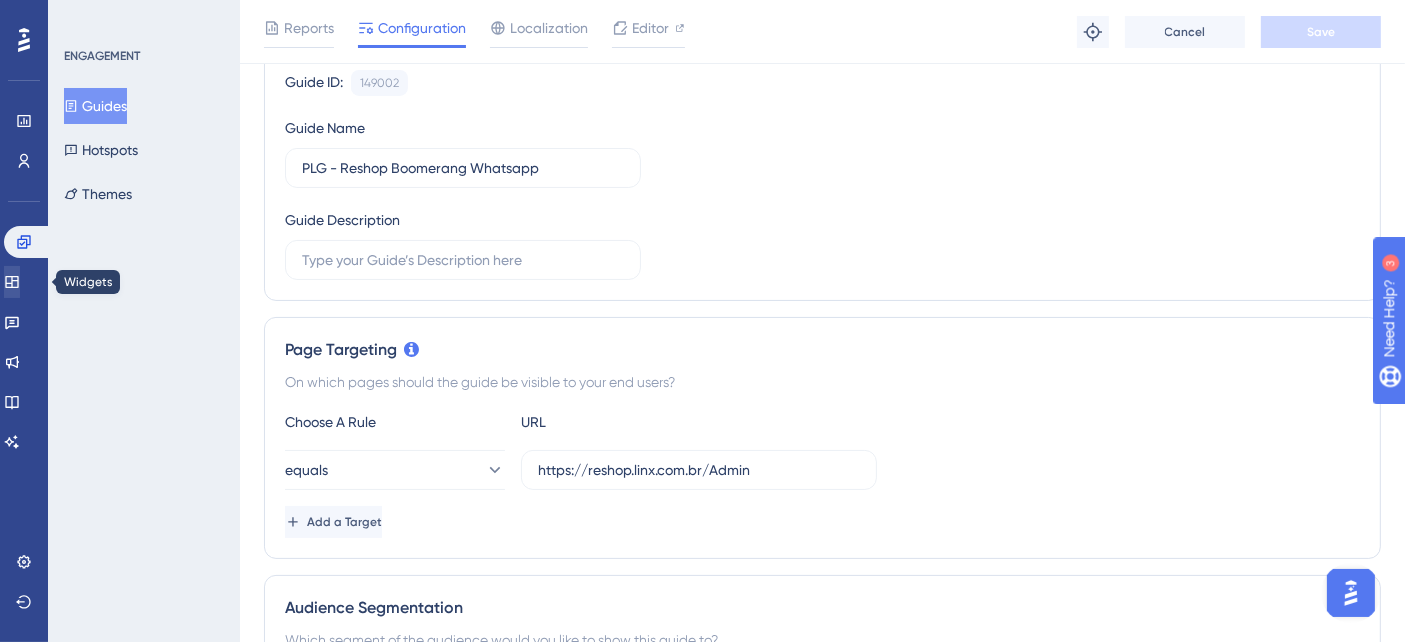 scroll, scrollTop: 222, scrollLeft: 0, axis: vertical 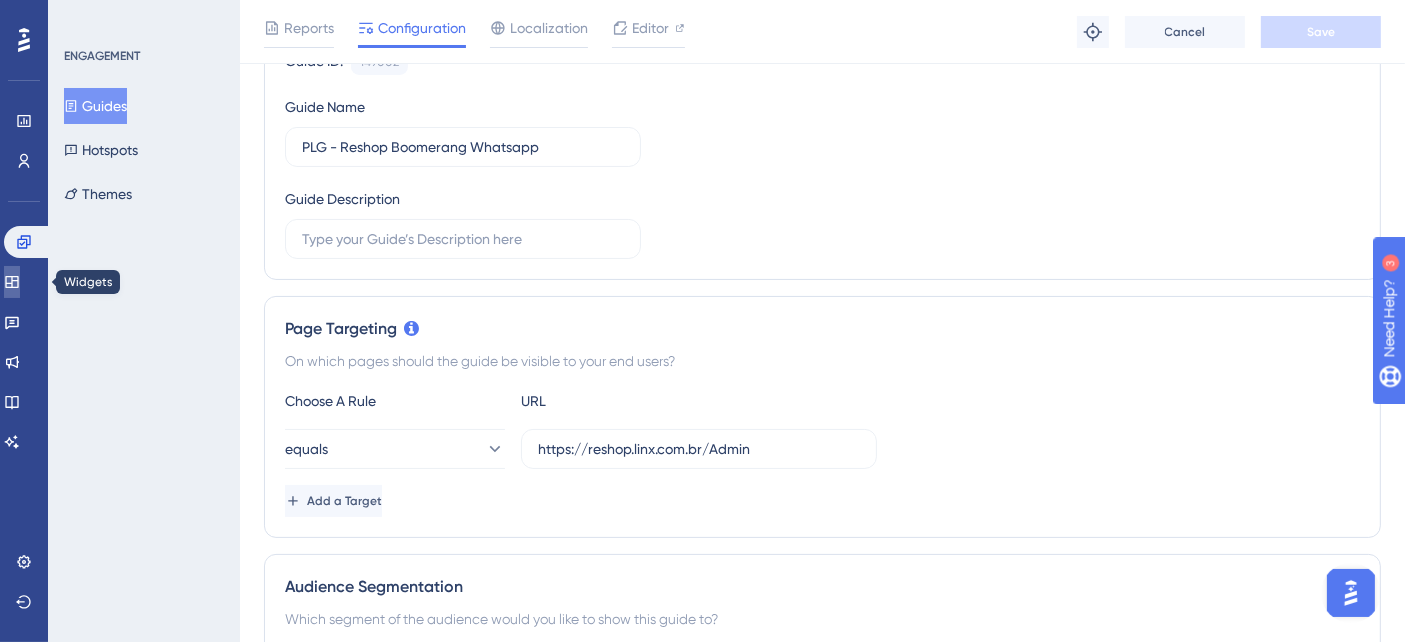 click 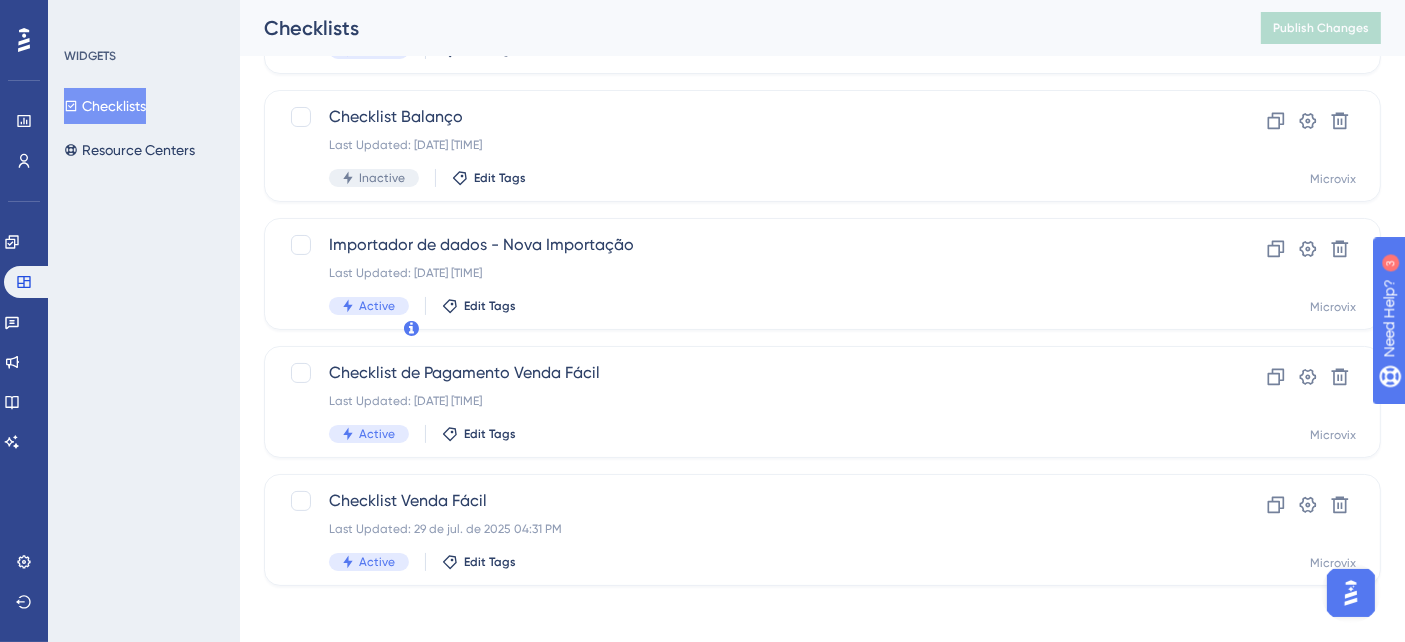 scroll, scrollTop: 0, scrollLeft: 0, axis: both 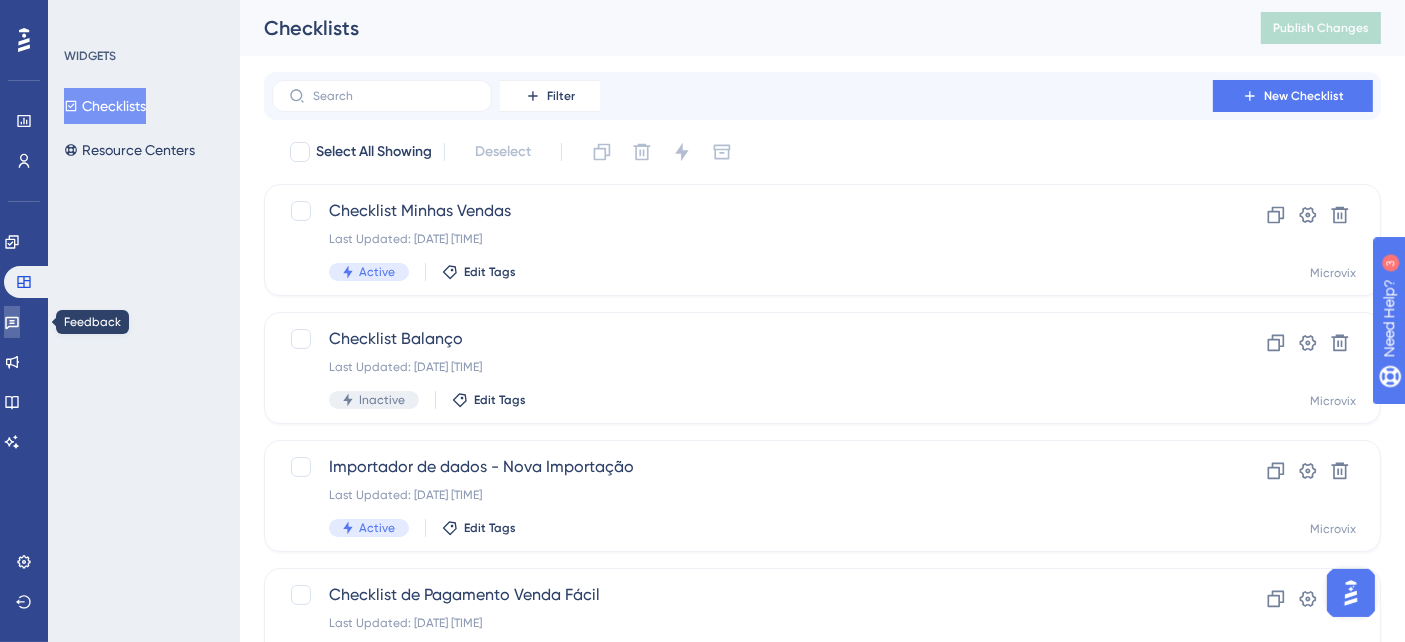 click 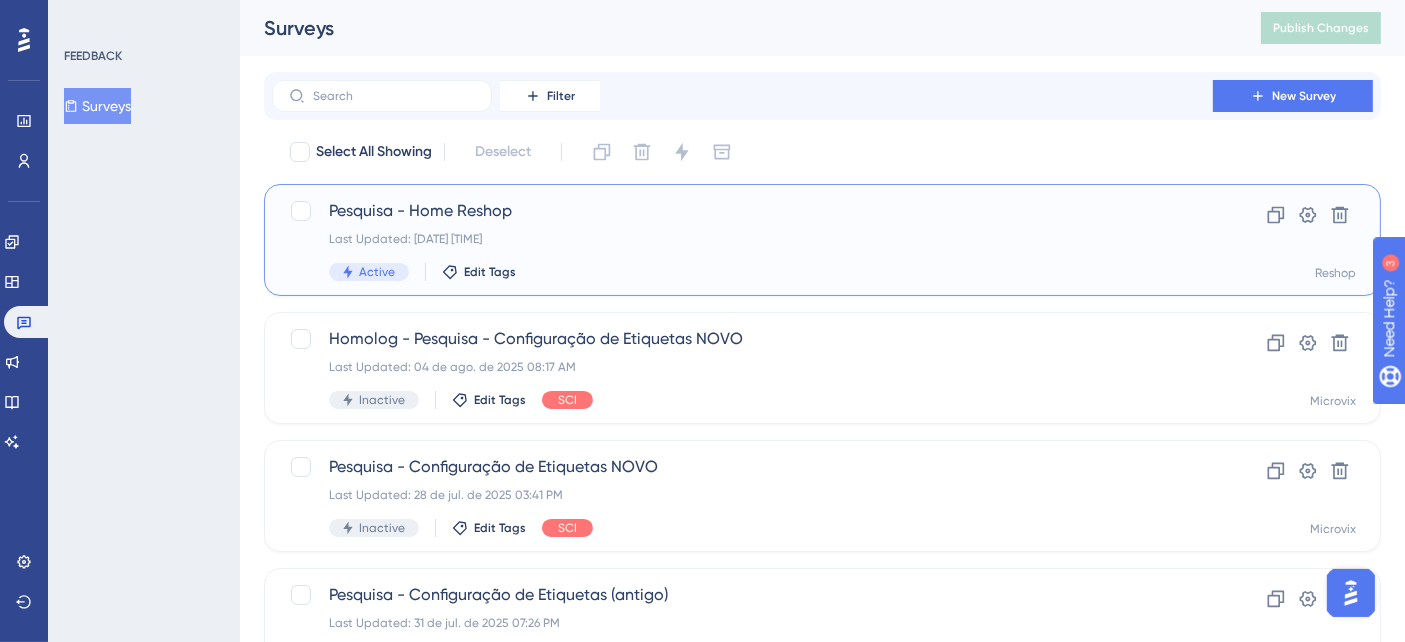 click on "Last Updated: [DATE] [TIME]" at bounding box center [742, 239] 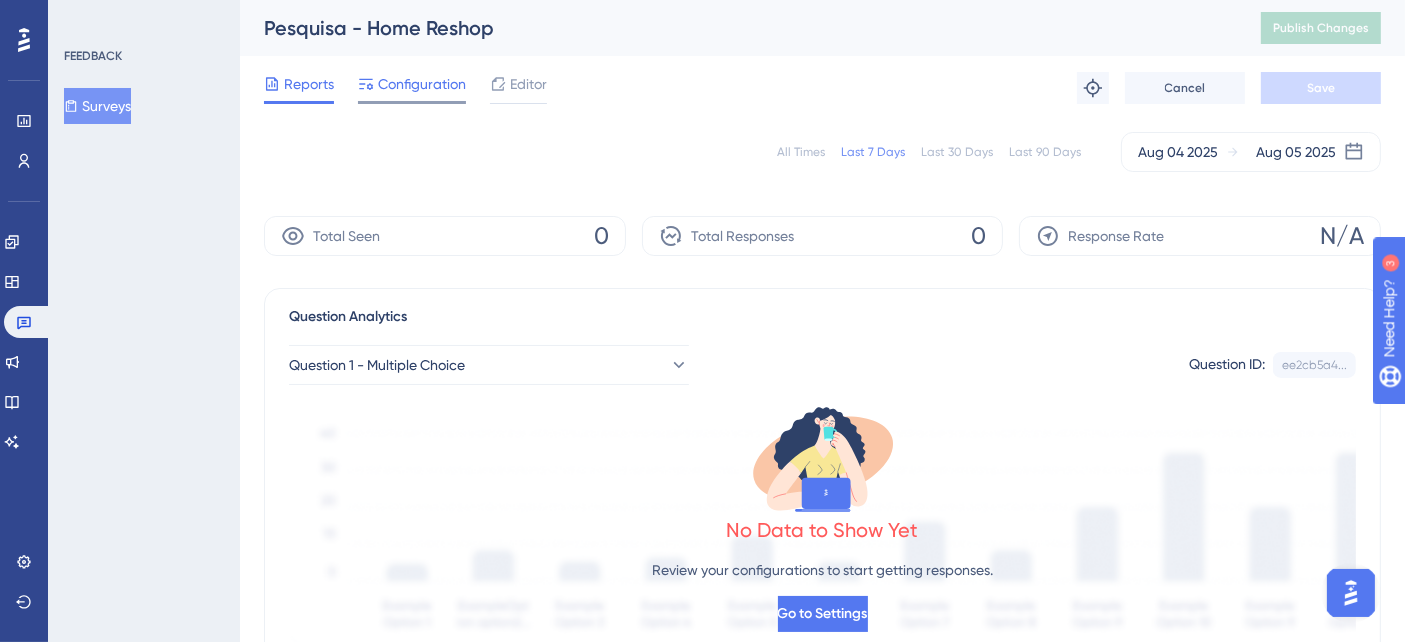 click on "Configuration" at bounding box center (422, 84) 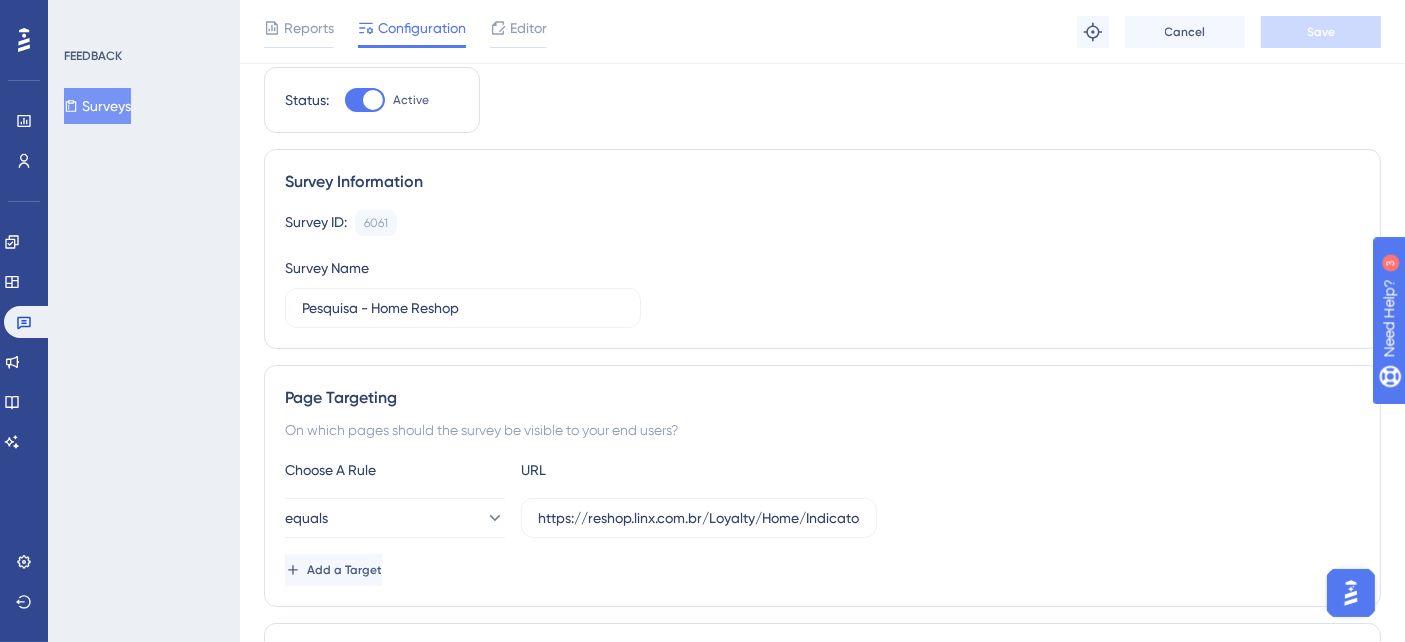 scroll, scrollTop: 111, scrollLeft: 0, axis: vertical 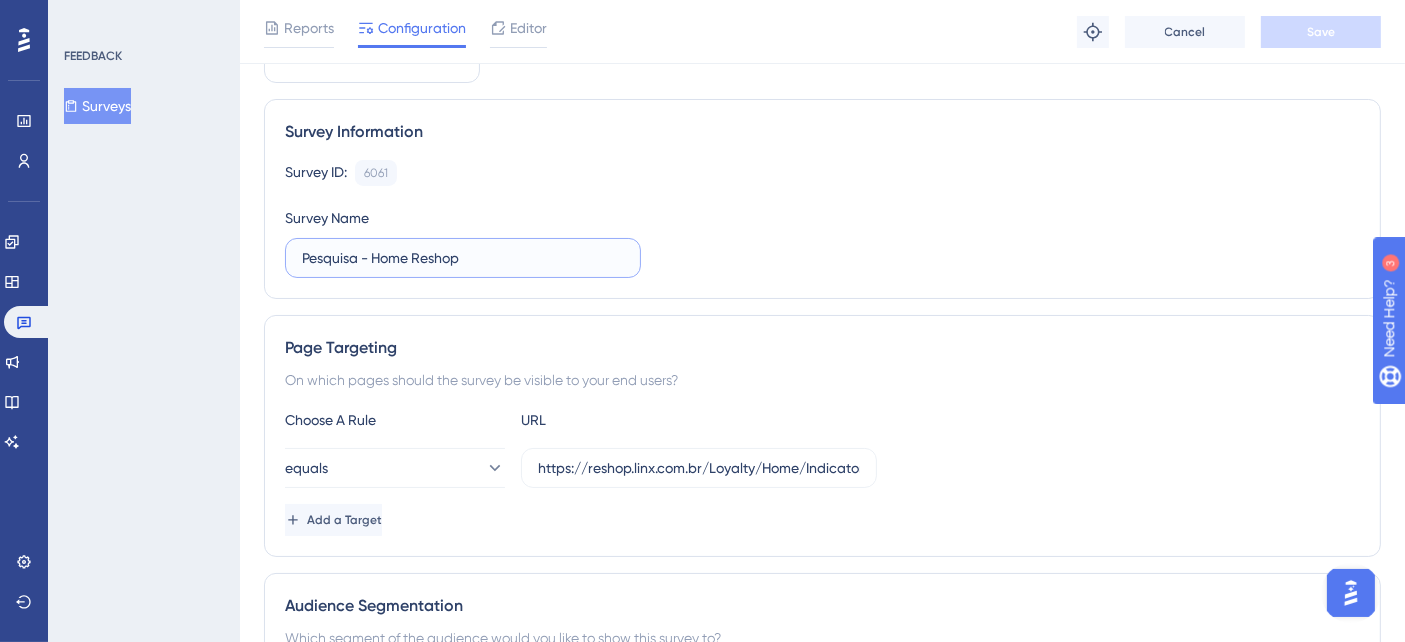drag, startPoint x: 502, startPoint y: 262, endPoint x: 274, endPoint y: 260, distance: 228.00877 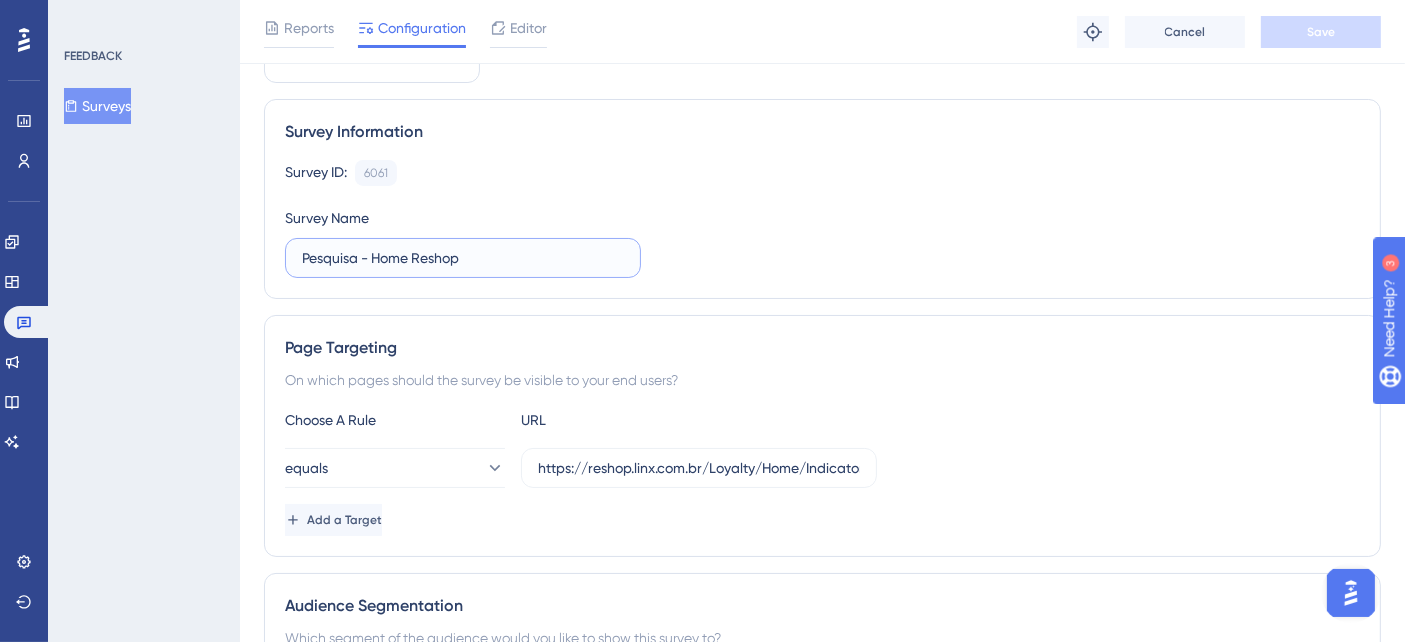 click on "Survey Information Survey ID: 6061 Copy Survey Name Pesquisa - Home Reshop" at bounding box center [822, 199] 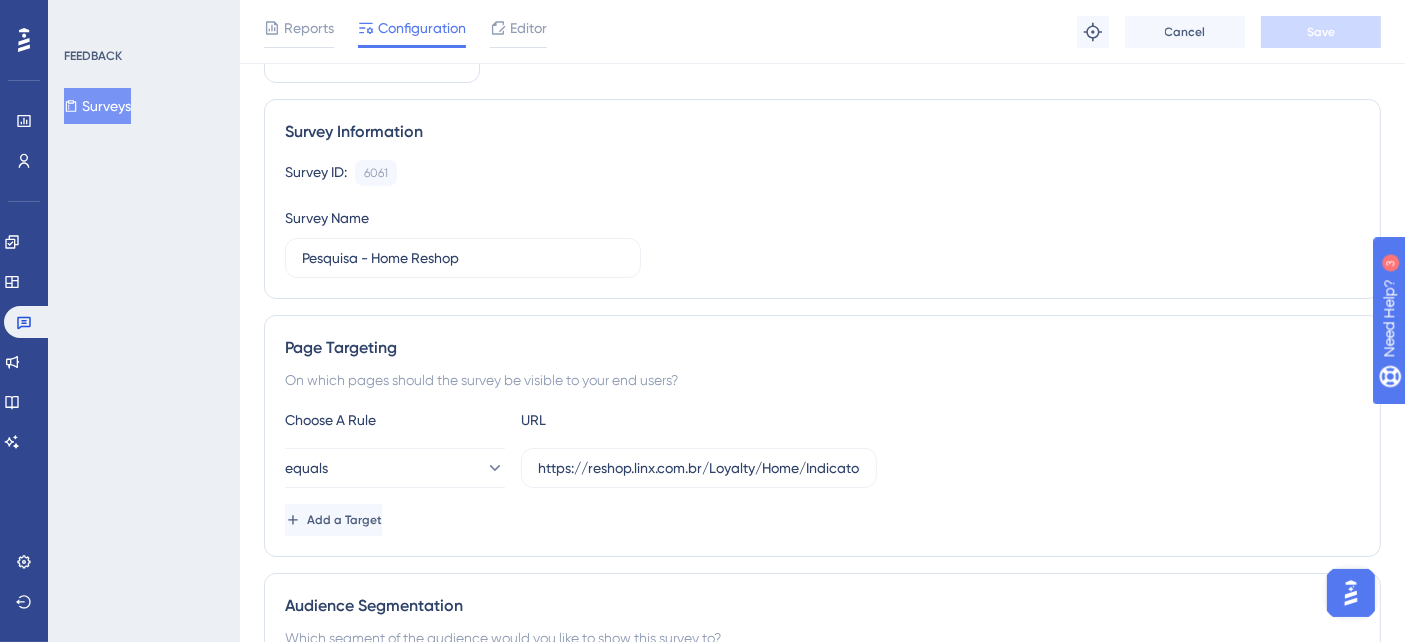 click on "Survey ID: [ID]" at bounding box center (822, 219) 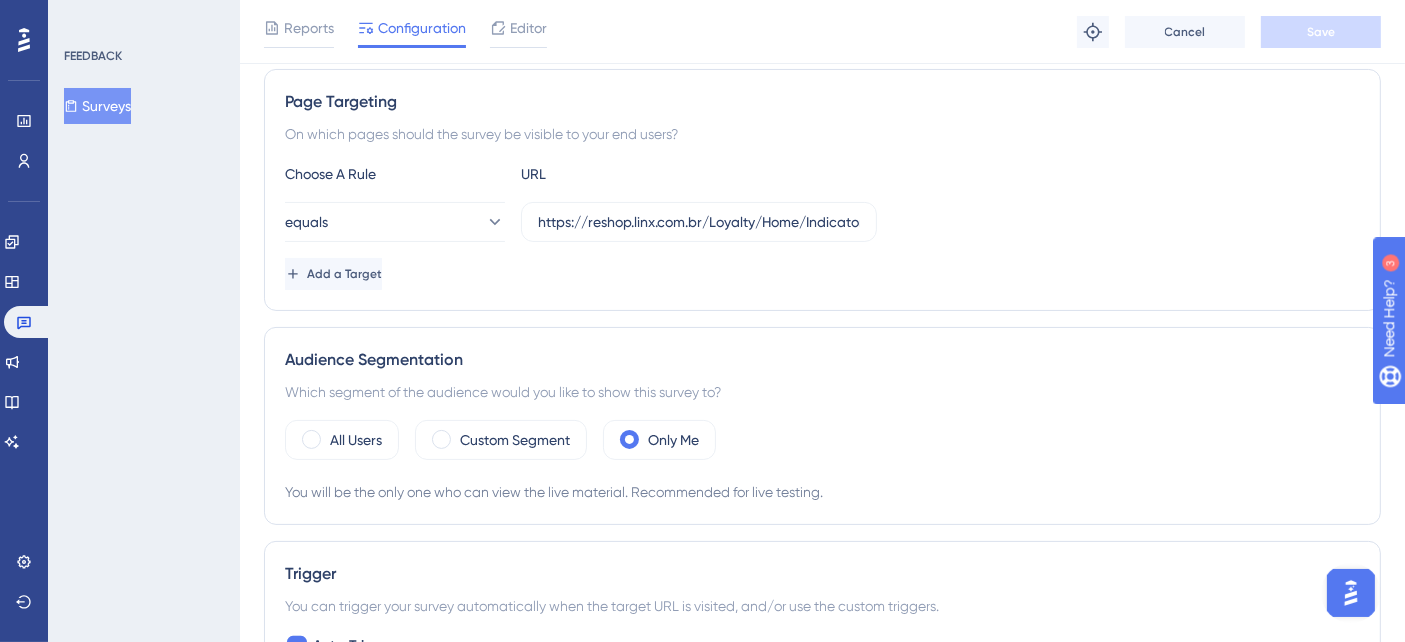 scroll, scrollTop: 222, scrollLeft: 0, axis: vertical 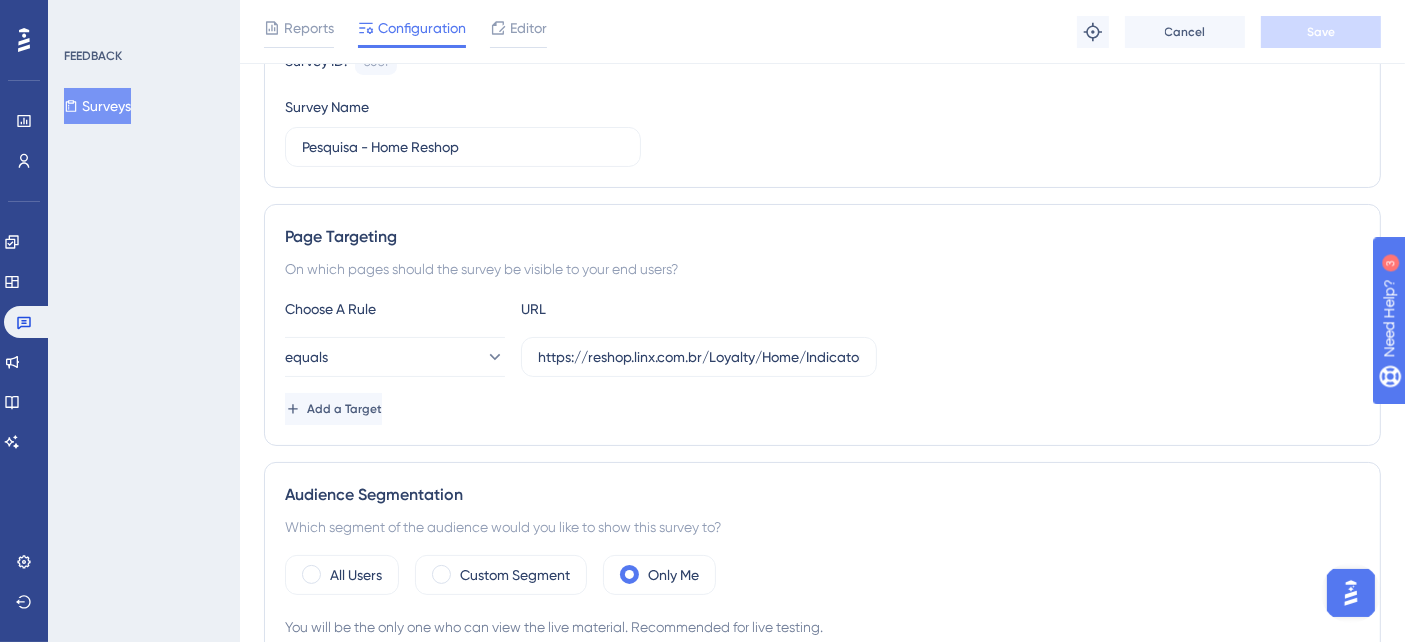 drag, startPoint x: 528, startPoint y: 358, endPoint x: 932, endPoint y: 356, distance: 404.00494 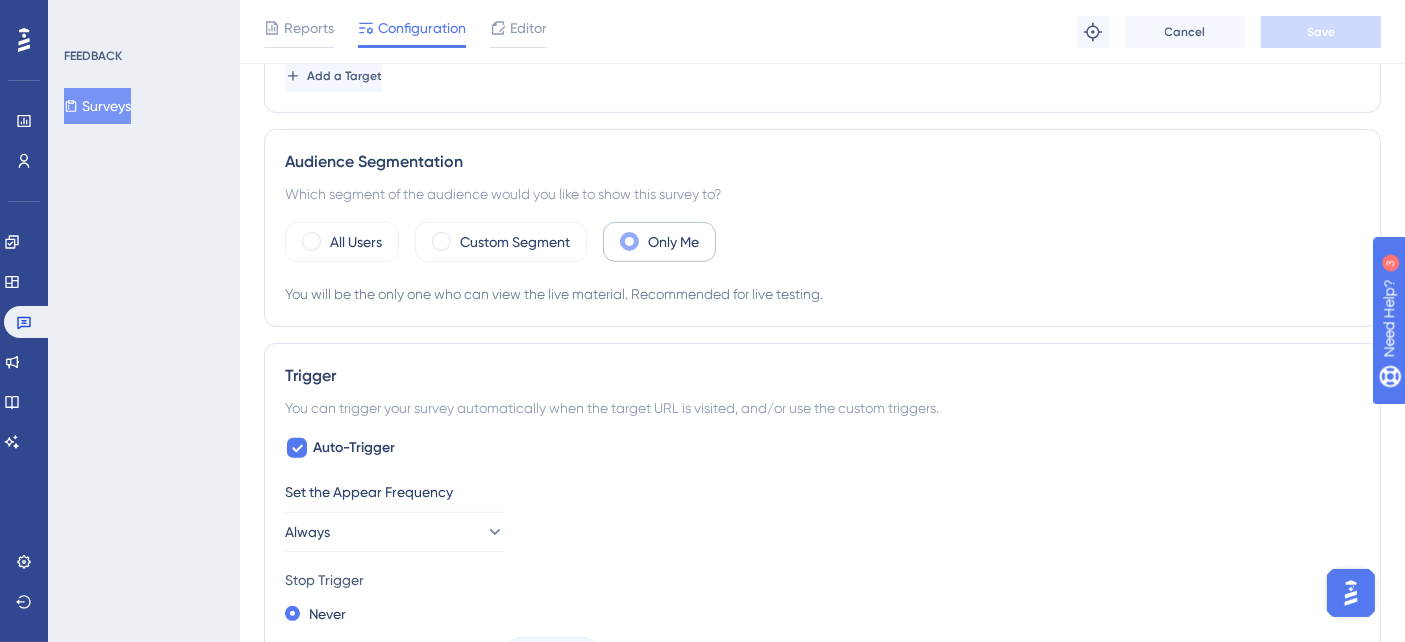 scroll, scrollTop: 222, scrollLeft: 0, axis: vertical 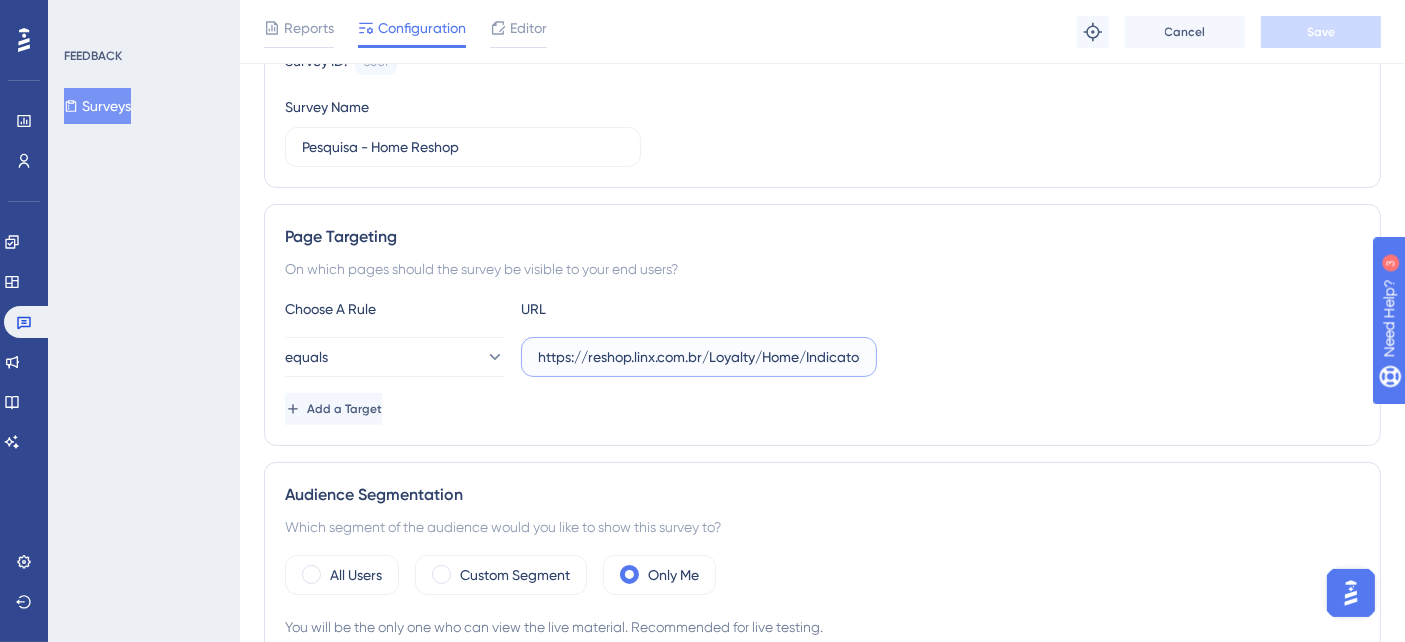 drag, startPoint x: 589, startPoint y: 357, endPoint x: 701, endPoint y: 352, distance: 112.11155 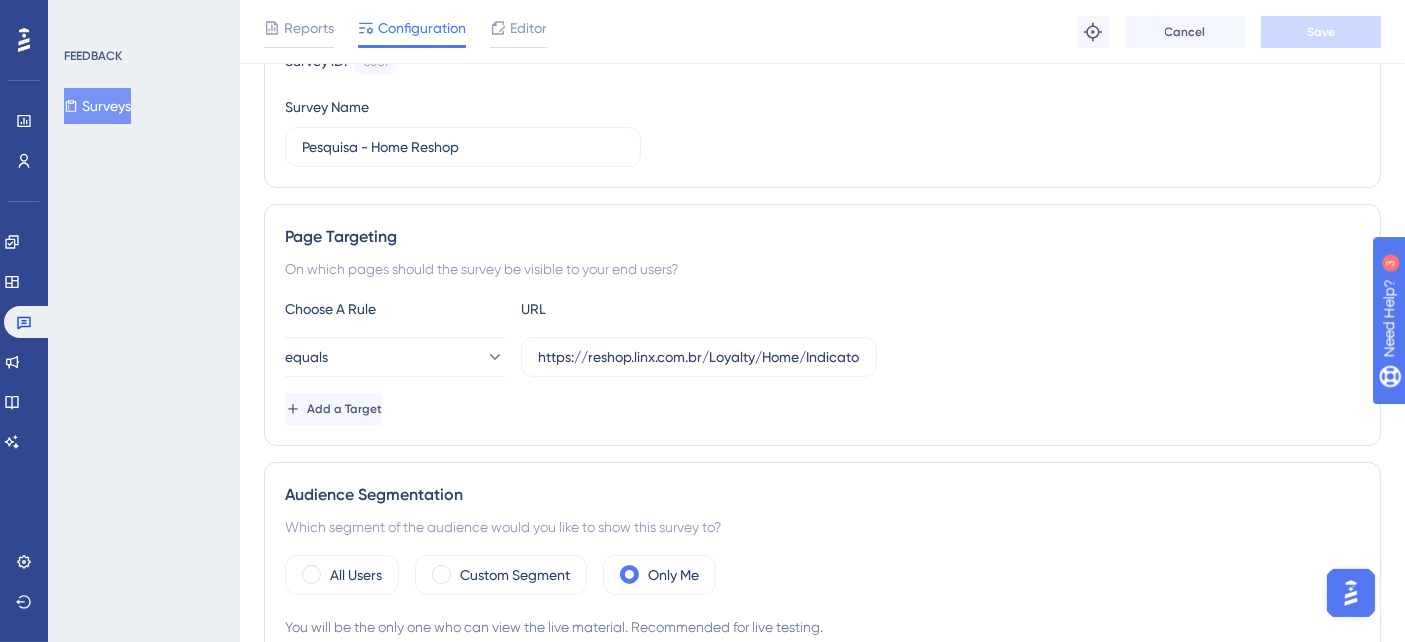 click on "Choose A Rule URL" at bounding box center (822, 309) 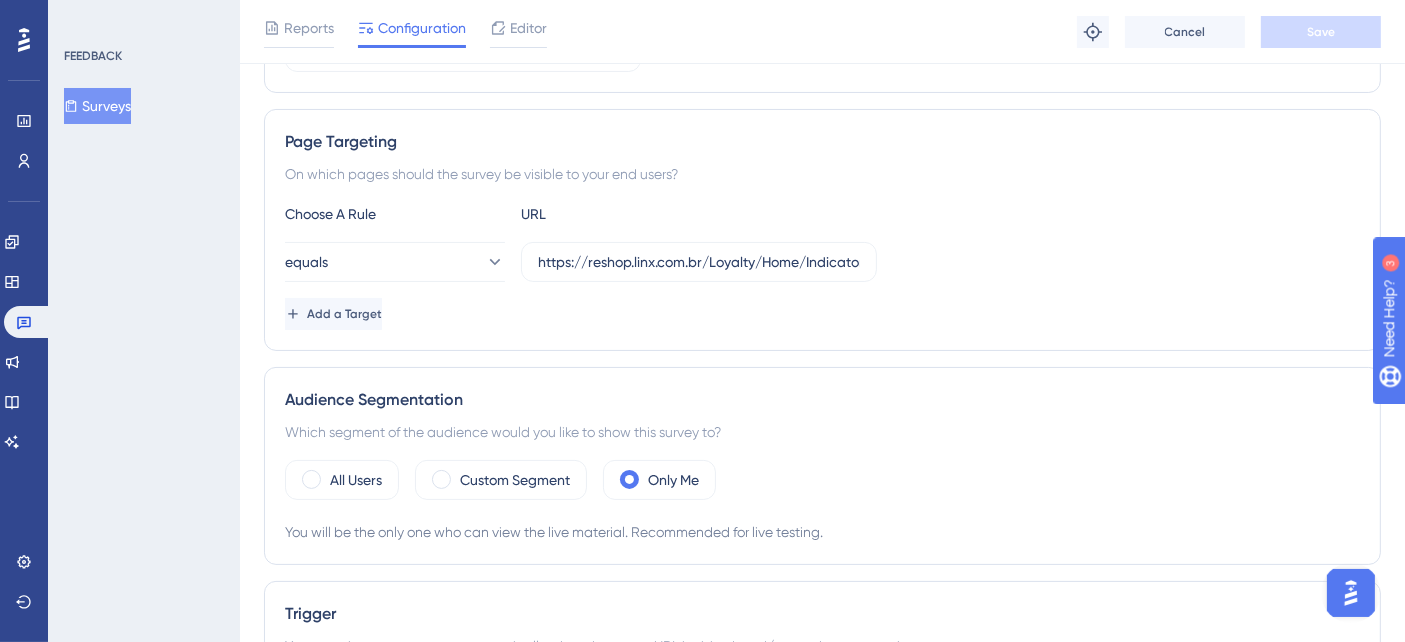 scroll, scrollTop: 444, scrollLeft: 0, axis: vertical 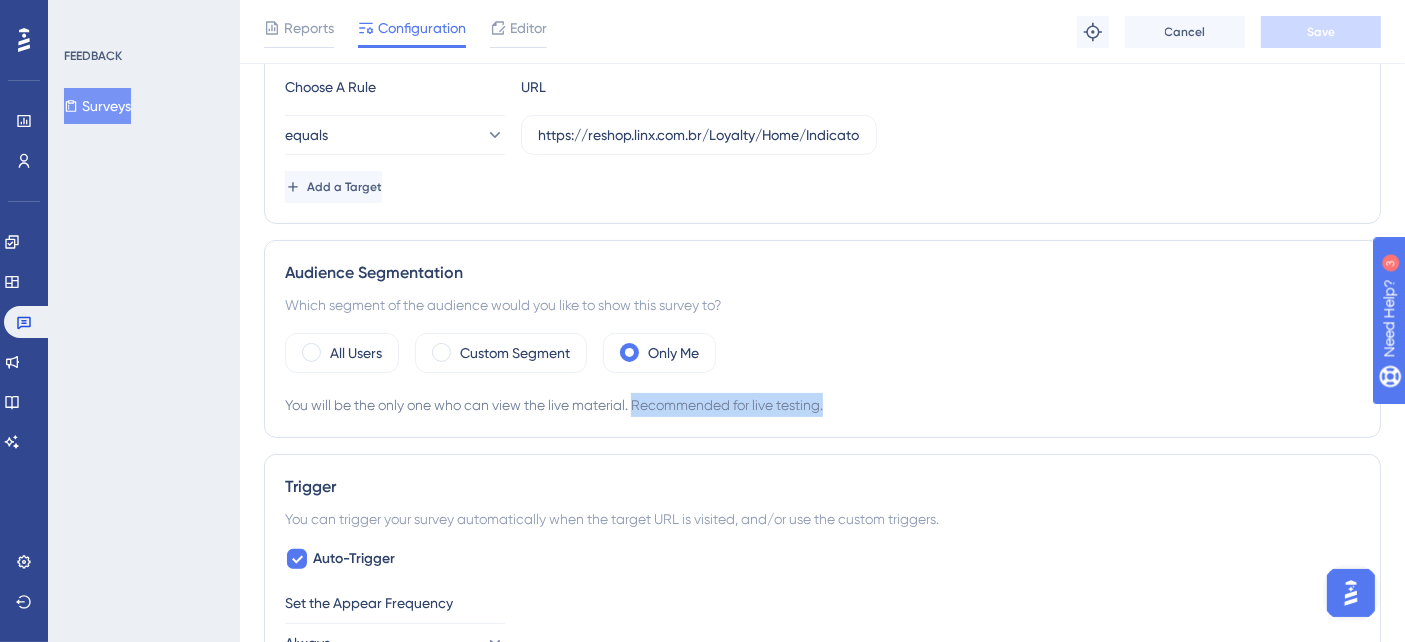 drag, startPoint x: 639, startPoint y: 392, endPoint x: 842, endPoint y: 412, distance: 203.98285 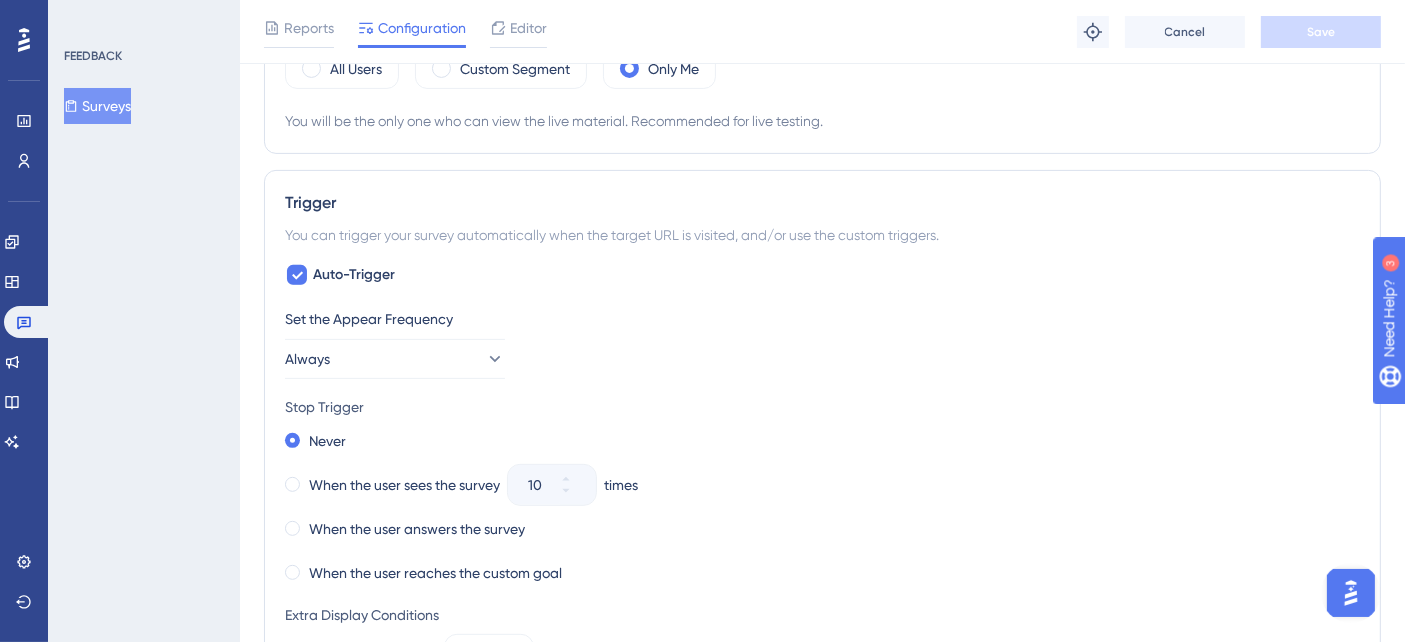 scroll, scrollTop: 777, scrollLeft: 0, axis: vertical 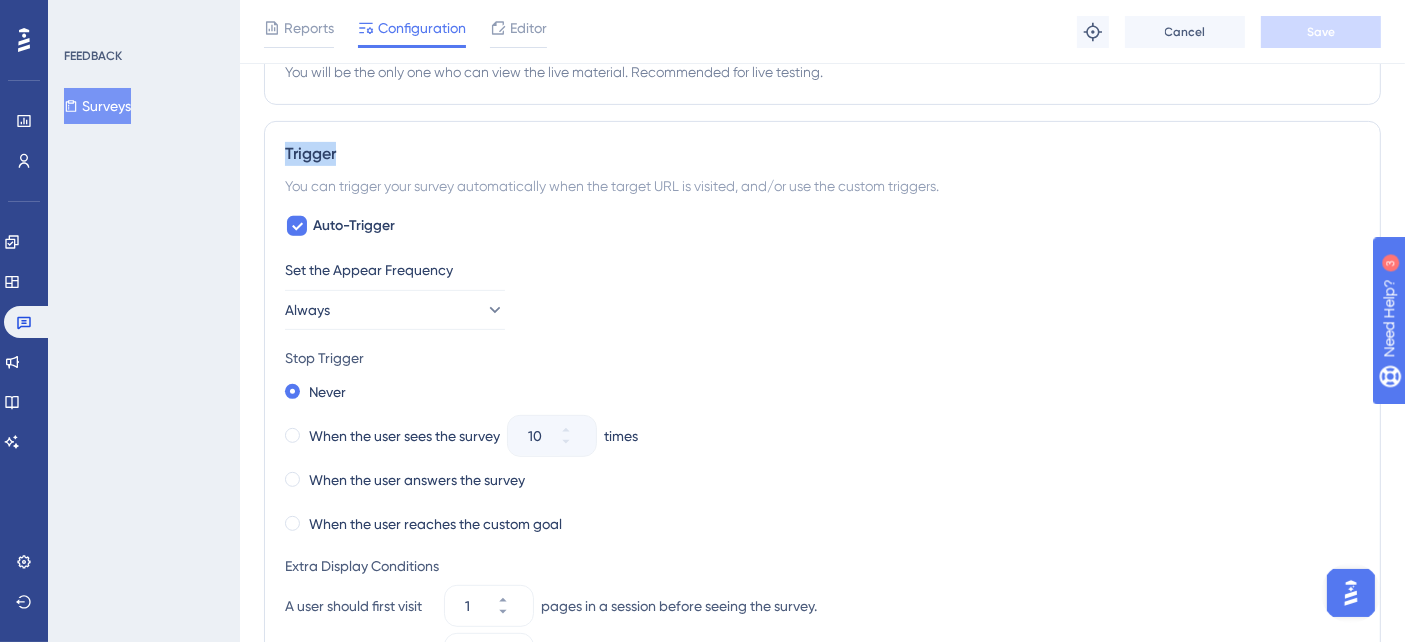 drag, startPoint x: 284, startPoint y: 152, endPoint x: 388, endPoint y: 150, distance: 104.019226 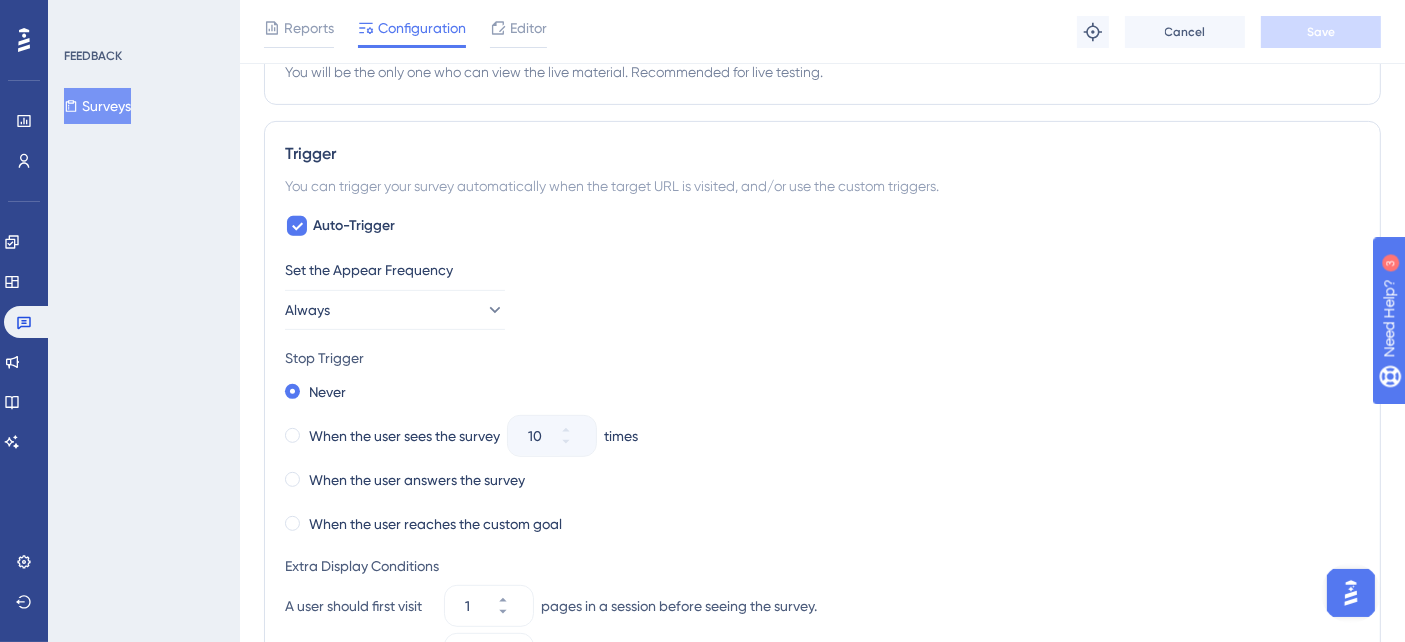 scroll, scrollTop: 888, scrollLeft: 0, axis: vertical 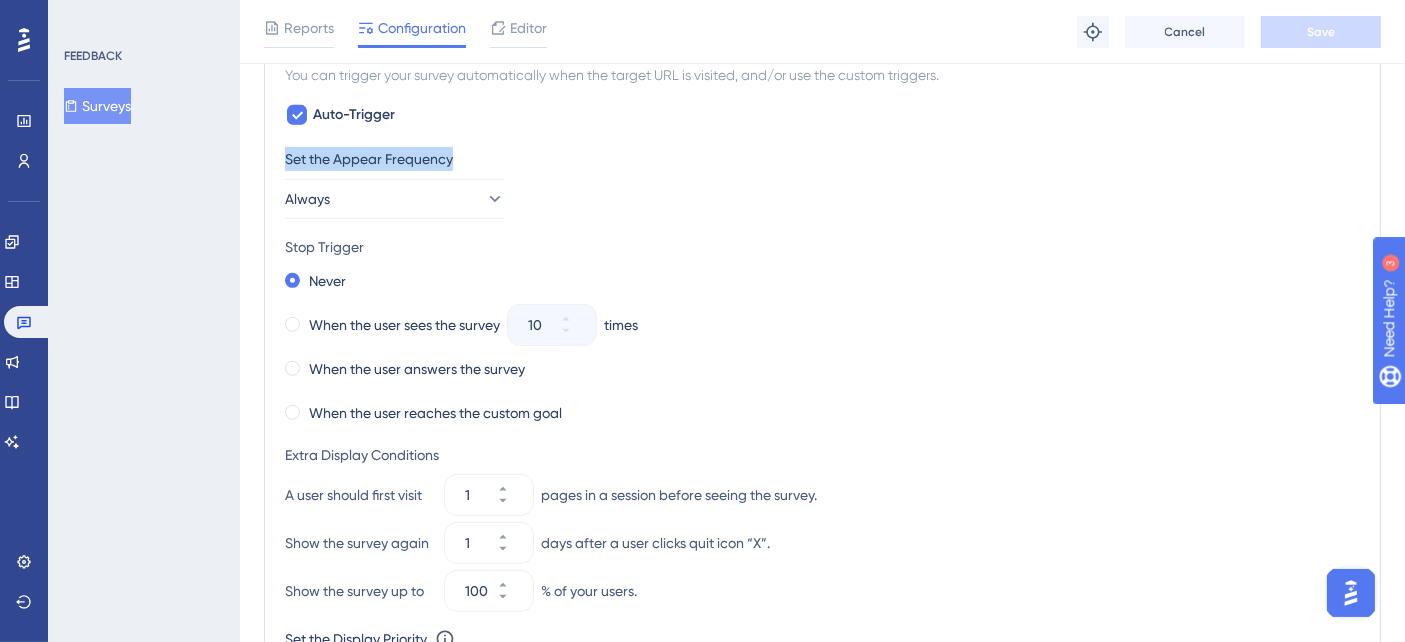drag, startPoint x: 280, startPoint y: 157, endPoint x: 484, endPoint y: 154, distance: 204.02206 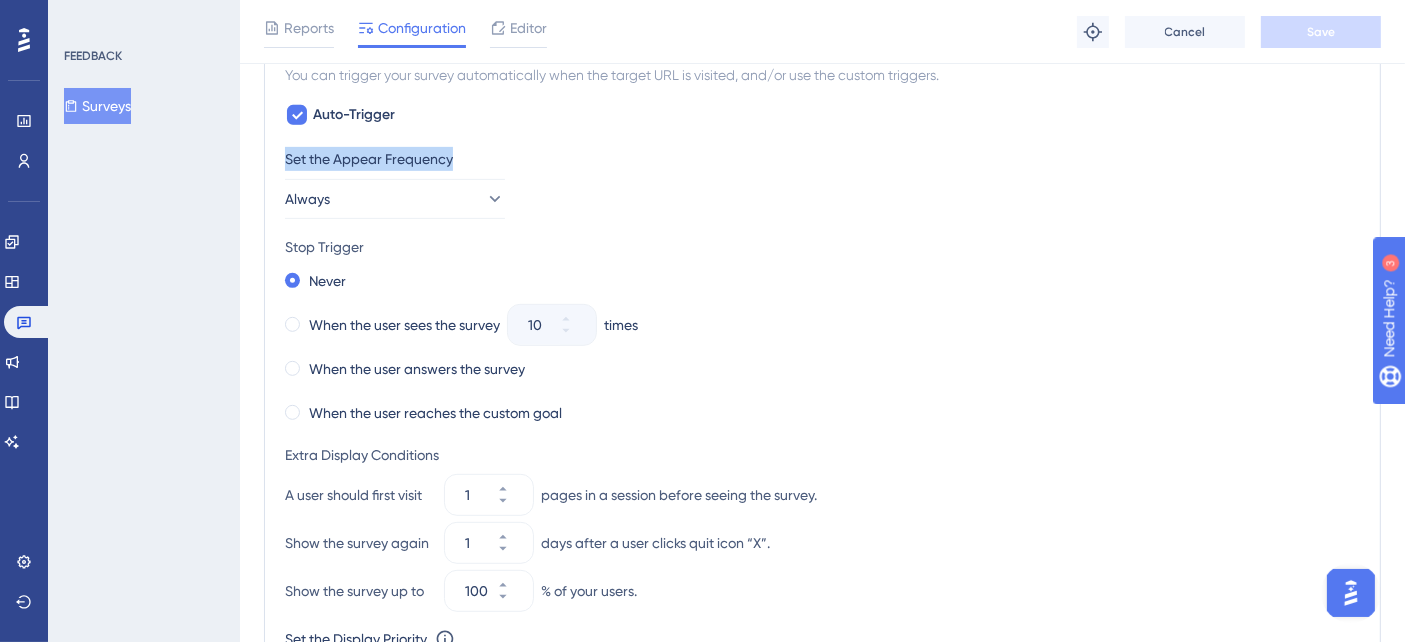 click on "Set the Appear Frequency" at bounding box center (822, 159) 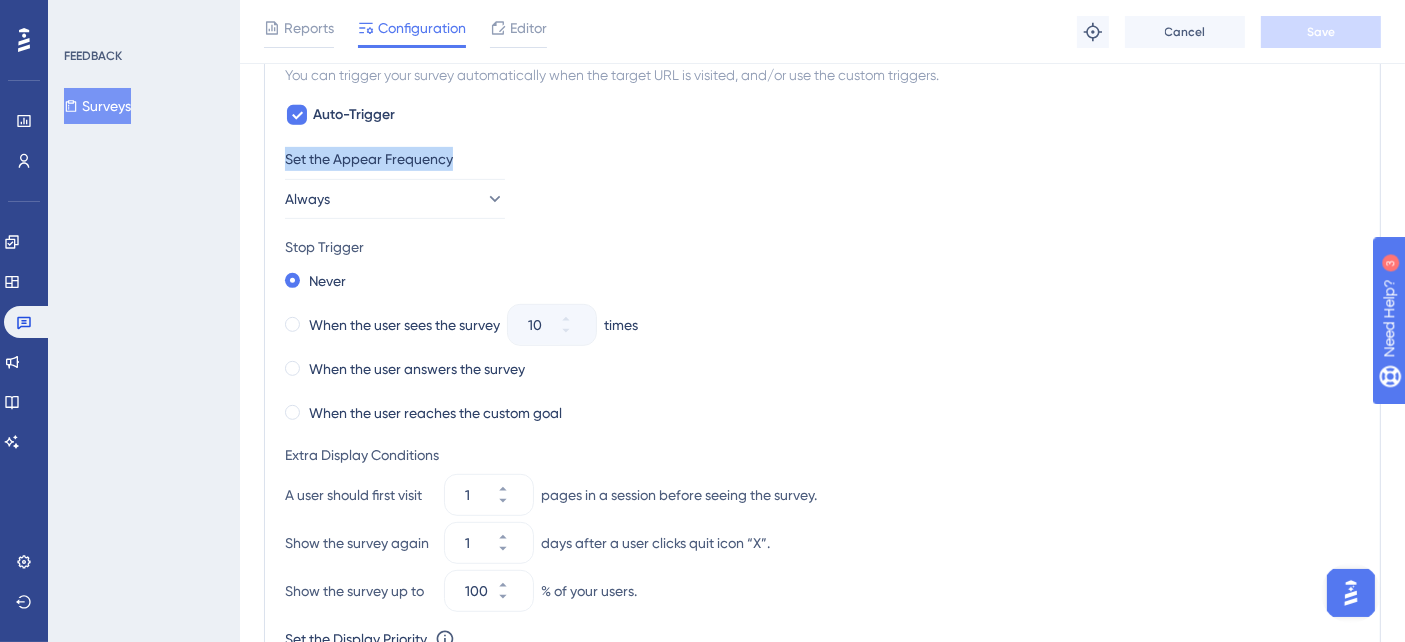 drag, startPoint x: 288, startPoint y: 156, endPoint x: 470, endPoint y: 163, distance: 182.13457 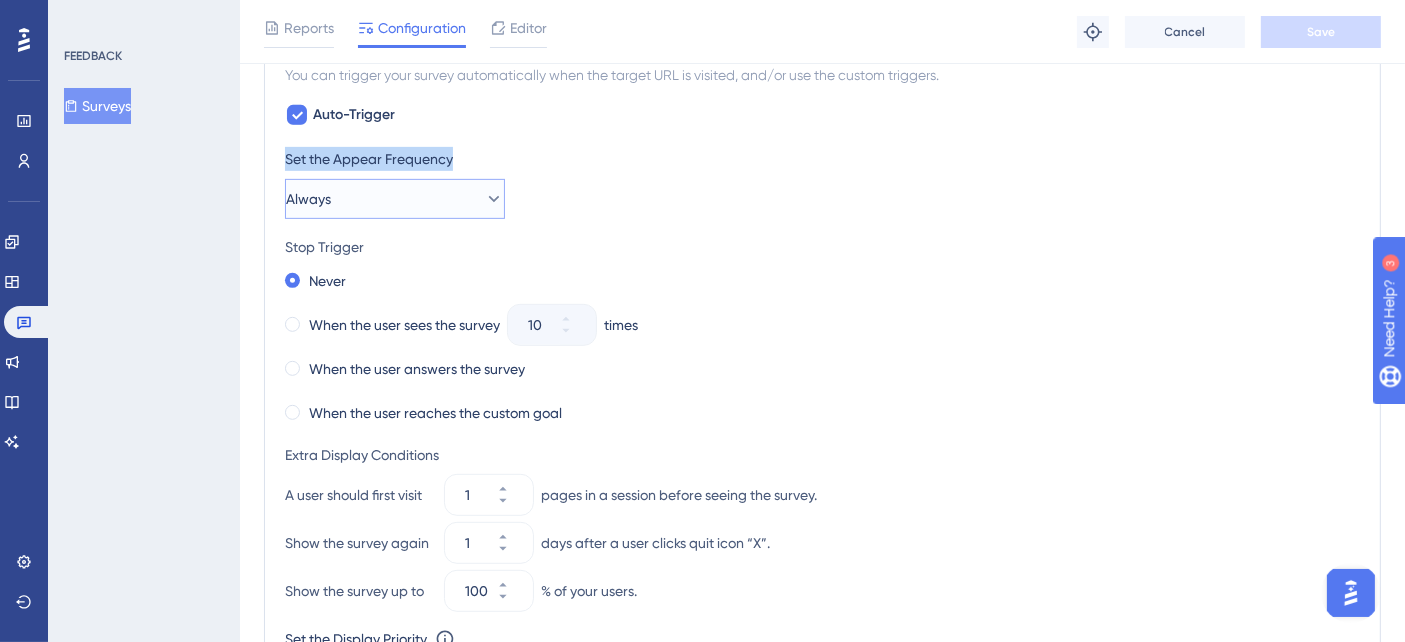 click on "Always" at bounding box center [395, 199] 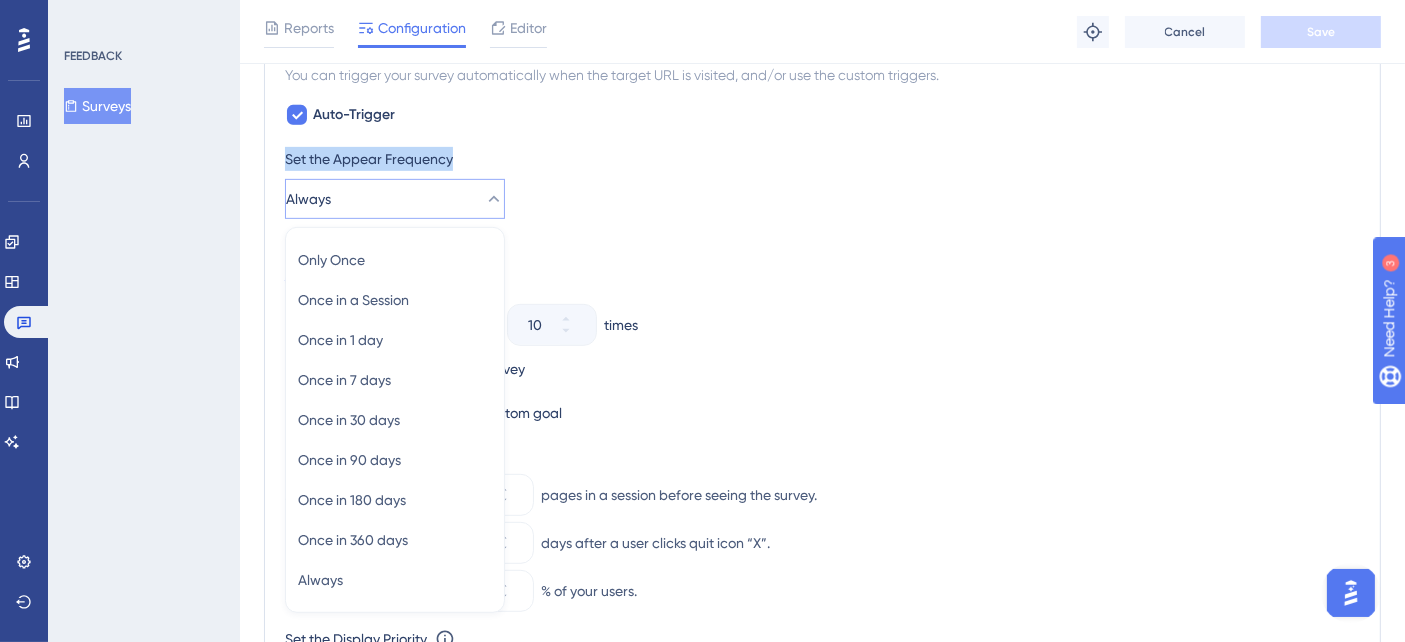 scroll, scrollTop: 980, scrollLeft: 0, axis: vertical 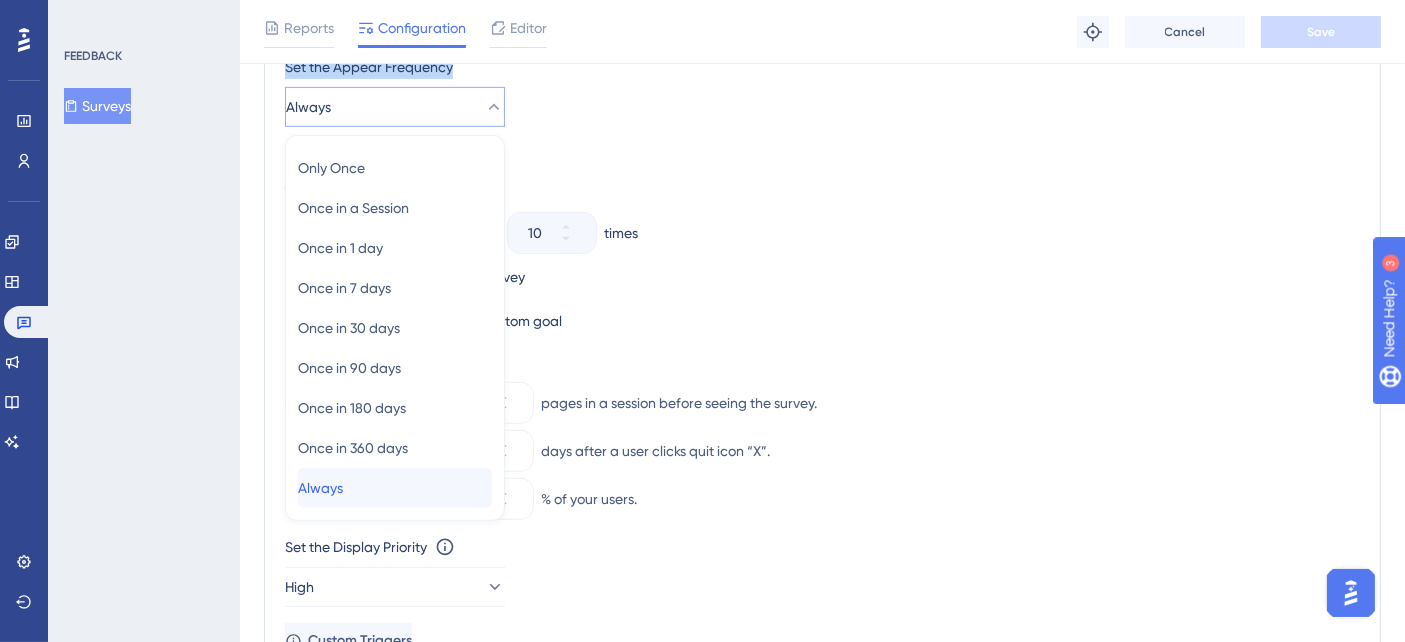 click on "Always" at bounding box center (320, 488) 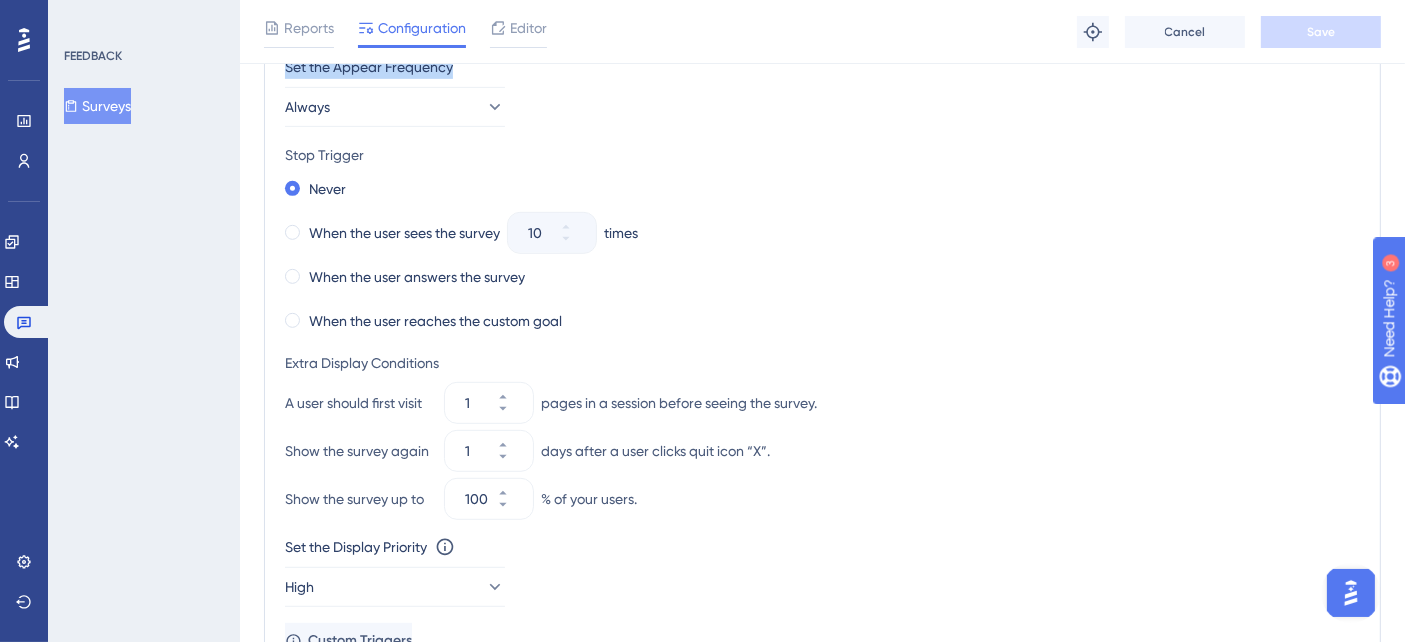click on "Set the Appear Frequency Always" at bounding box center (822, 91) 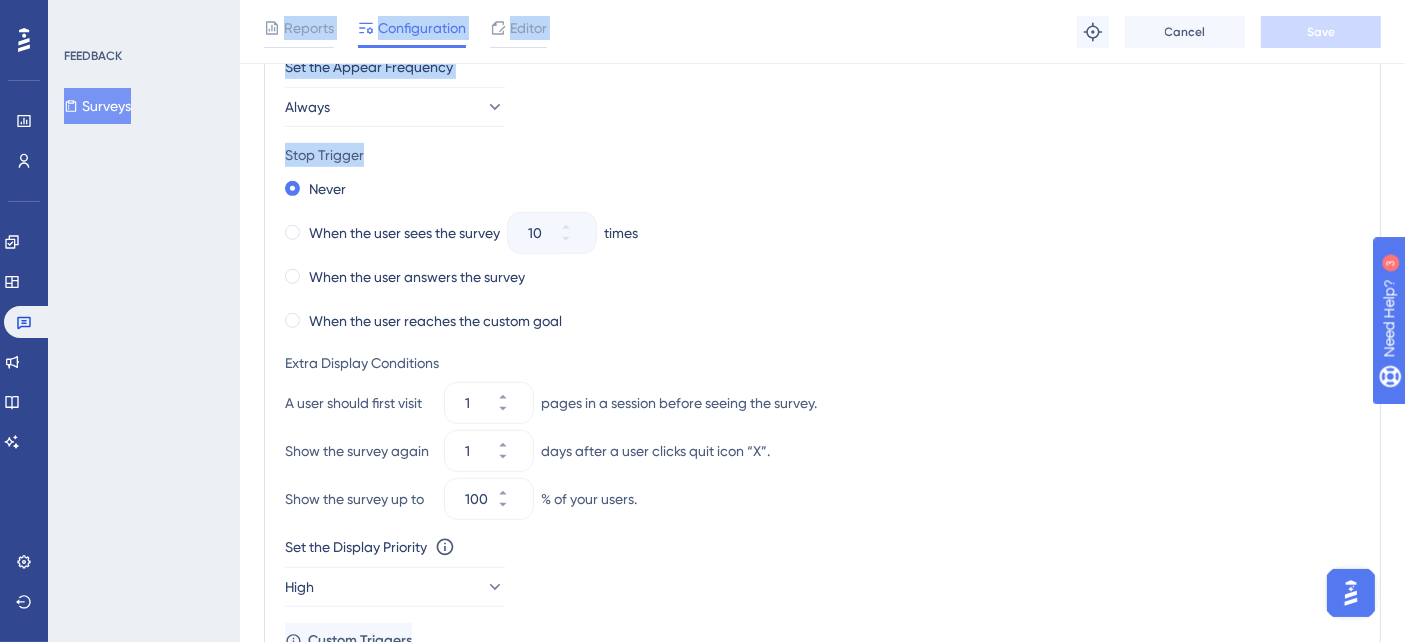 drag, startPoint x: 382, startPoint y: 144, endPoint x: 239, endPoint y: 141, distance: 143.03146 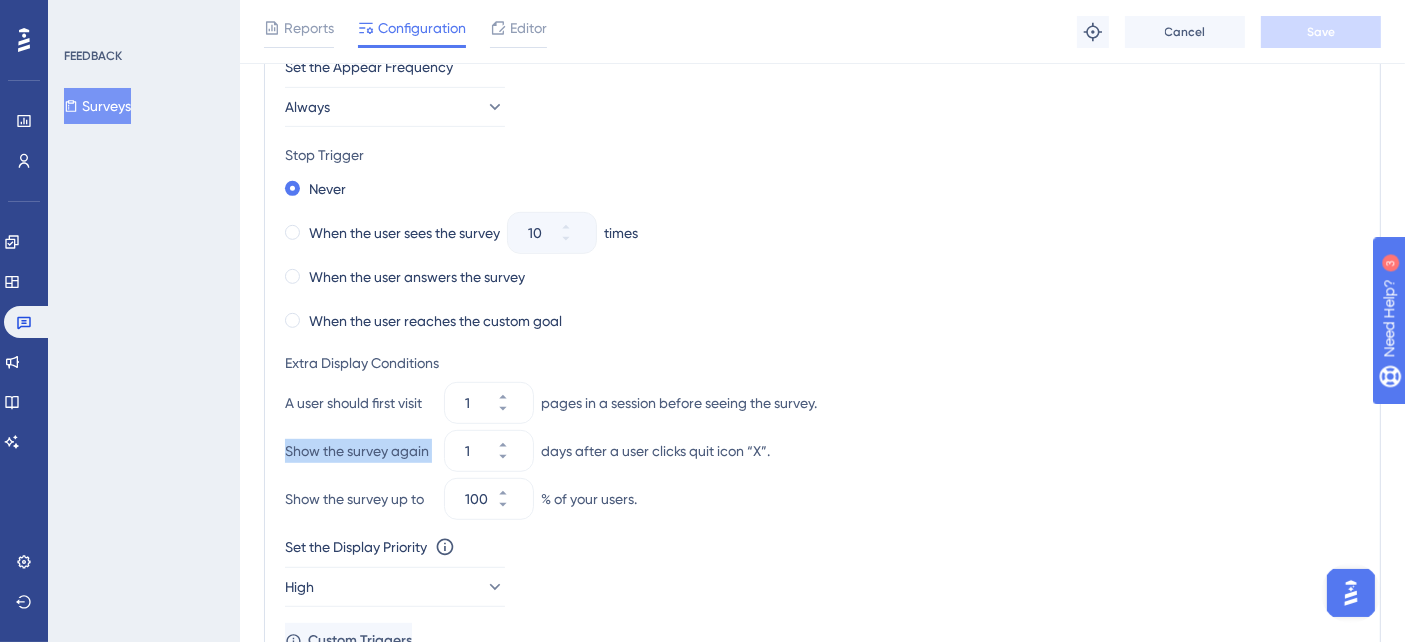 drag, startPoint x: 275, startPoint y: 454, endPoint x: 434, endPoint y: 450, distance: 159.05031 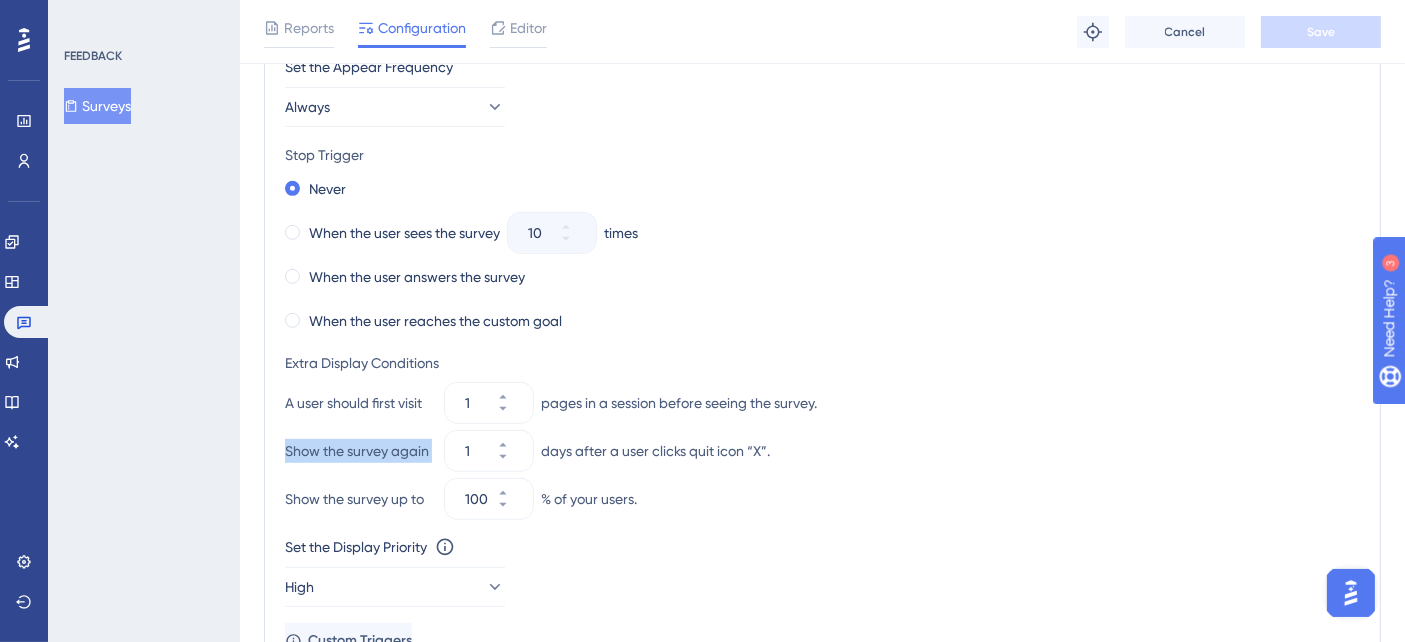 click on "Trigger You can trigger your survey automatically when the target URL is visited, and/or use the custom triggers. Auto-Trigger Set the Appear Frequency Always Stop Trigger Never When the user sees the survey 10 times When the user answers the survey When the user reaches the custom goal Extra Display Conditions A user should first visit   1 pages in a session before seeing the survey. Show the survey again     1 days after a user clicks quit icon “X”. Show the survey up to   100 % of your users. Set the Display Priority This option will set the display priority between
auto-triggered materials in cases of conflicts between multiple materials High Custom Triggers" at bounding box center (822, 299) 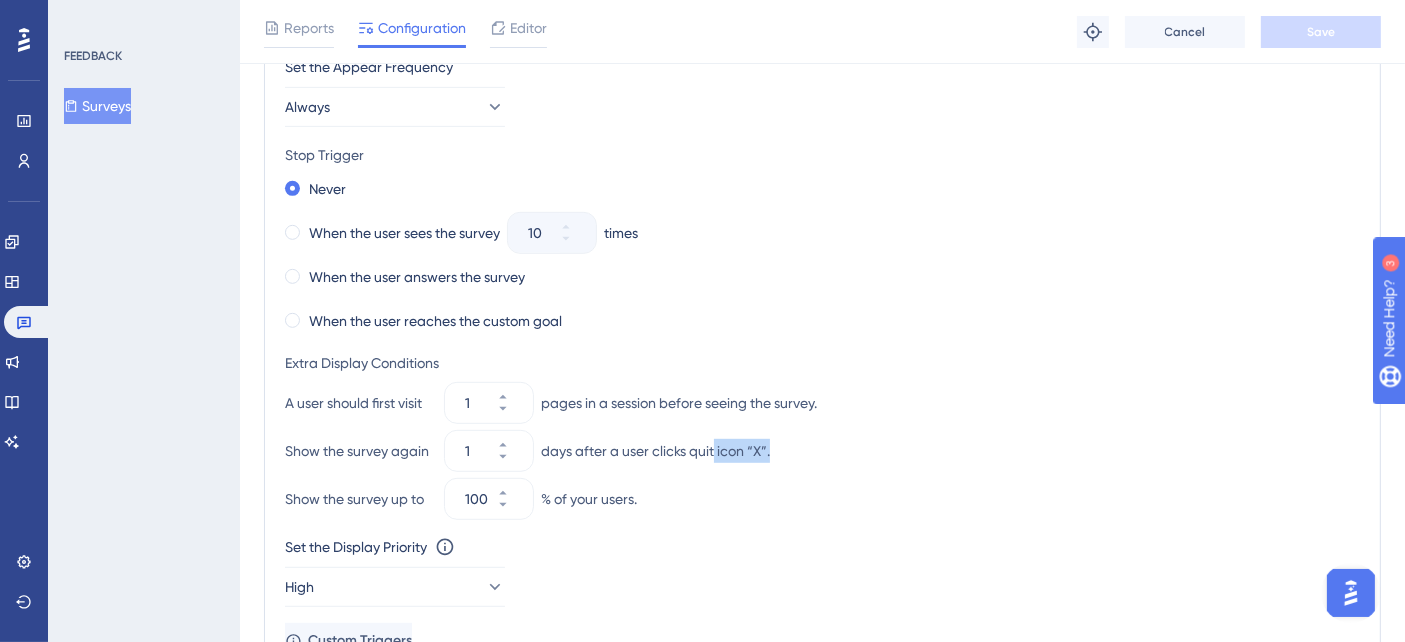 drag, startPoint x: 717, startPoint y: 449, endPoint x: 777, endPoint y: 447, distance: 60.033325 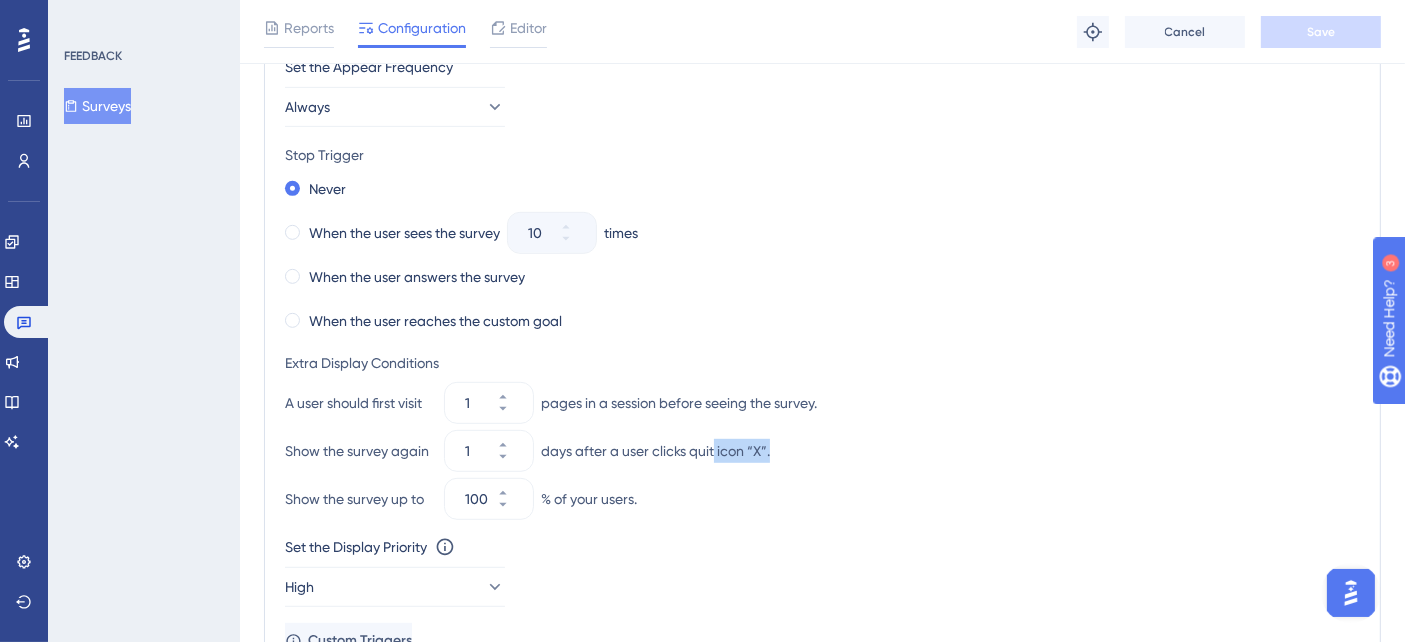 click on "Show the survey again     1 days after a user clicks quit icon “X”." at bounding box center [822, 451] 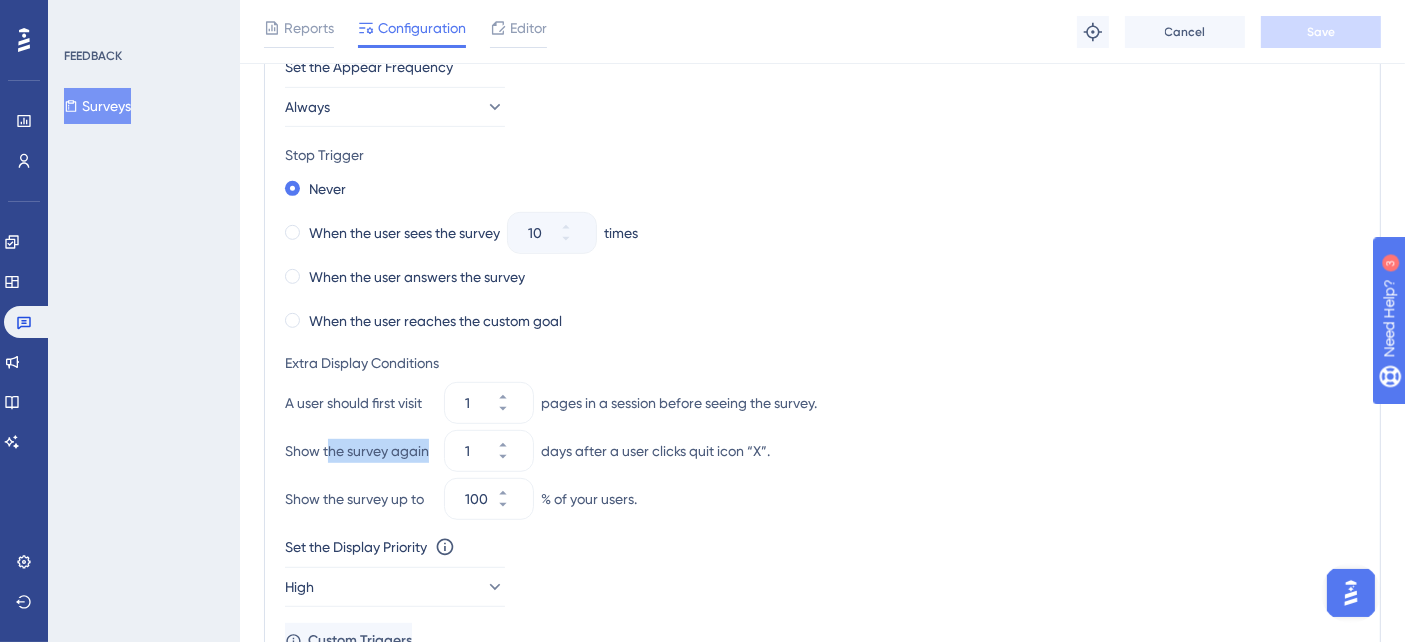 drag, startPoint x: 331, startPoint y: 443, endPoint x: 428, endPoint y: 442, distance: 97.00516 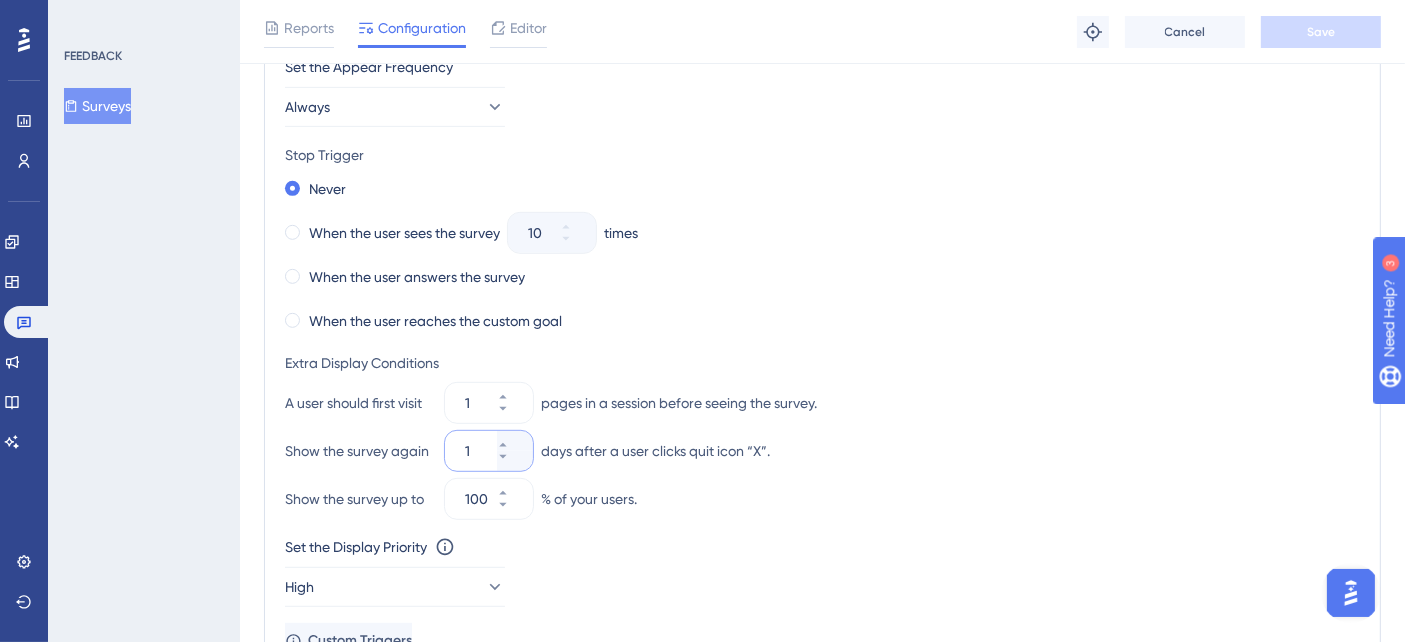 drag, startPoint x: 480, startPoint y: 444, endPoint x: 460, endPoint y: 447, distance: 20.22375 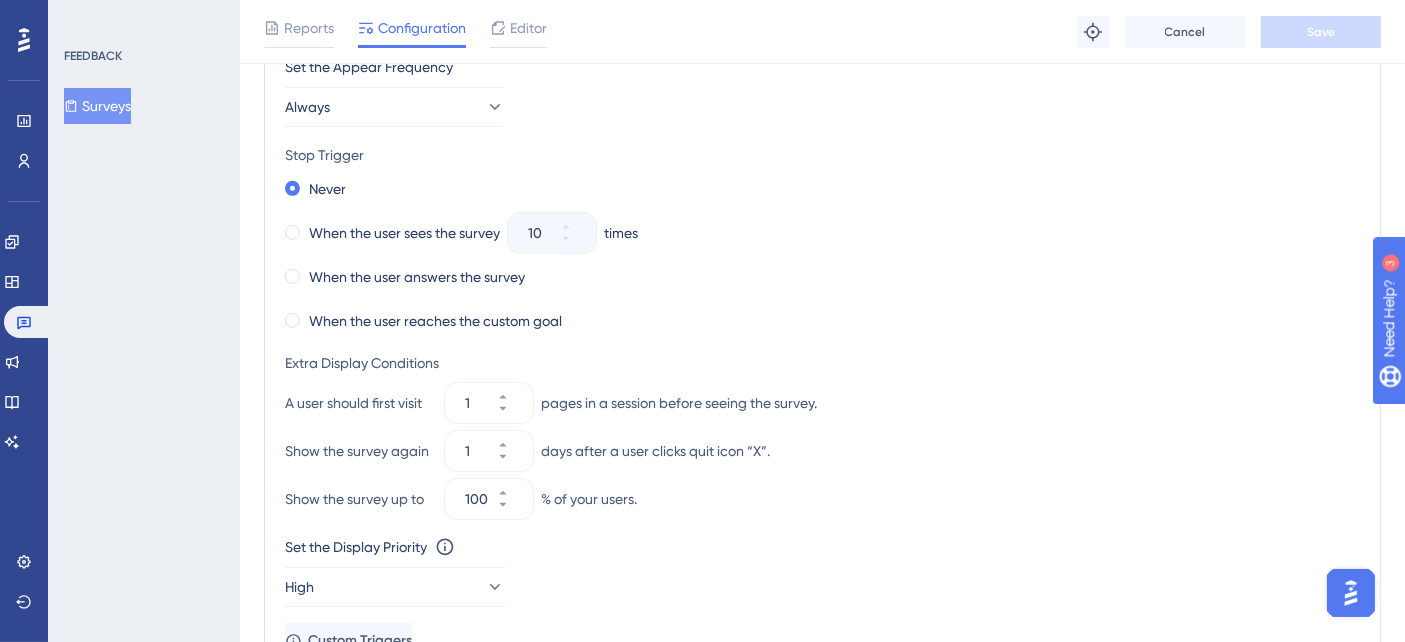 click on "Set the Appear Frequency Always Stop Trigger Never When the user sees the survey 10 times When the user answers the survey When the user reaches the custom goal Extra Display Conditions A user should first visit   1 pages in a session before seeing the survey. Show the survey again     1 days after a user clicks quit icon “X”. Show the survey up to   100 % of your users. Set the Display Priority This option will set the display priority between
auto-triggered materials in cases of conflicts between multiple materials High Custom Triggers" at bounding box center [822, 357] 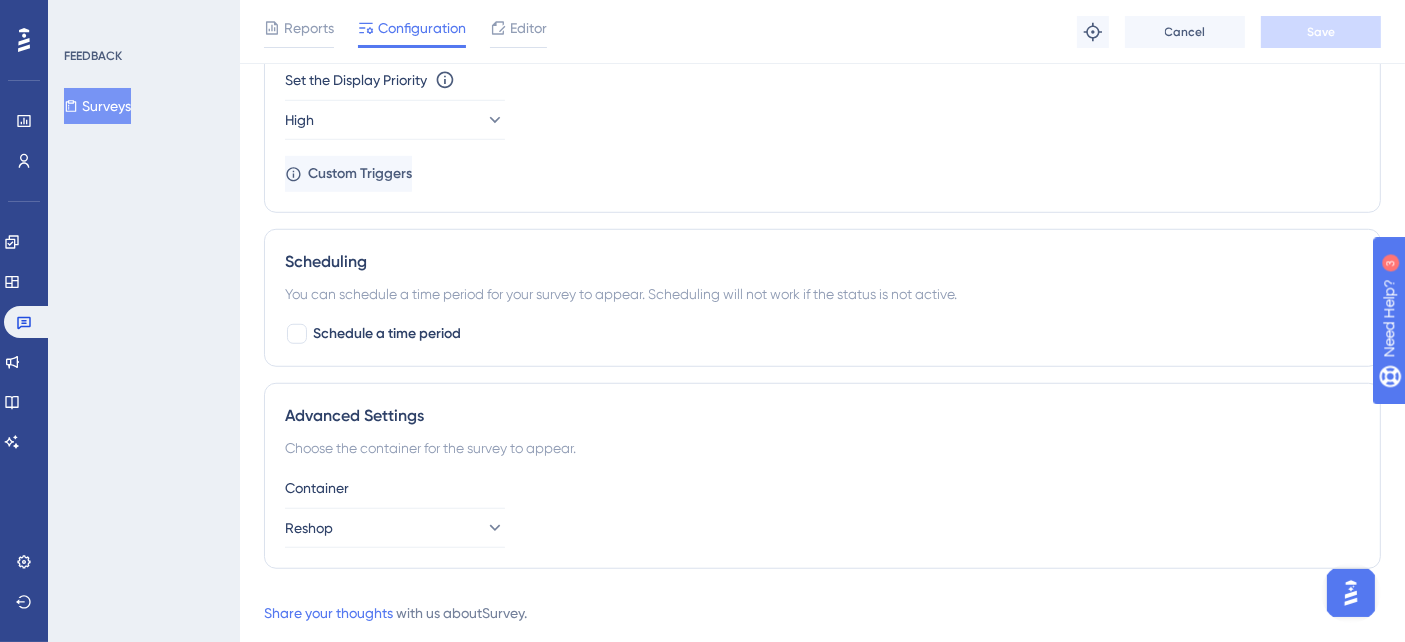 scroll, scrollTop: 1488, scrollLeft: 0, axis: vertical 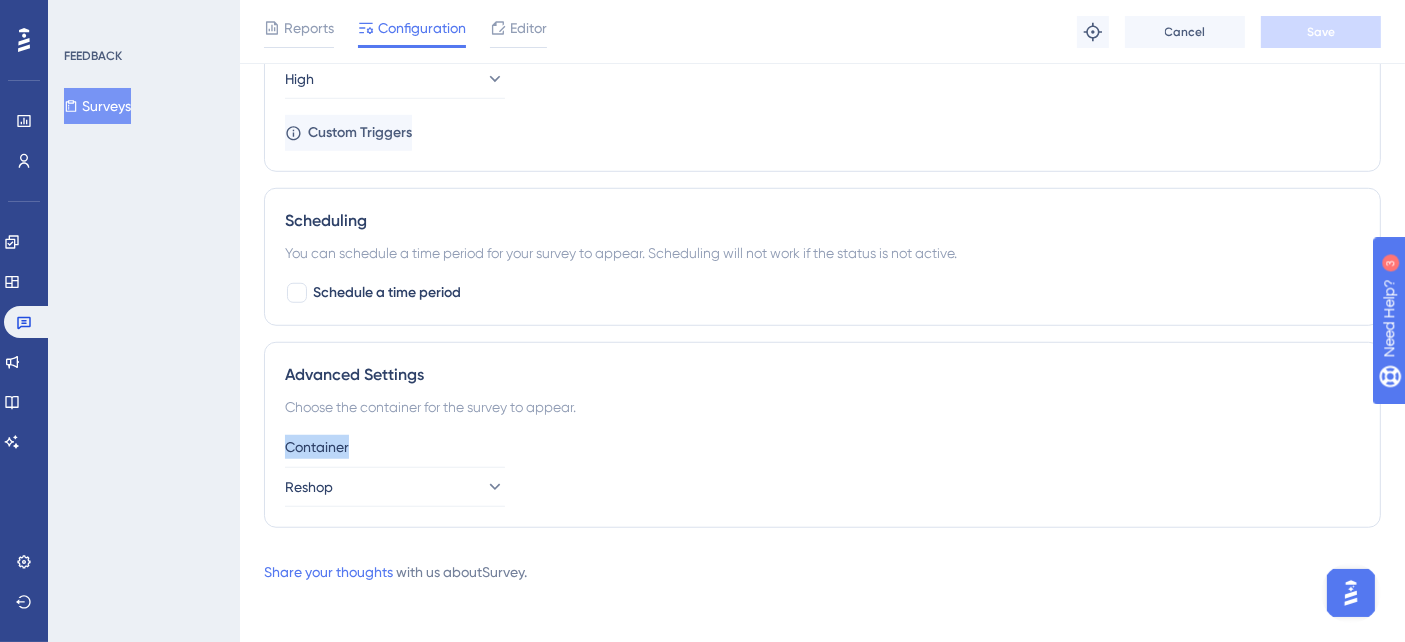 drag, startPoint x: 278, startPoint y: 432, endPoint x: 370, endPoint y: 440, distance: 92.34717 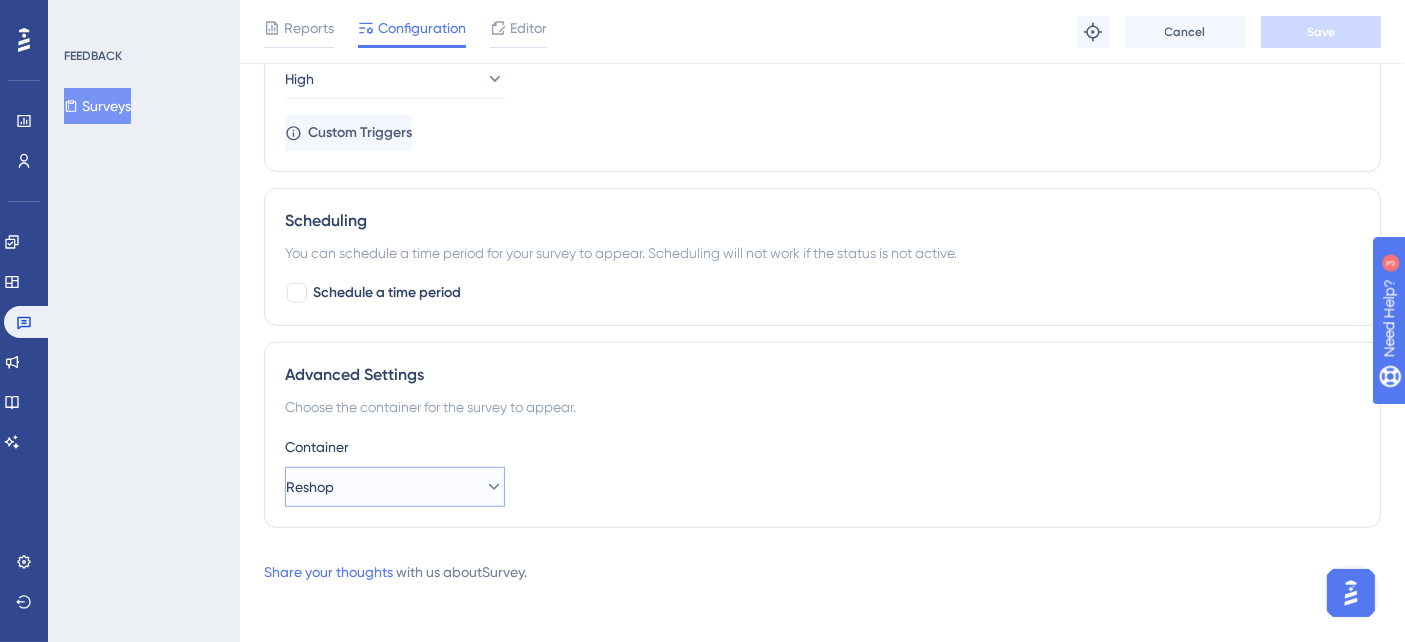 click 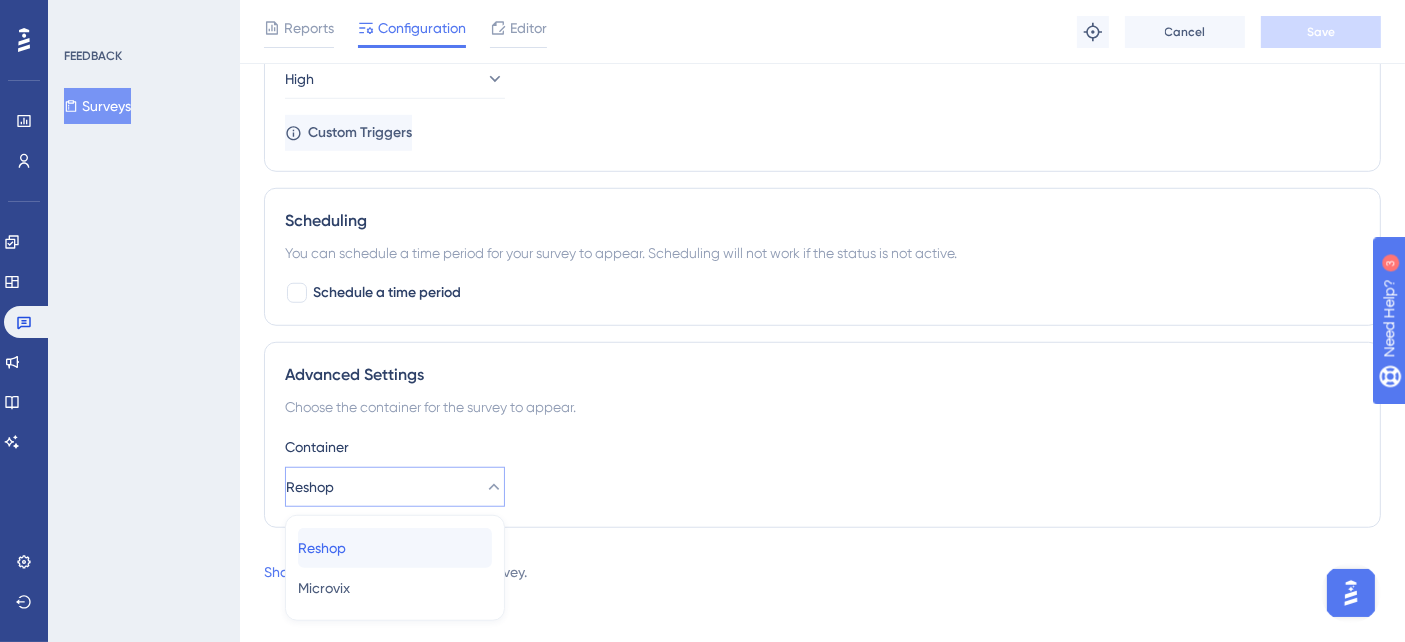 click on "Reshop" at bounding box center [322, 548] 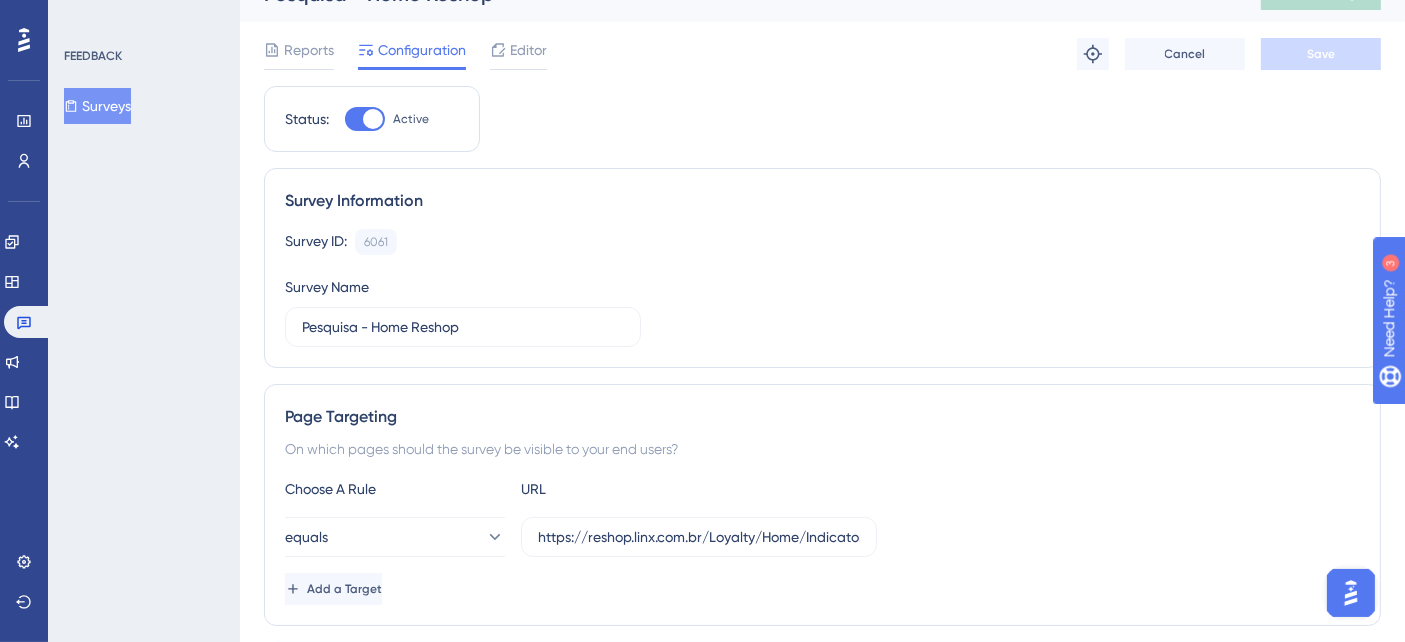 scroll, scrollTop: 0, scrollLeft: 0, axis: both 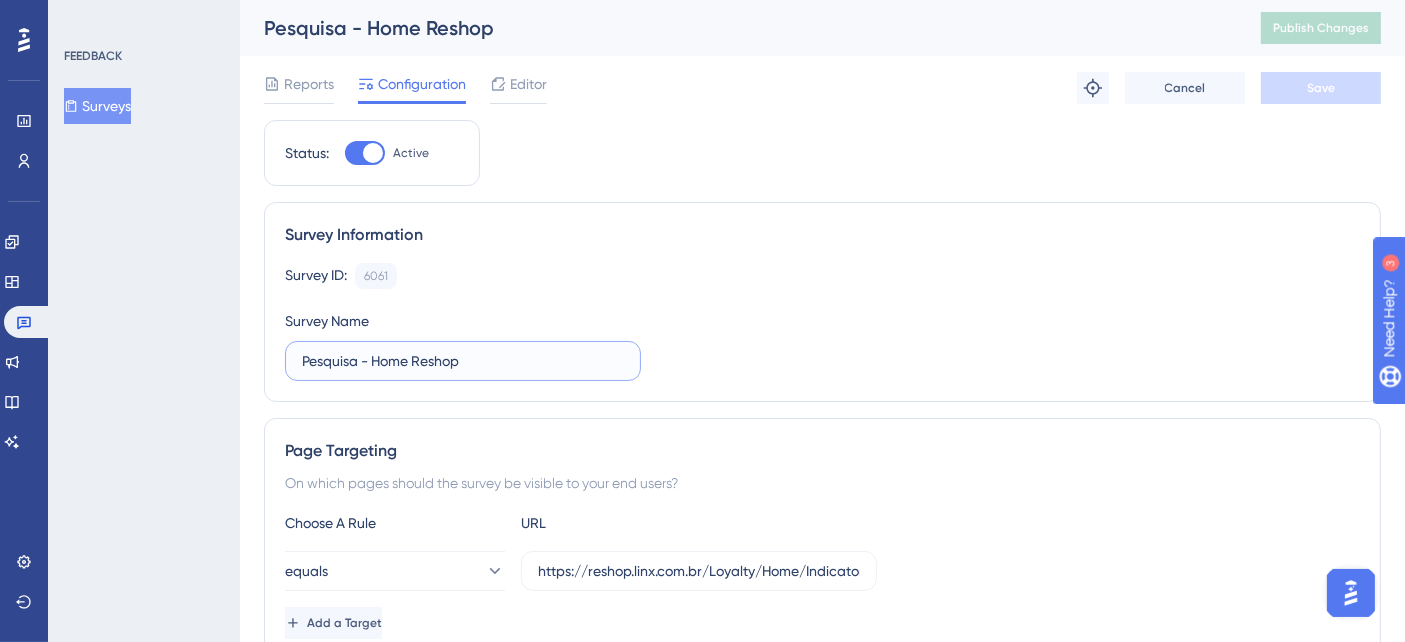 click on "Pesquisa - Home Reshop" at bounding box center [463, 361] 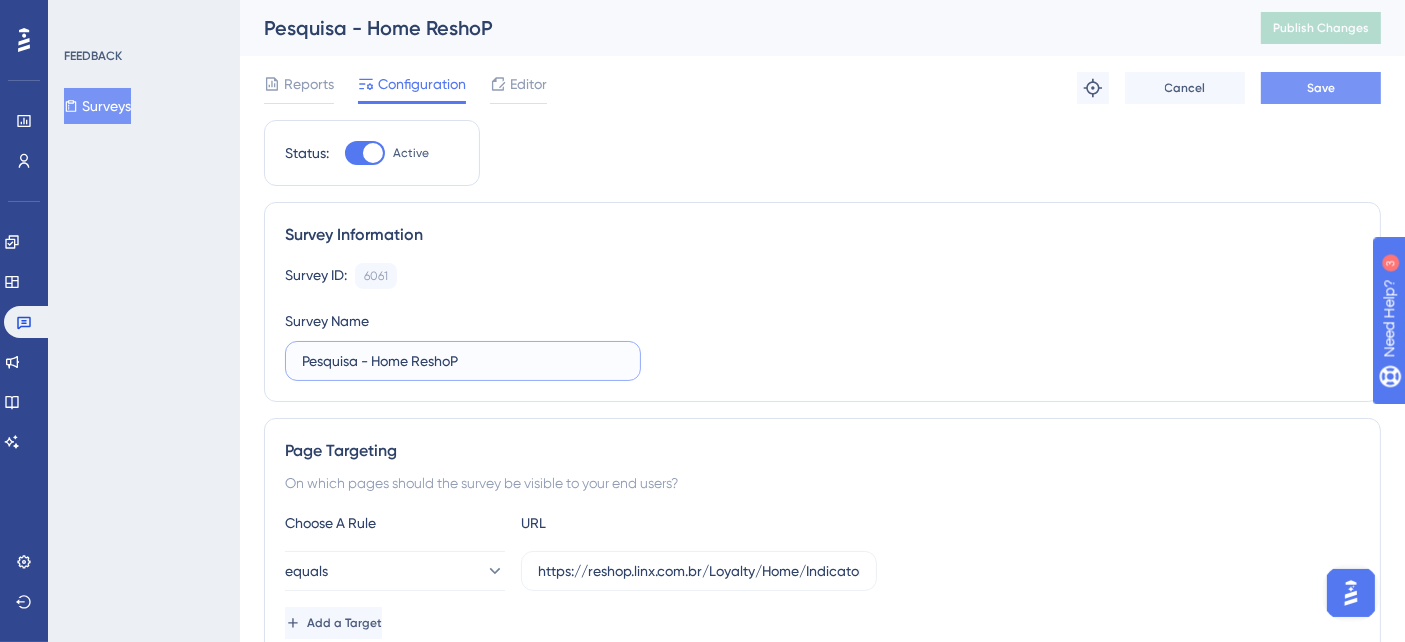 type on "Pesquisa - Home ReshoP" 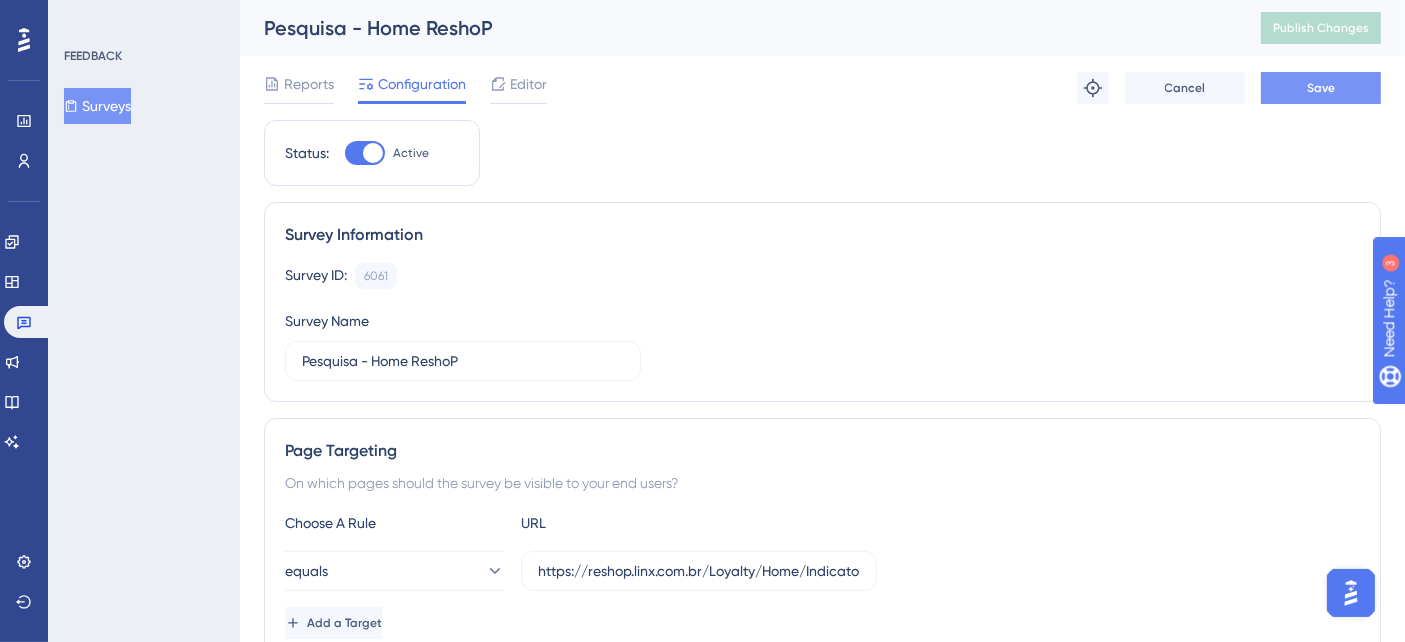 click on "Save" at bounding box center [1321, 88] 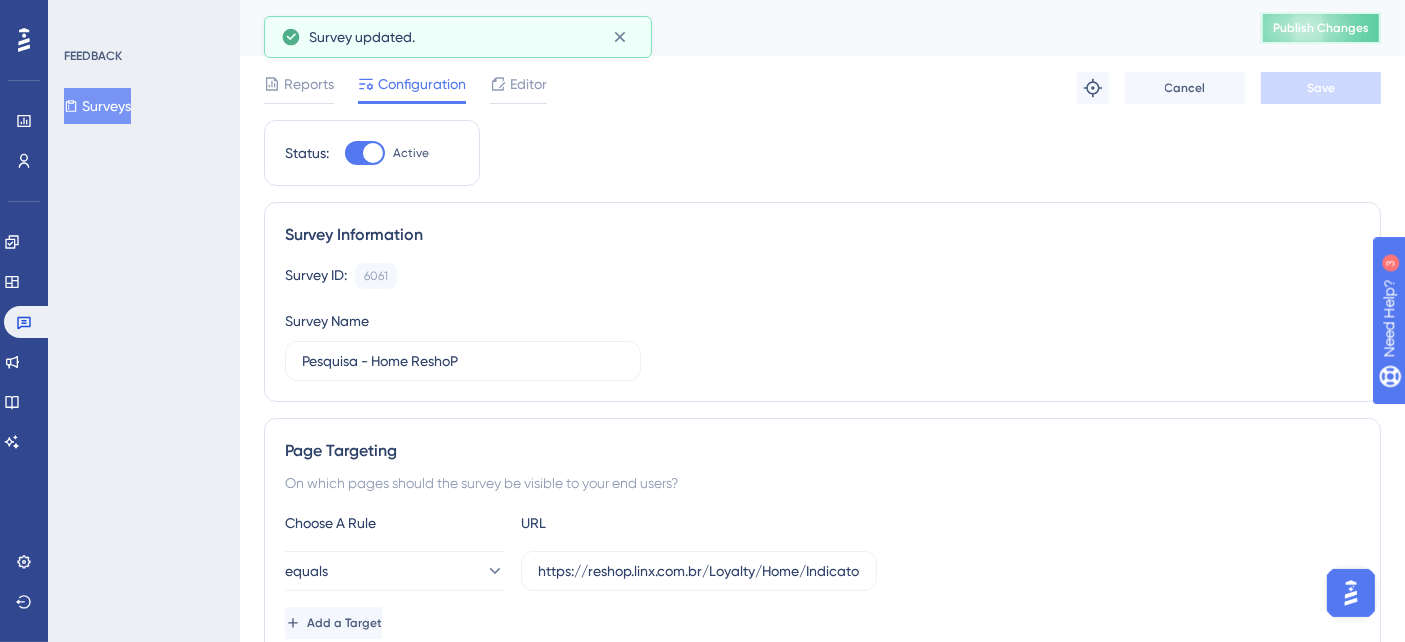 click on "Publish Changes" at bounding box center [1321, 28] 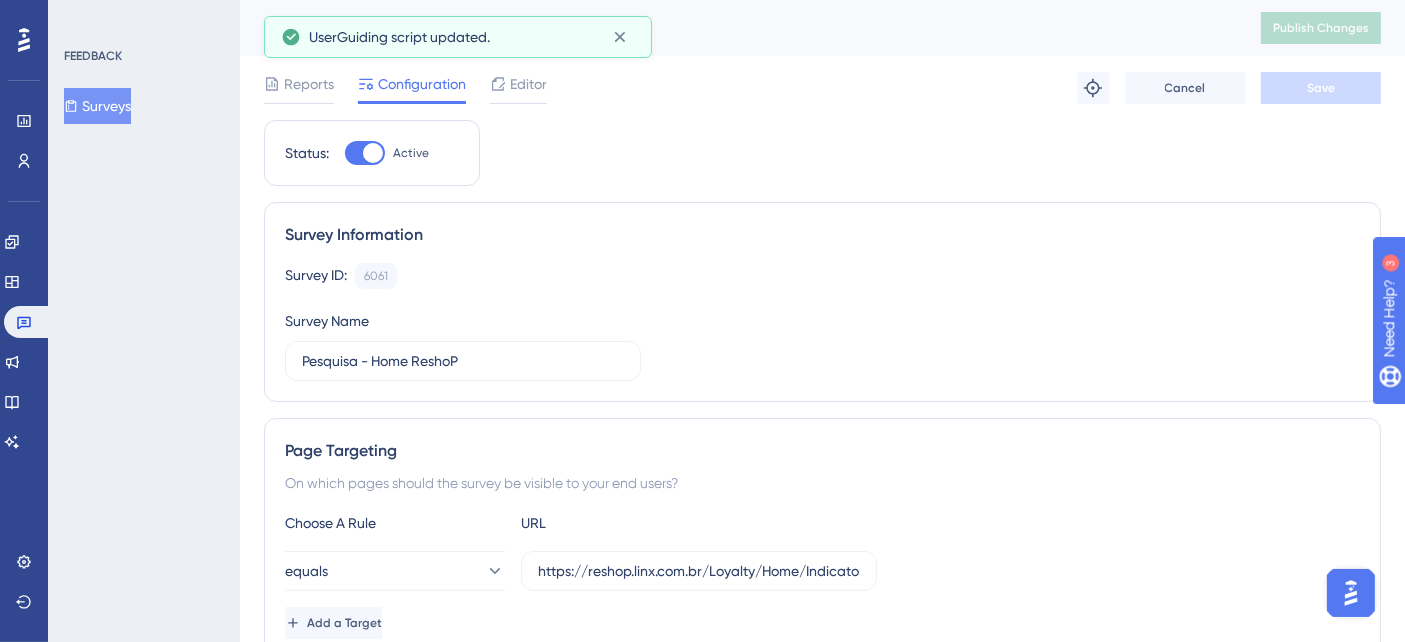 click on "Surveys" at bounding box center (97, 106) 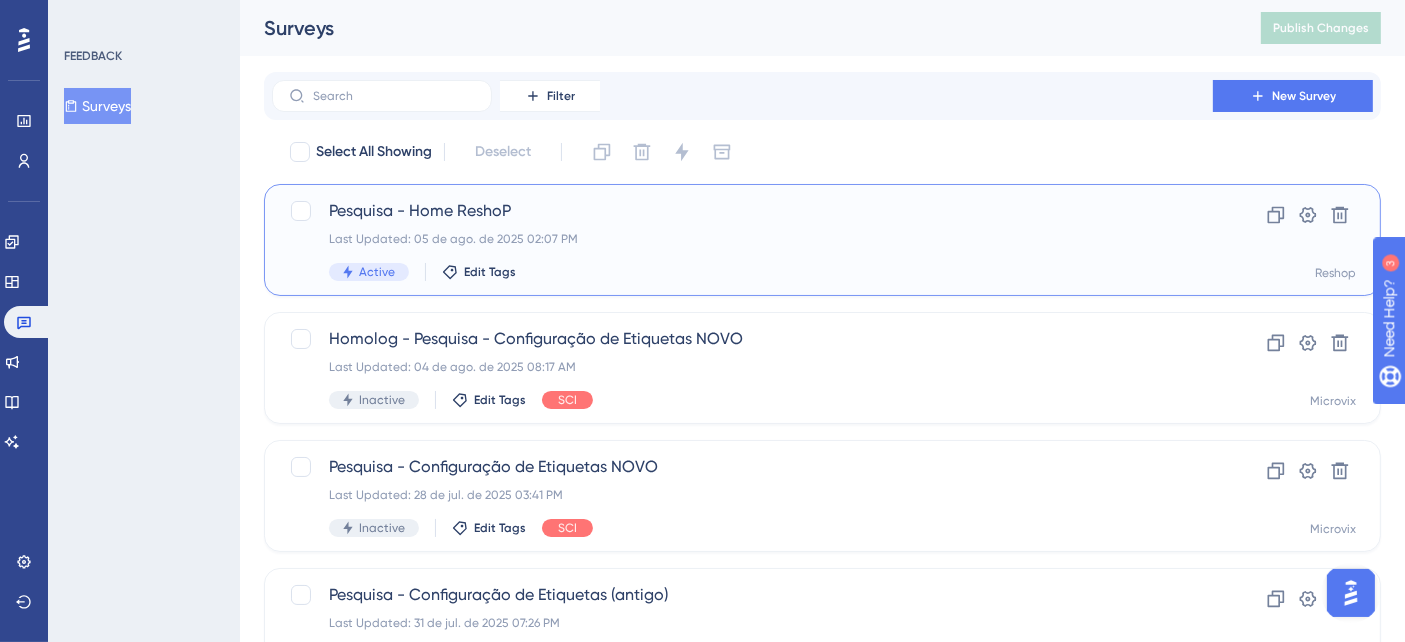 click on "Last Updated: [DATE] [TIME]" at bounding box center [742, 240] 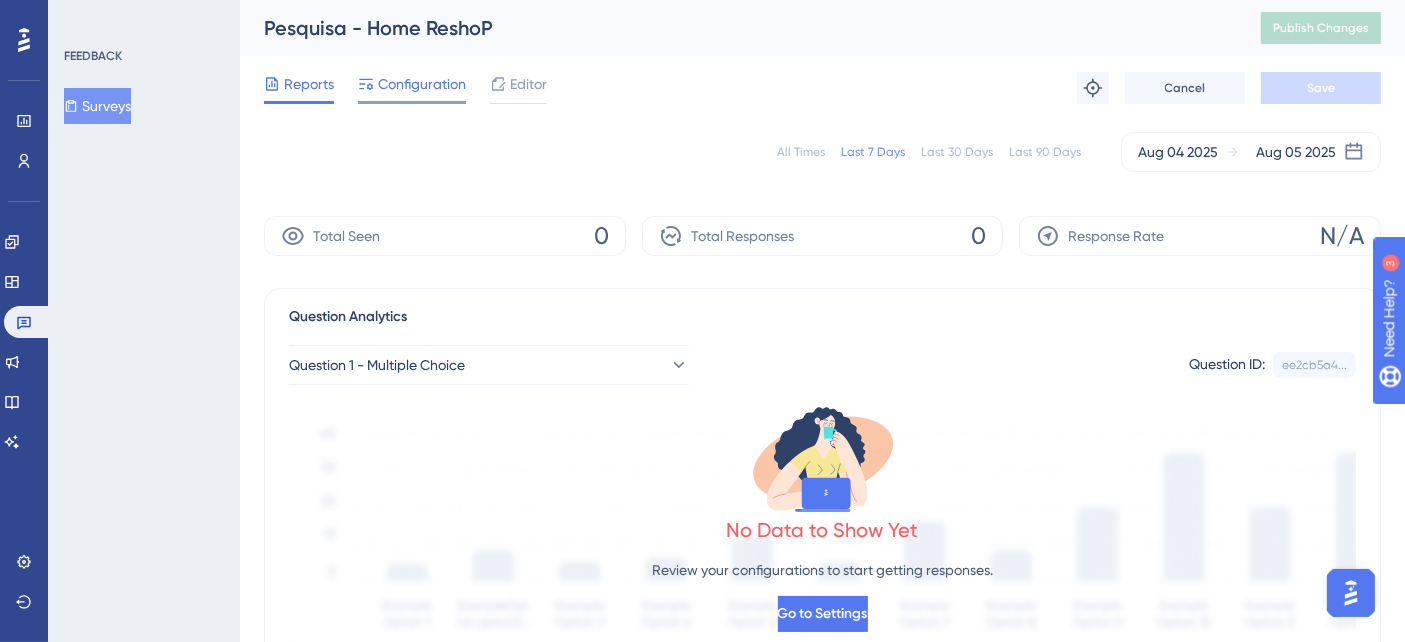 click on "Configuration" at bounding box center [422, 84] 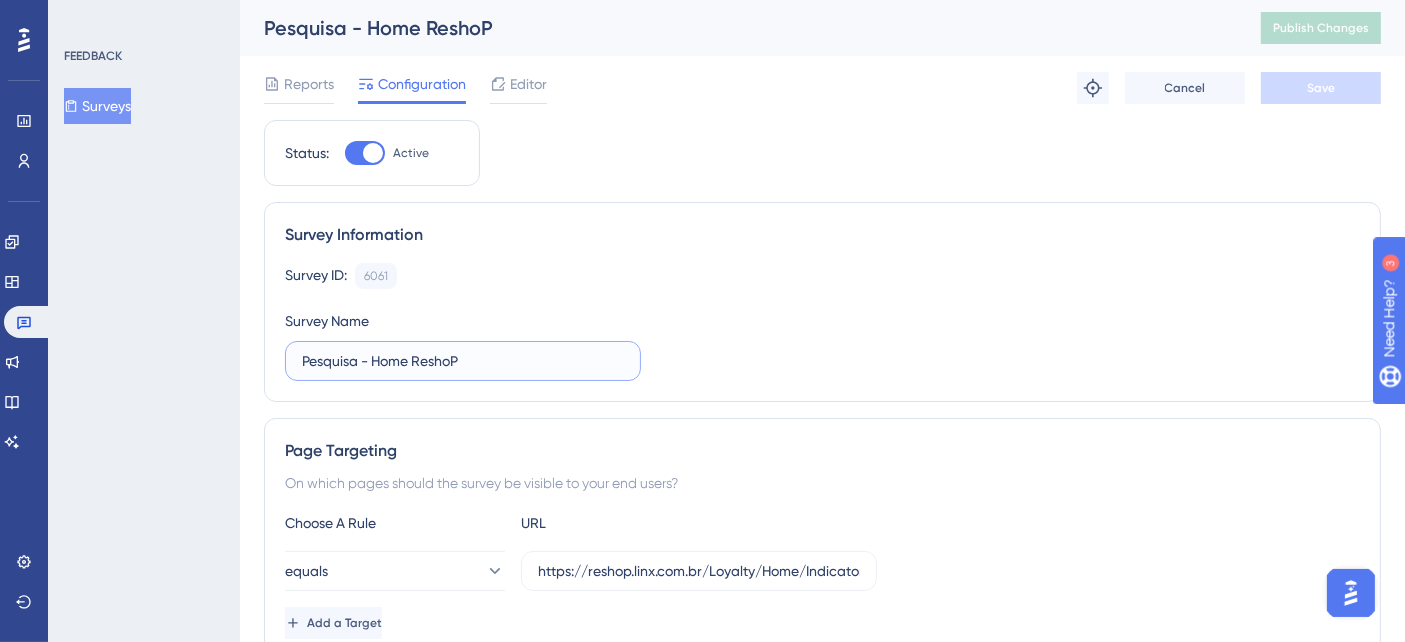 click on "Pesquisa - Home ReshoP" at bounding box center (463, 361) 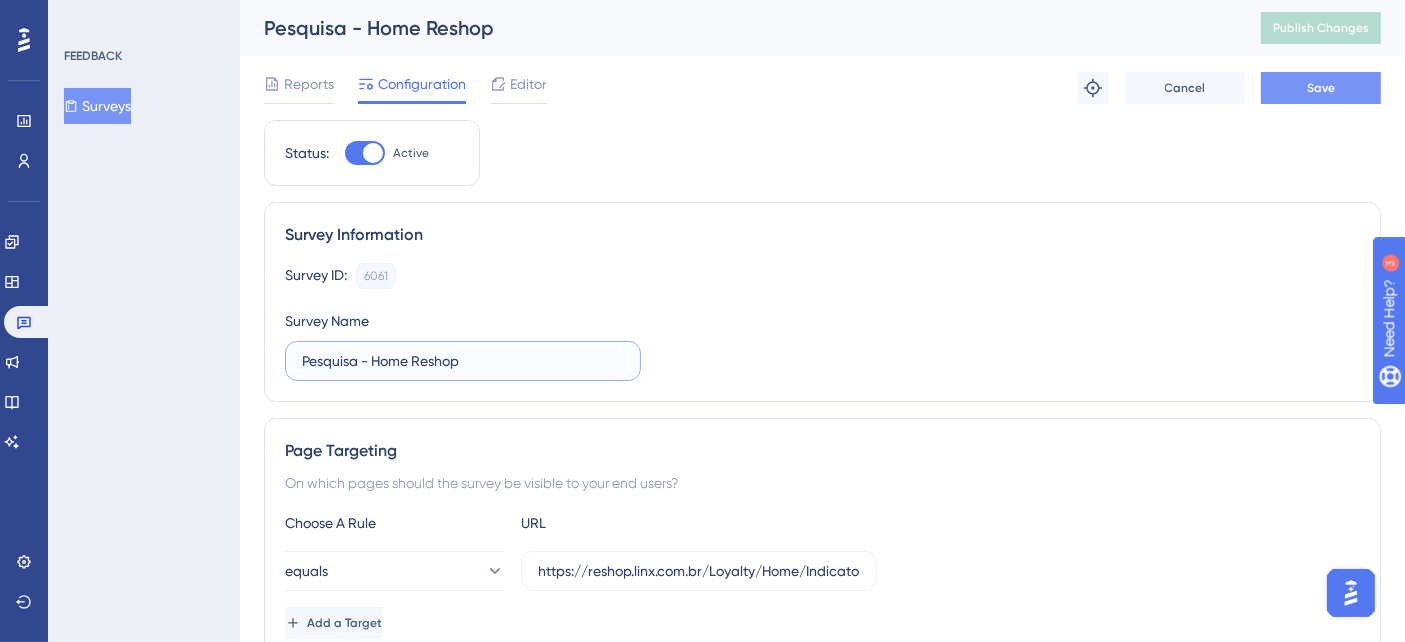 type on "Pesquisa - Home Reshop" 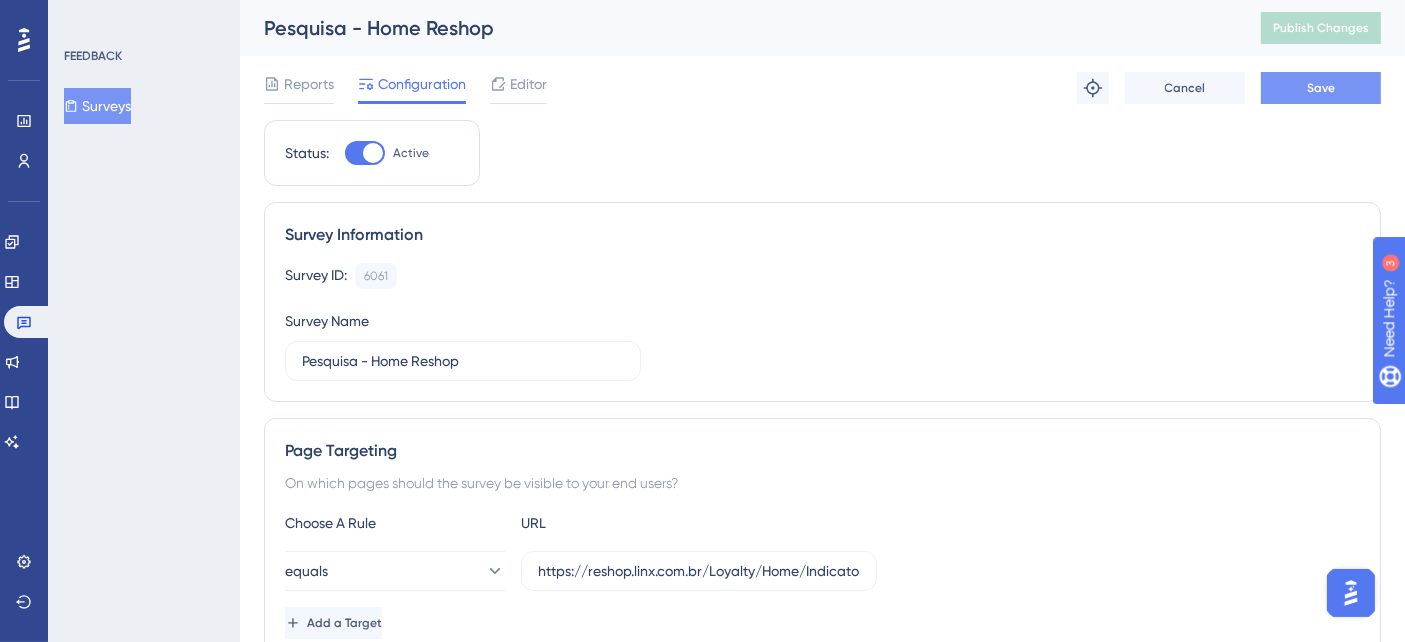 click on "Save" at bounding box center (1321, 88) 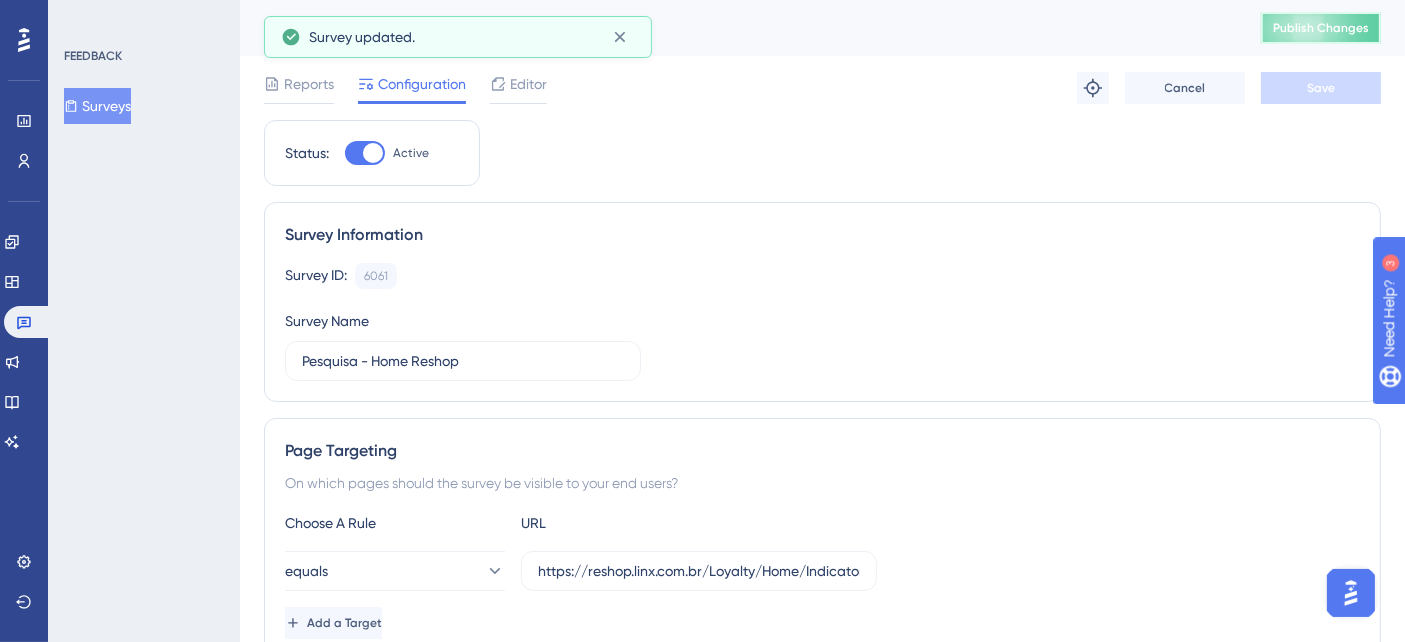 click on "Publish Changes" at bounding box center (1321, 28) 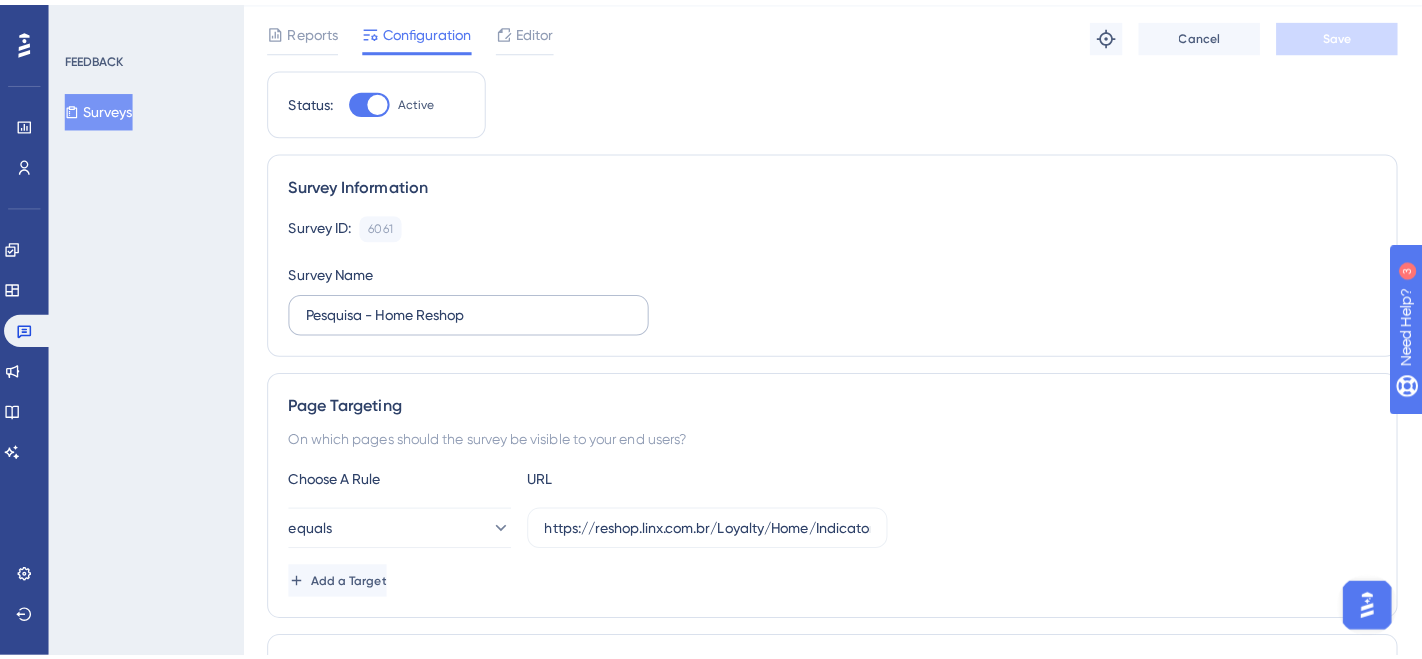 scroll, scrollTop: 0, scrollLeft: 0, axis: both 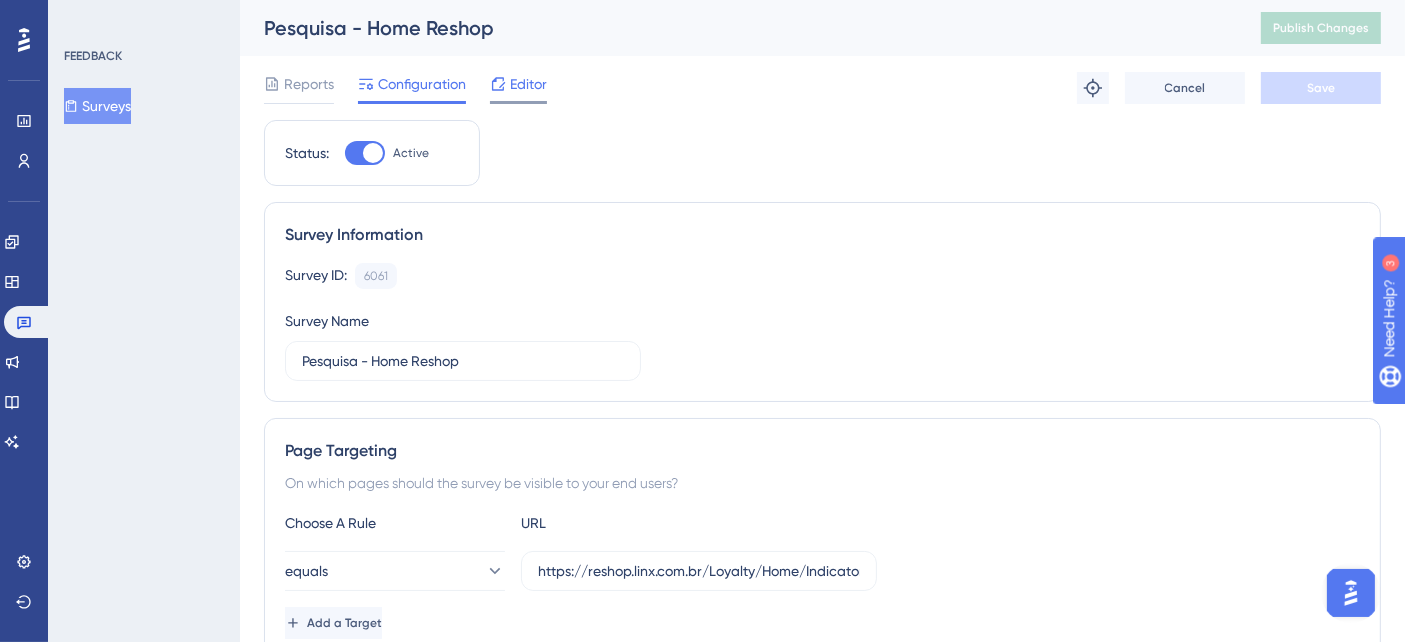click on "Editor" at bounding box center (528, 84) 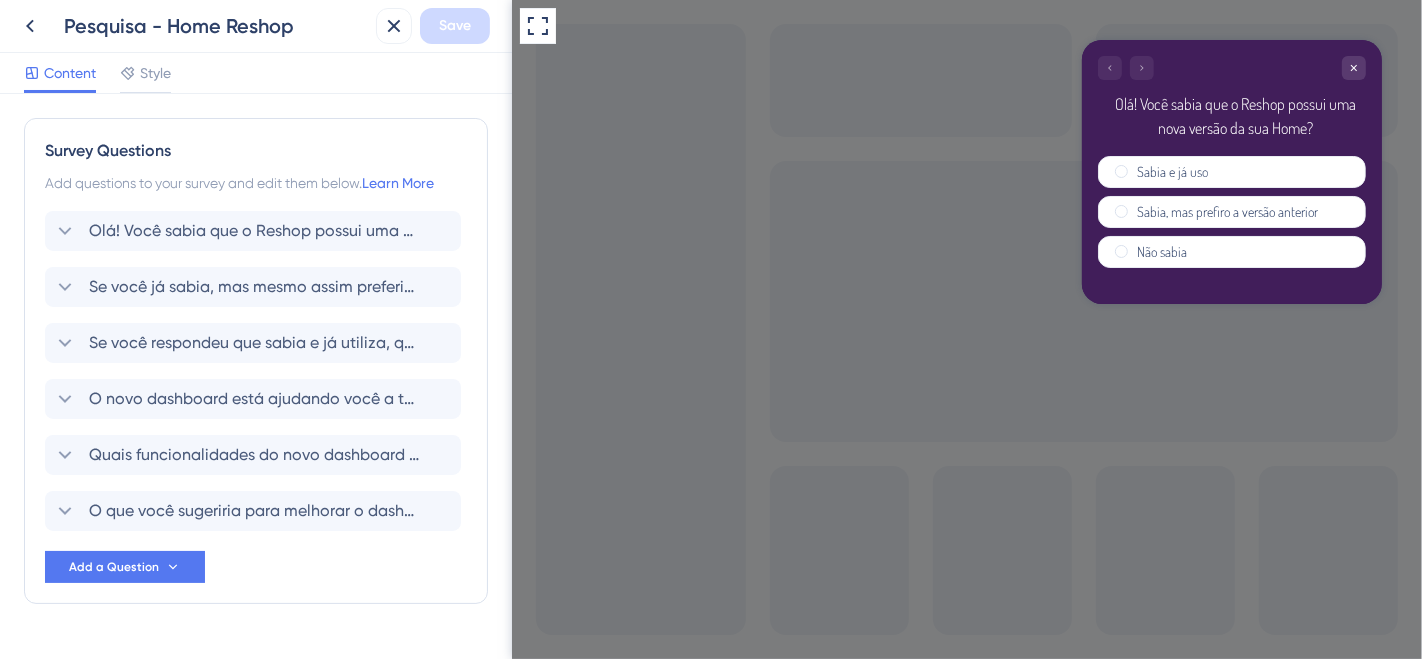 scroll, scrollTop: 0, scrollLeft: 0, axis: both 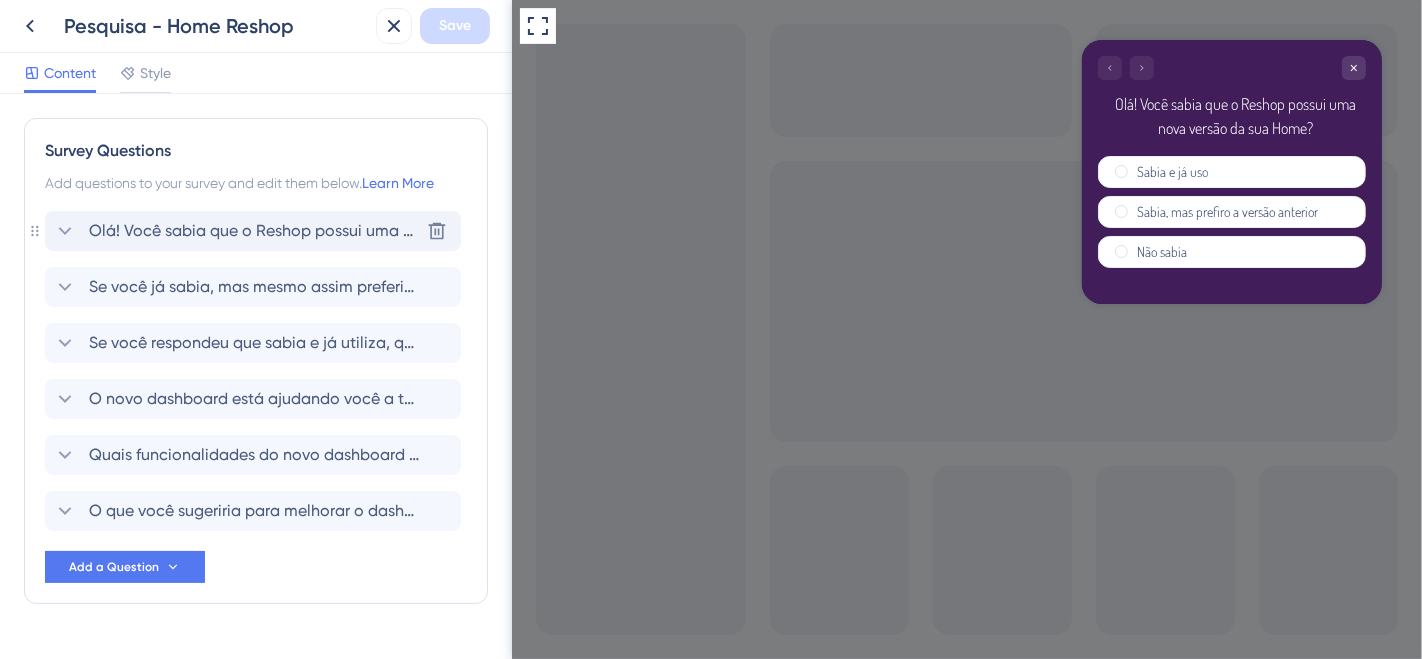 click 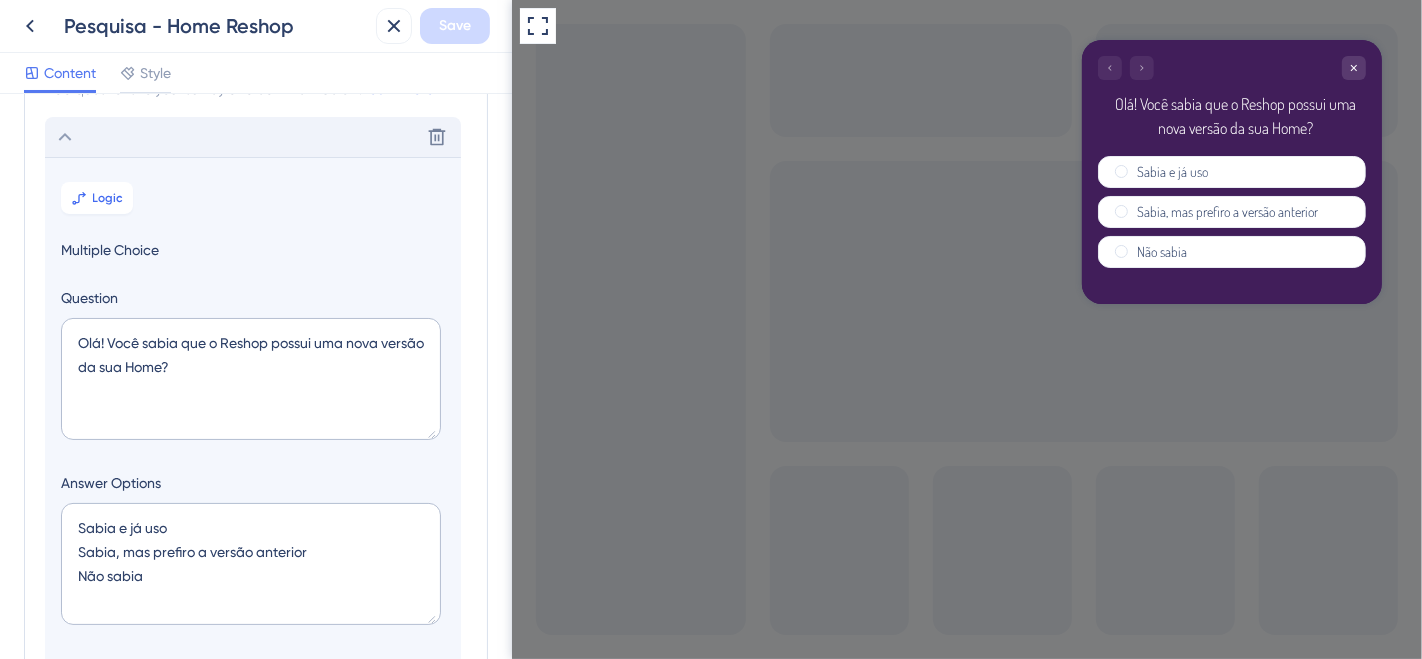 scroll, scrollTop: 0, scrollLeft: 0, axis: both 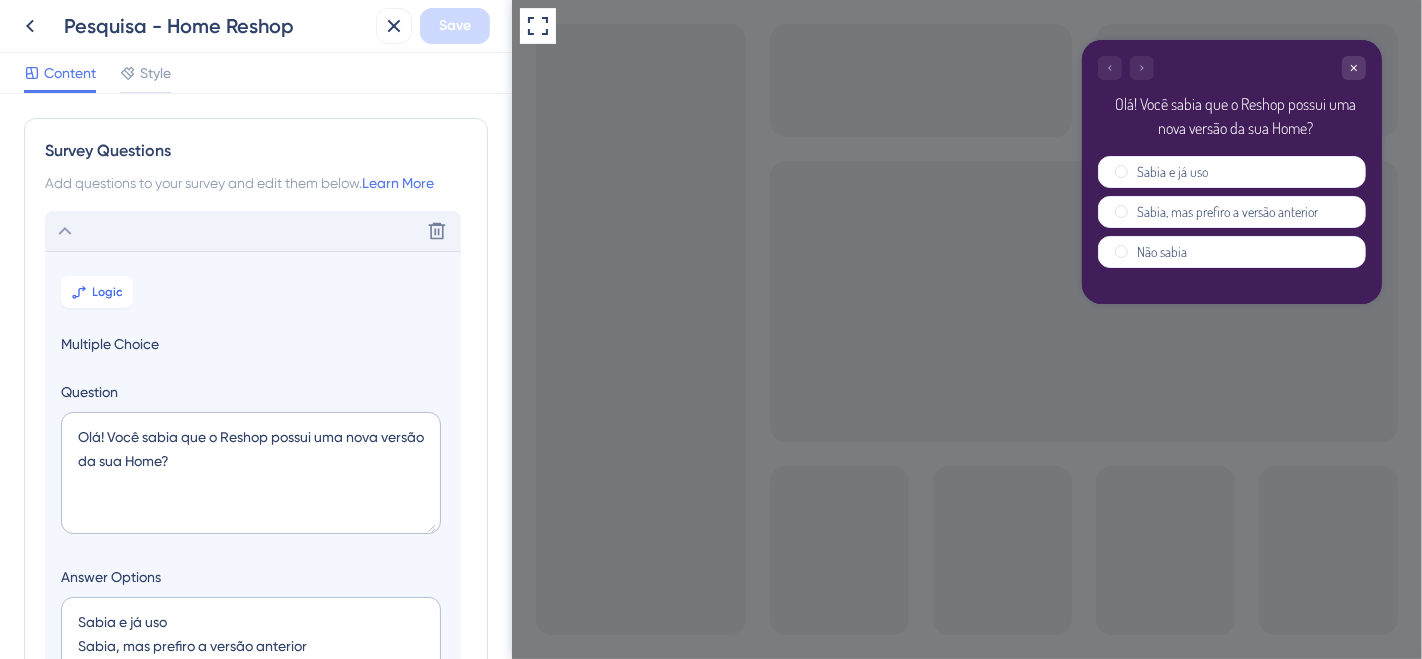 click 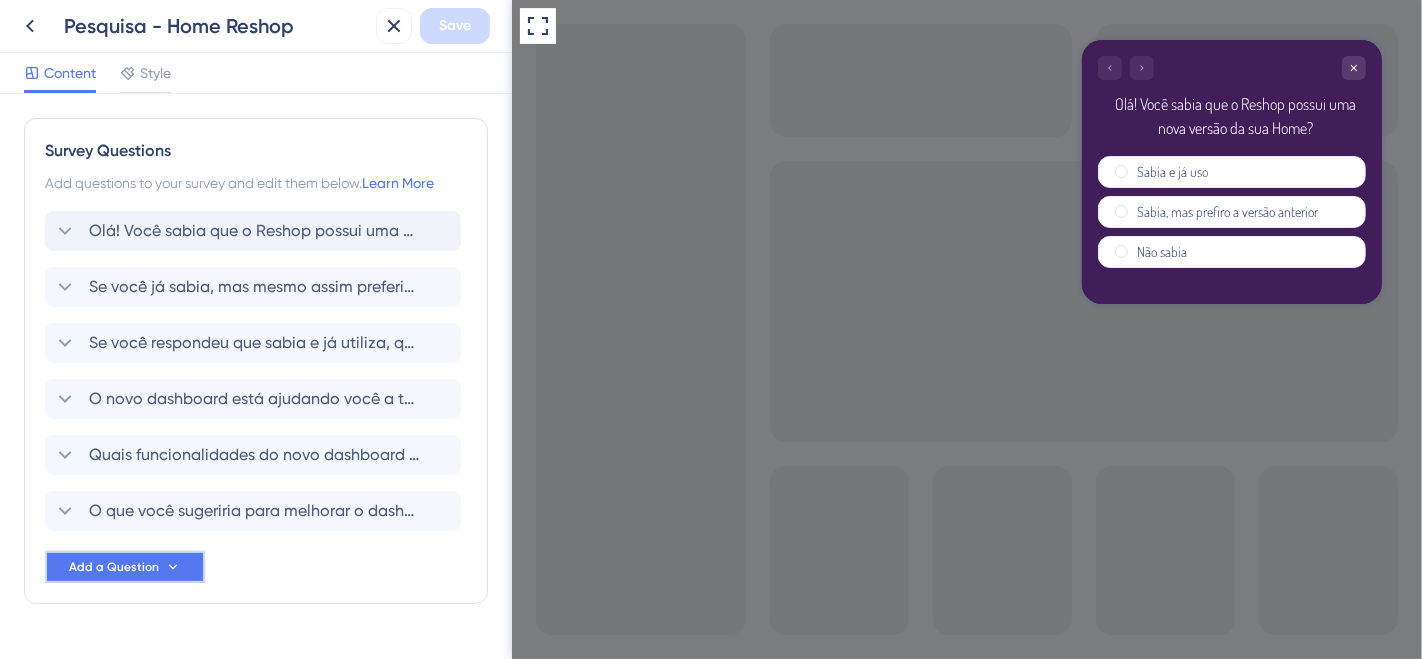 click on "Add a Question" at bounding box center (114, 567) 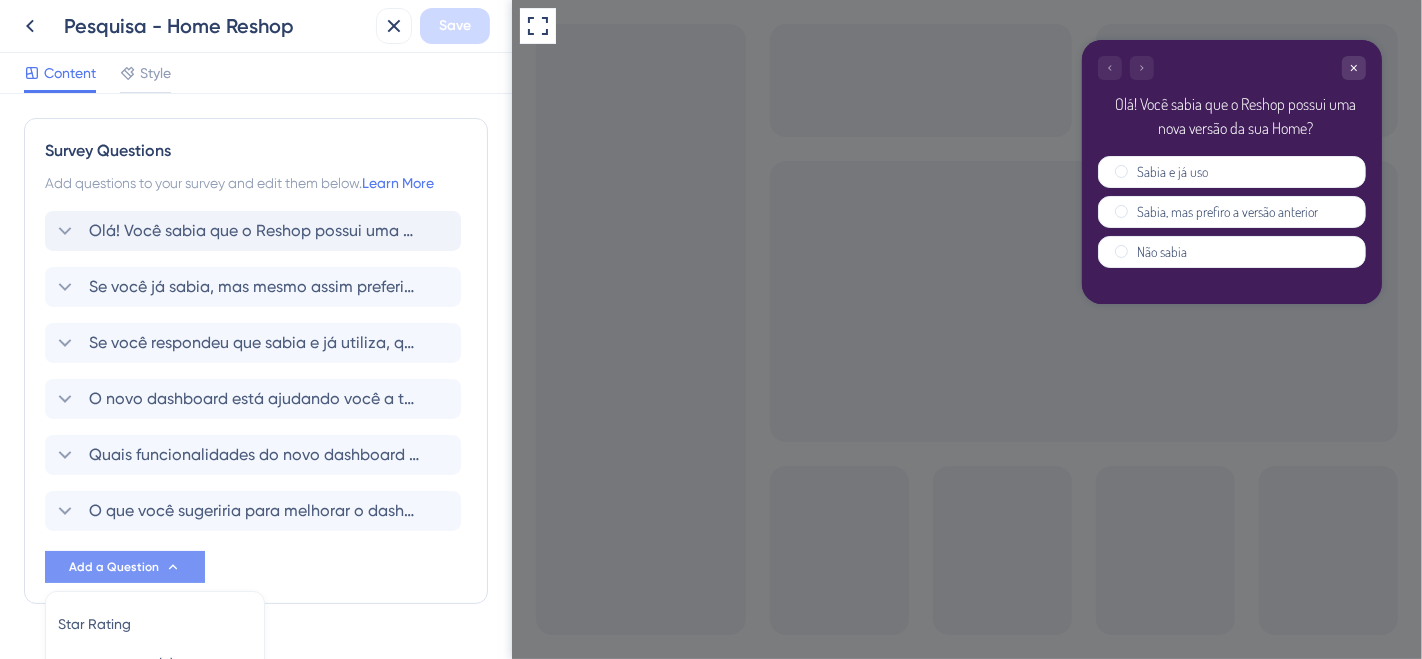 scroll, scrollTop: 357, scrollLeft: 0, axis: vertical 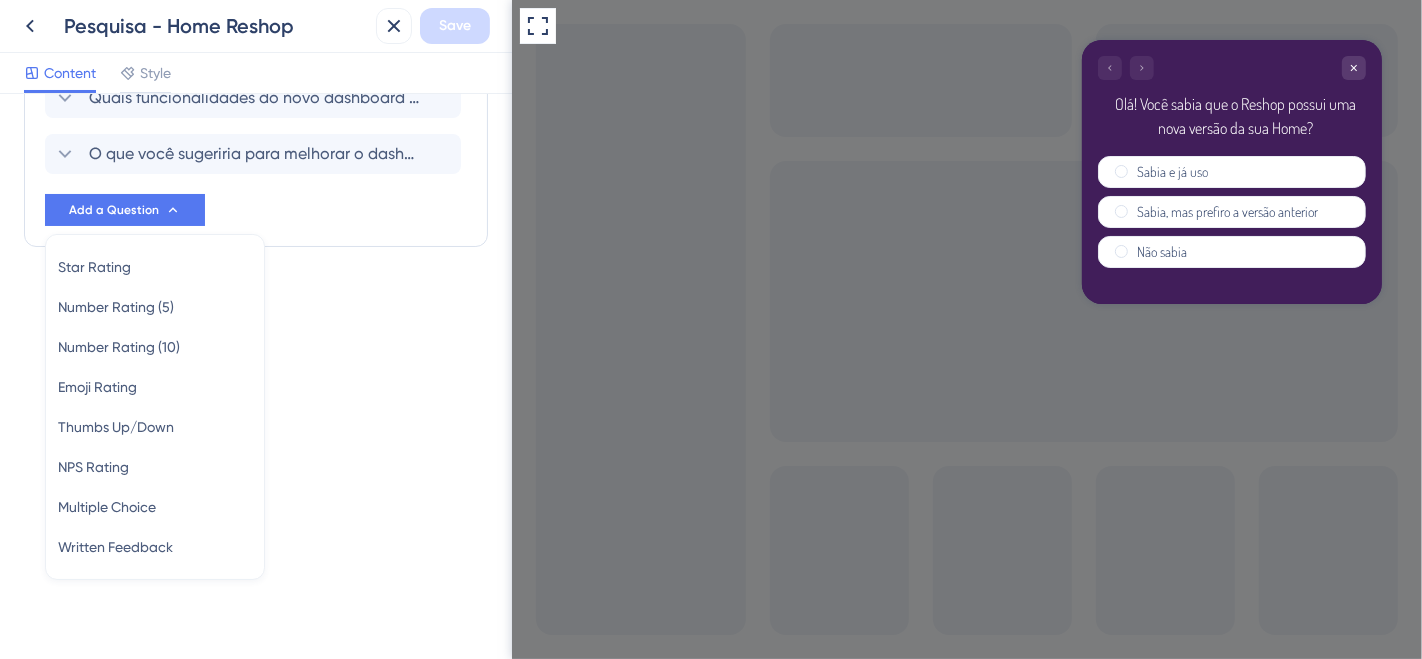 click on "Survey Questions Add questions to your survey and edit them below.   Learn More Olá! Você sabia que o Reshop possui uma nova versão da sua Home? Se você já sabia, mas mesmo assim preferiu utilizar a anterior, qual tem sido o(s) principal(is) motivo(s) para essa escolha?  Se você respondeu que sabia e já utiliza, qual(is) tem sido o(s) principal(is) motivo(s) para essa escolha? O novo dashboard está ajudando você a tomar decisões mais rápidas ou assertivas? Quais funcionalidades do novo dashboard você considera mais úteis? O que você sugeriria para melhorar o dashboard e torná-lo mais útil para o seu dia a dia? Add a Question Star Rating Star Rating Number Rating (5) Number Rating (5) Number Rating (10) Number Rating (10) Emoji Rating Emoji Rating Thumbs Up/Down Thumbs Up/Down NPS Rating NPS Rating Multiple Choice Multiple Choice Written Feedback Written Feedback" at bounding box center [256, 44] 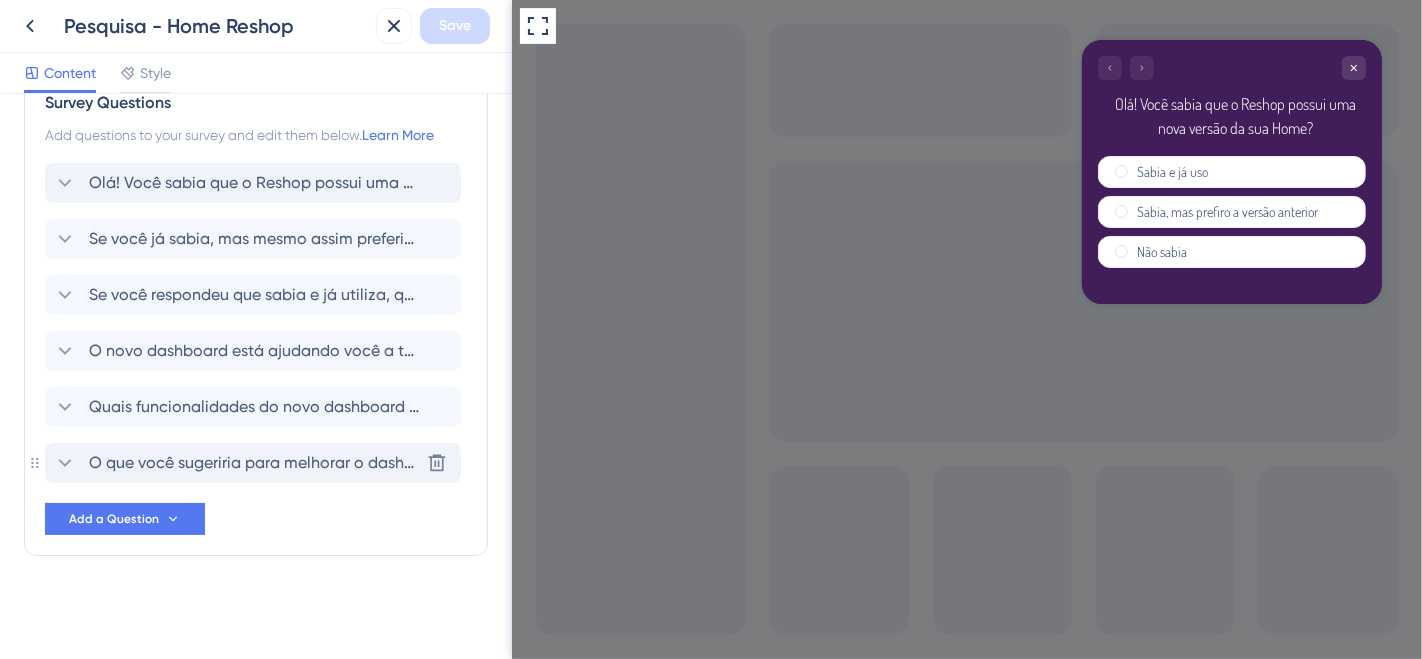 scroll, scrollTop: 0, scrollLeft: 0, axis: both 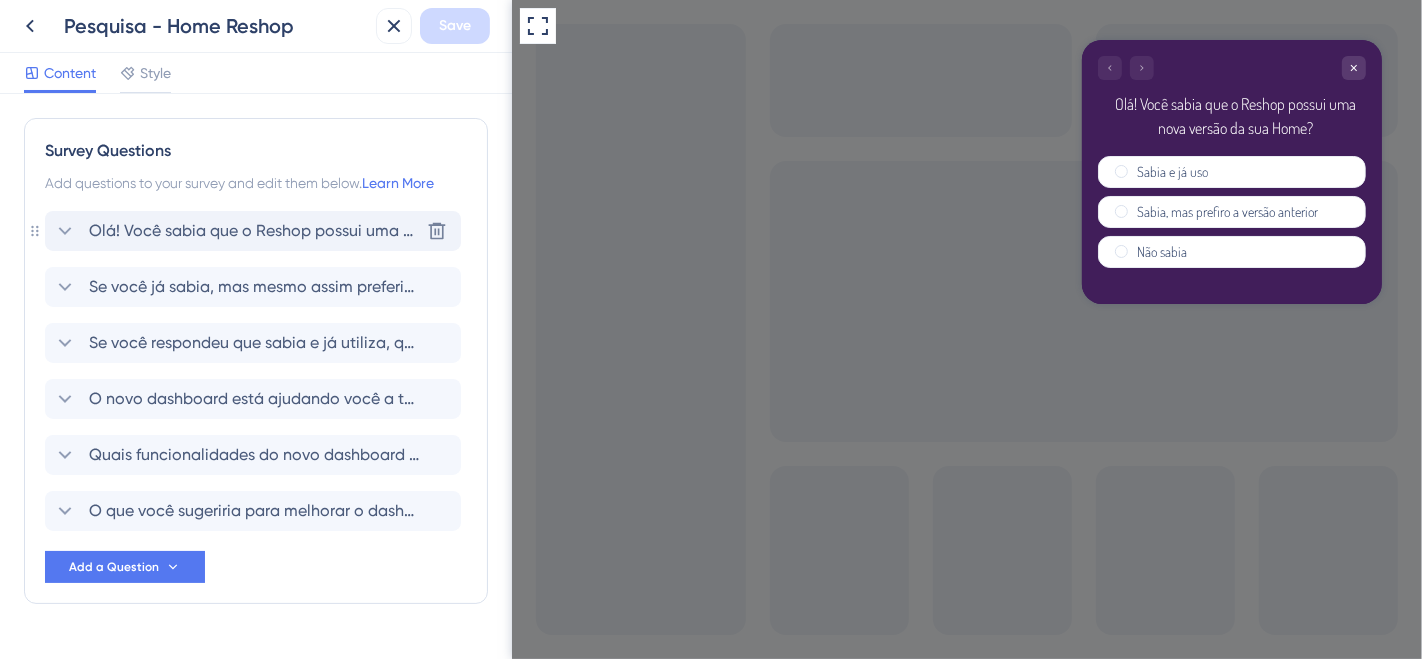 click 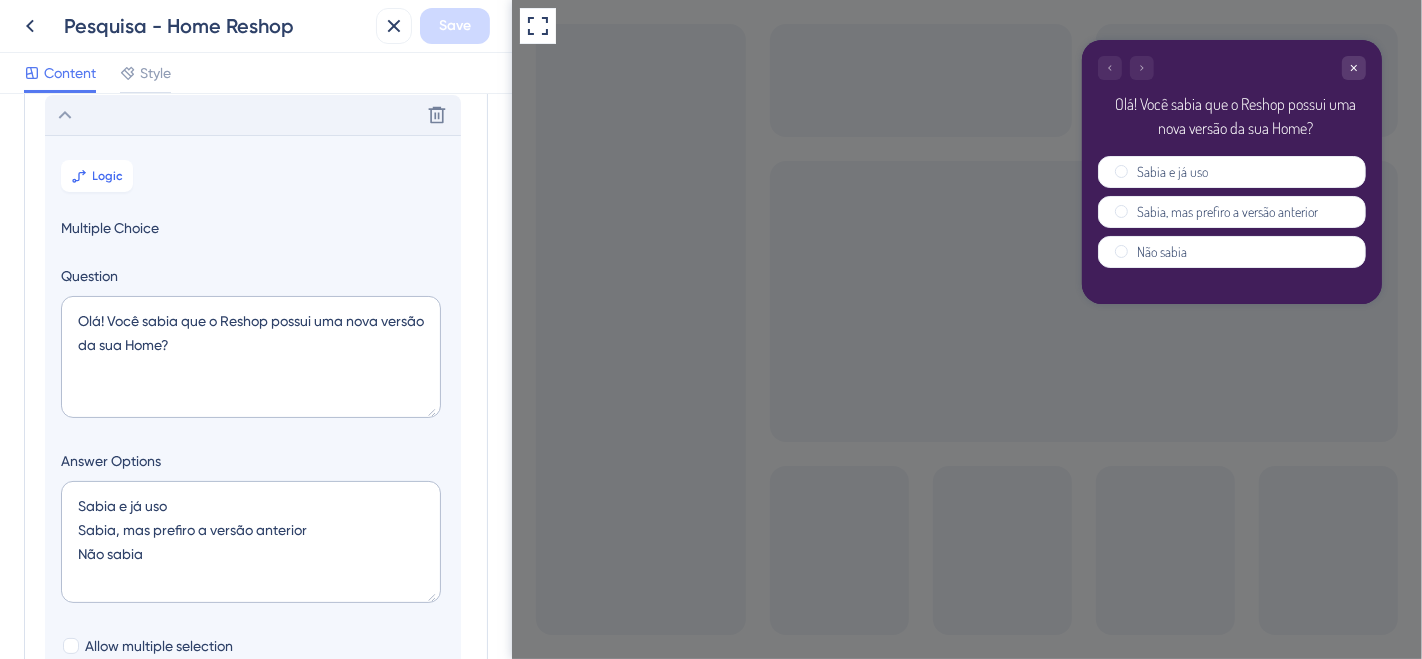 scroll, scrollTop: 117, scrollLeft: 0, axis: vertical 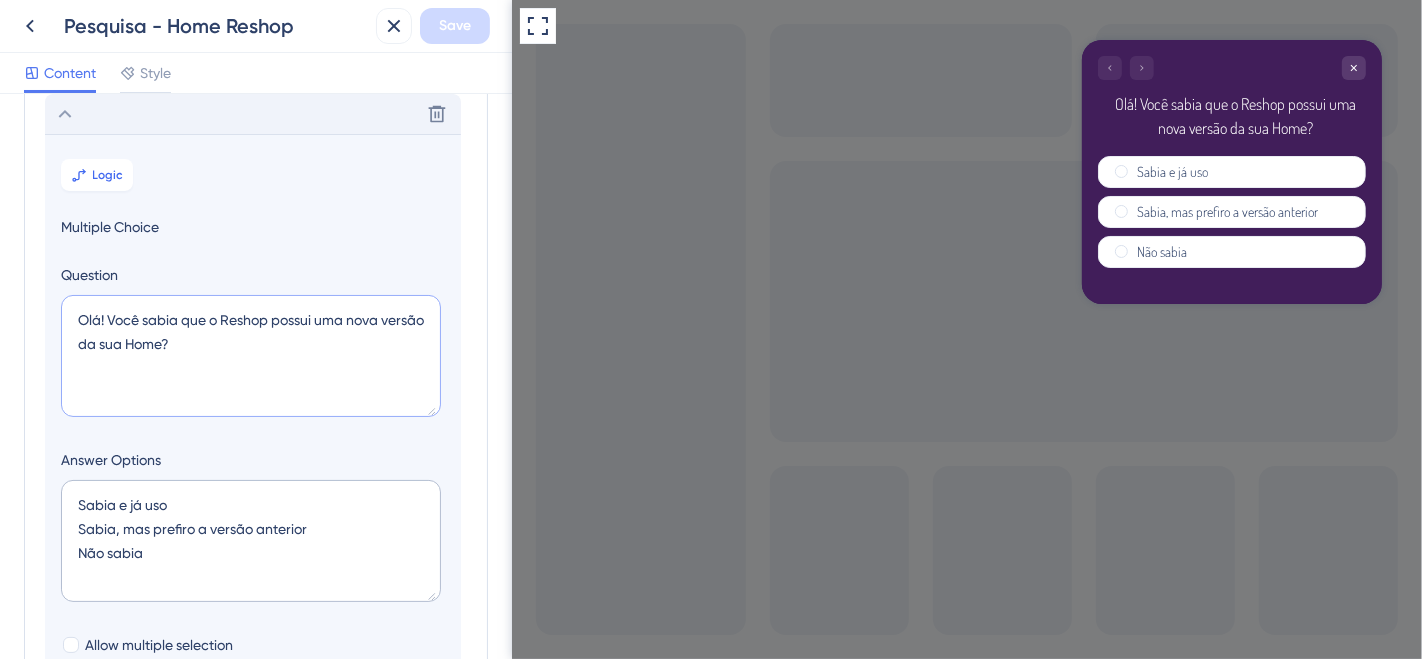 drag, startPoint x: 258, startPoint y: 352, endPoint x: 48, endPoint y: 304, distance: 215.41588 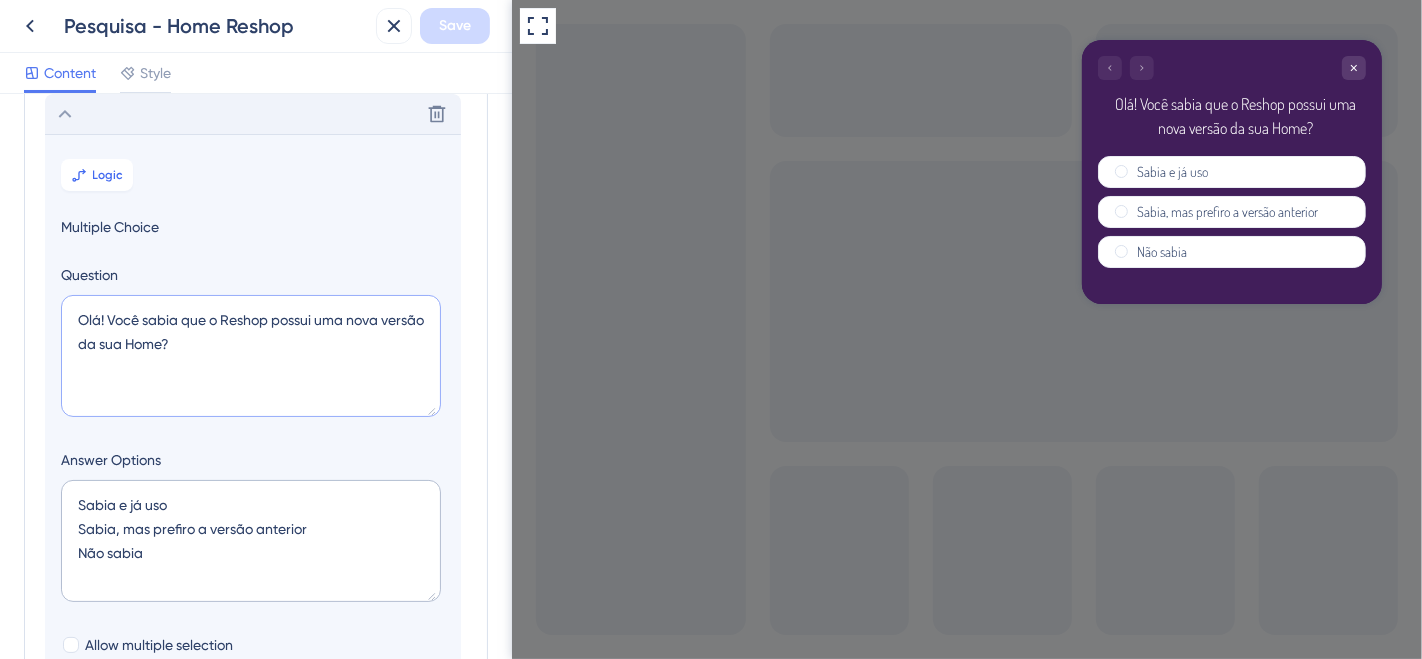 click on "Olá! Você sabia que o Reshop possui uma nova versão da sua Home?" at bounding box center [251, 356] 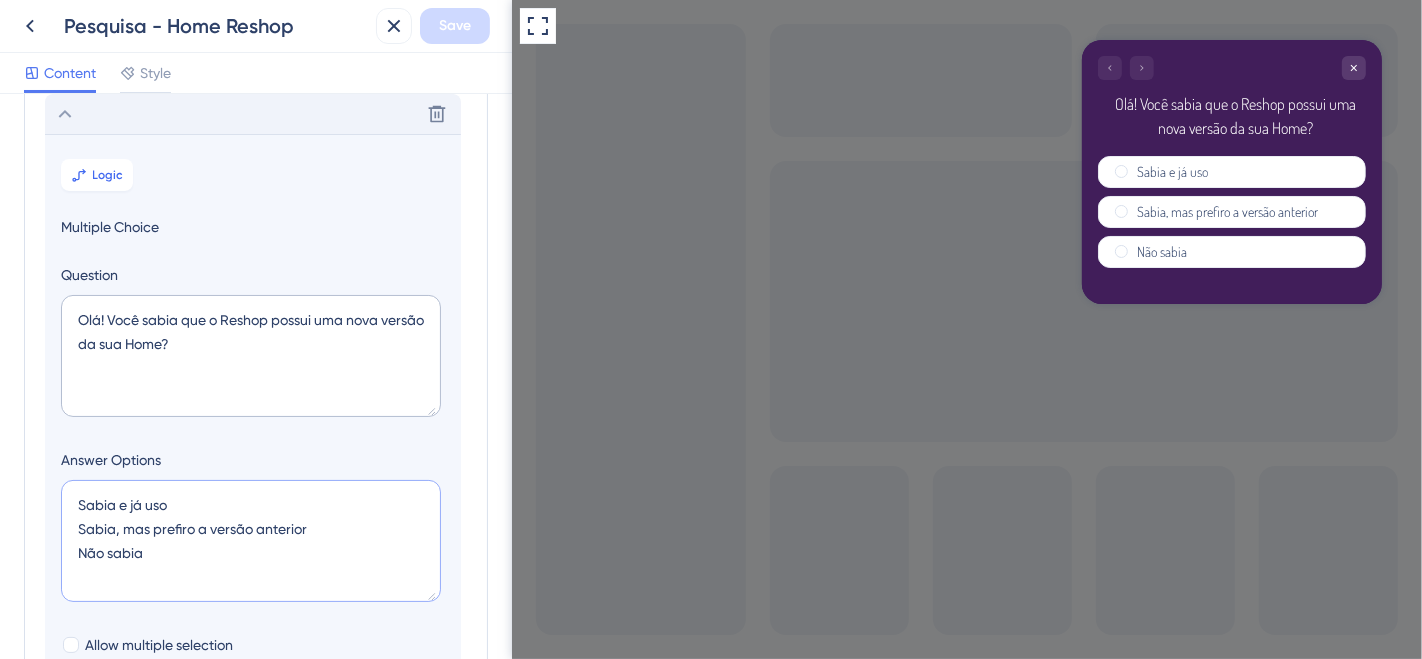 click on "Sabia e já uso
Sabia, mas prefiro a versão anterior
Não sabia" at bounding box center (251, 541) 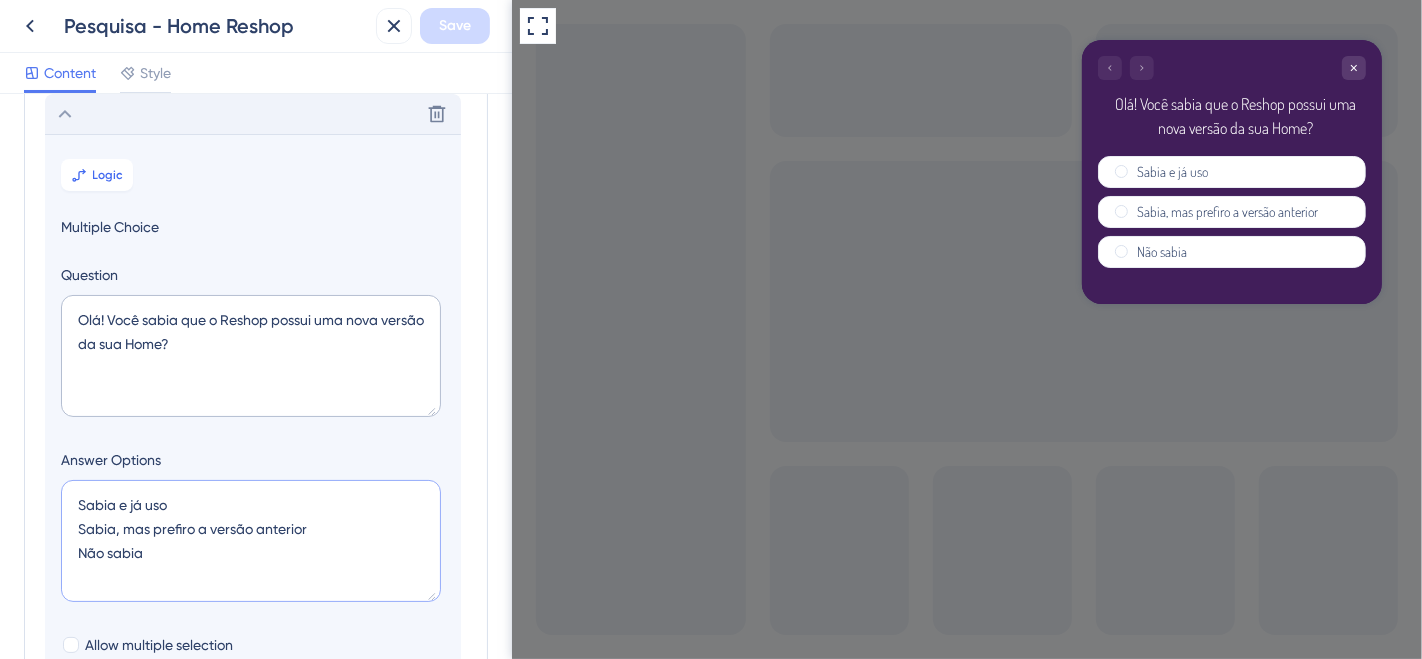 click on "Sabia e já uso
Sabia, mas prefiro a versão anterior
Não sabia" at bounding box center (251, 541) 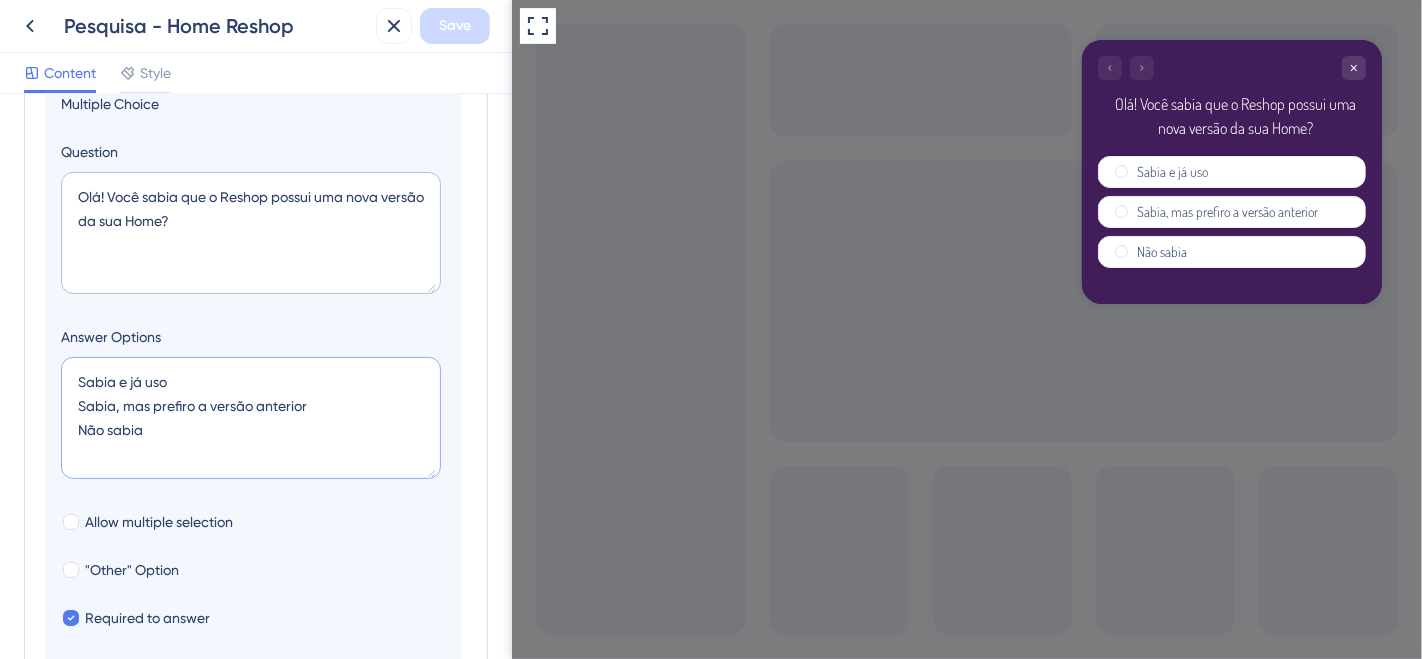 scroll, scrollTop: 339, scrollLeft: 0, axis: vertical 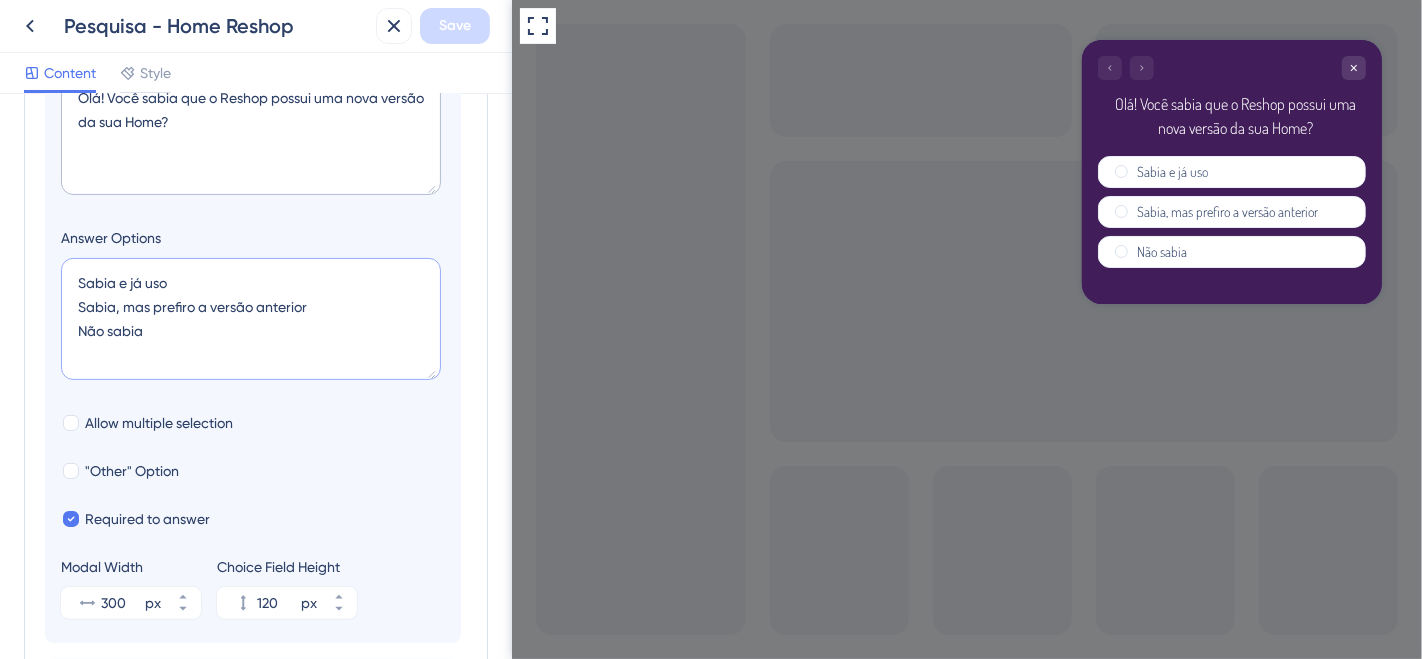 click on "Sabia e já uso
Sabia, mas prefiro a versão anterior
Não sabia" at bounding box center (251, 319) 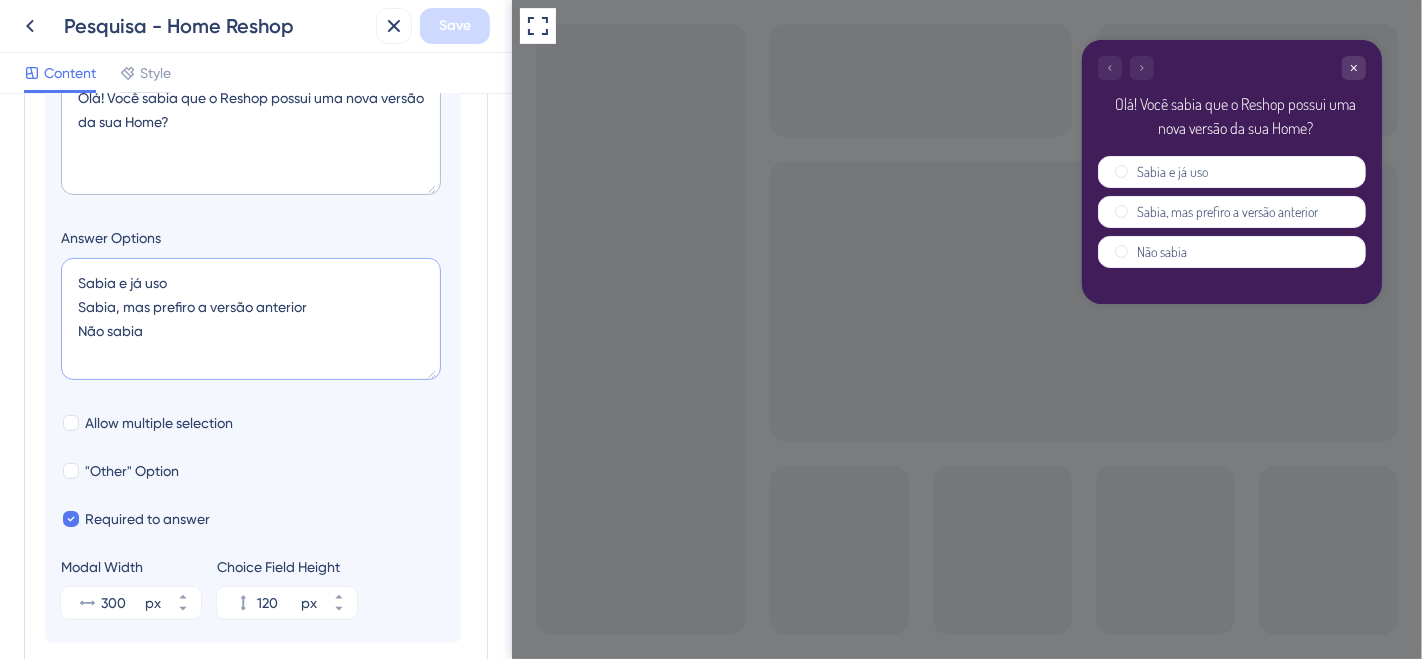 click on "Sabia e já uso
Sabia, mas prefiro a versão anterior
Não sabia" at bounding box center (251, 319) 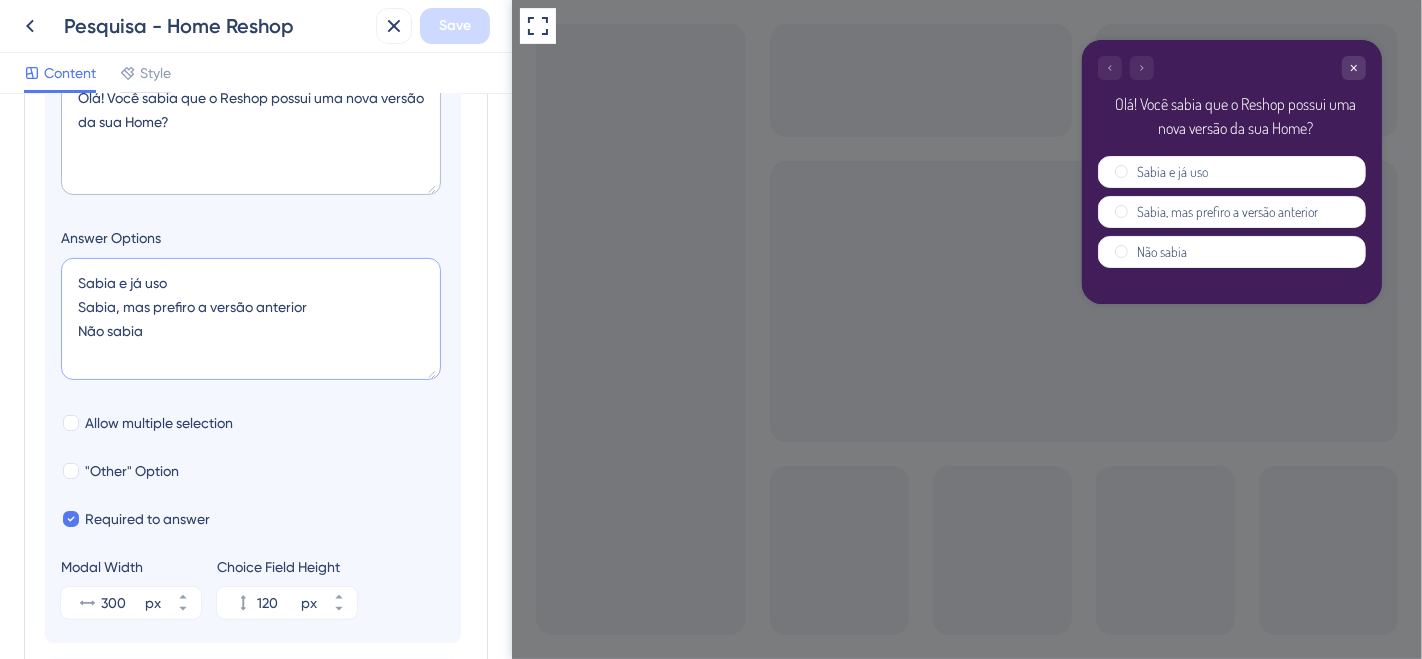 click on "Sabia e já uso
Sabia, mas prefiro a versão anterior
Não sabia" at bounding box center (251, 319) 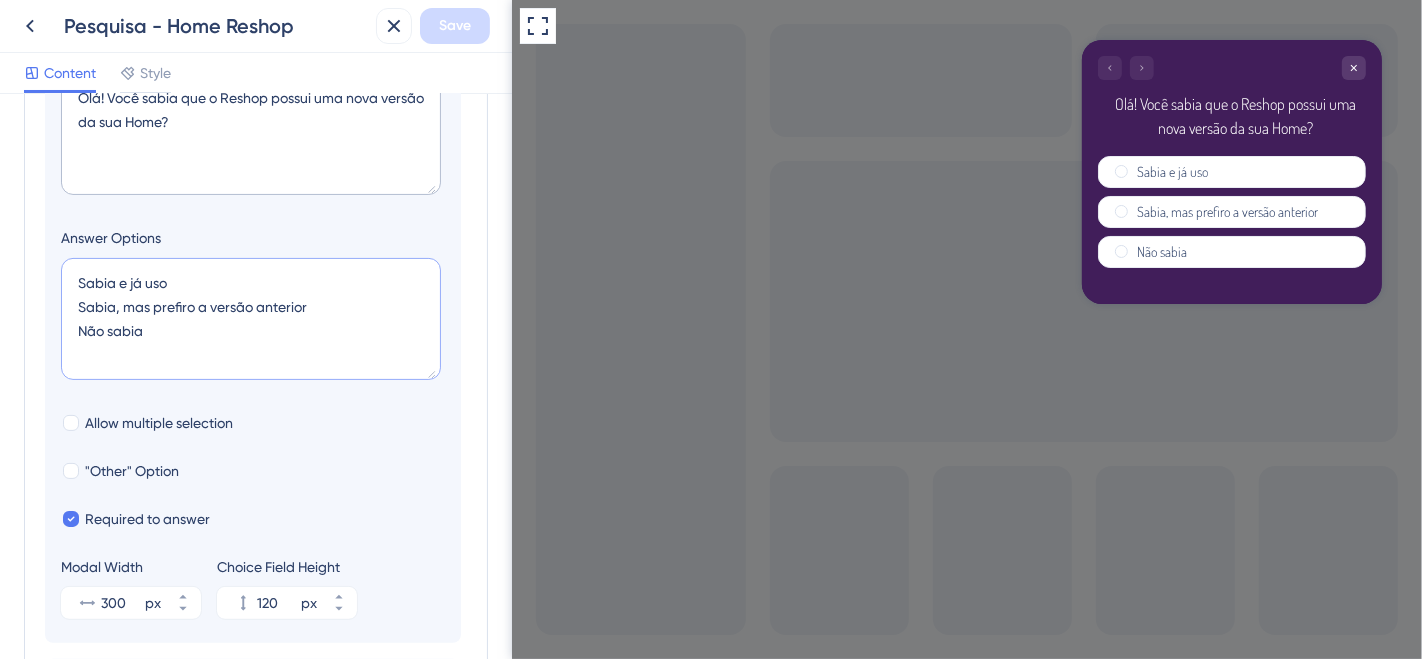 click on "Sabia e já uso
Sabia, mas prefiro a versão anterior
Não sabia" at bounding box center (251, 319) 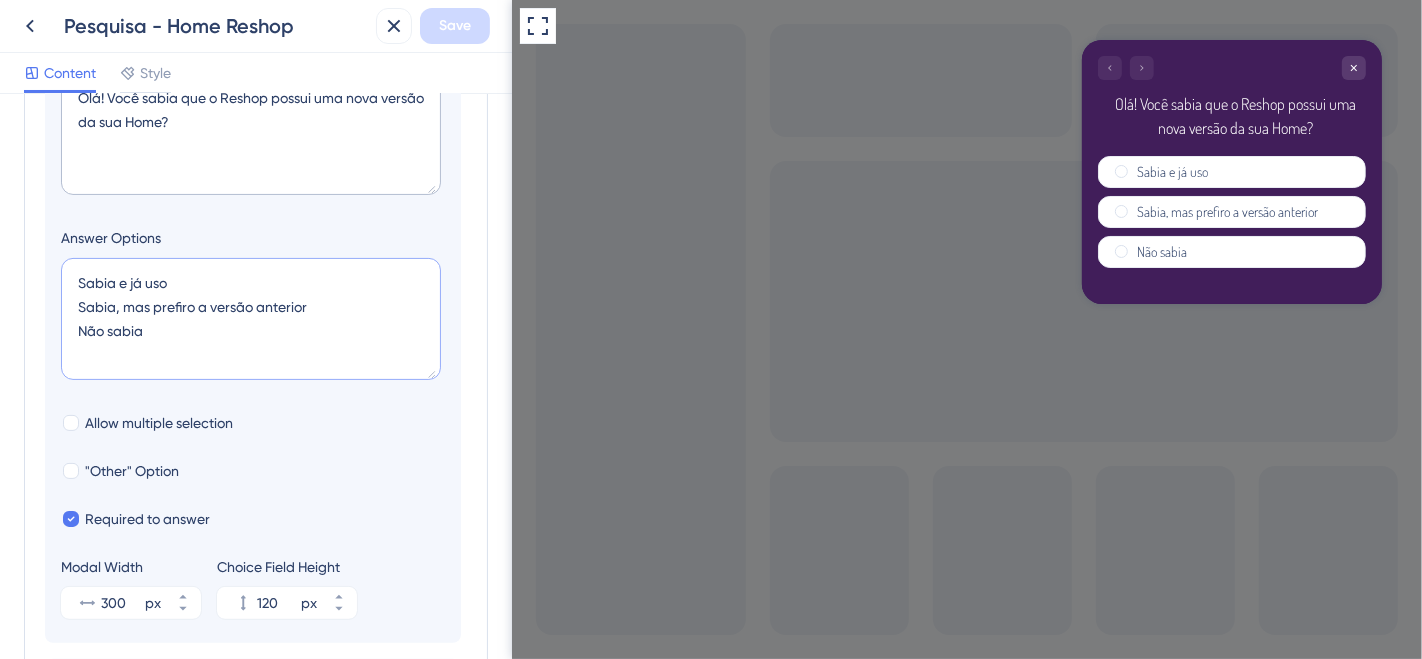 scroll, scrollTop: 450, scrollLeft: 0, axis: vertical 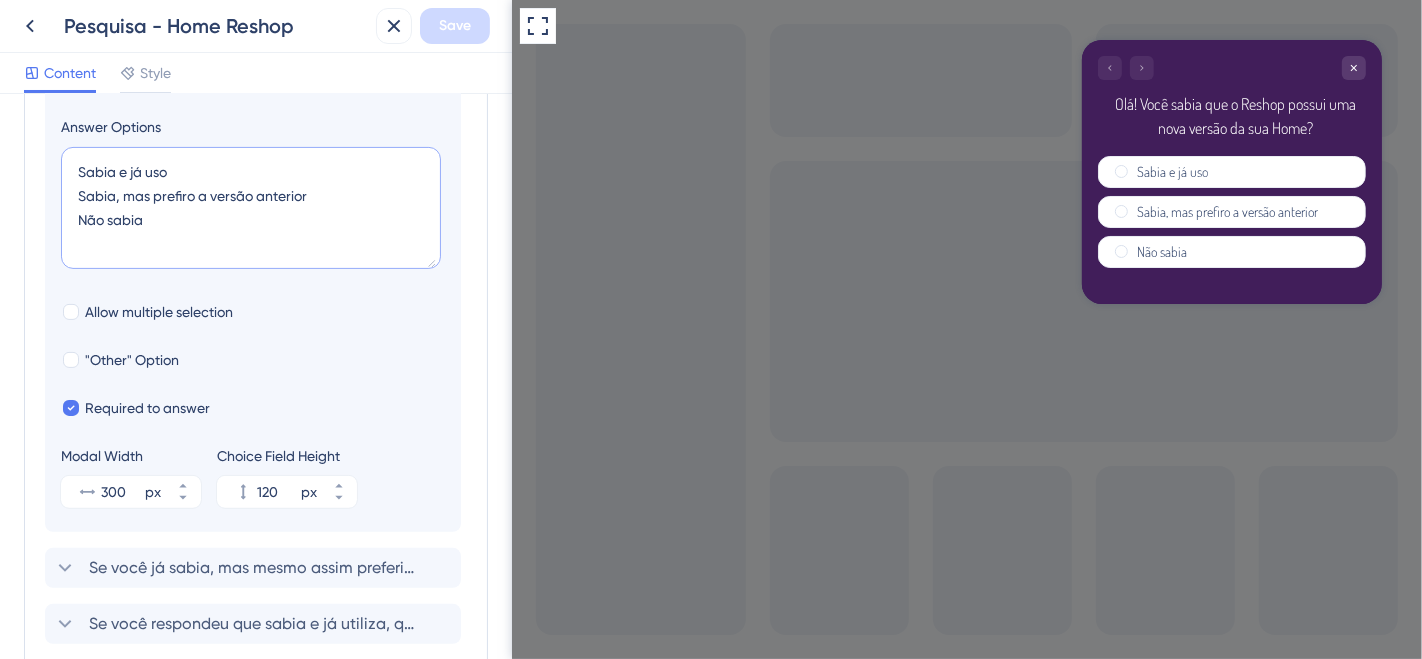 drag, startPoint x: 74, startPoint y: 168, endPoint x: 213, endPoint y: 161, distance: 139.17615 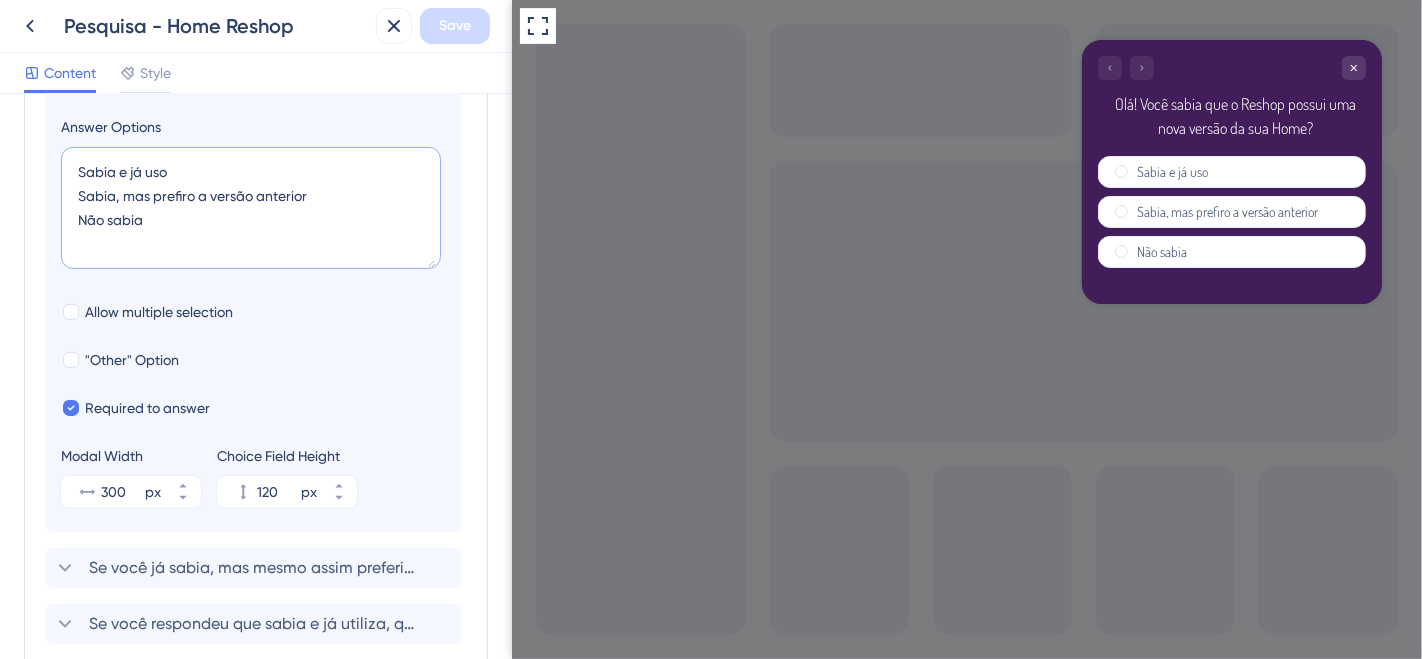 drag, startPoint x: 83, startPoint y: 201, endPoint x: 364, endPoint y: 168, distance: 282.9311 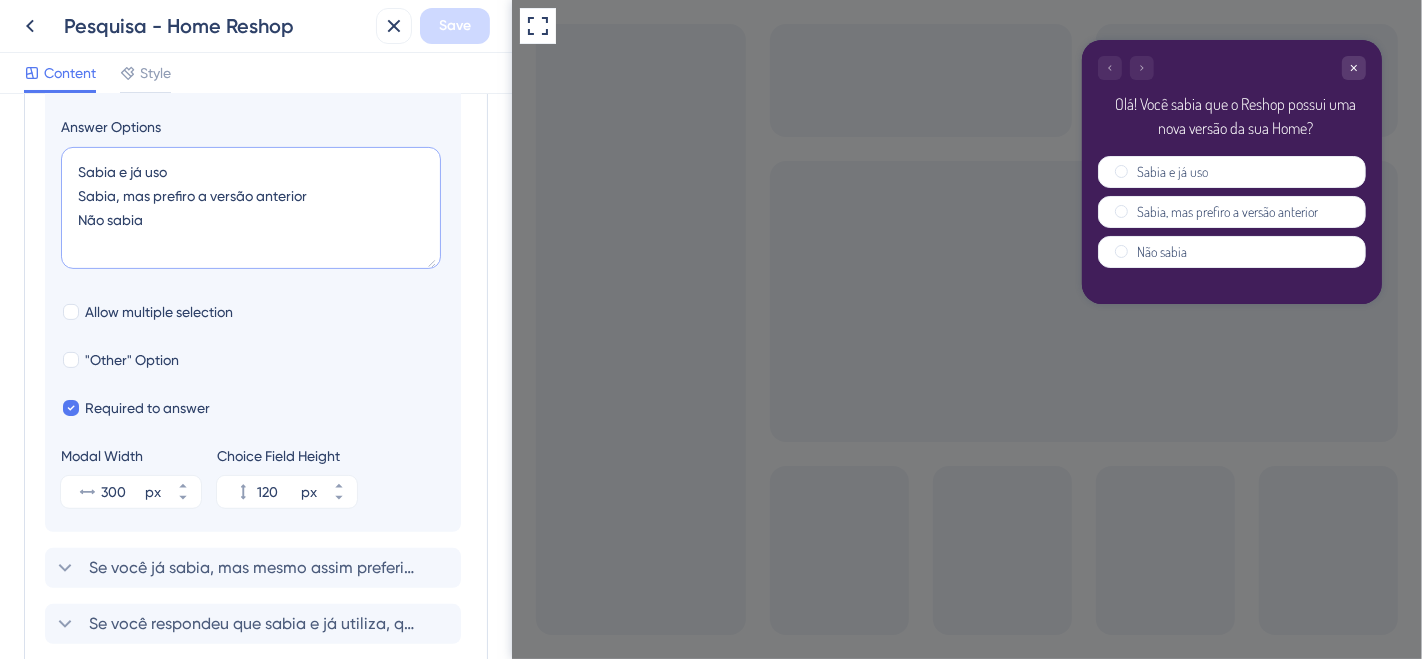 click on "Sabia e já uso
Sabia, mas prefiro a versão anterior
Não sabia" at bounding box center [251, 208] 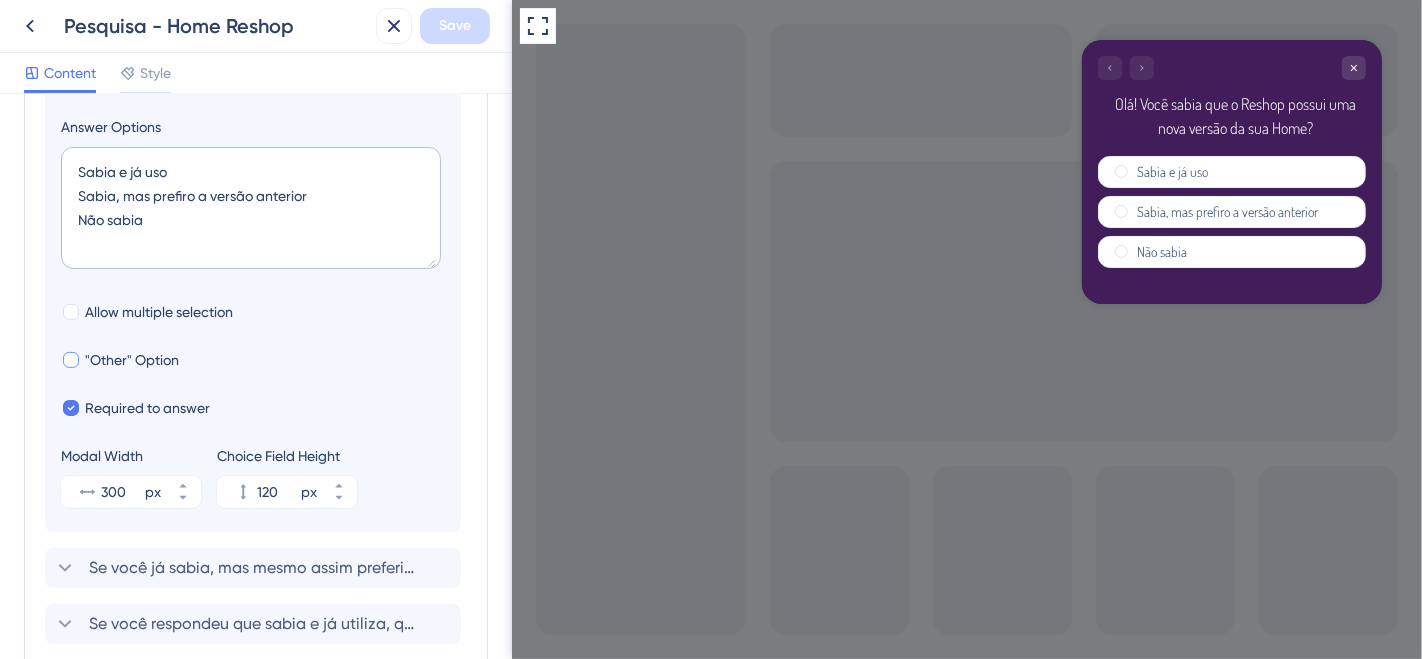click at bounding box center (71, 360) 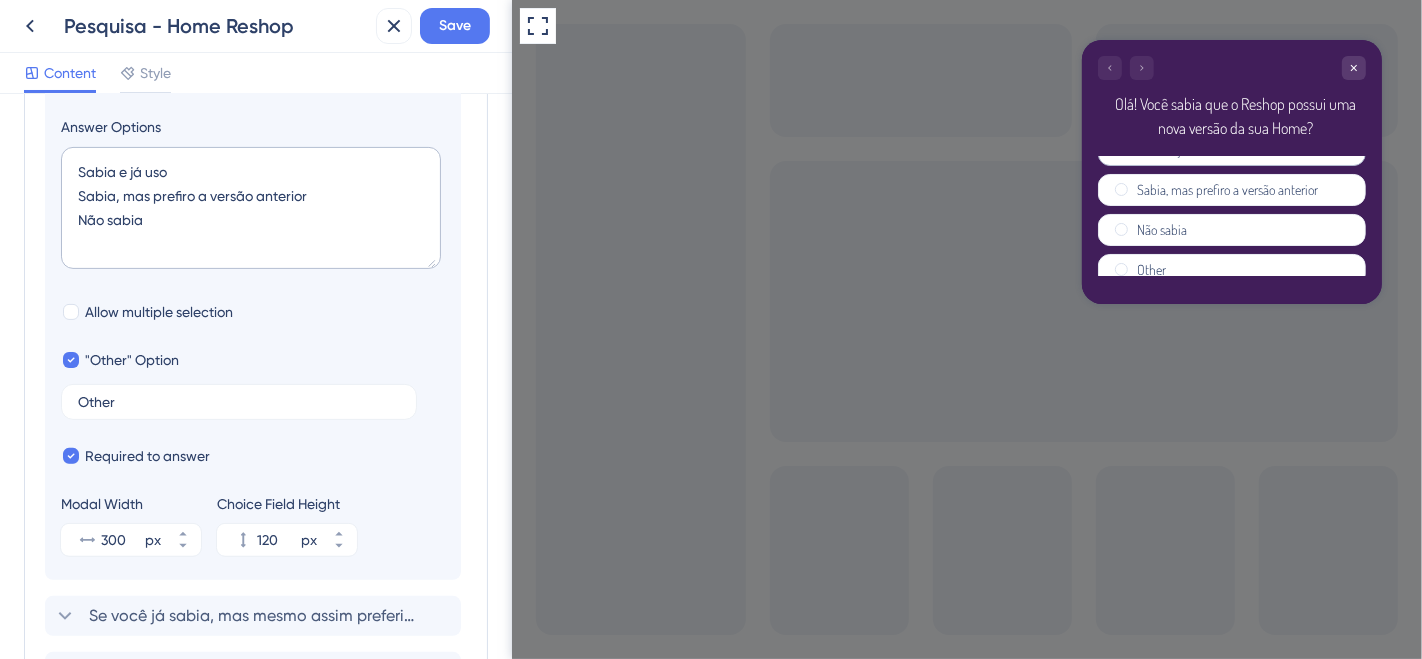scroll, scrollTop: 29, scrollLeft: 0, axis: vertical 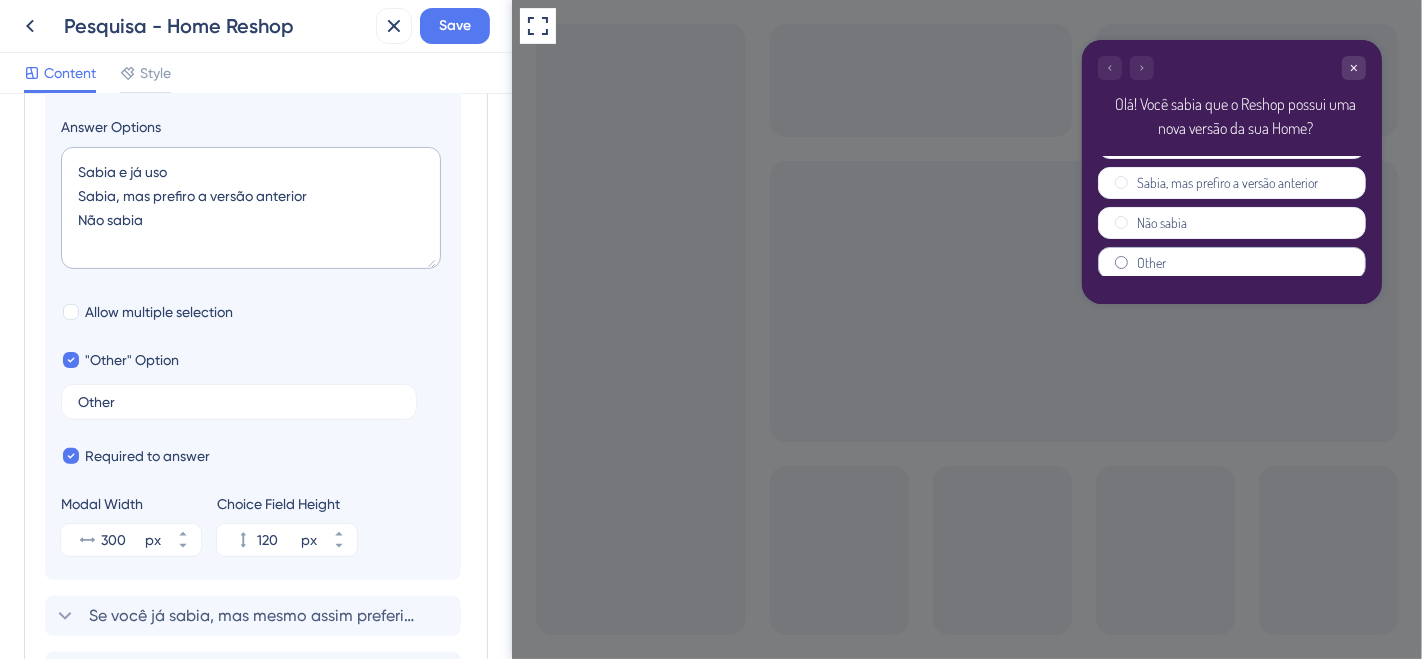 click at bounding box center (1120, 262) 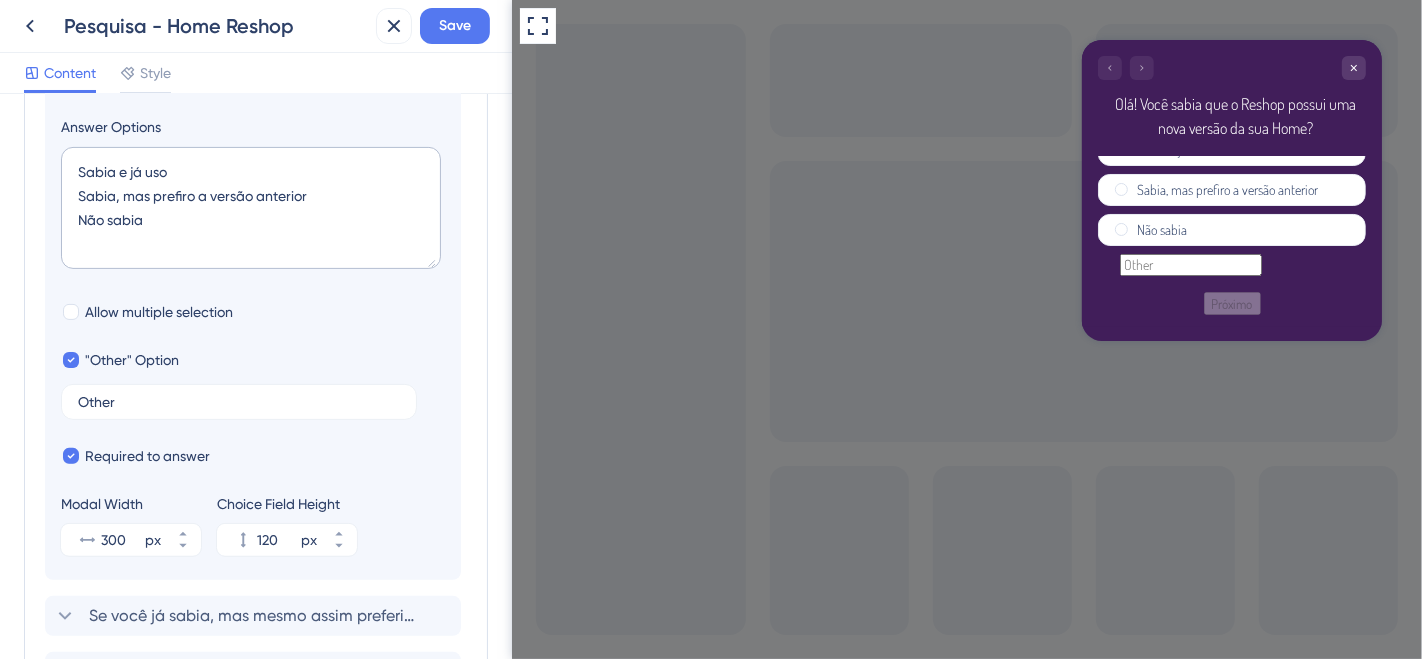 click at bounding box center [1190, 265] 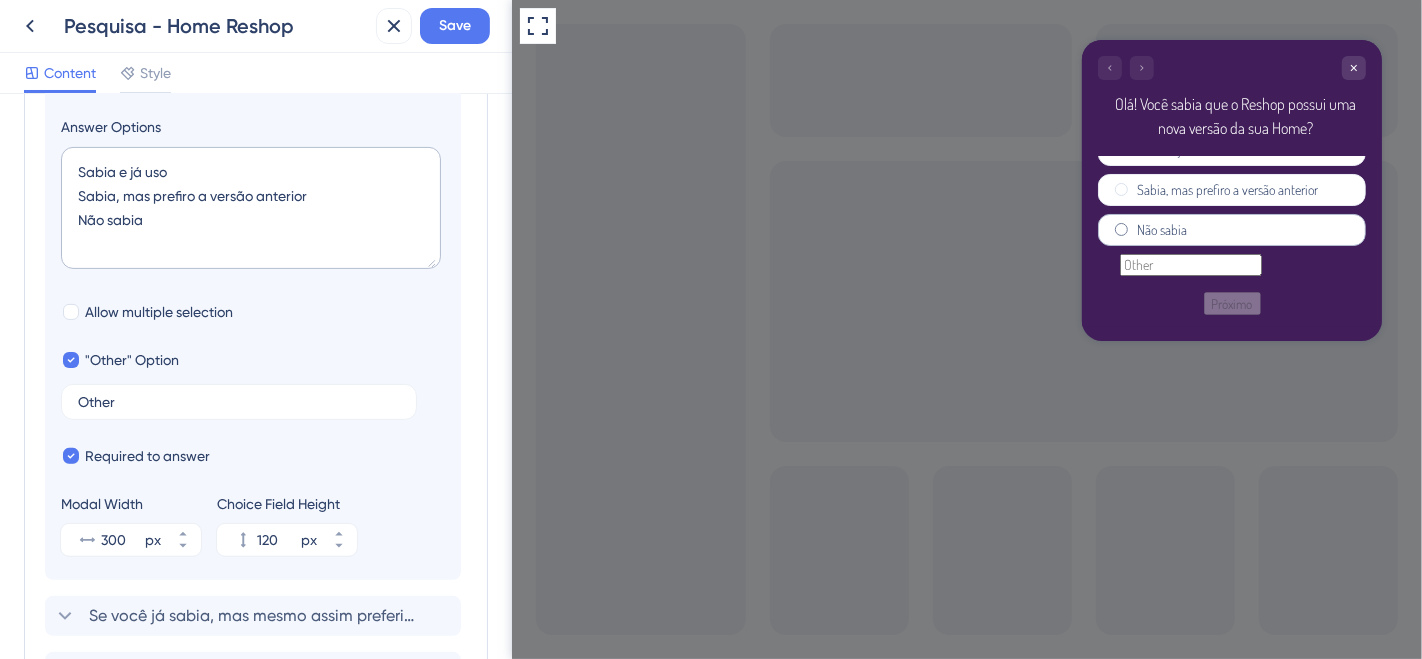 click at bounding box center [1120, 229] 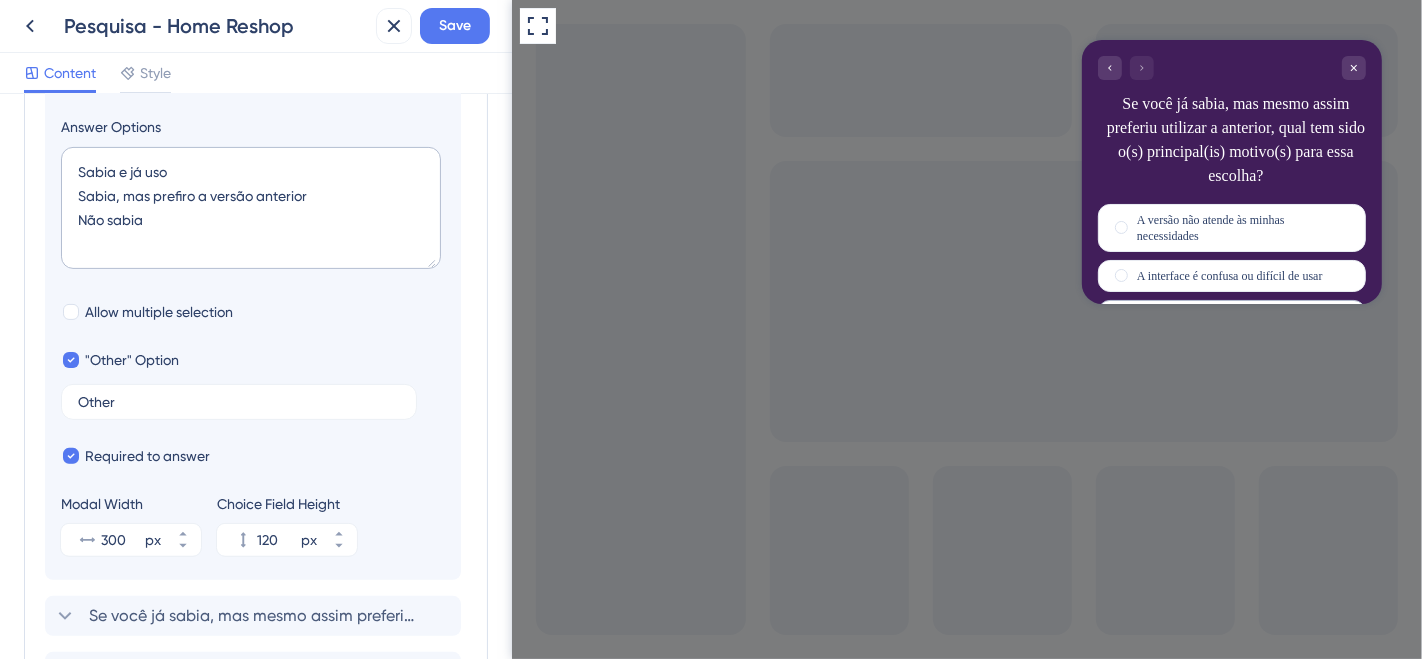 scroll, scrollTop: 0, scrollLeft: 0, axis: both 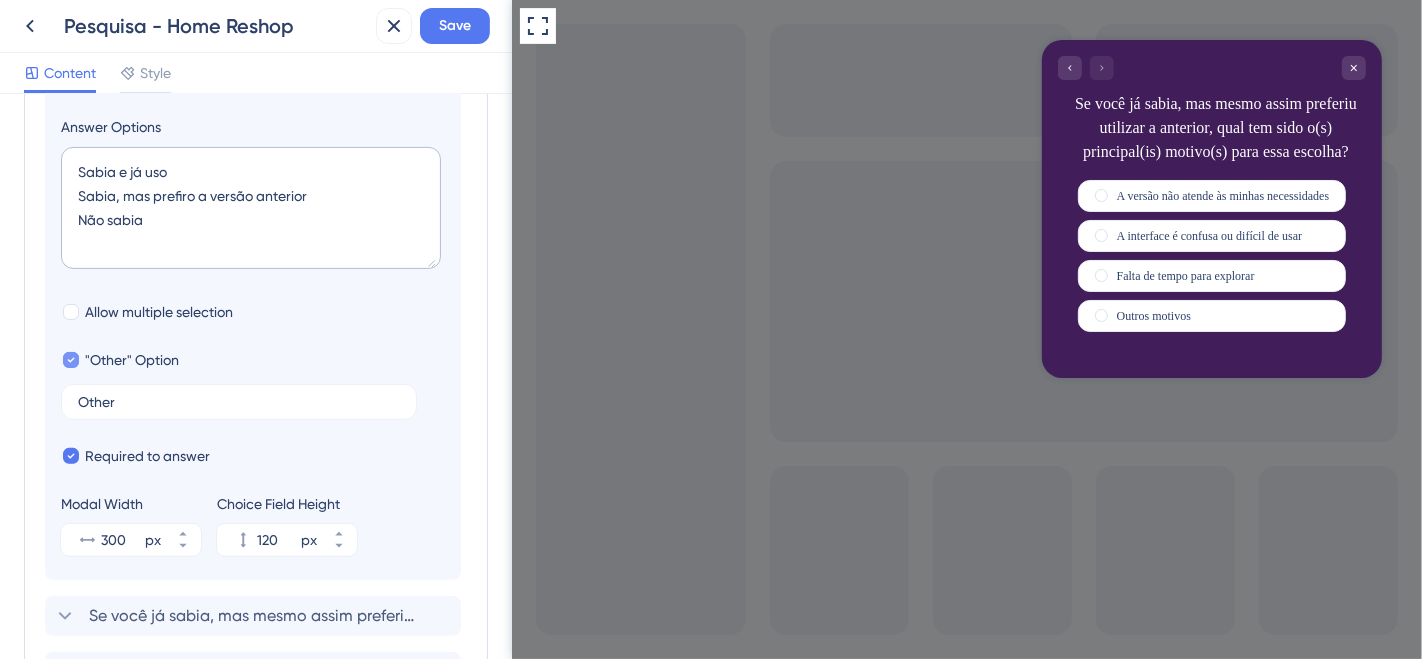 click at bounding box center [71, 360] 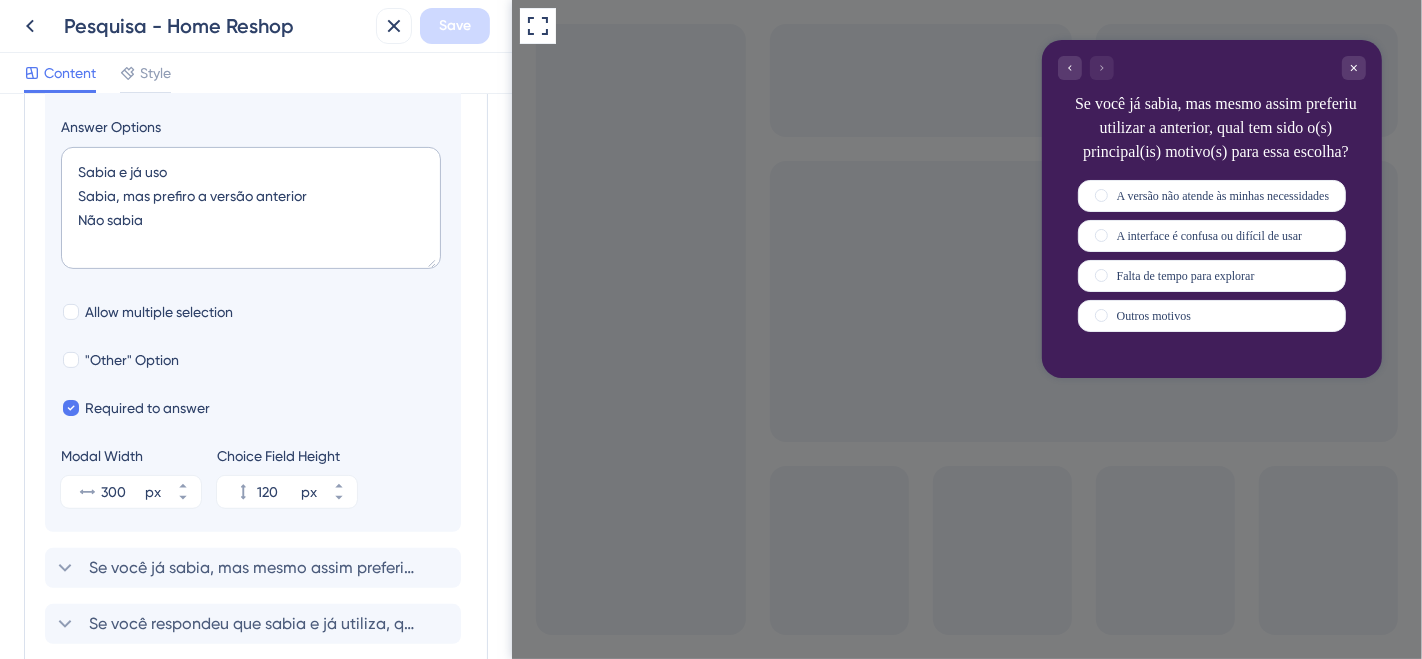 click on ""Other" Option" at bounding box center [253, 360] 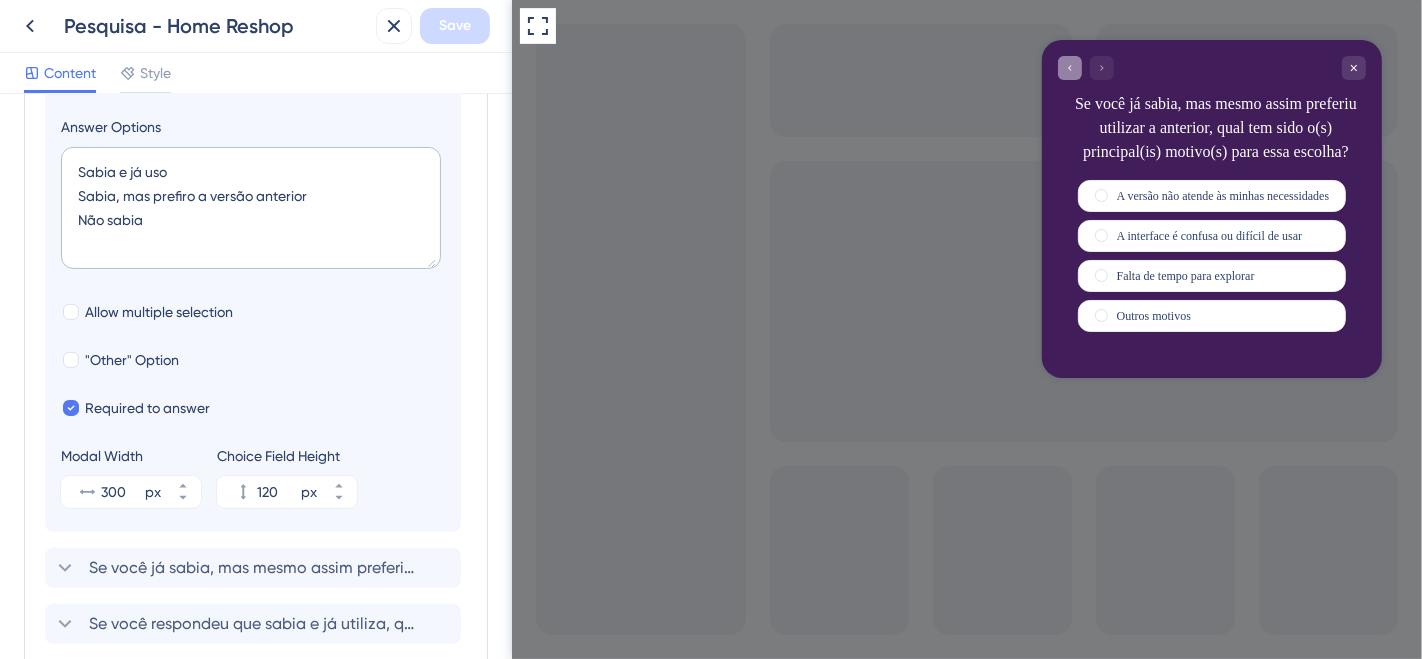 click 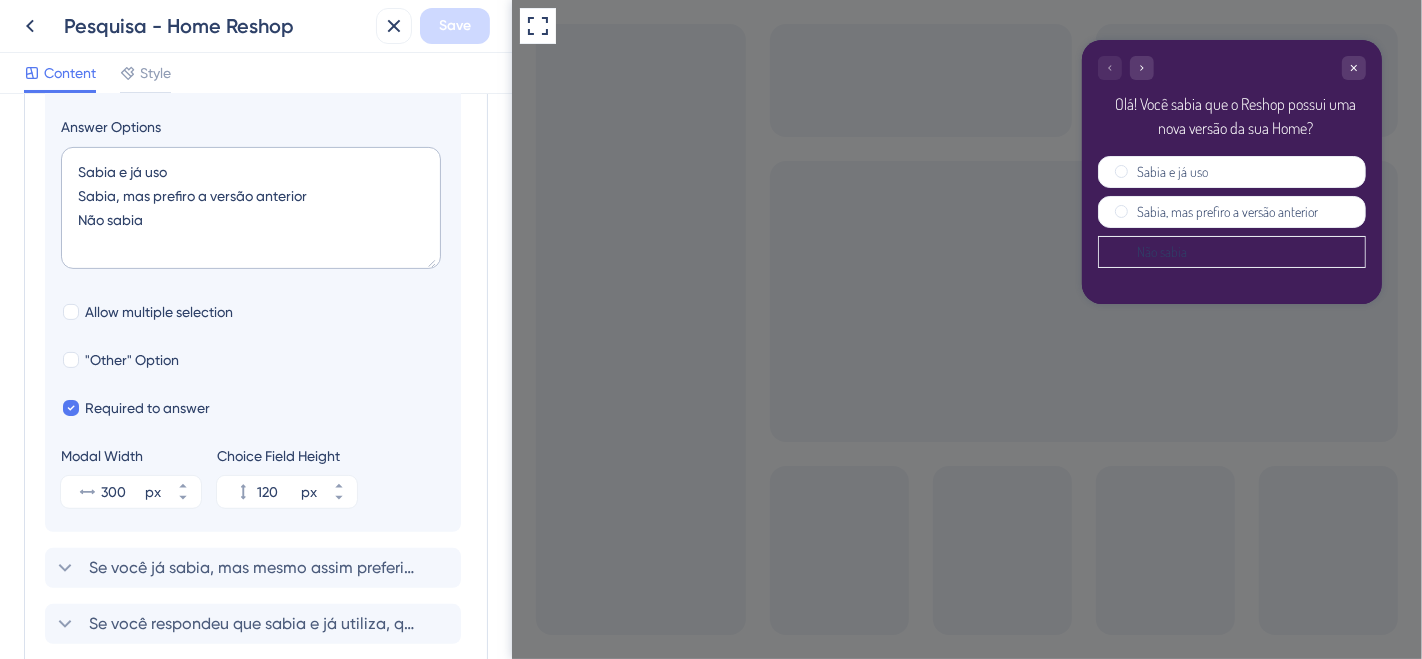 click on ""Other" Option" at bounding box center (253, 360) 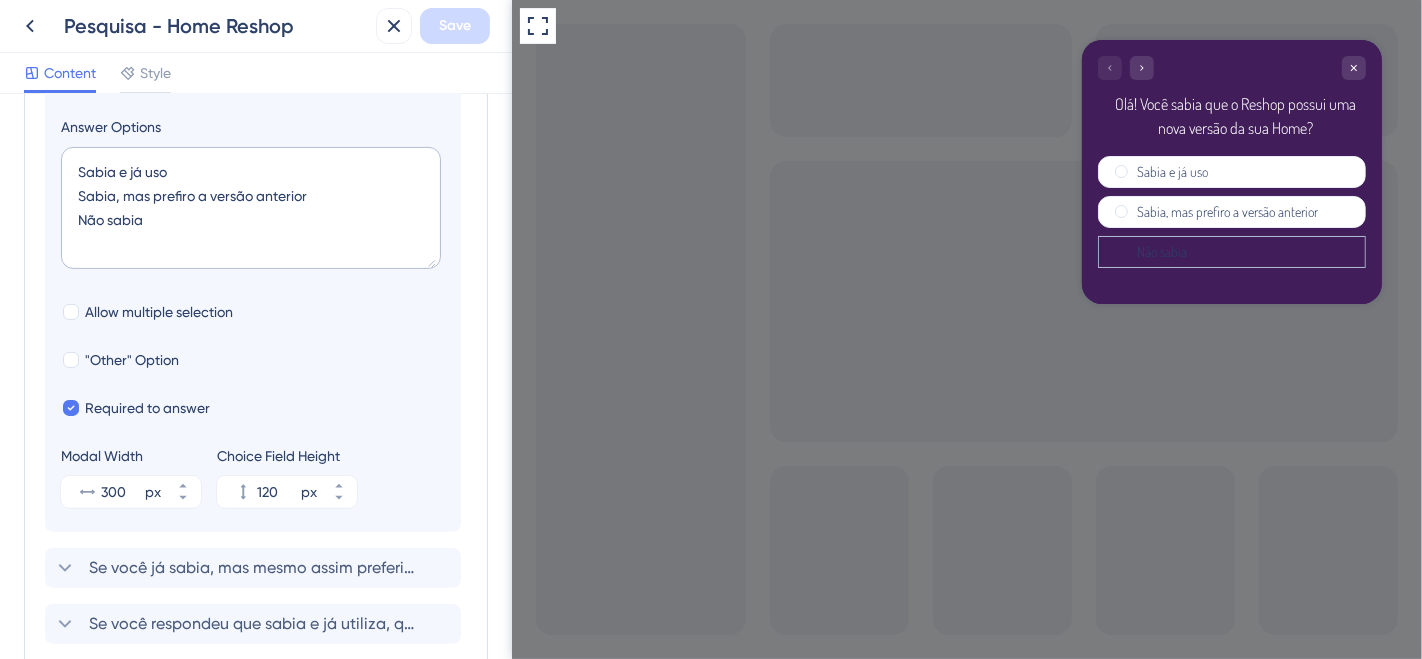click on "Não sabia" at bounding box center [1231, 252] 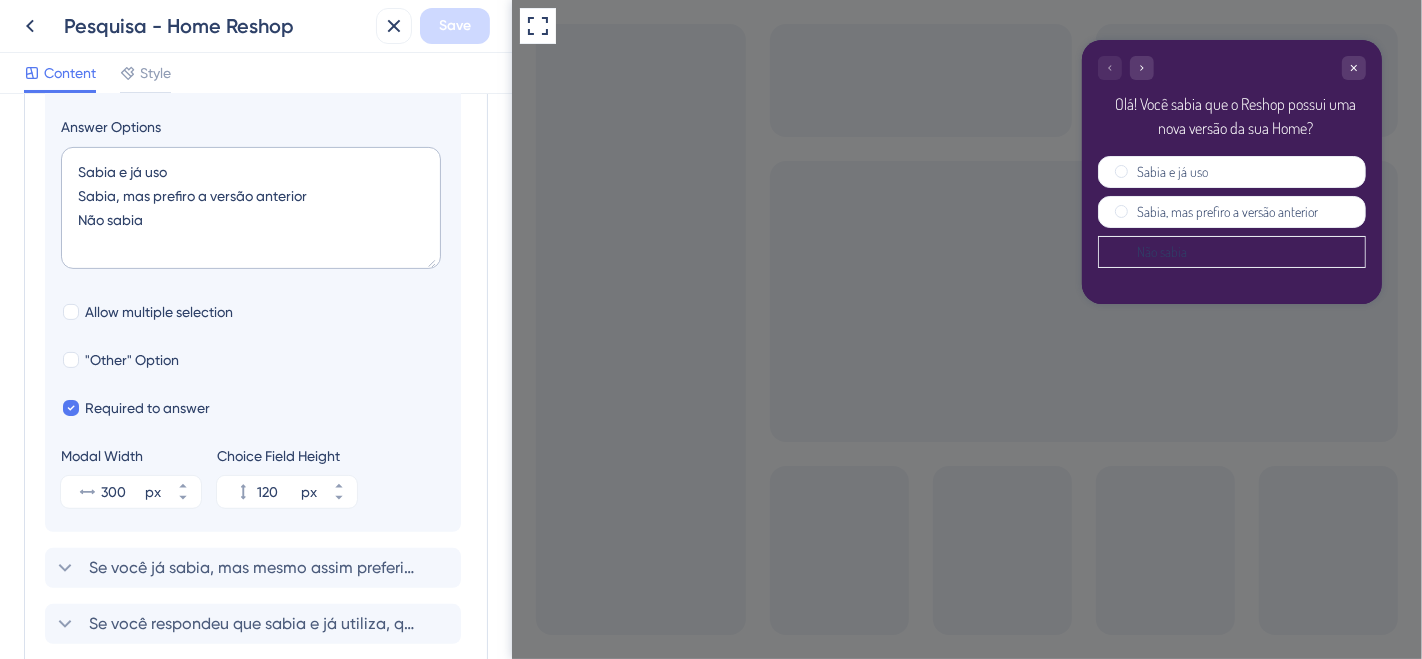 click on "Sabia e já uso Sabia, mas prefiro a versão anterior Não sabia" at bounding box center [1231, 216] 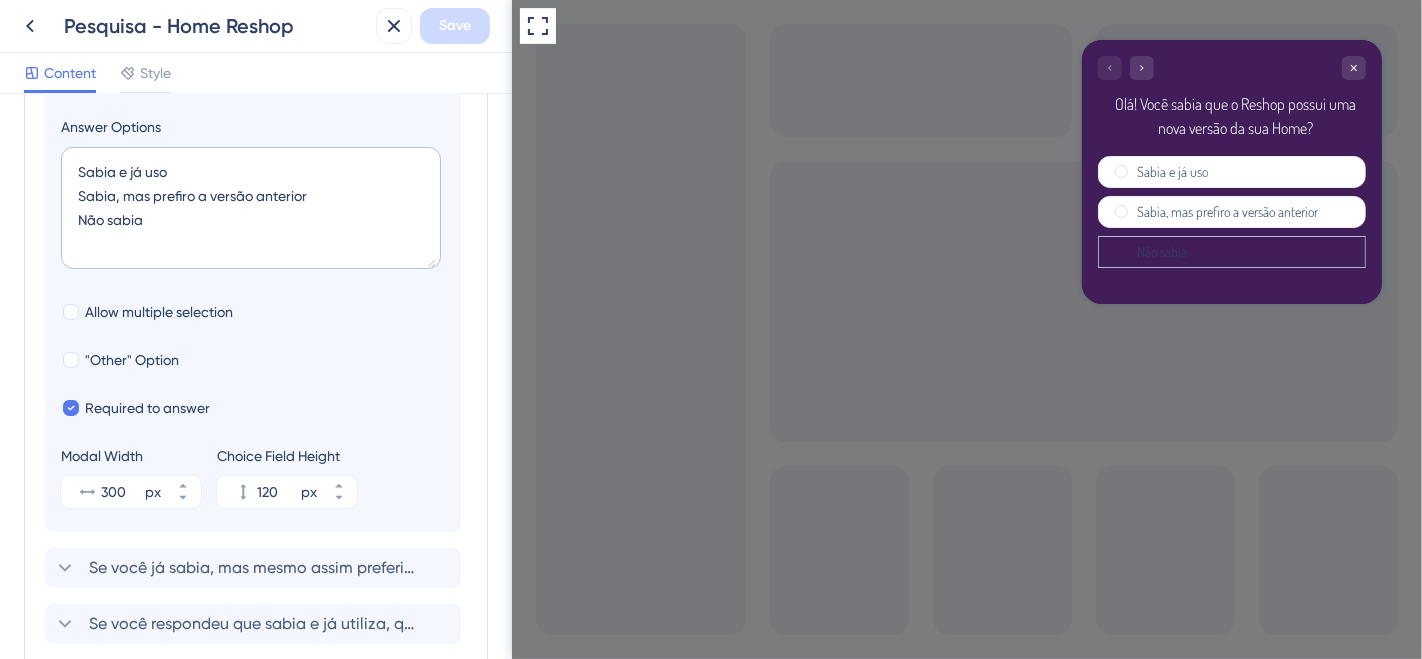 click on "Não sabia" at bounding box center [1231, 252] 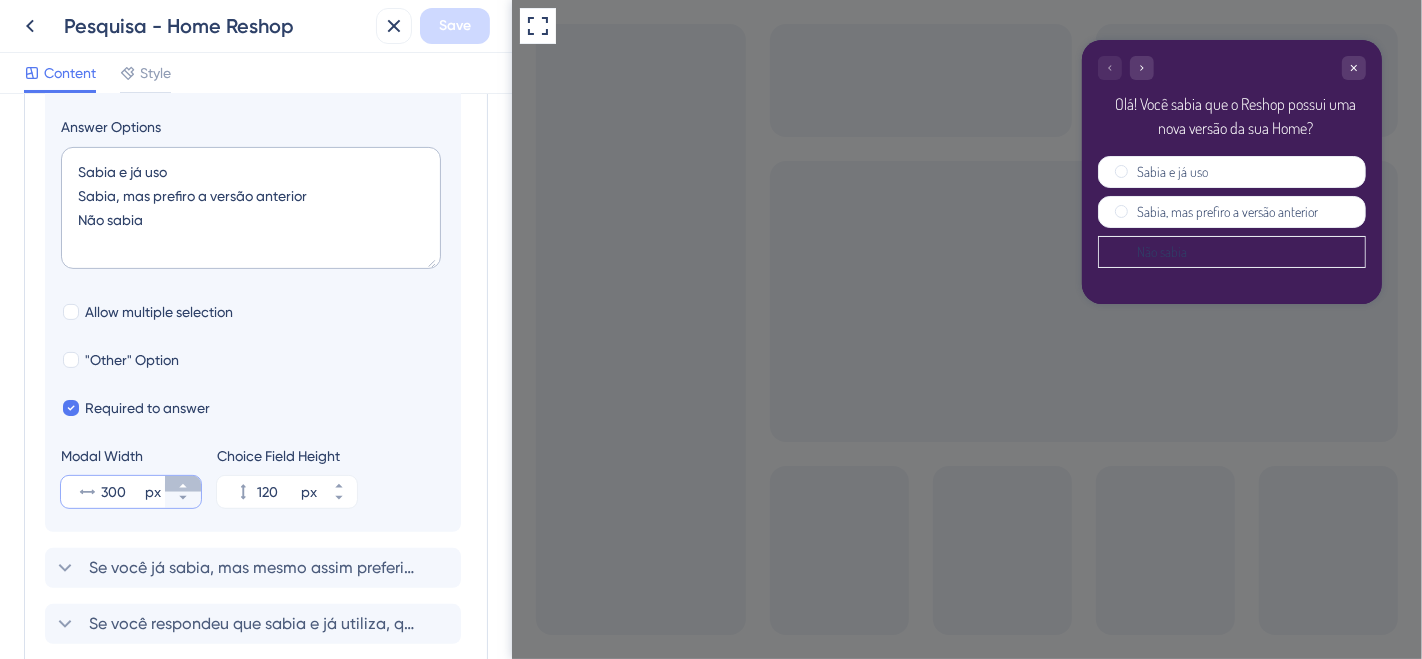 click 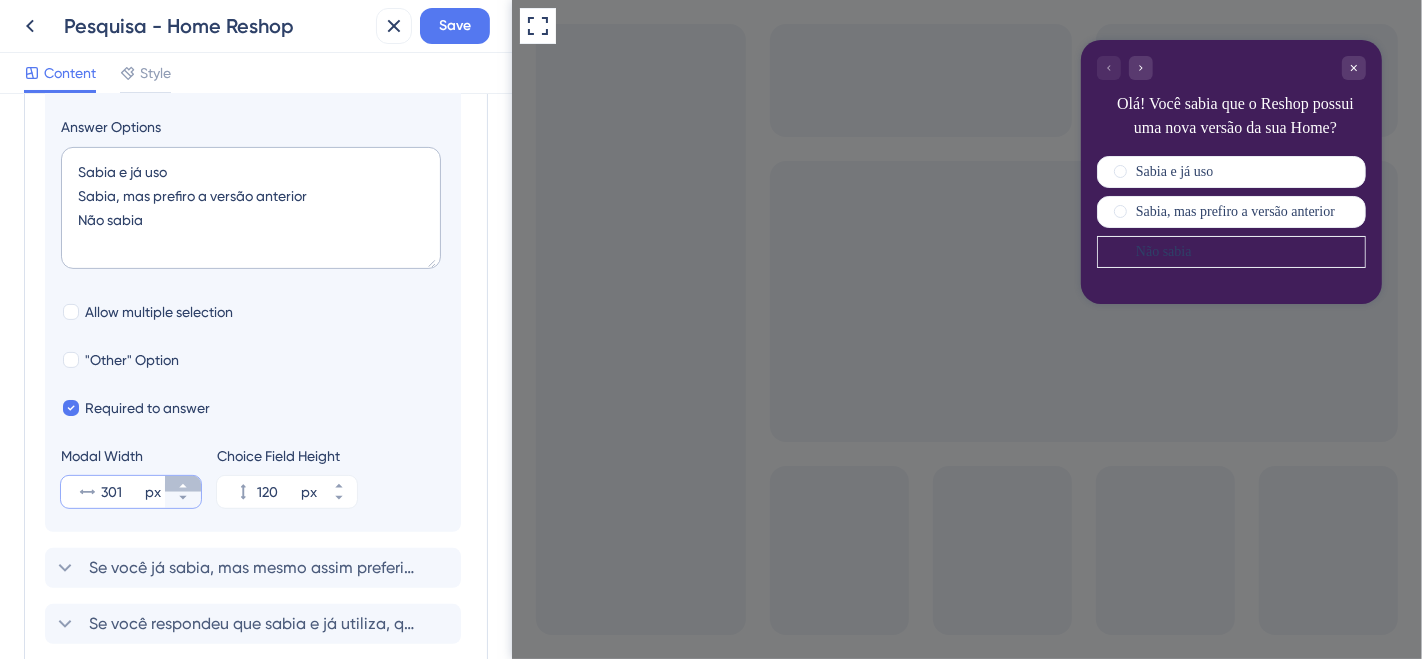 click 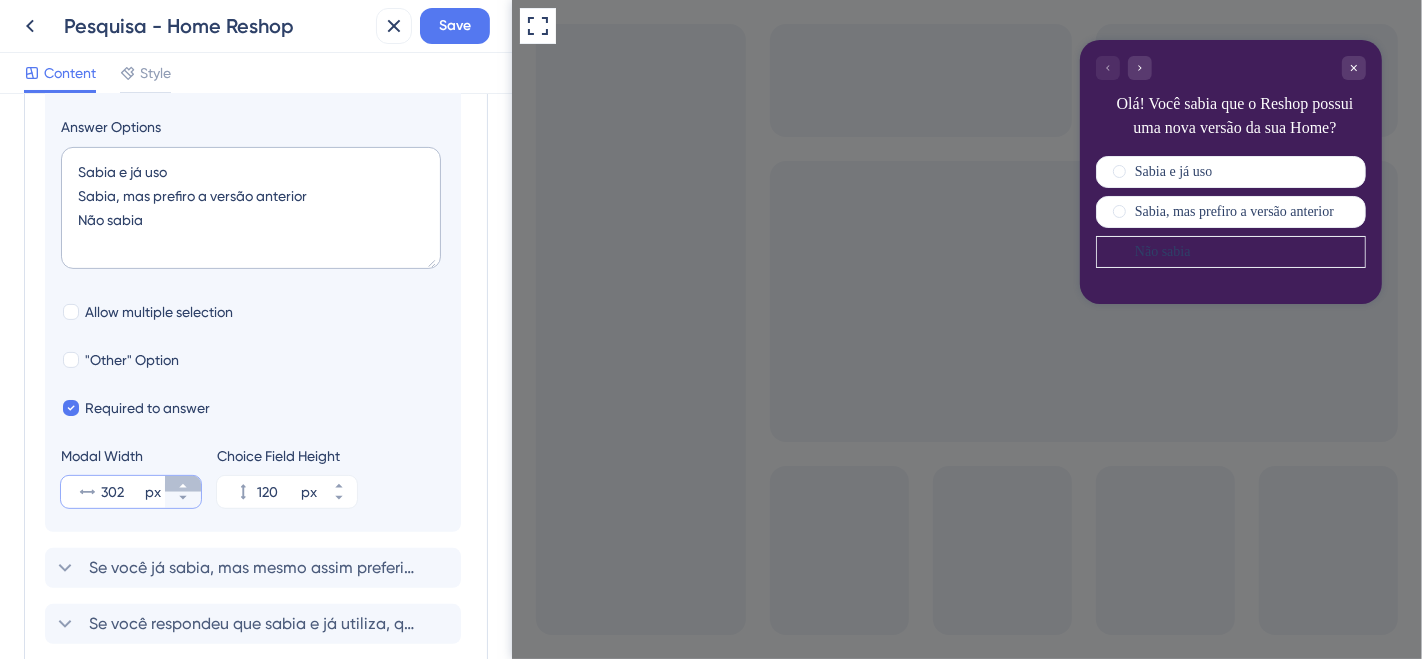 click 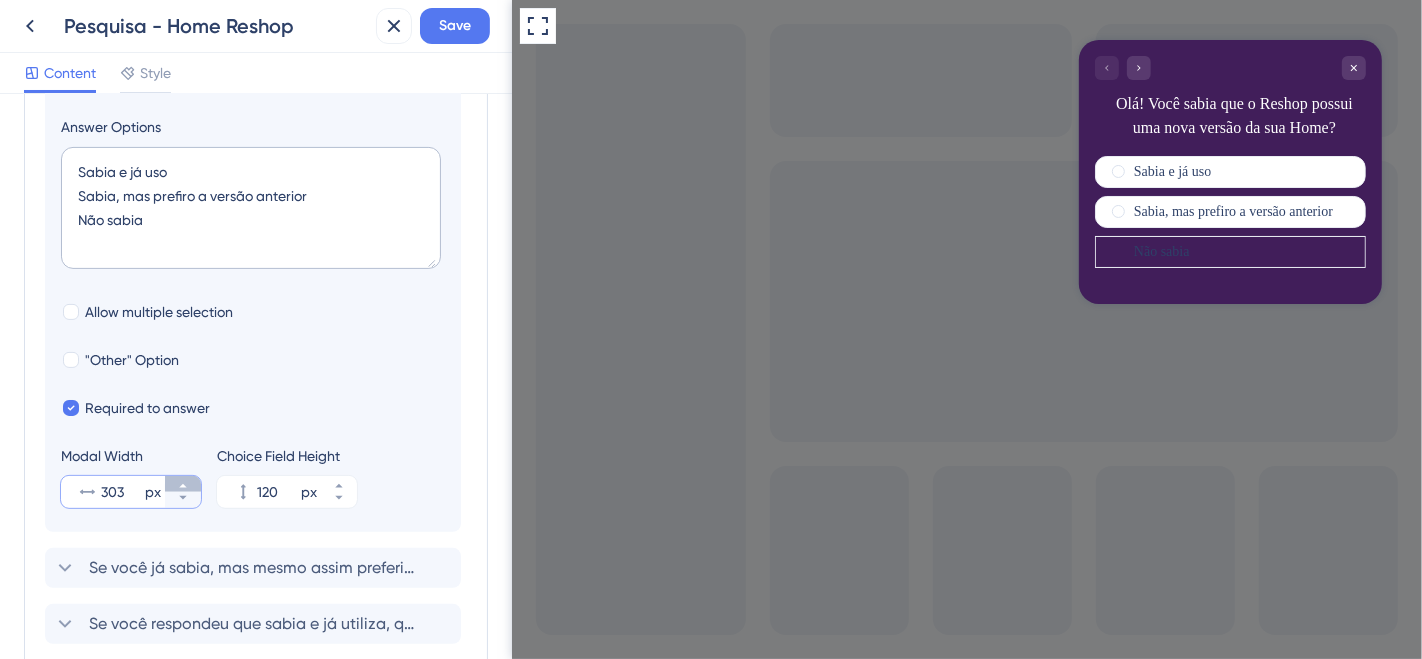 click 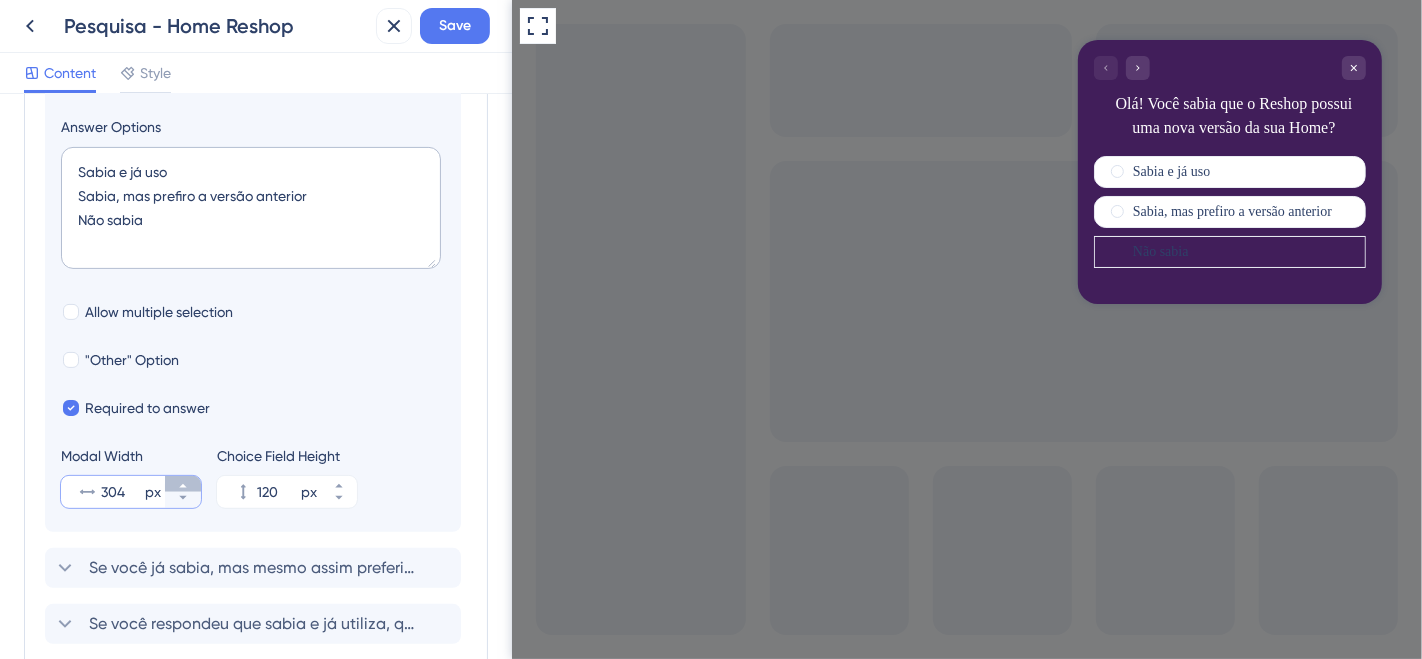 click 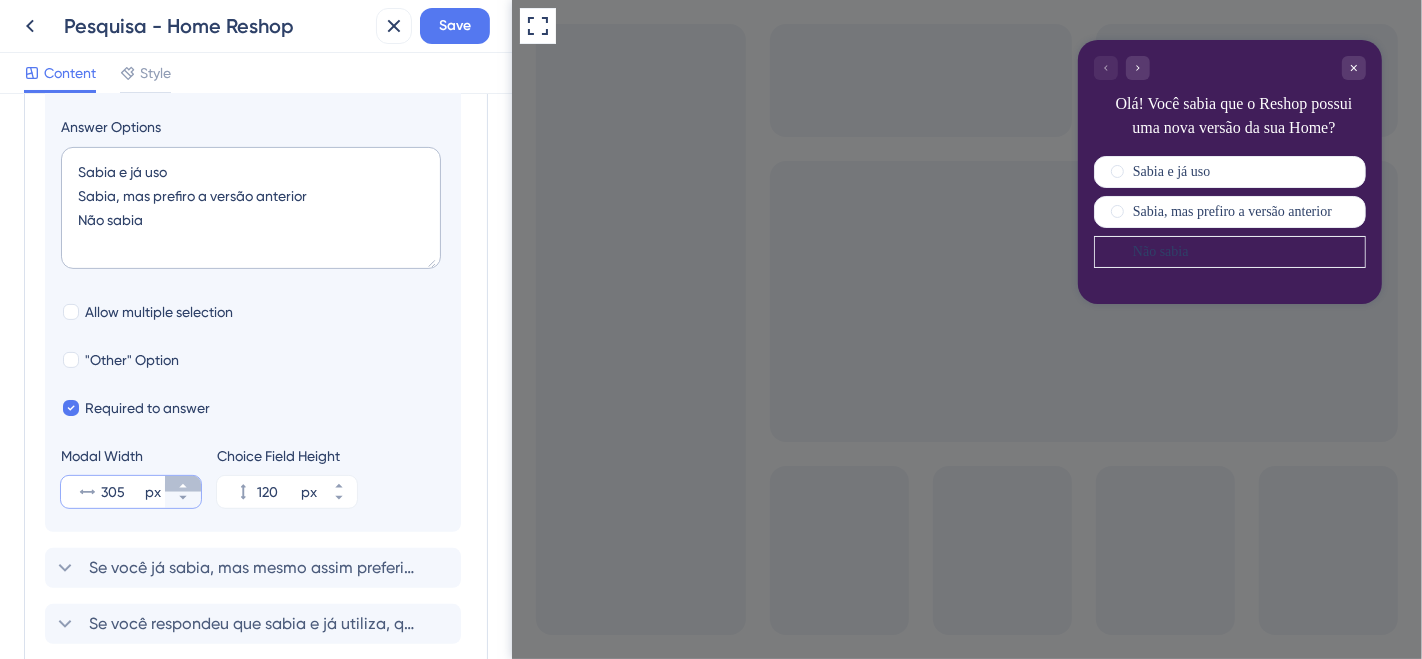click 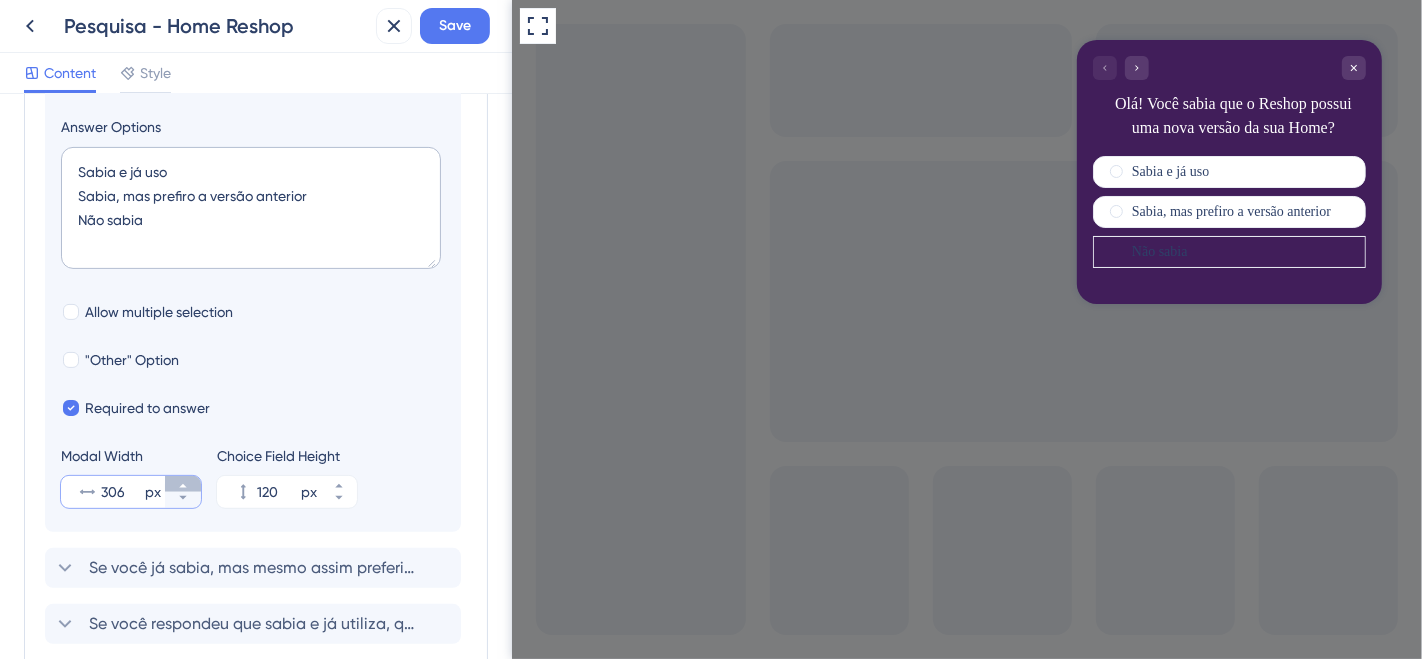 click 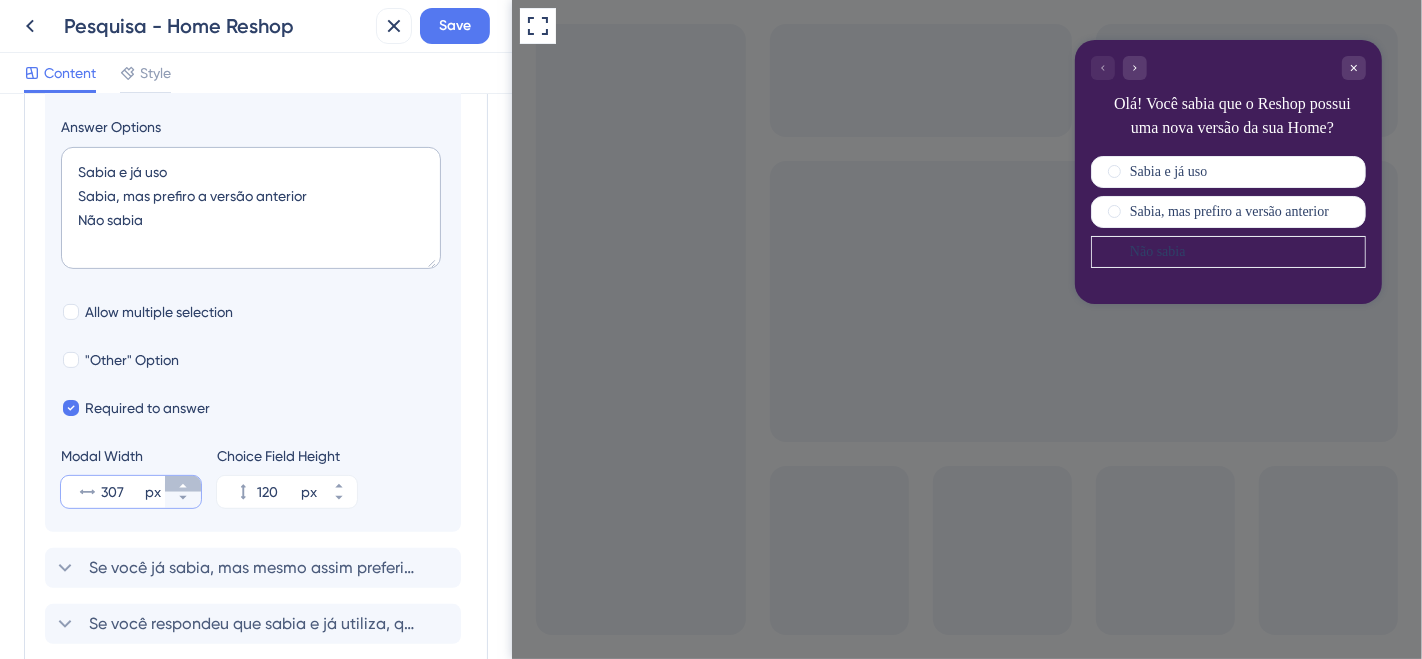 click 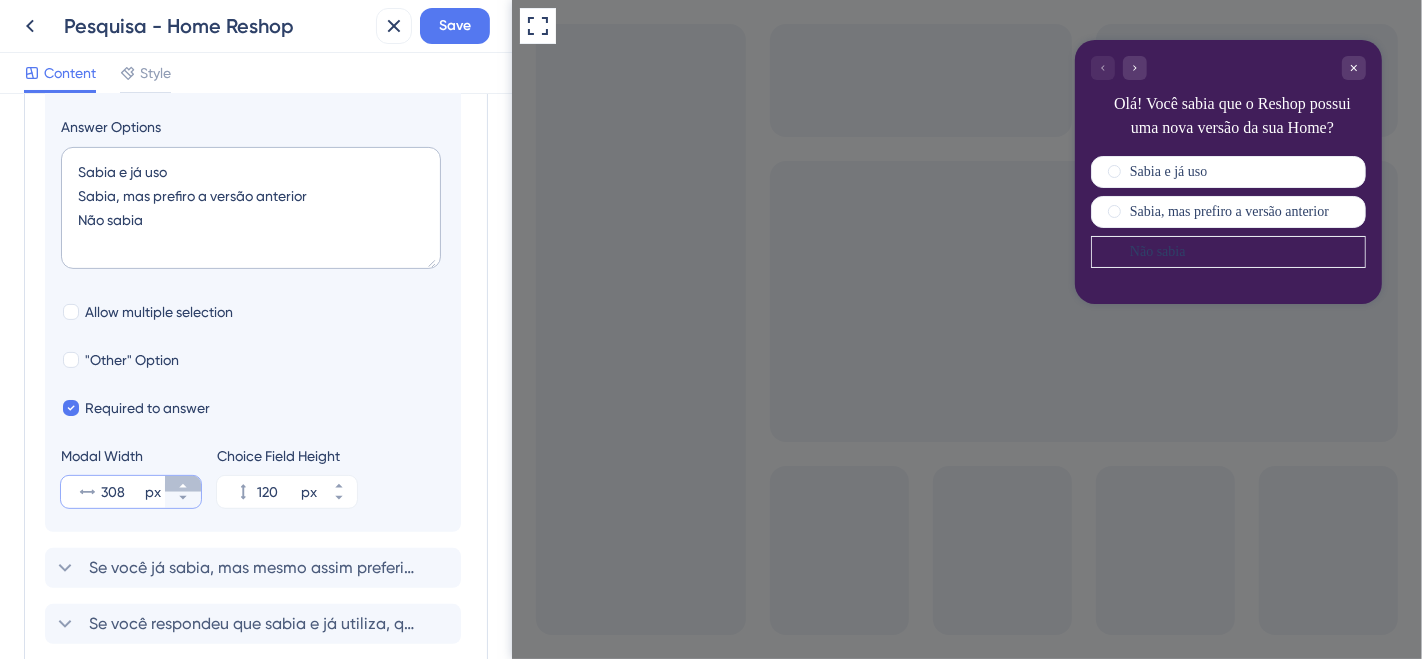 click 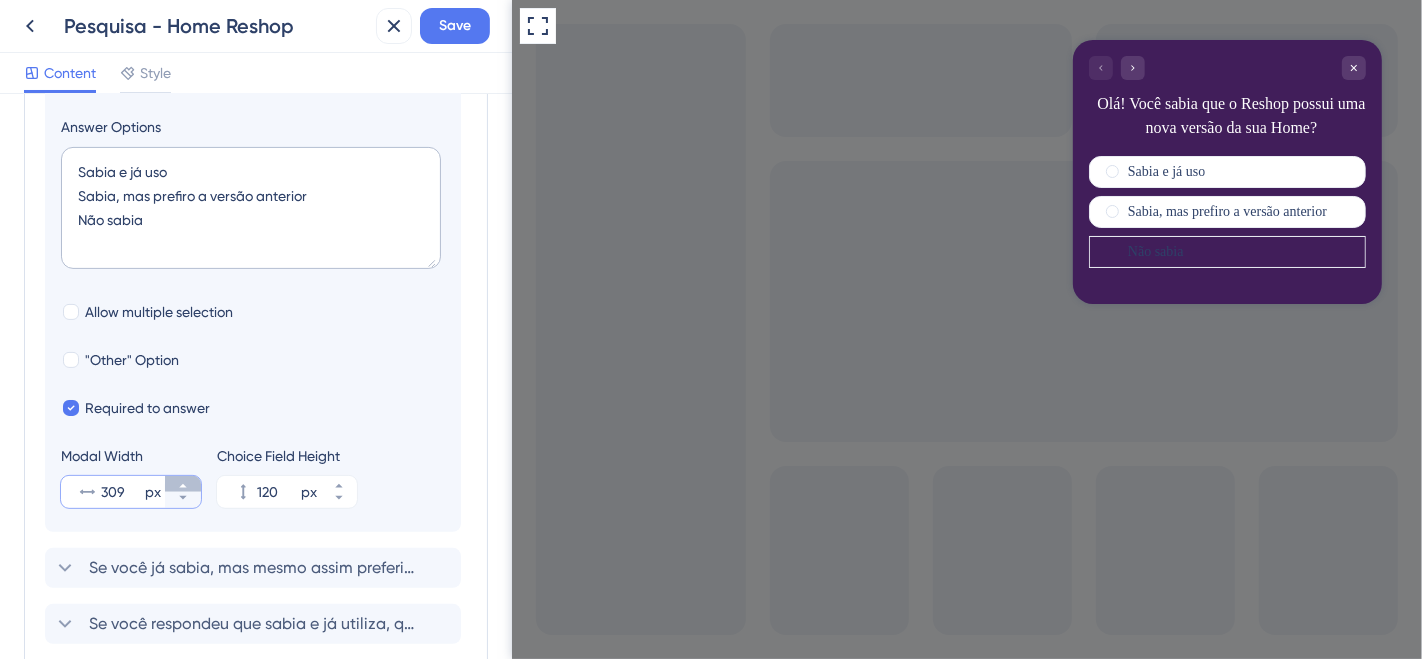 click 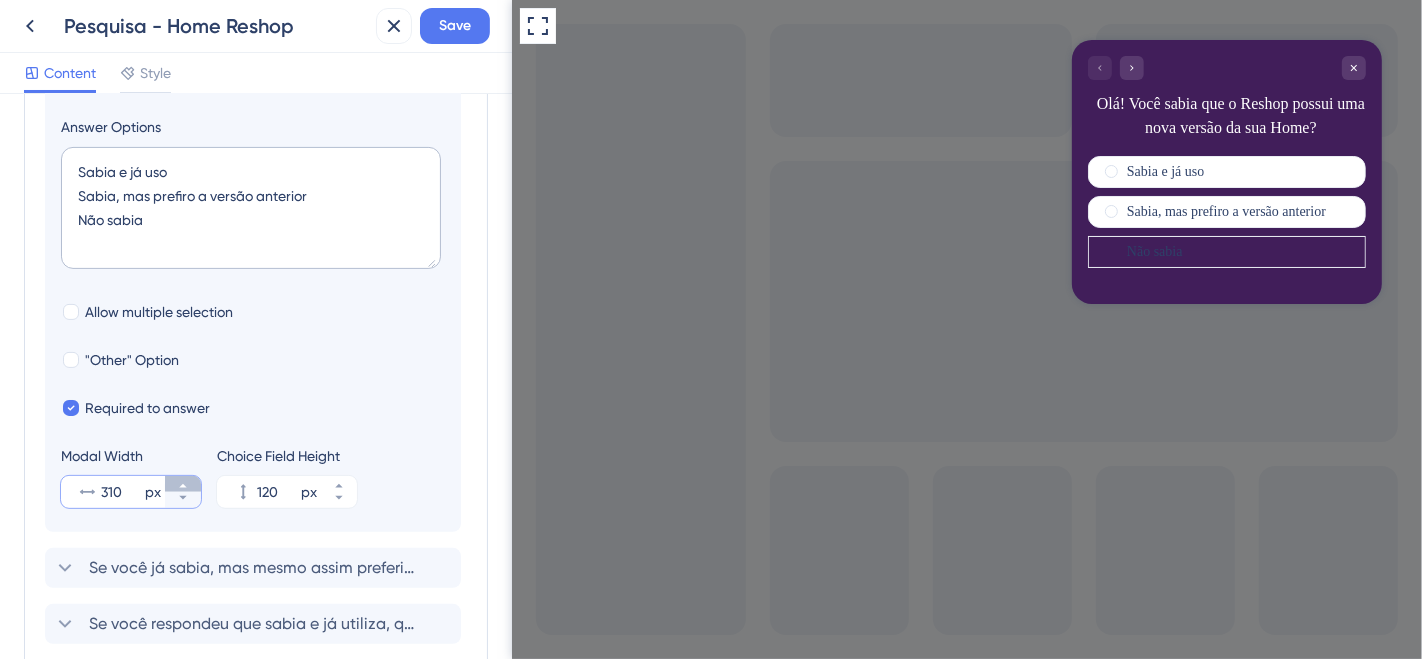 click 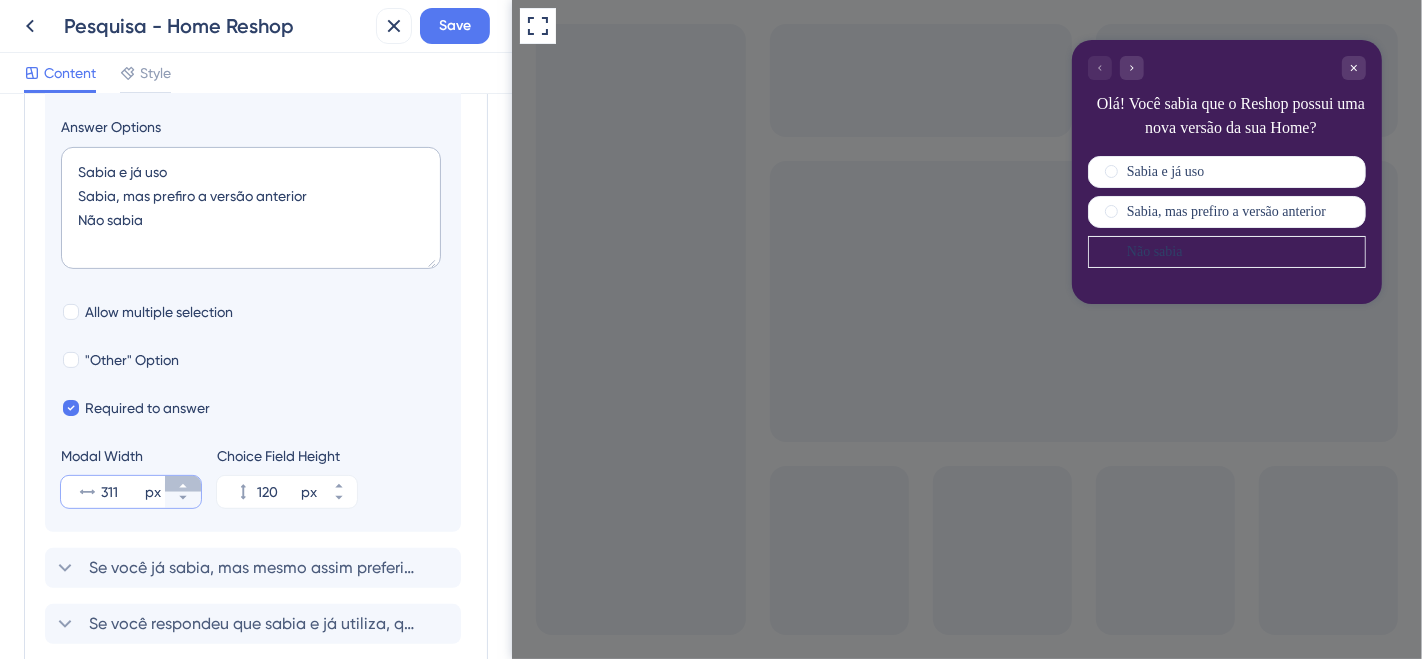 click 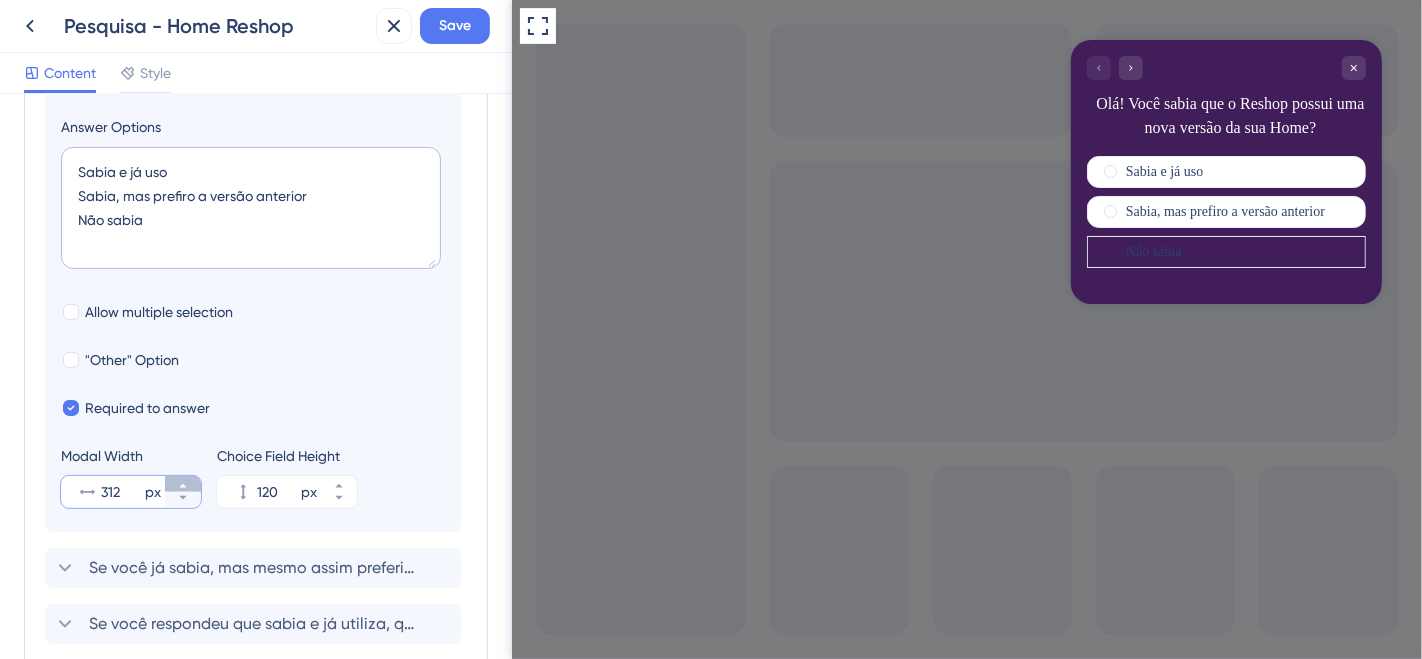 click 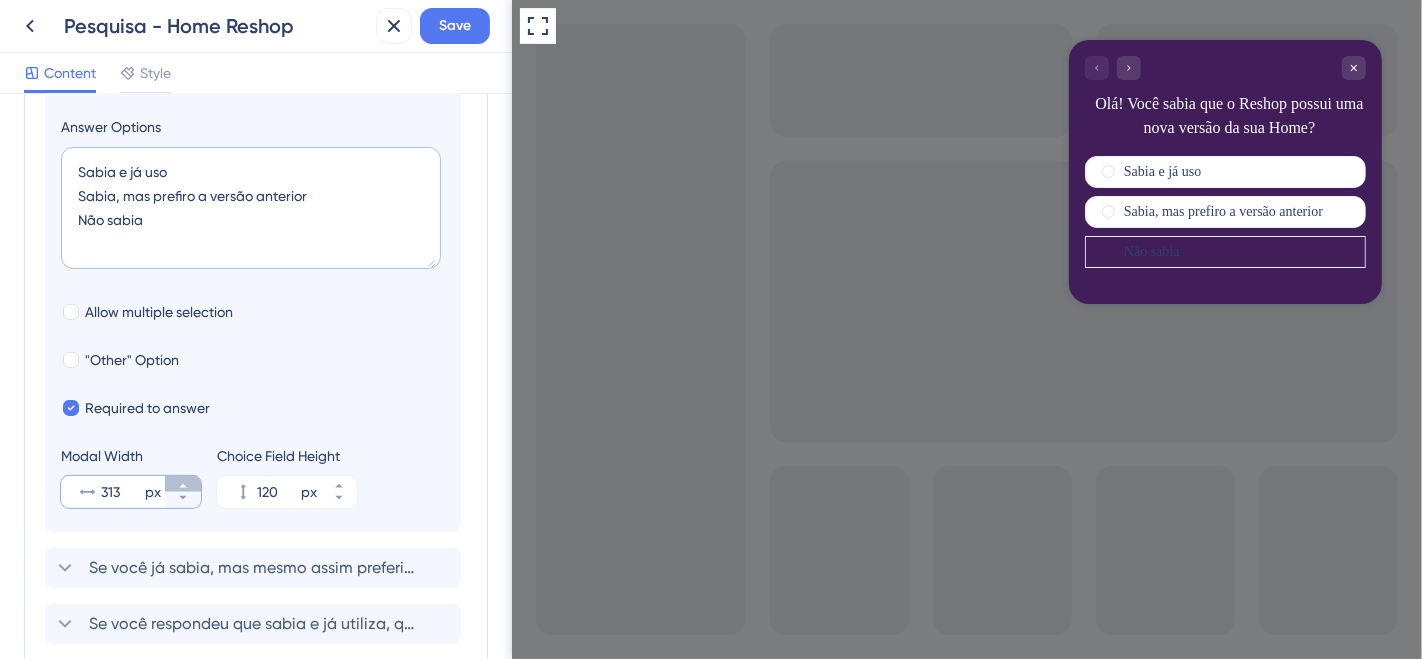 click 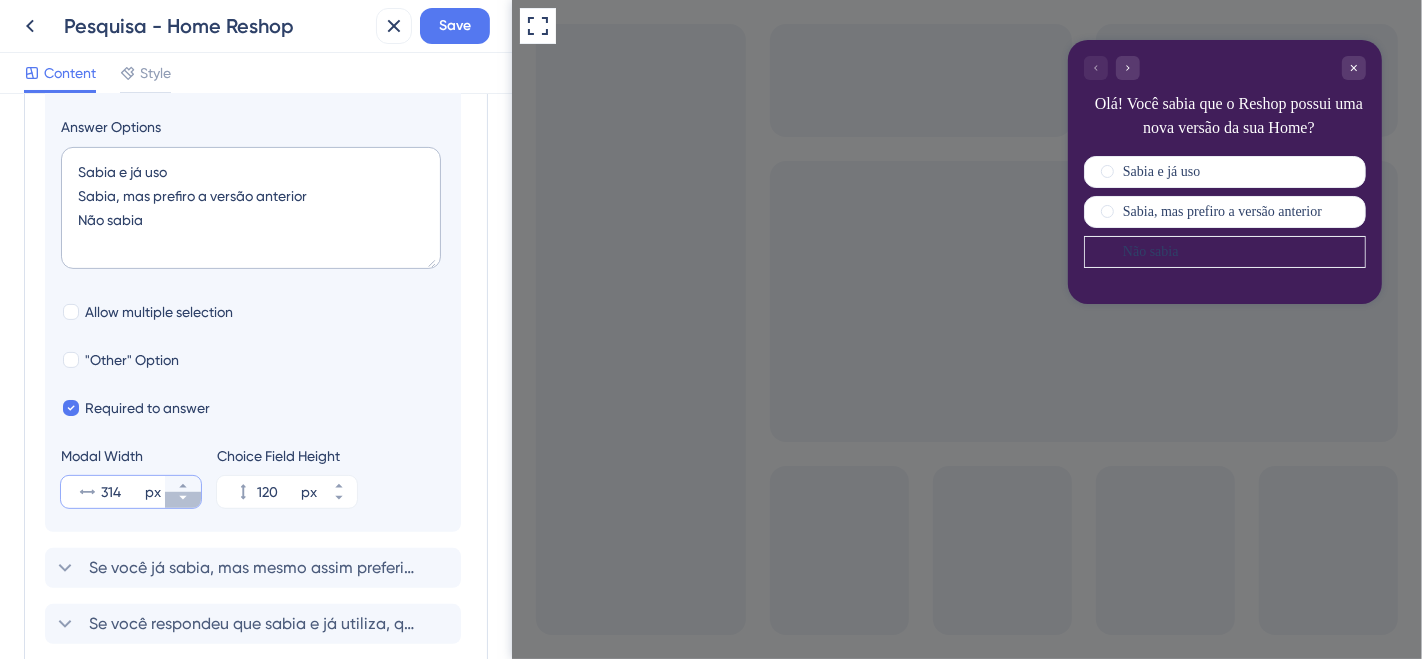 click on "314 px" at bounding box center (183, 500) 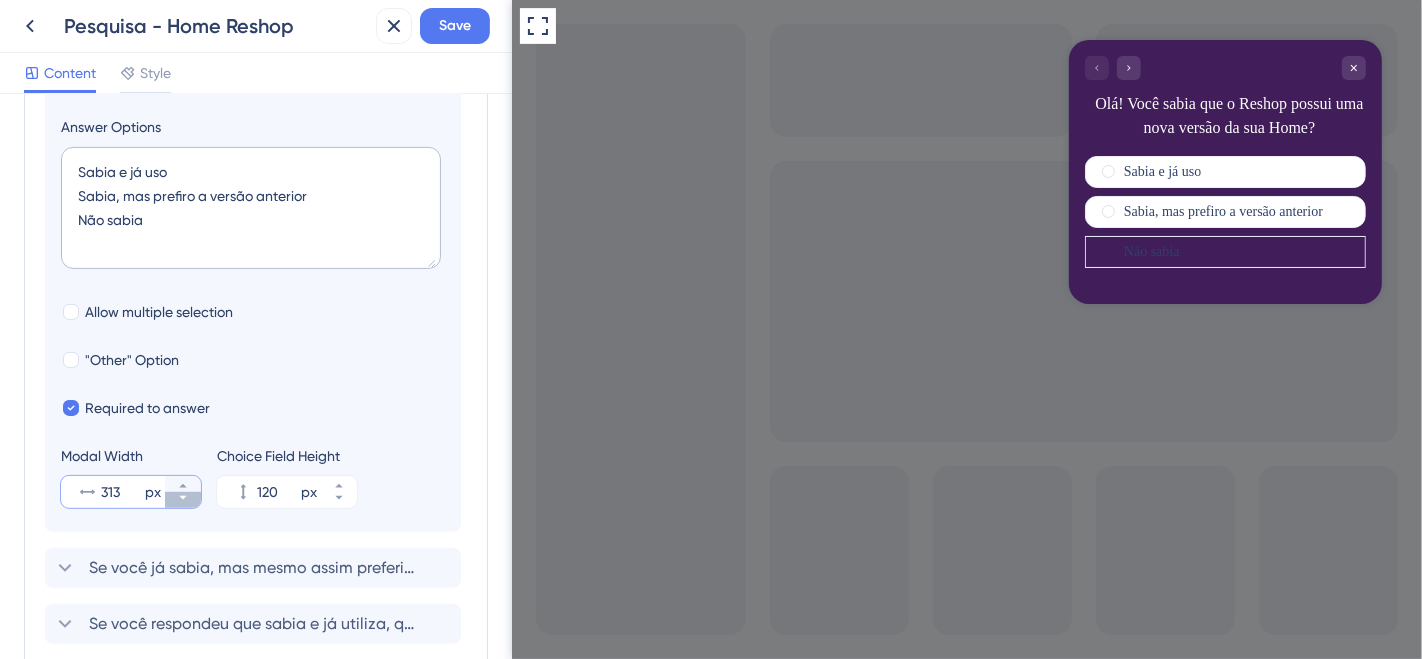 click on "313 px" at bounding box center [183, 500] 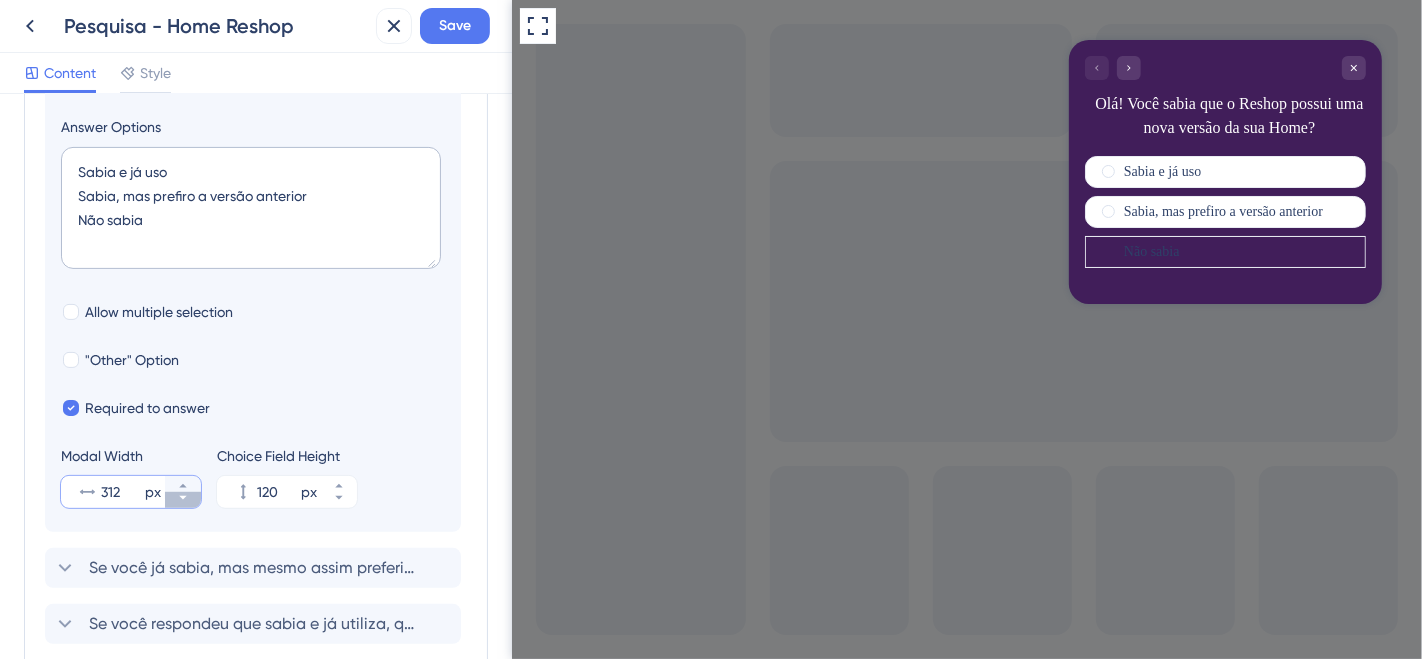 click on "312 px" at bounding box center [183, 500] 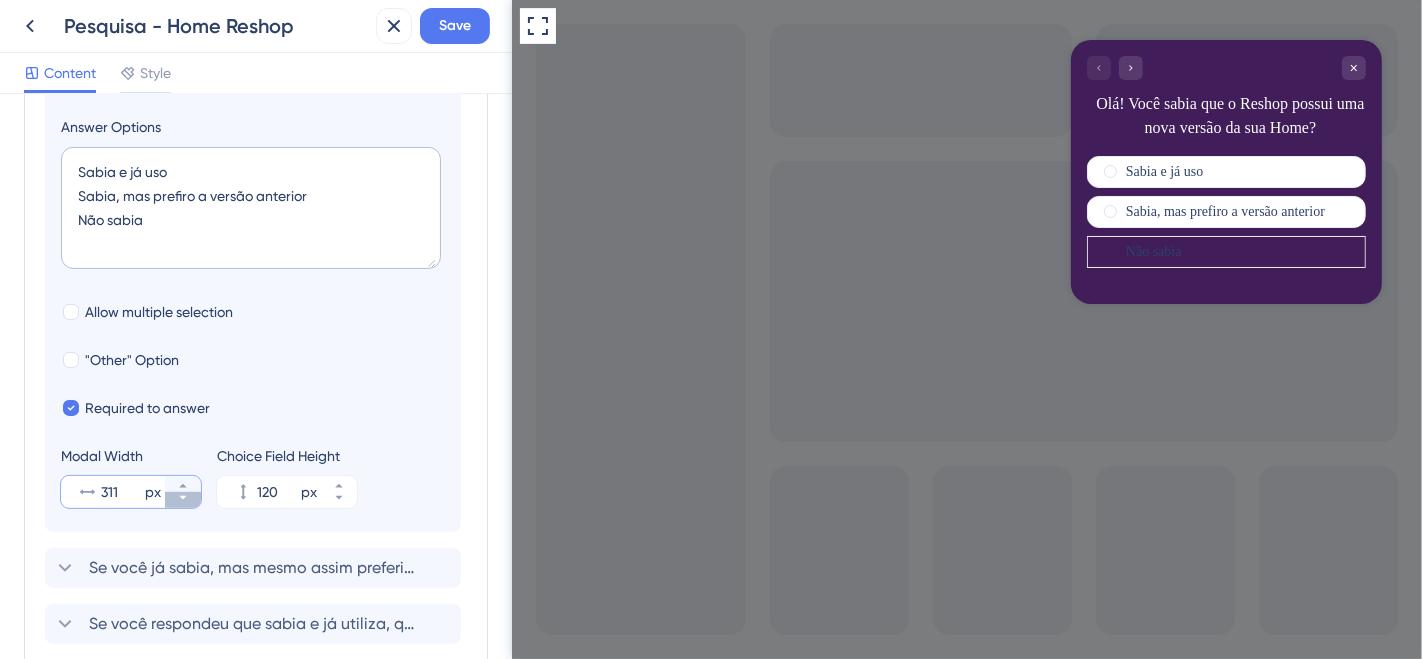 click on "311 px" at bounding box center [183, 500] 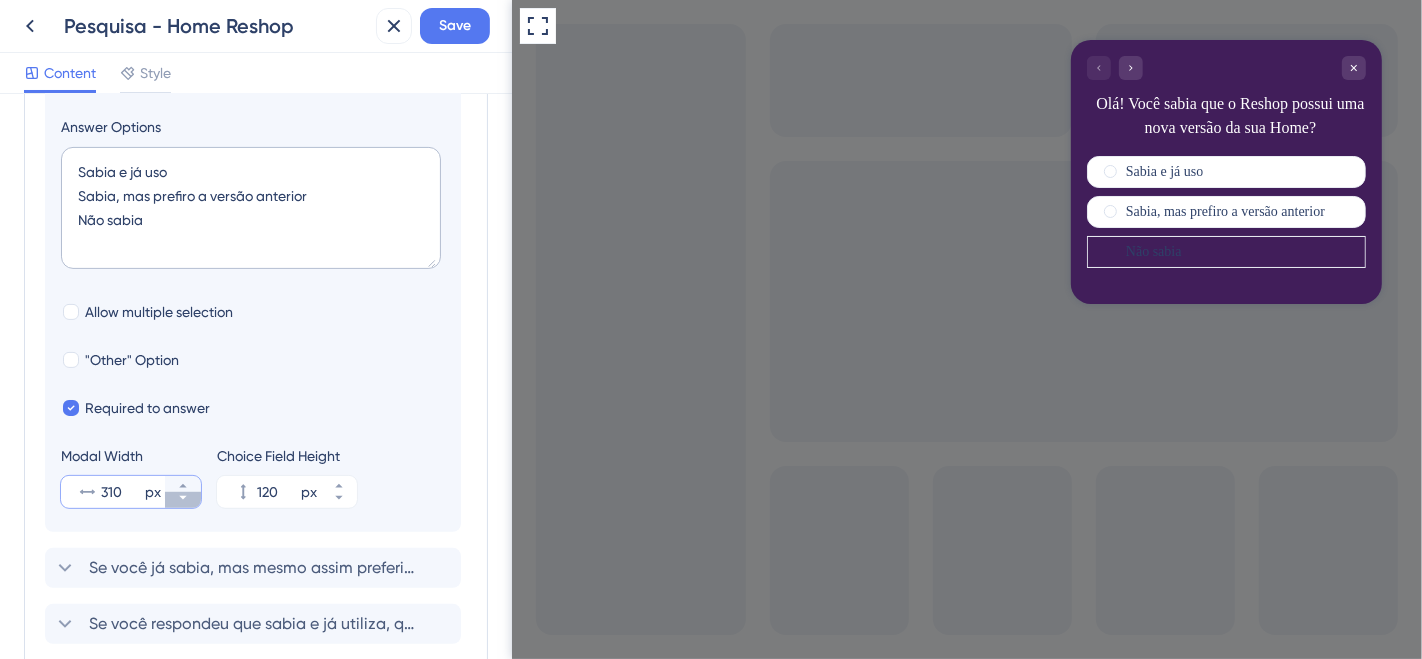 click on "310 px" at bounding box center [183, 500] 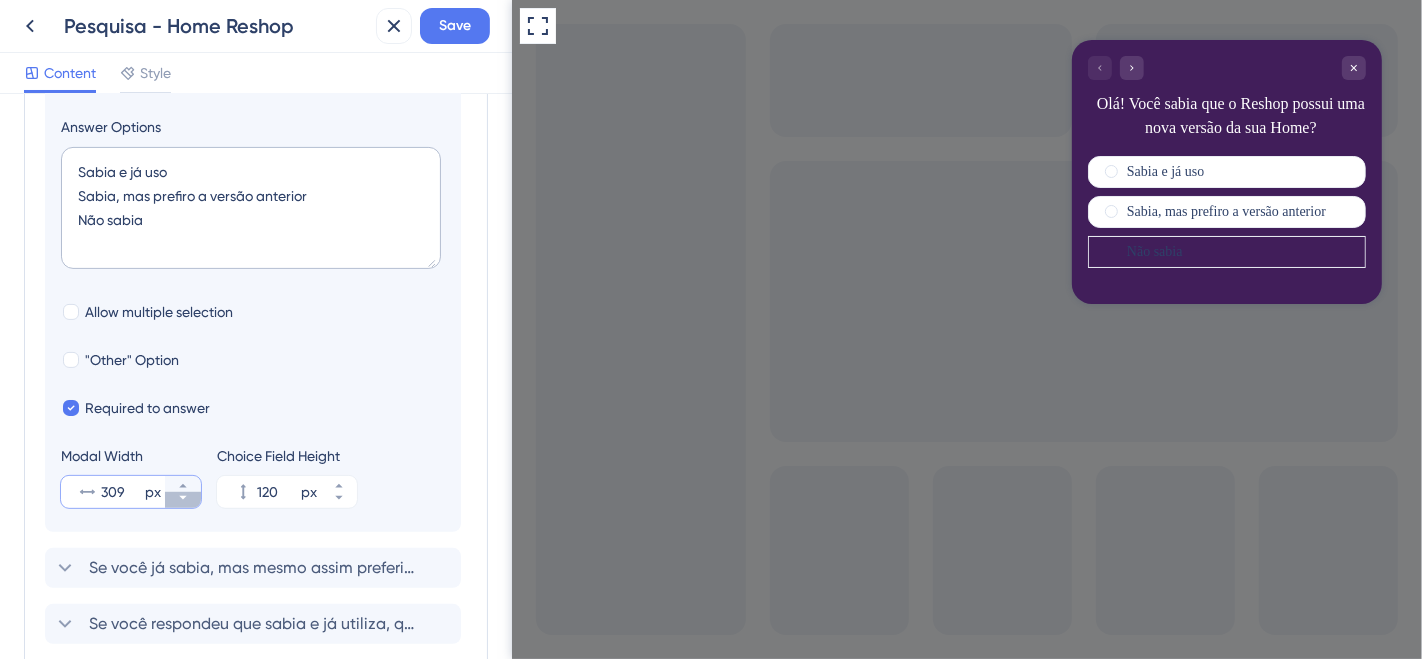 click on "309 px" at bounding box center (183, 500) 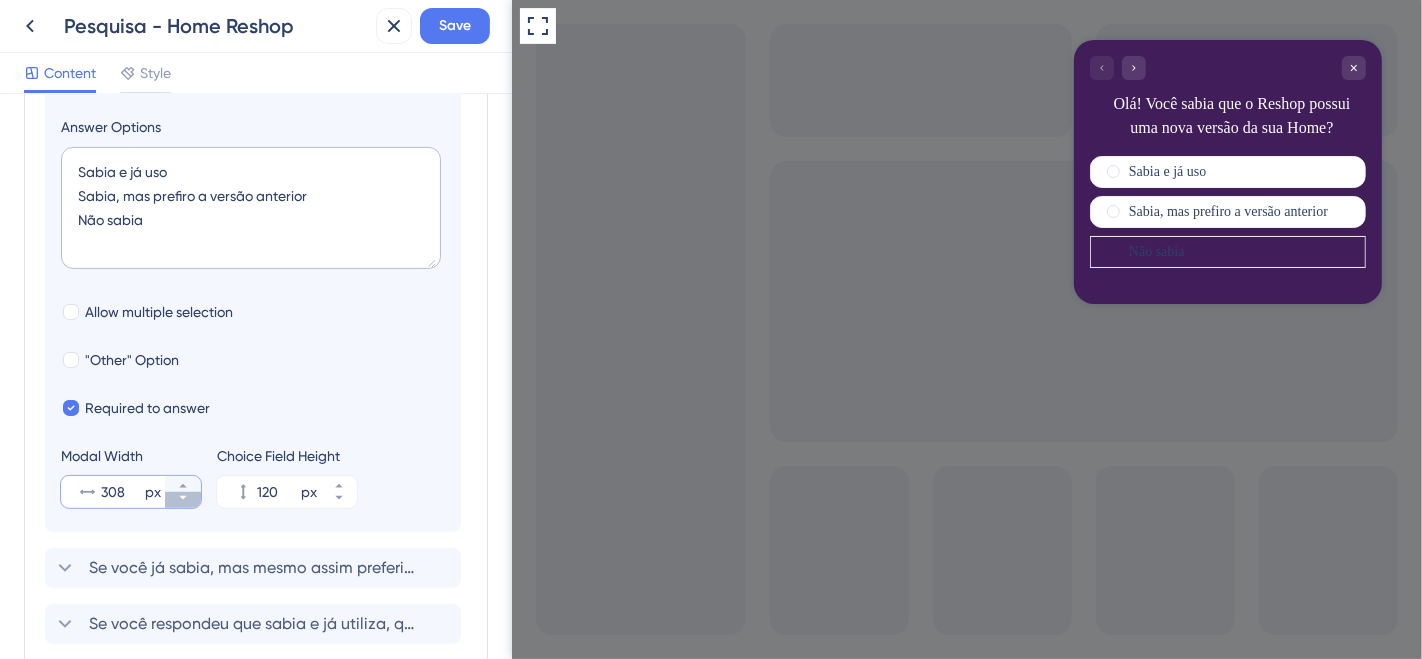 click on "308 px" at bounding box center [183, 500] 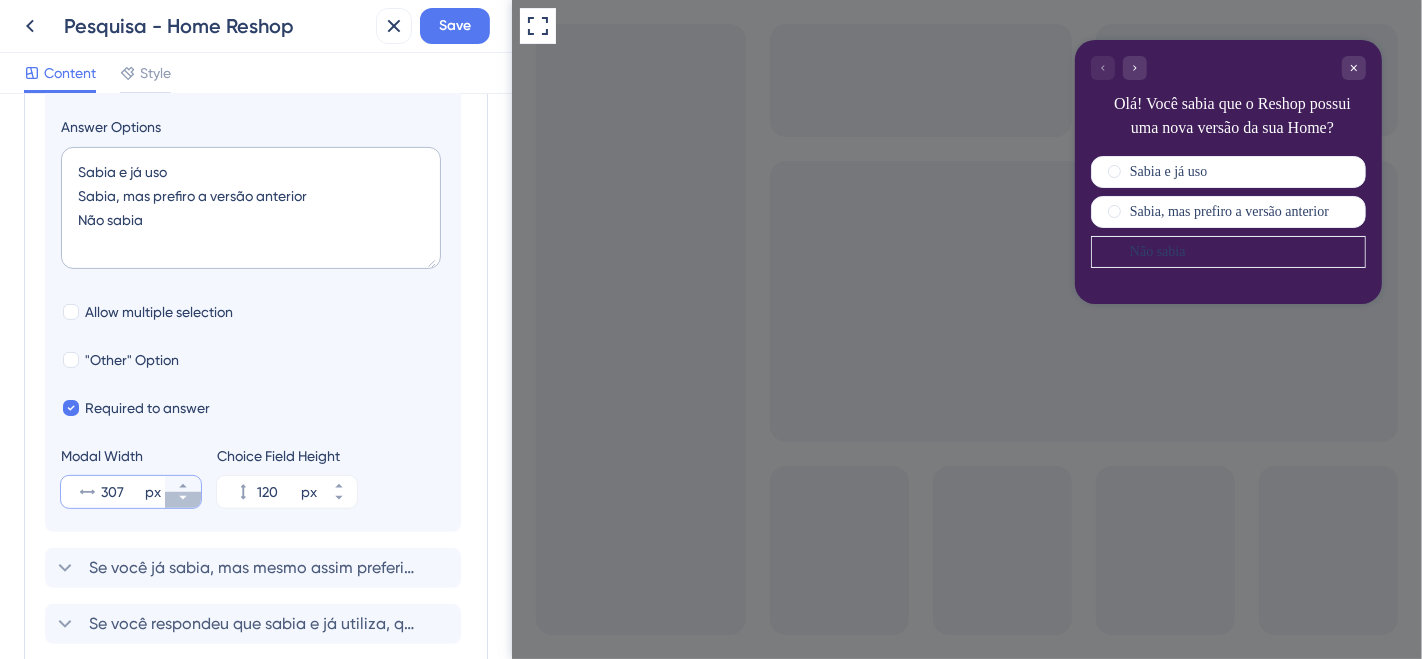 click on "307 px" at bounding box center [183, 500] 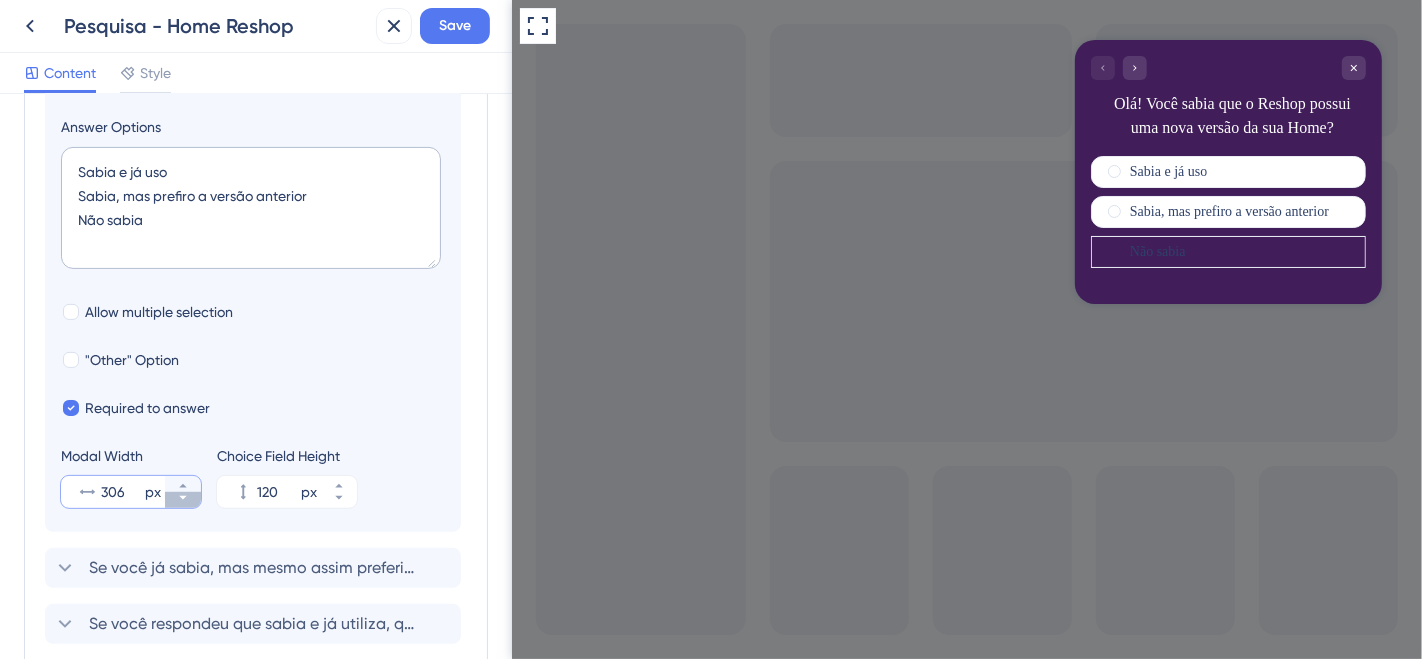 click on "306 px" at bounding box center (183, 500) 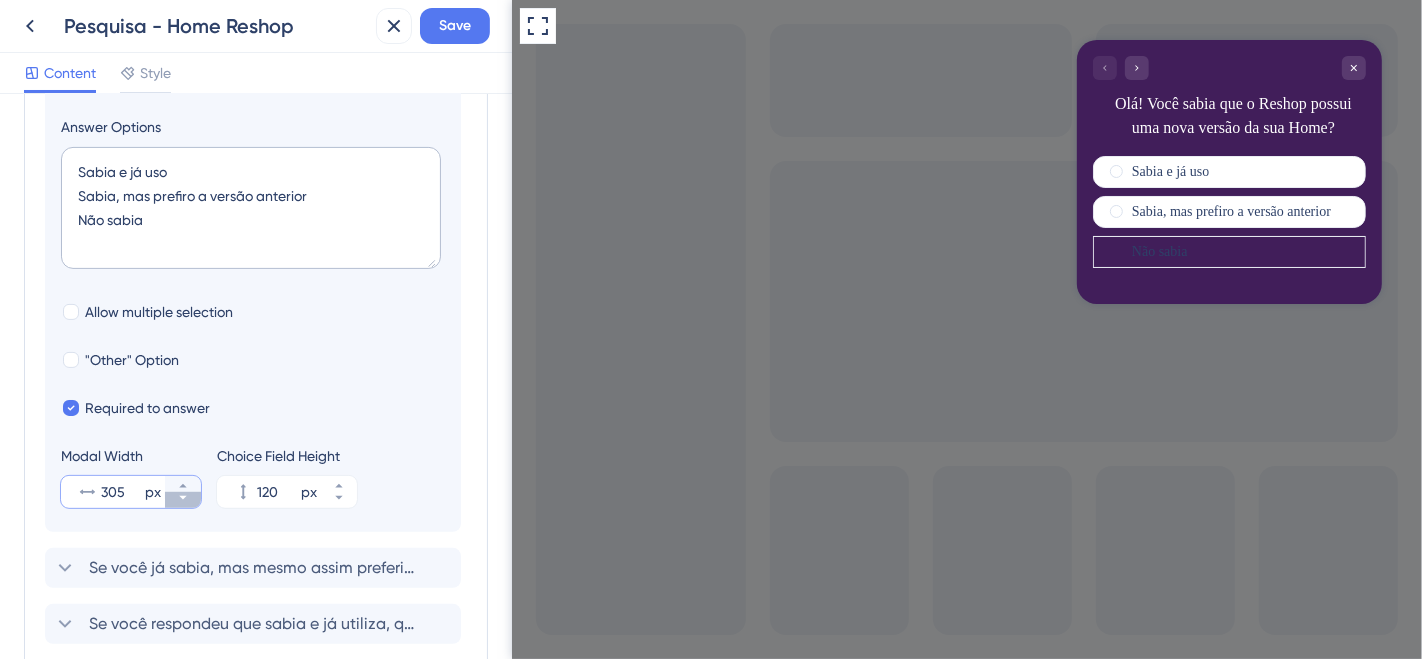 click on "305 px" at bounding box center [183, 500] 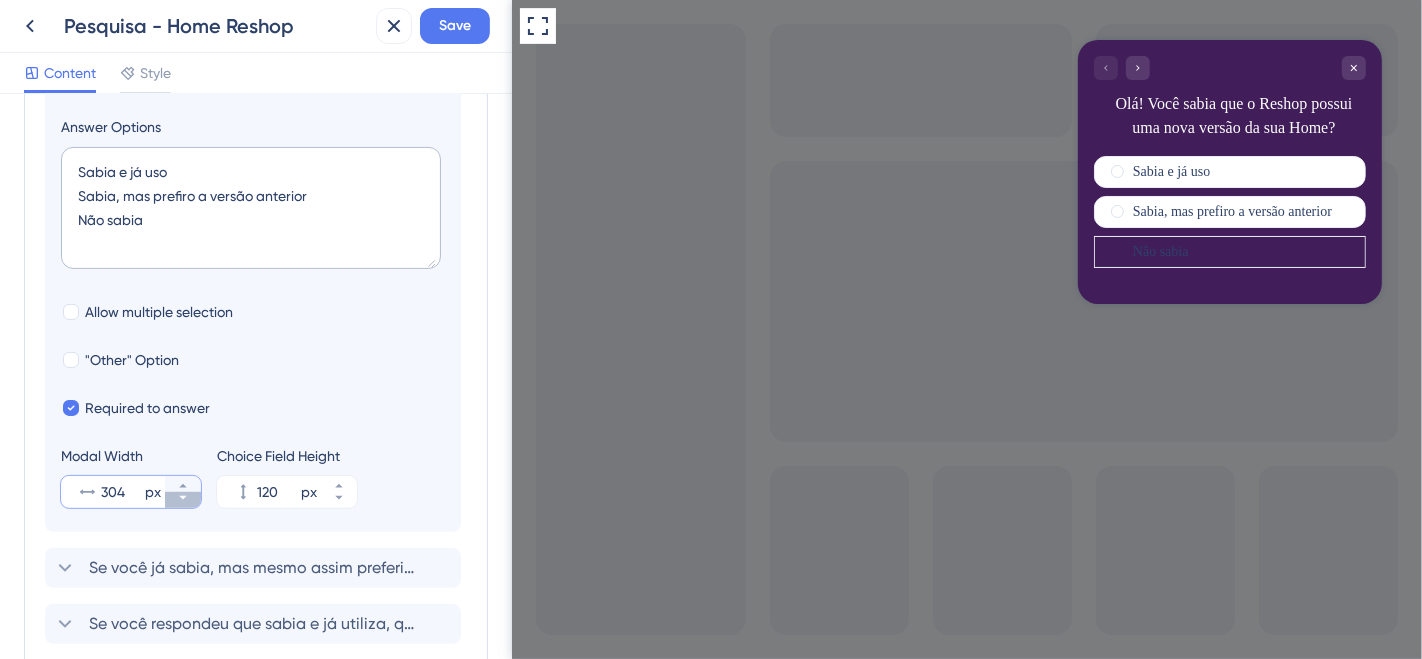 click on "304 px" at bounding box center (183, 500) 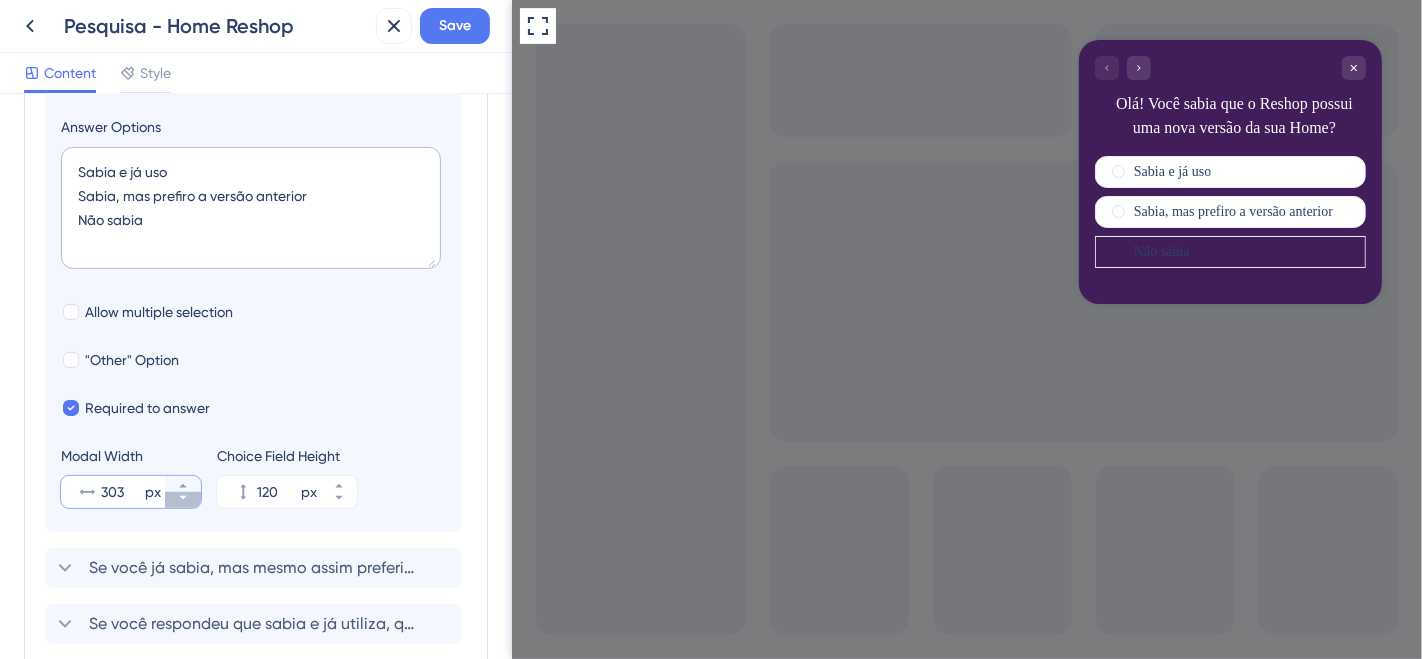 click on "303 px" at bounding box center (183, 500) 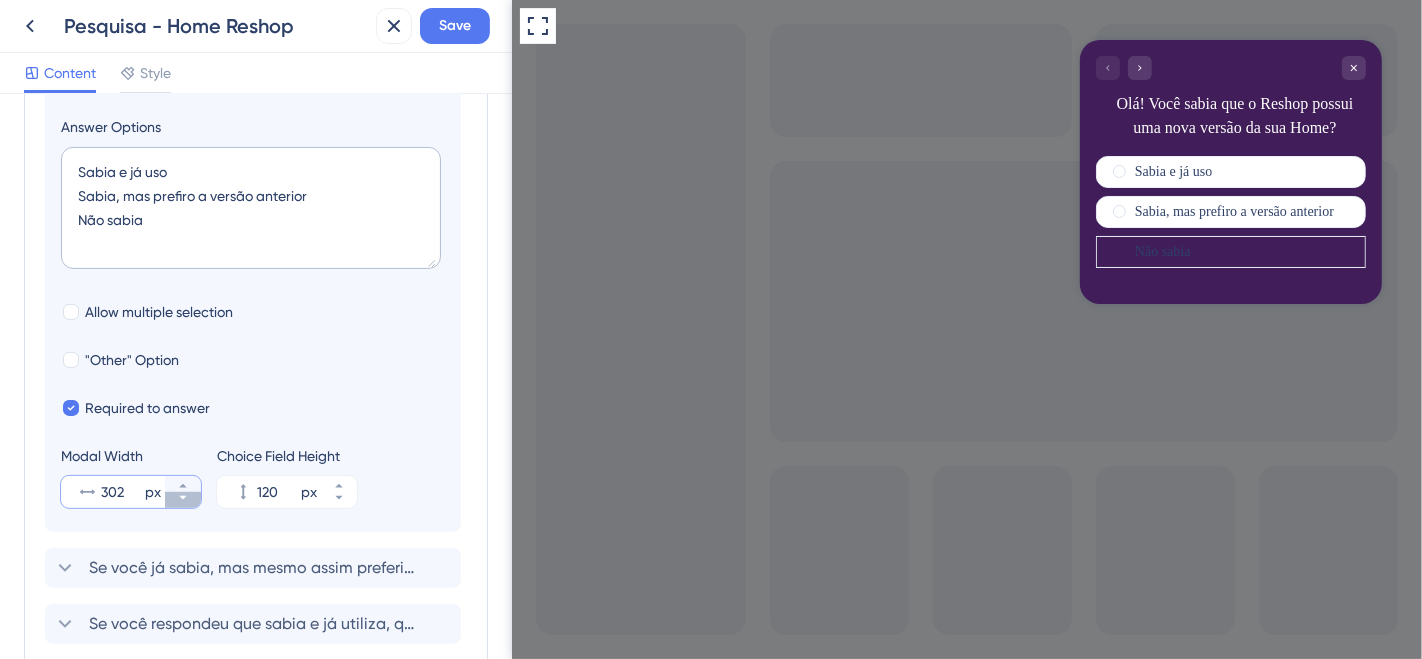 click on "302 px" at bounding box center (183, 500) 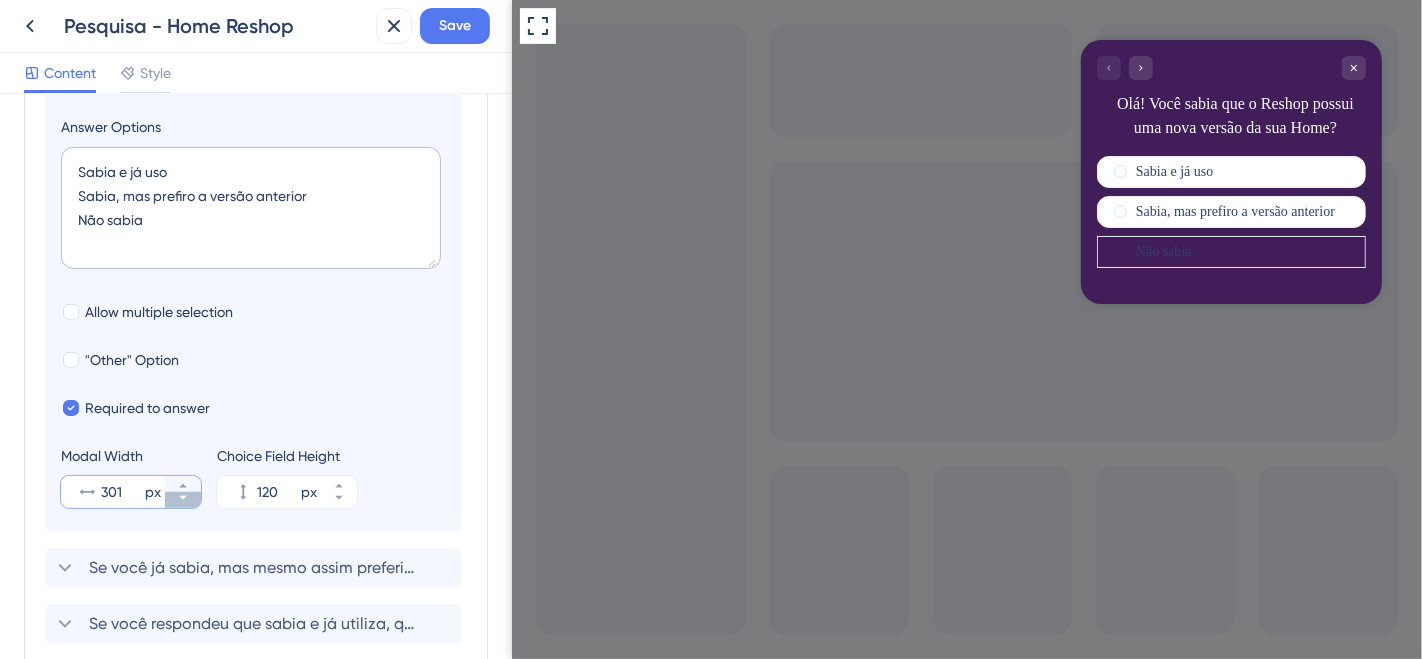 click on "301 px" at bounding box center [183, 500] 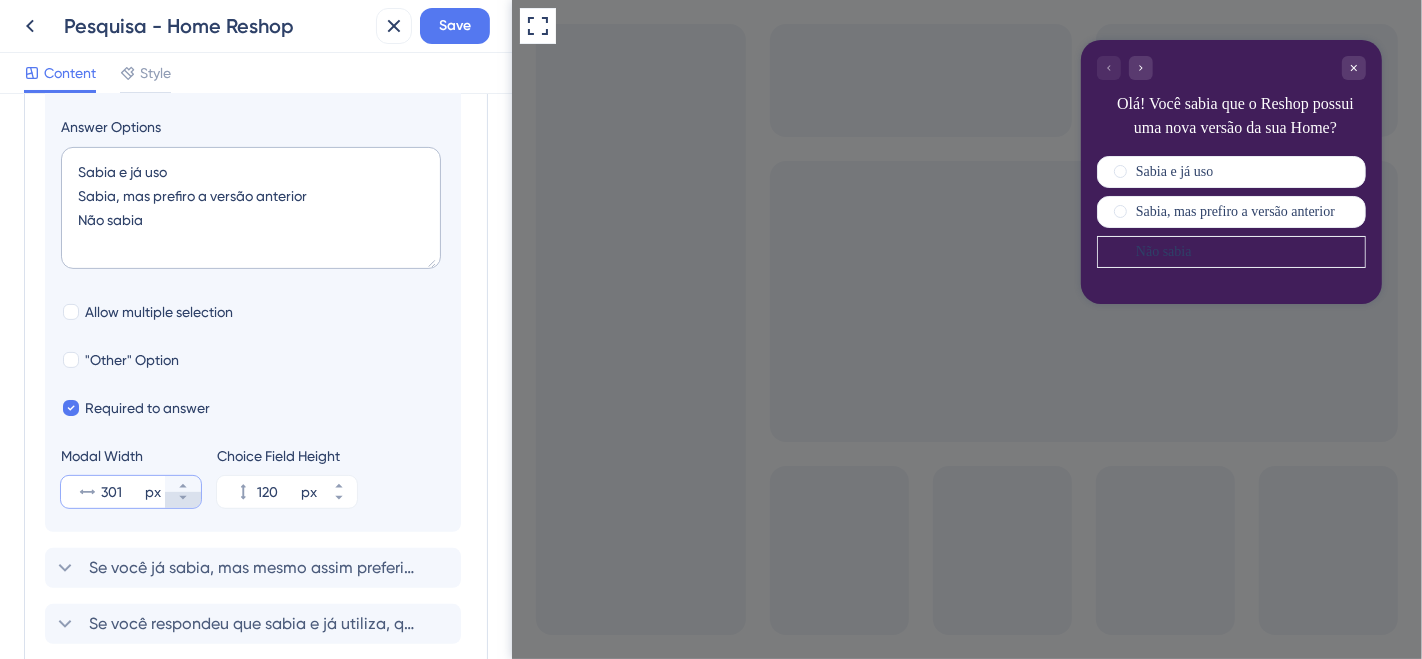 type on "300" 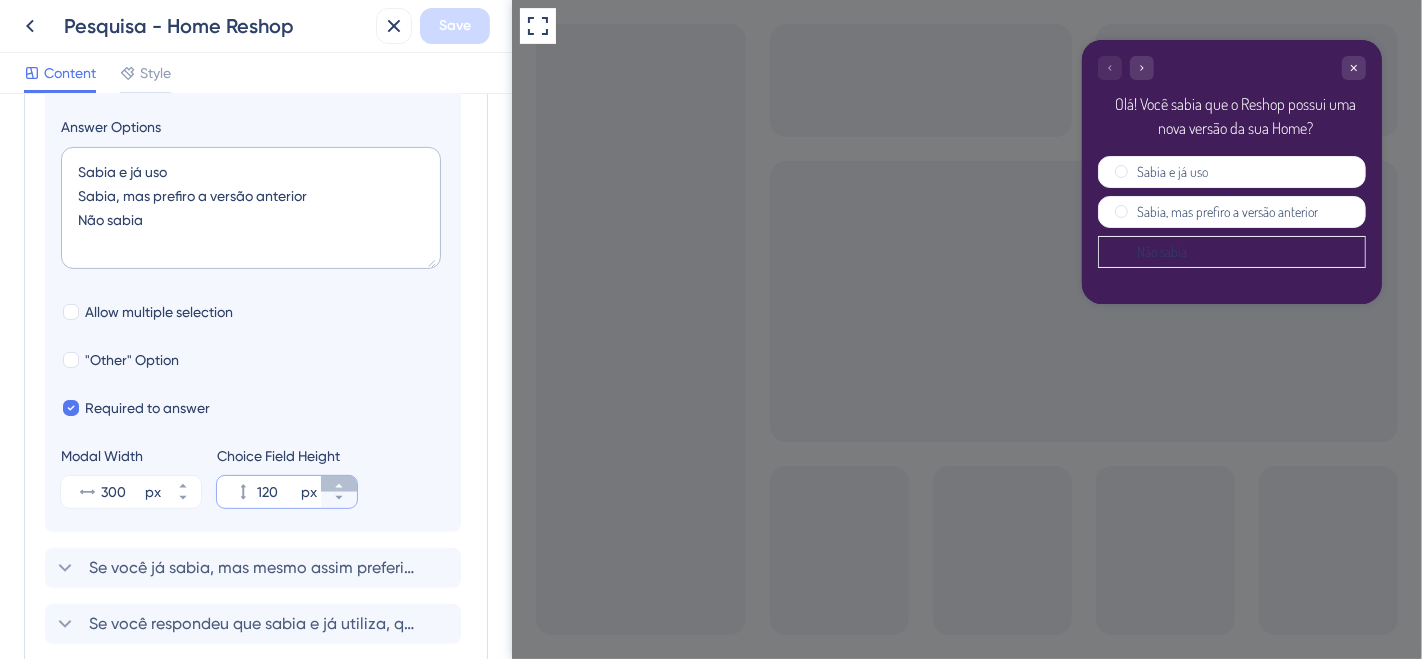 click 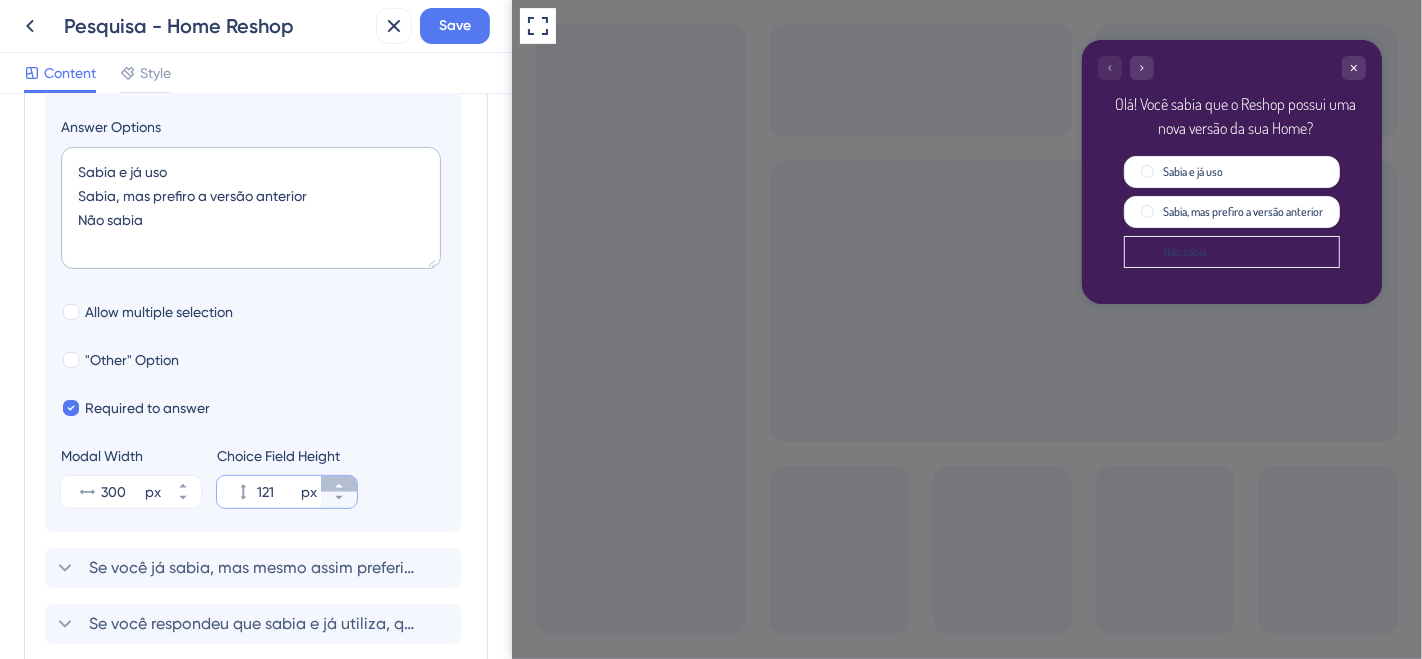 click 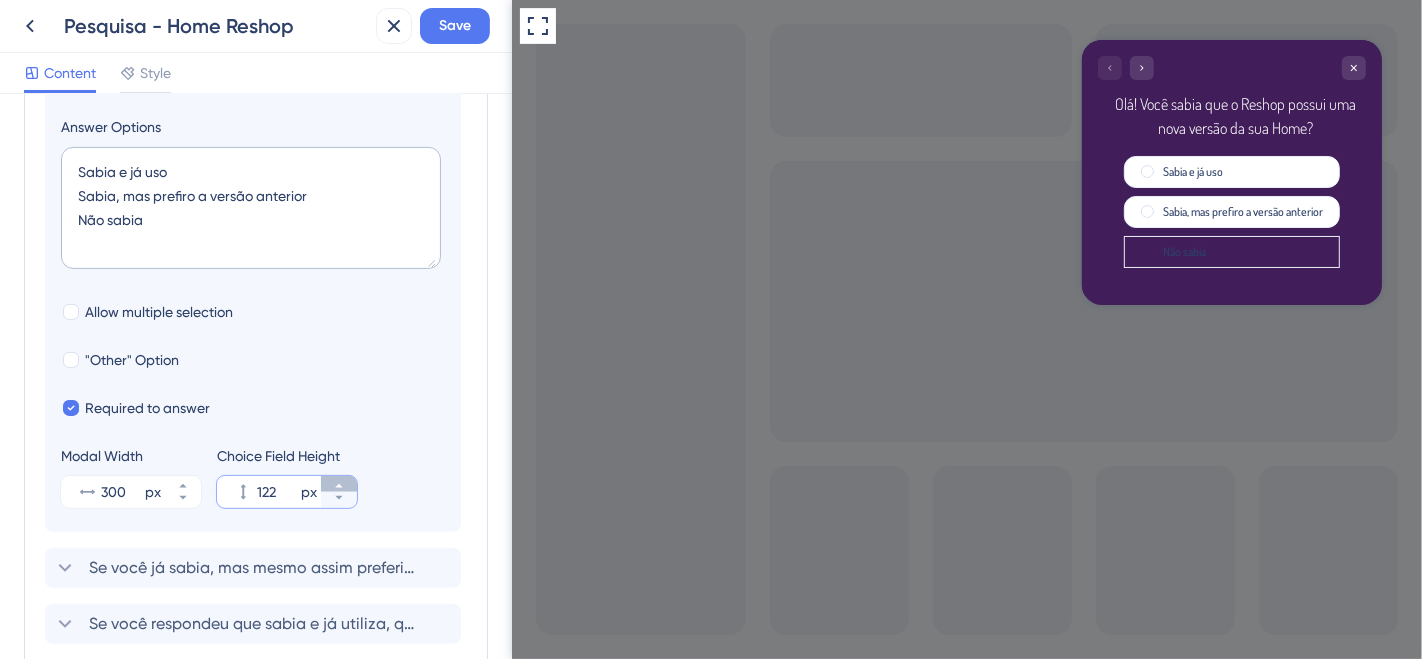 click 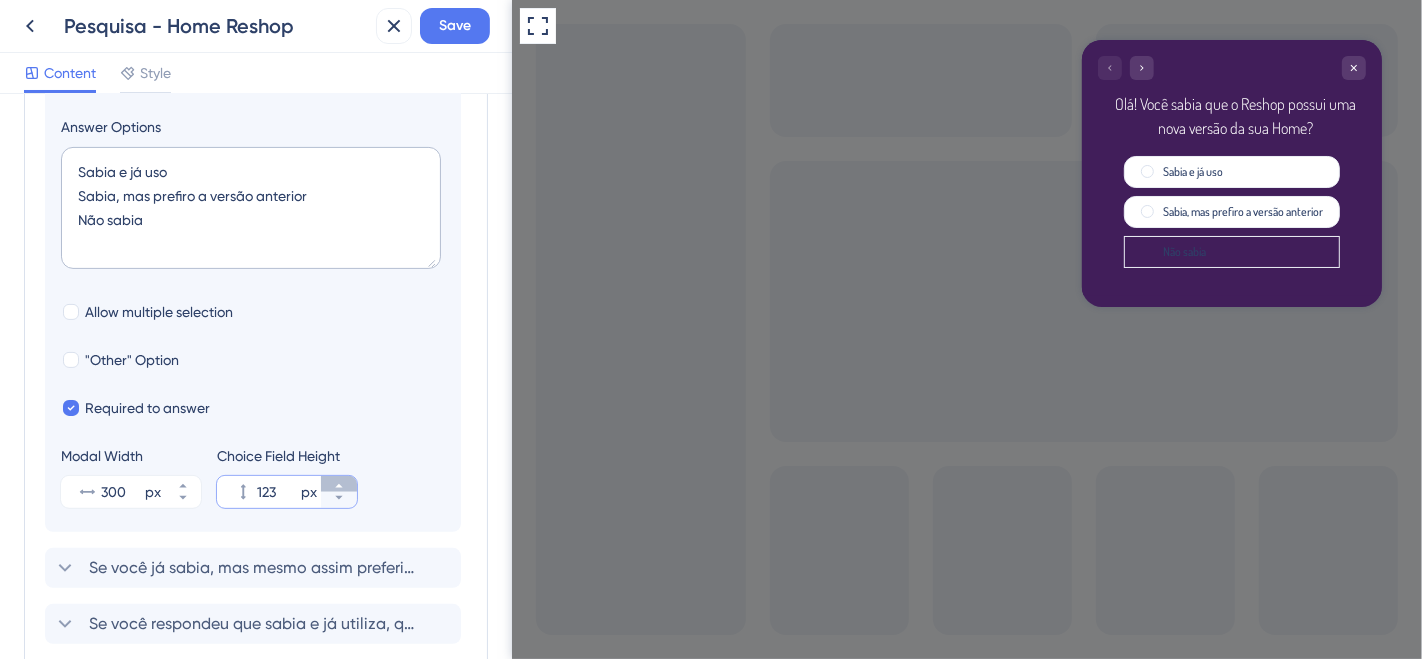 click 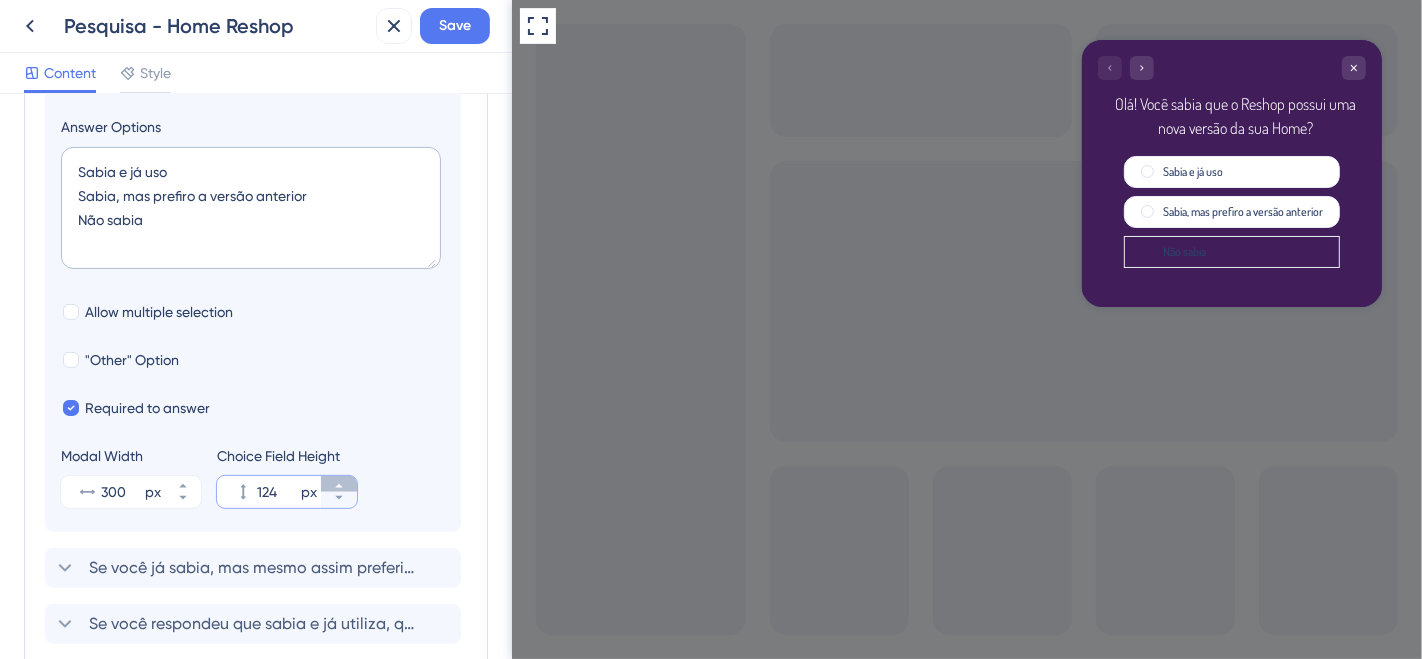 click 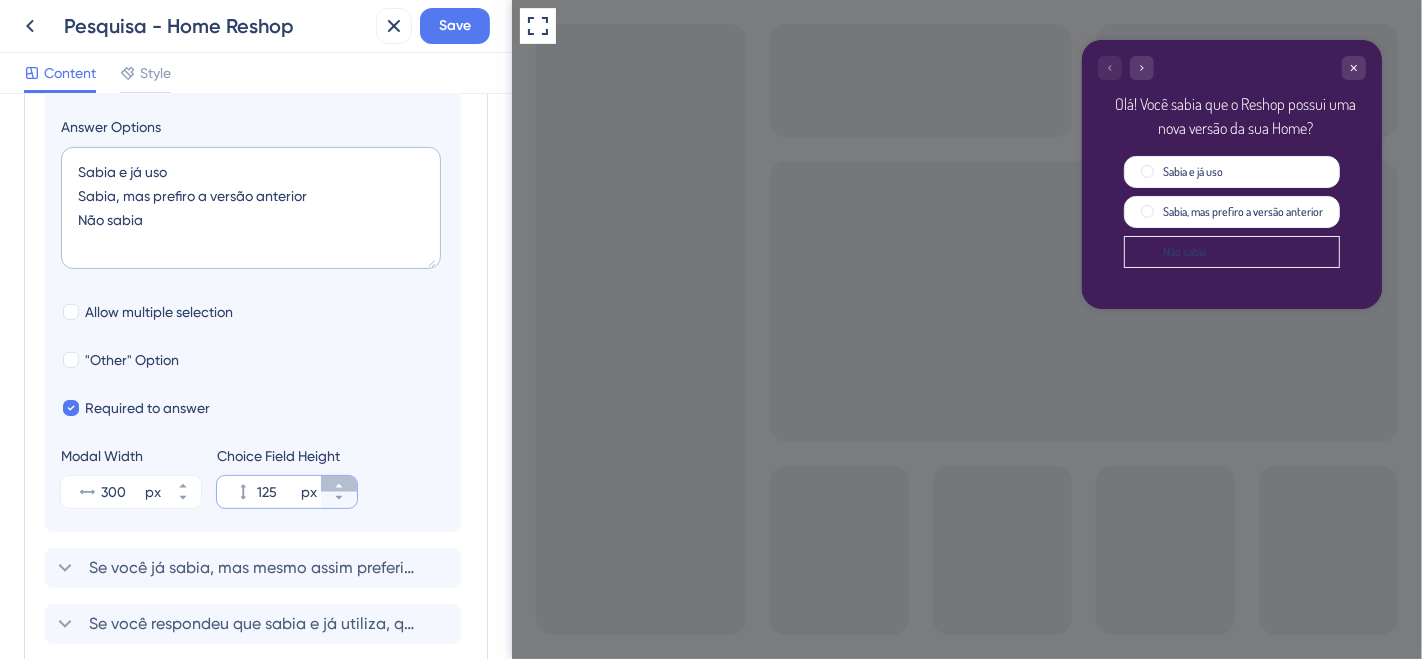click 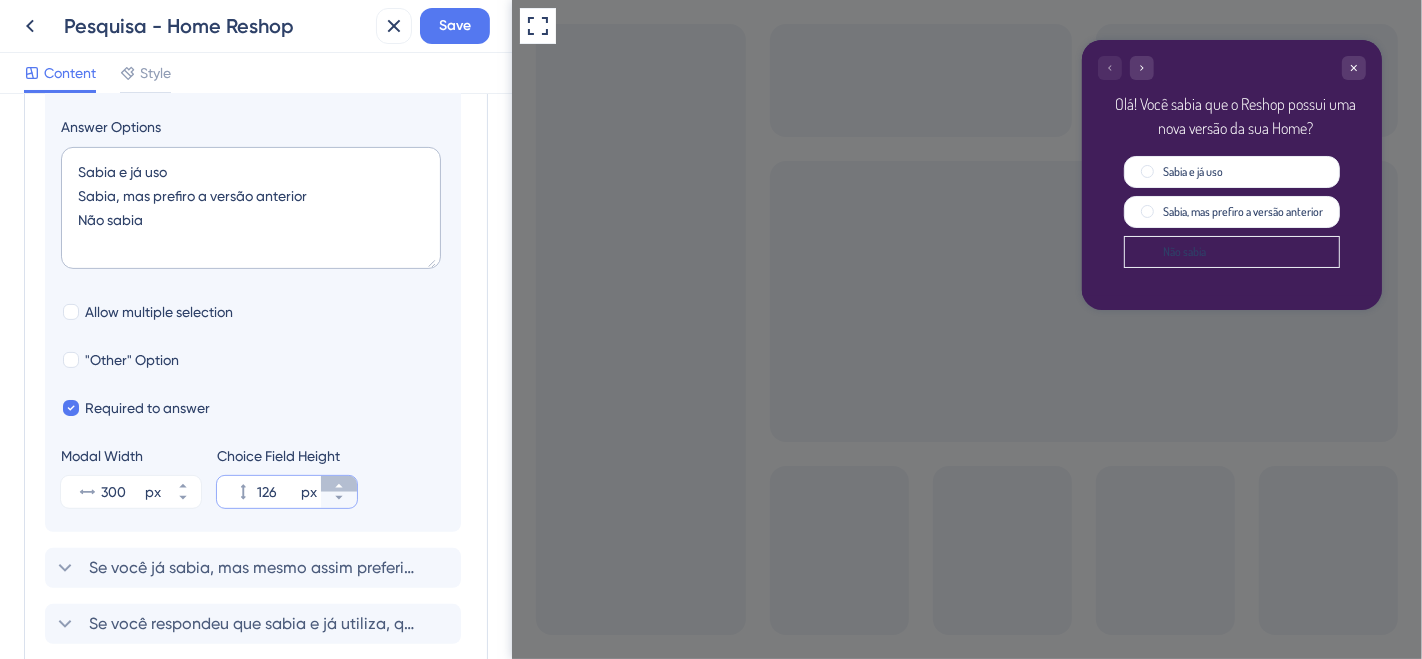 click 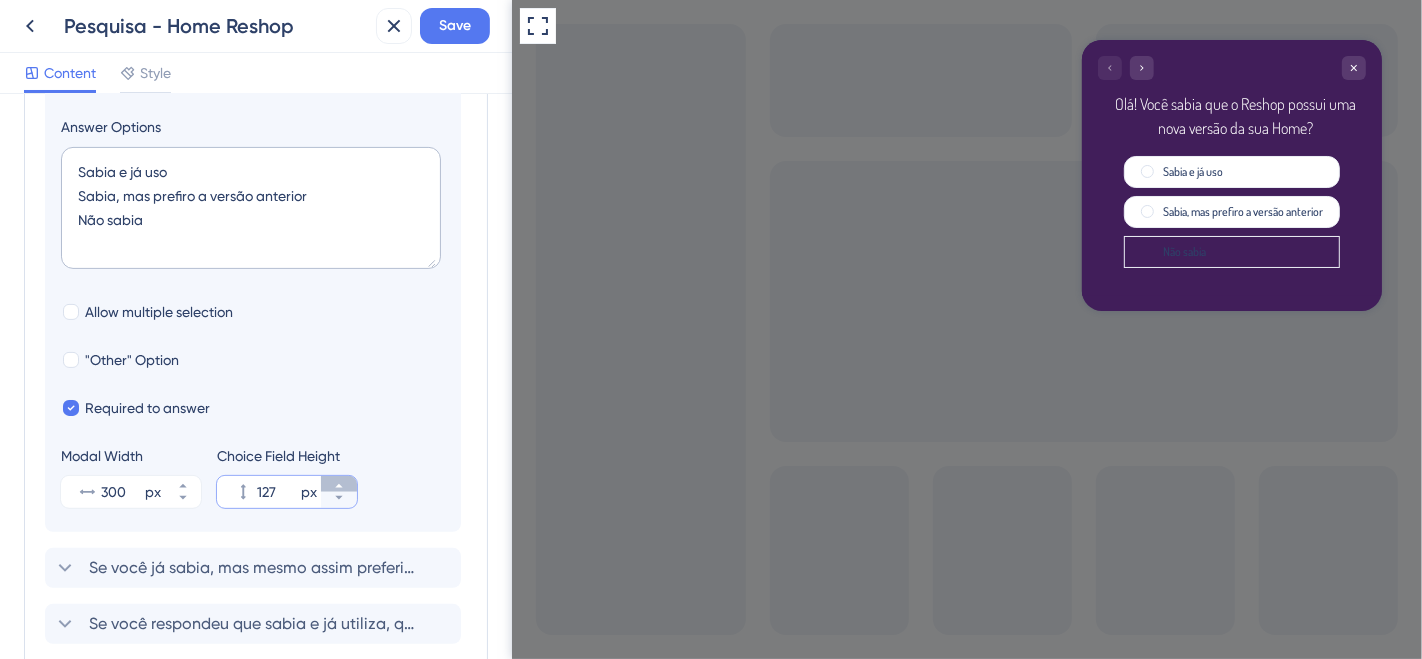 click 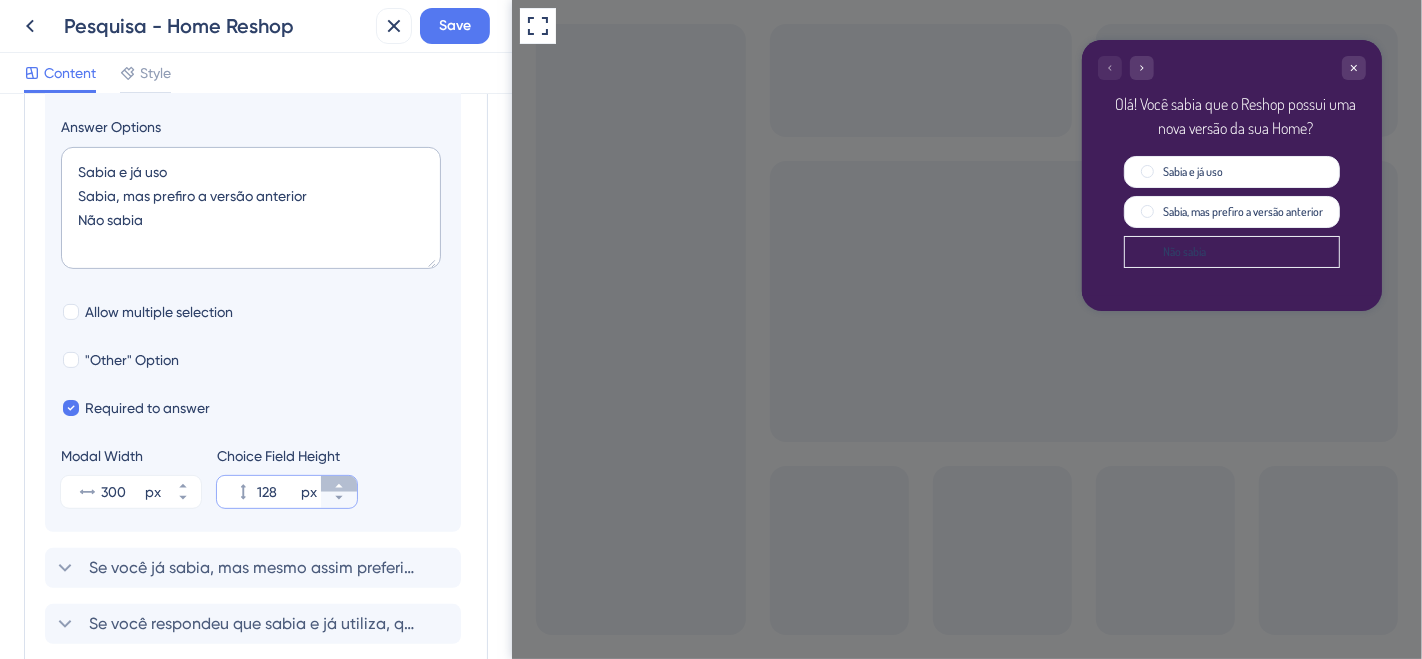 click 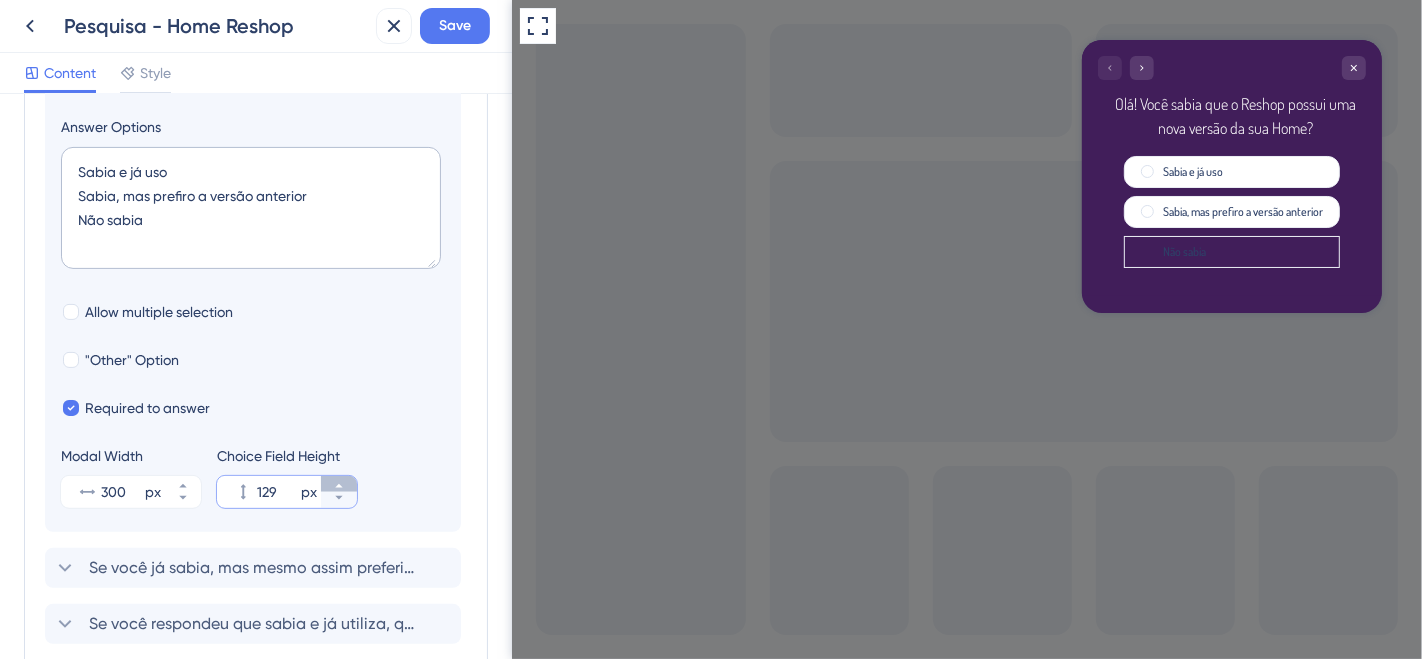click 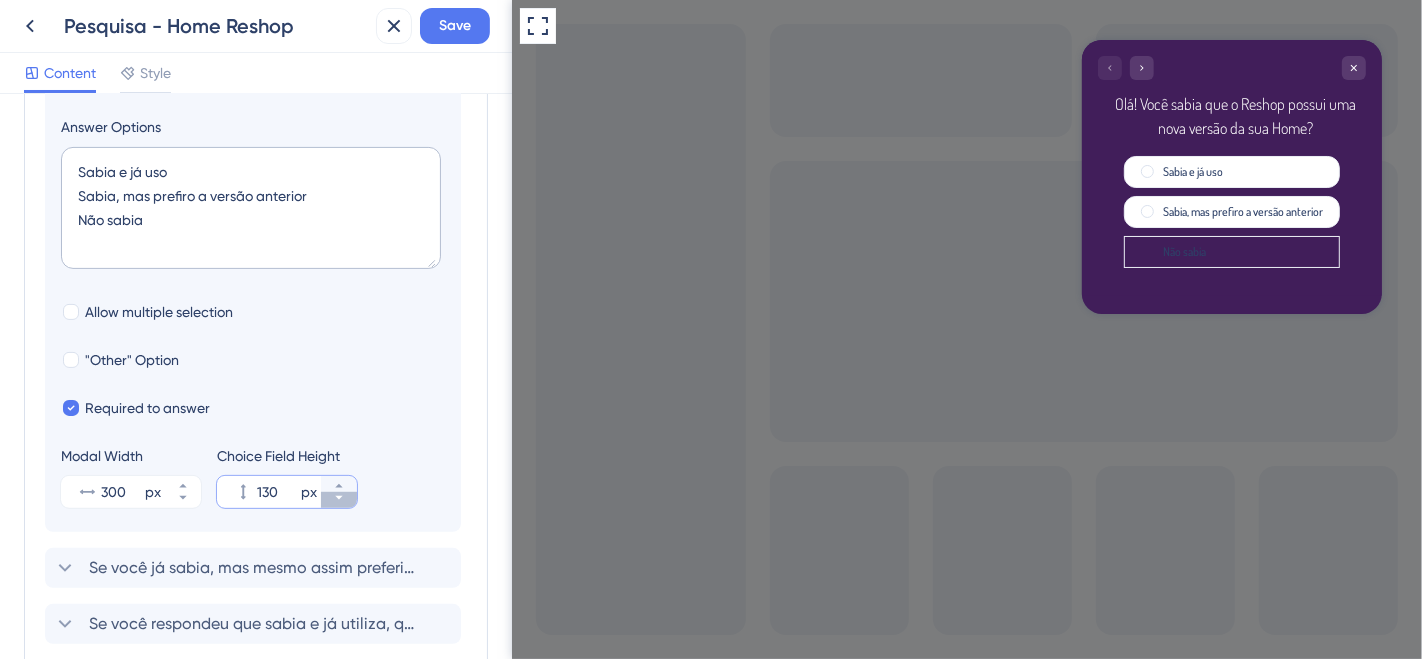 click 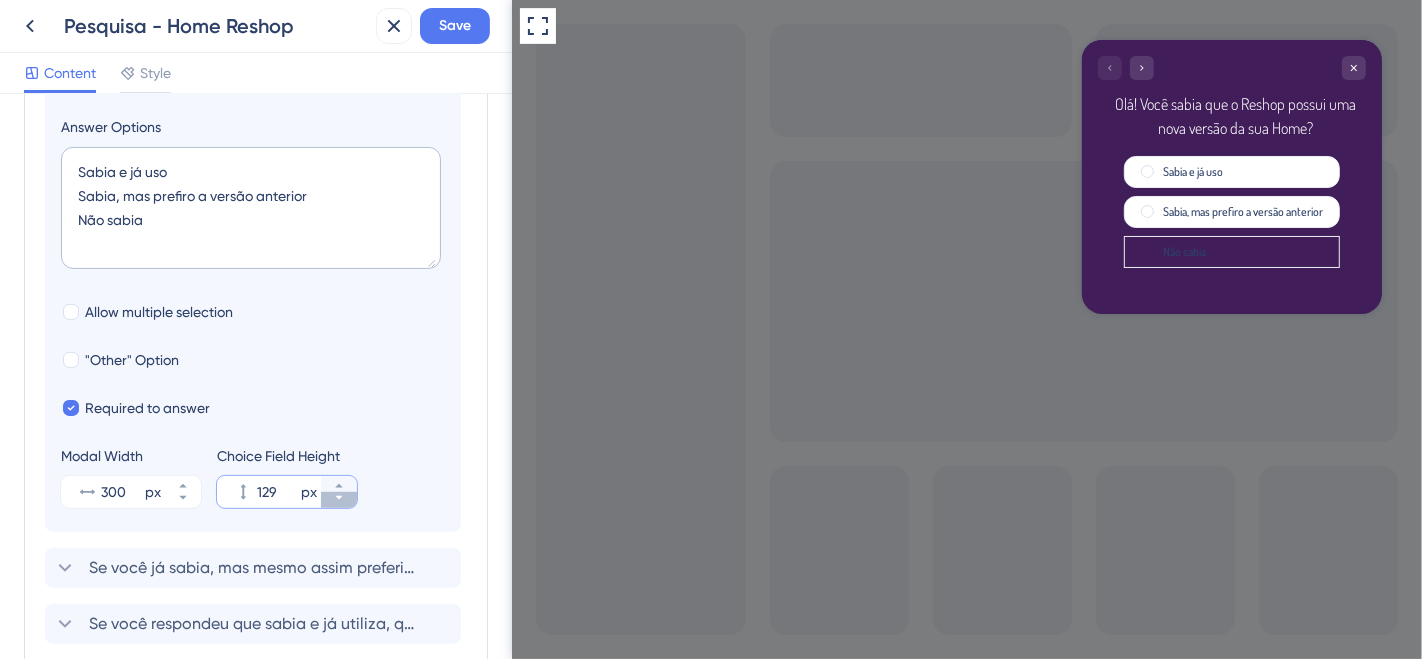 click 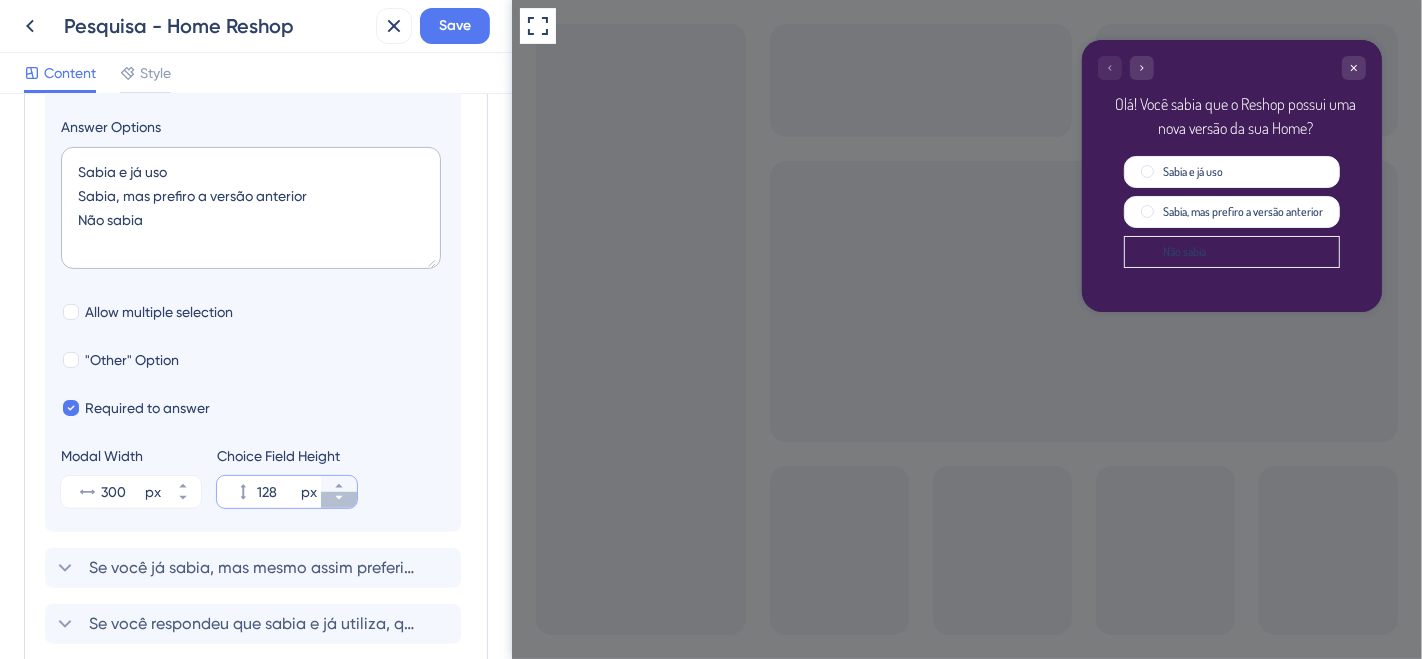 click 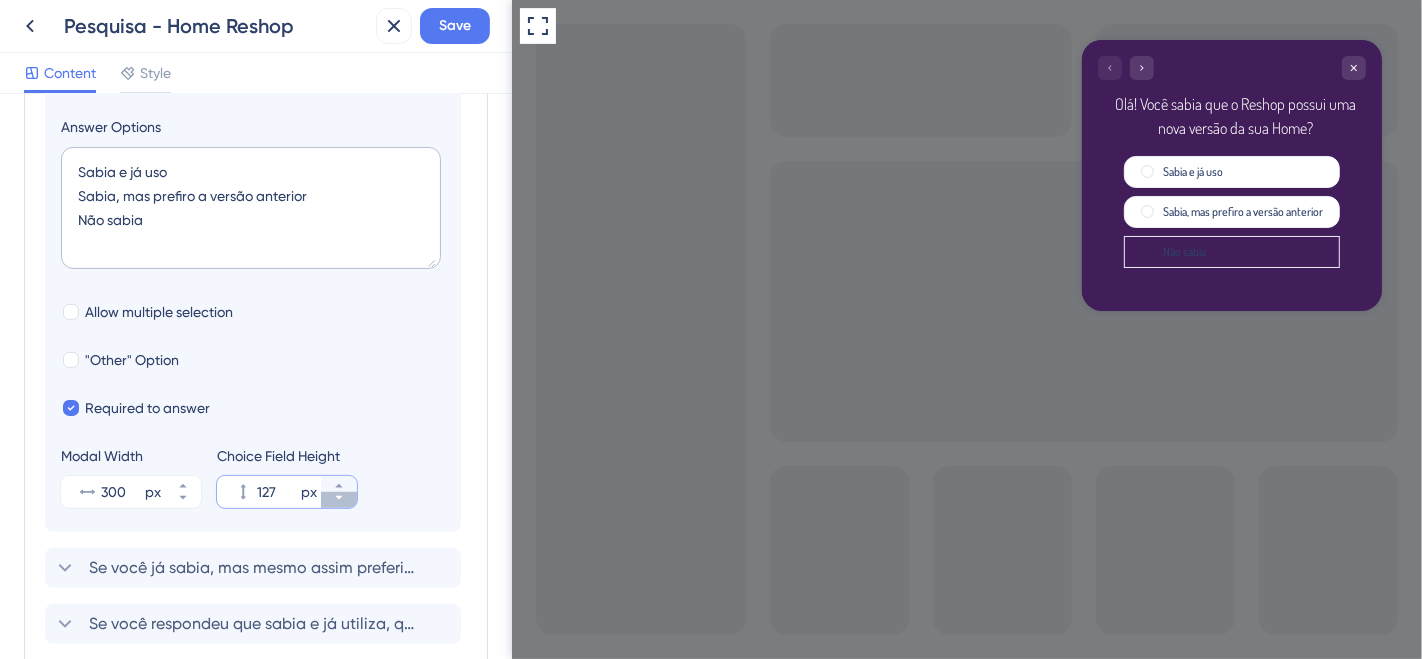 click 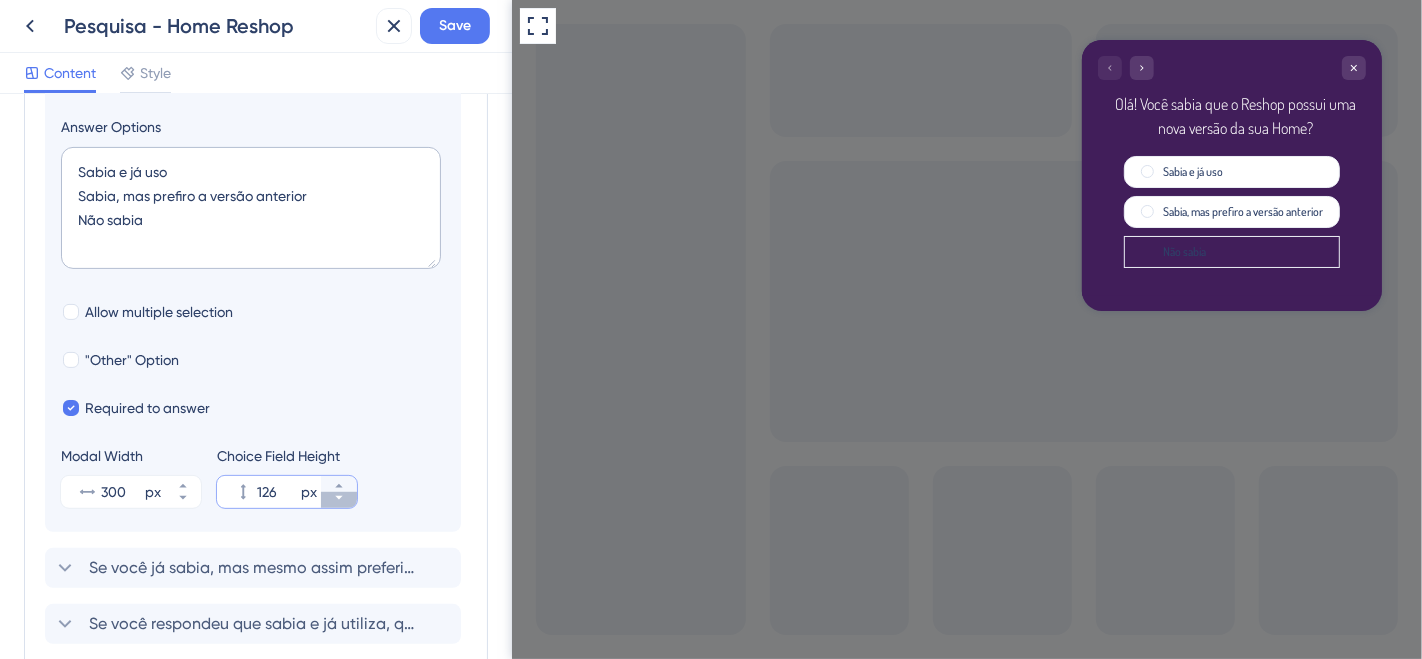 click 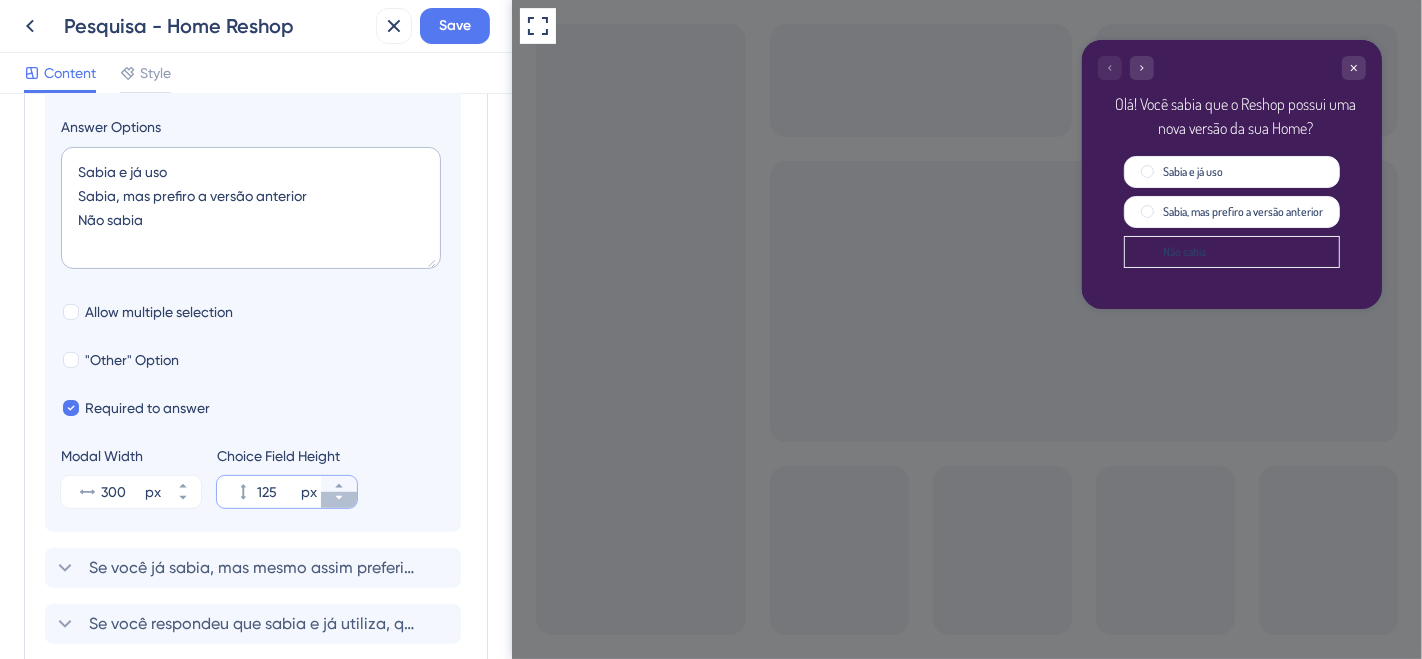 click 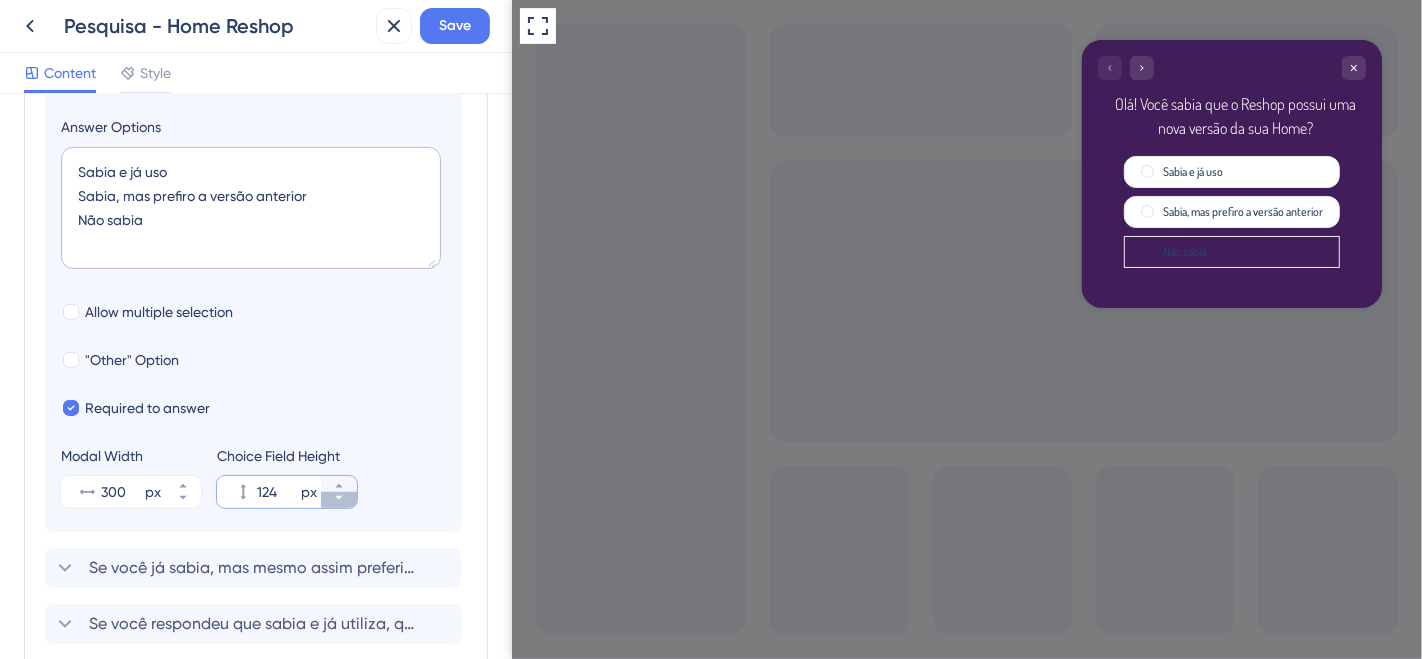 click 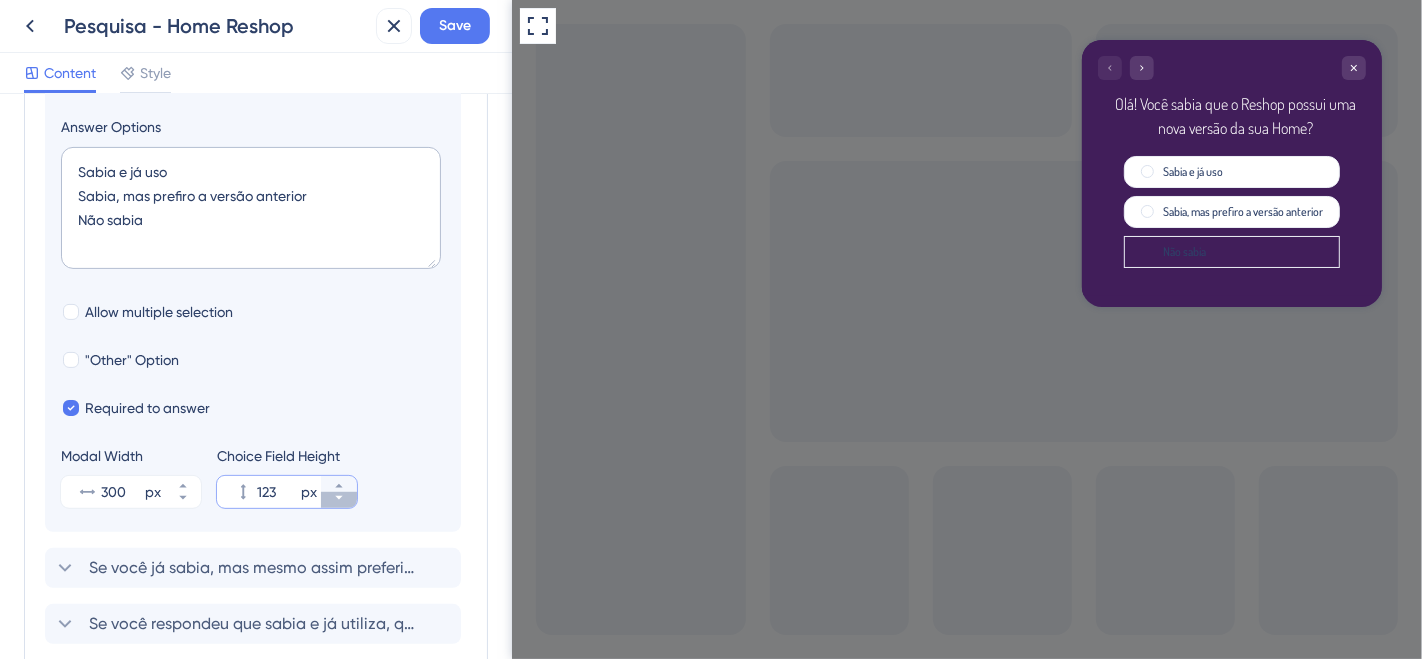click 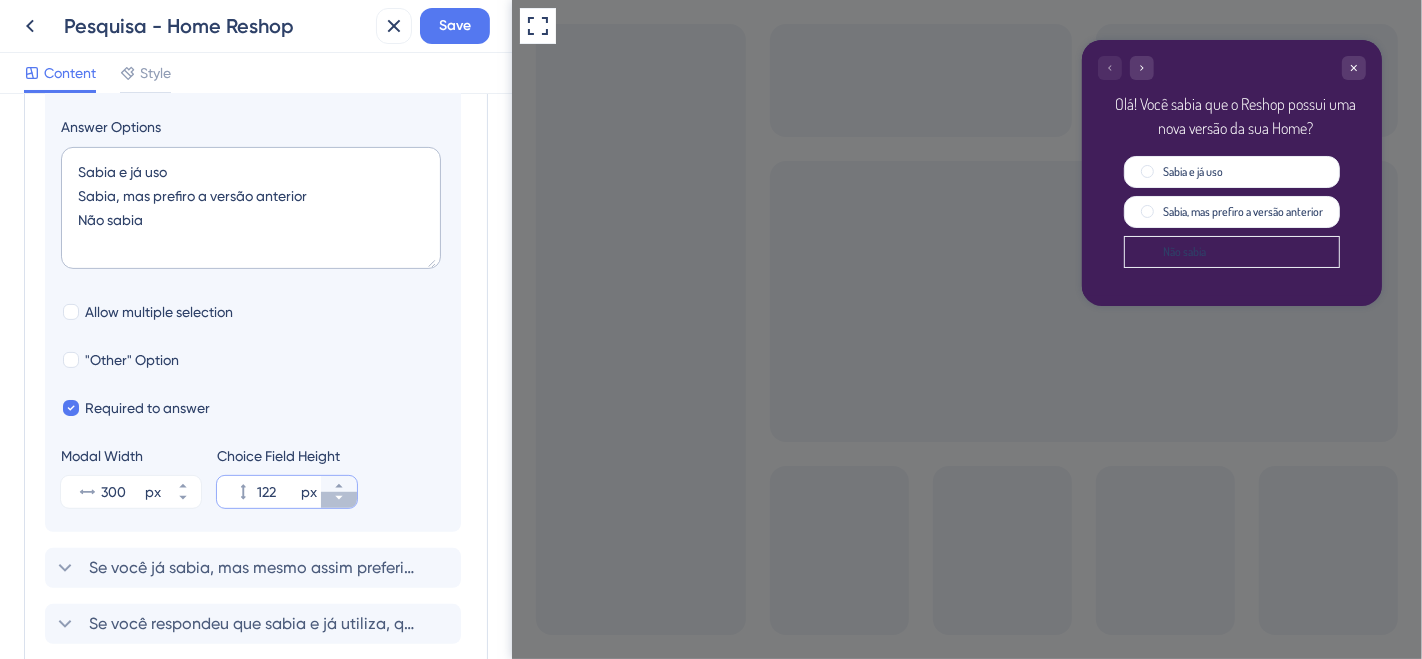 click 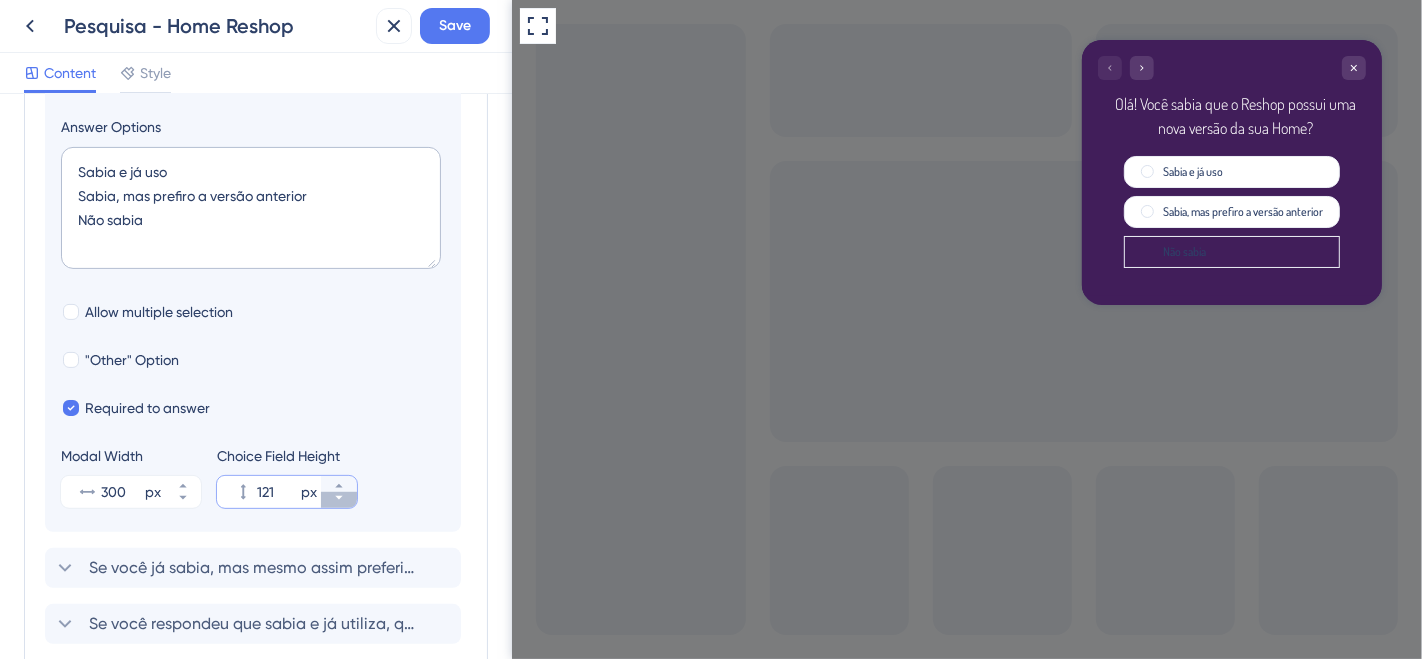 click 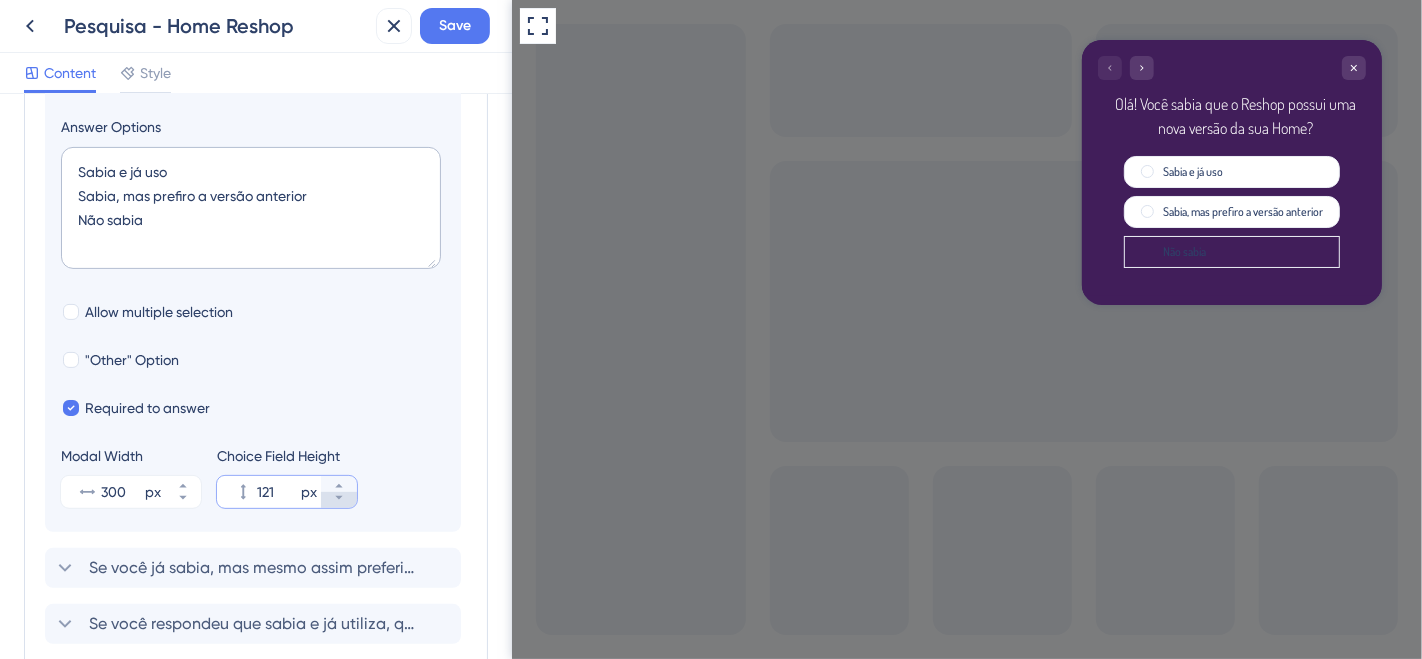 type on "120" 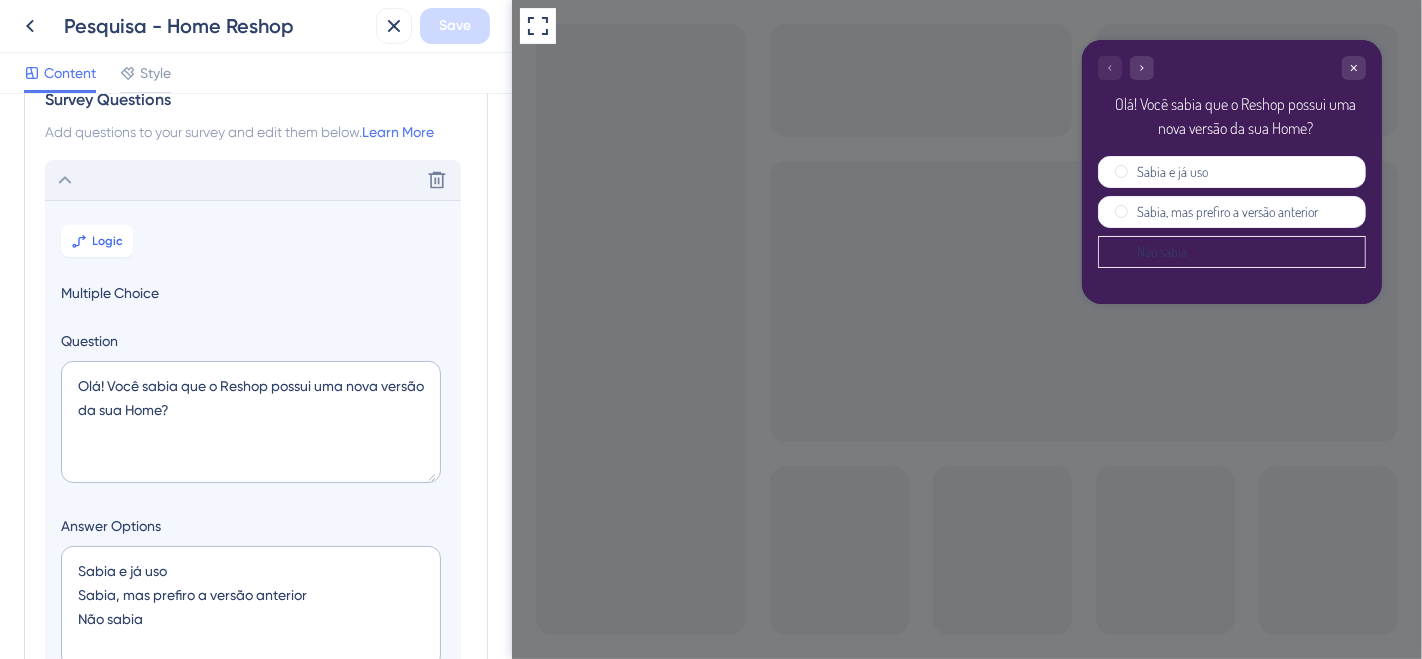 scroll, scrollTop: 0, scrollLeft: 0, axis: both 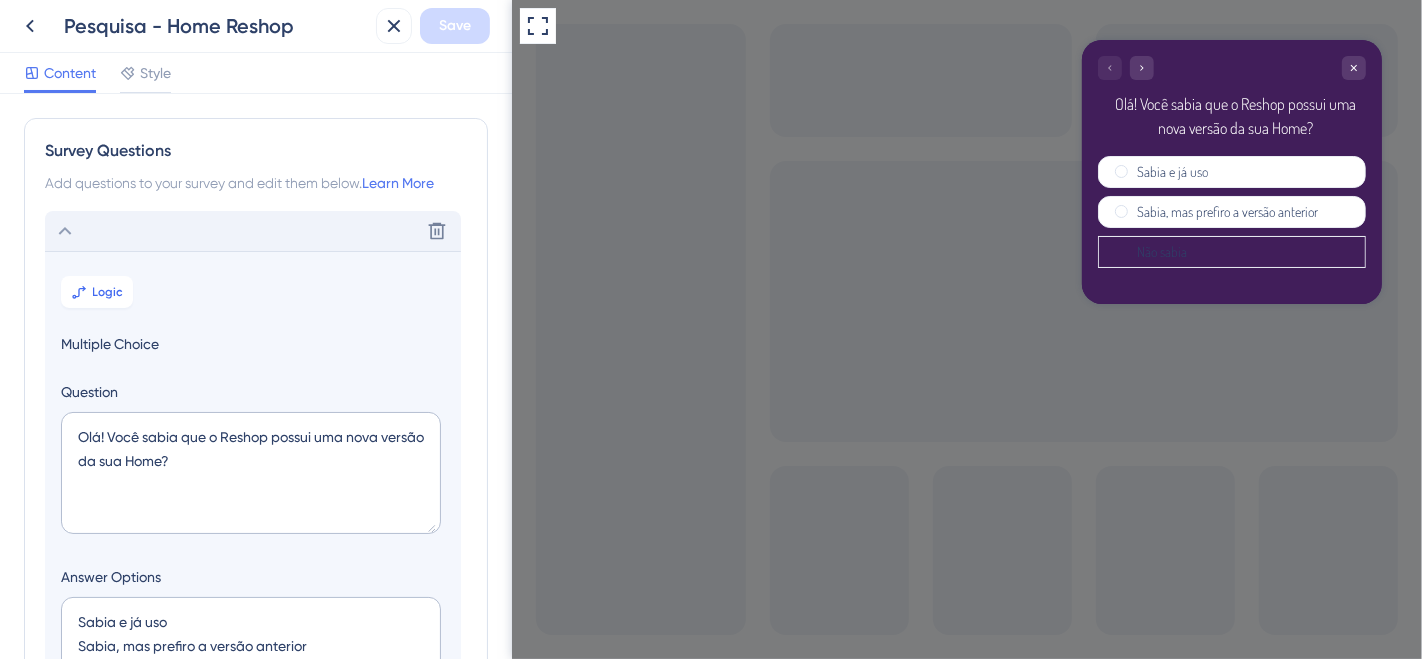 click 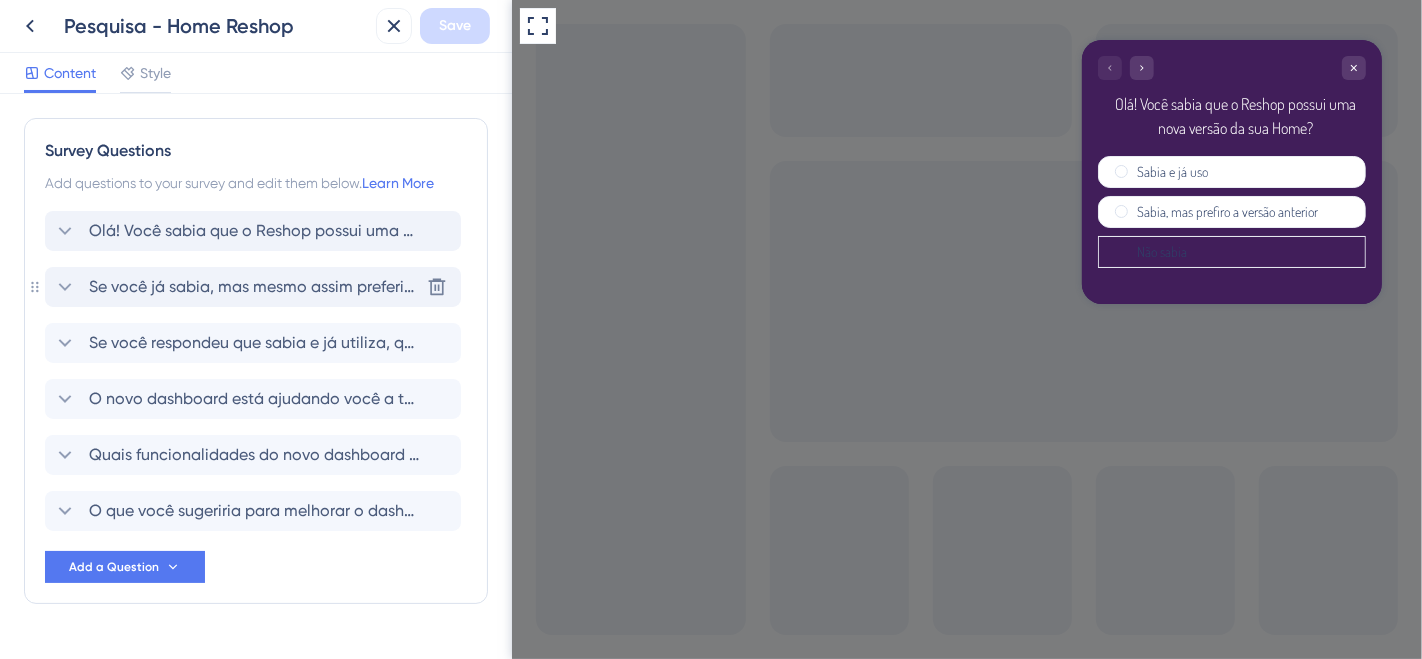 click 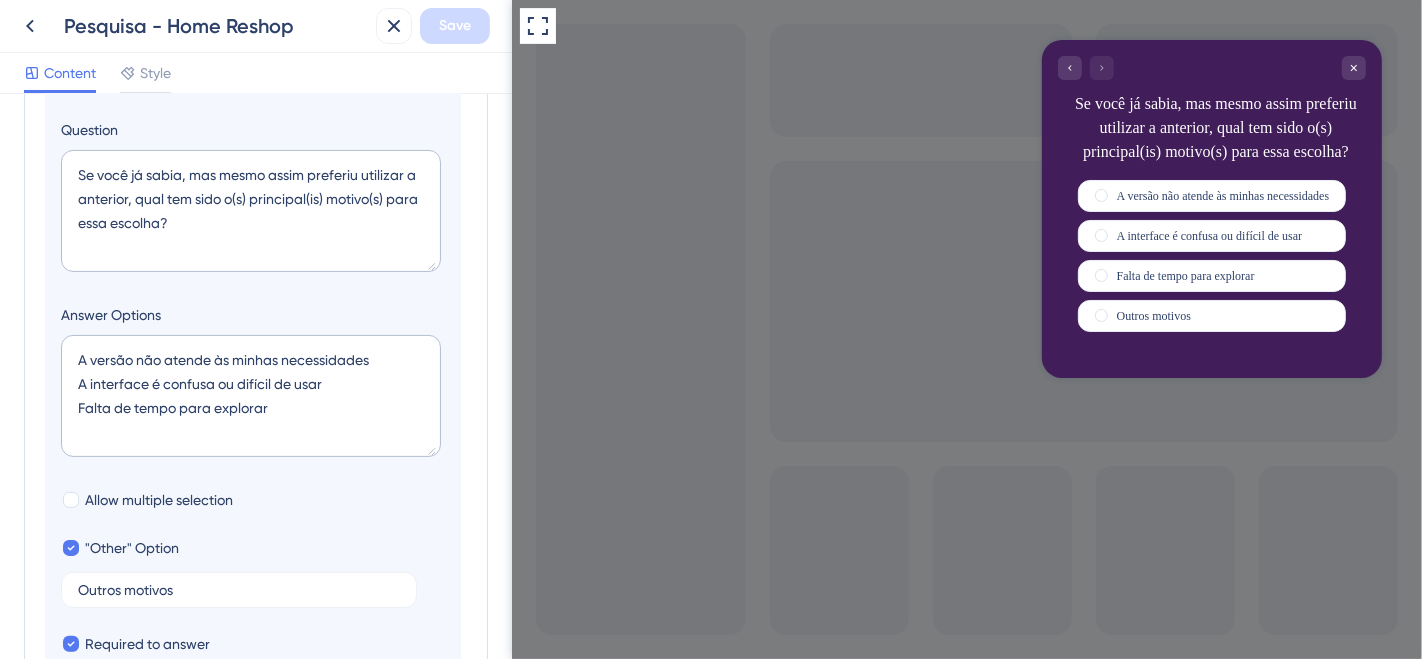 scroll, scrollTop: 283, scrollLeft: 0, axis: vertical 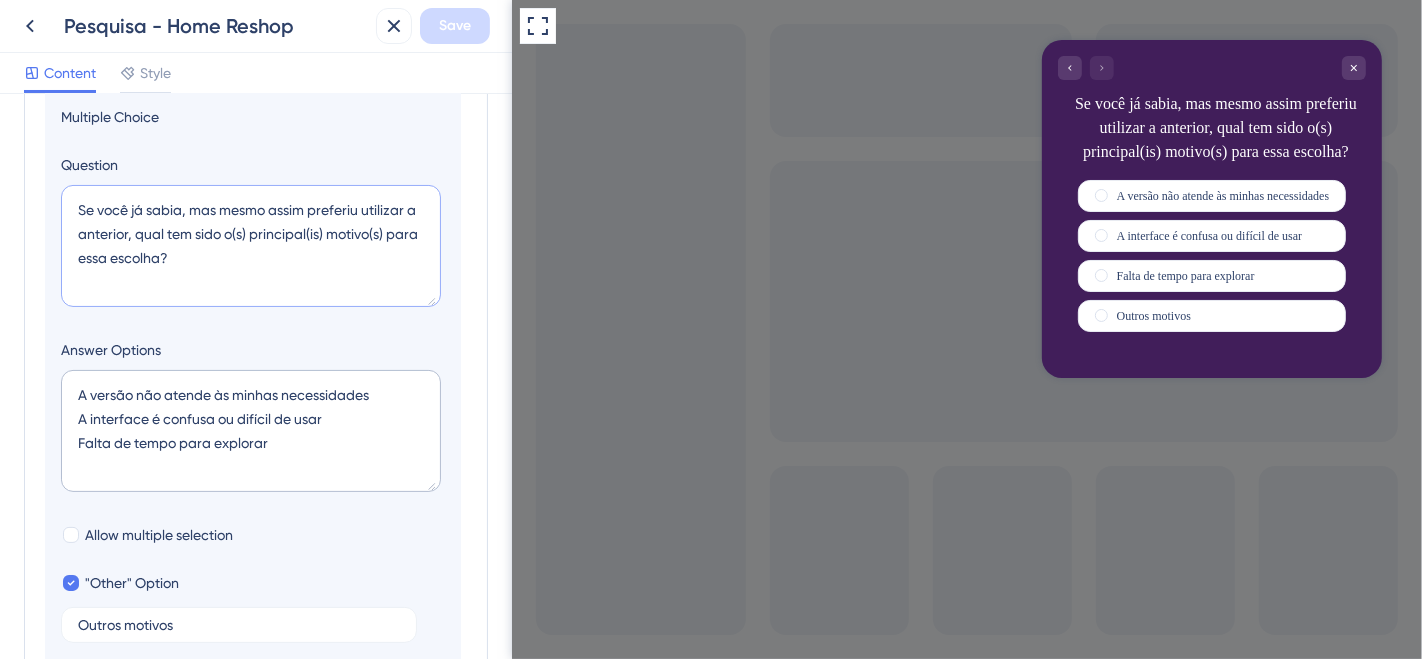click on "Se você já sabia, mas mesmo assim preferiu utilizar a anterior, qual tem sido o(s) principal(is) motivo(s) para essa escolha?" at bounding box center [251, 246] 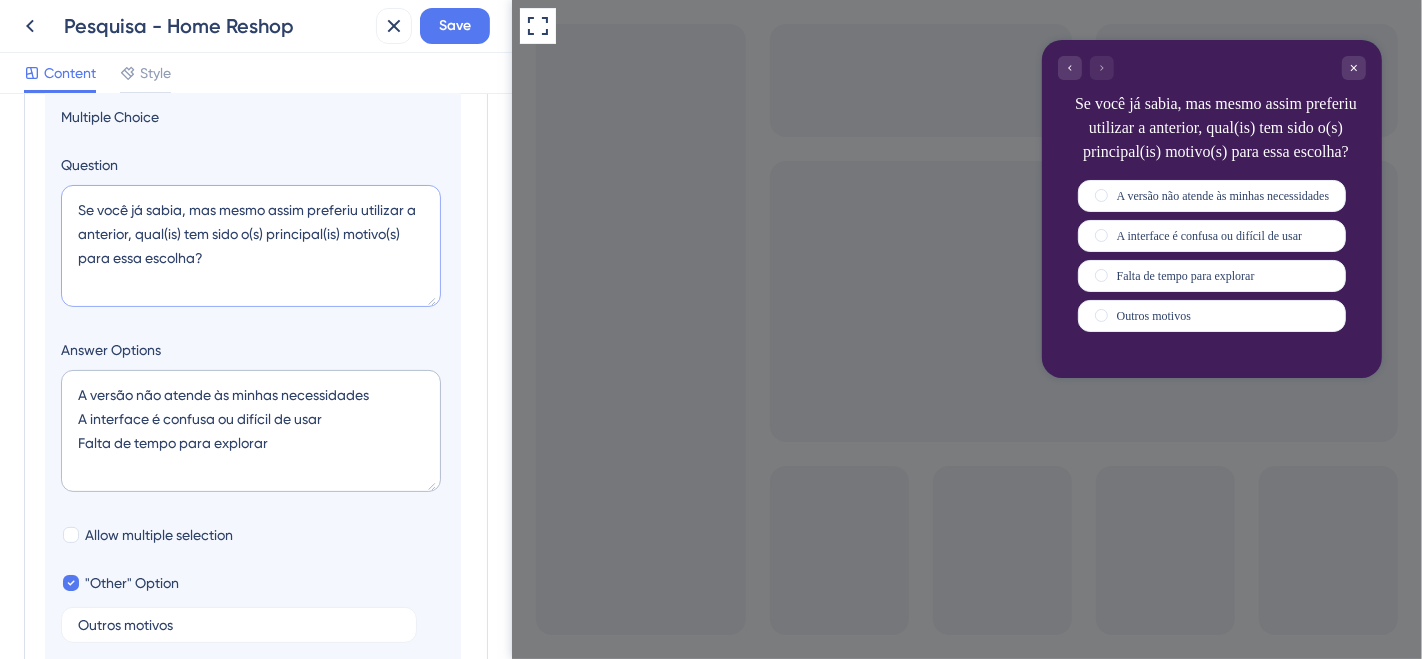 type on "Se você já sabia, mas mesmo assim preferiu utilizar a anterior, qual(is) tem sido o(s) principal(is) motivo(s) para essa escolha?" 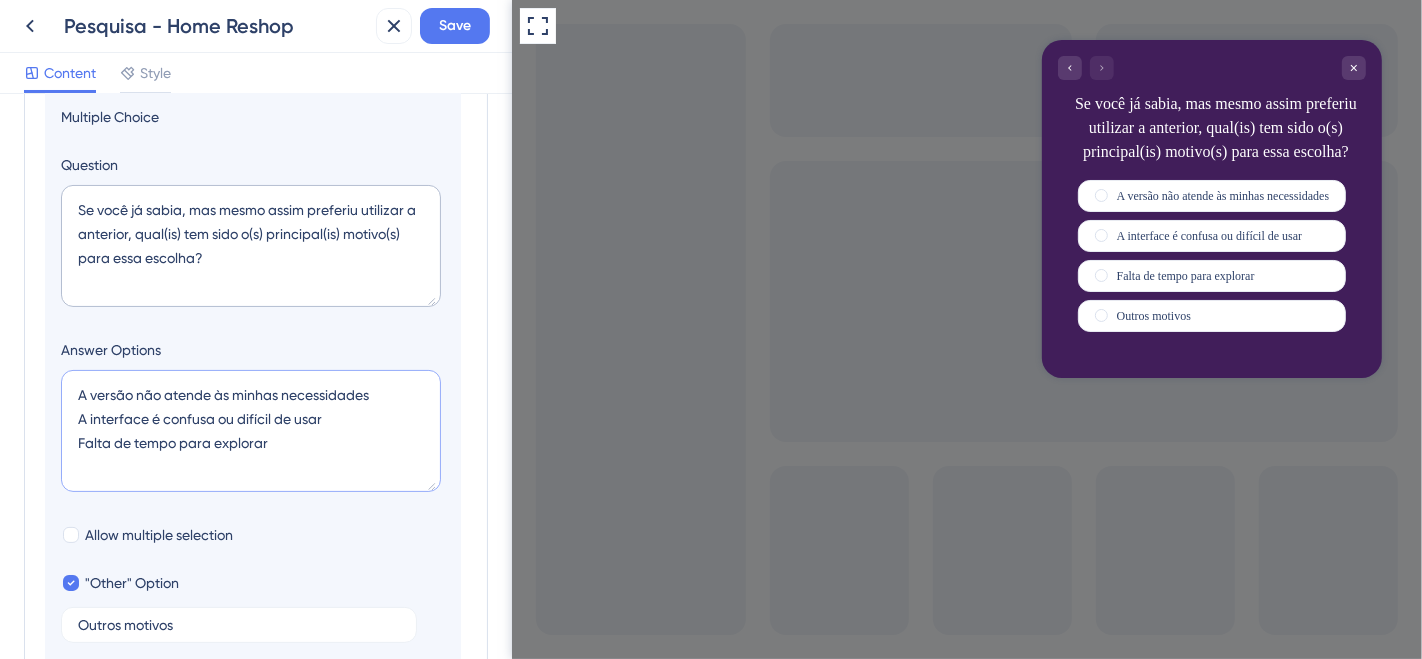 drag, startPoint x: 85, startPoint y: 387, endPoint x: 391, endPoint y: 389, distance: 306.00653 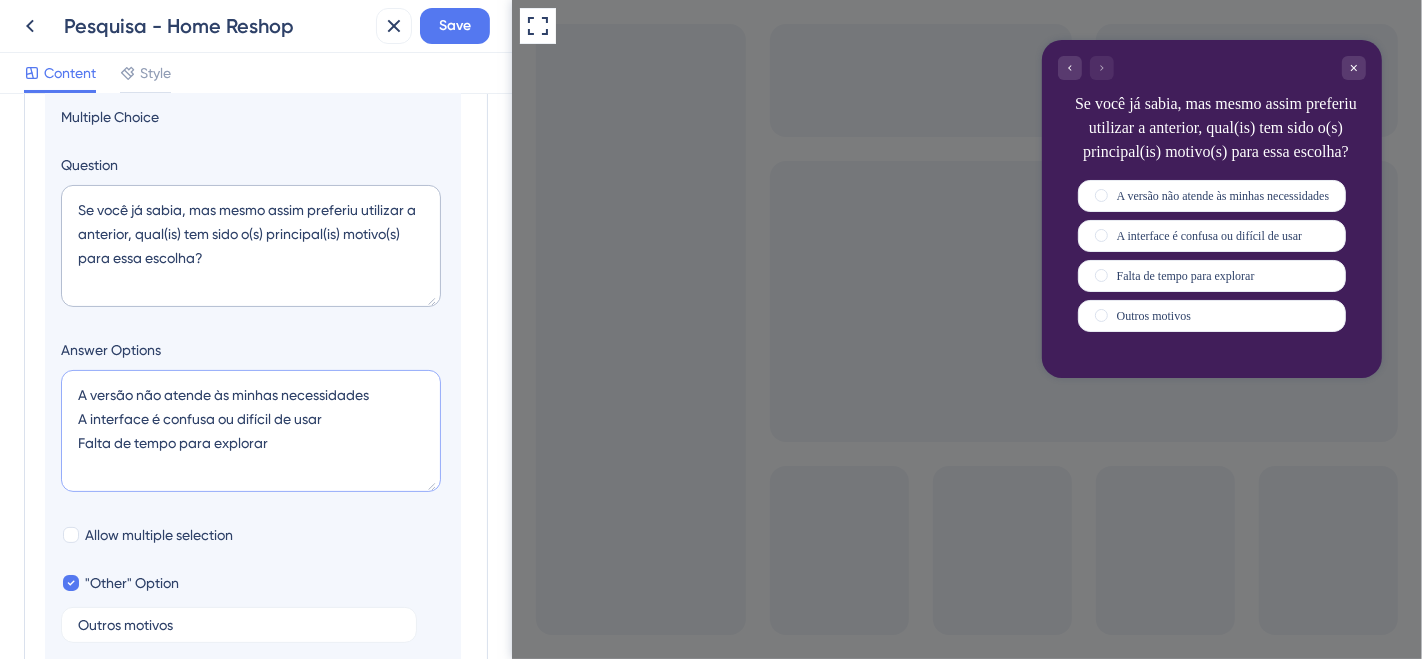 drag, startPoint x: 71, startPoint y: 421, endPoint x: 354, endPoint y: 421, distance: 283 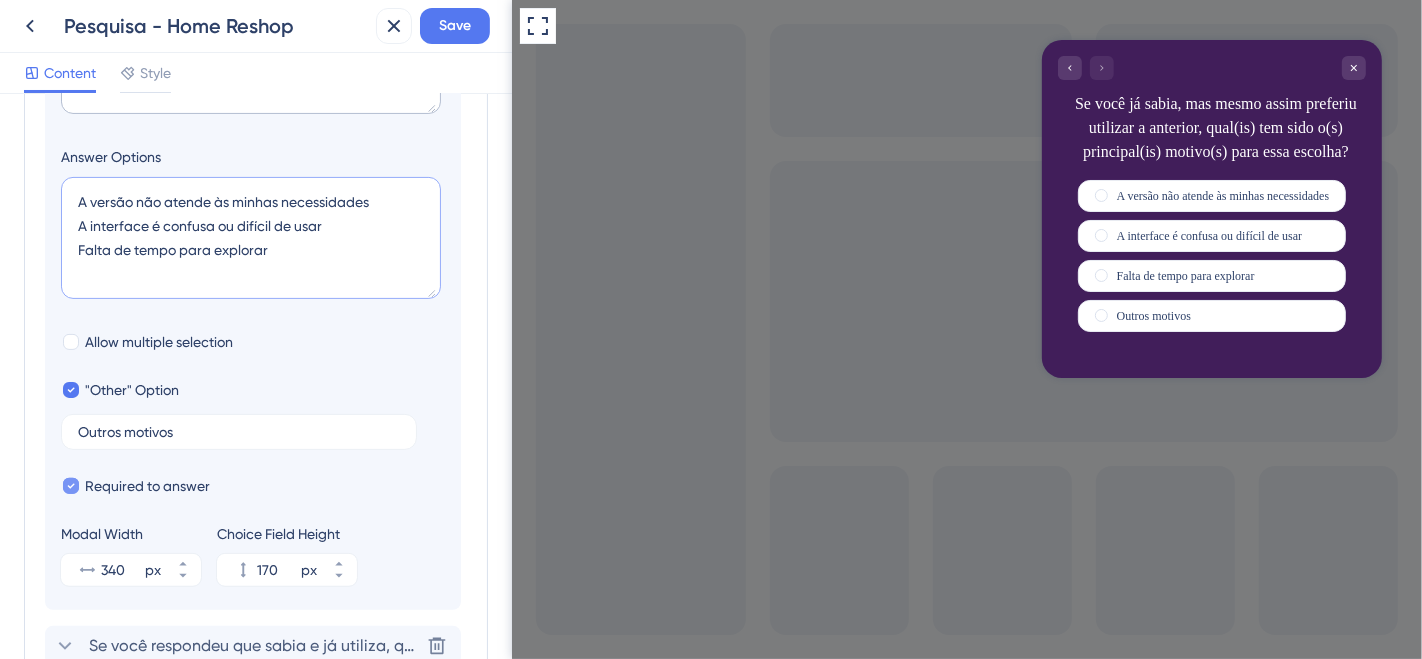 scroll, scrollTop: 617, scrollLeft: 0, axis: vertical 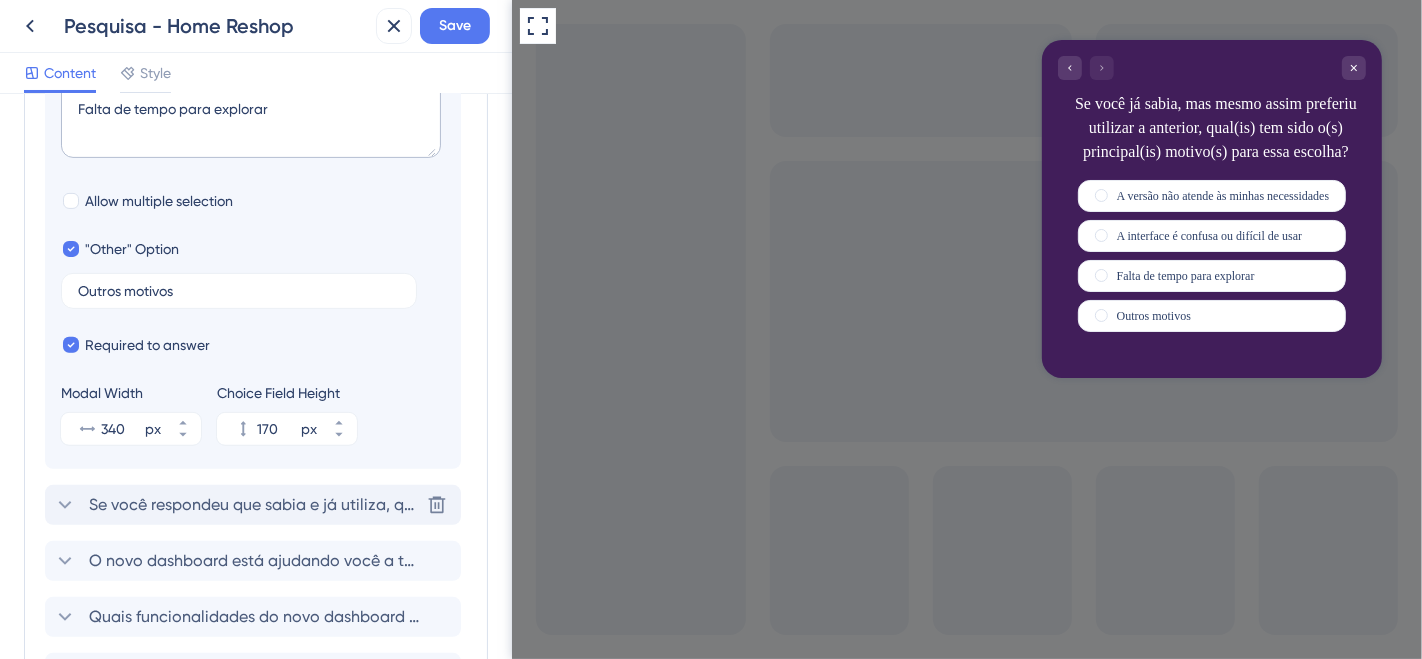 click 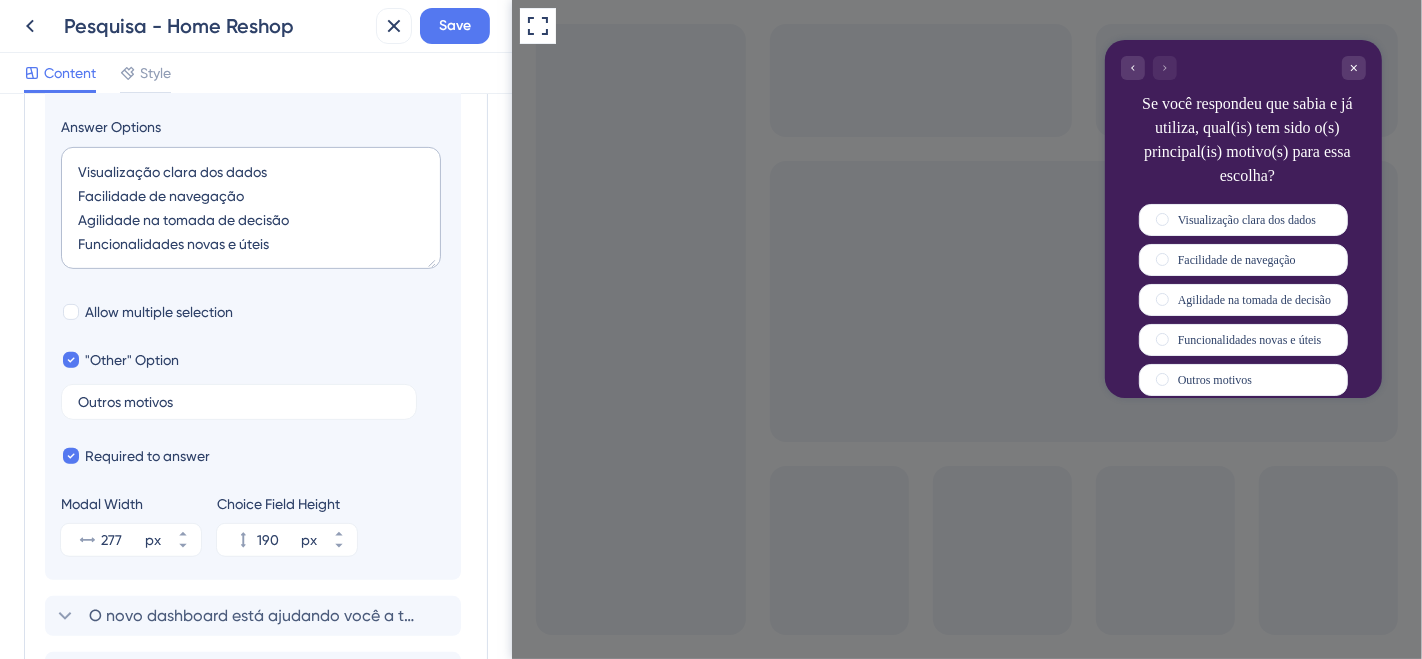 scroll, scrollTop: 784, scrollLeft: 0, axis: vertical 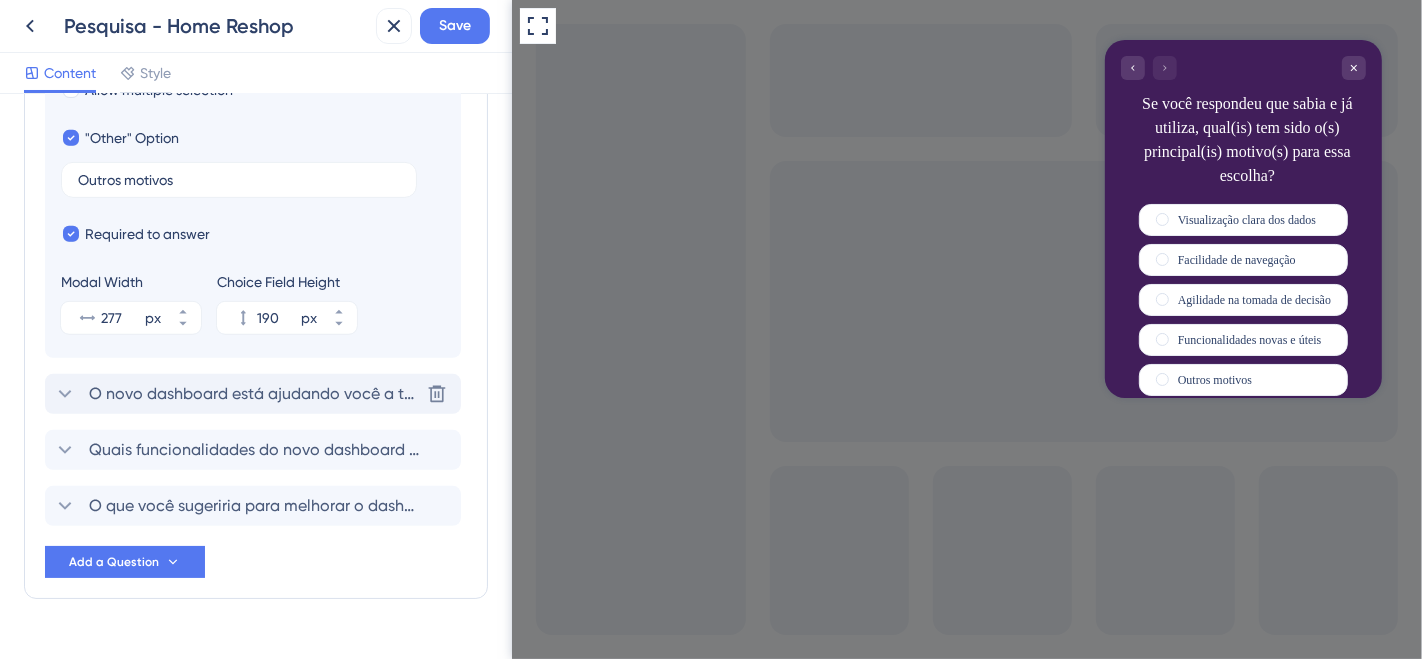 click 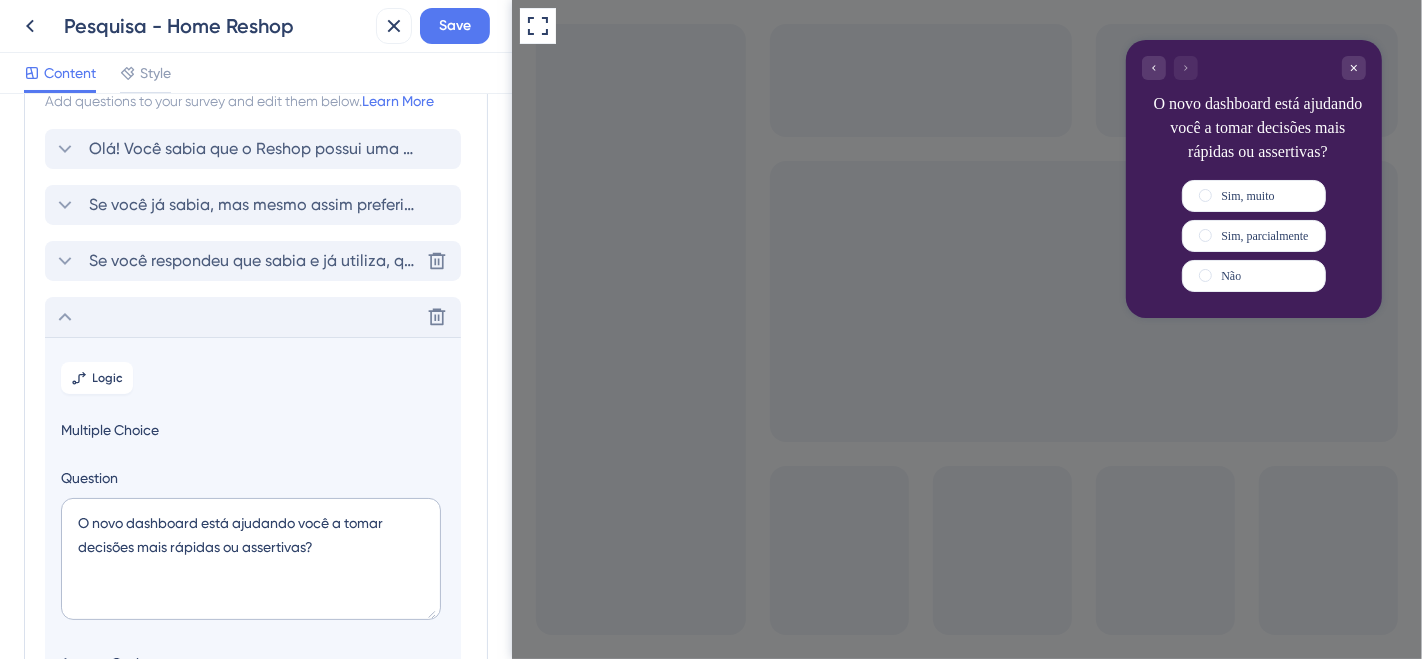 scroll, scrollTop: 0, scrollLeft: 0, axis: both 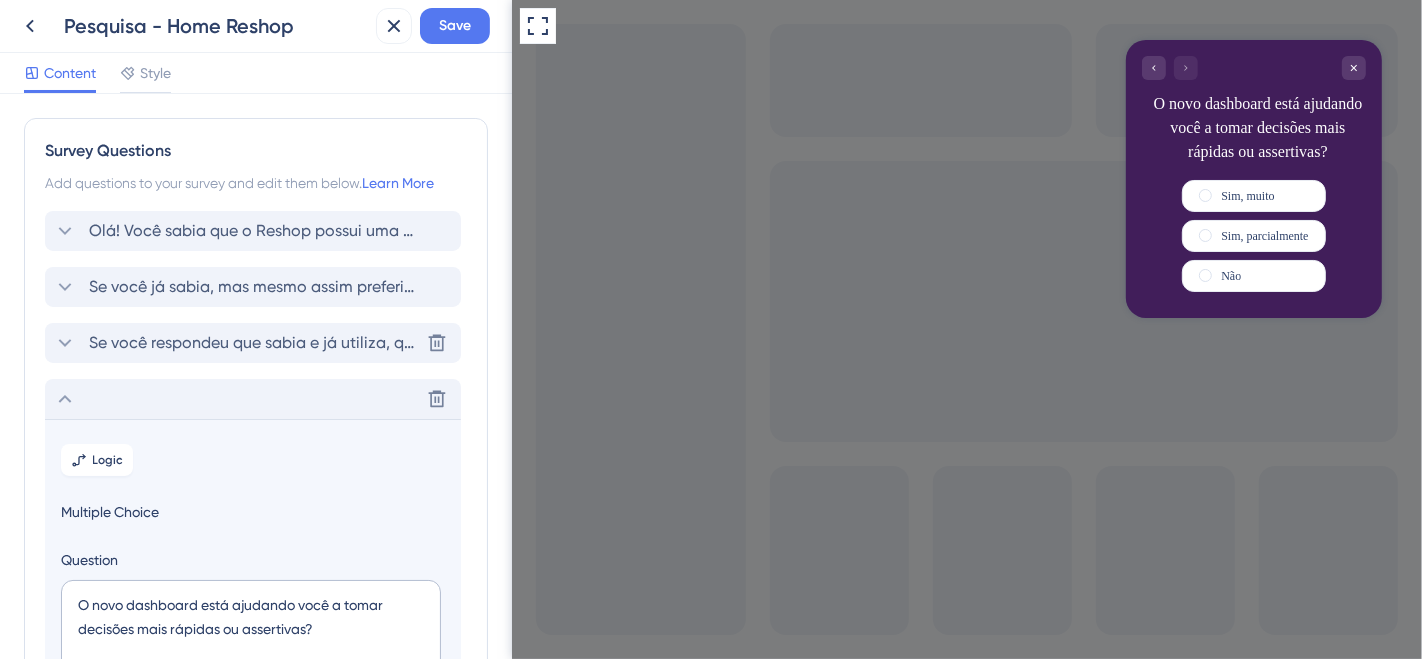 click 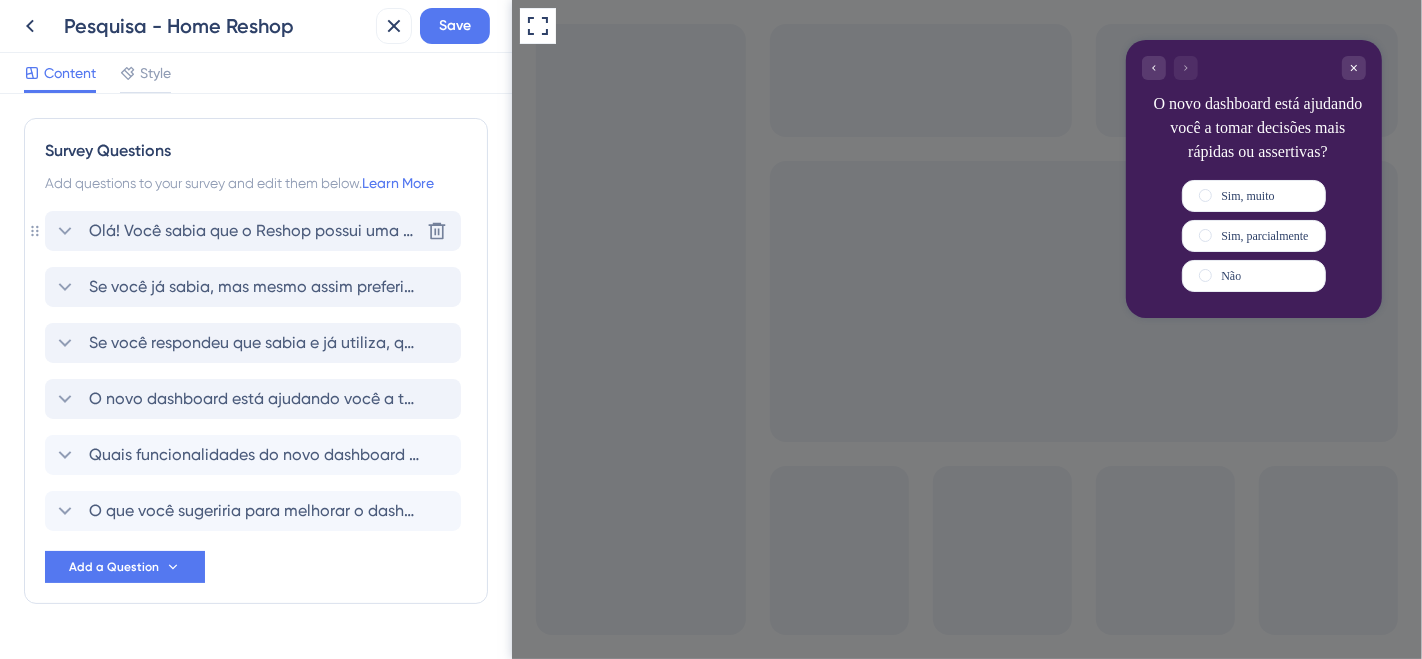 click 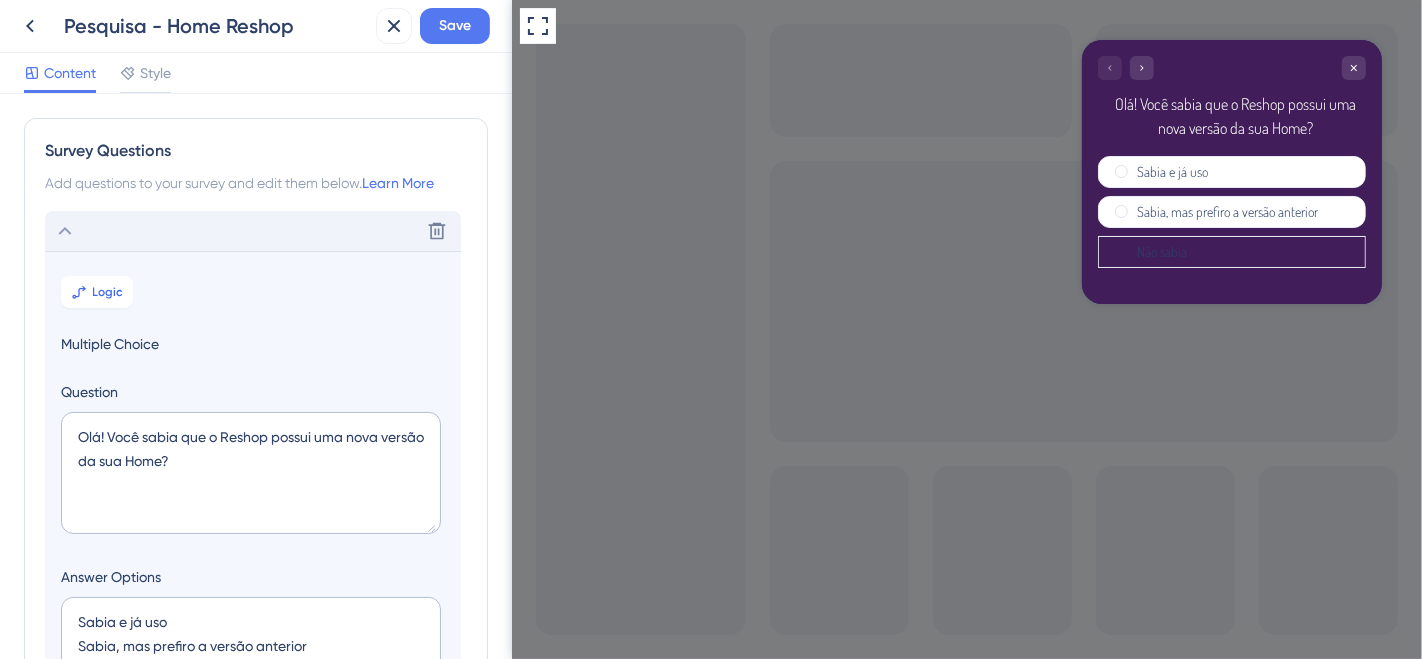 scroll, scrollTop: 117, scrollLeft: 0, axis: vertical 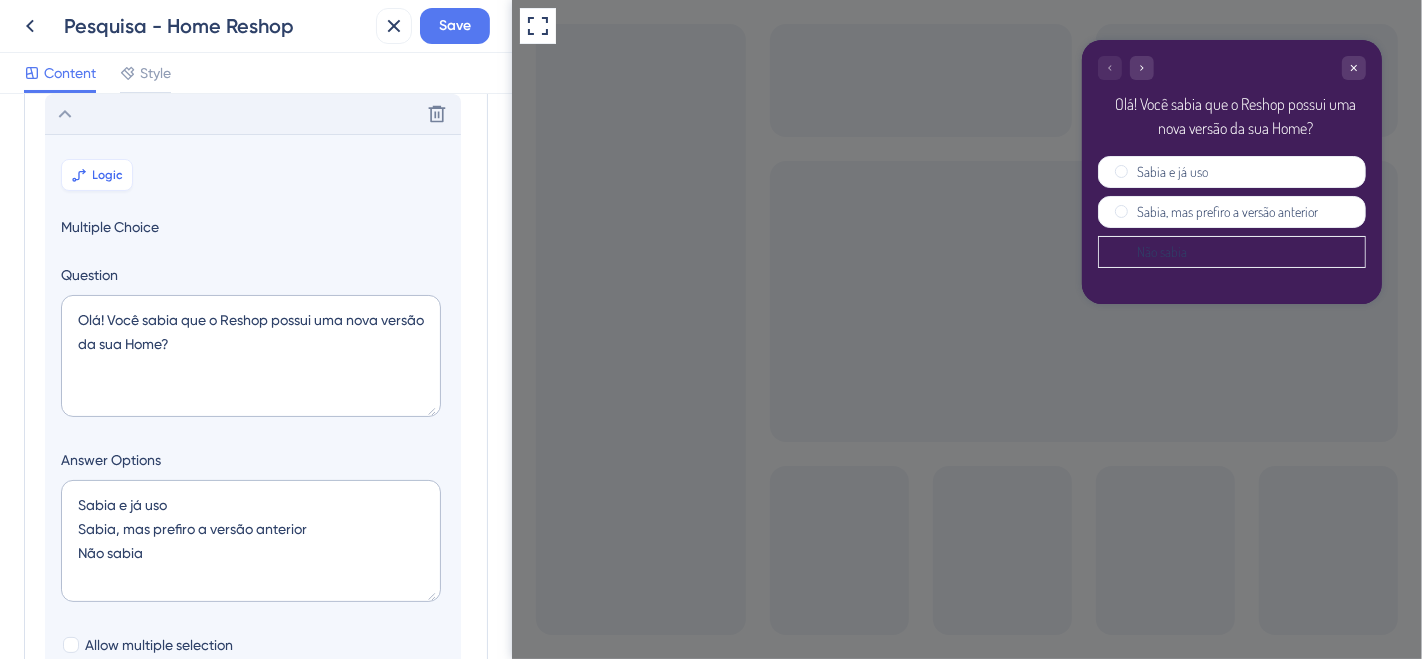 click on "Logic" at bounding box center [108, 175] 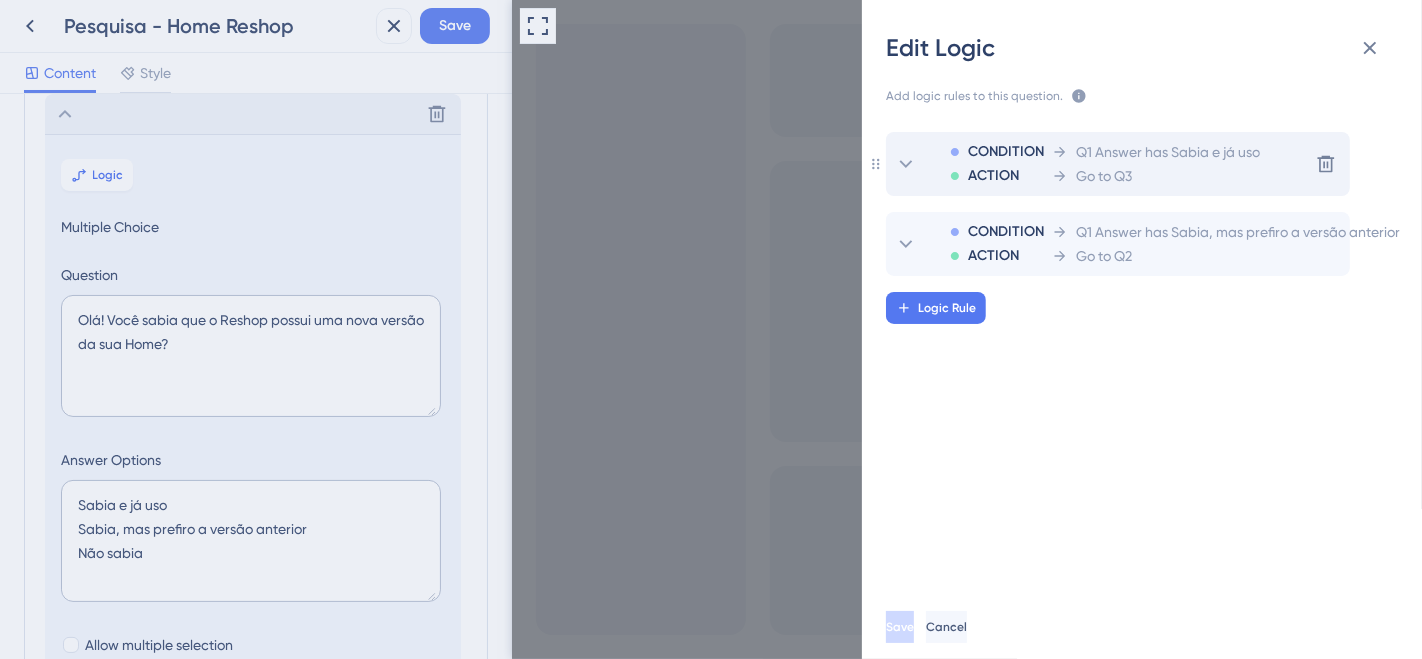 click 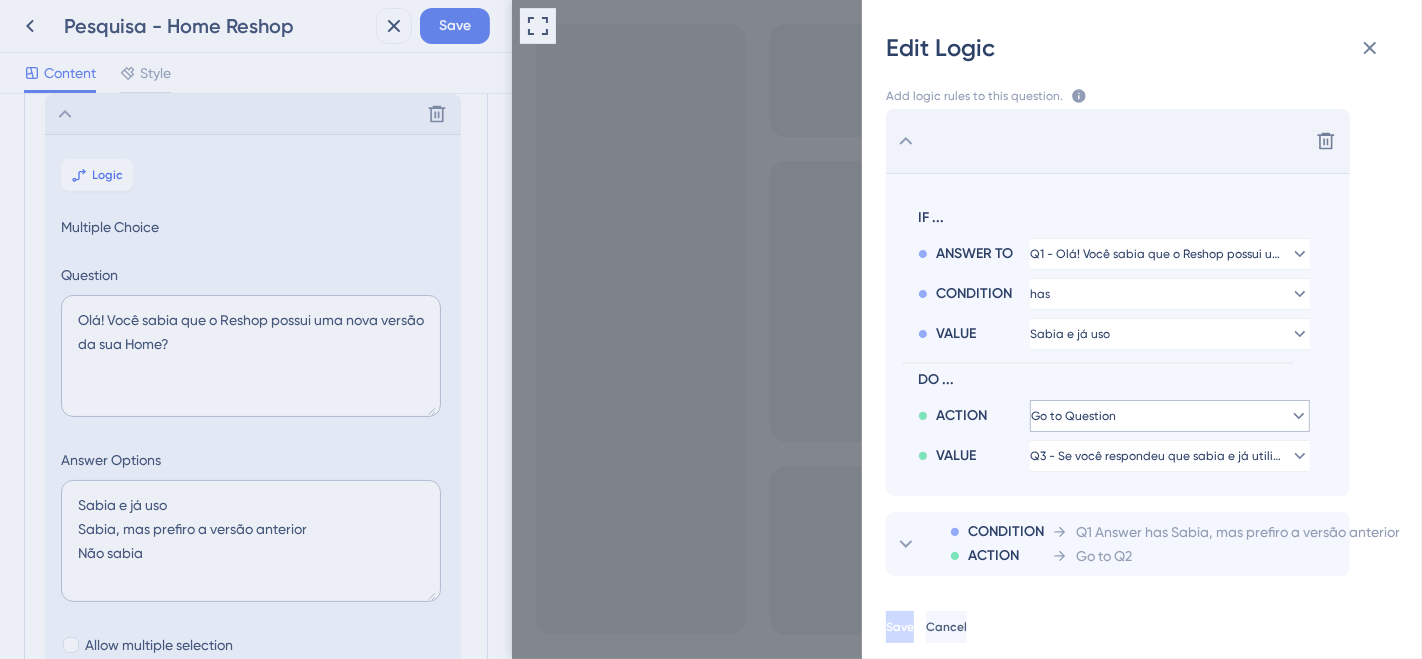 scroll, scrollTop: 66, scrollLeft: 0, axis: vertical 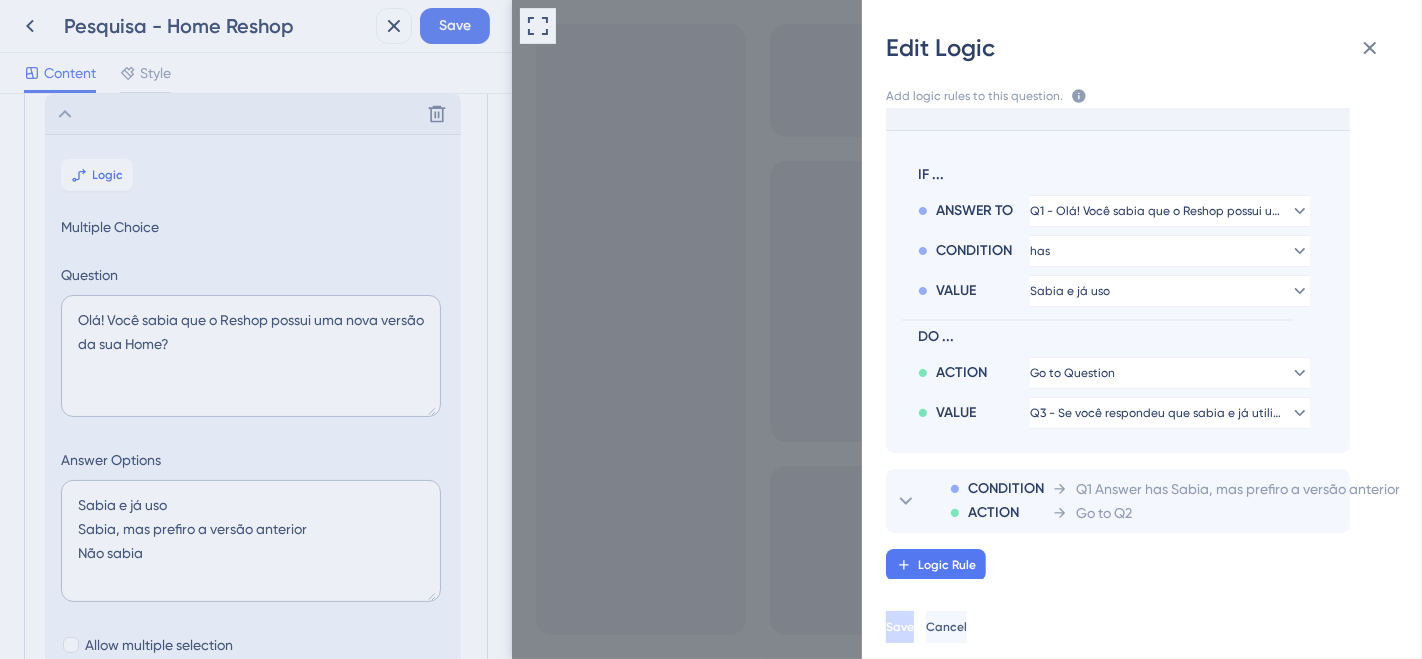 drag, startPoint x: 76, startPoint y: 497, endPoint x: 157, endPoint y: 510, distance: 82.036575 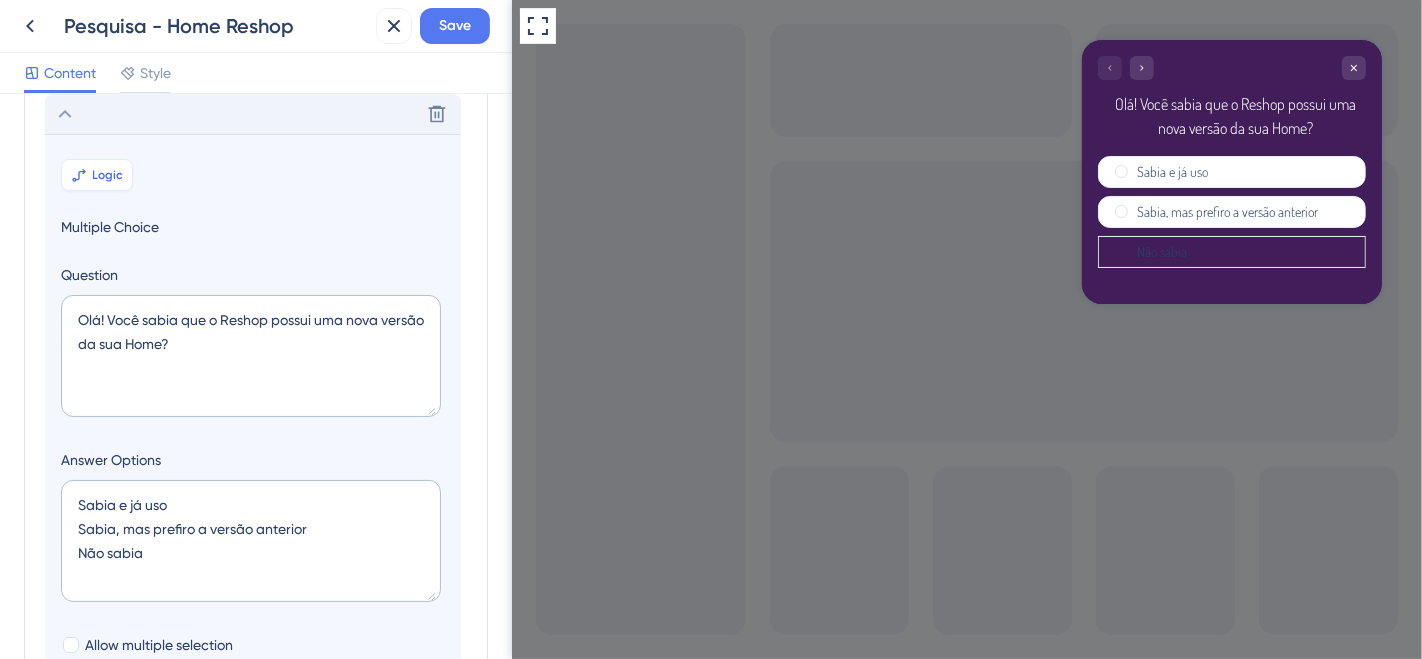click on "Logic" at bounding box center (108, 175) 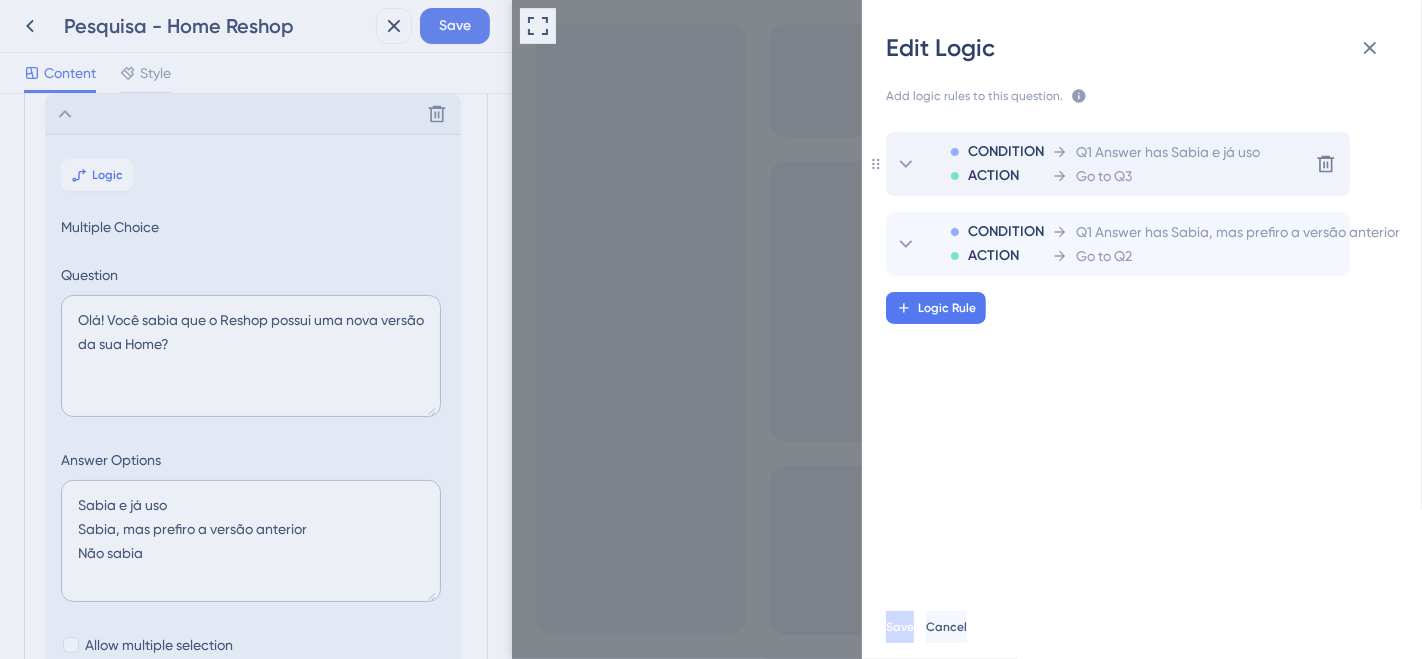 click 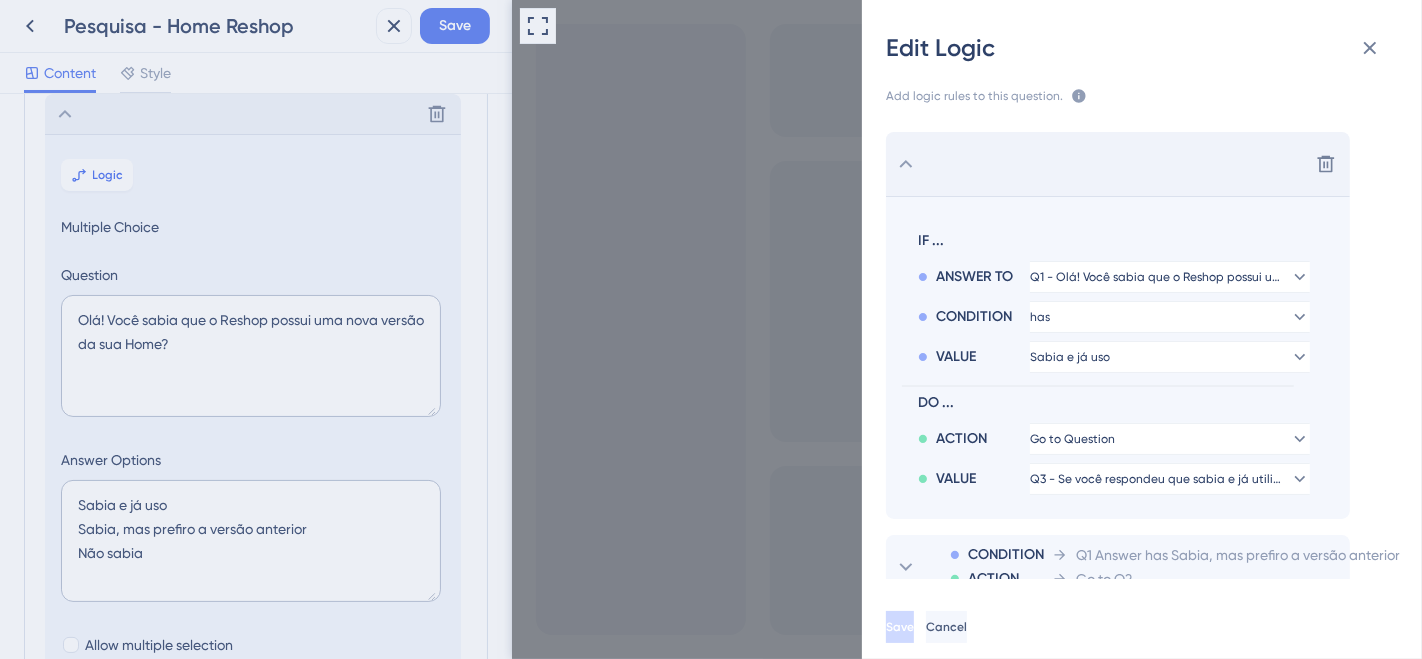scroll, scrollTop: 23, scrollLeft: 0, axis: vertical 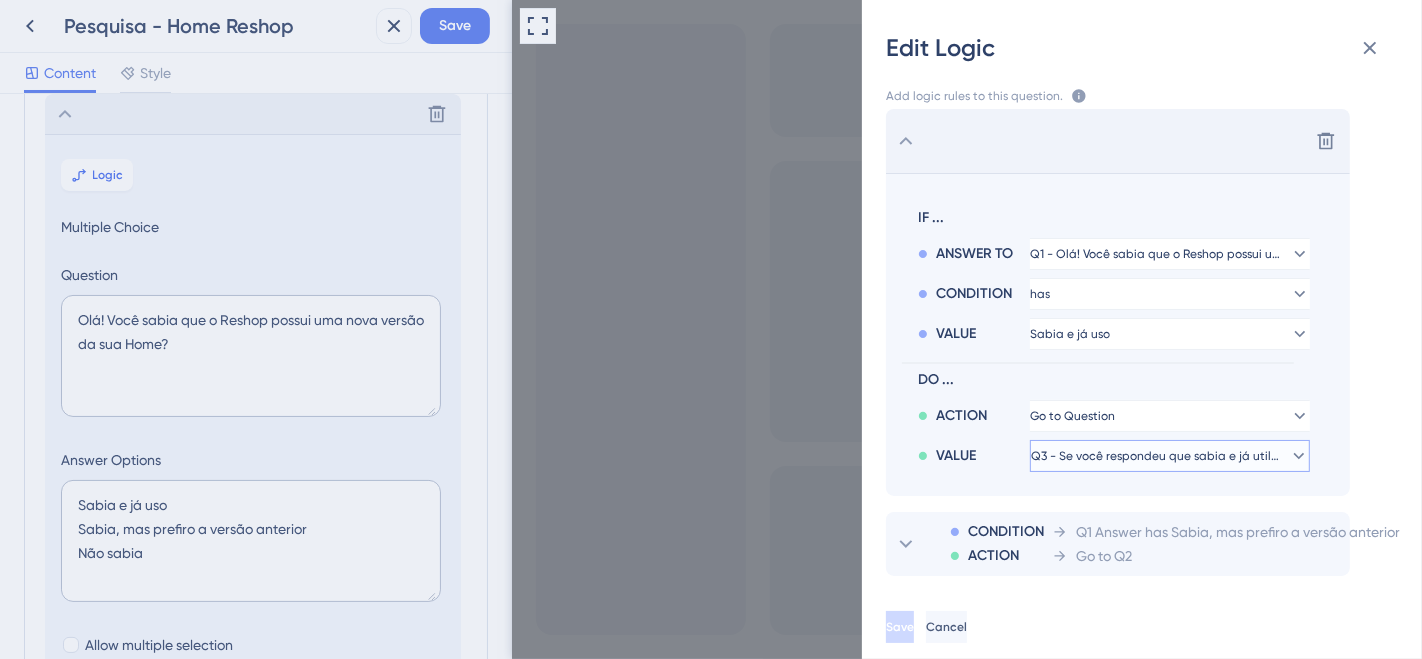 click on "Q3 - Se você respondeu que sabia e já utiliza, qual(is) tem sido o(s) principal(is) motivo(s) para essa escolha?" at bounding box center [1072, 416] 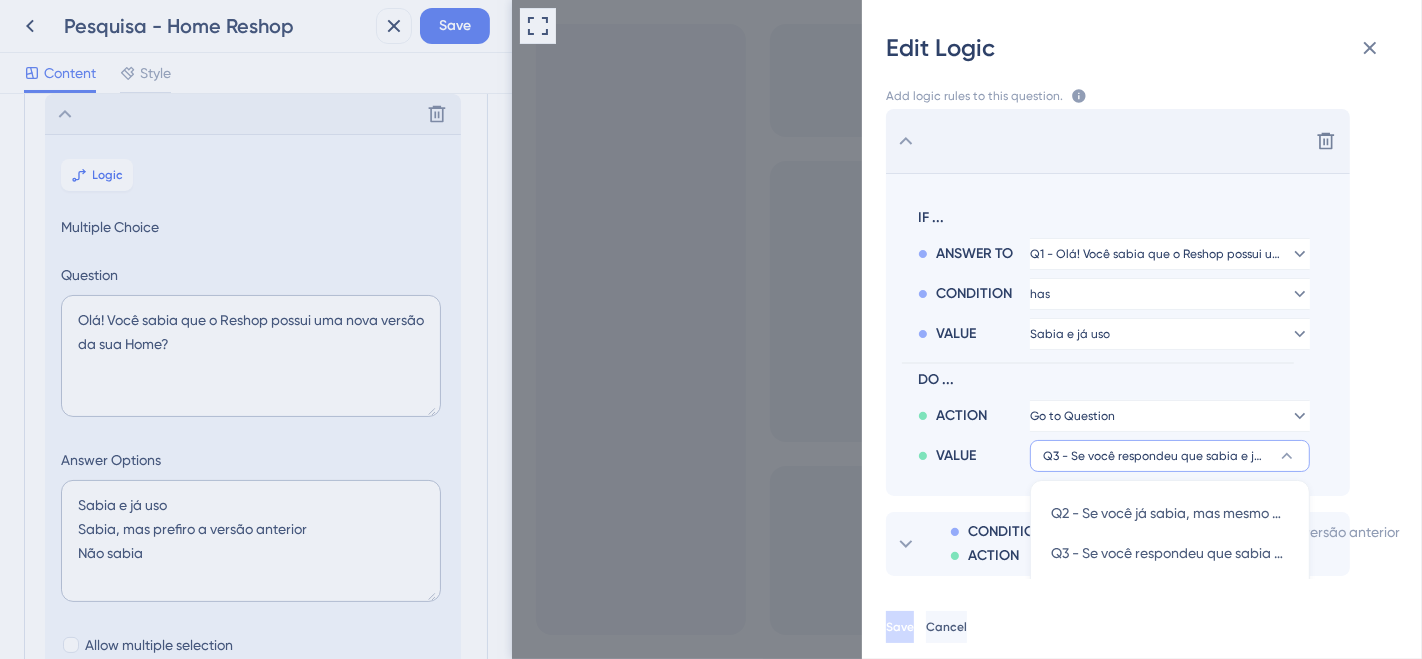scroll, scrollTop: 148, scrollLeft: 0, axis: vertical 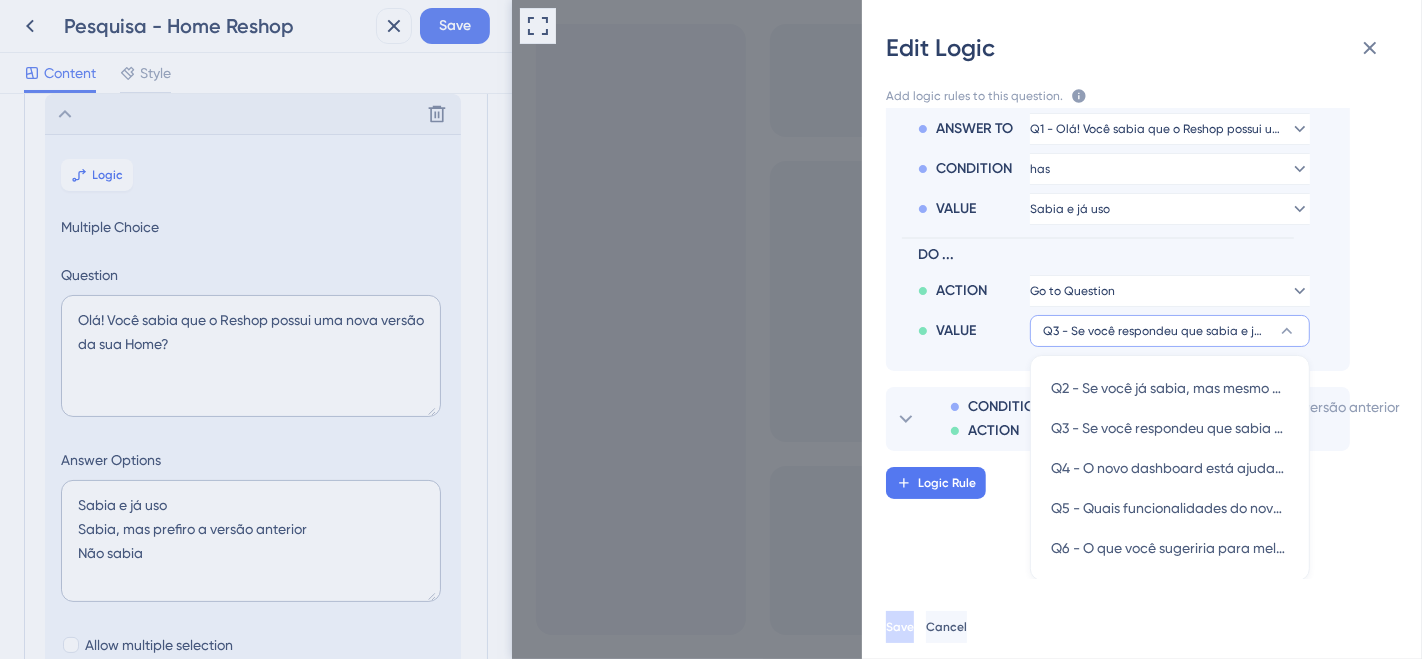 click on "Q3 - Se você respondeu que sabia e já utiliza, qual(is) tem sido o(s) principal(is) motivo(s) para essa escolha?" at bounding box center (1170, 331) 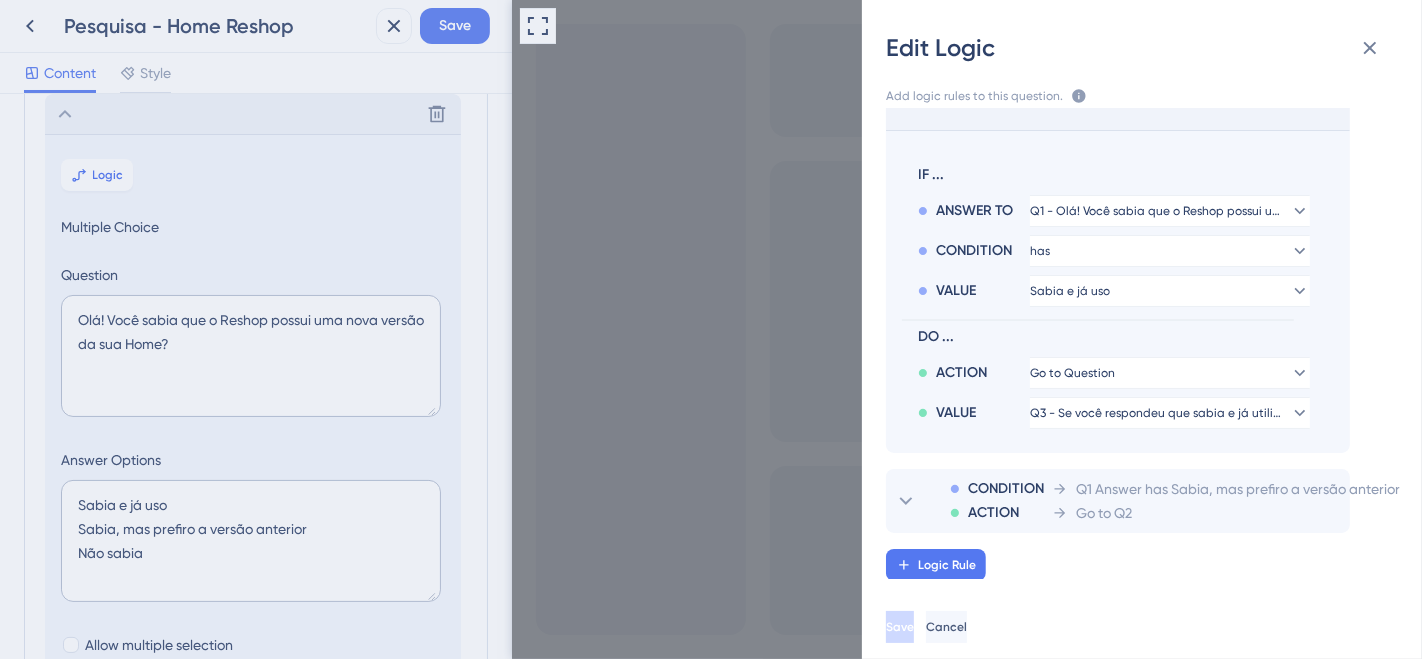 drag, startPoint x: 497, startPoint y: 252, endPoint x: 492, endPoint y: 265, distance: 13.928389 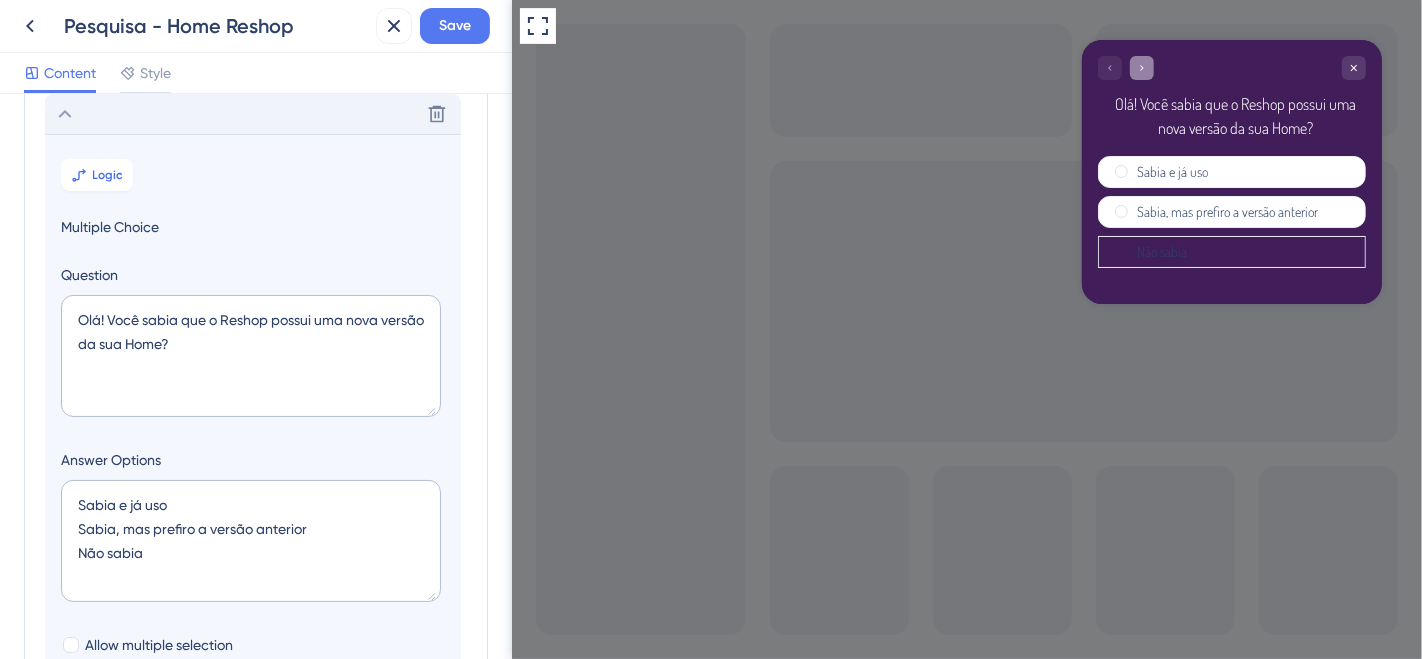 click 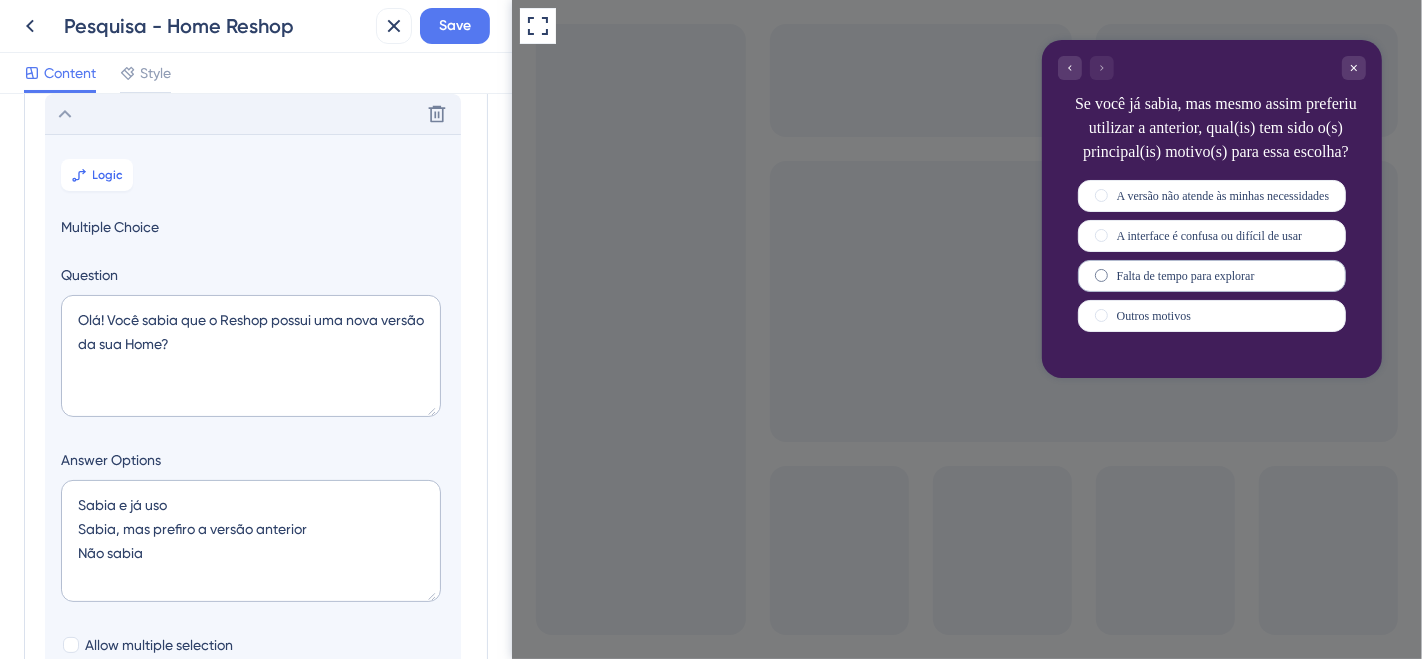 click at bounding box center (1100, 275) 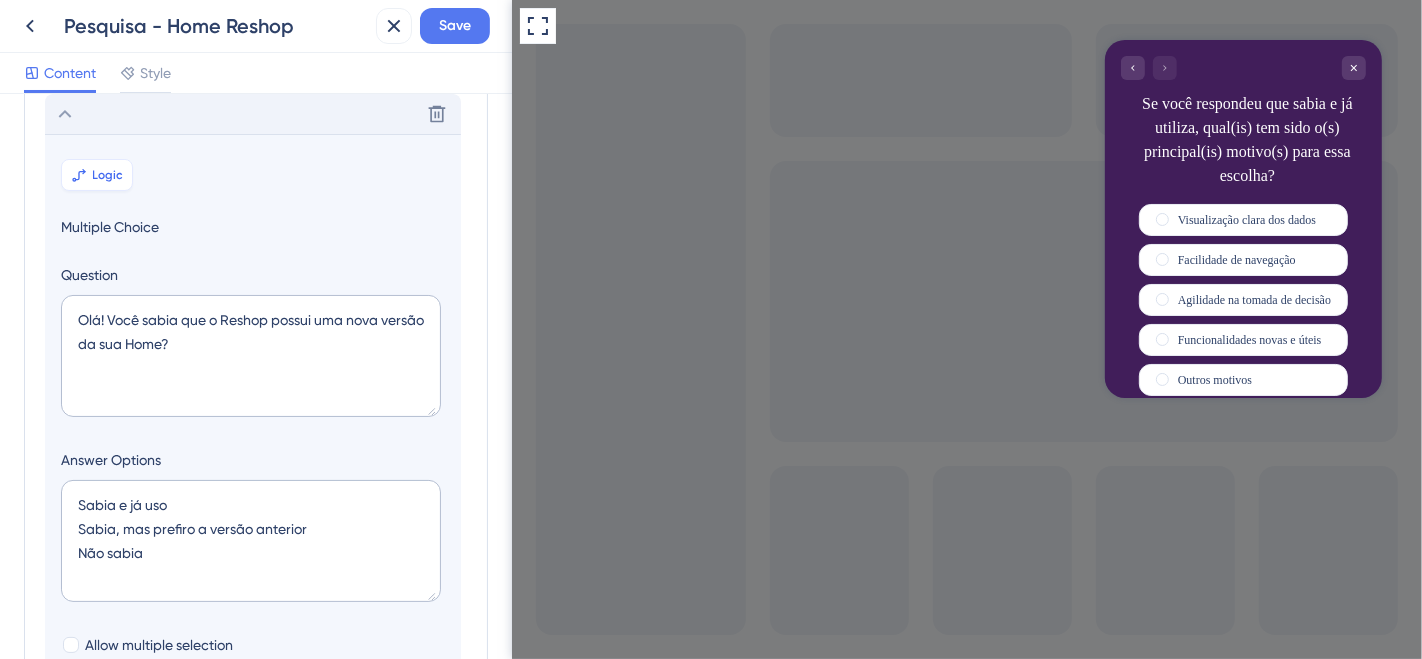 click on "Logic" at bounding box center [108, 175] 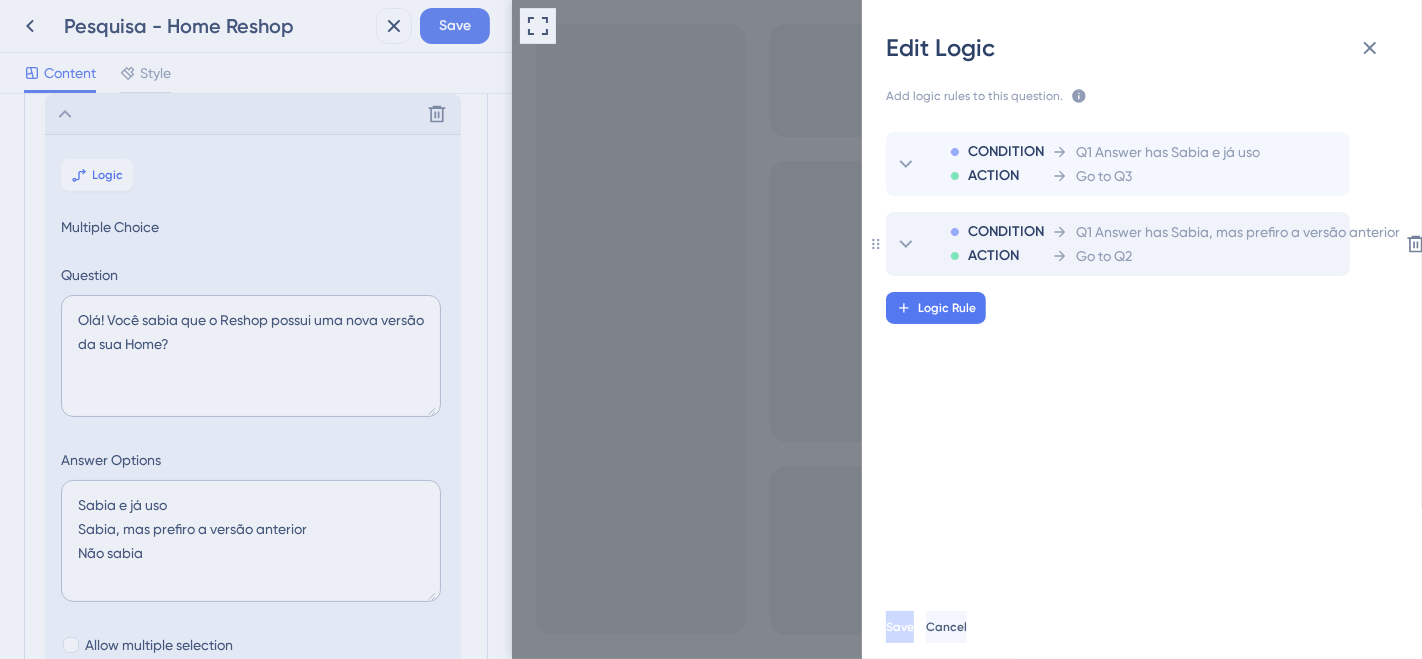 click 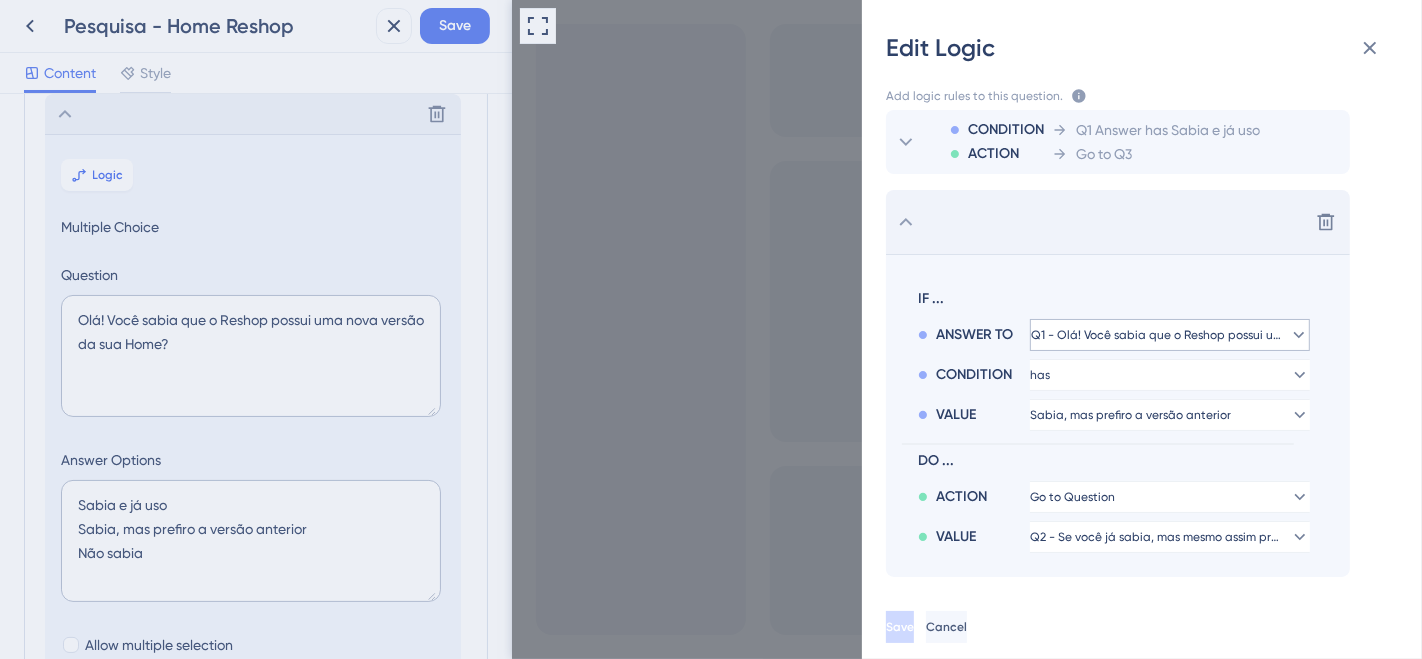 scroll, scrollTop: 0, scrollLeft: 0, axis: both 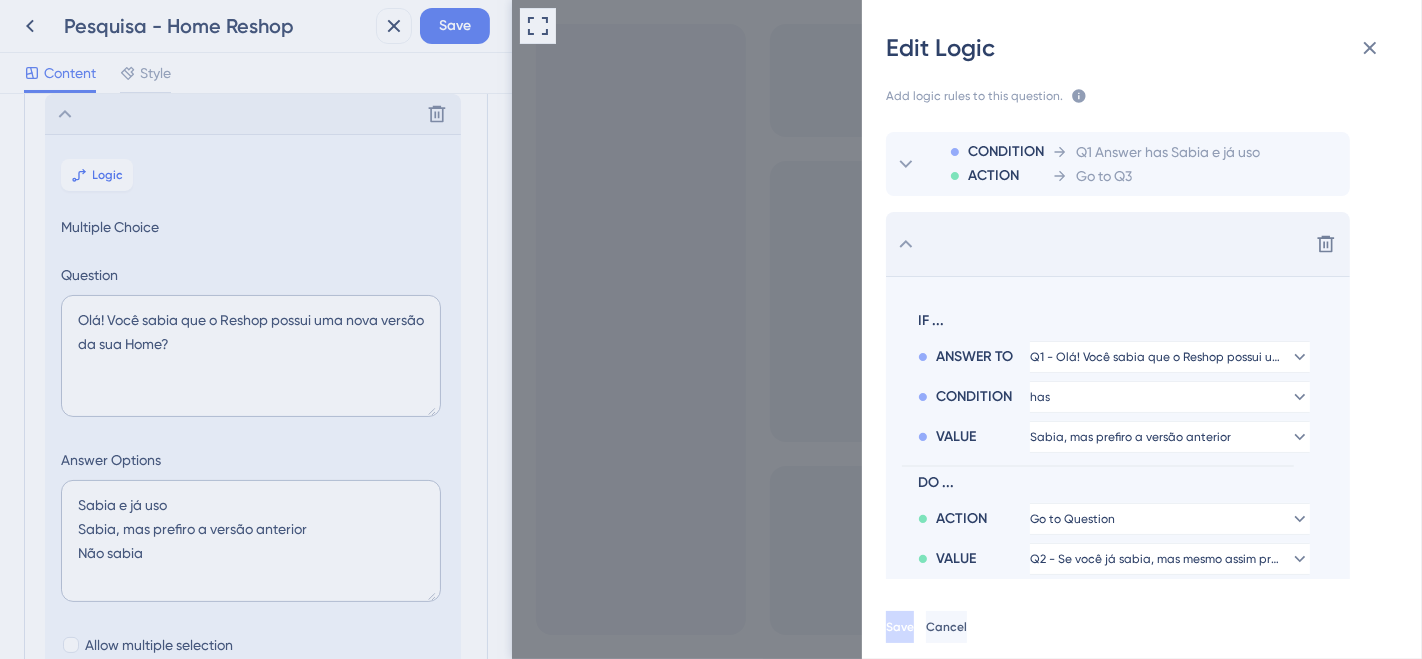 click on "Delete" at bounding box center (1118, 244) 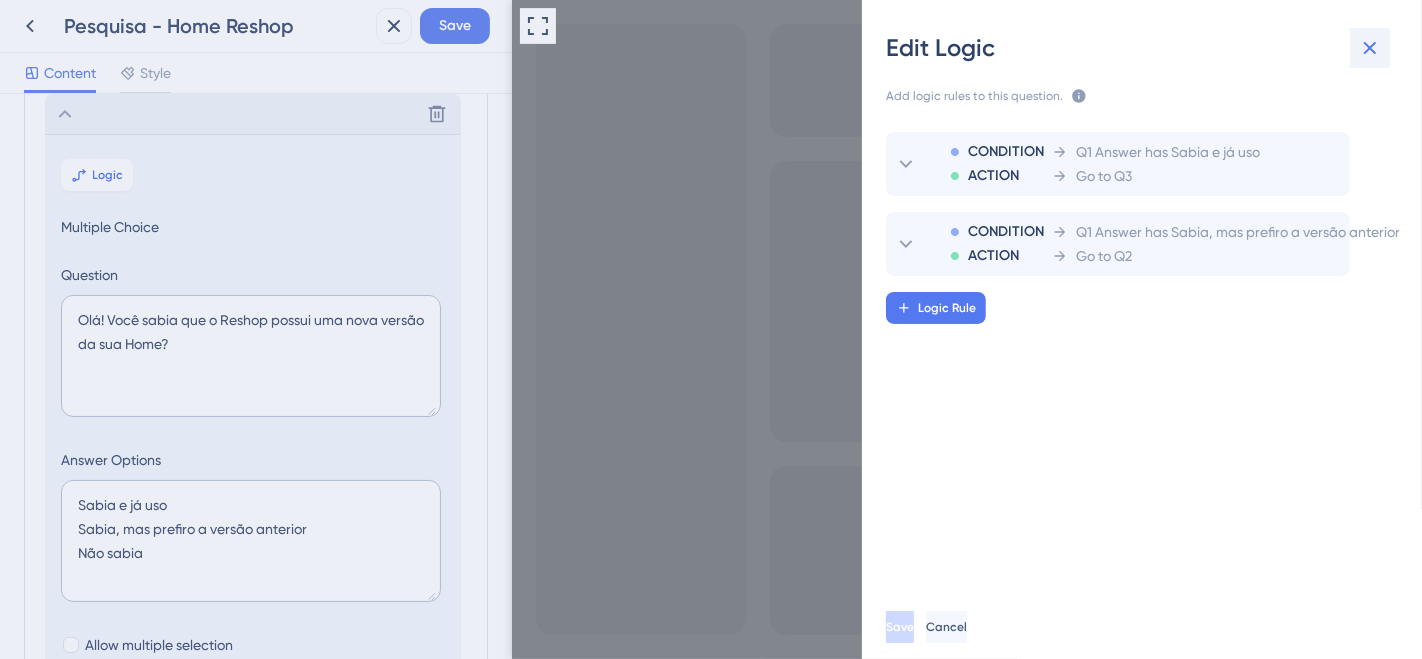 click 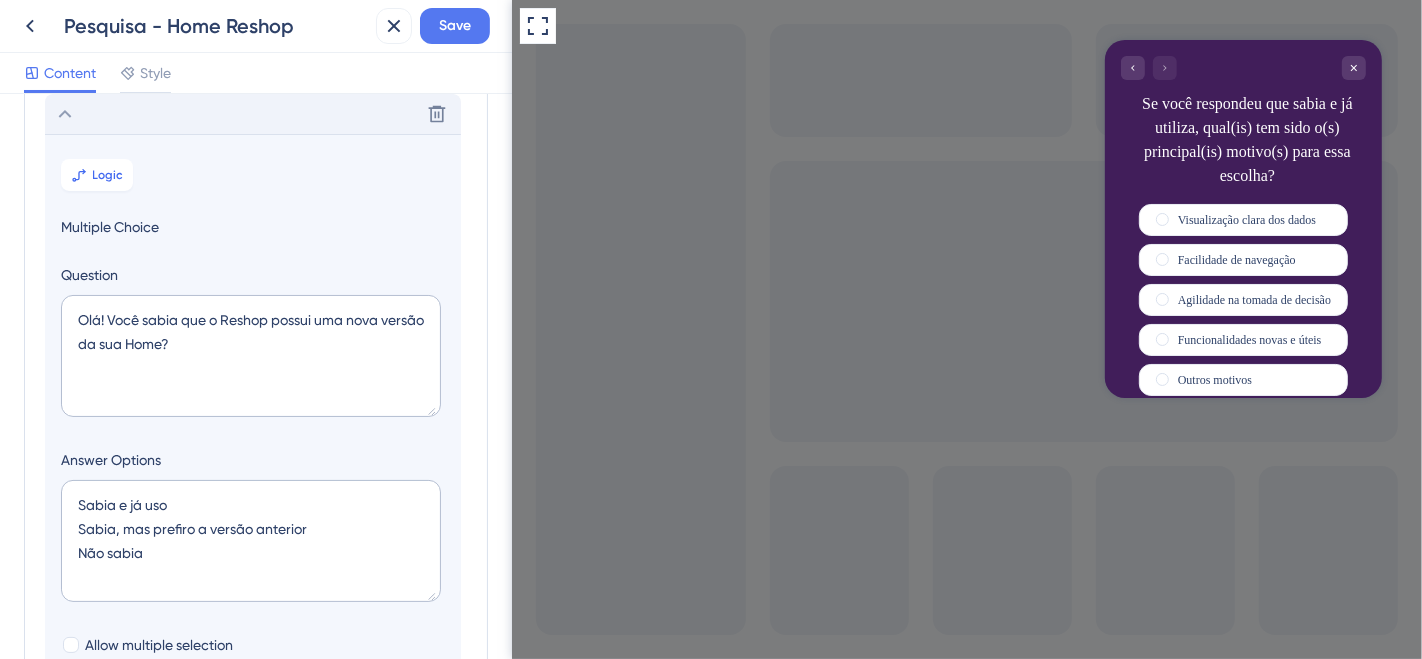 click 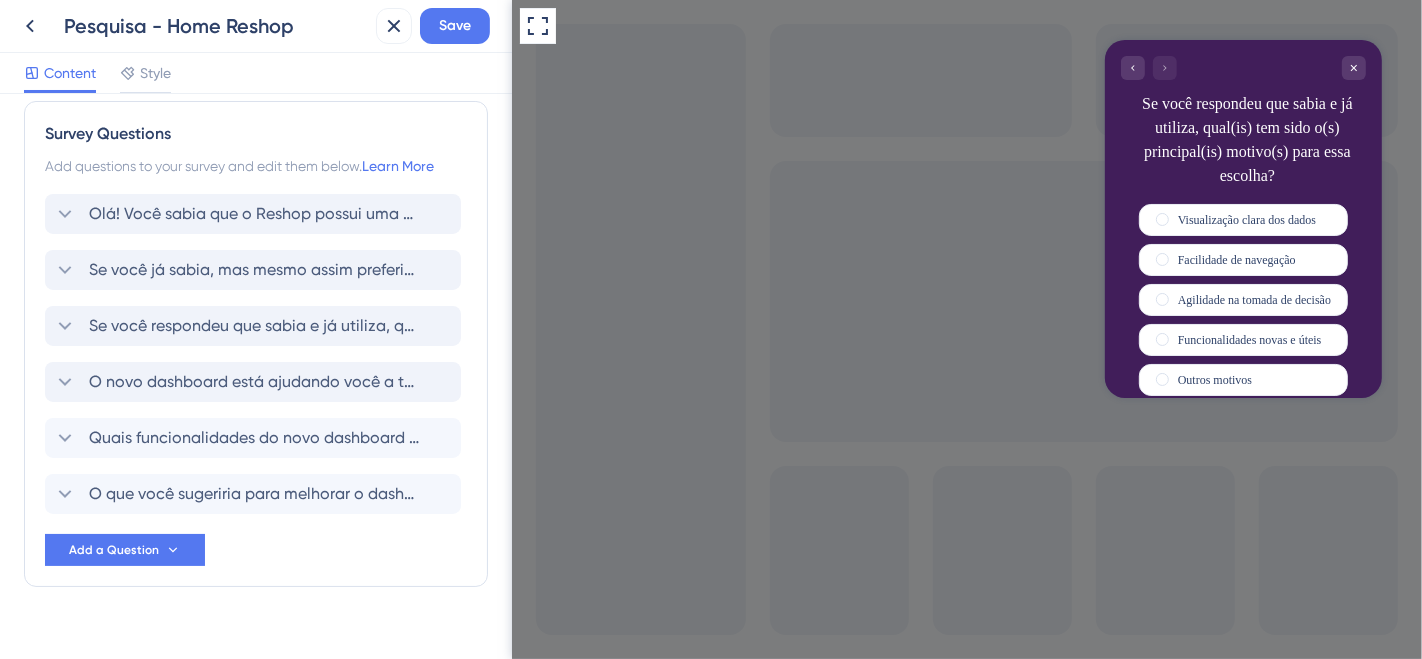 scroll, scrollTop: 0, scrollLeft: 0, axis: both 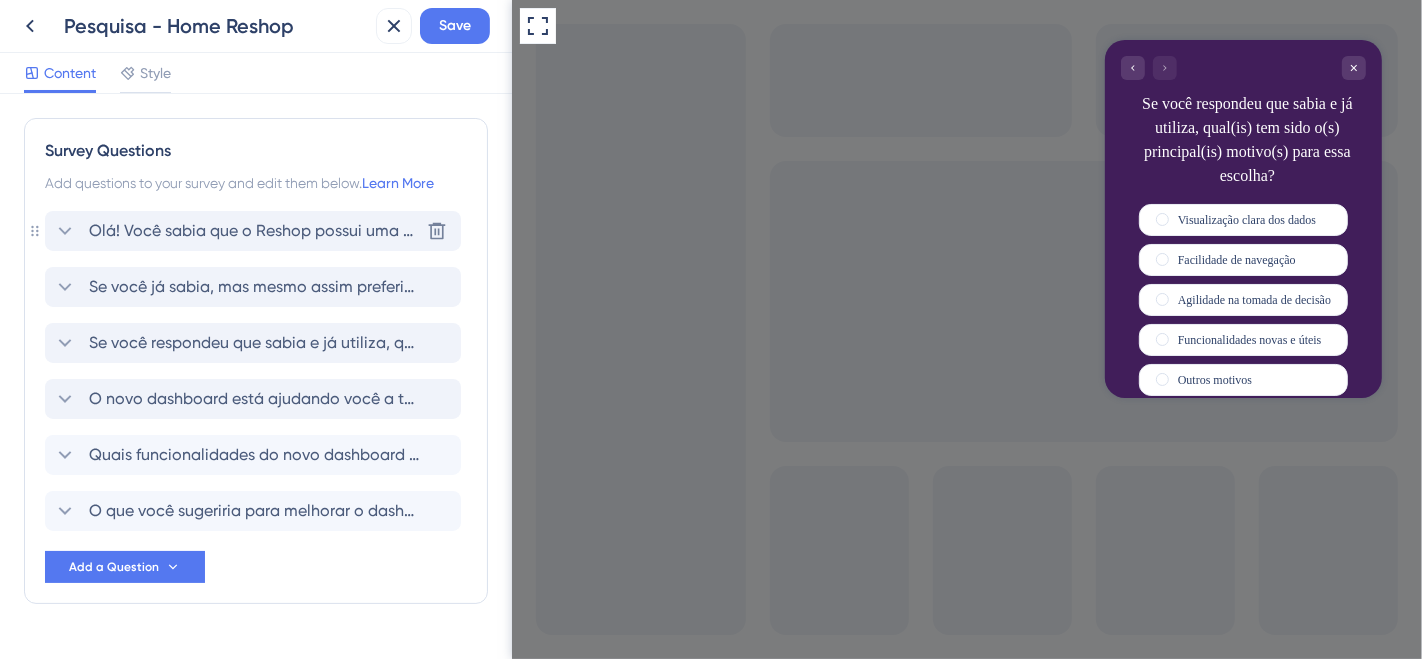 click on "Olá! Você sabia que o Reshop possui uma nova versão da sua Home?" at bounding box center [254, 231] 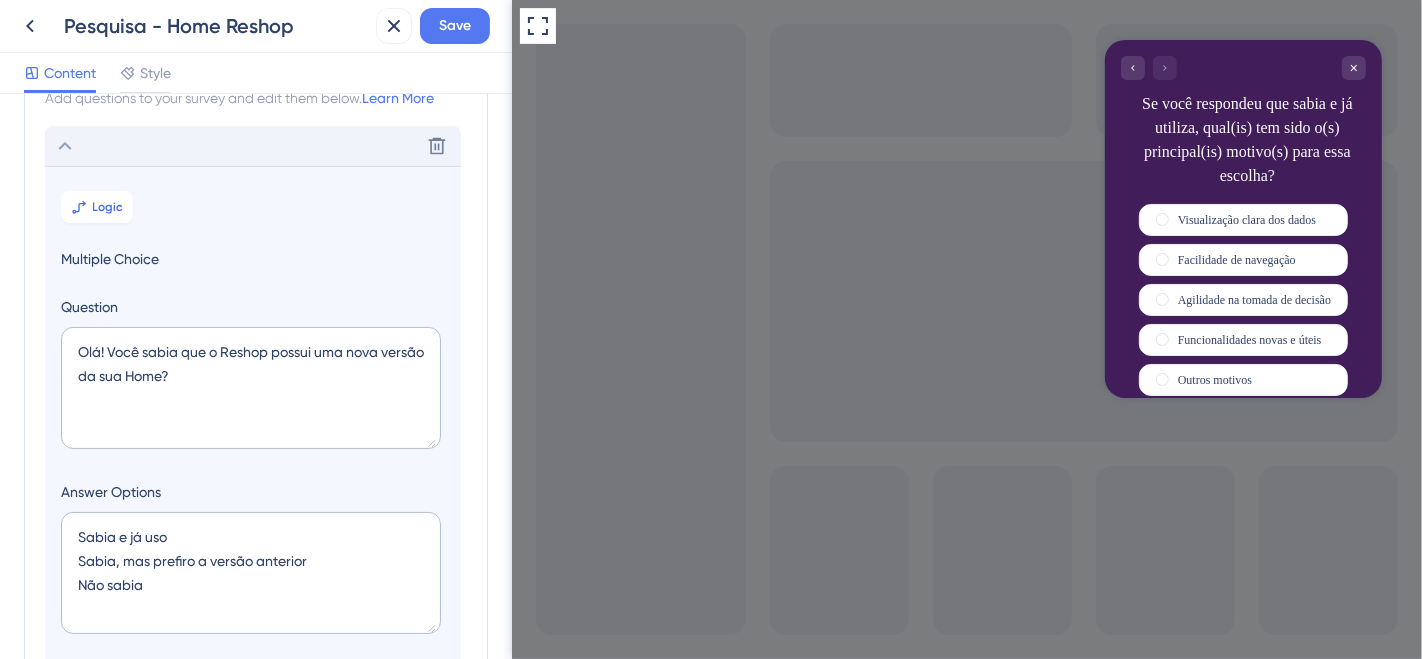 scroll, scrollTop: 117, scrollLeft: 0, axis: vertical 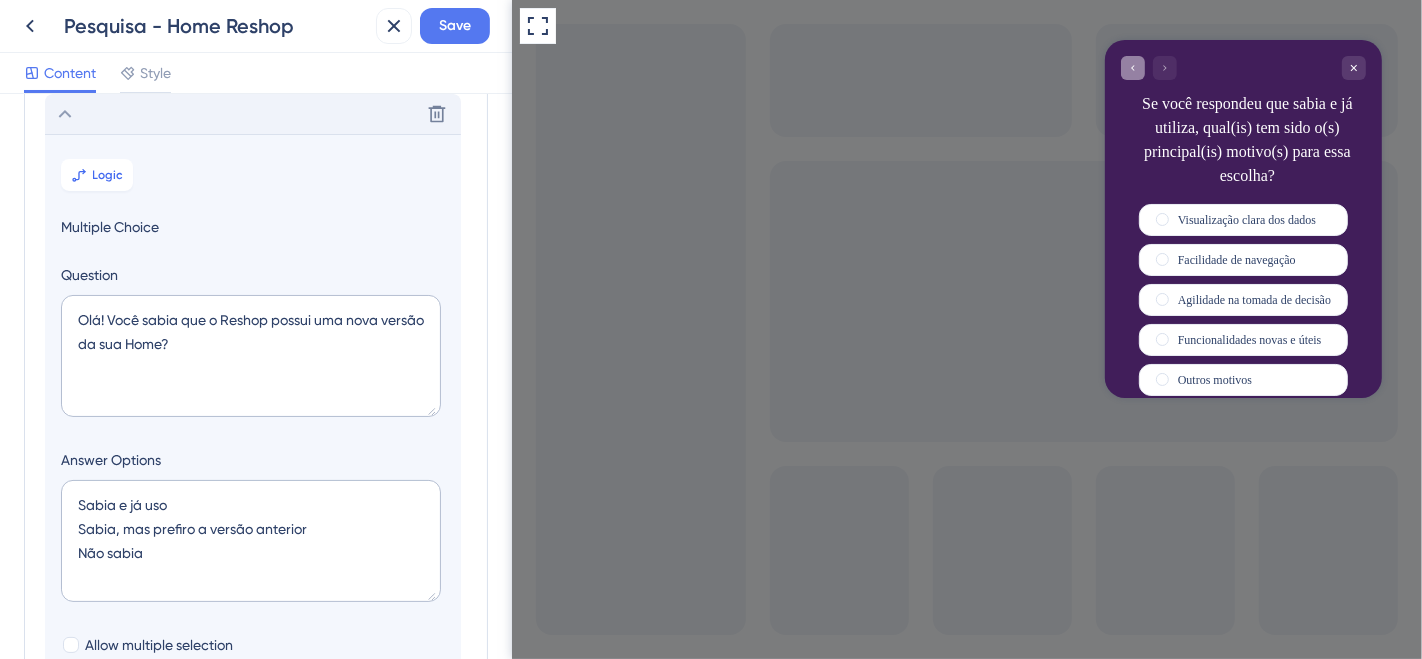 click 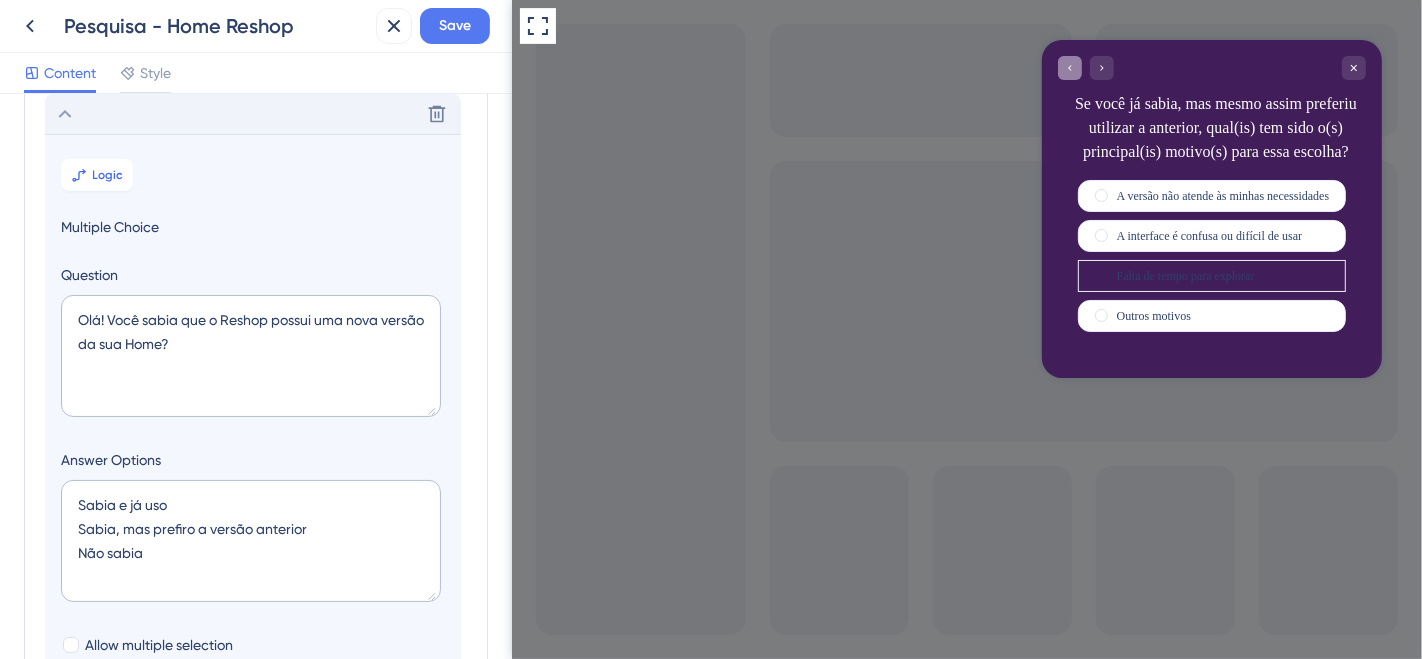 click 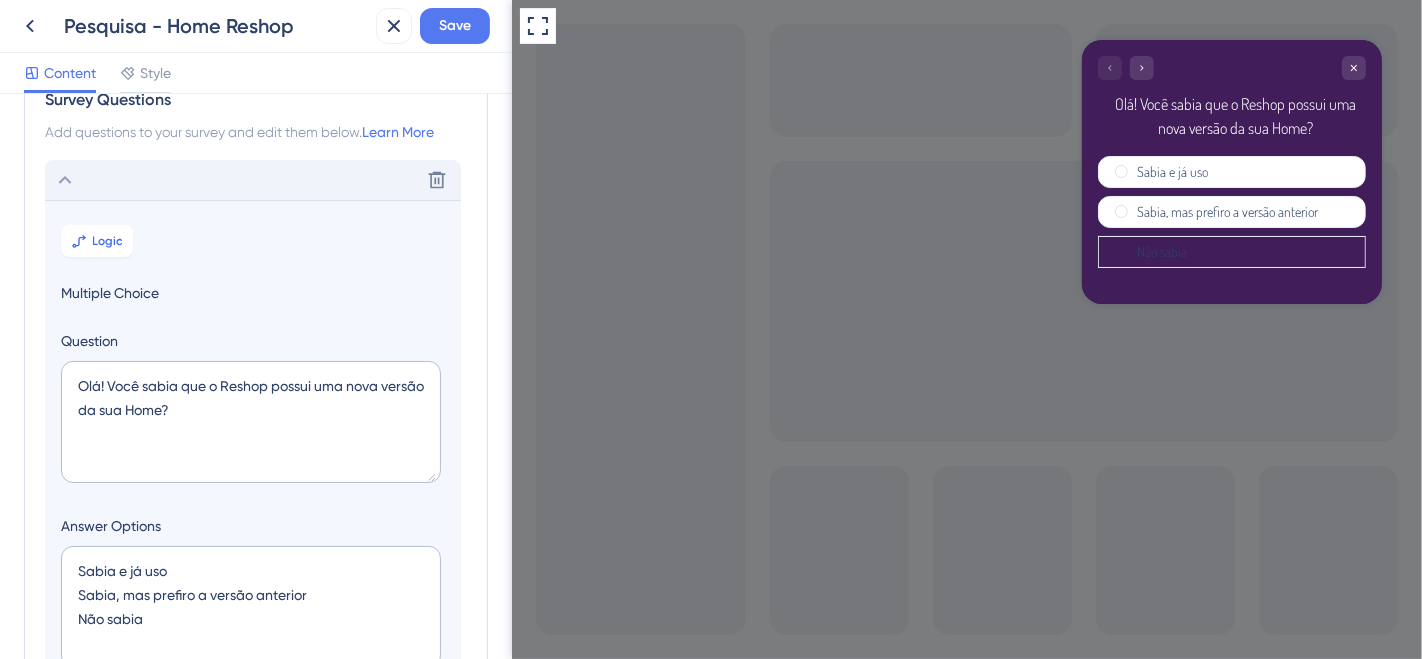 scroll, scrollTop: 0, scrollLeft: 0, axis: both 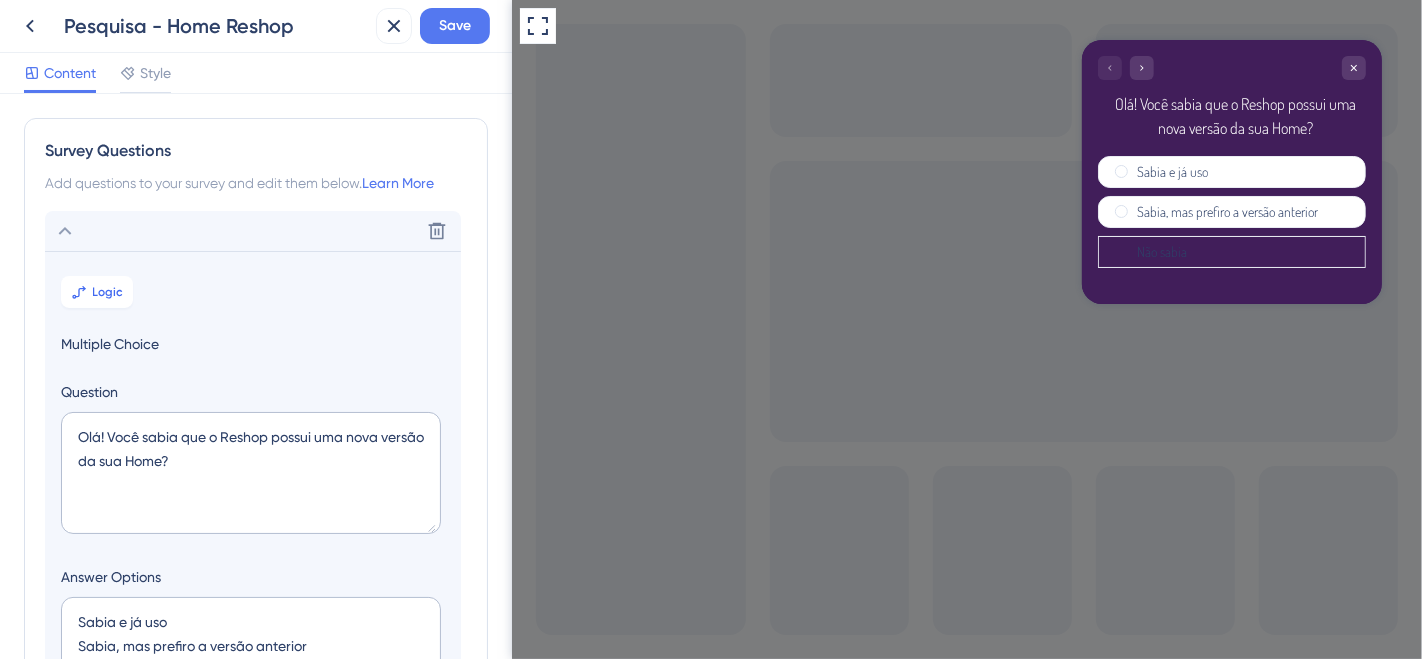 click 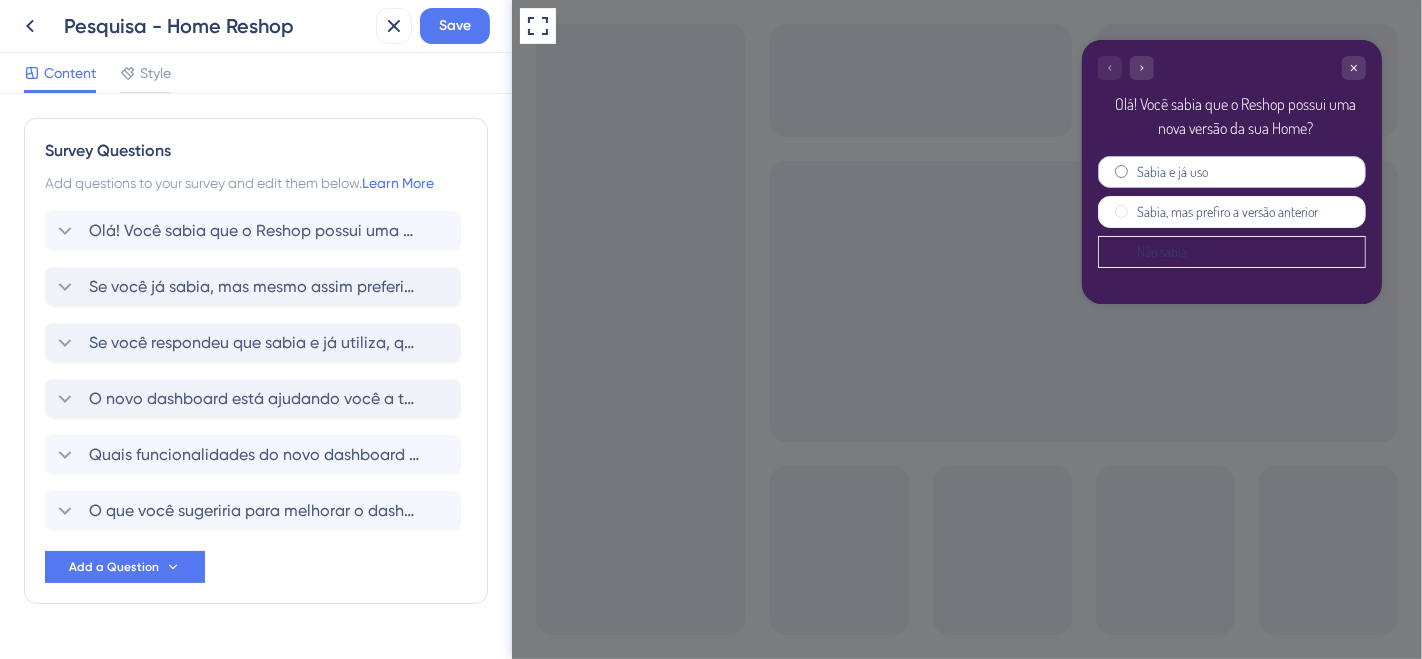 click at bounding box center (1120, 171) 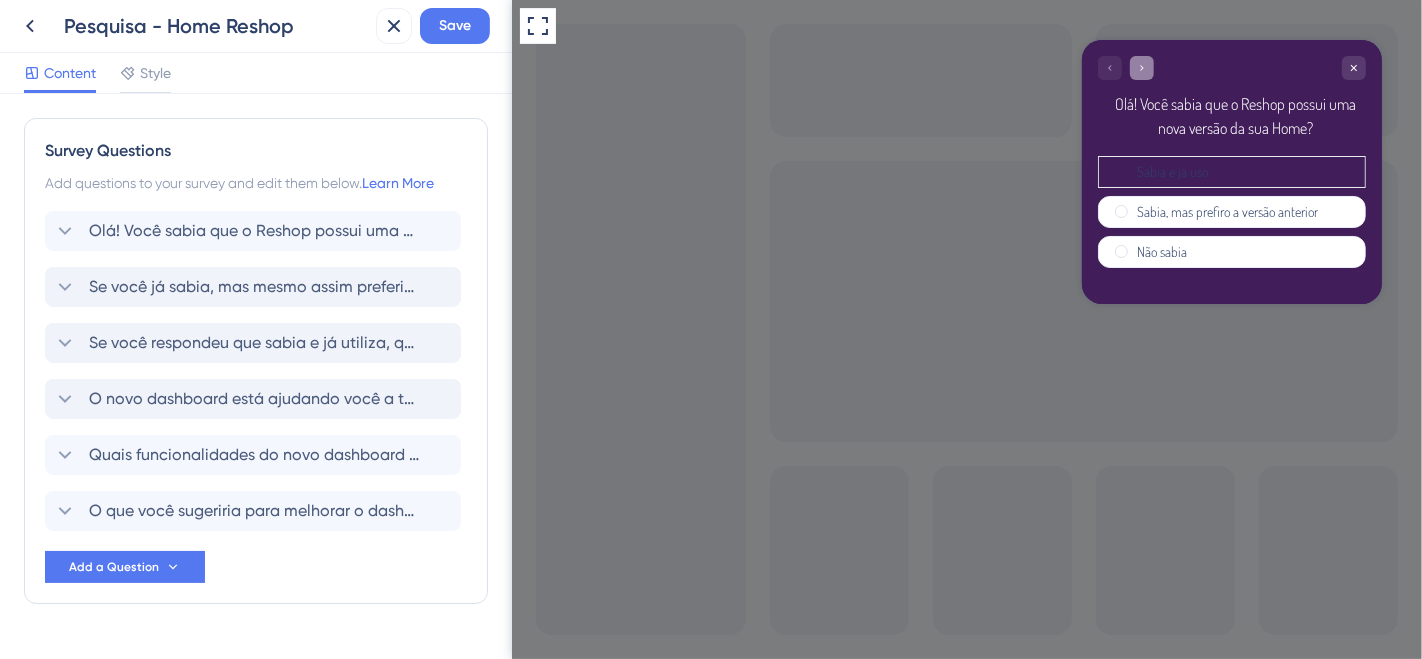 click 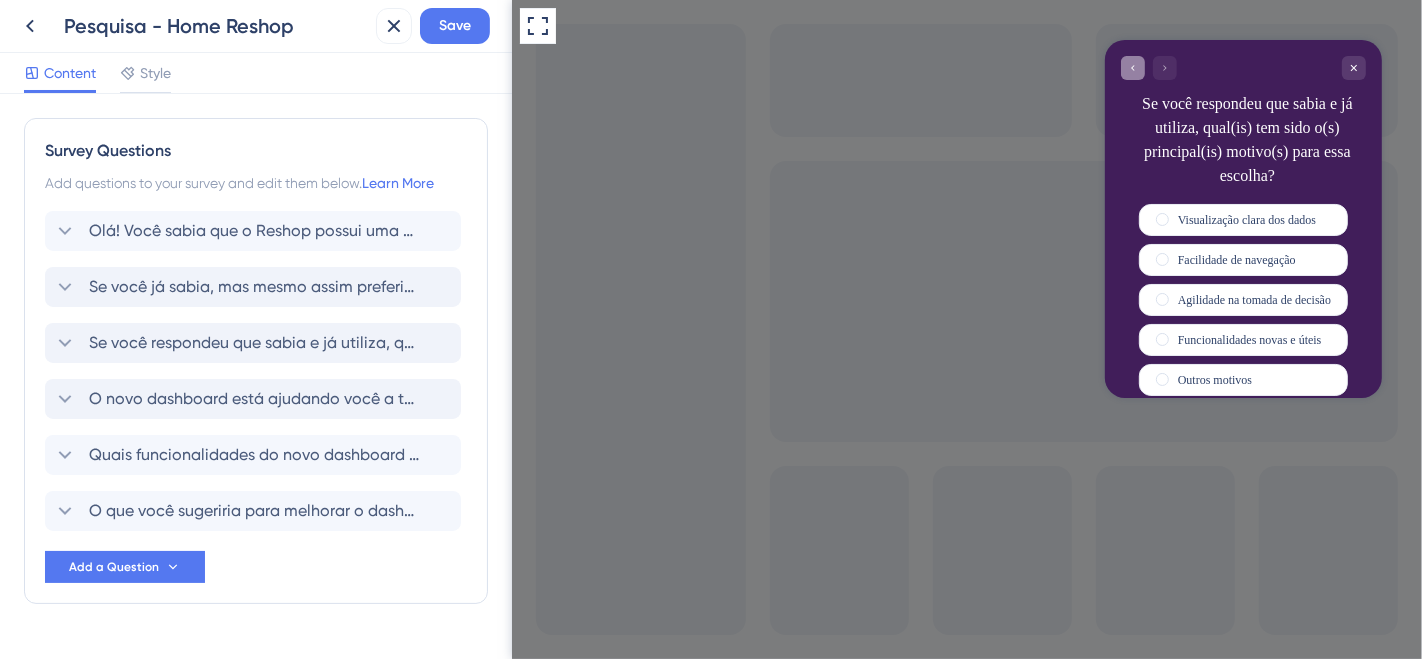 click at bounding box center (1132, 68) 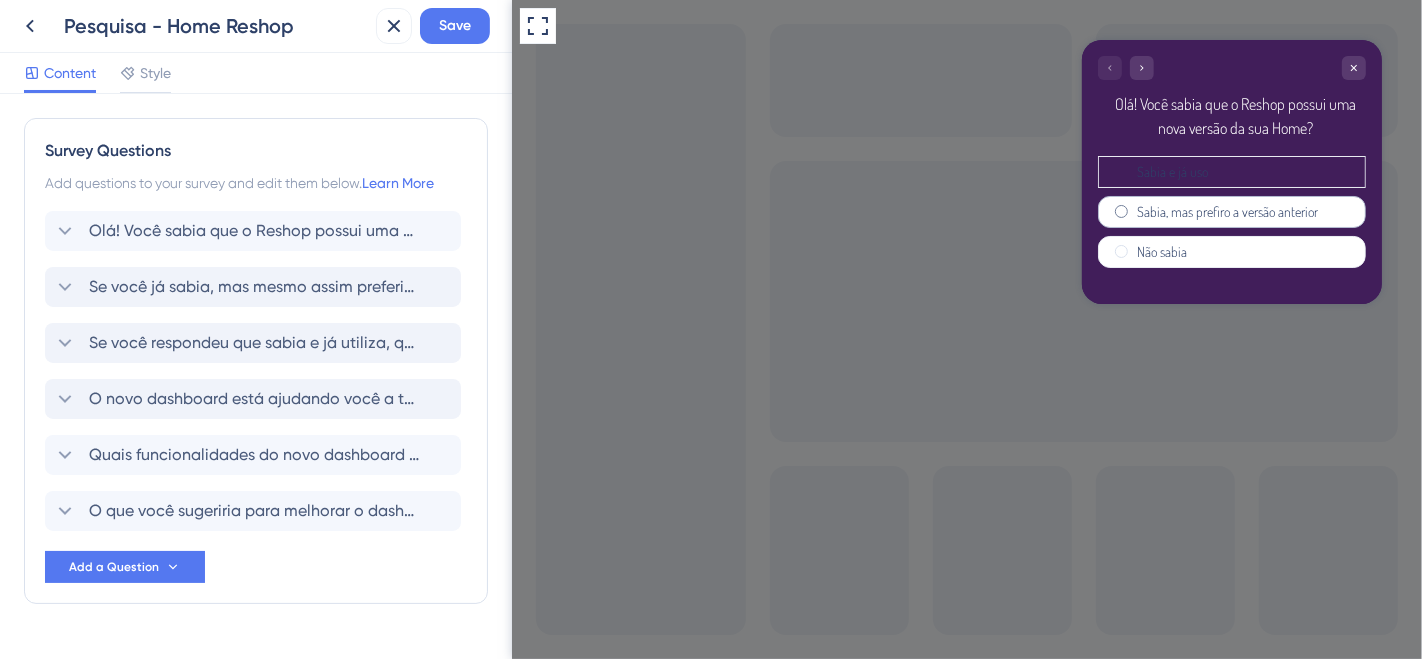 click on "Sabia, mas prefiro a versão anterior" at bounding box center (1231, 212) 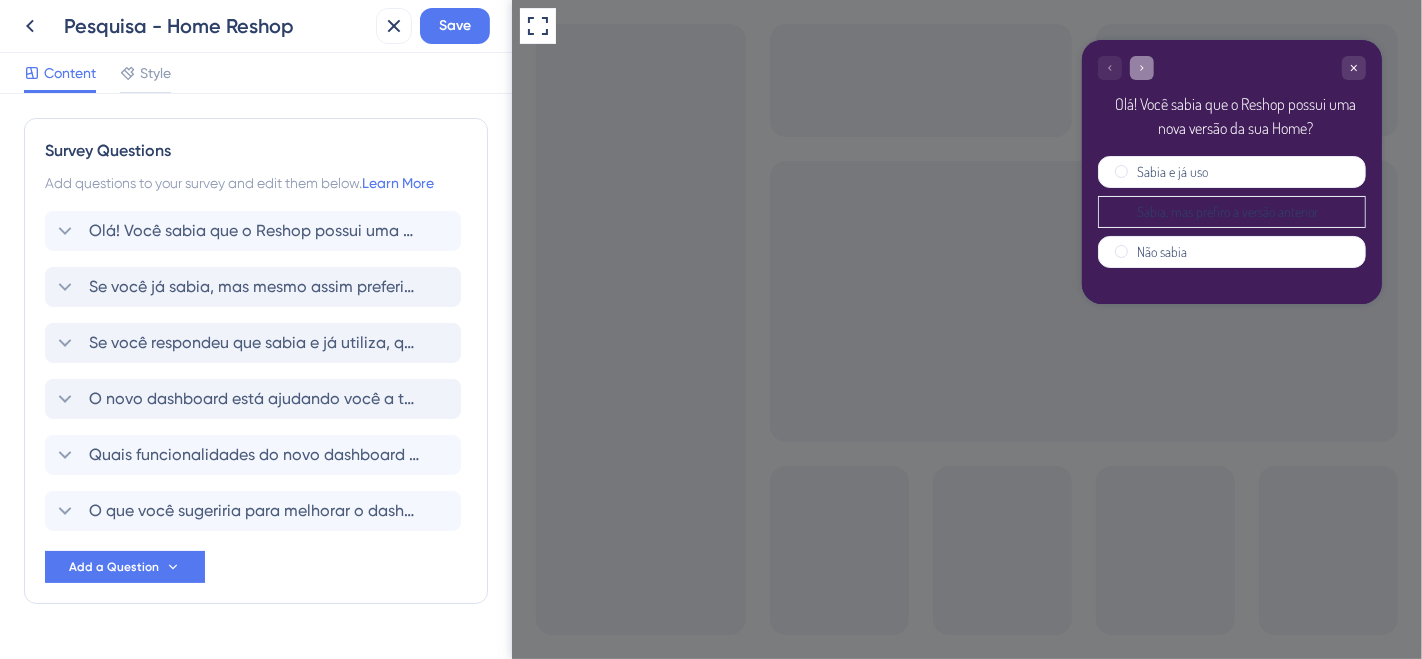 click 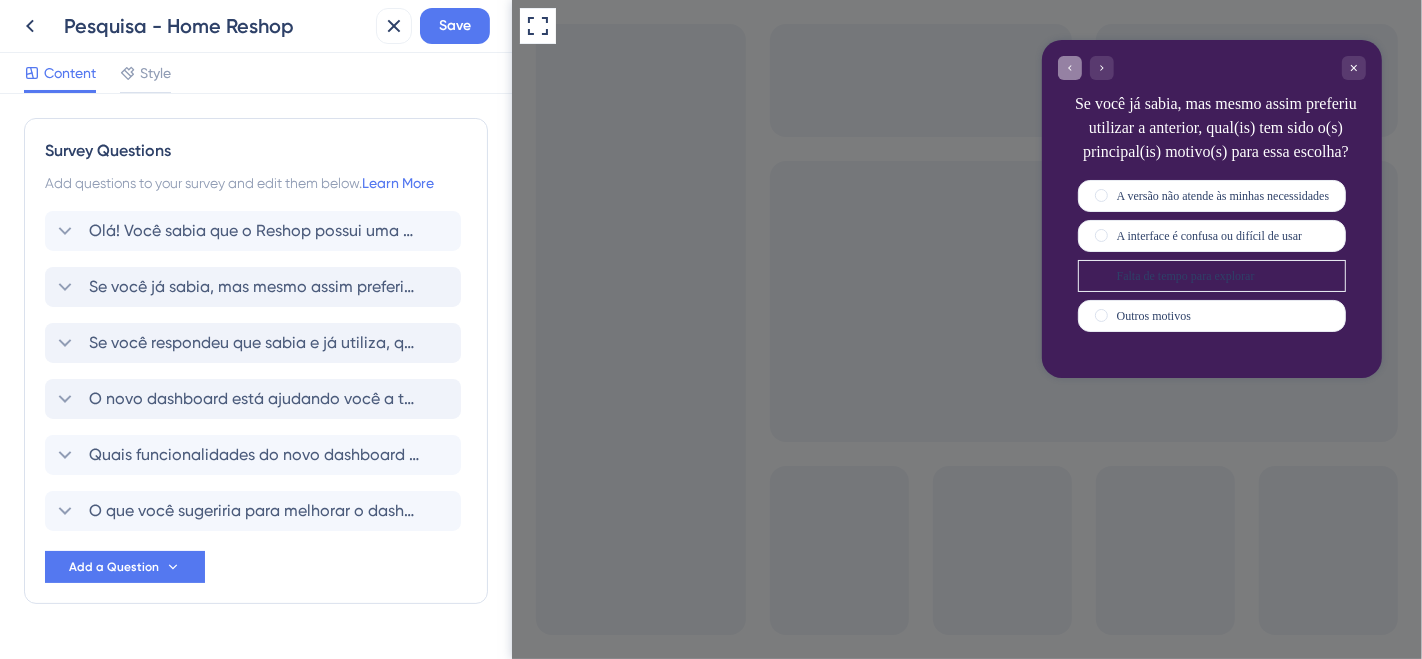 click 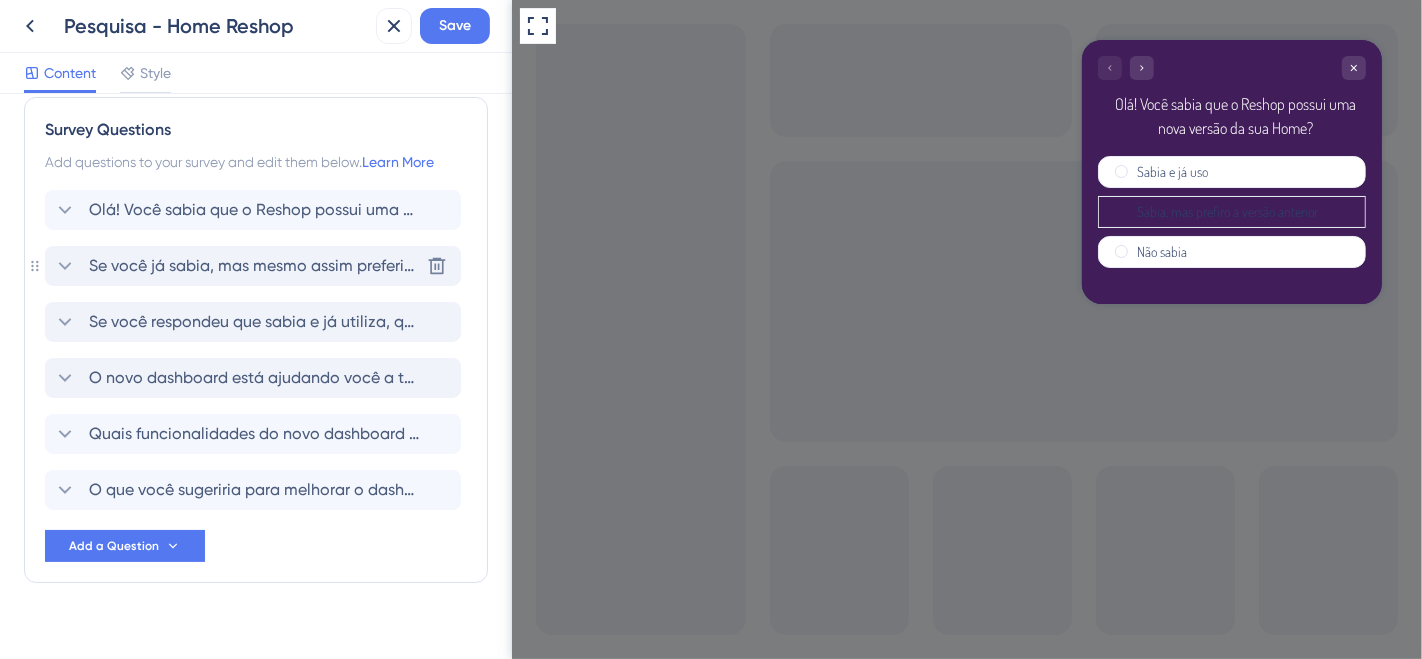 scroll, scrollTop: 0, scrollLeft: 0, axis: both 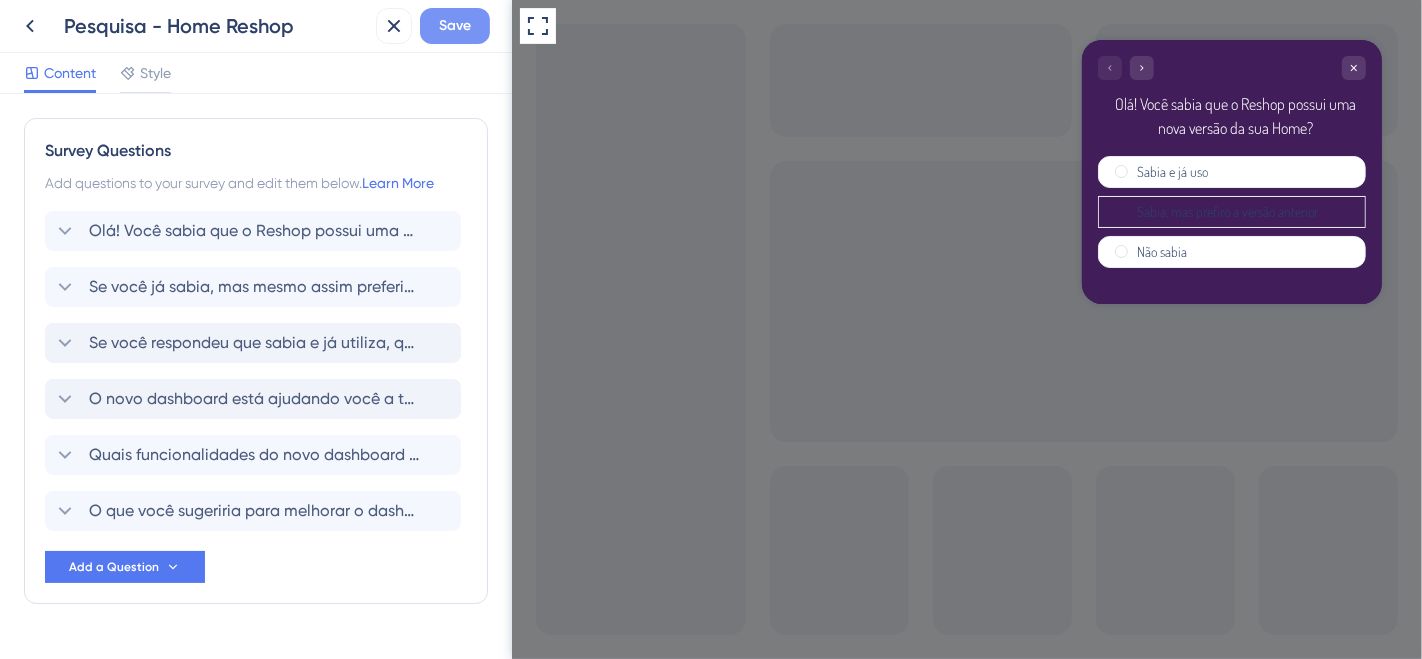 click on "Save" at bounding box center [455, 26] 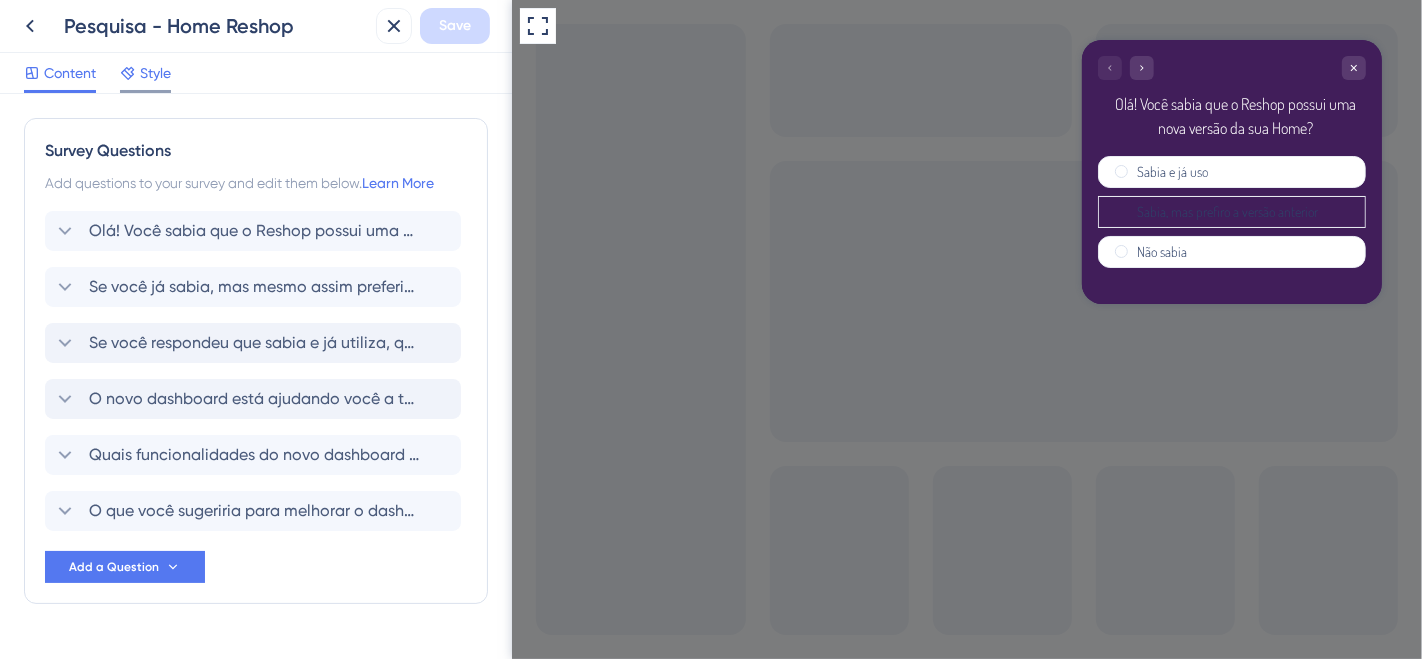 click on "Style" at bounding box center (155, 73) 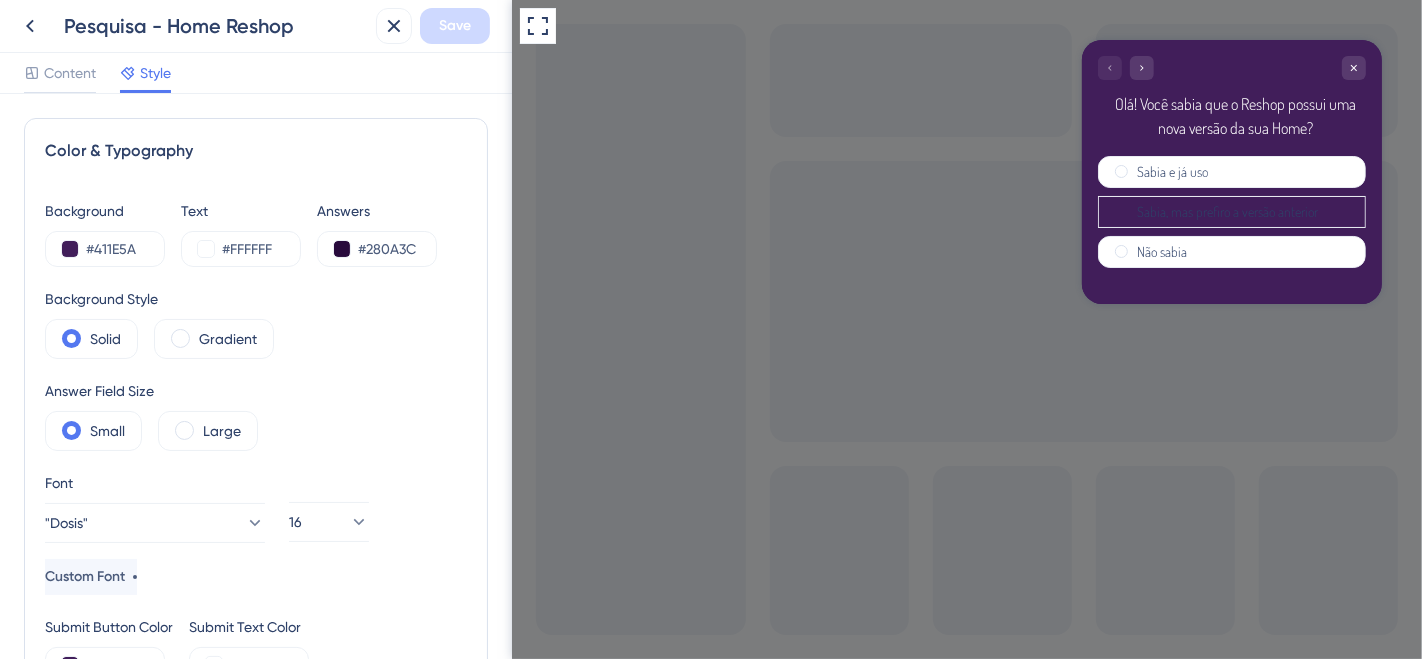 scroll, scrollTop: 0, scrollLeft: 0, axis: both 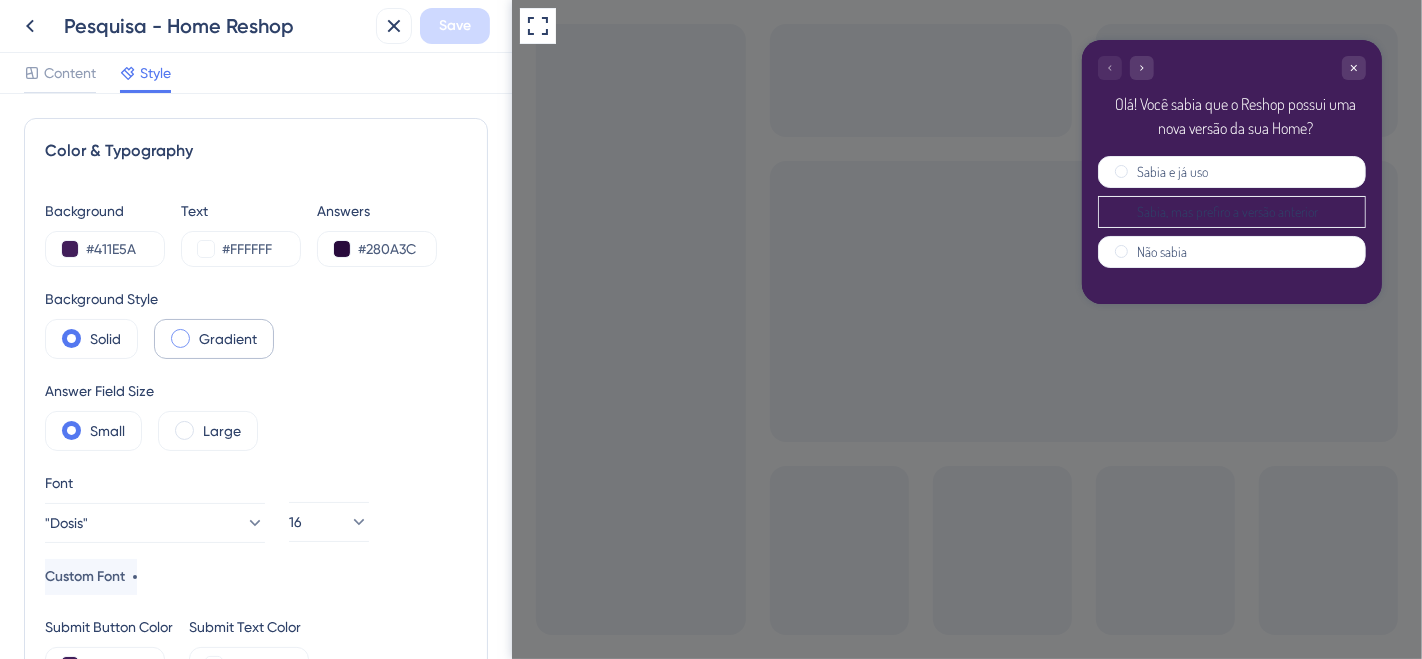 click on "Gradient" at bounding box center (228, 339) 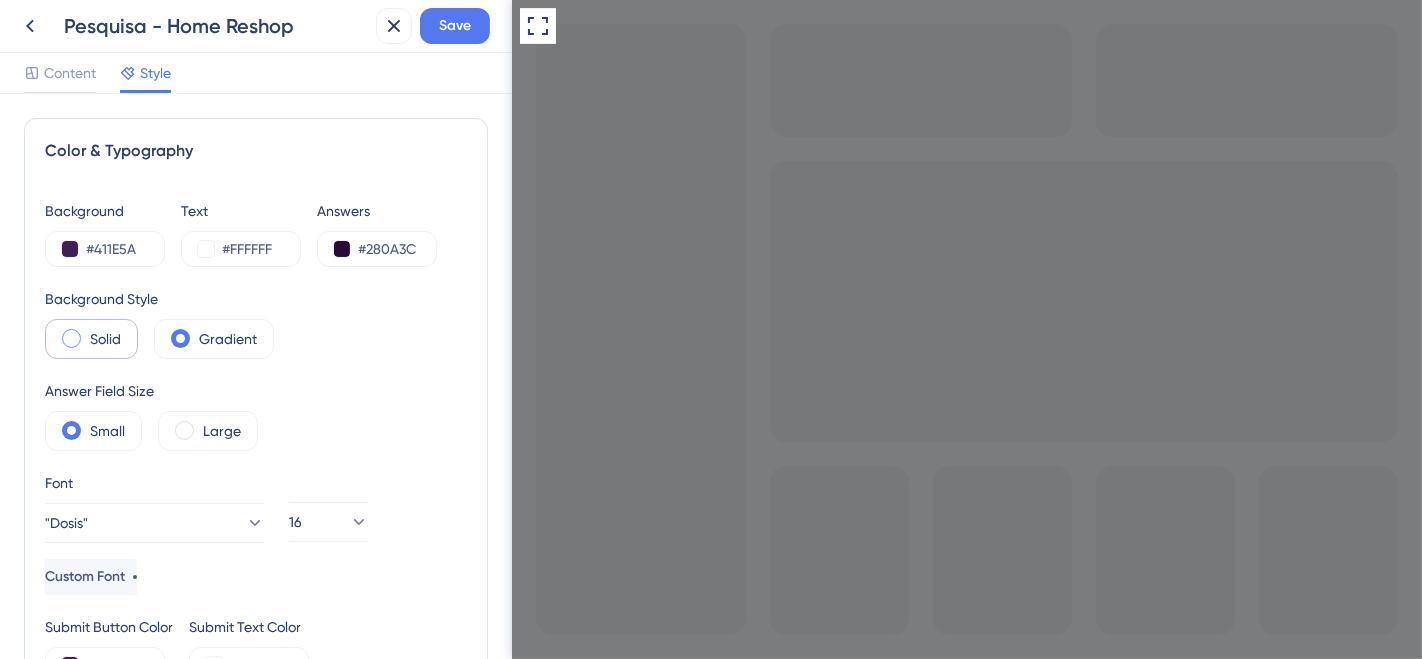 click on "Solid" at bounding box center (105, 339) 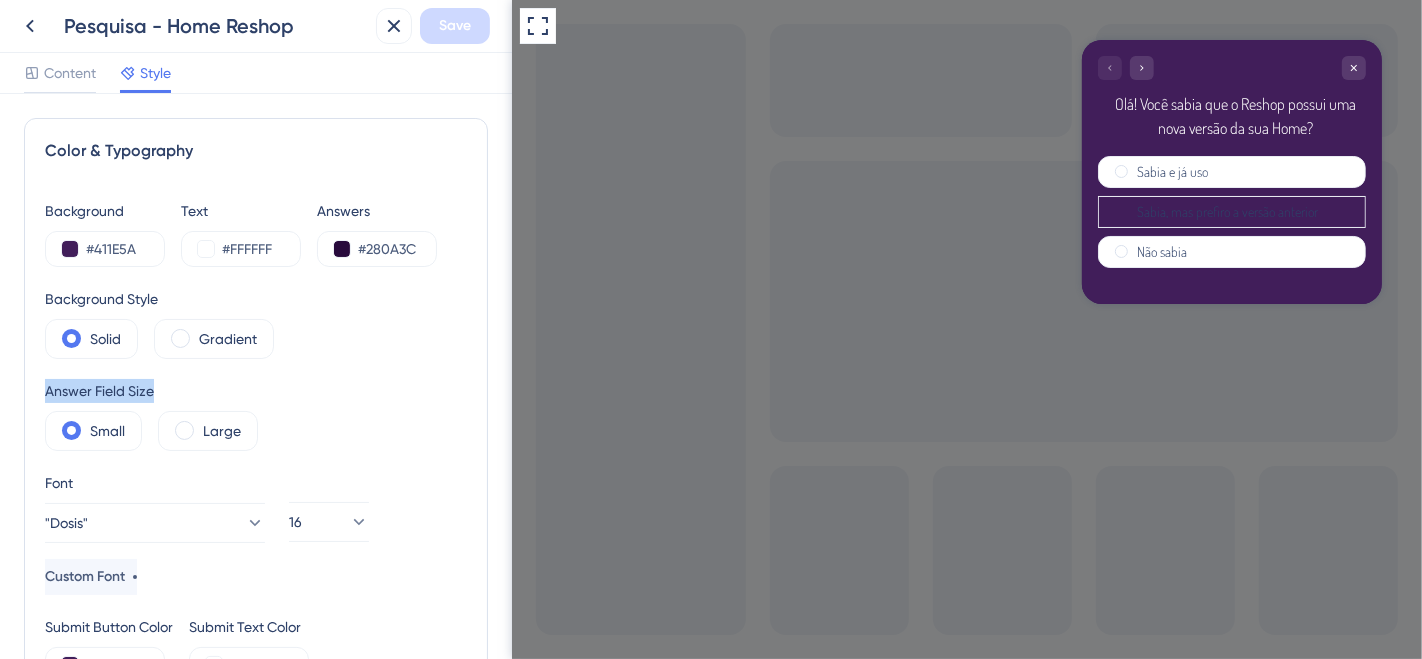 drag, startPoint x: 37, startPoint y: 391, endPoint x: 194, endPoint y: 388, distance: 157.02866 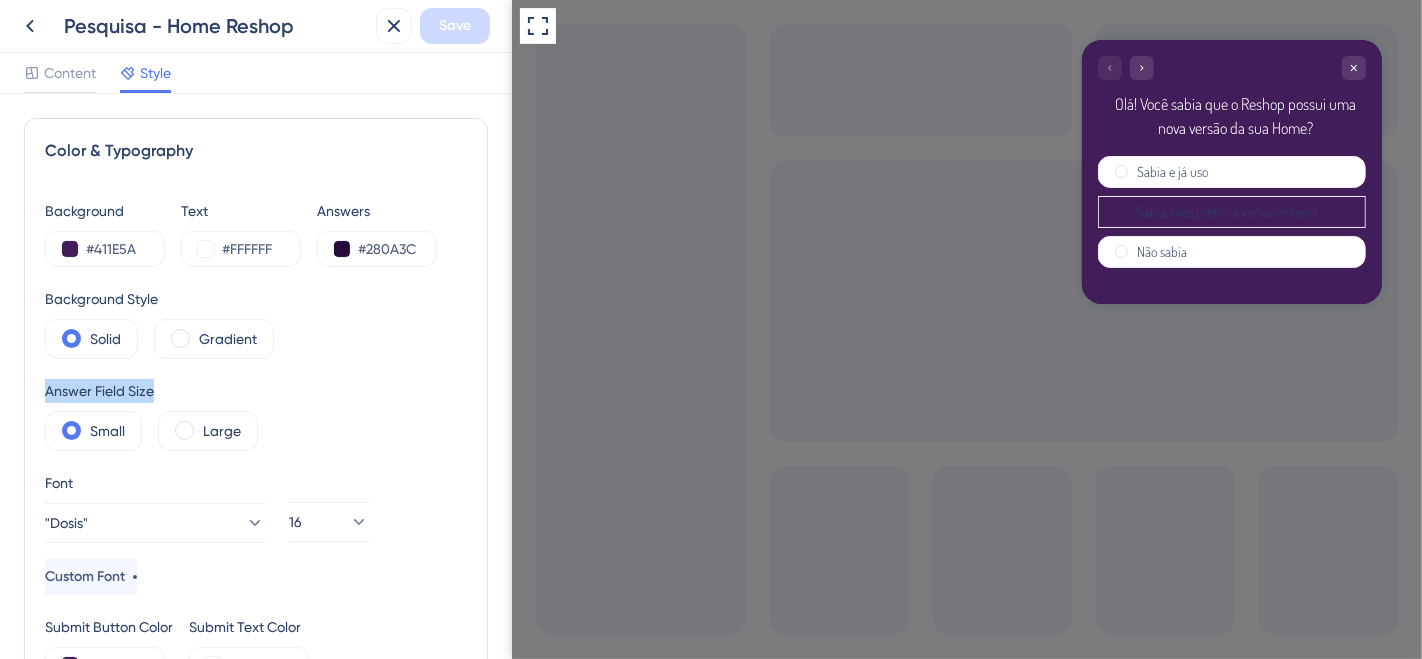 click on "Color & Typography Background #411E5A Text #FFFFFF Answers #280A3C Background Style Solid Gradient Answer Field Size Small Large Font "Dosis" Custom Font 16 Submit Button Color #411E5A Submit Text Color #FFFFFF" at bounding box center [256, 411] 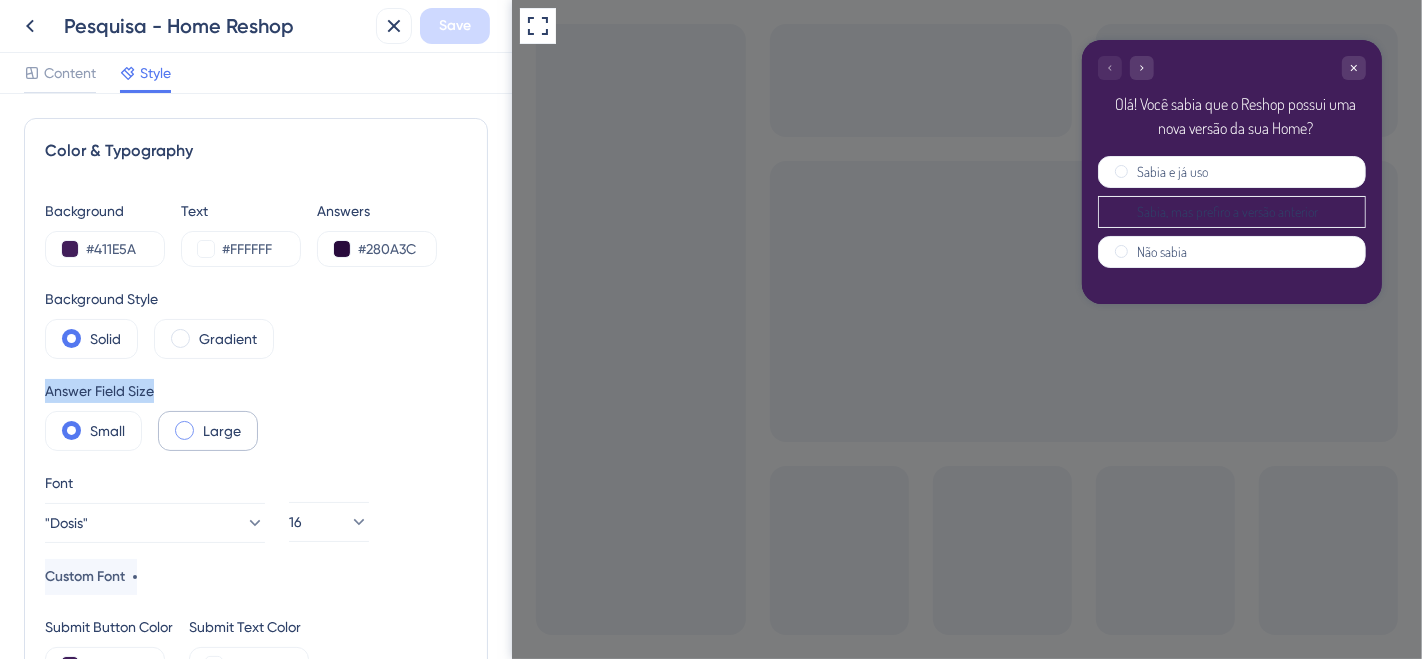 click on "Large" at bounding box center (222, 431) 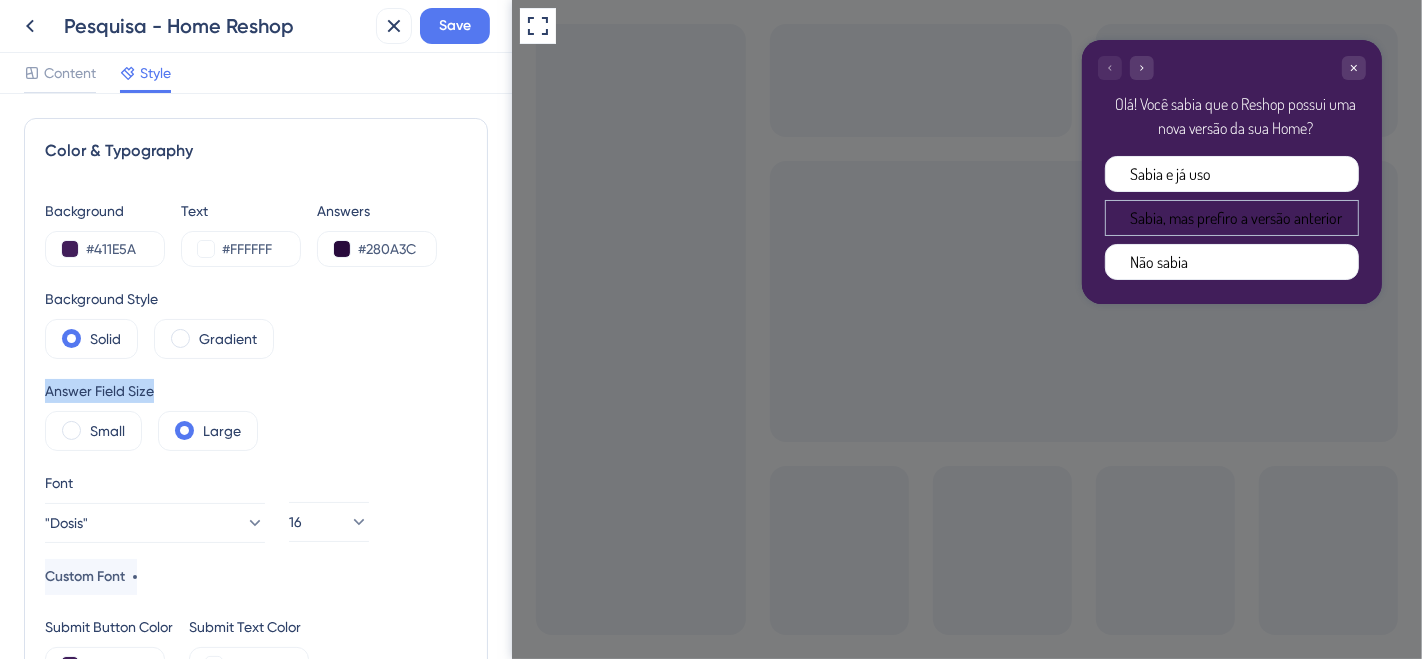 scroll, scrollTop: 2, scrollLeft: 0, axis: vertical 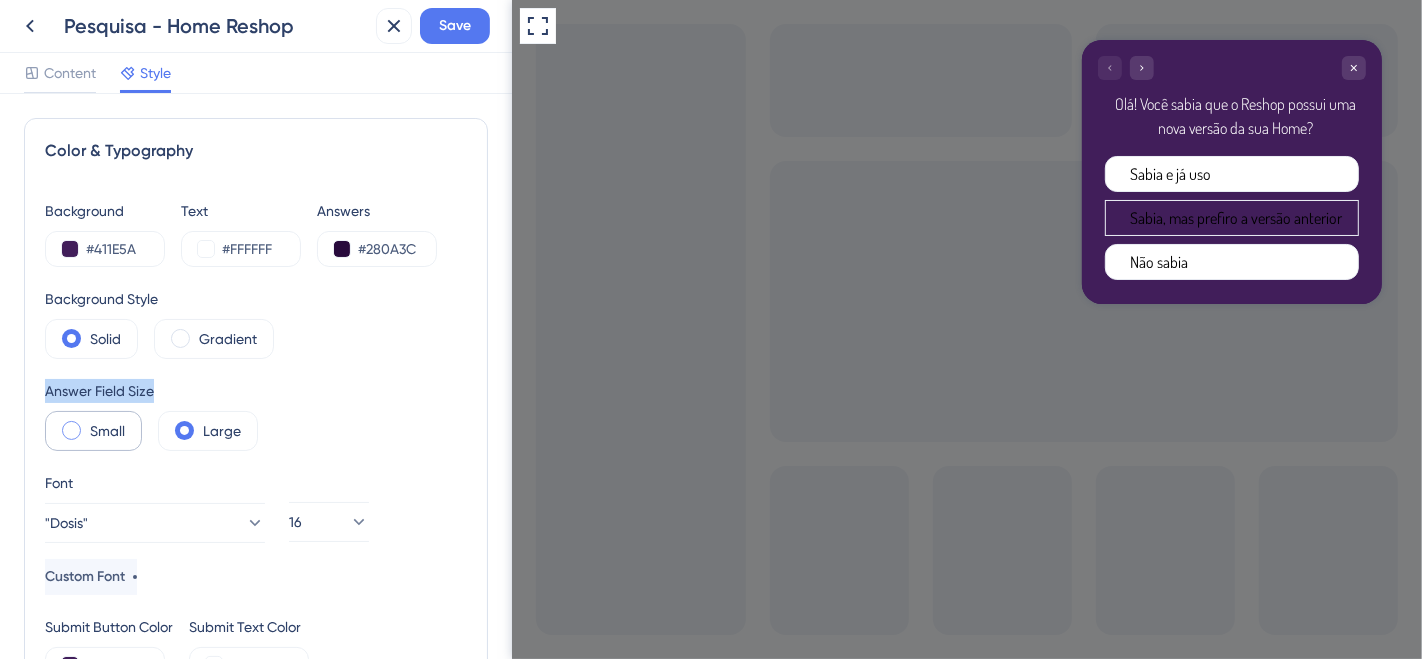 click on "Small" at bounding box center [107, 431] 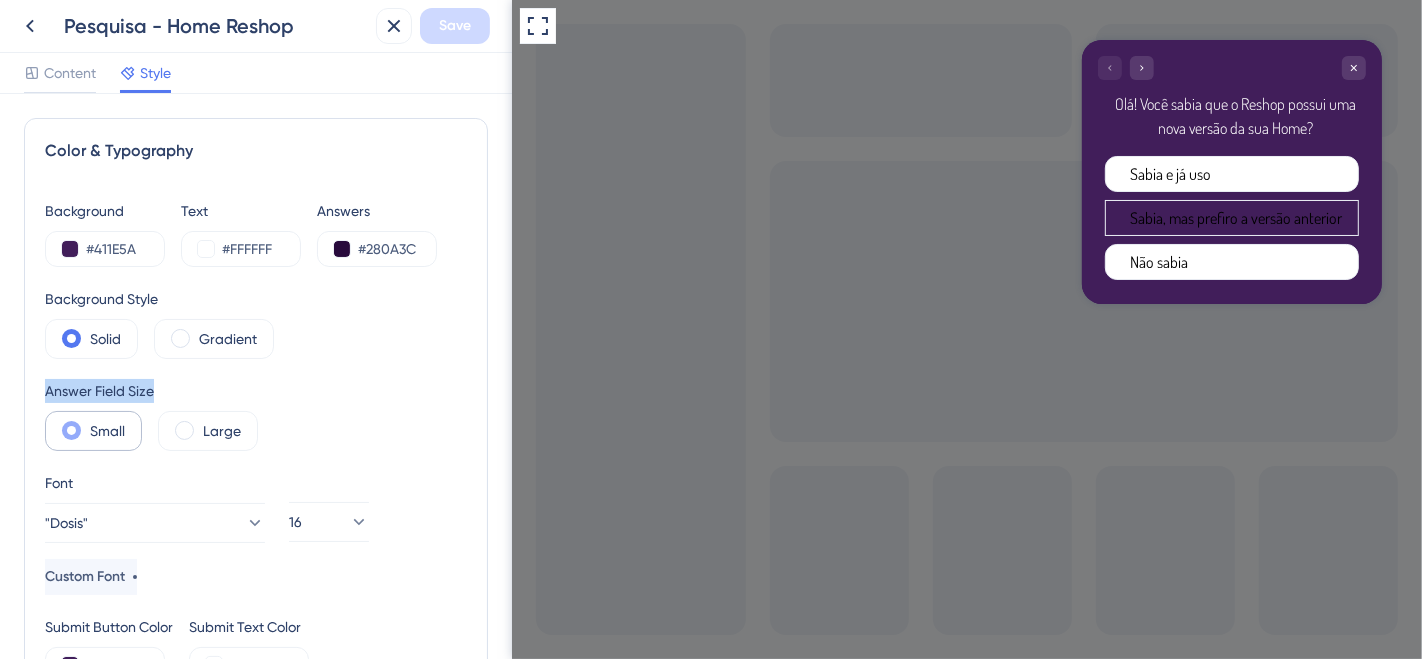 scroll, scrollTop: 0, scrollLeft: 0, axis: both 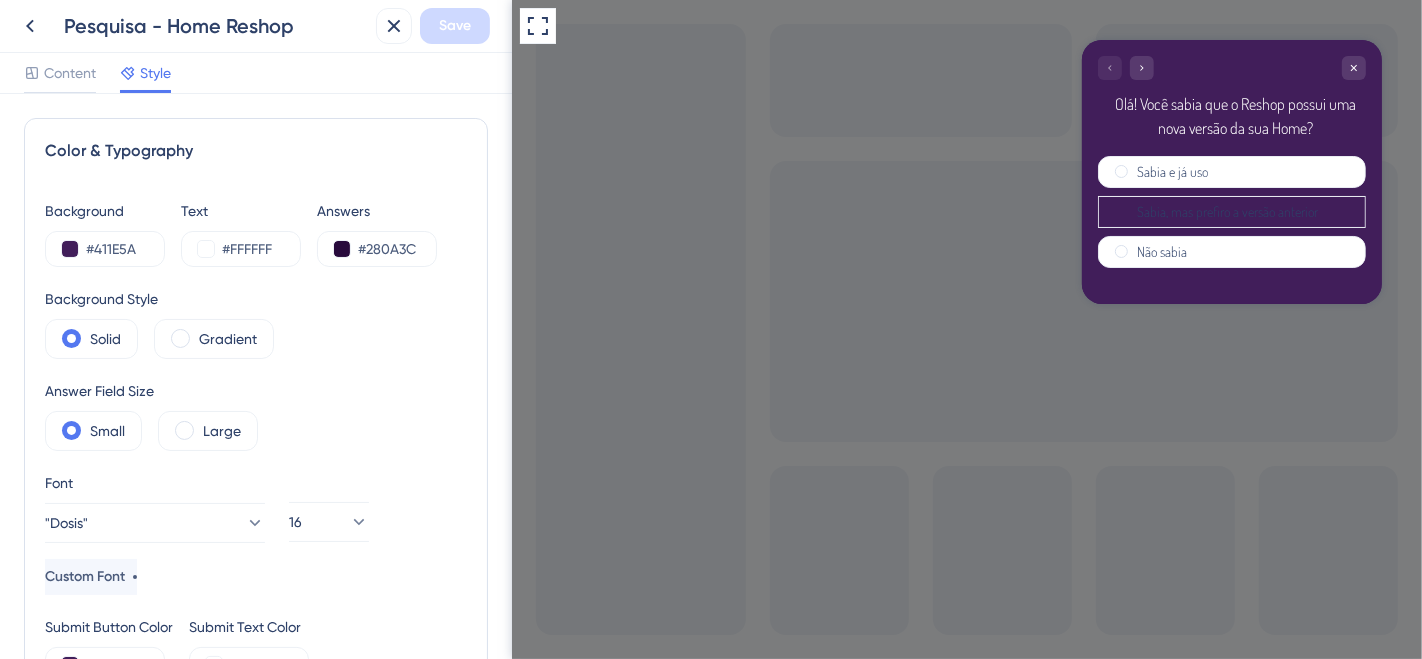 click on "Background #411E5A Text #FFFFFF Answers #280A3C Background Style Solid Gradient Answer Field Size Small Large Font "Dosis" Custom Font 16 Submit Button Color #411E5A Submit Text Color #FFFFFF" at bounding box center [256, 441] 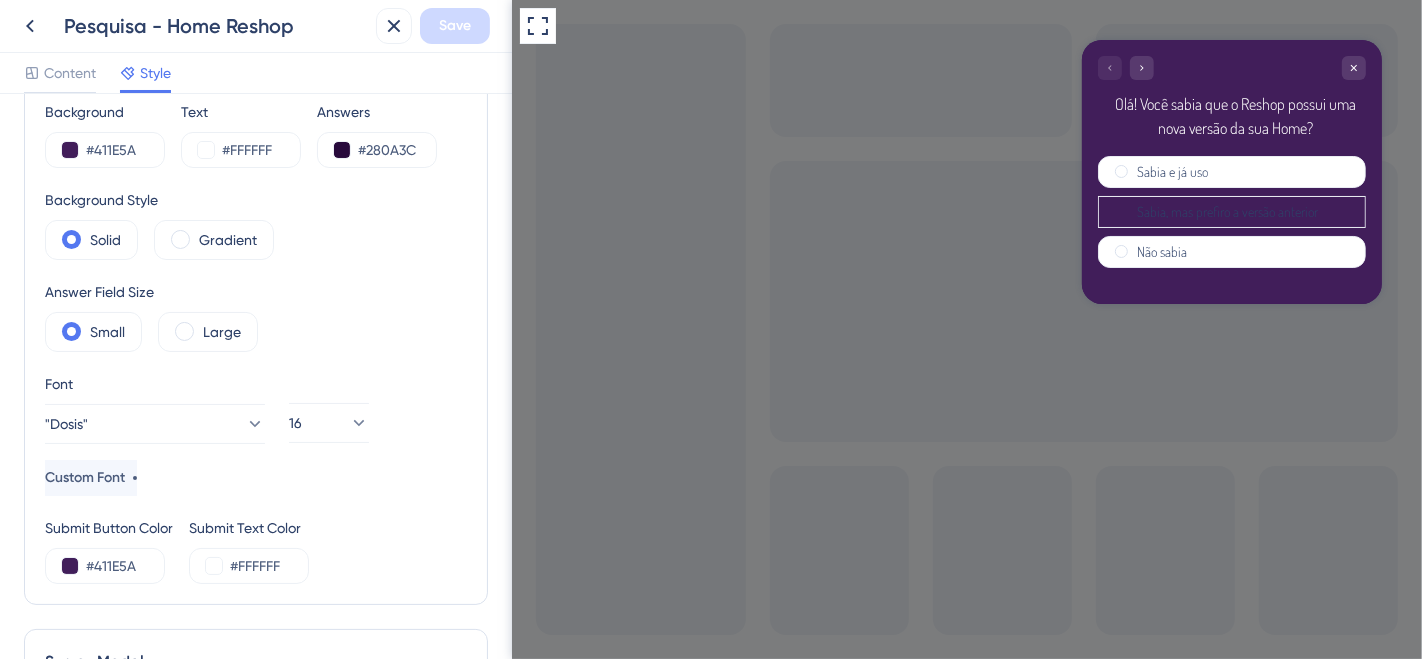 scroll, scrollTop: 222, scrollLeft: 0, axis: vertical 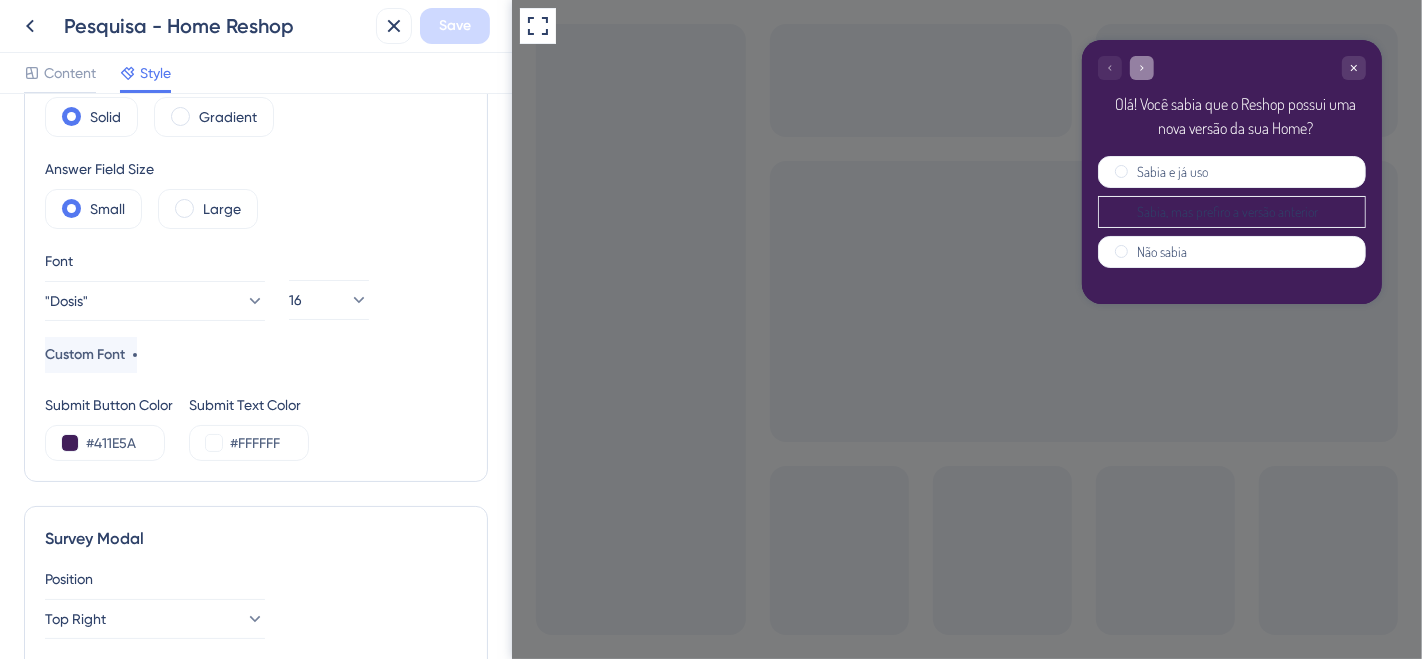 click 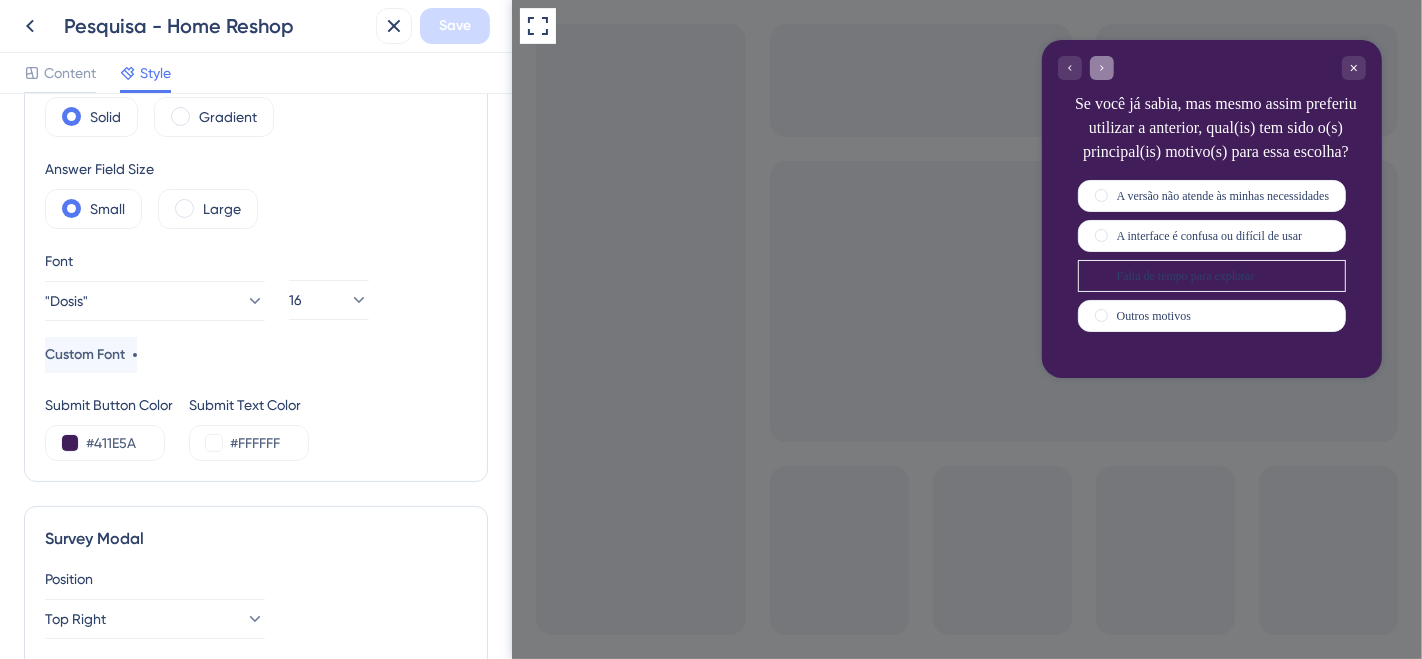 click 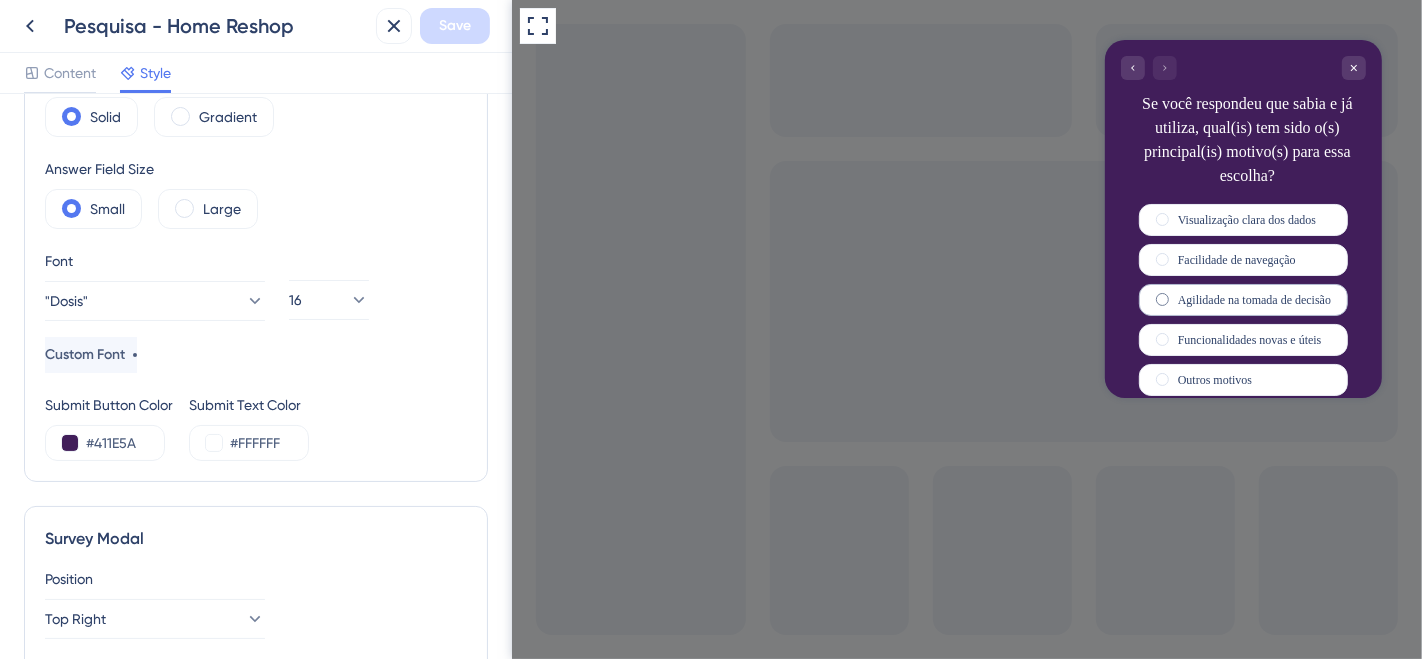 click at bounding box center (1161, 299) 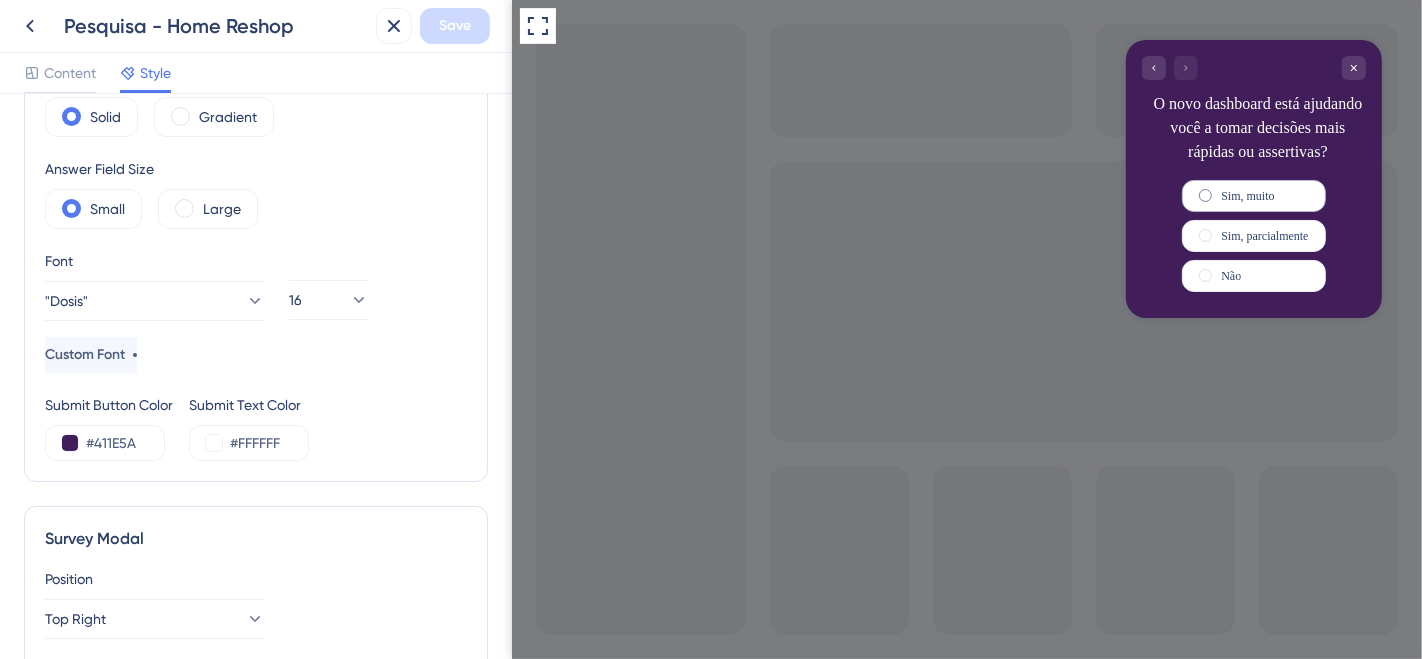 click at bounding box center (1204, 195) 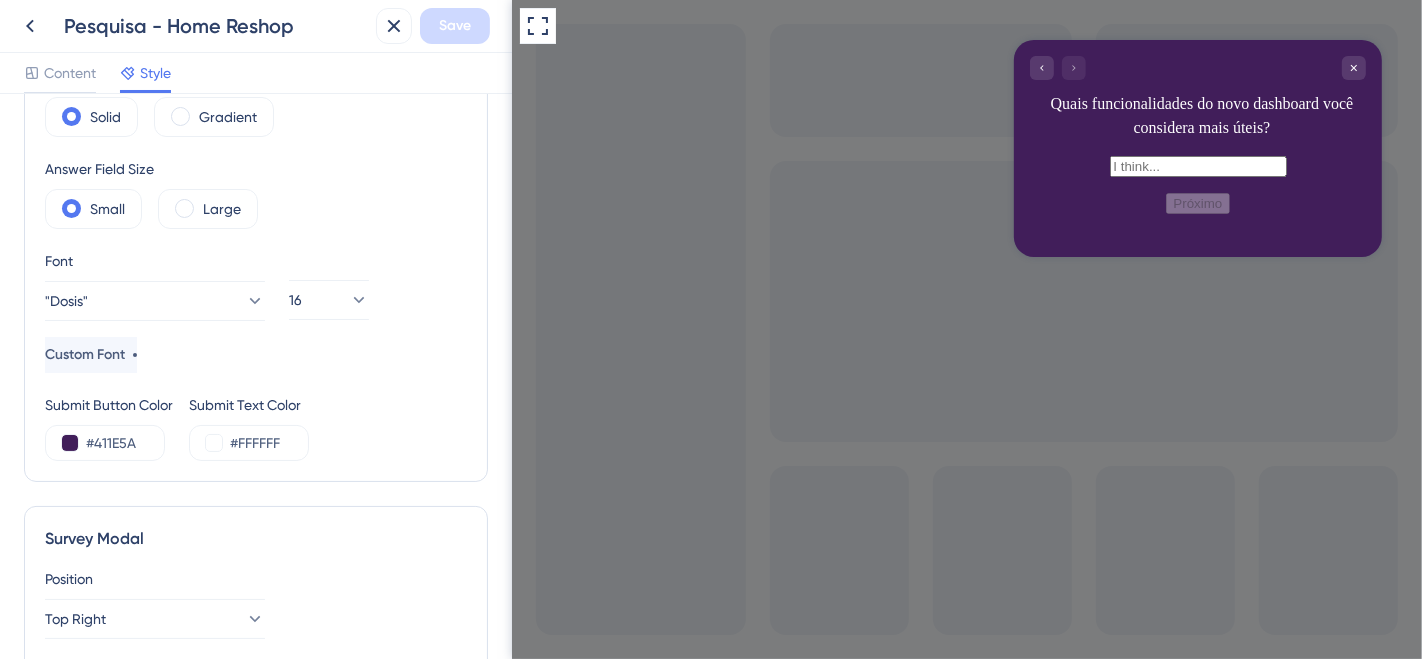 click at bounding box center [1197, 166] 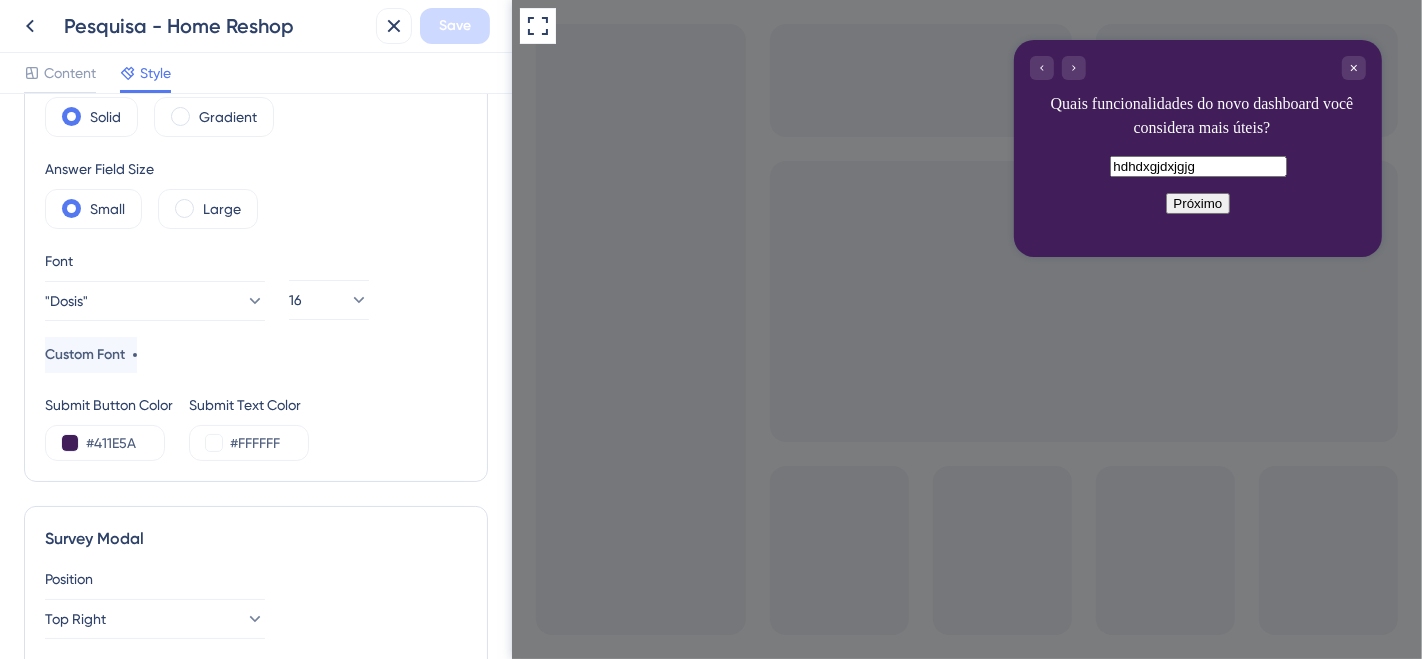 type on "hdhdxgjdxjgjg" 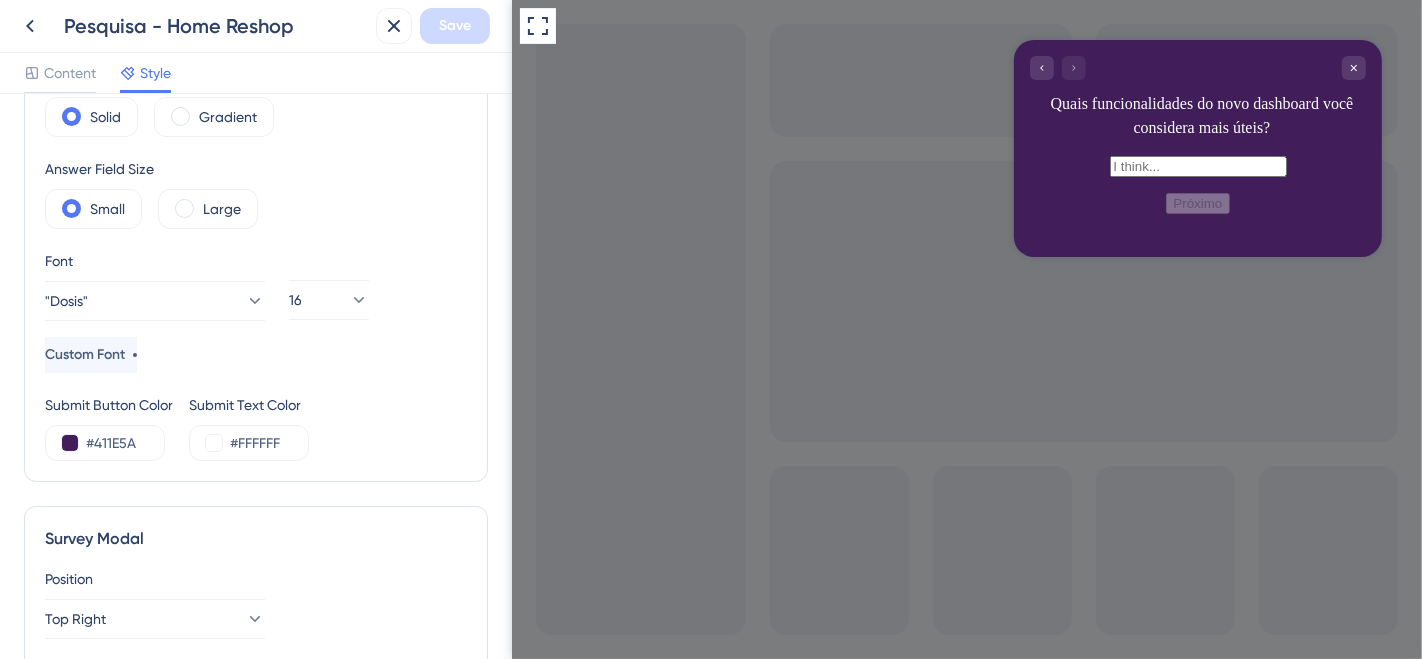 click at bounding box center [1057, 68] 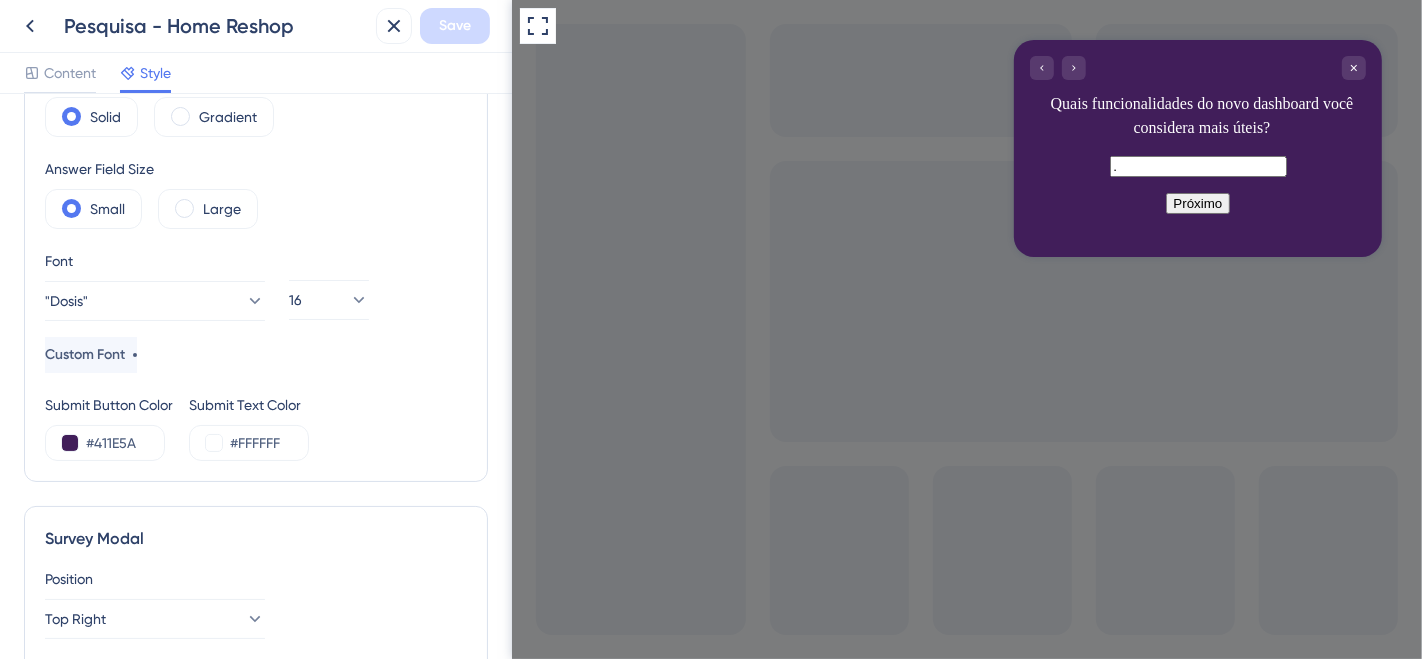 type on "." 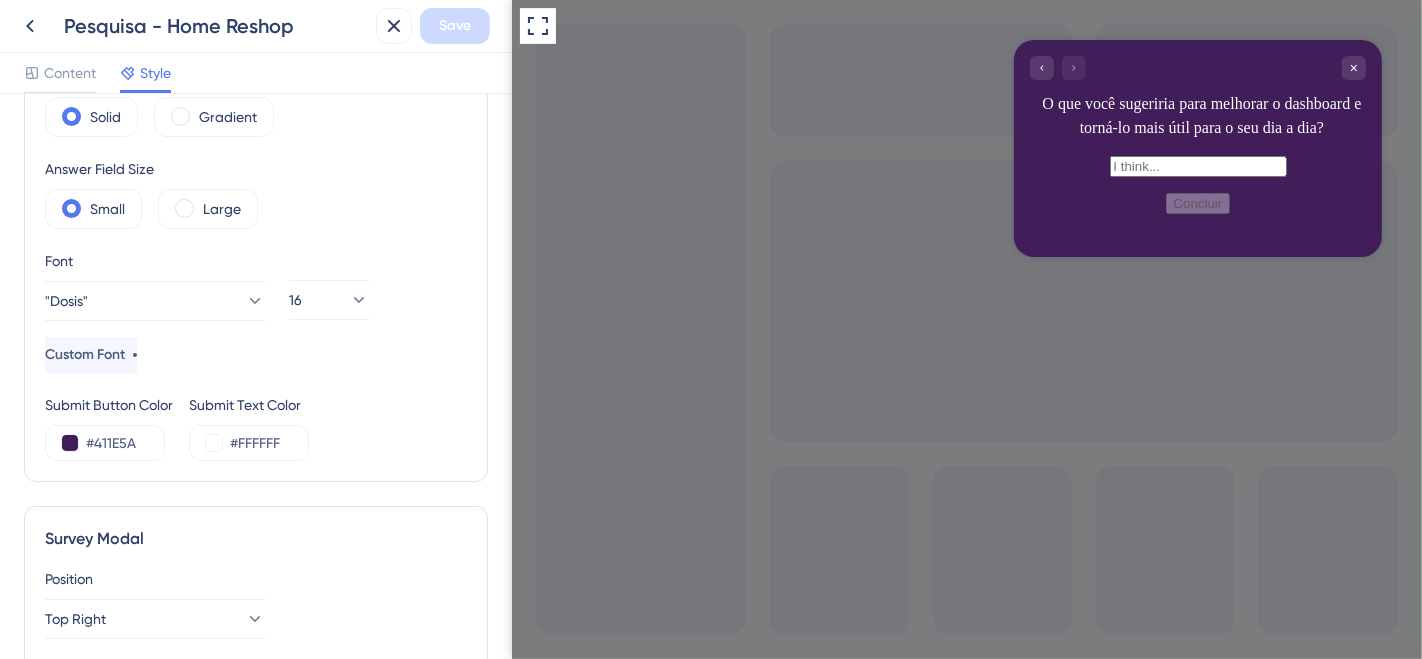 click at bounding box center [1197, 165] 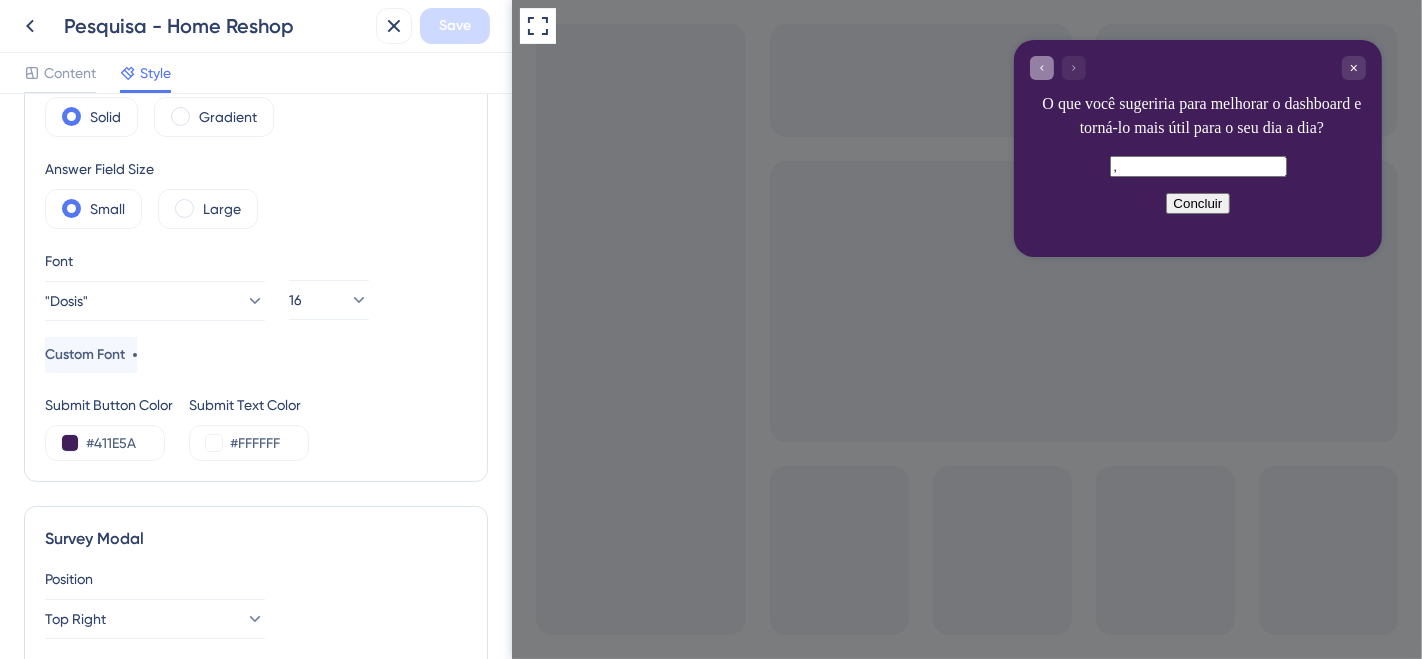 type on "," 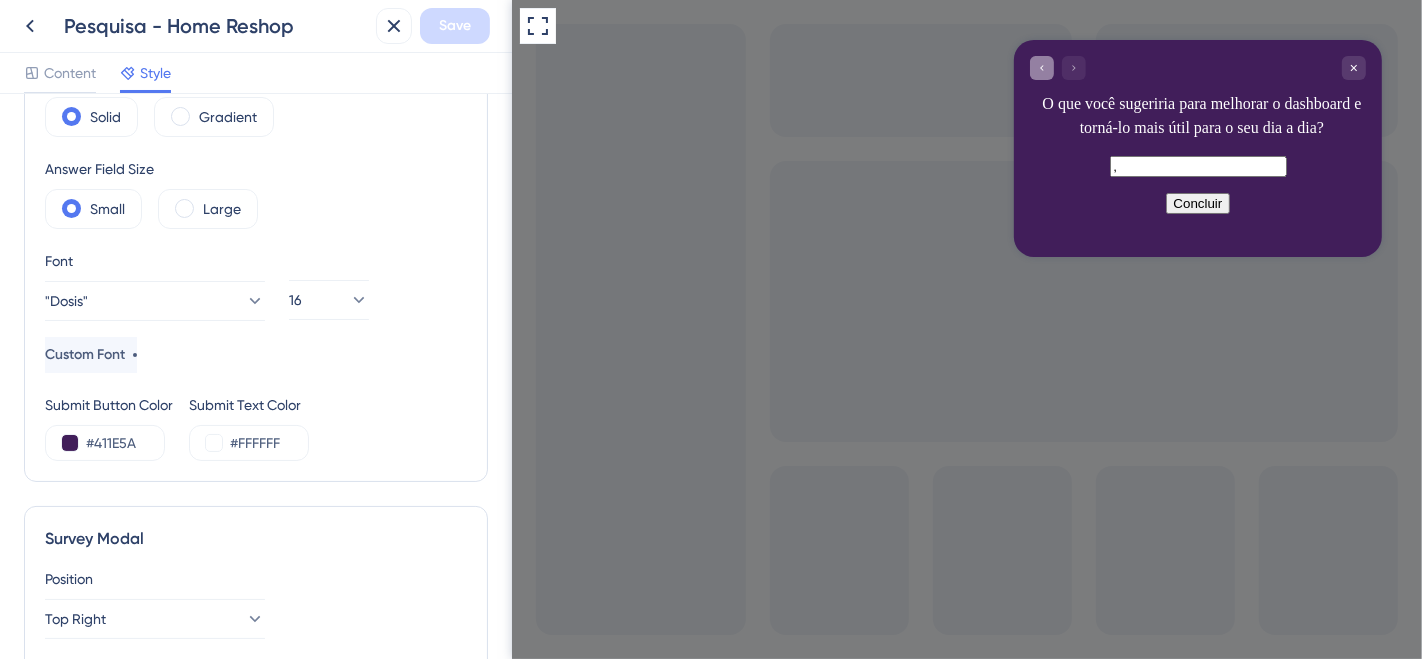 click at bounding box center (1041, 68) 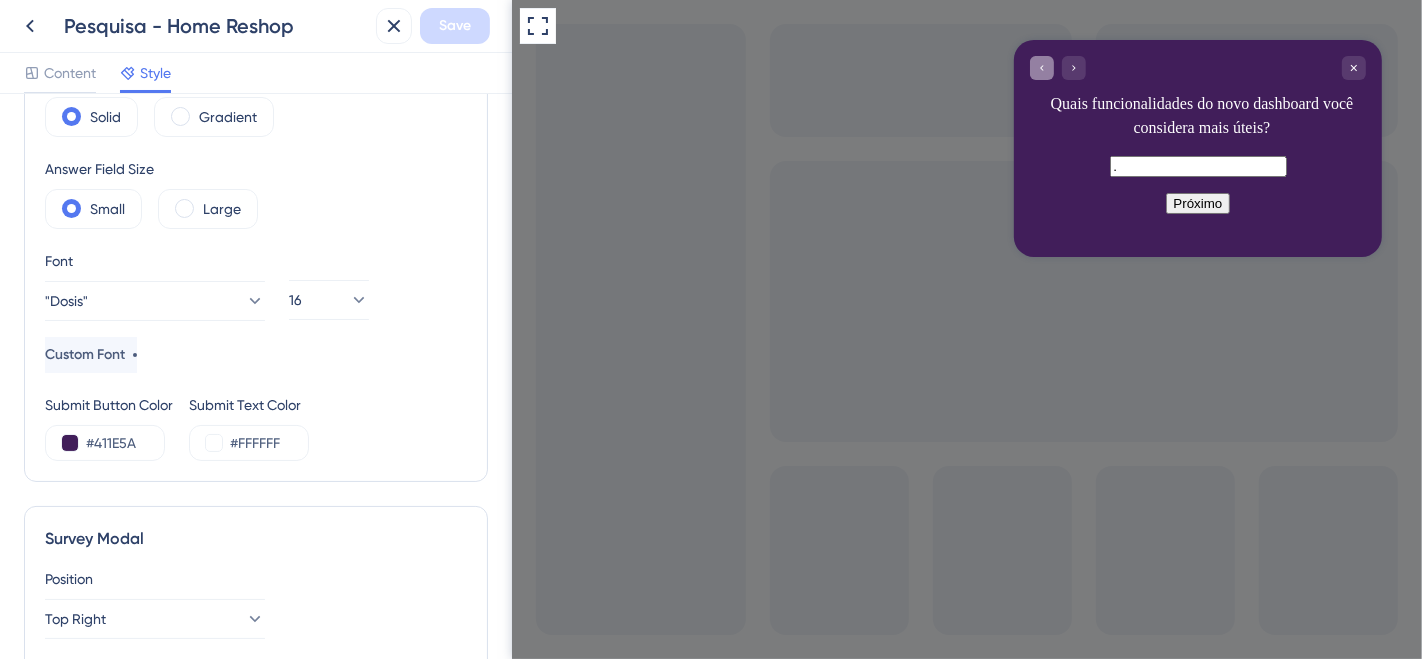 click at bounding box center [1041, 68] 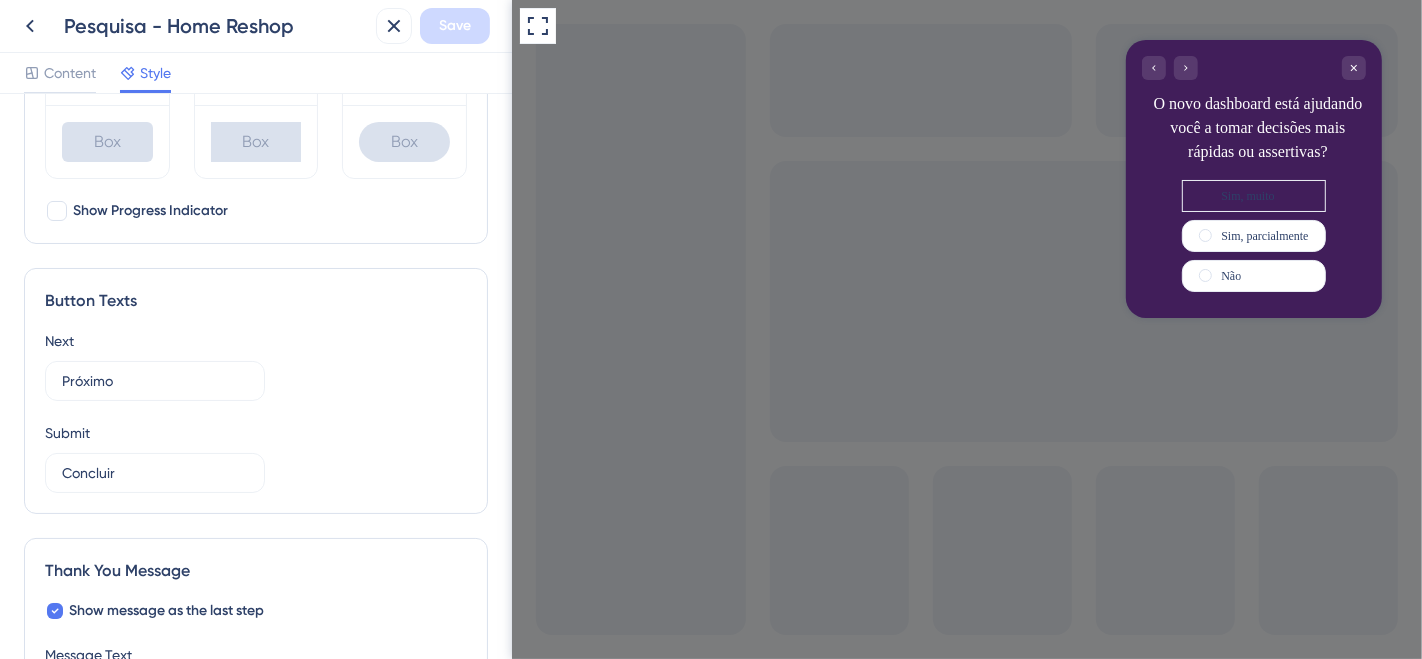 scroll, scrollTop: 1111, scrollLeft: 0, axis: vertical 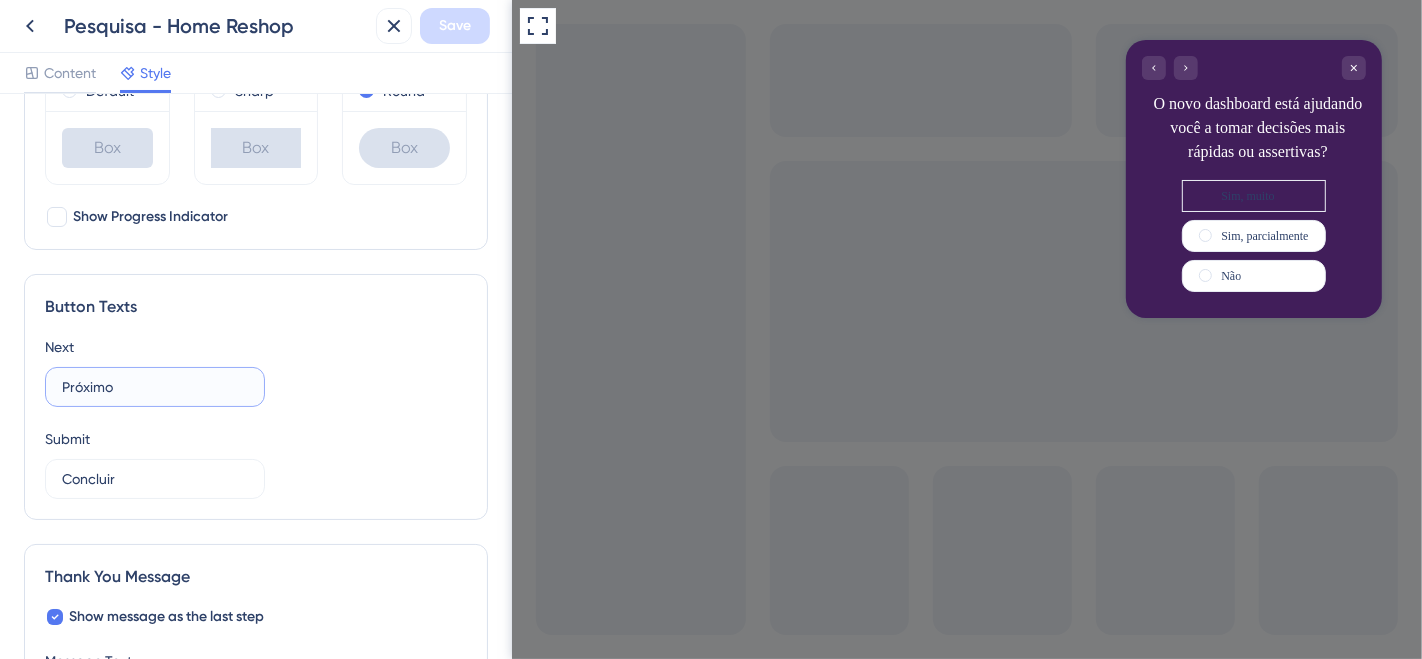 drag, startPoint x: 142, startPoint y: 385, endPoint x: 16, endPoint y: 367, distance: 127.27922 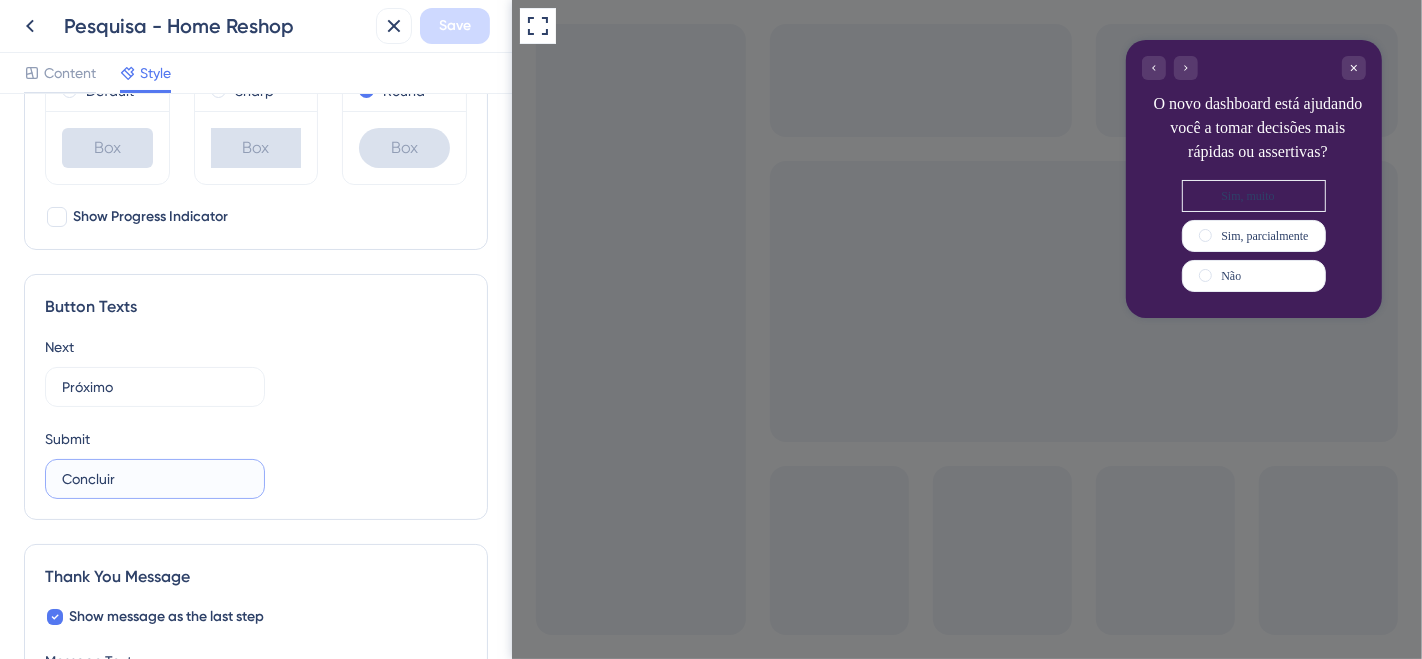 drag, startPoint x: 146, startPoint y: 471, endPoint x: 24, endPoint y: 471, distance: 122 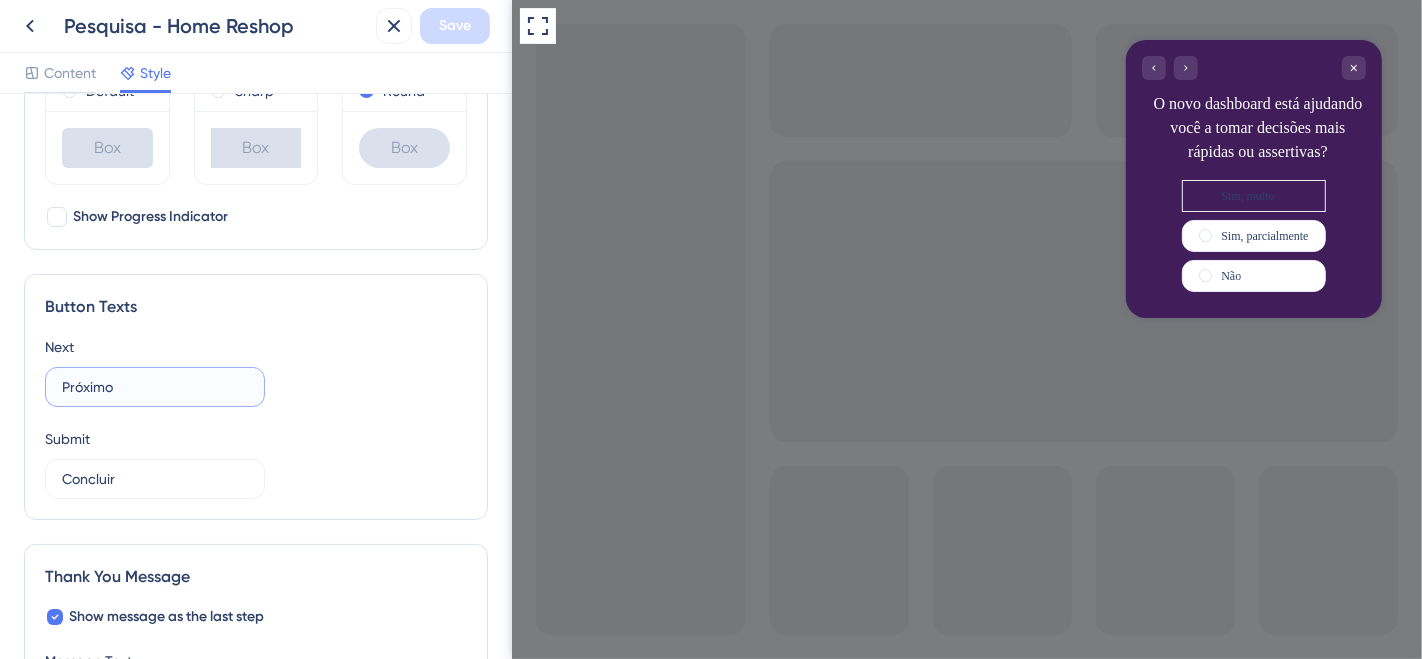 click on "Próximo" at bounding box center [155, 387] 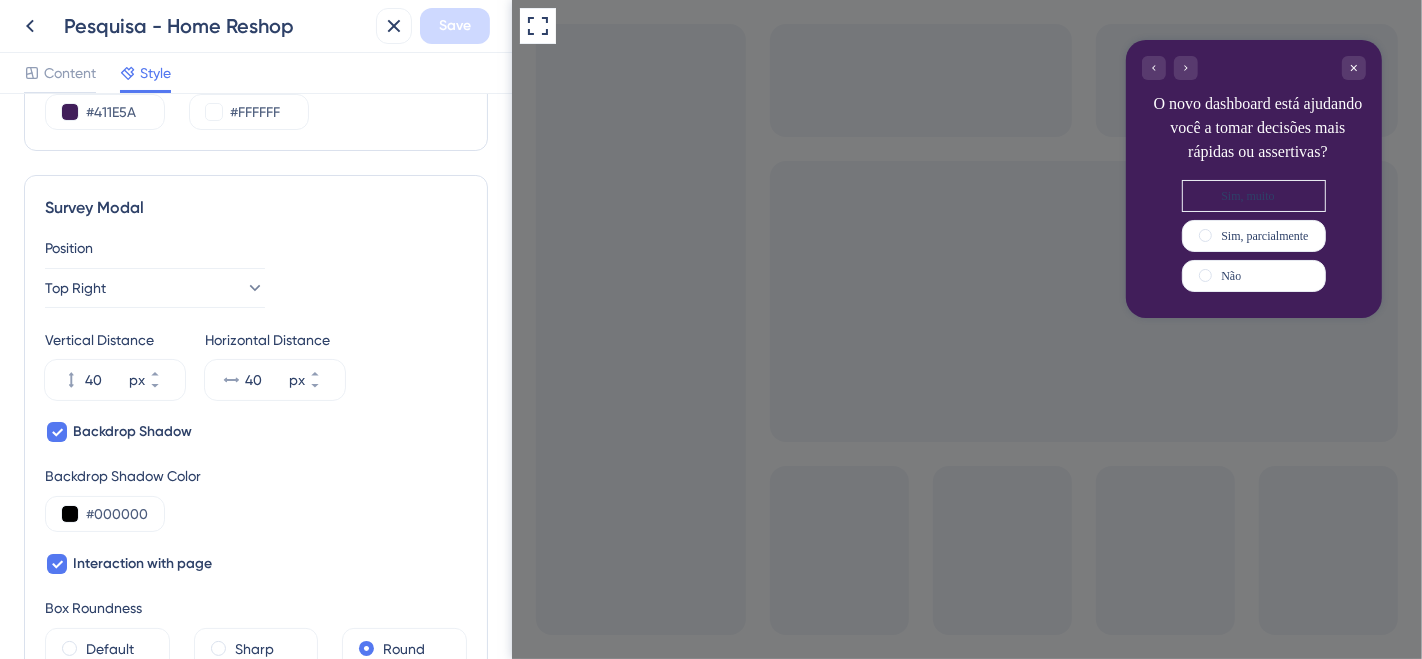 scroll, scrollTop: 666, scrollLeft: 0, axis: vertical 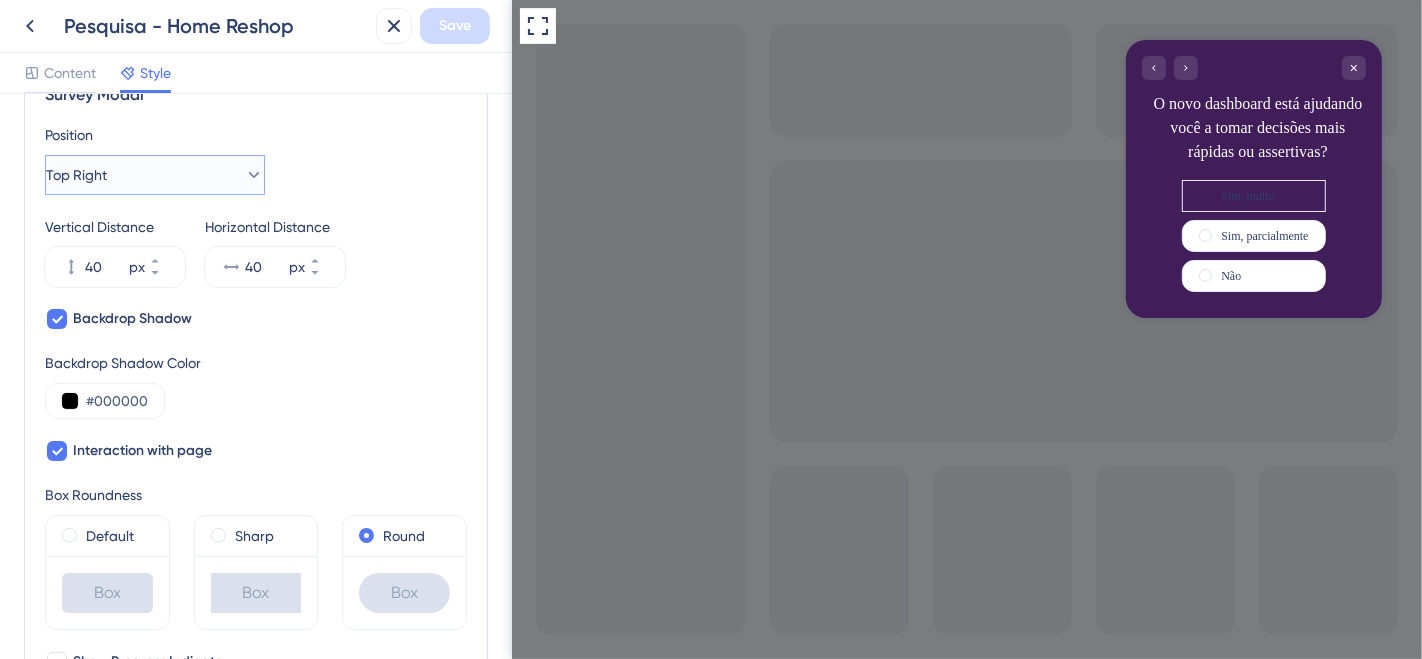 click 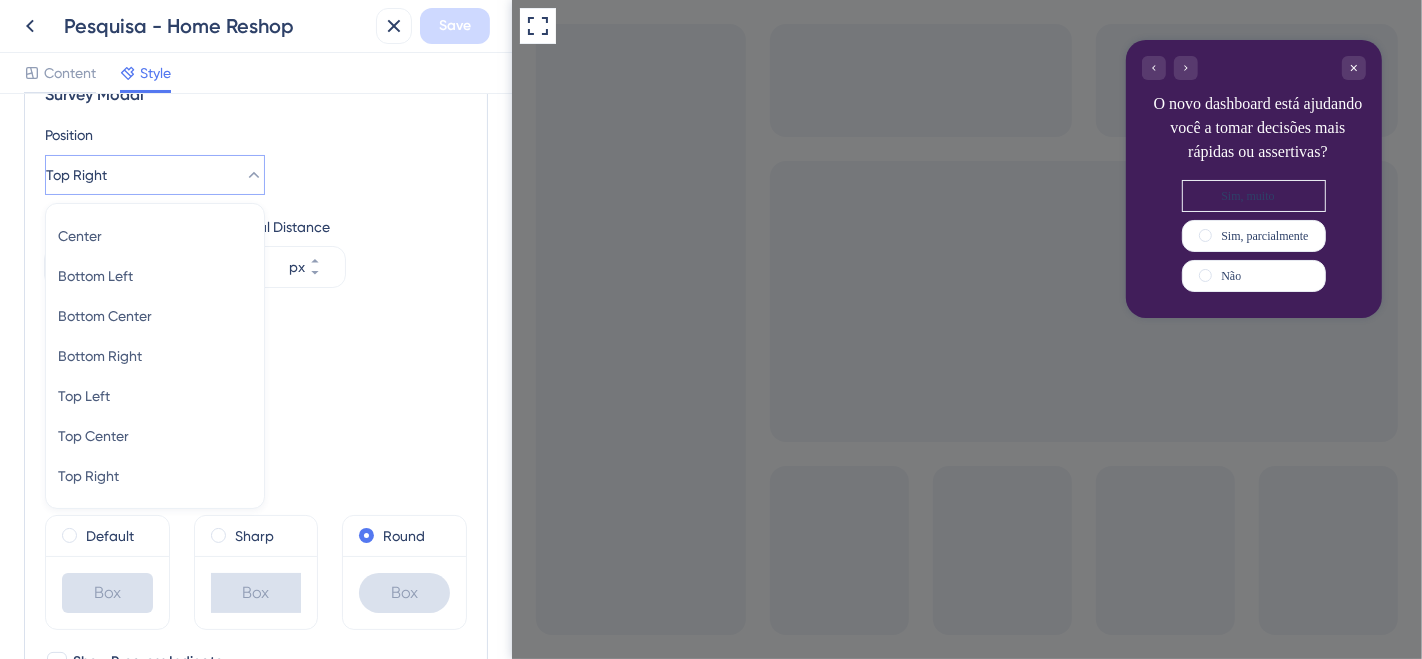 scroll, scrollTop: 640, scrollLeft: 0, axis: vertical 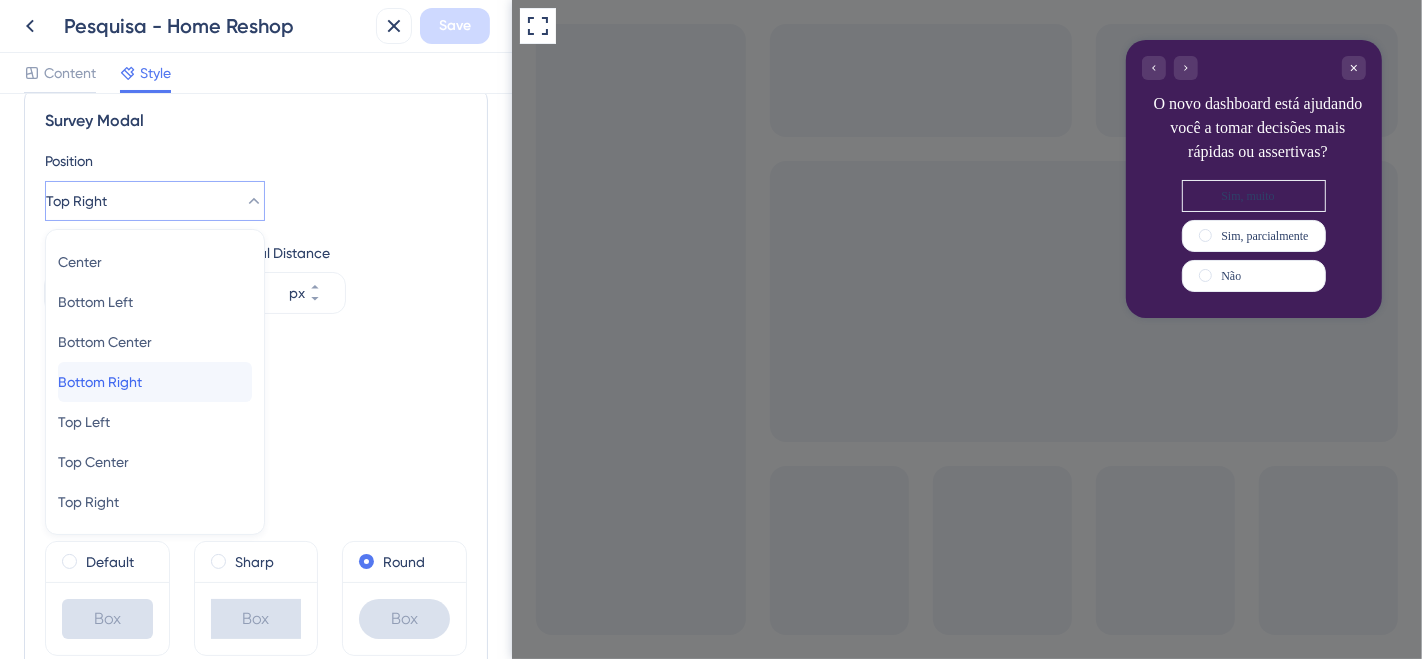 click on "Bottom Right" at bounding box center (100, 382) 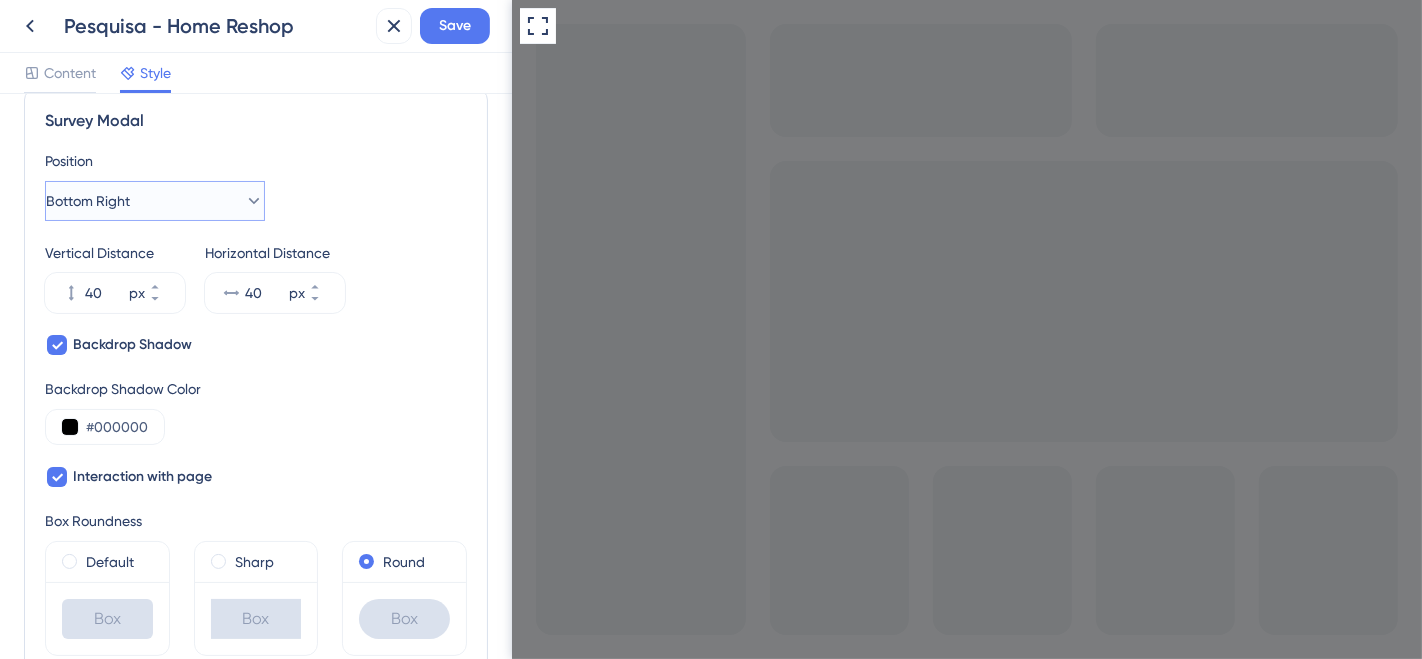 click on "Bottom Right" at bounding box center [155, 201] 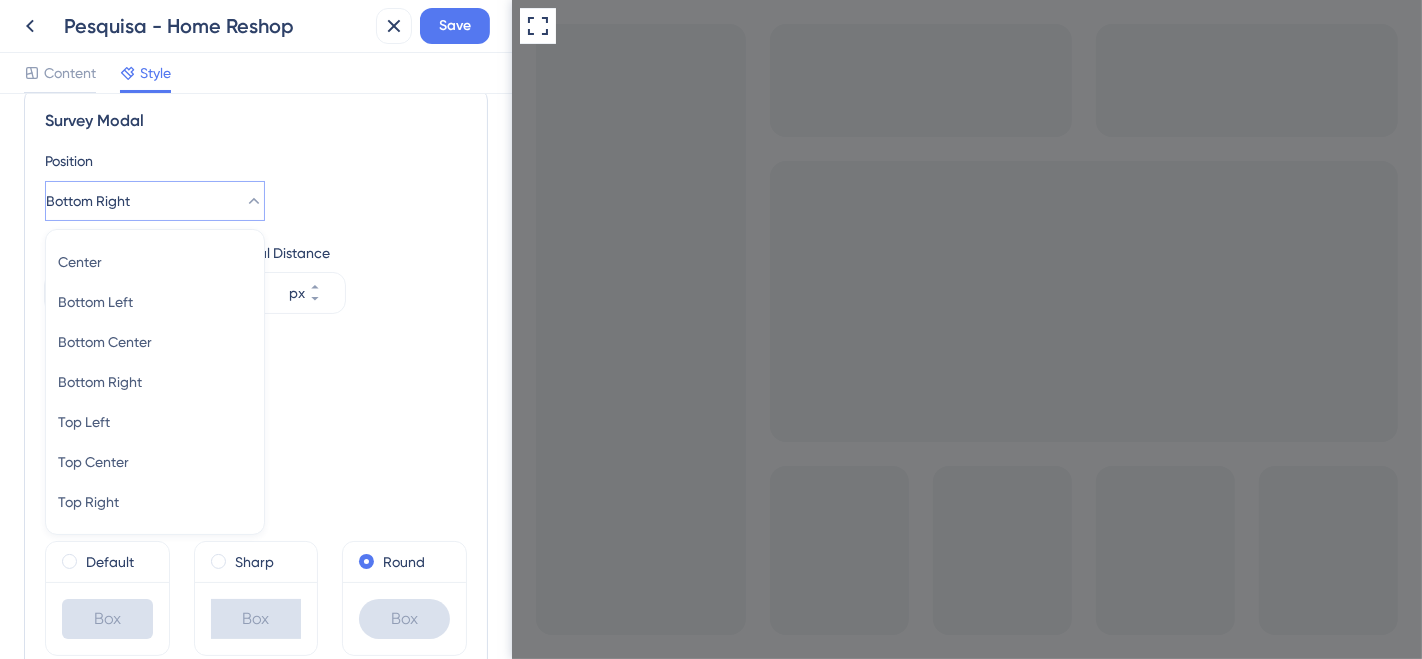 scroll, scrollTop: 642, scrollLeft: 0, axis: vertical 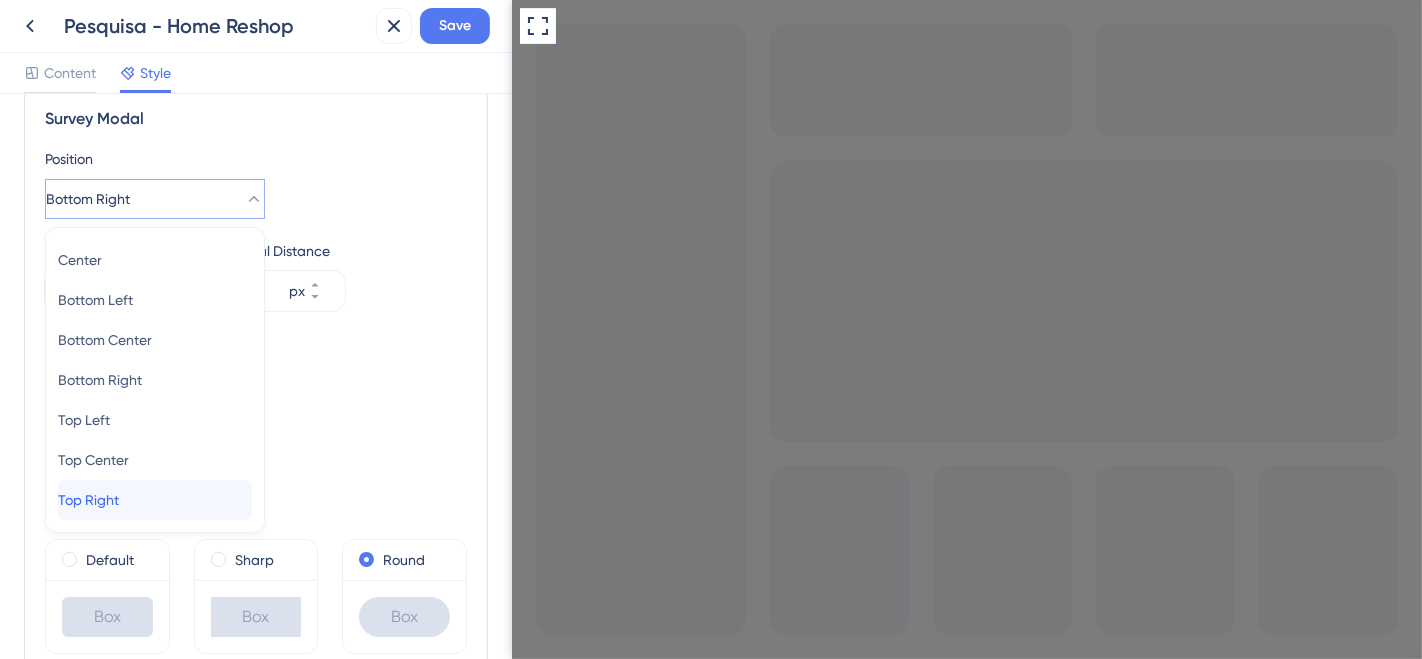 click on "Top Right Top Right" at bounding box center [155, 500] 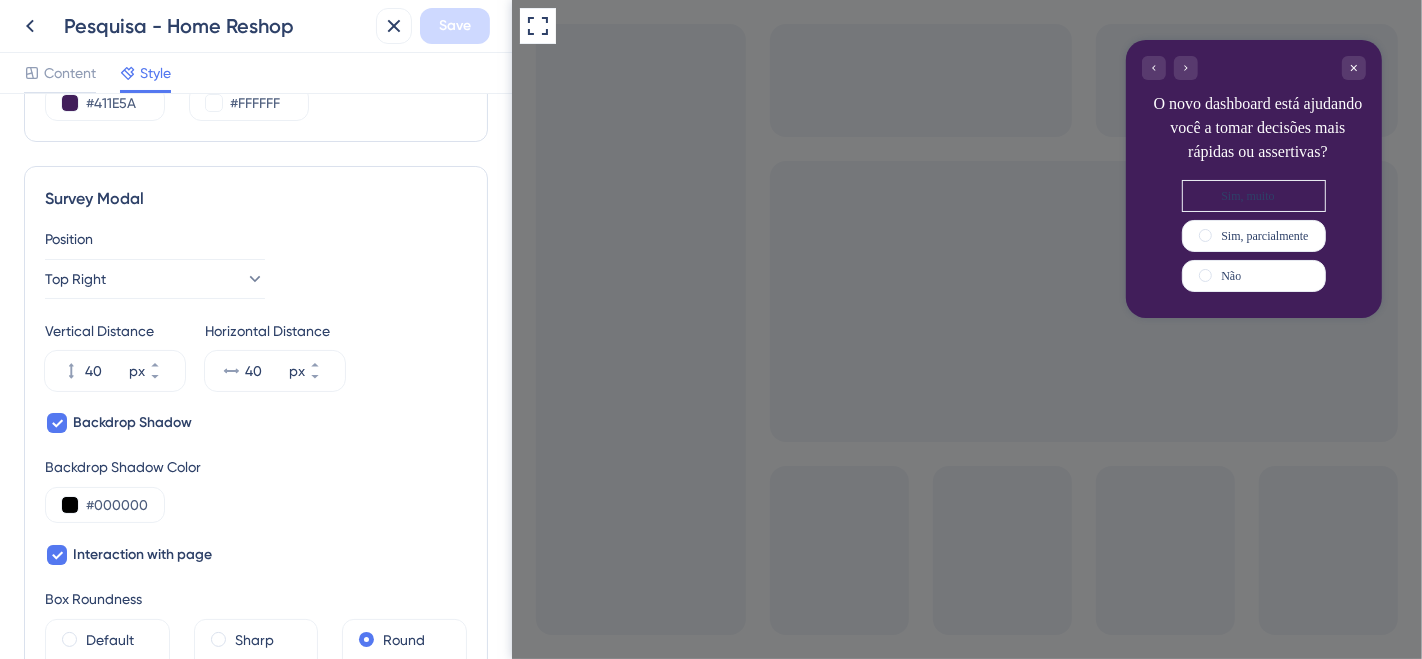 scroll, scrollTop: 531, scrollLeft: 0, axis: vertical 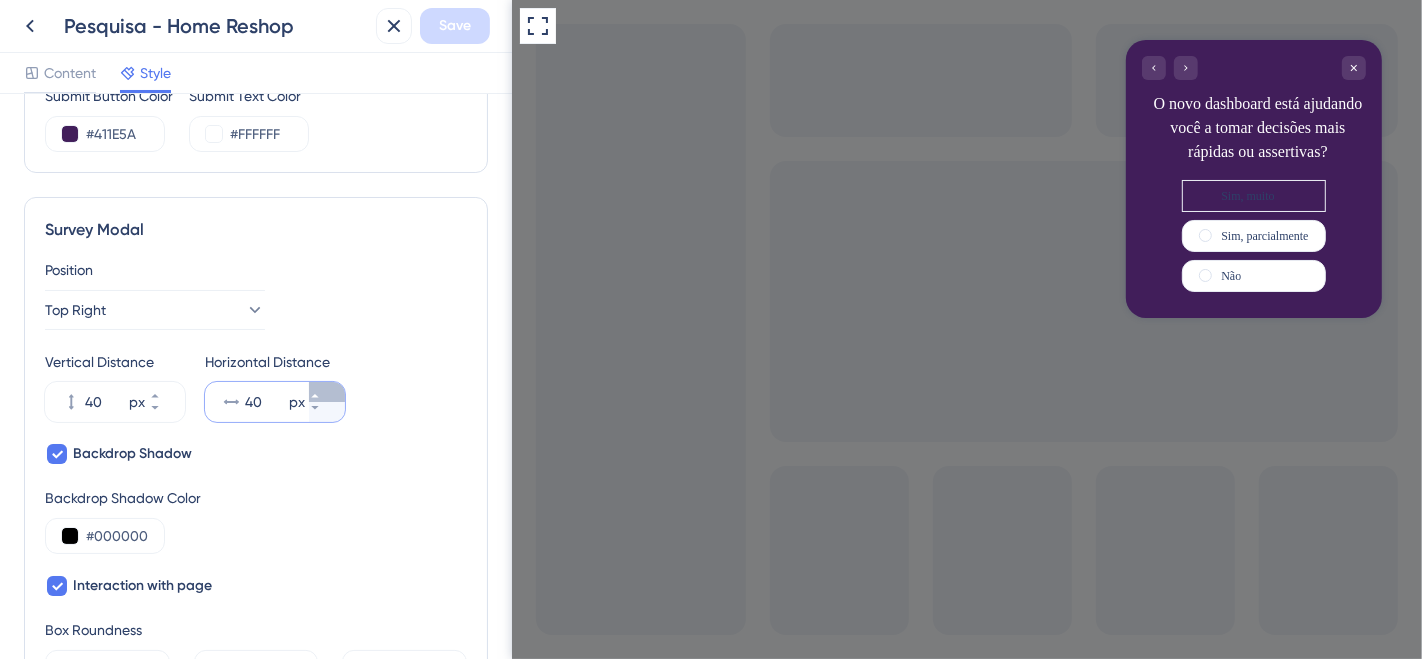 click on "40 px" at bounding box center [327, 392] 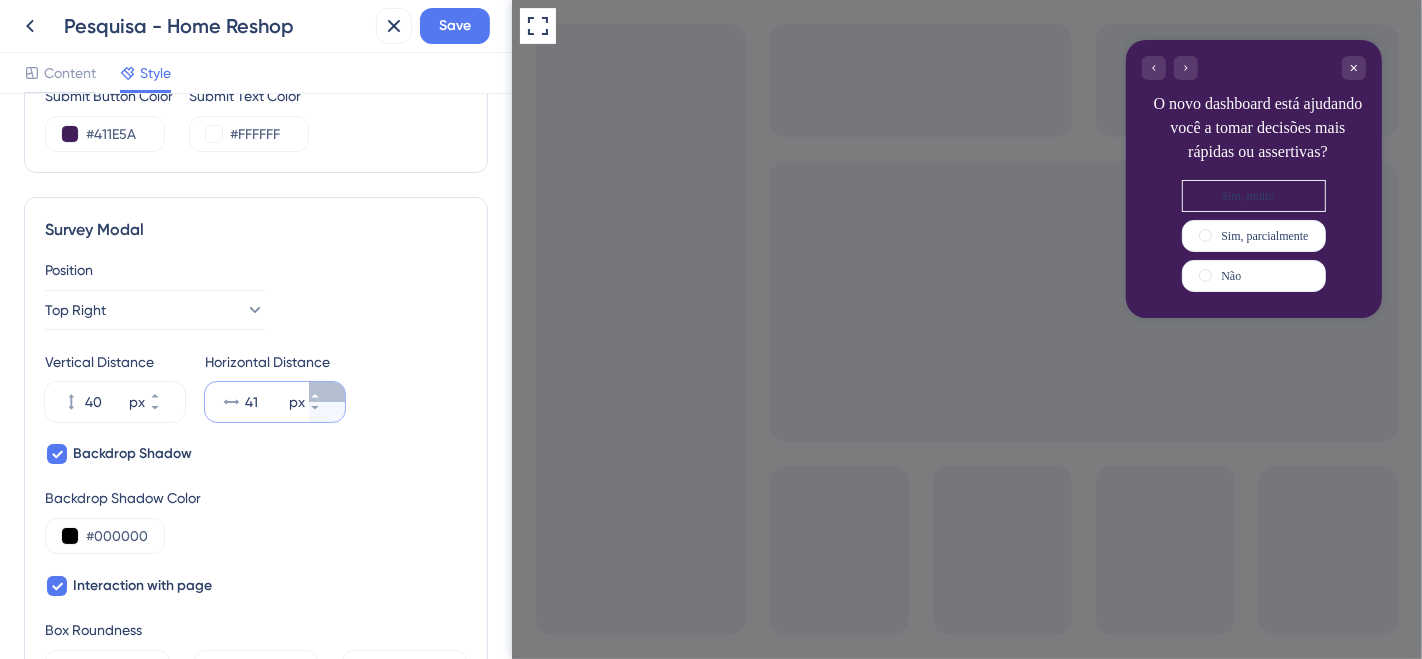 click on "41 px" at bounding box center [327, 392] 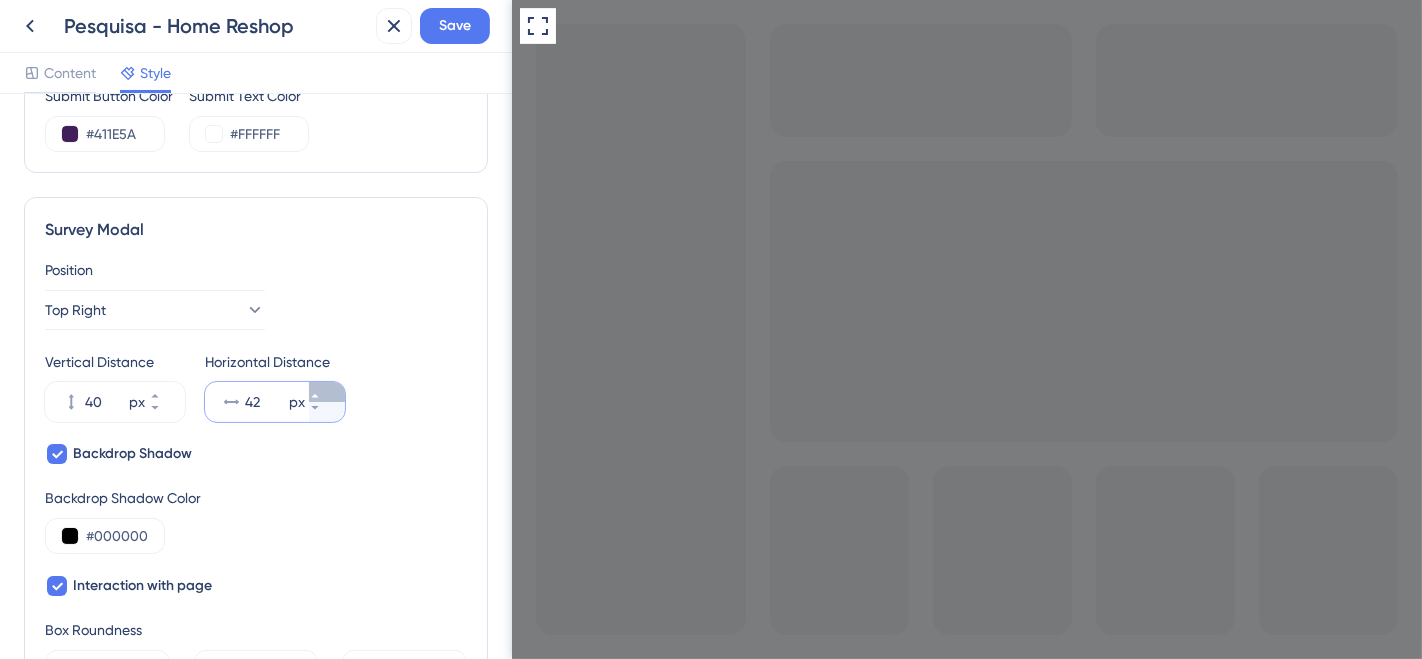 click on "42 px" at bounding box center [327, 392] 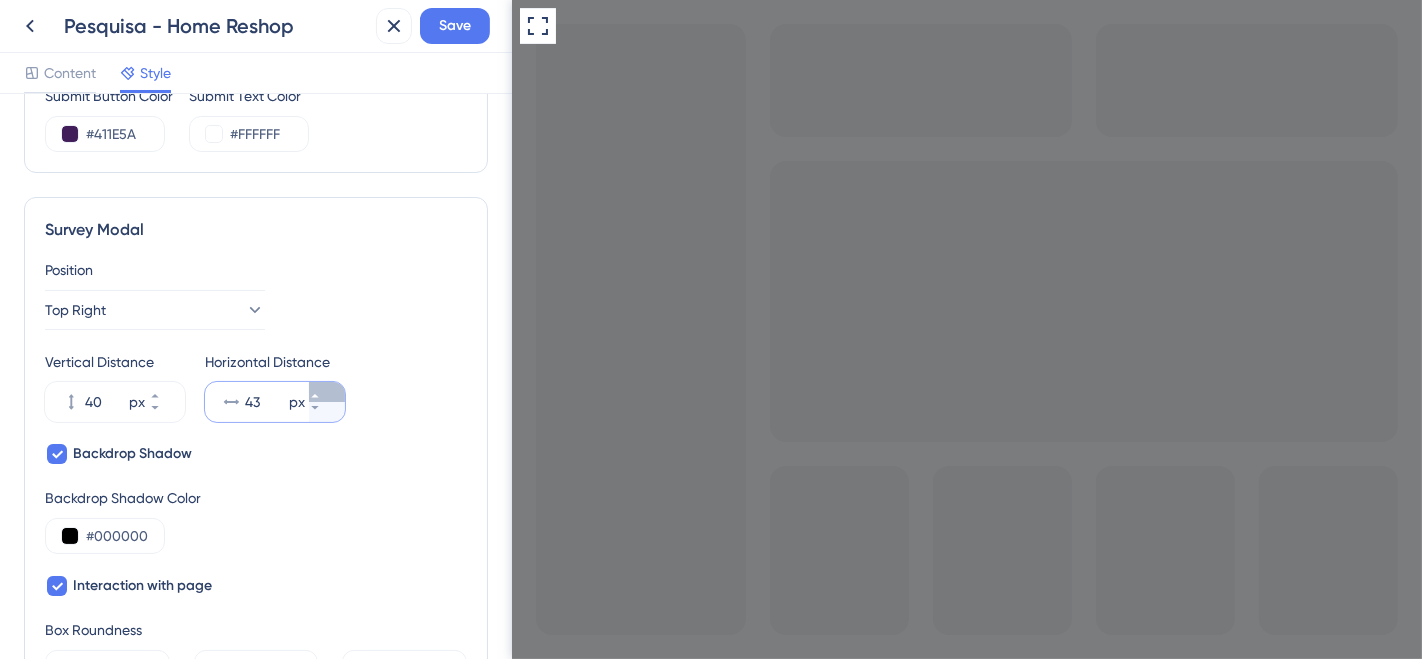 click on "43 px" at bounding box center [327, 392] 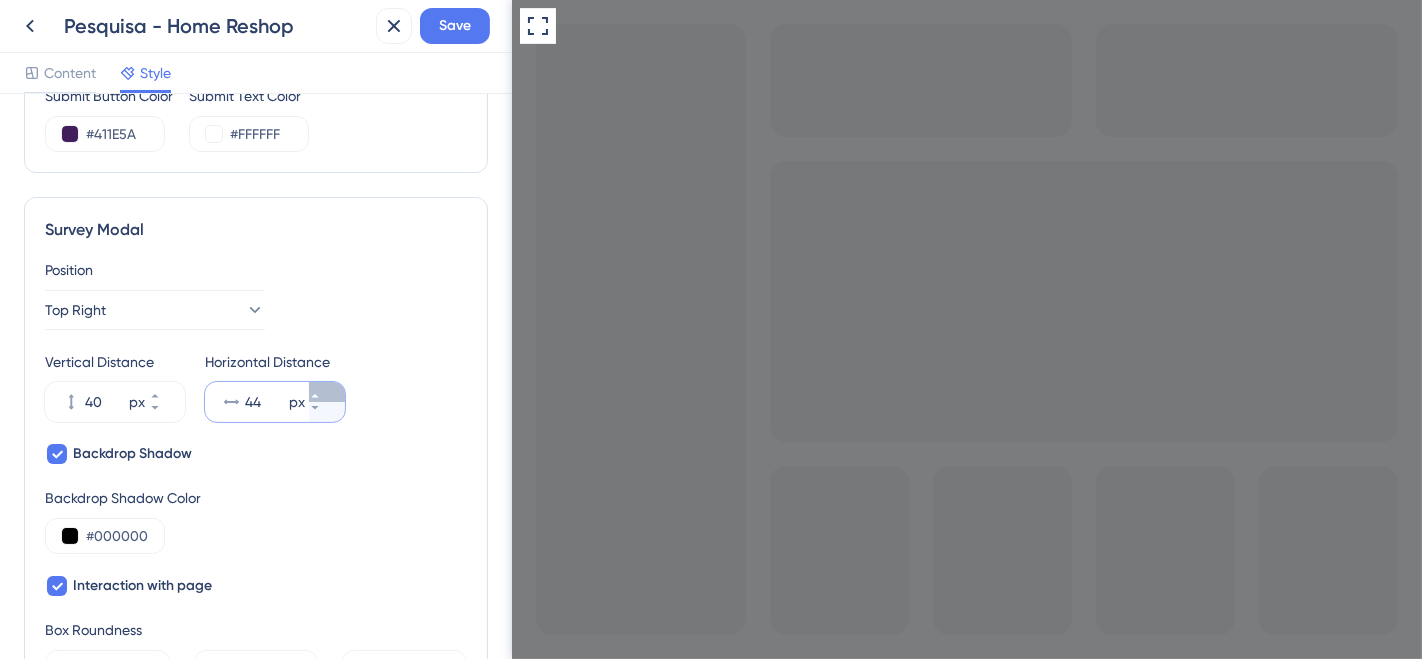 click on "44 px" at bounding box center [327, 392] 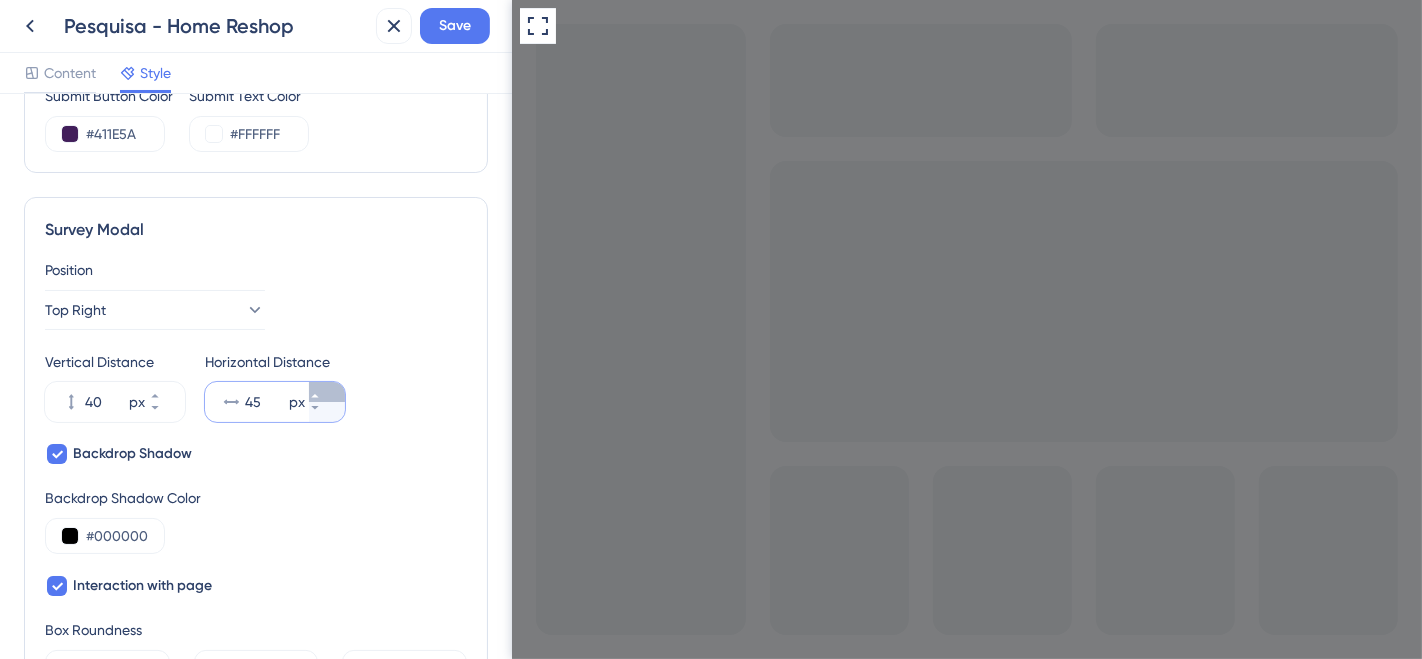 click on "45 px" at bounding box center [327, 392] 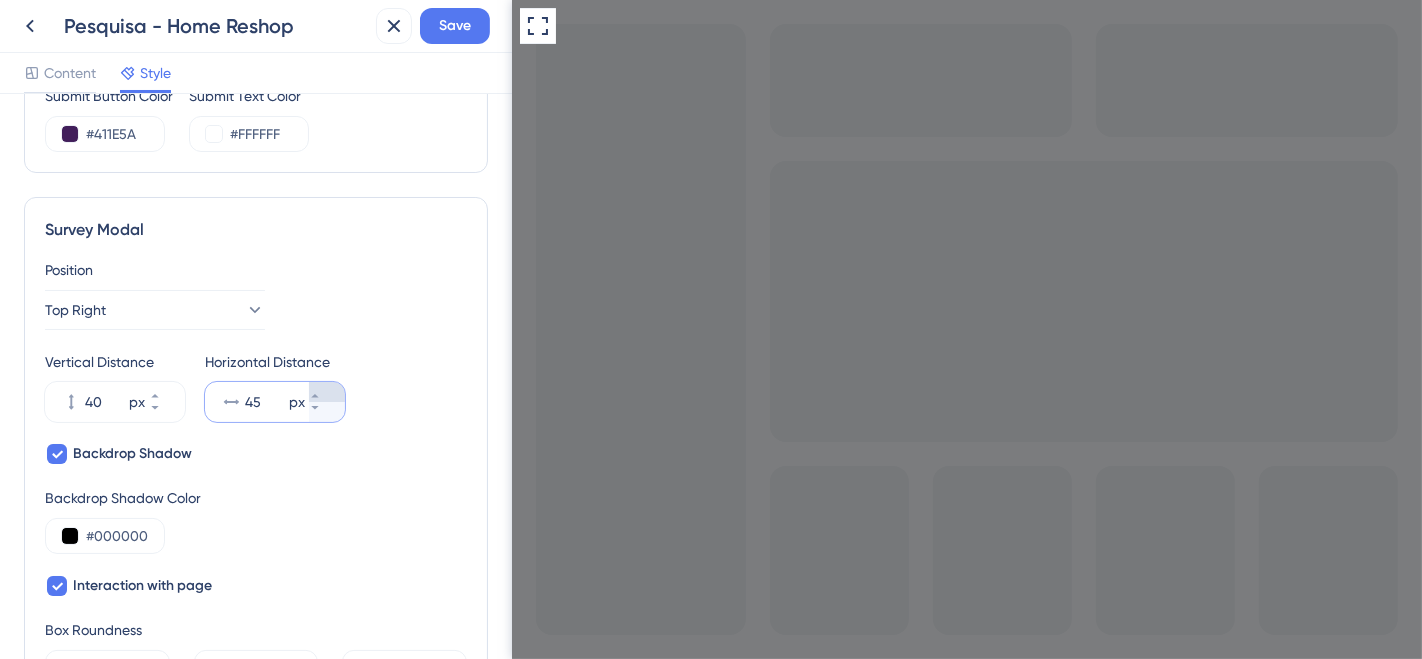 type on "46" 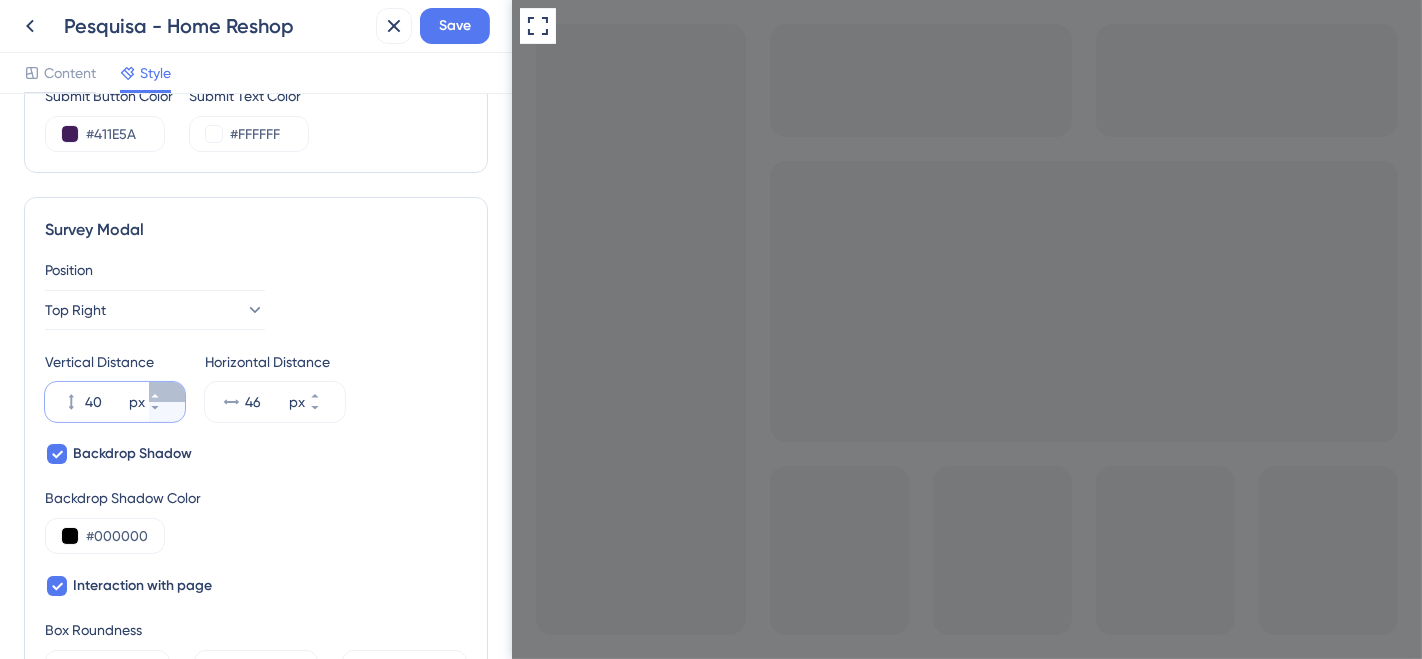 click 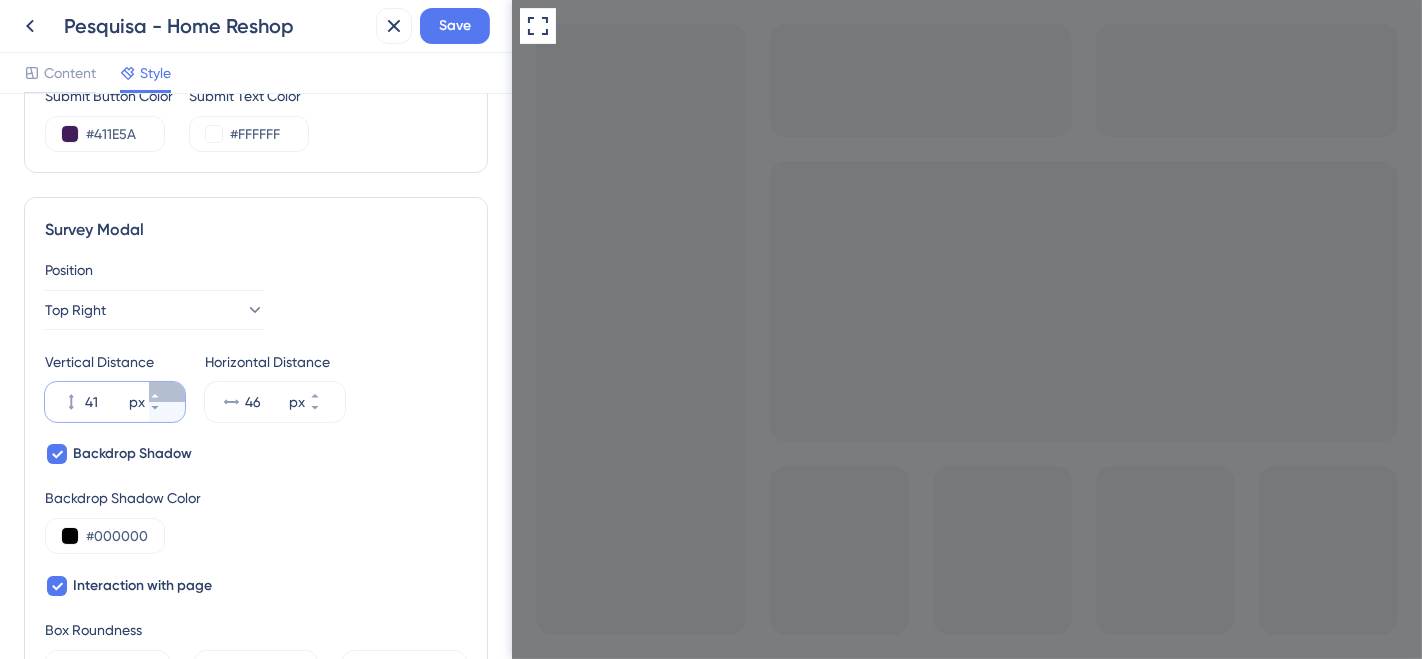 click 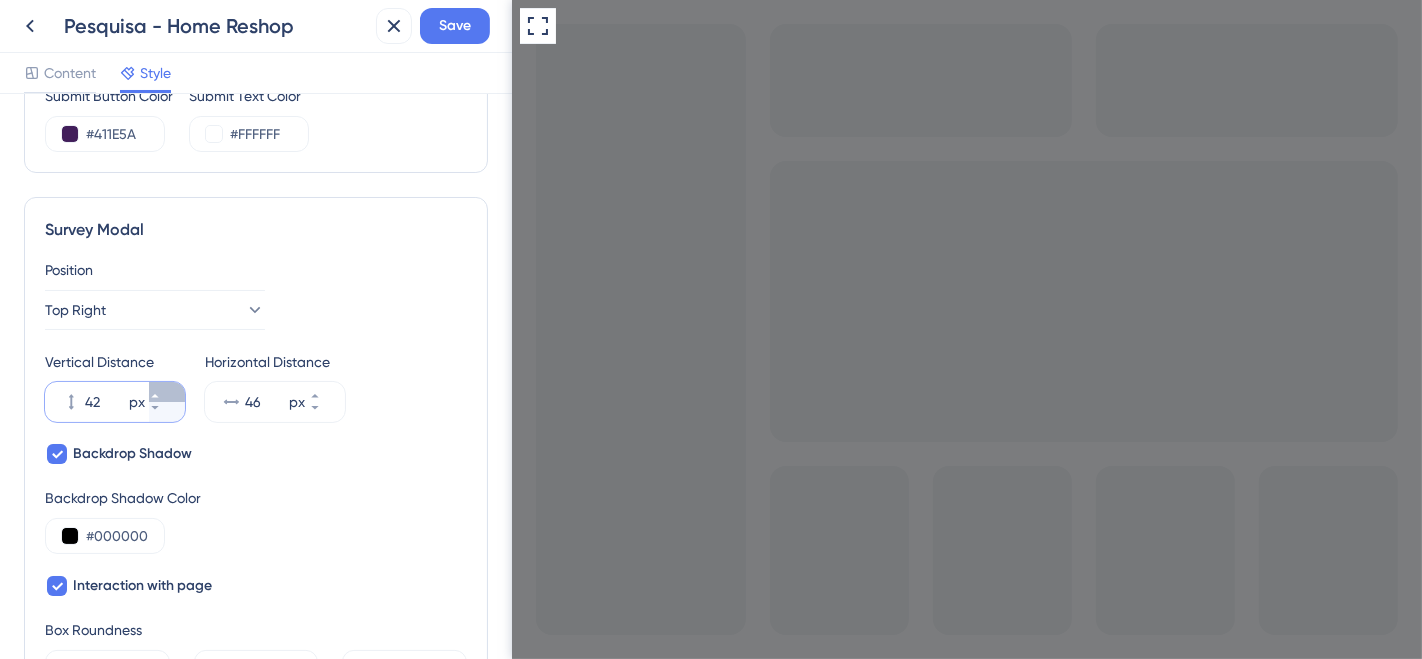 click 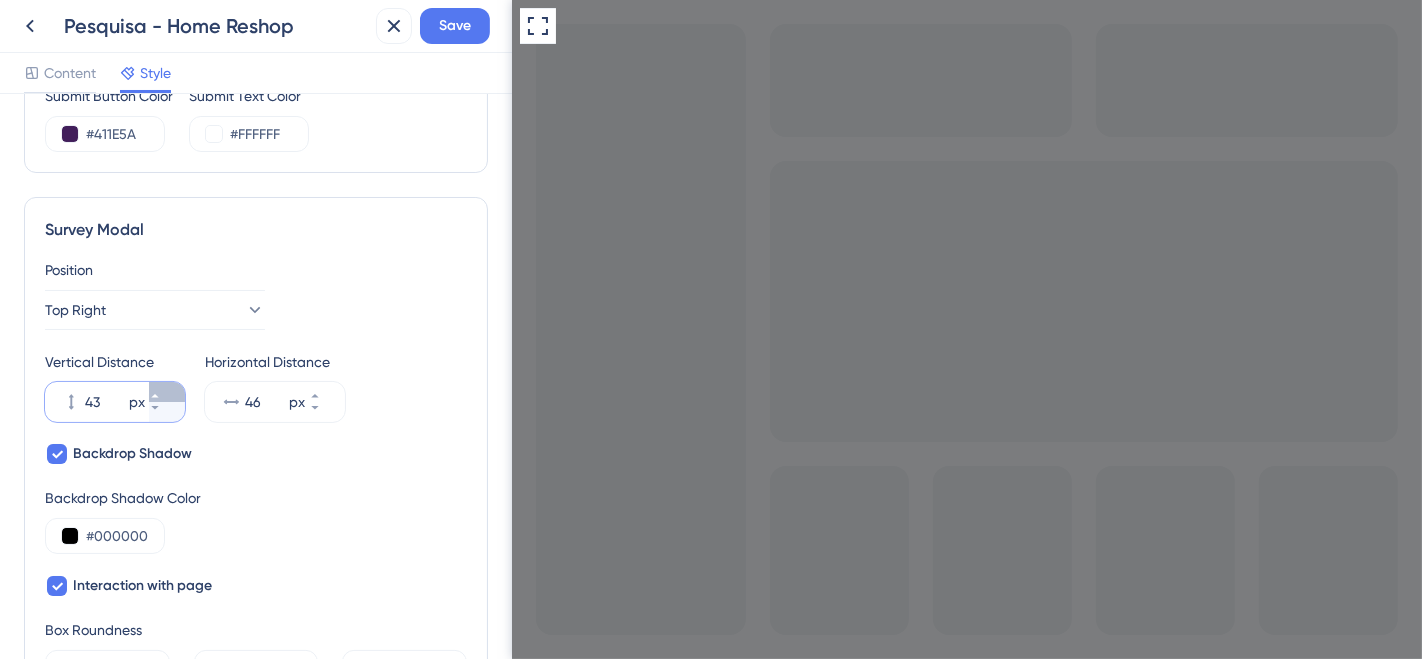 click 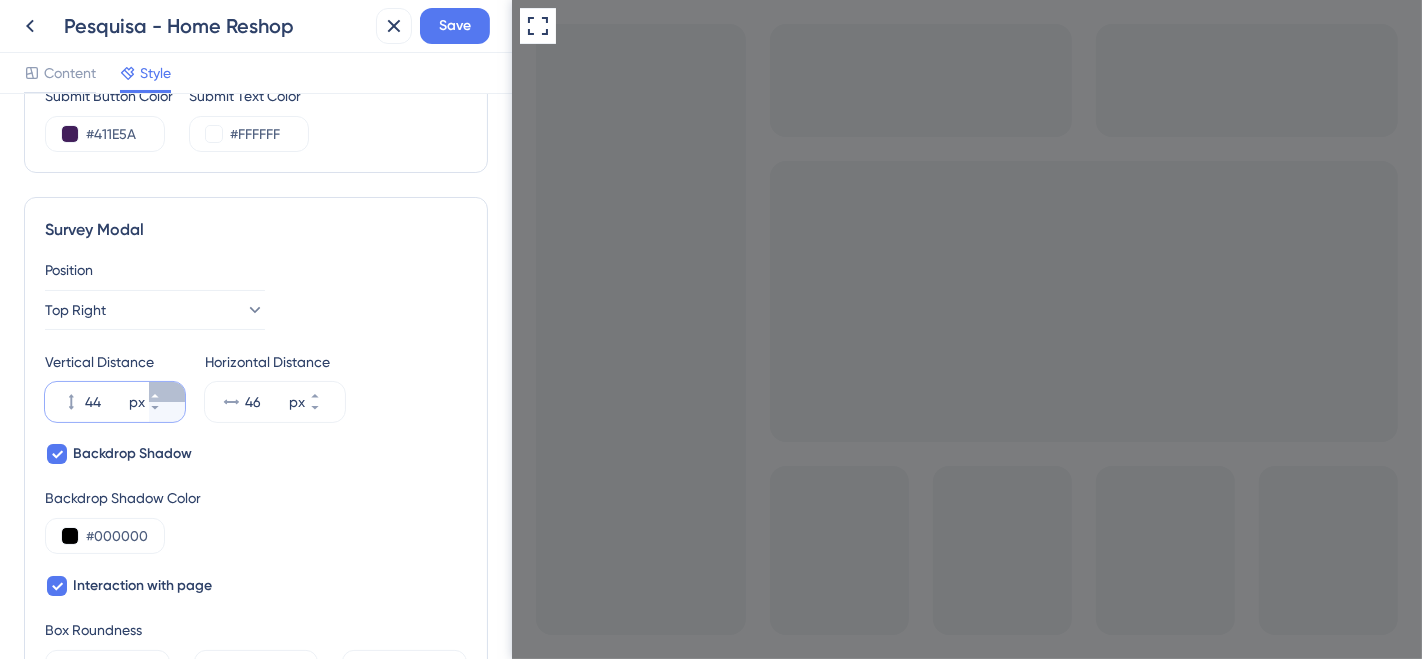 click 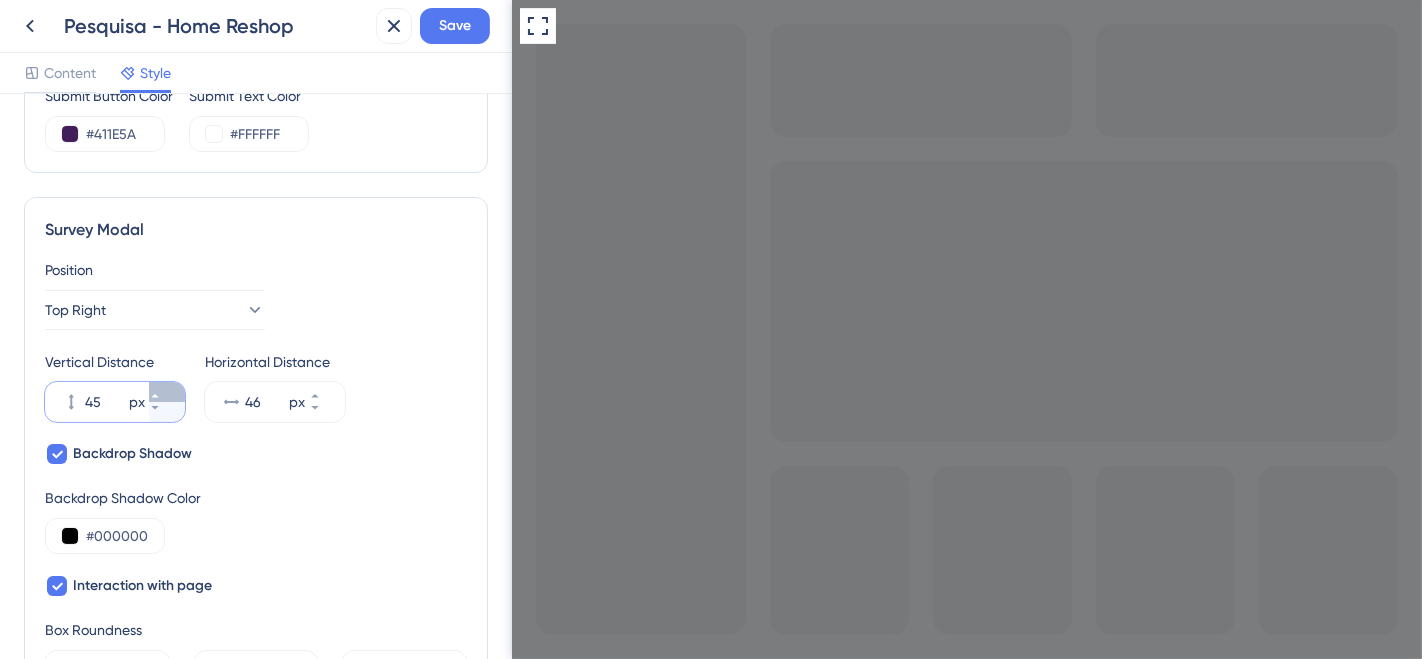 click 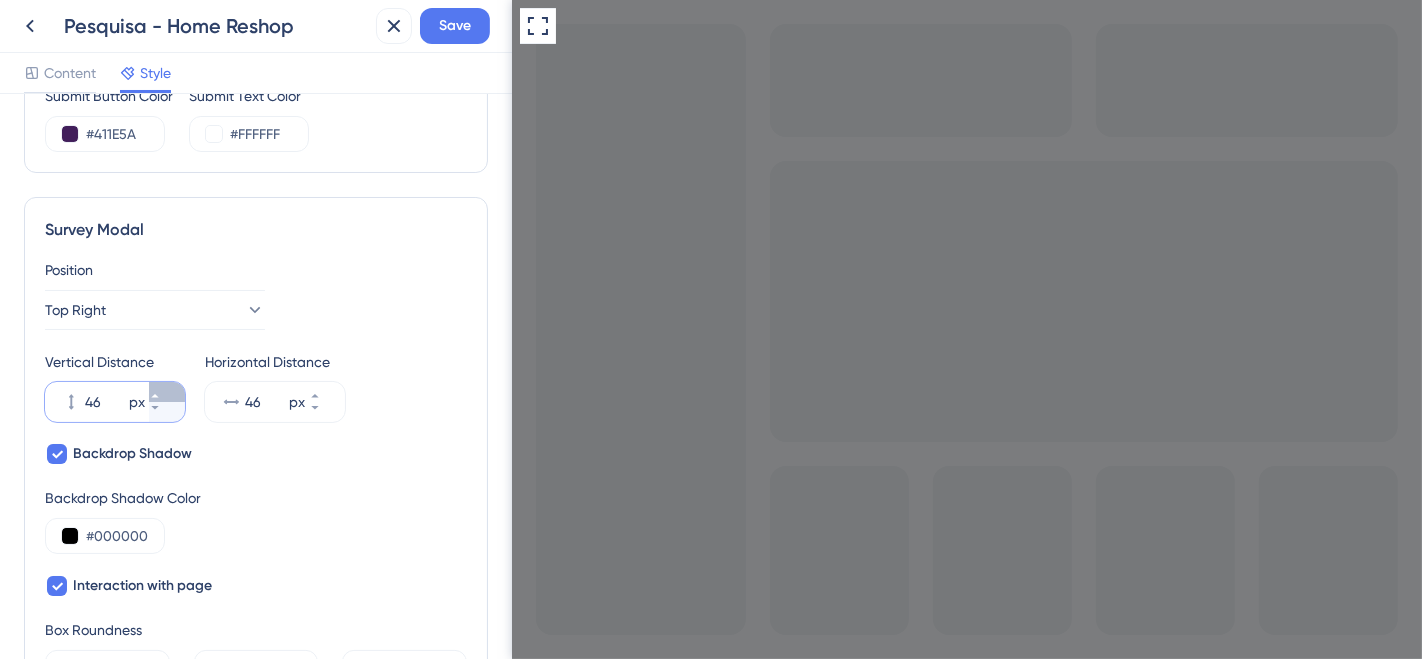 click 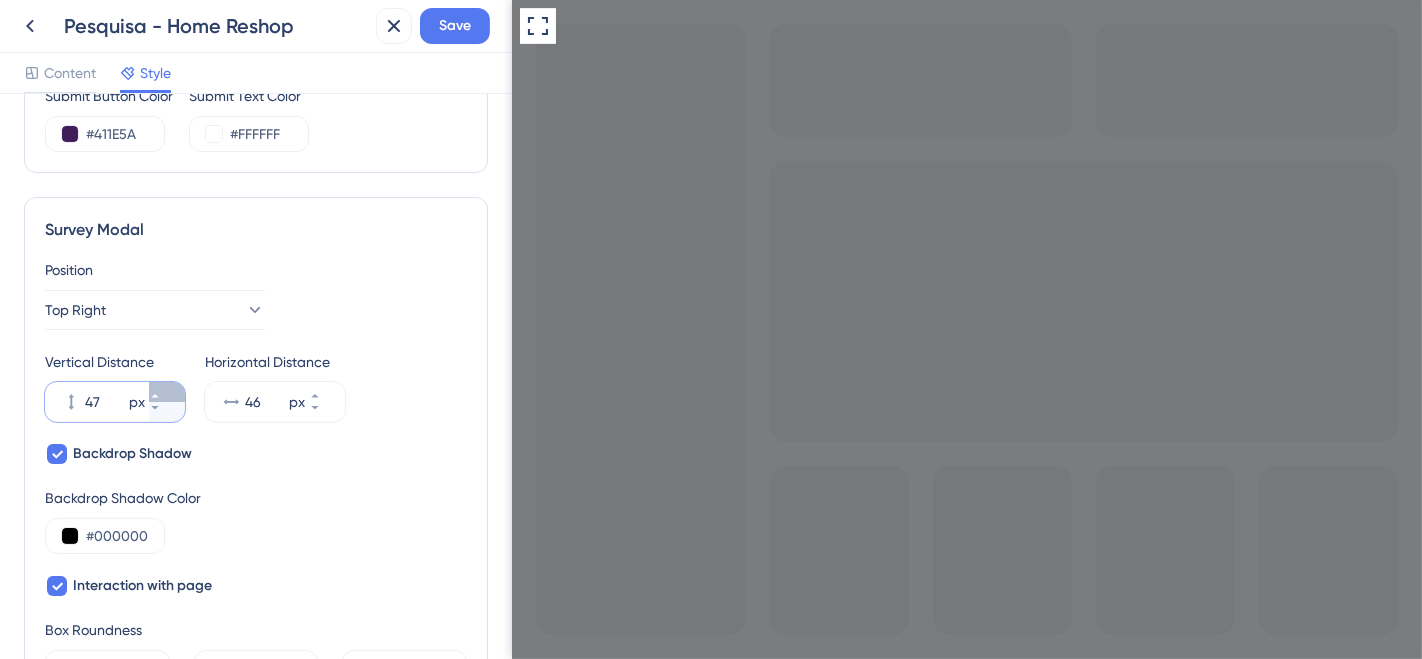 click 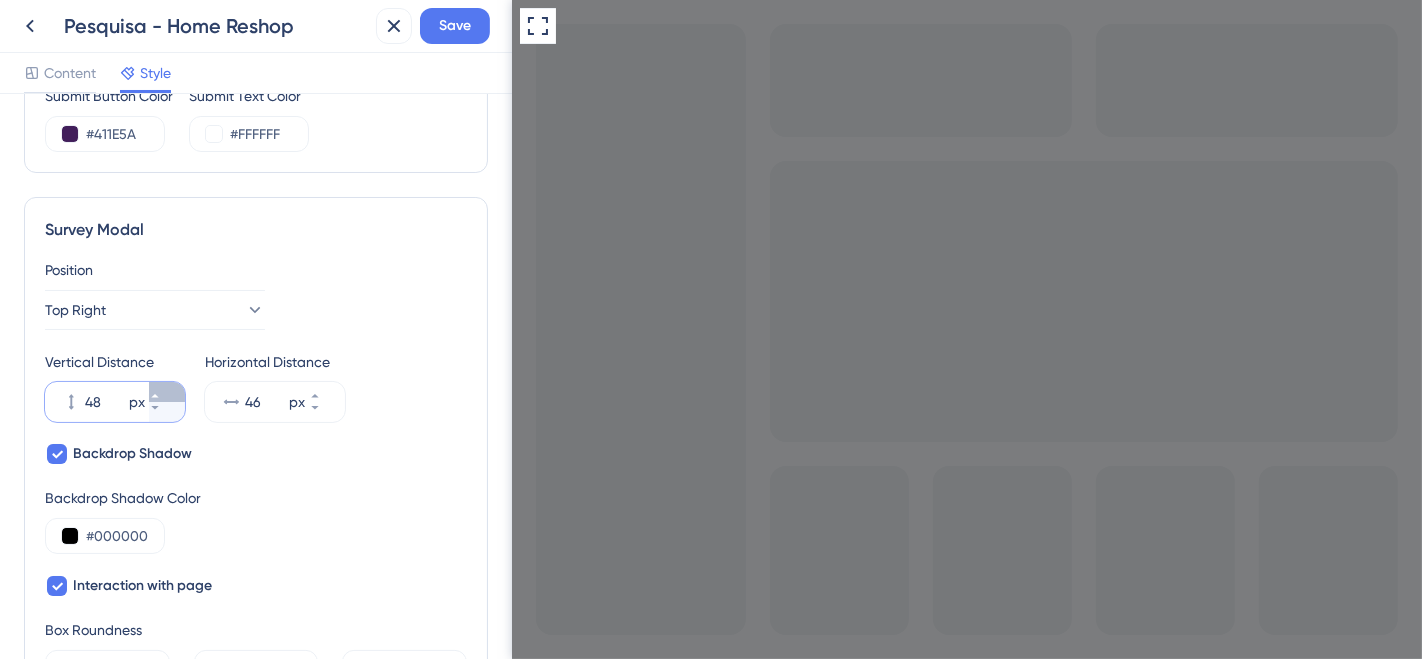 click 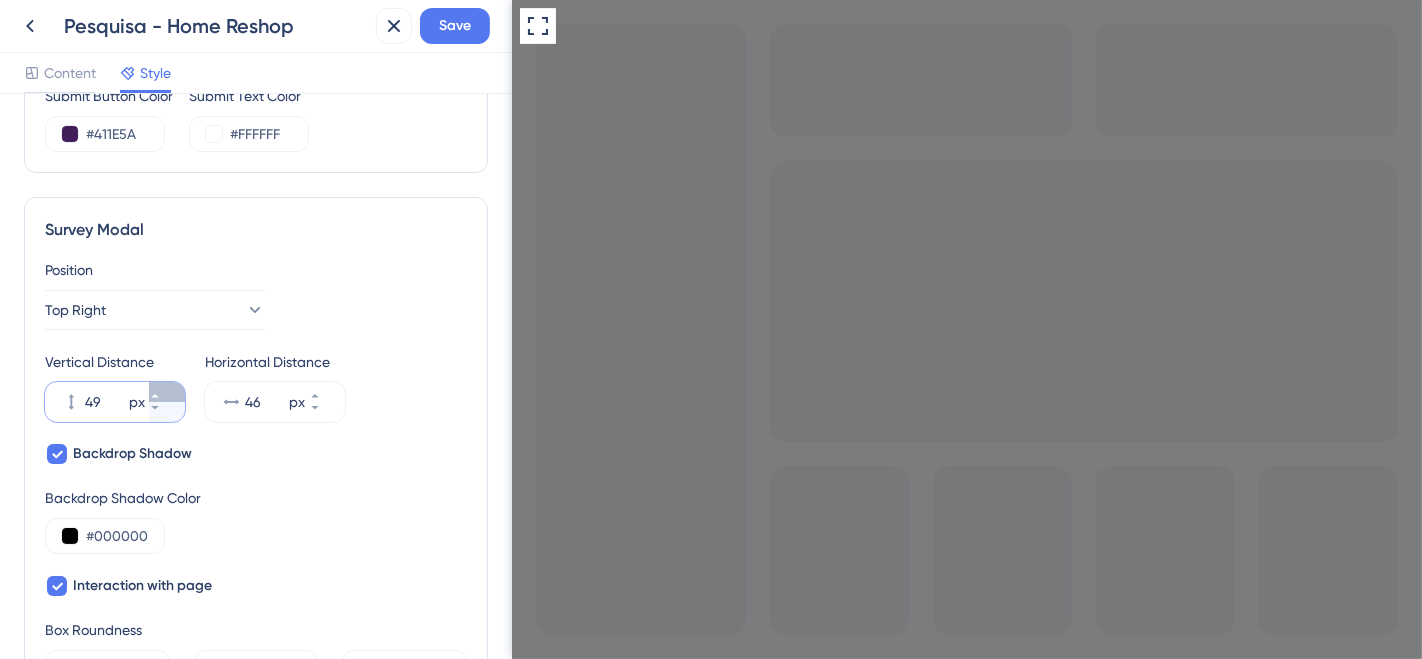 click 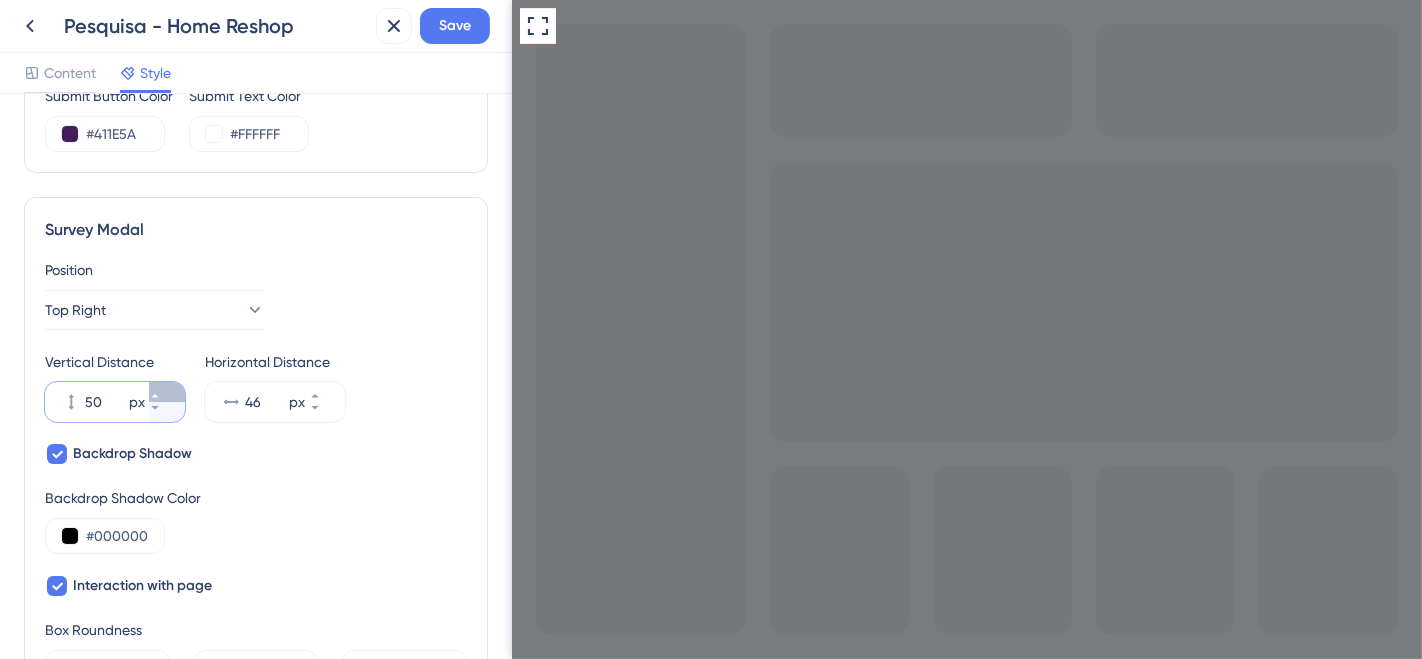 click 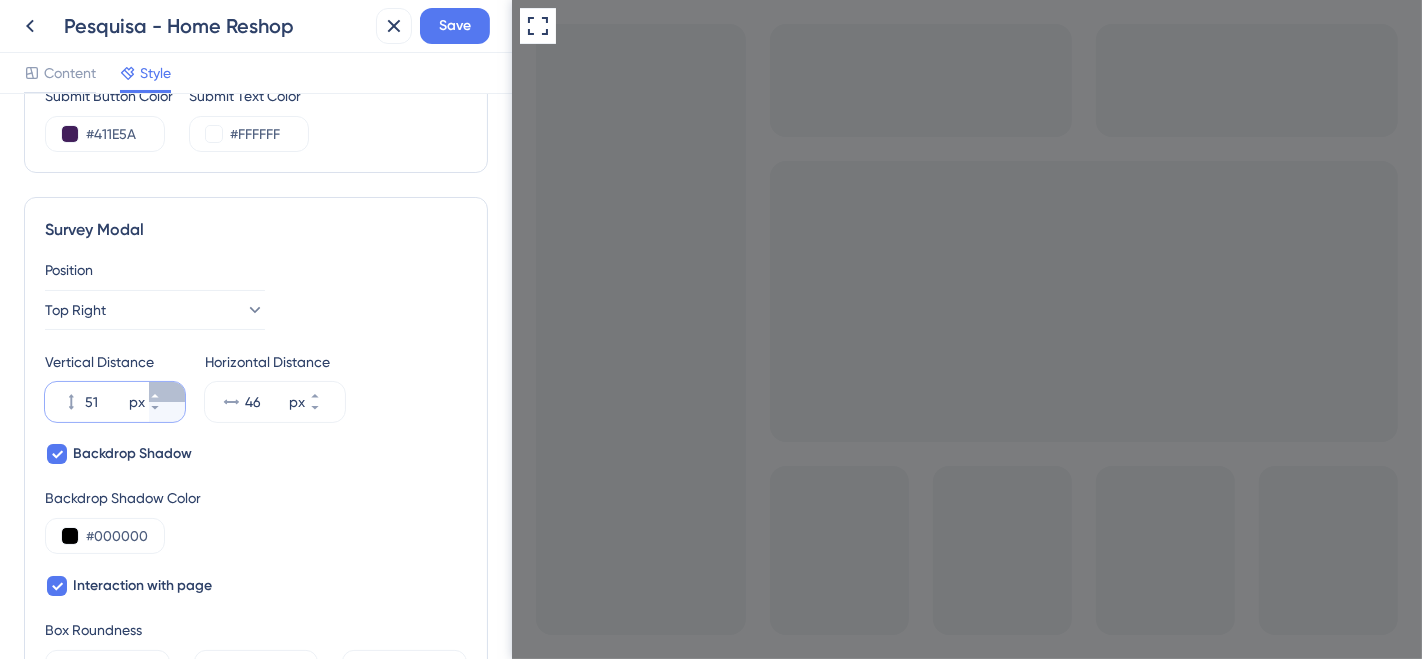 click 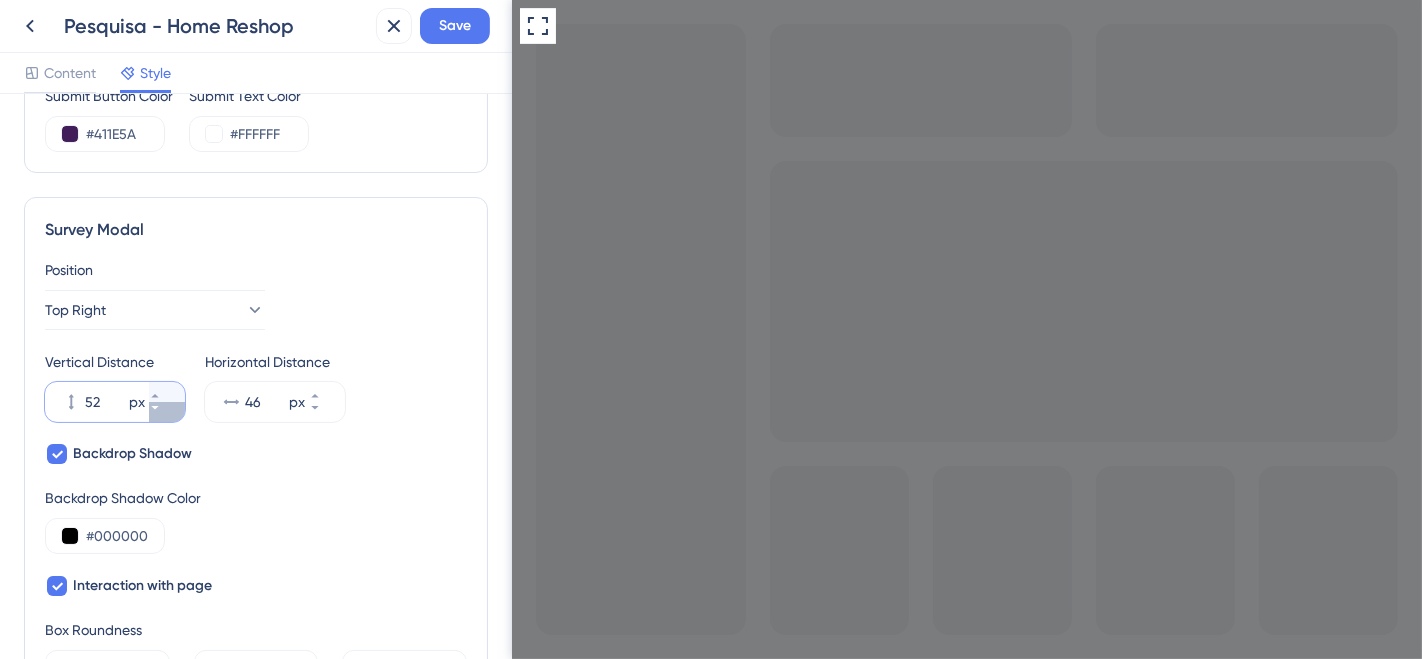 click 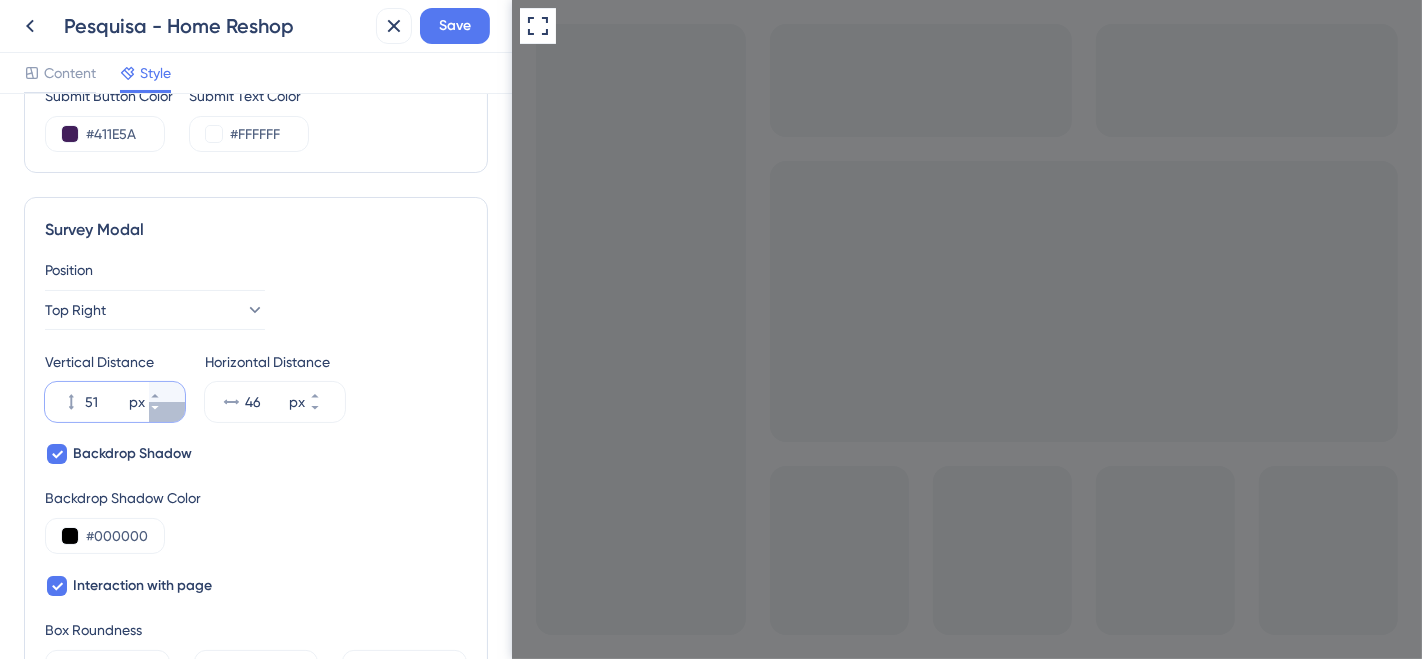 click 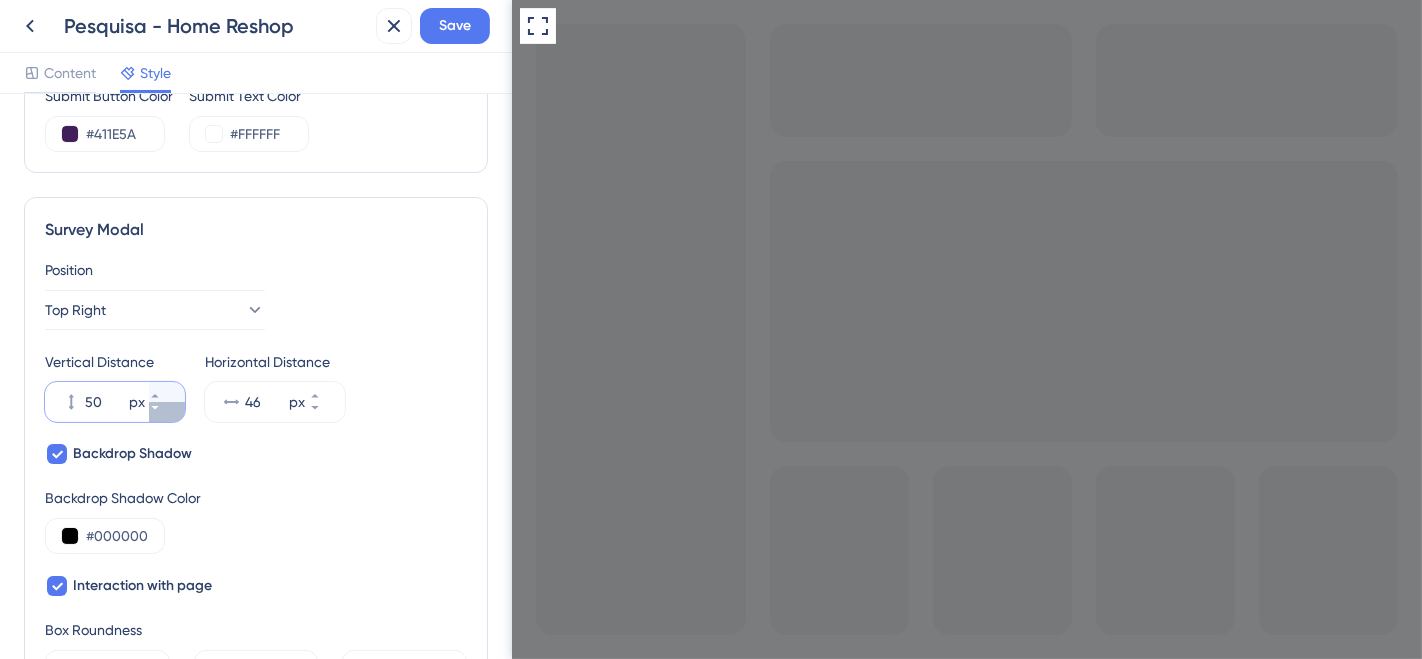 click 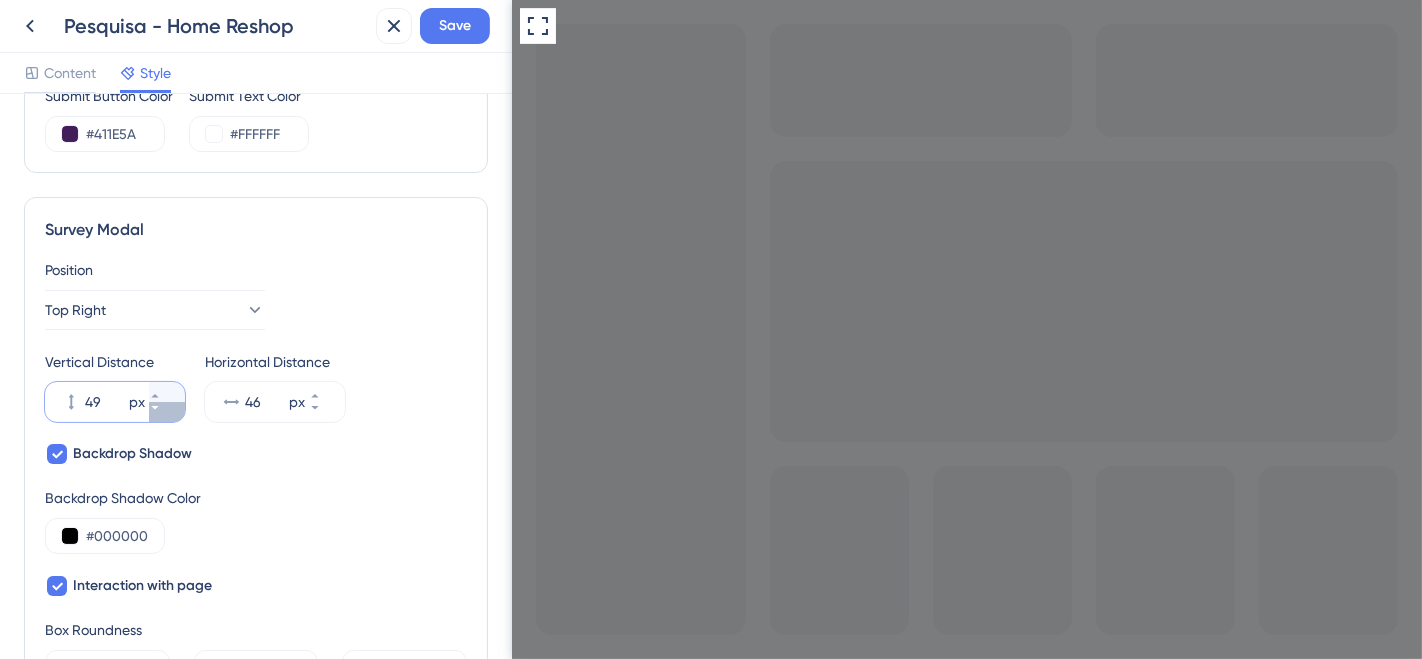 click 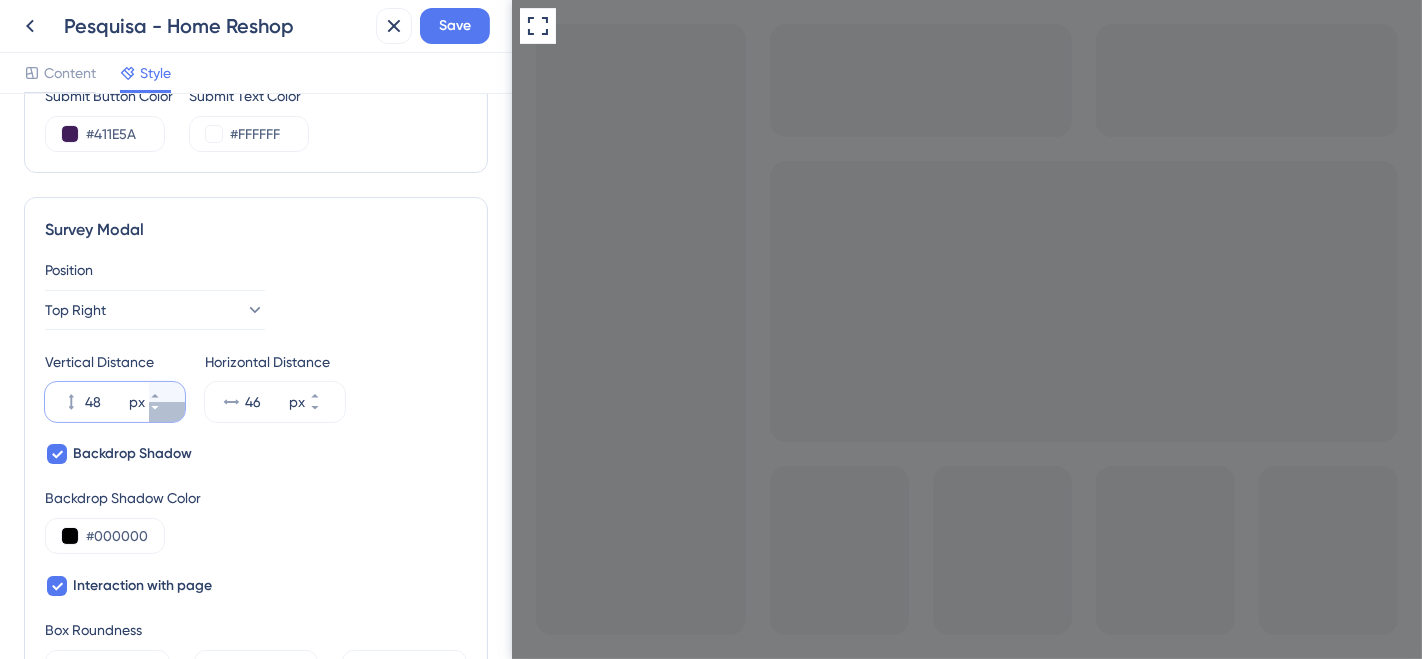 click 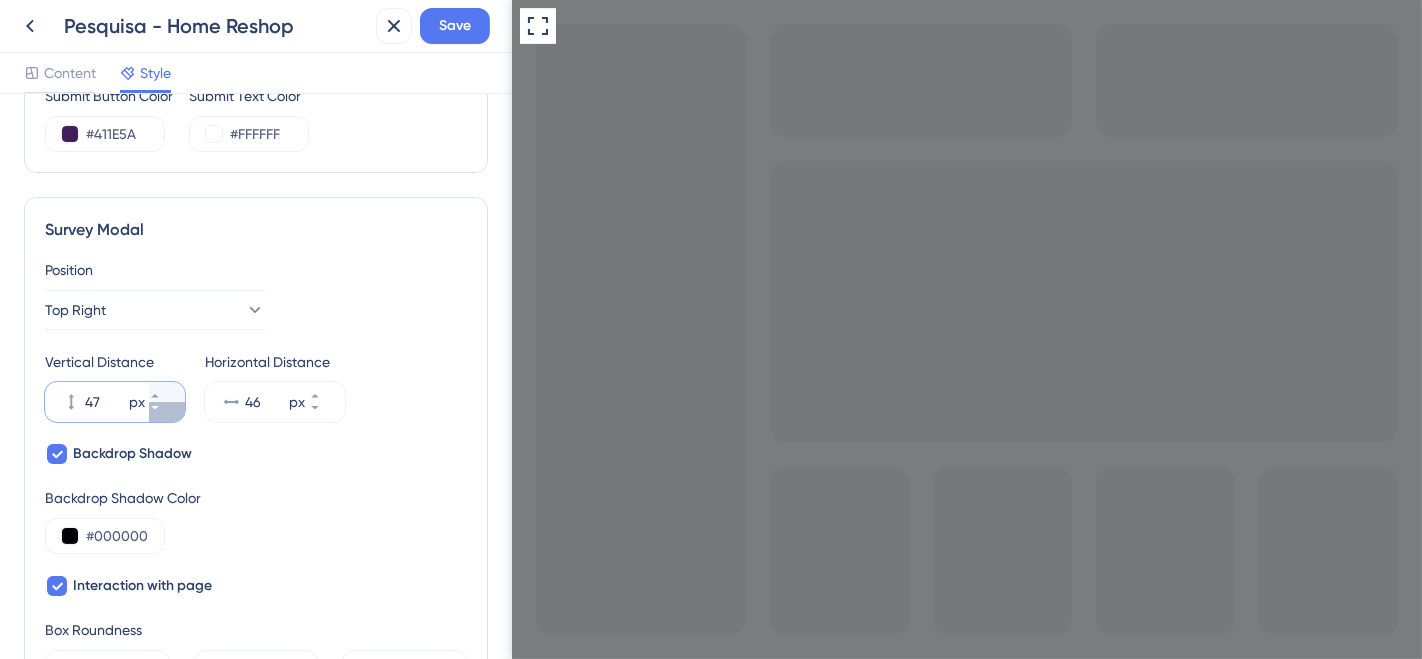 click 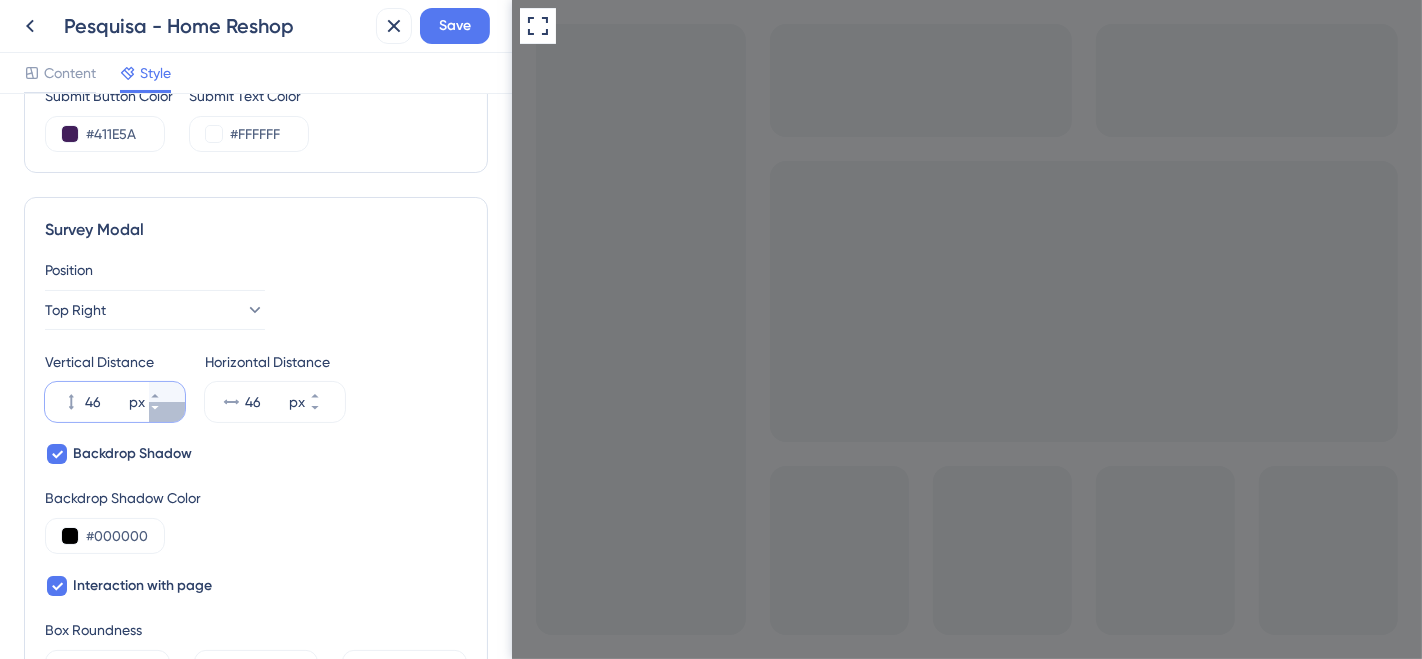 click 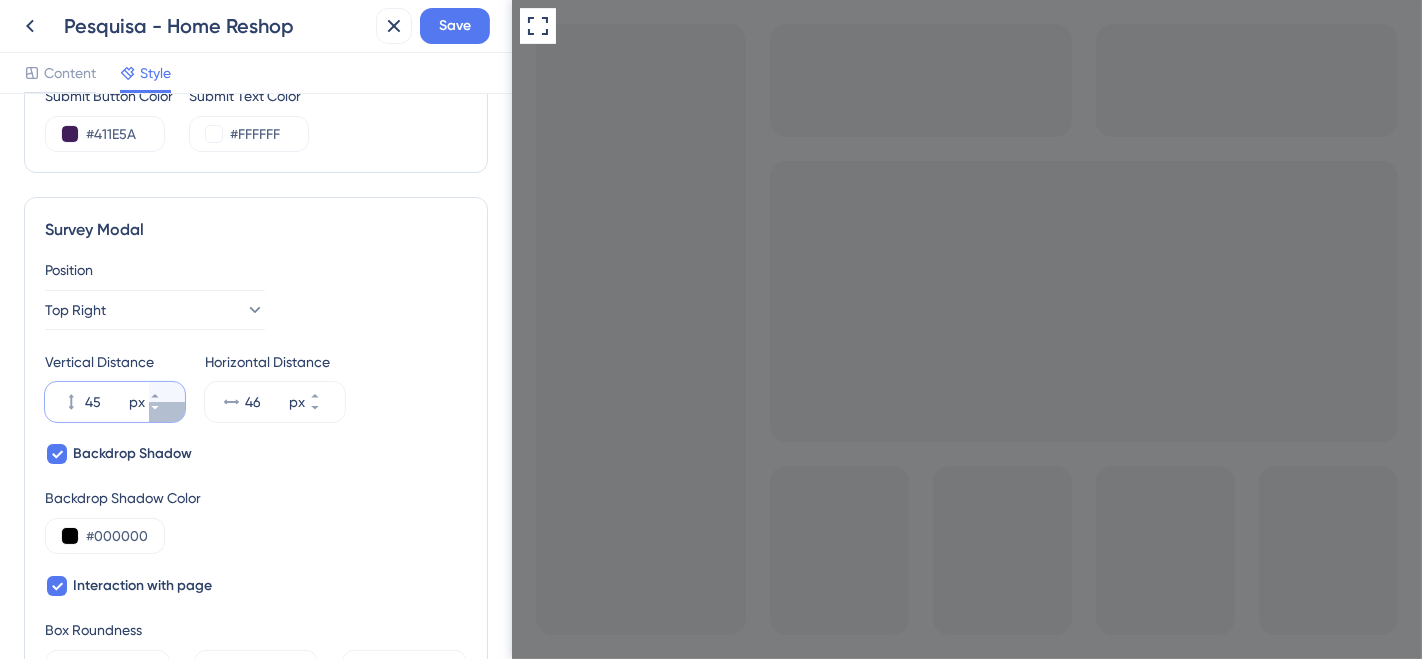 click 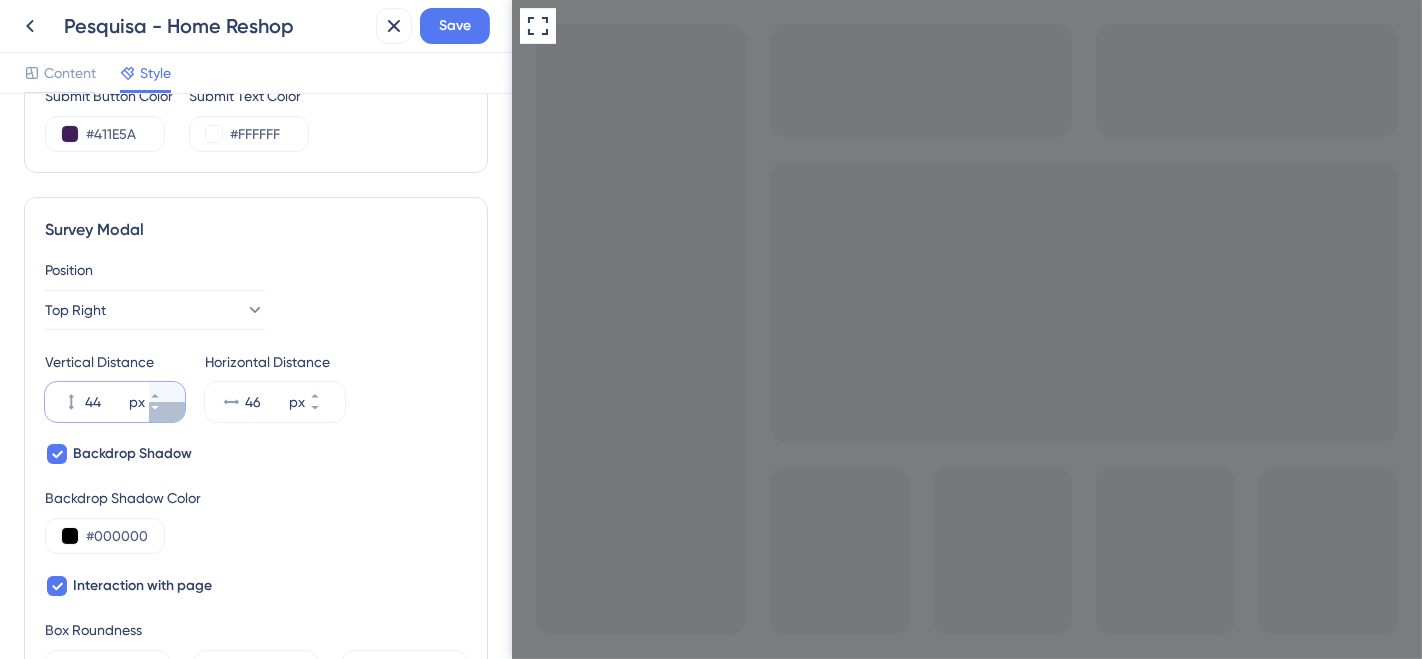 click 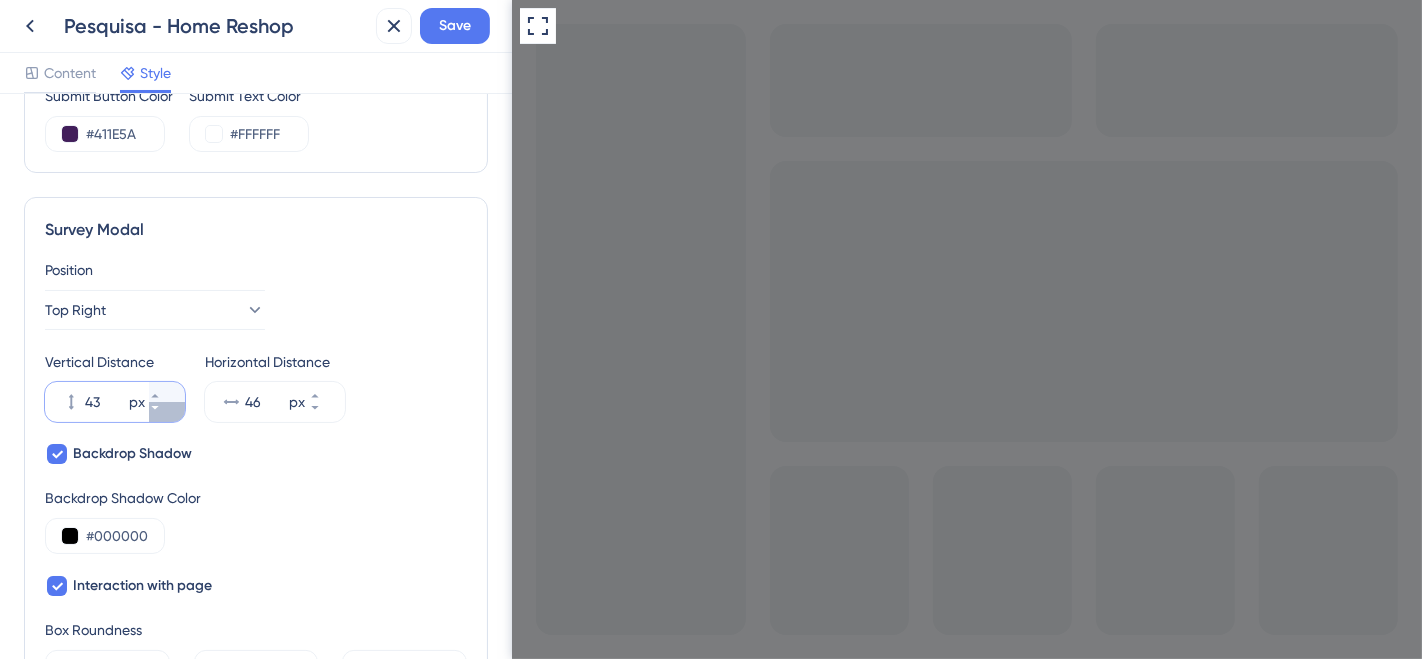 click 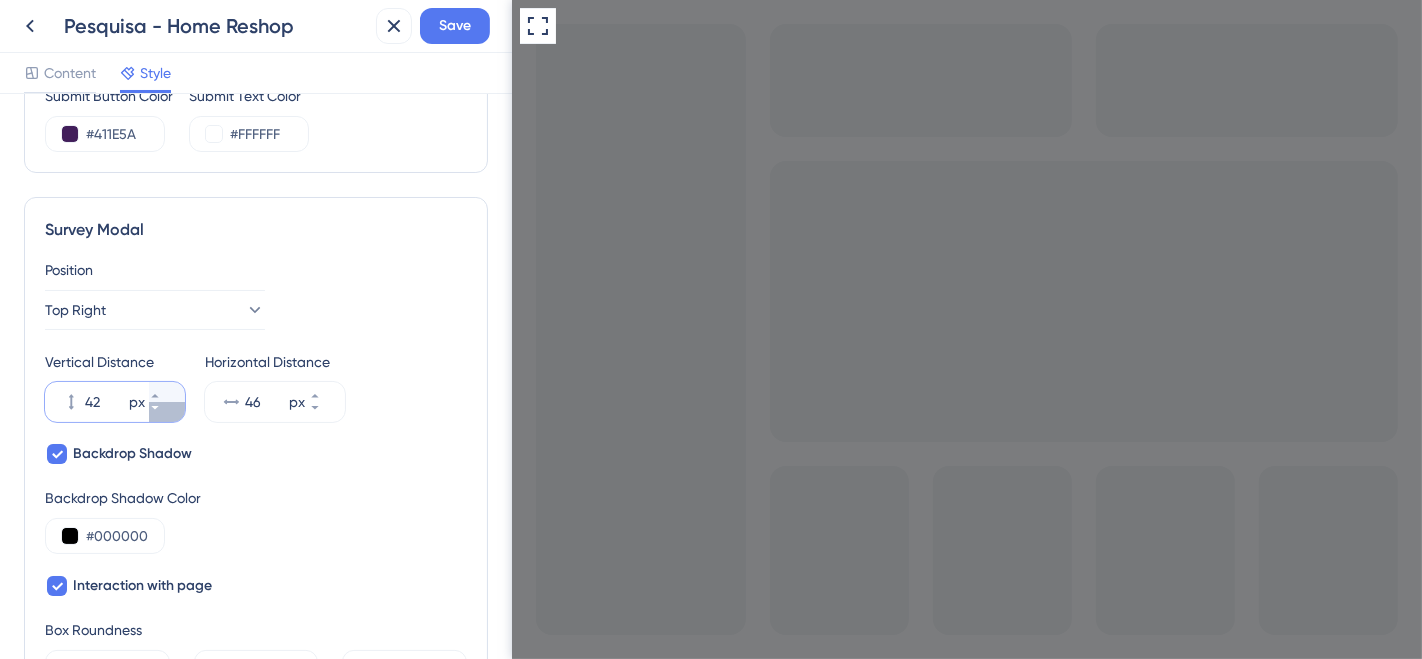 click 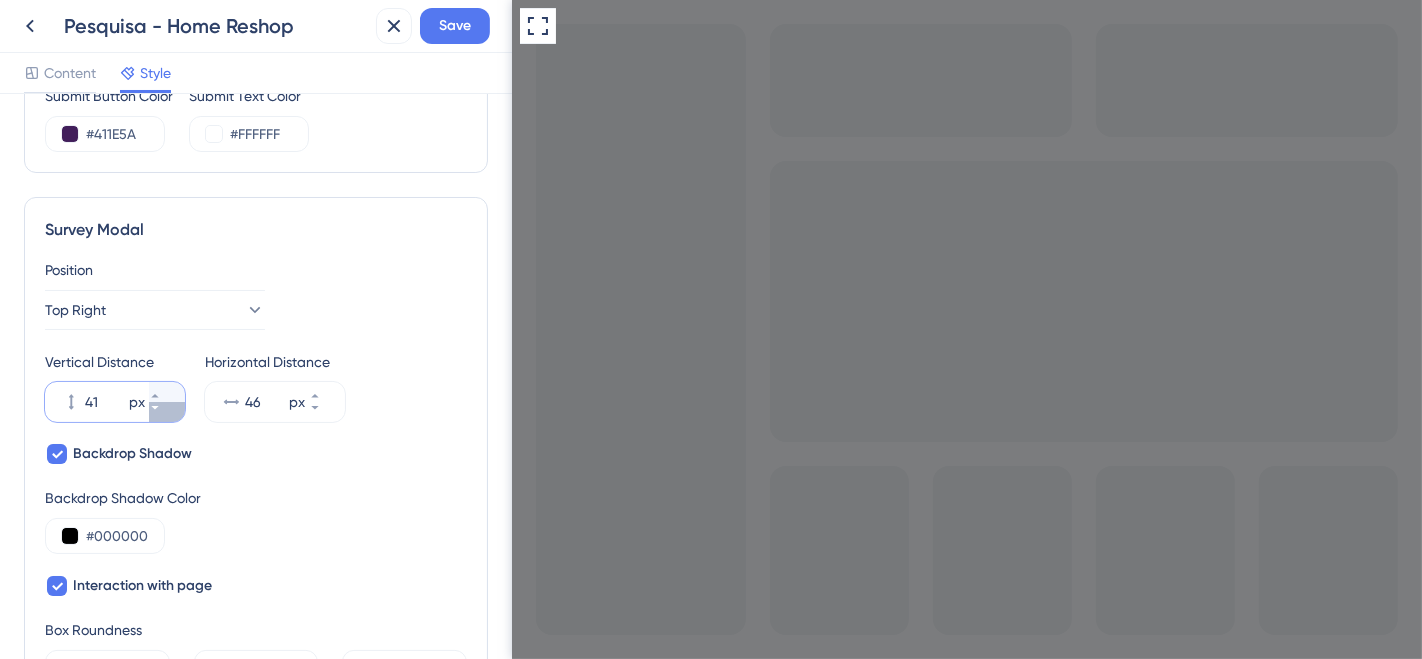 click 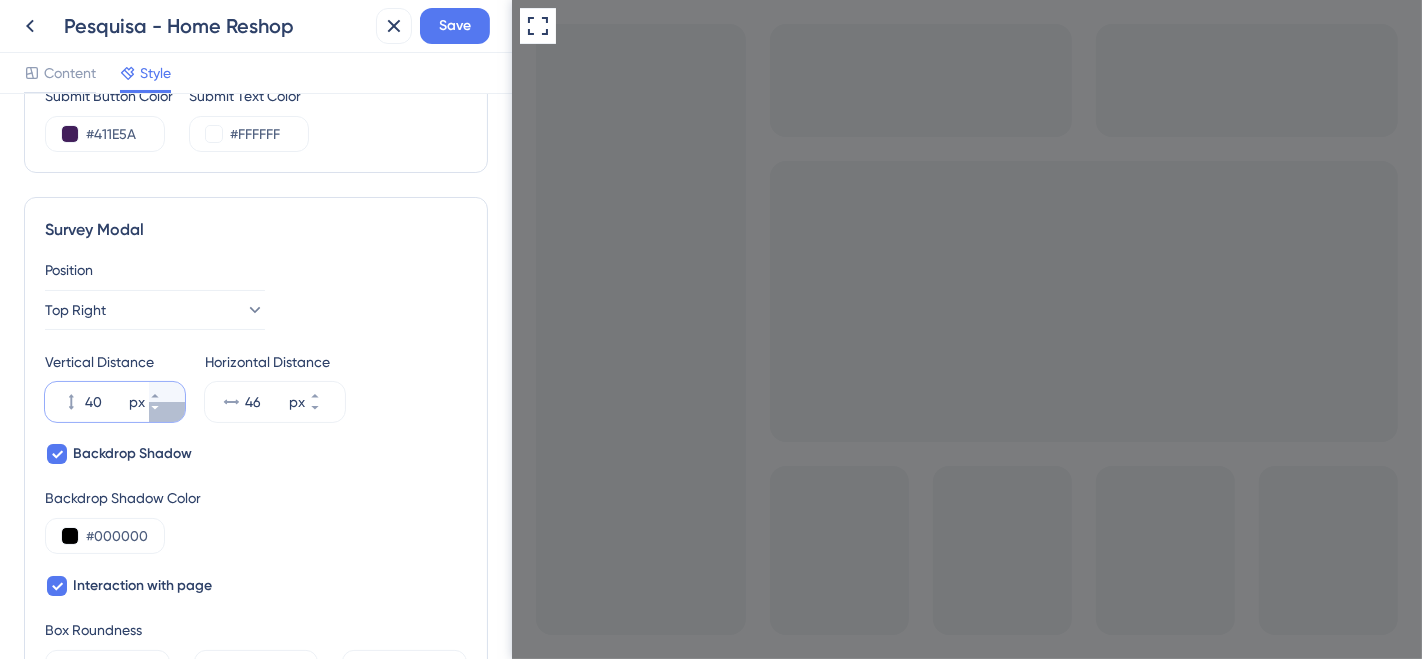 click 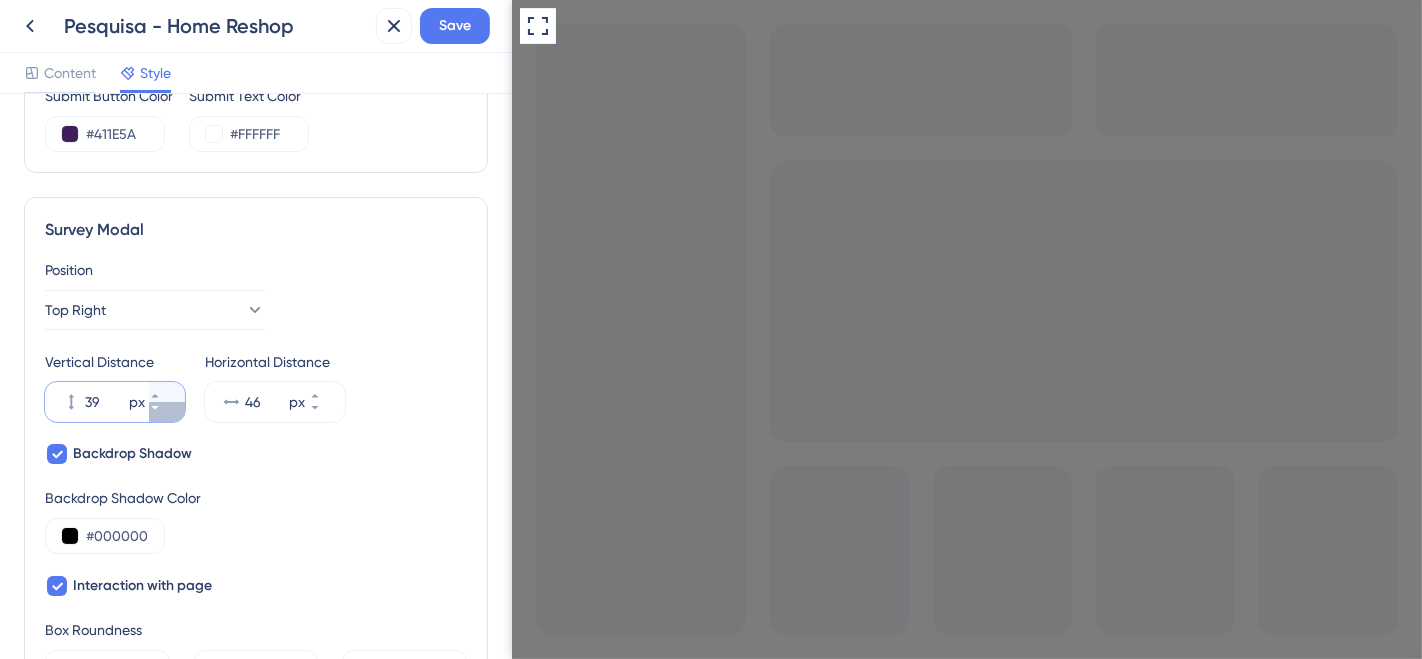 click 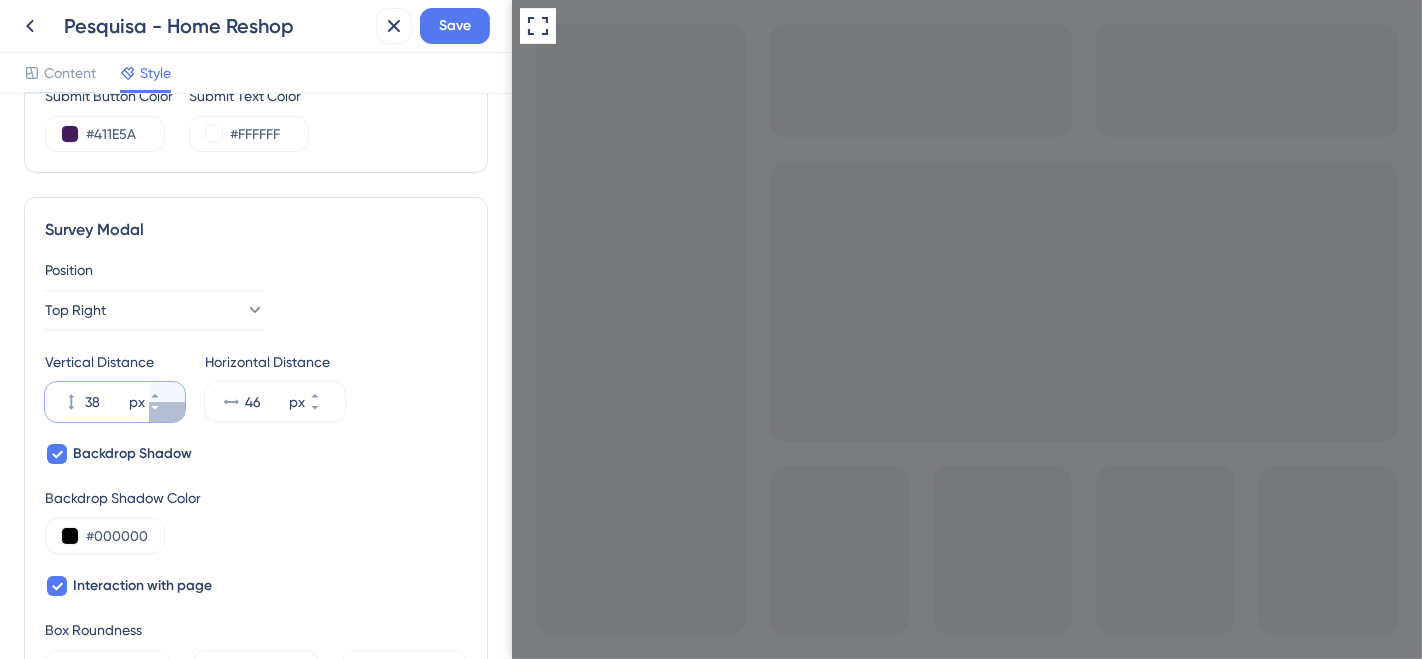 click 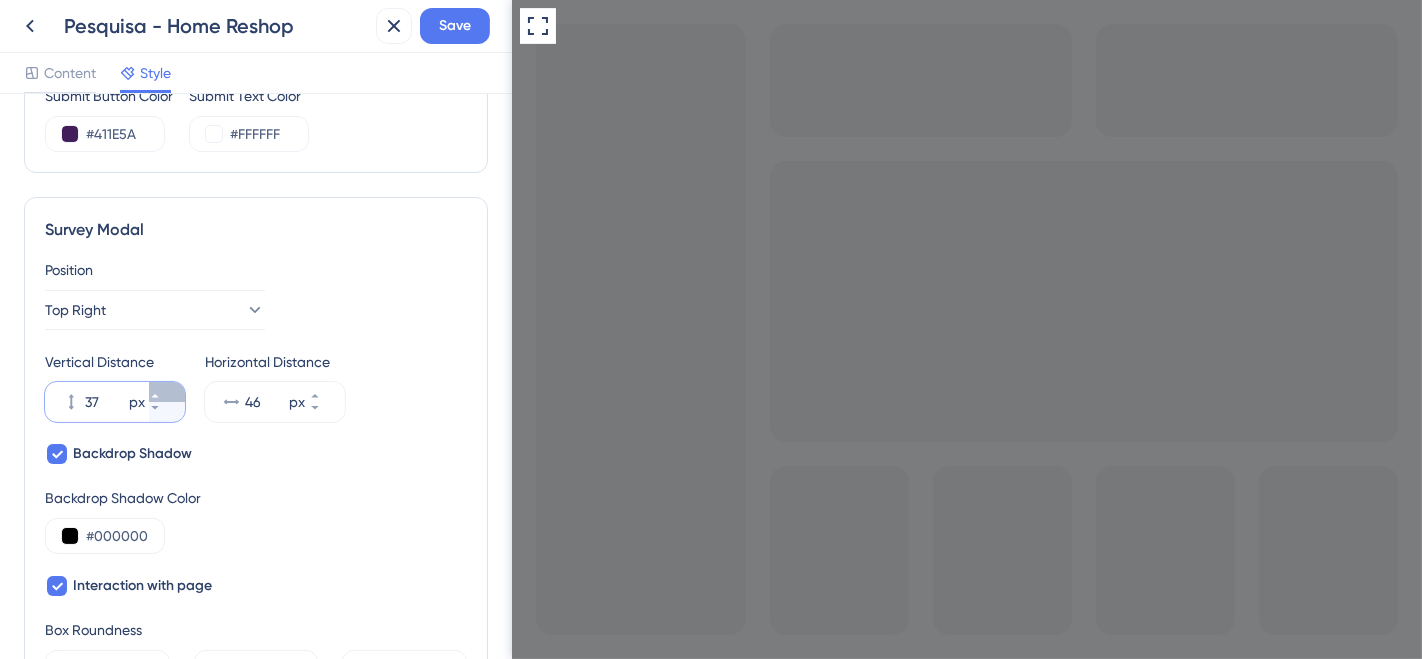 click on "37 px" at bounding box center [167, 392] 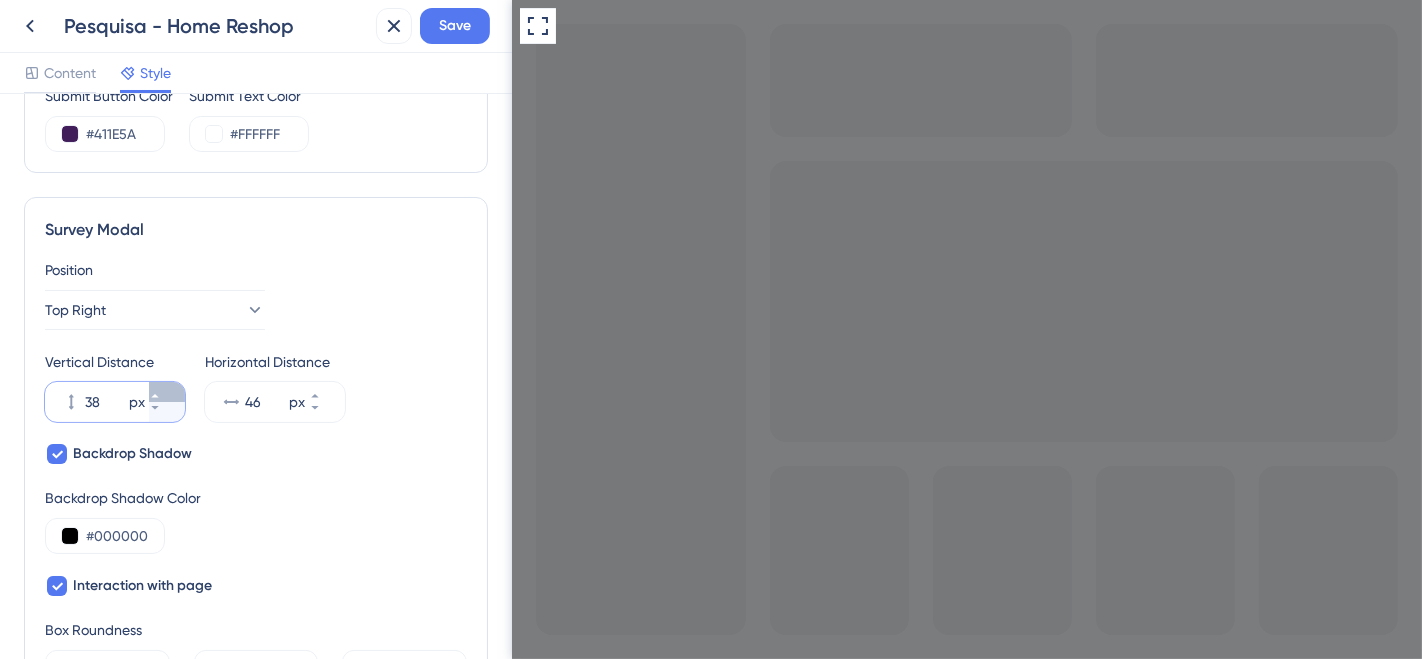 click on "38 px" at bounding box center [167, 392] 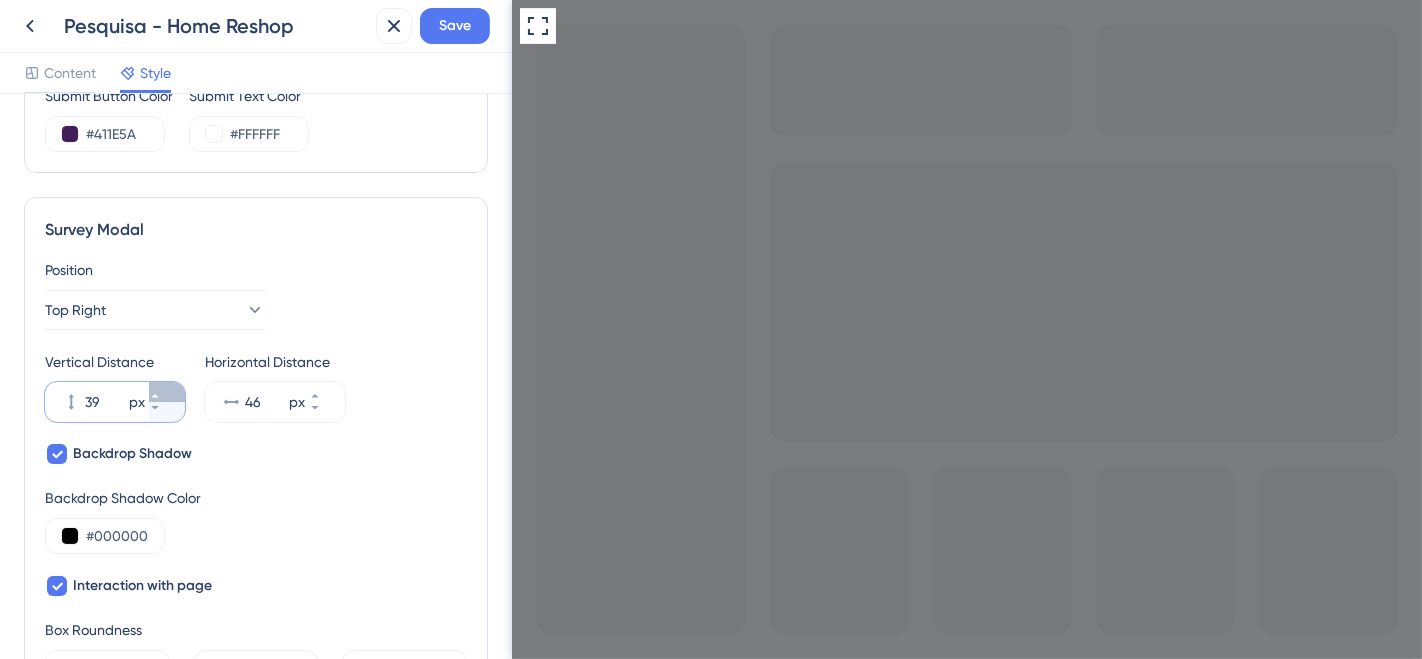 click on "39 px" at bounding box center (167, 392) 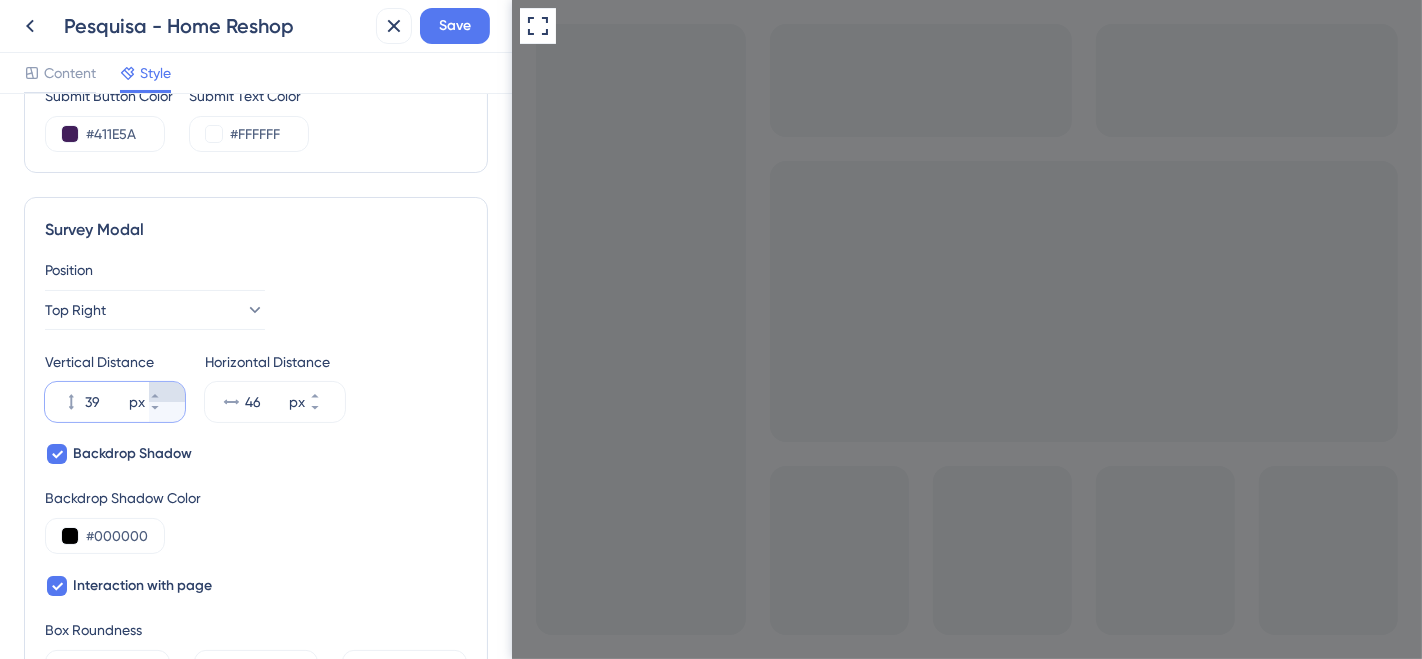 type on "40" 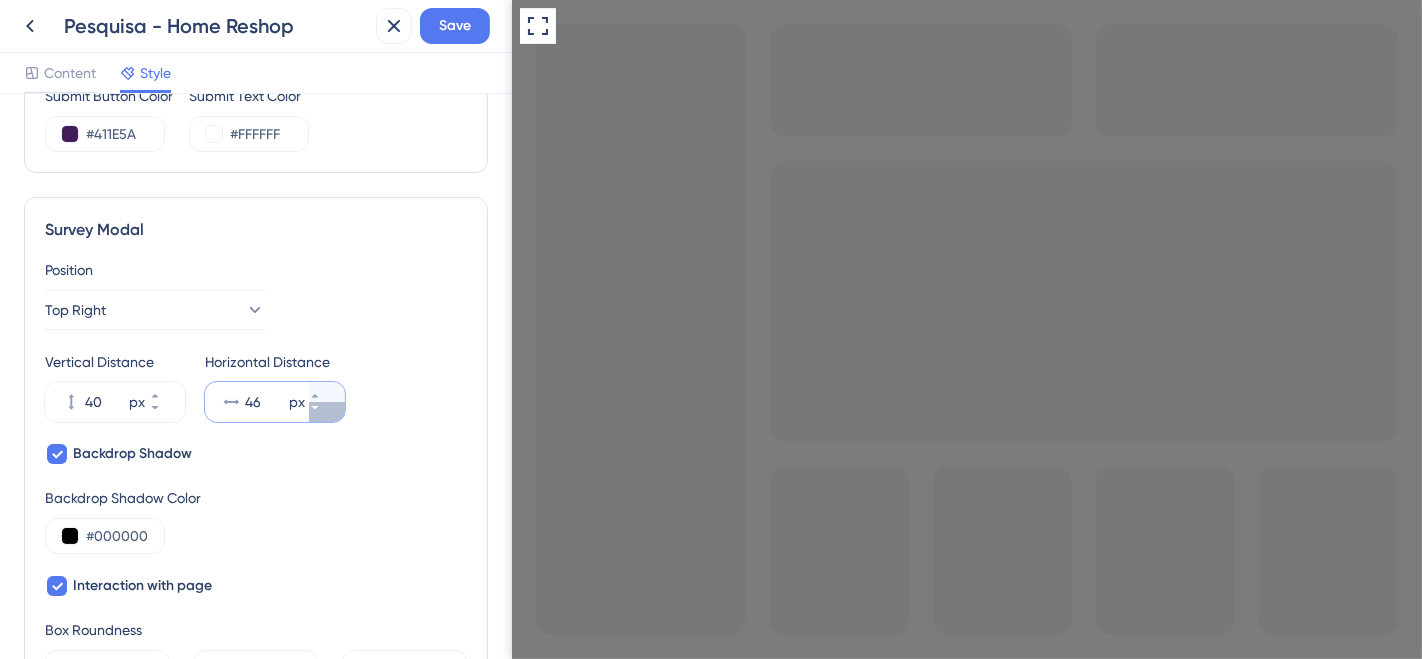 click on "46 px" at bounding box center (327, 412) 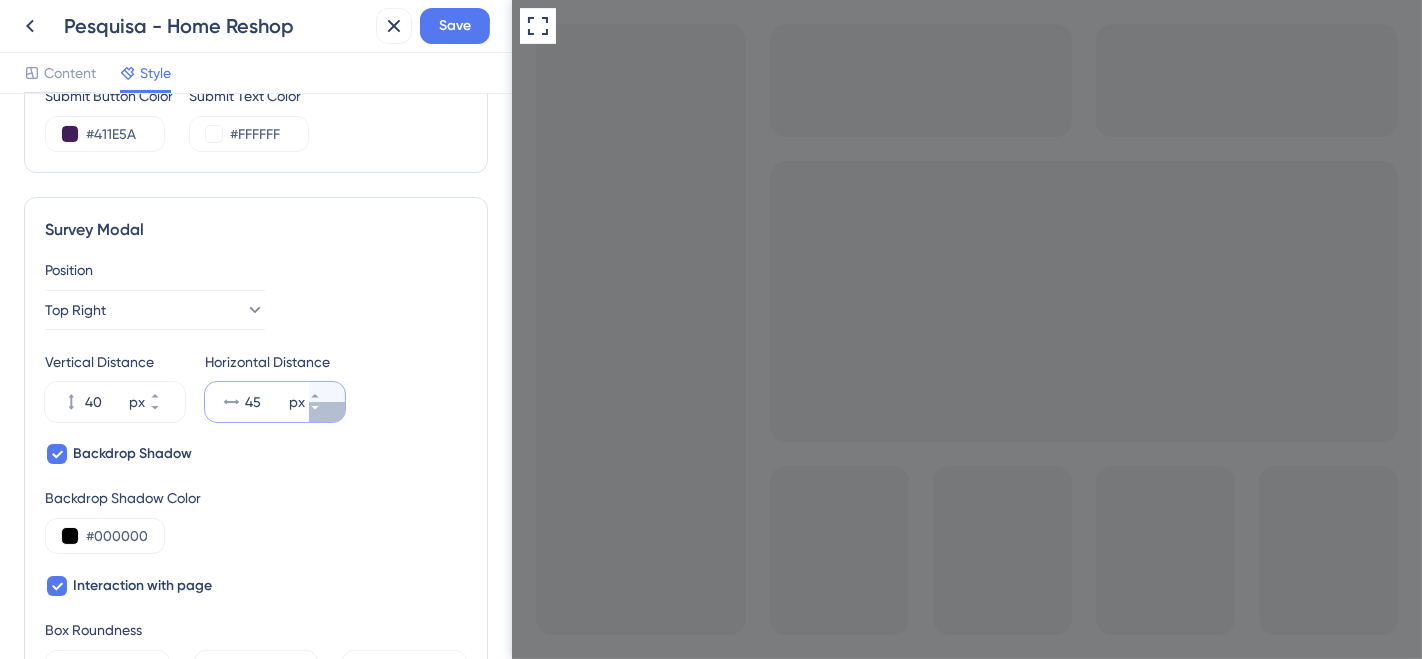 click on "45 px" at bounding box center [327, 412] 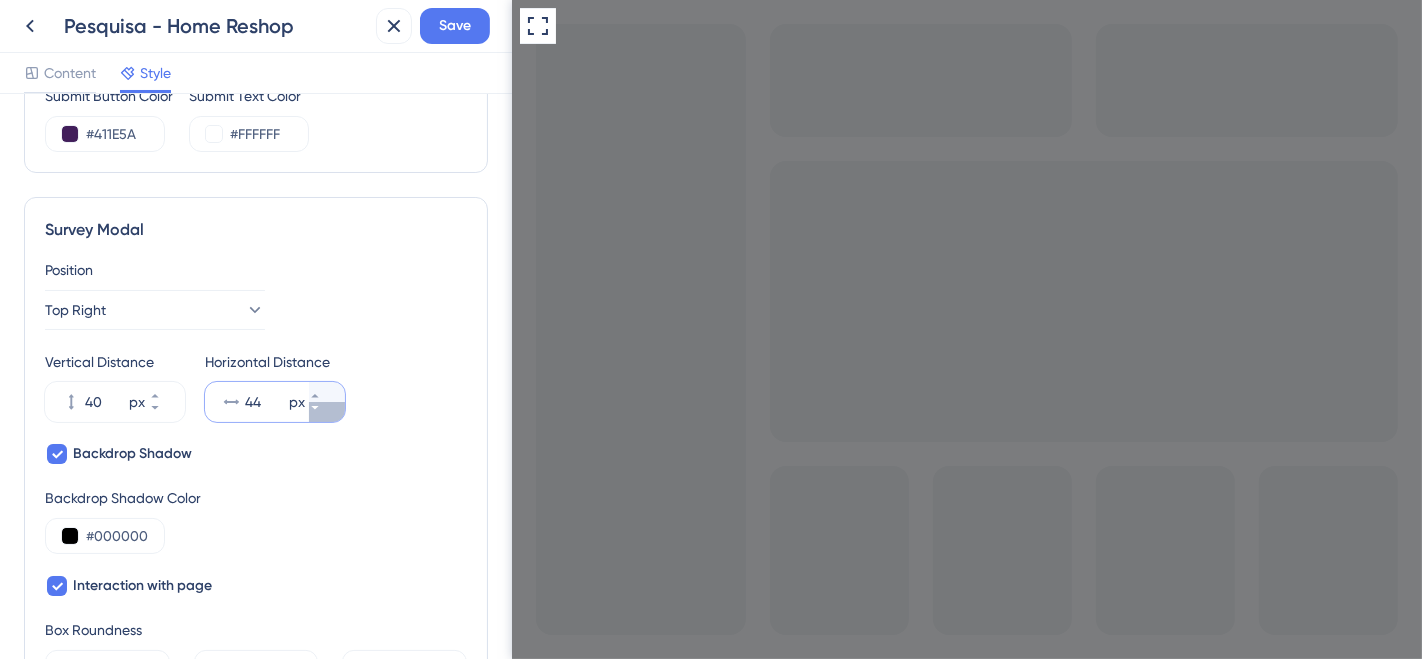 click on "44 px" at bounding box center (327, 412) 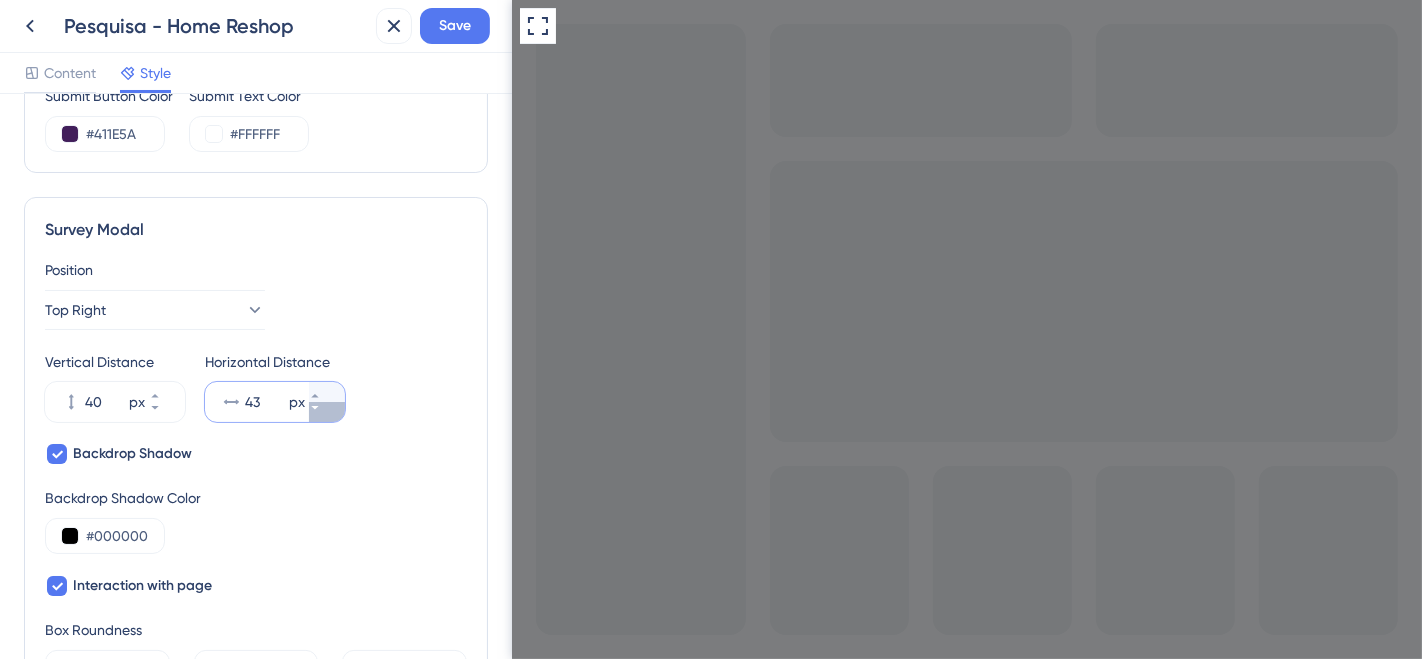 click on "43 px" at bounding box center [327, 412] 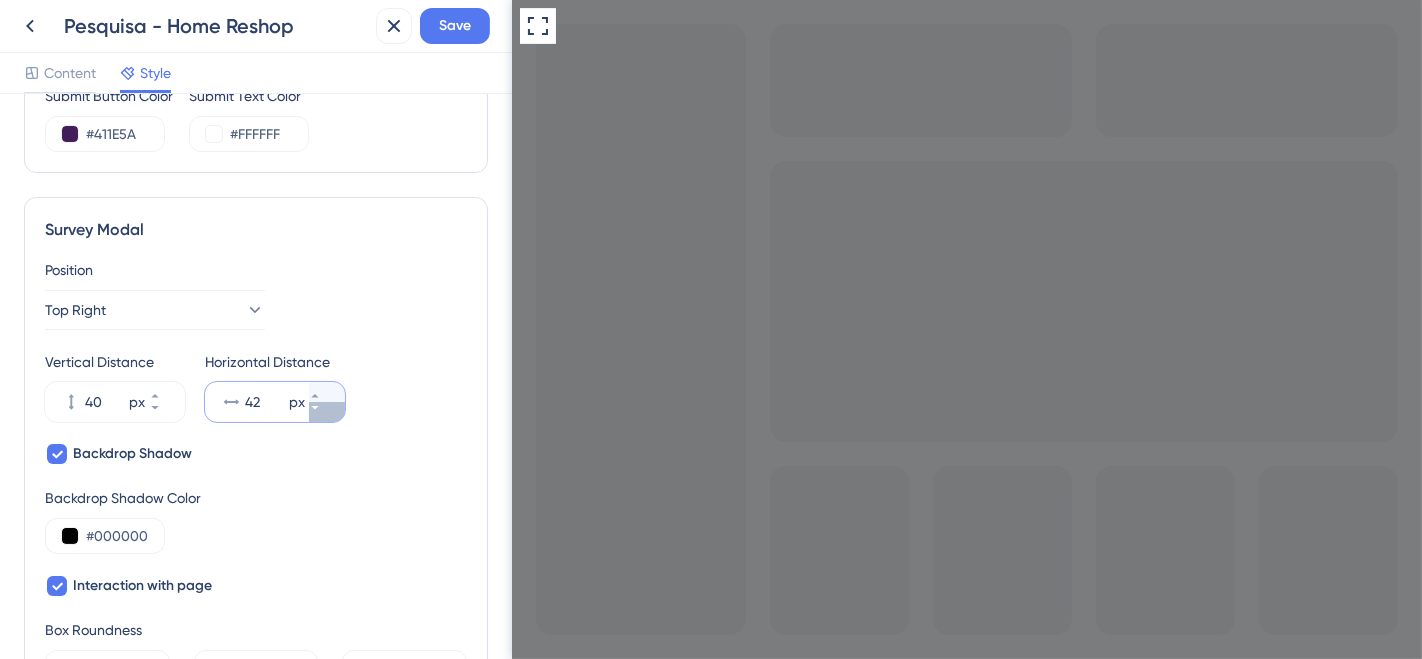 click on "42 px" at bounding box center (327, 412) 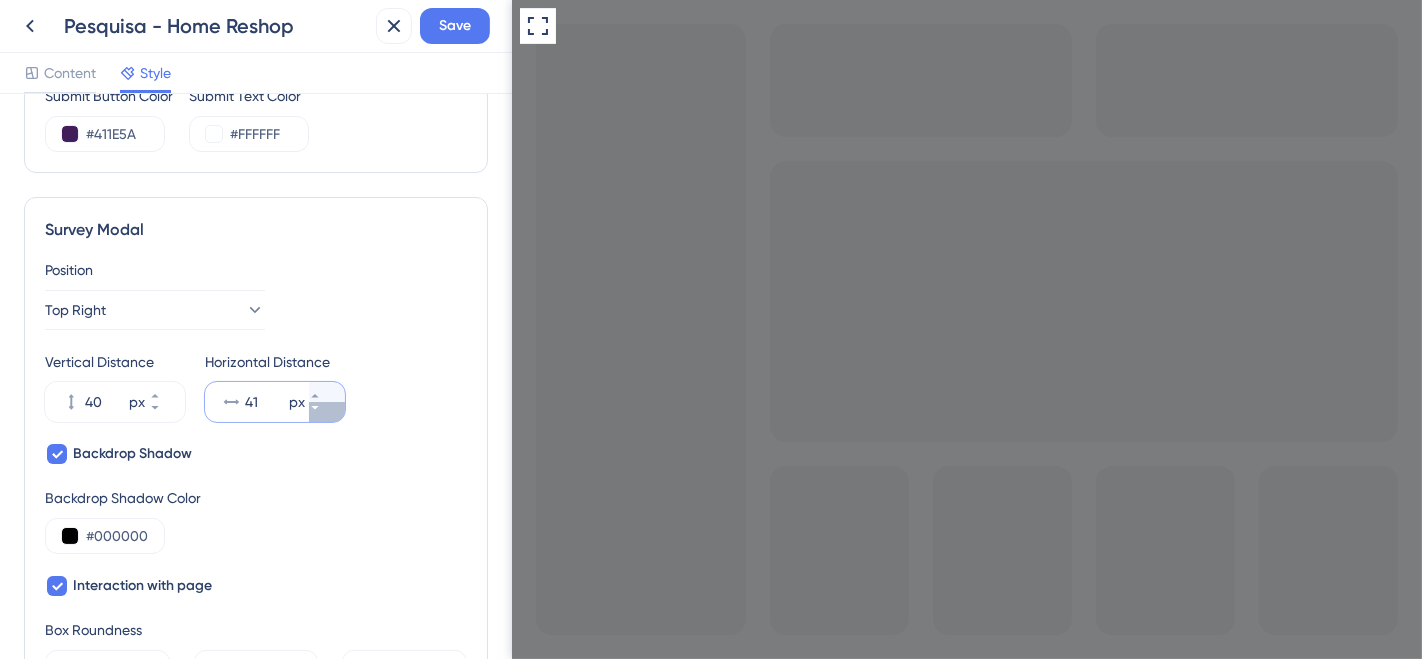 click on "41 px" at bounding box center (327, 412) 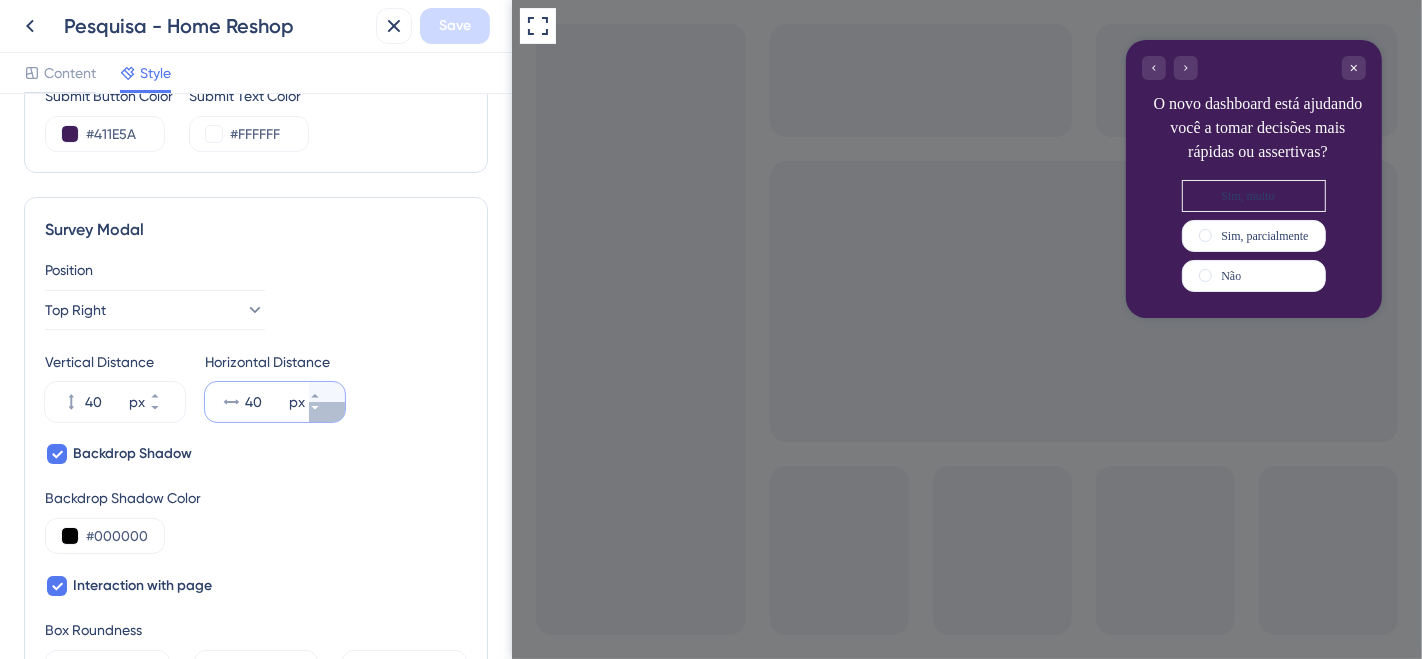 click on "40 px" at bounding box center (327, 412) 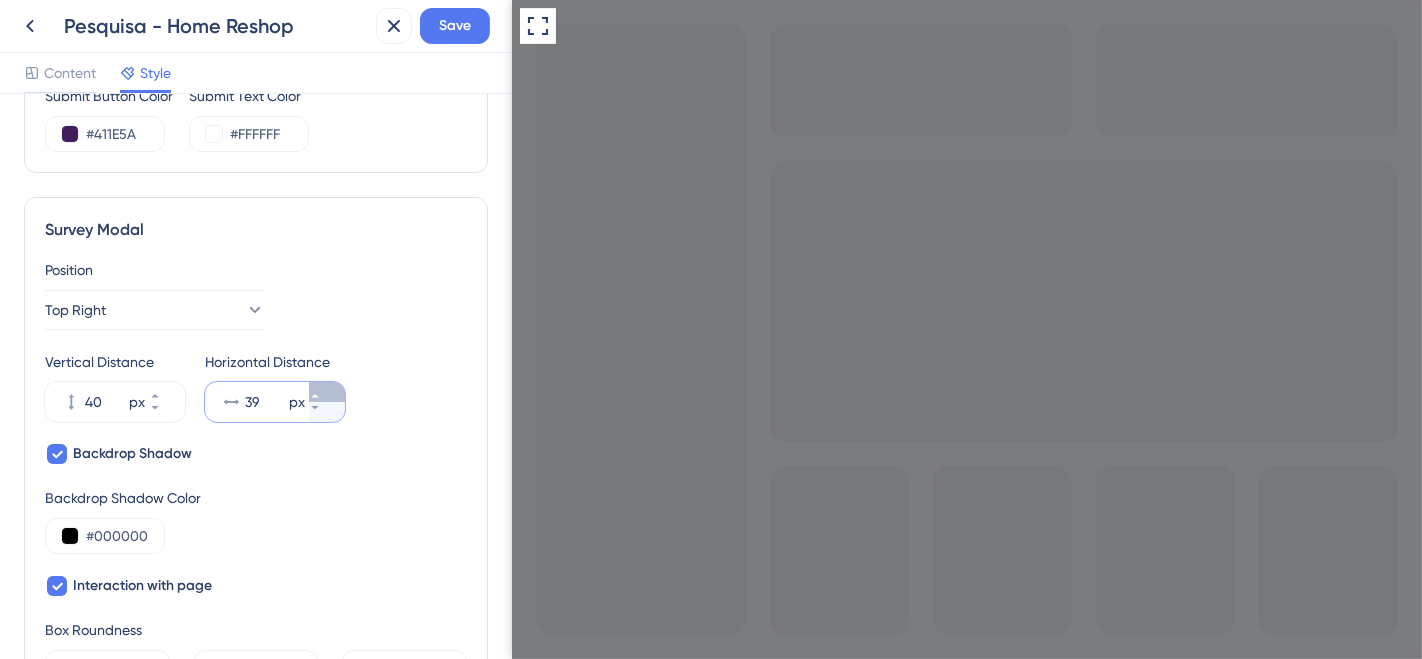 click 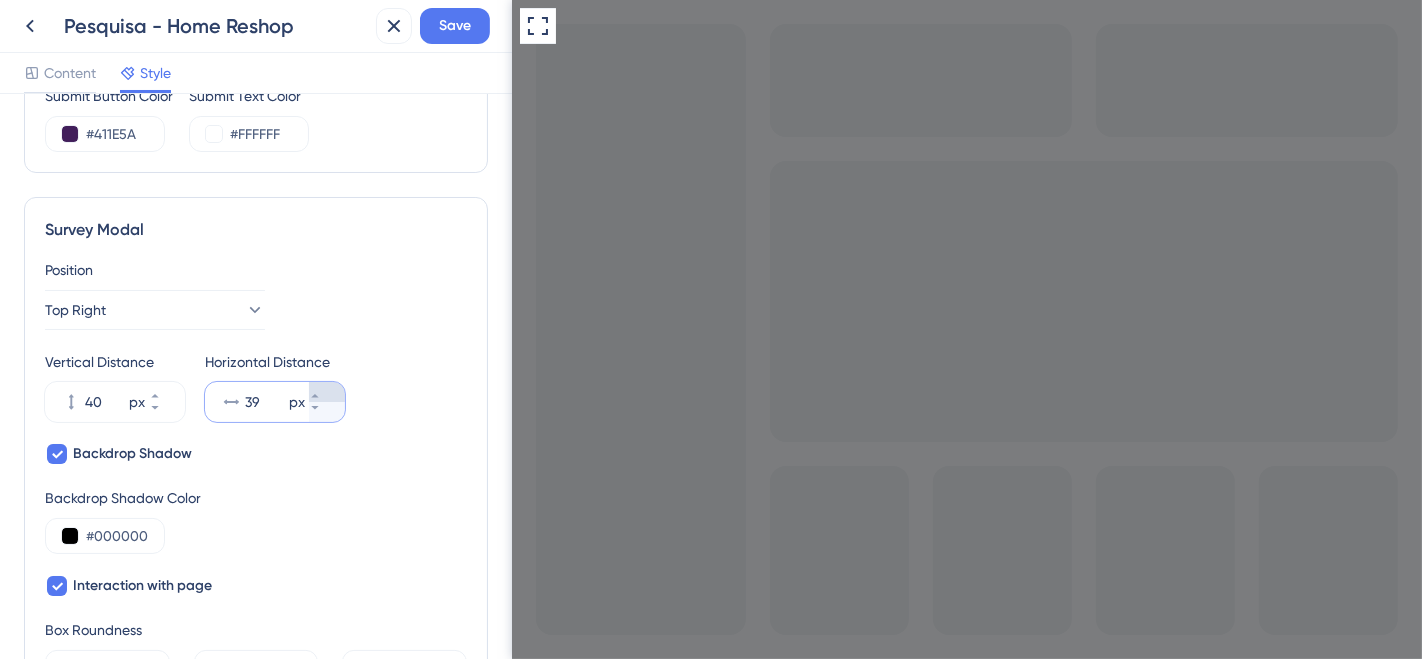 type on "40" 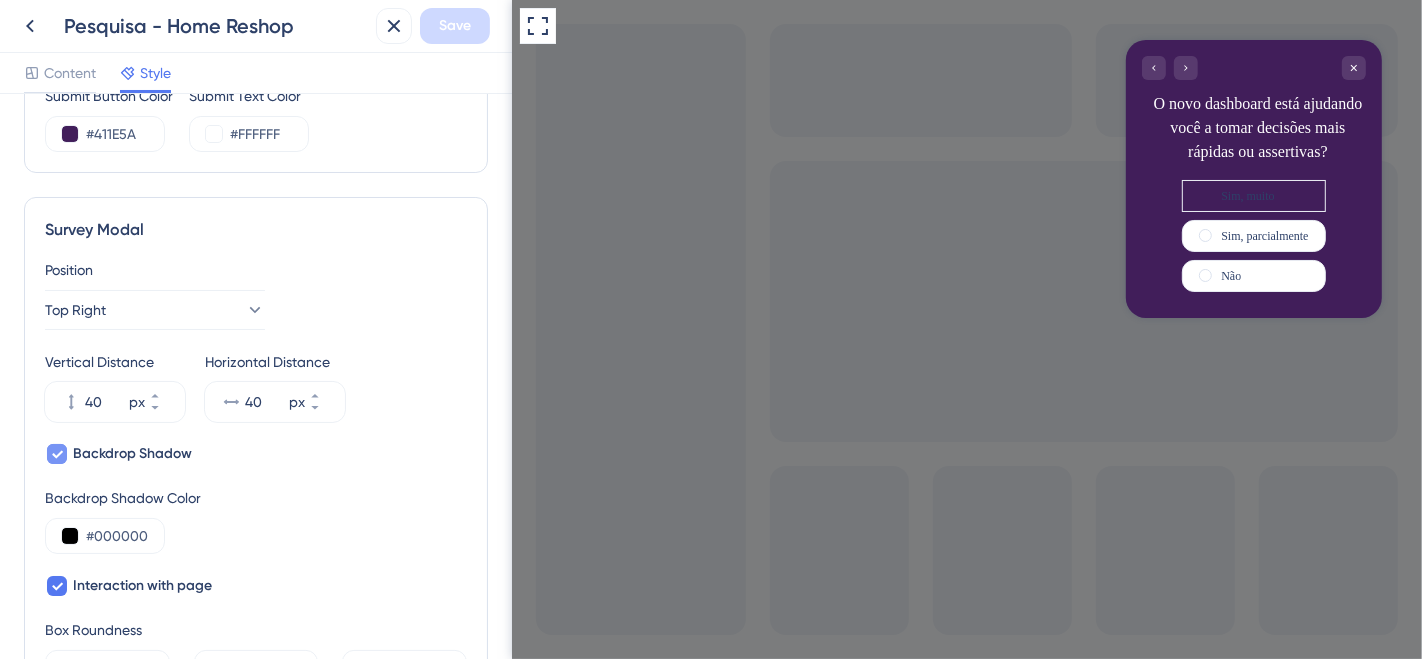 click 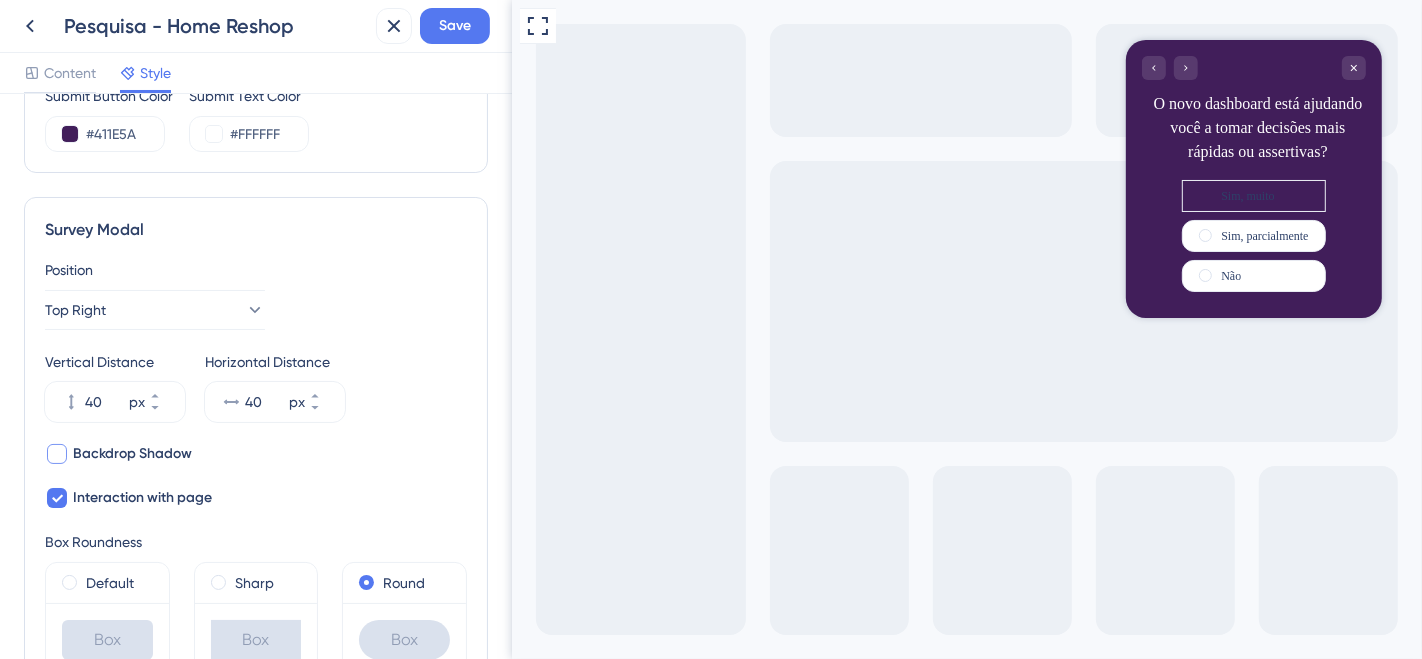 click at bounding box center (57, 454) 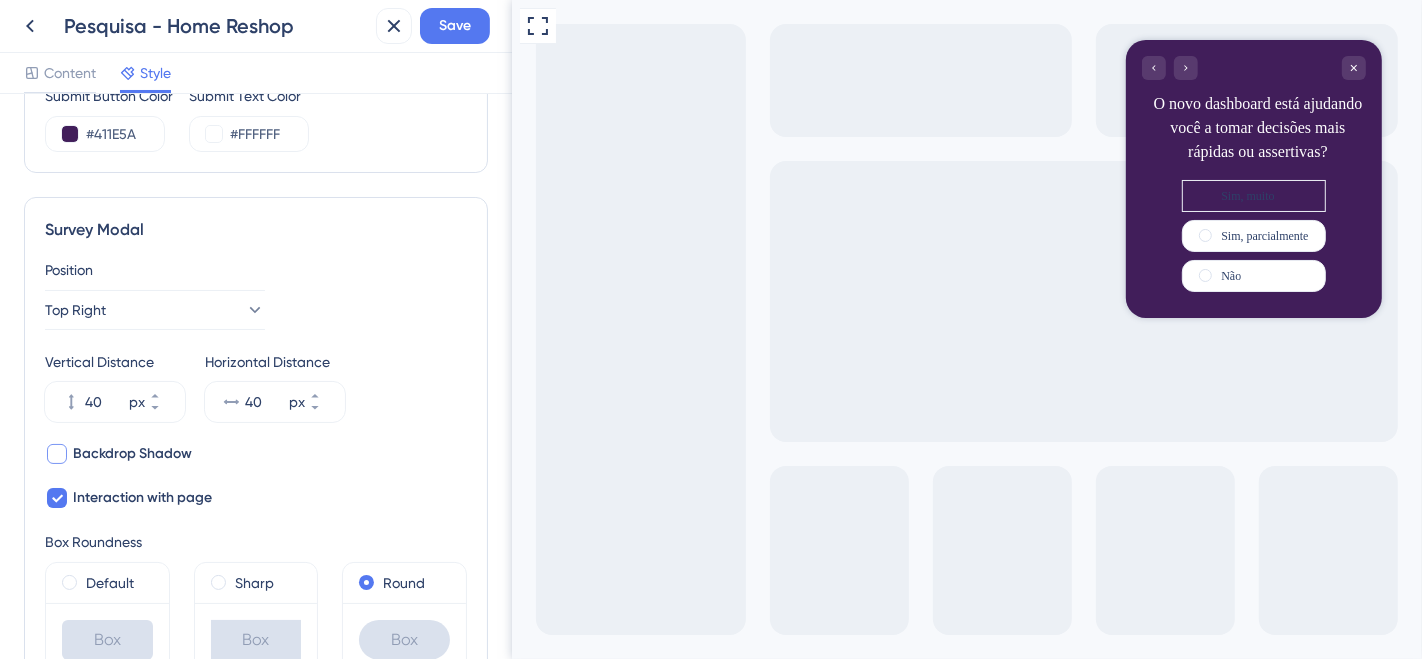 checkbox on "true" 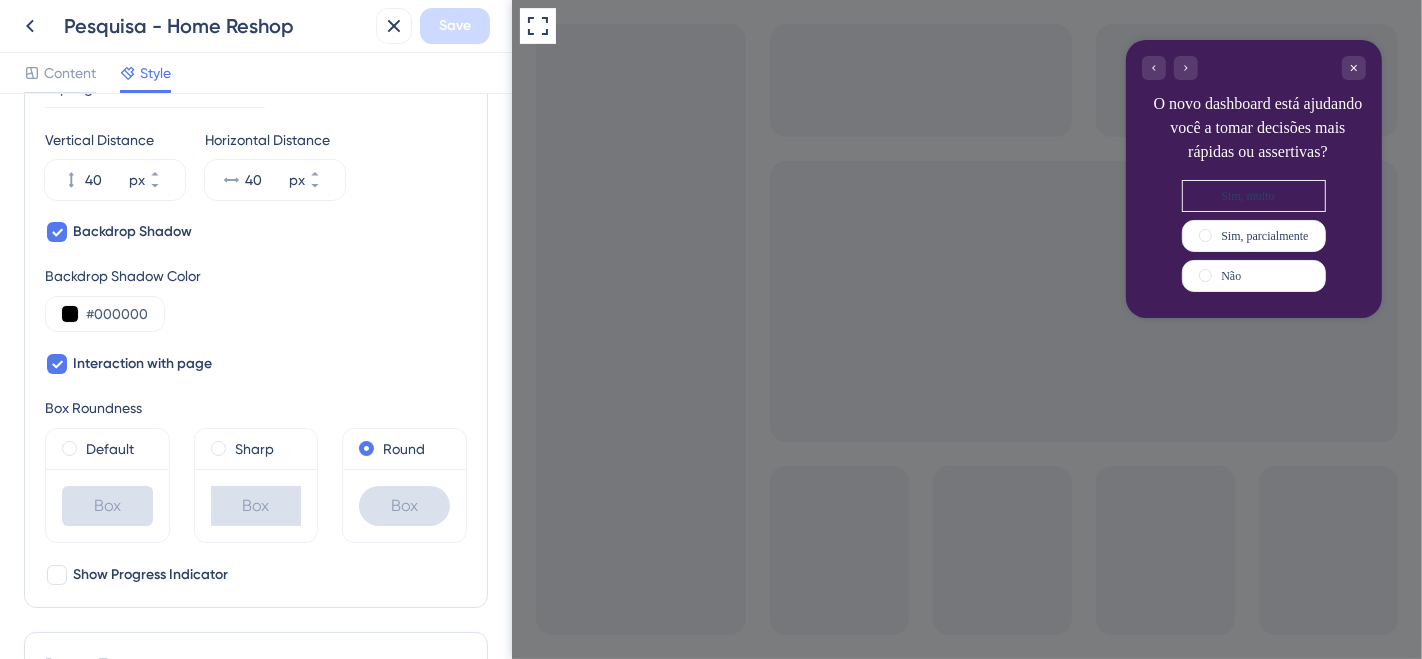 scroll, scrollTop: 754, scrollLeft: 0, axis: vertical 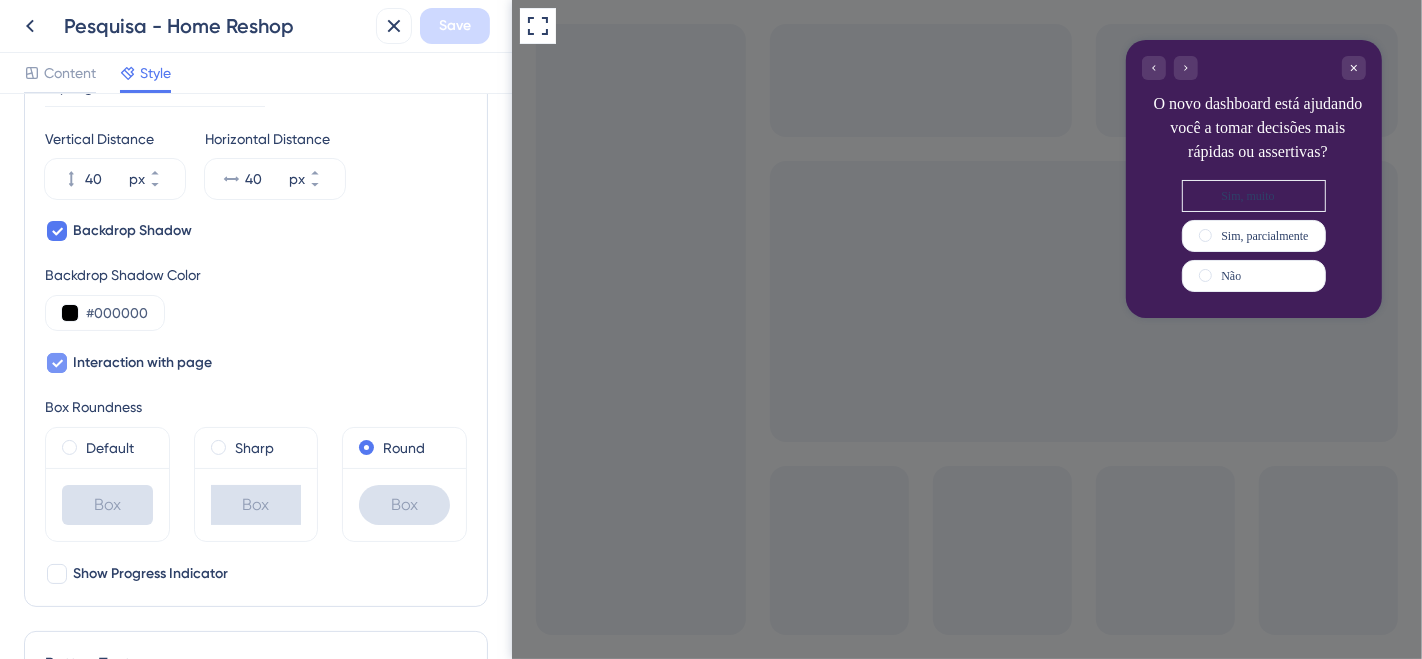 click 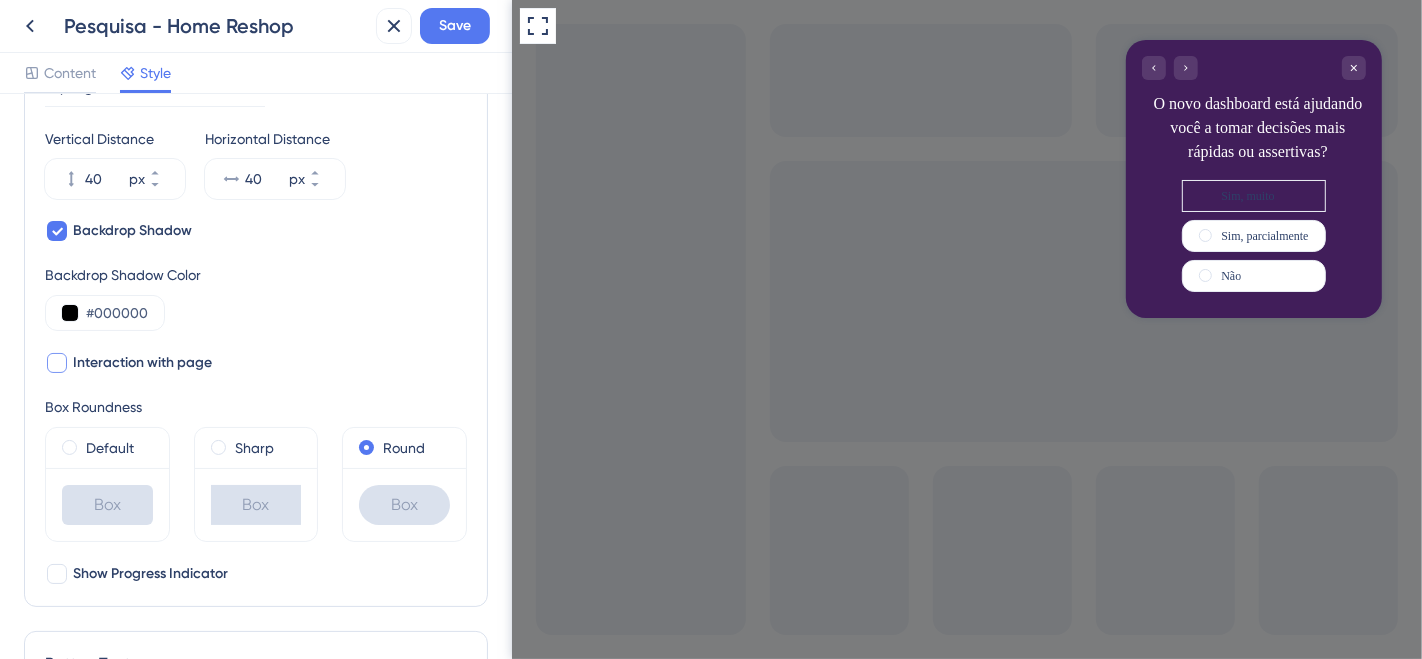 click at bounding box center (57, 363) 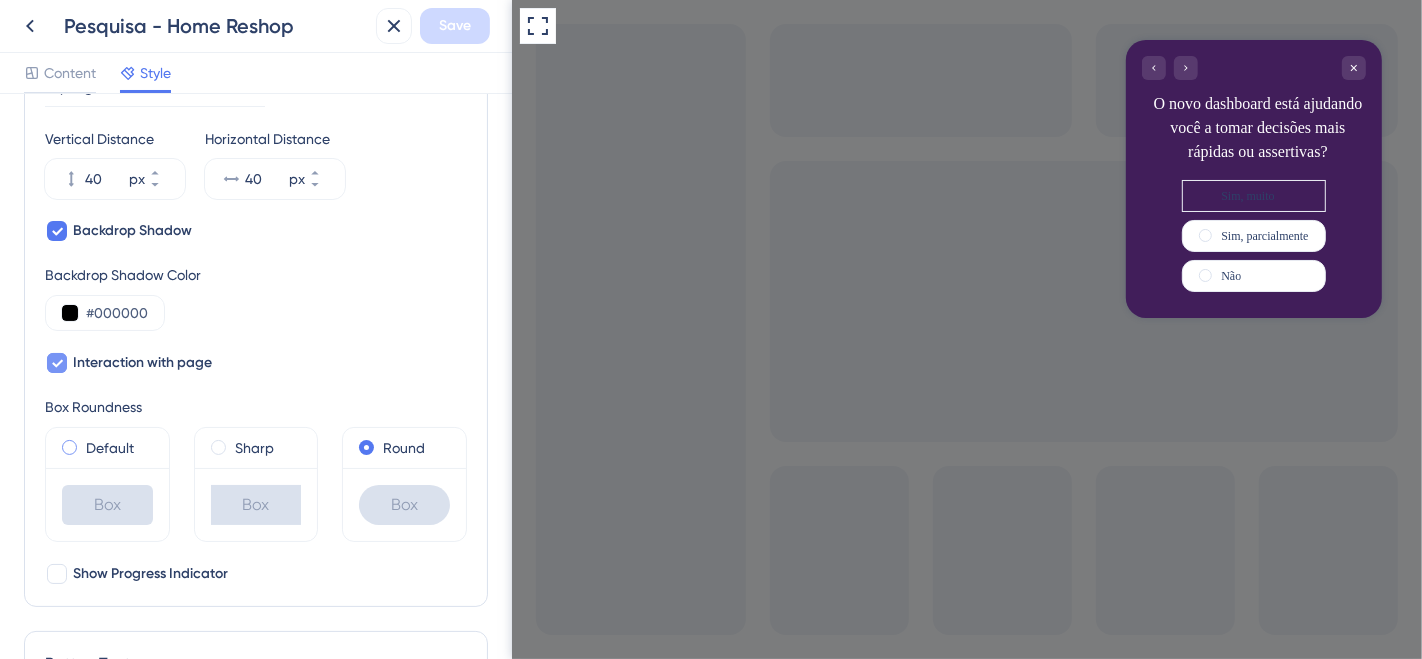 click at bounding box center (69, 447) 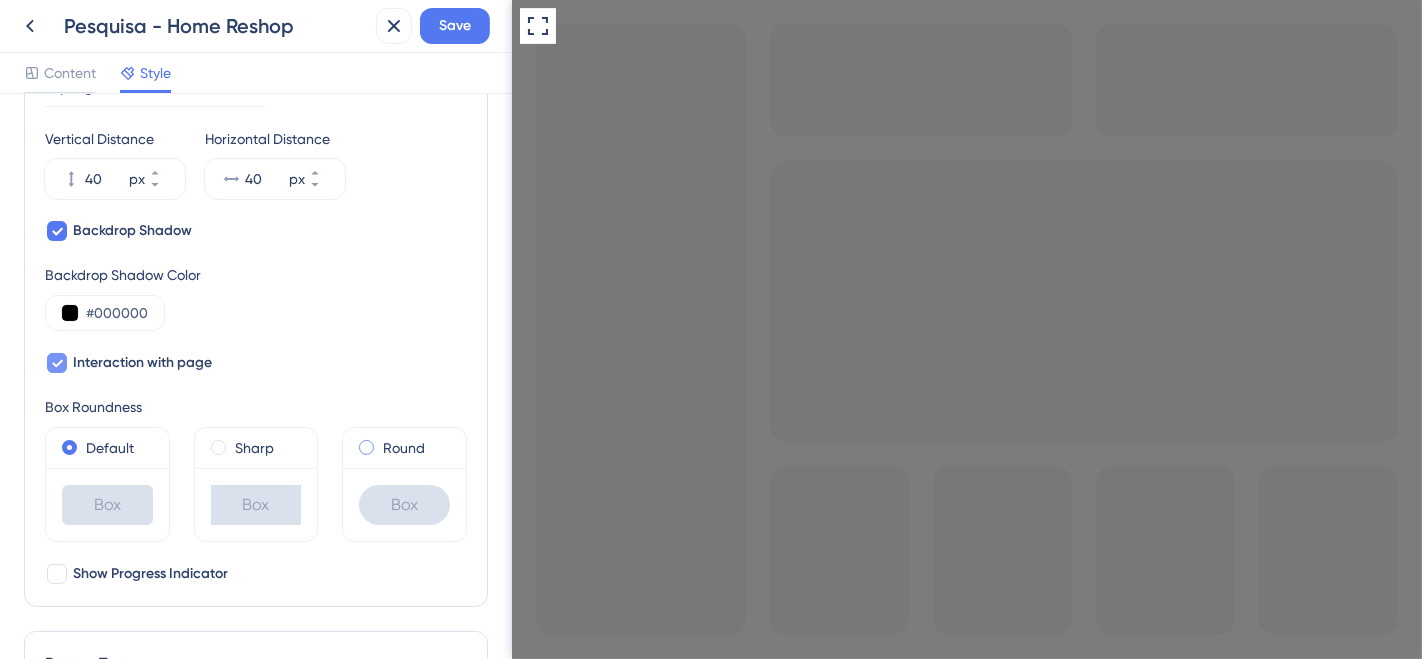 click at bounding box center (366, 447) 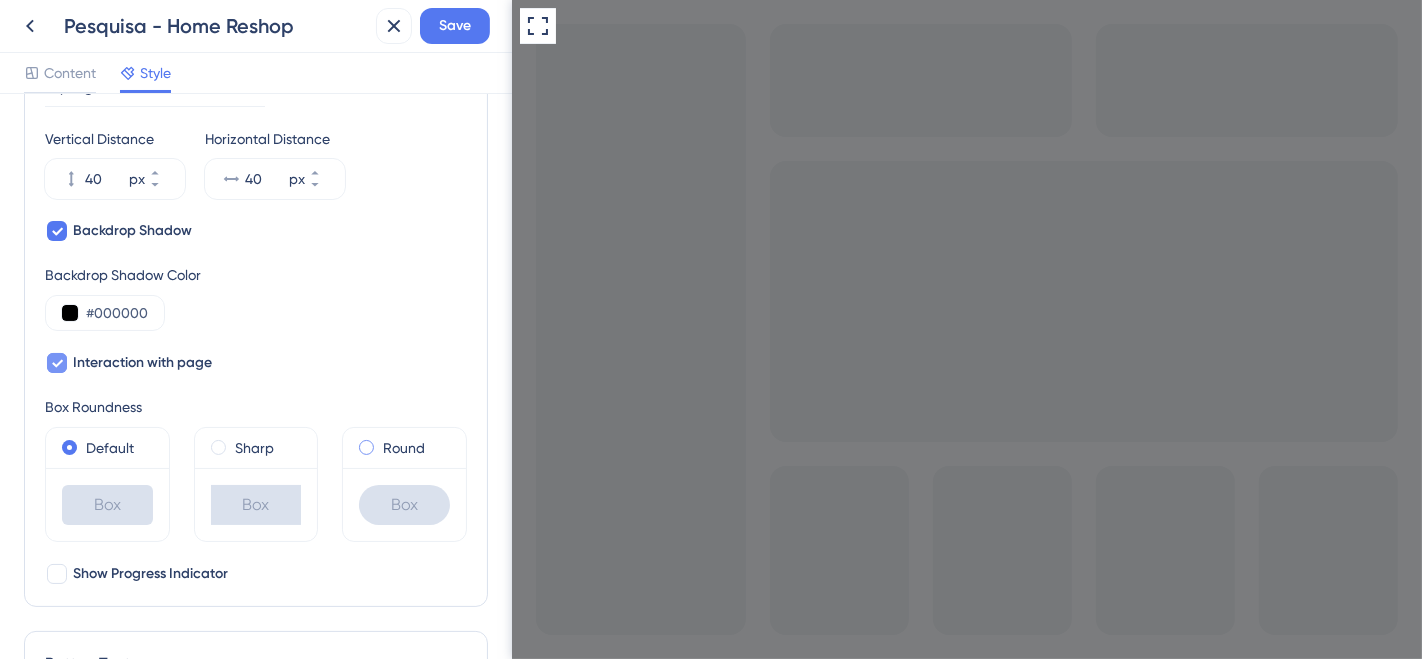 click at bounding box center [380, 443] 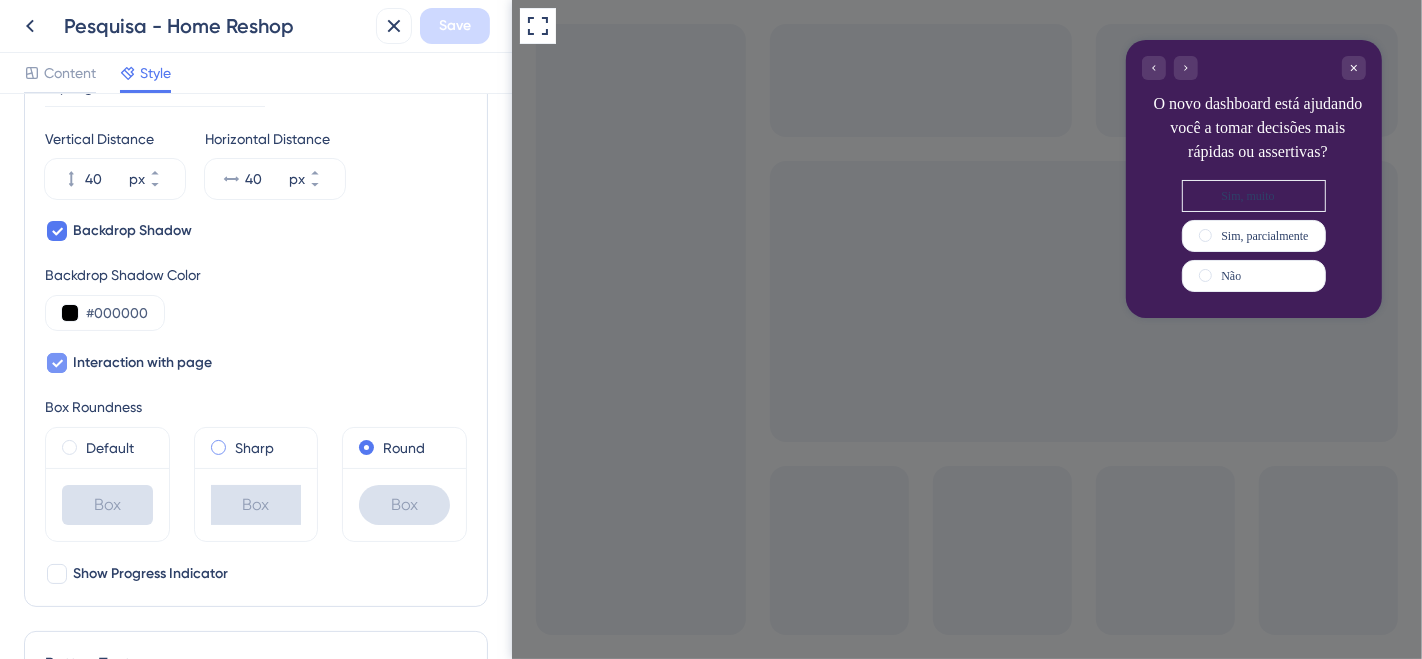 click at bounding box center [218, 447] 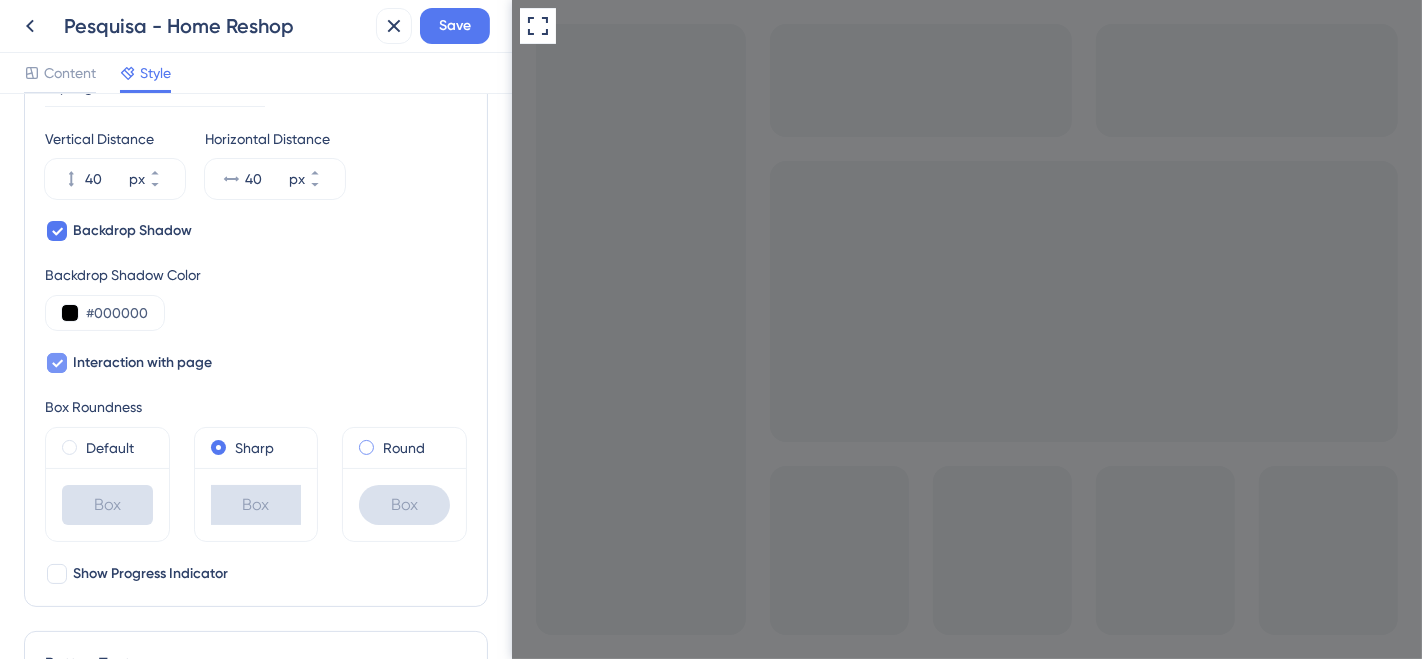 click at bounding box center [366, 447] 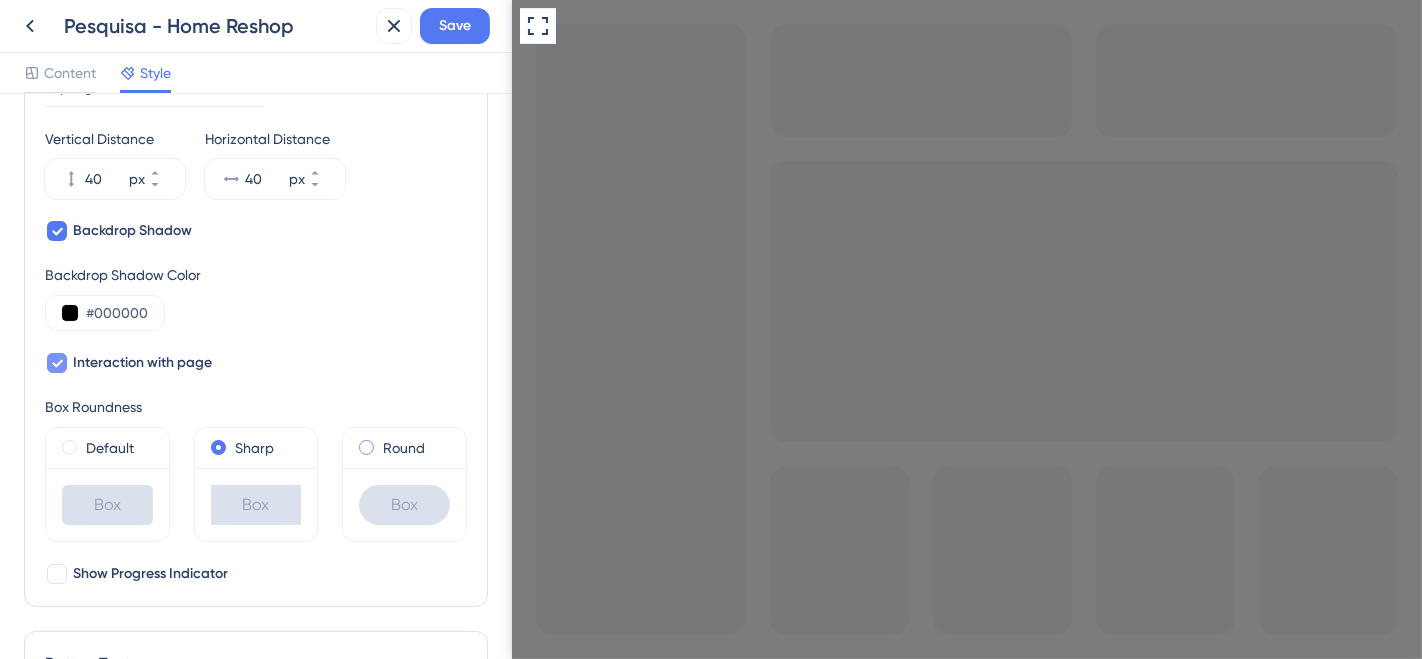 click at bounding box center [380, 443] 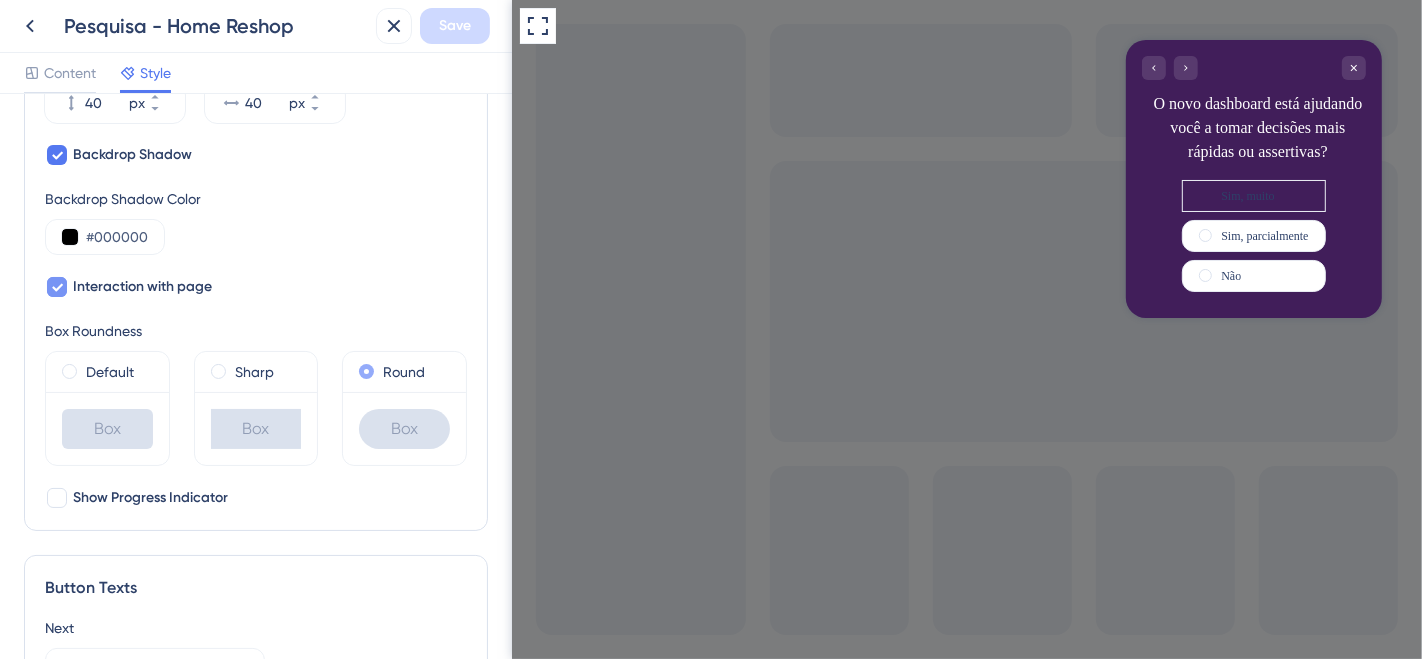 scroll, scrollTop: 865, scrollLeft: 0, axis: vertical 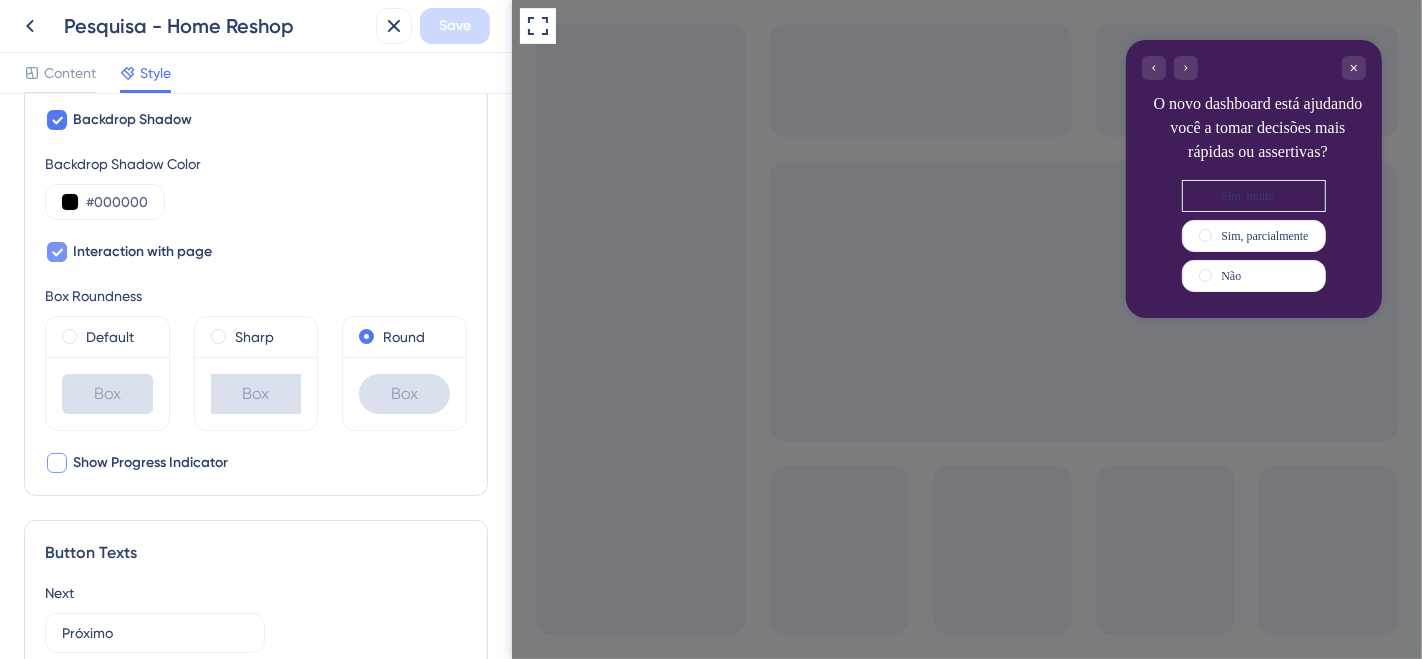 click at bounding box center (57, 463) 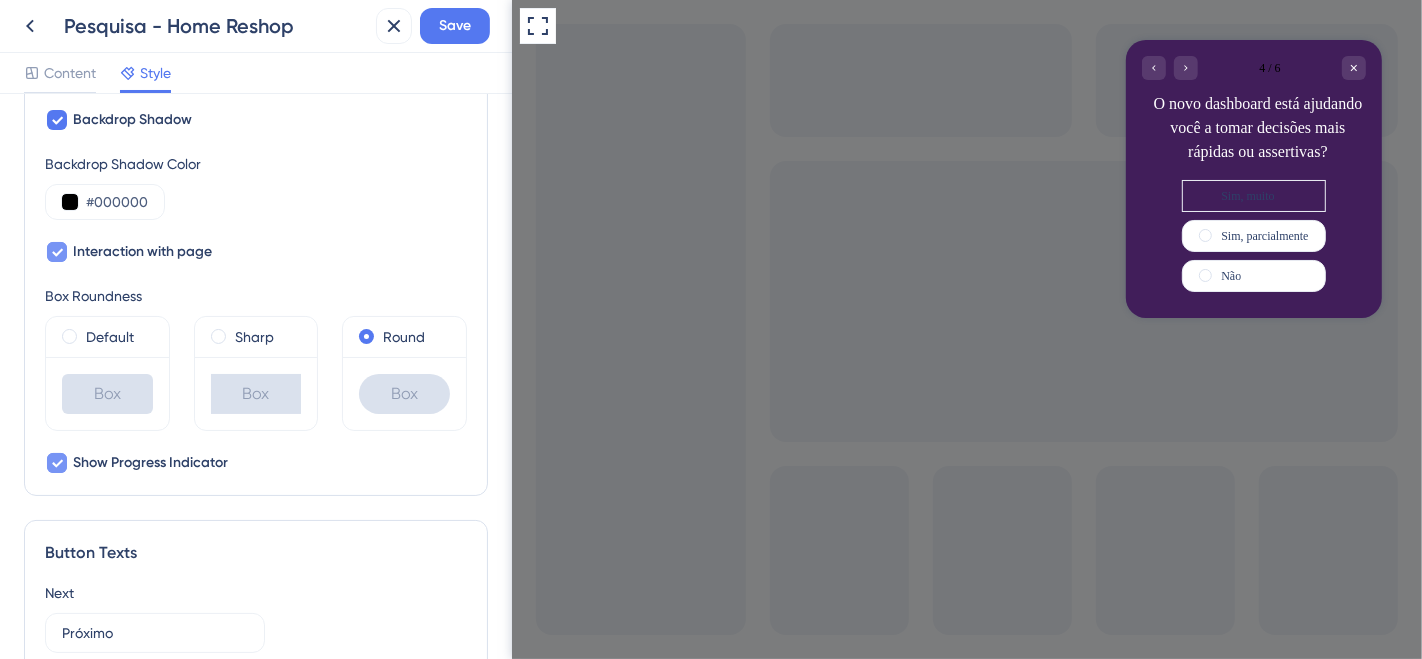click 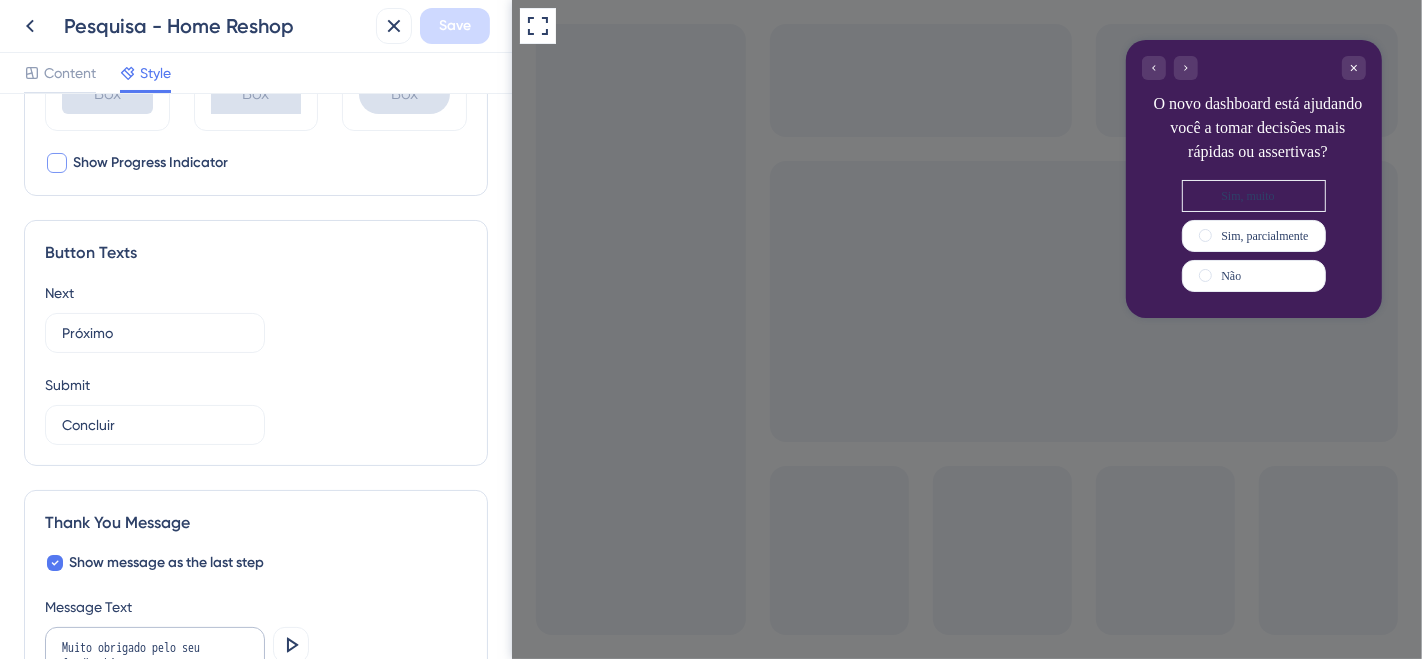 scroll, scrollTop: 1198, scrollLeft: 0, axis: vertical 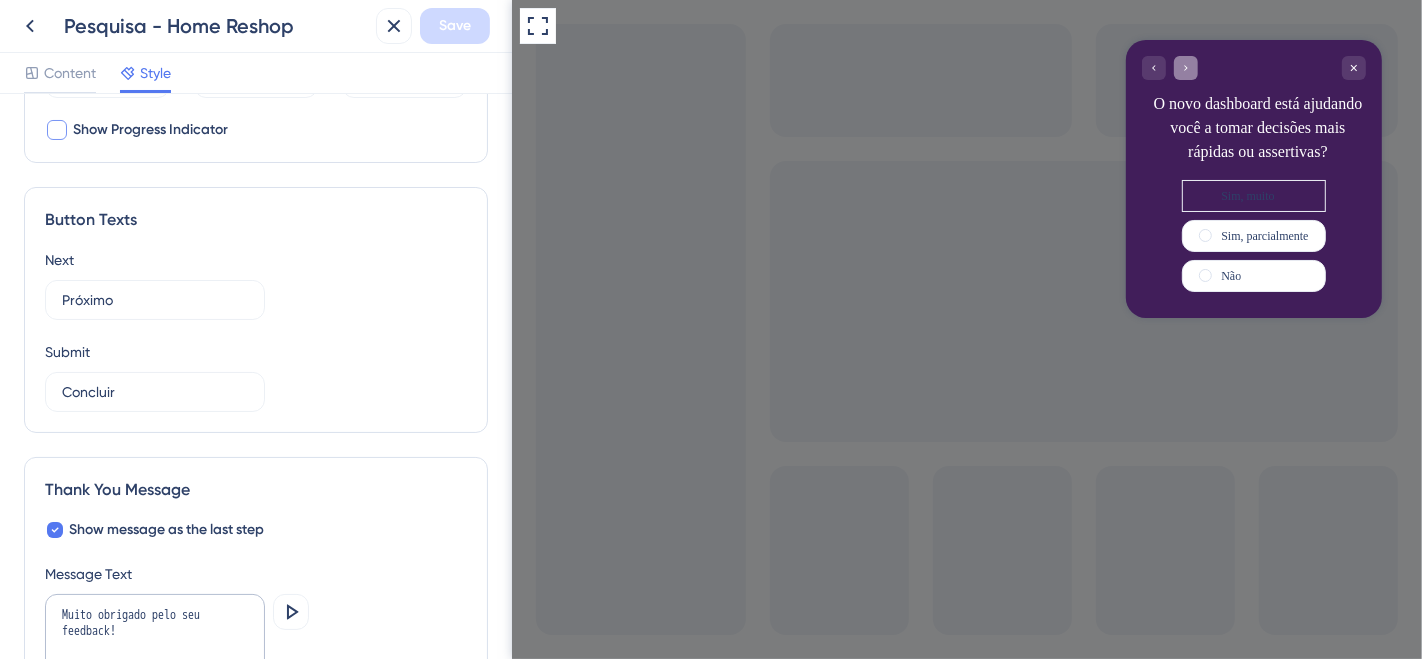 click 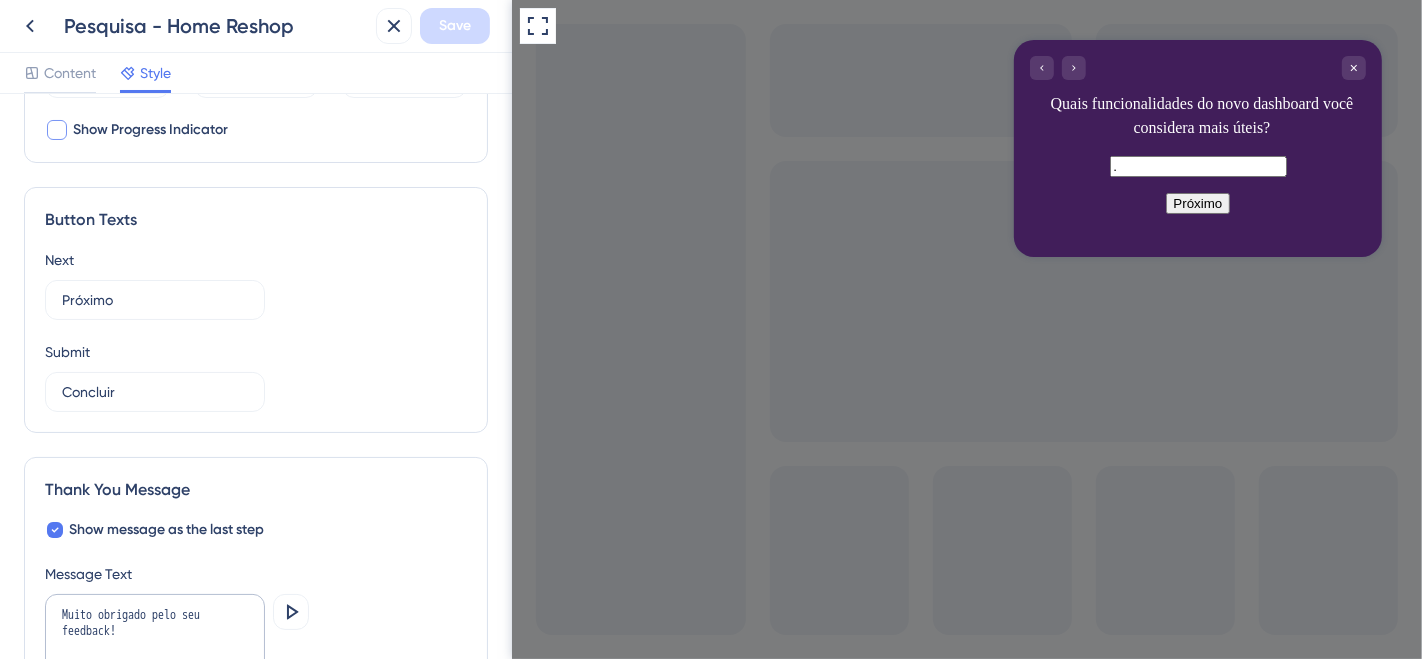 click on "Próximo" at bounding box center [1197, 203] 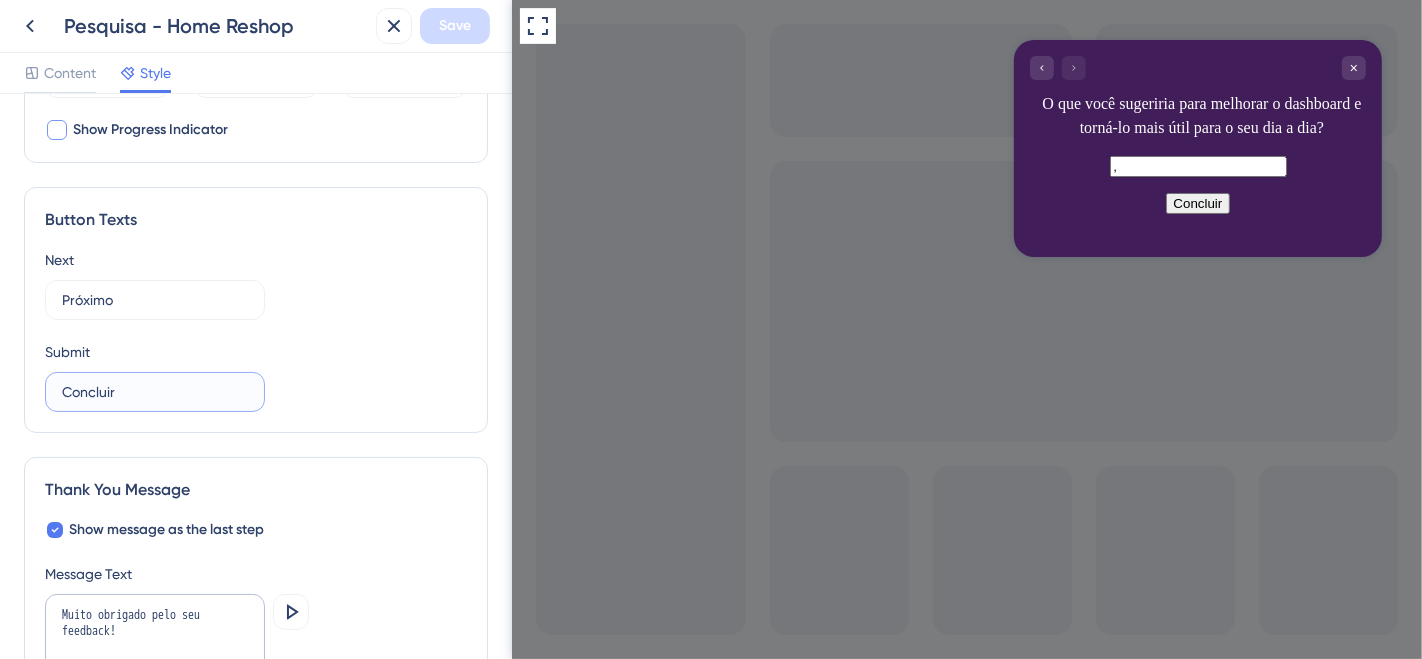 drag, startPoint x: 115, startPoint y: 390, endPoint x: 43, endPoint y: 393, distance: 72.06247 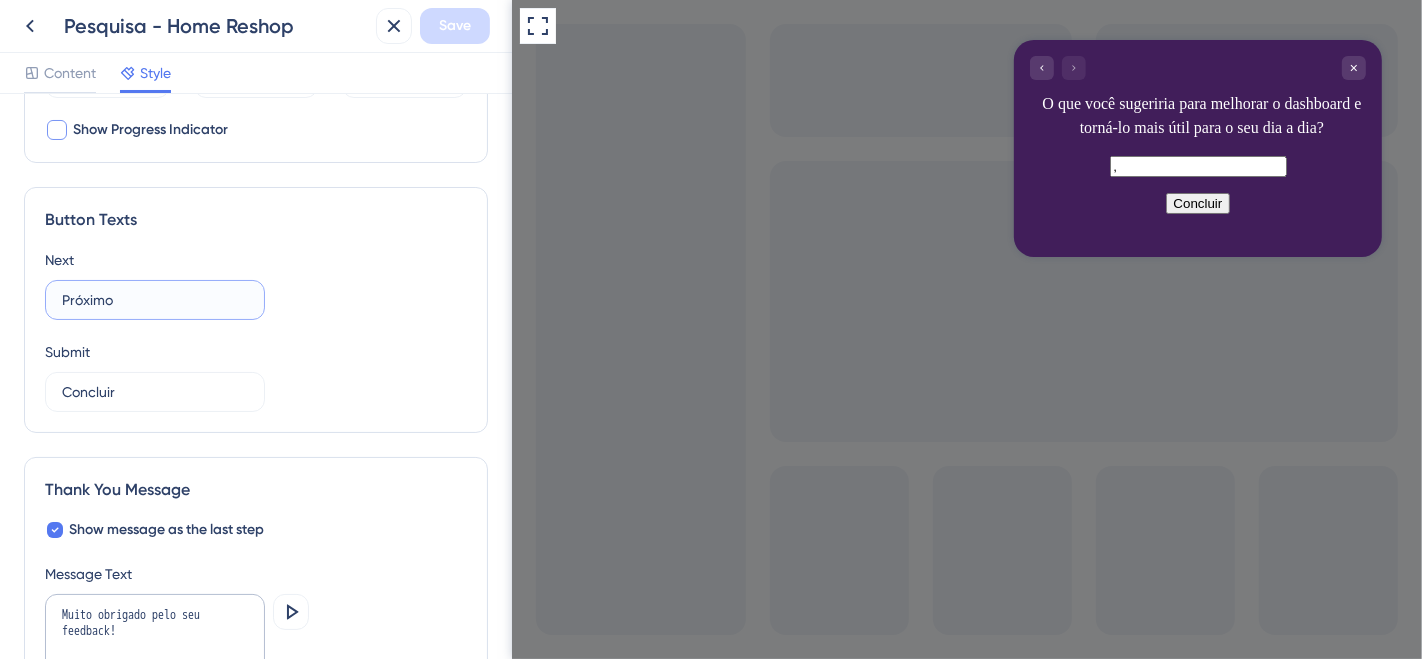 drag, startPoint x: 158, startPoint y: 295, endPoint x: 86, endPoint y: 319, distance: 75.89466 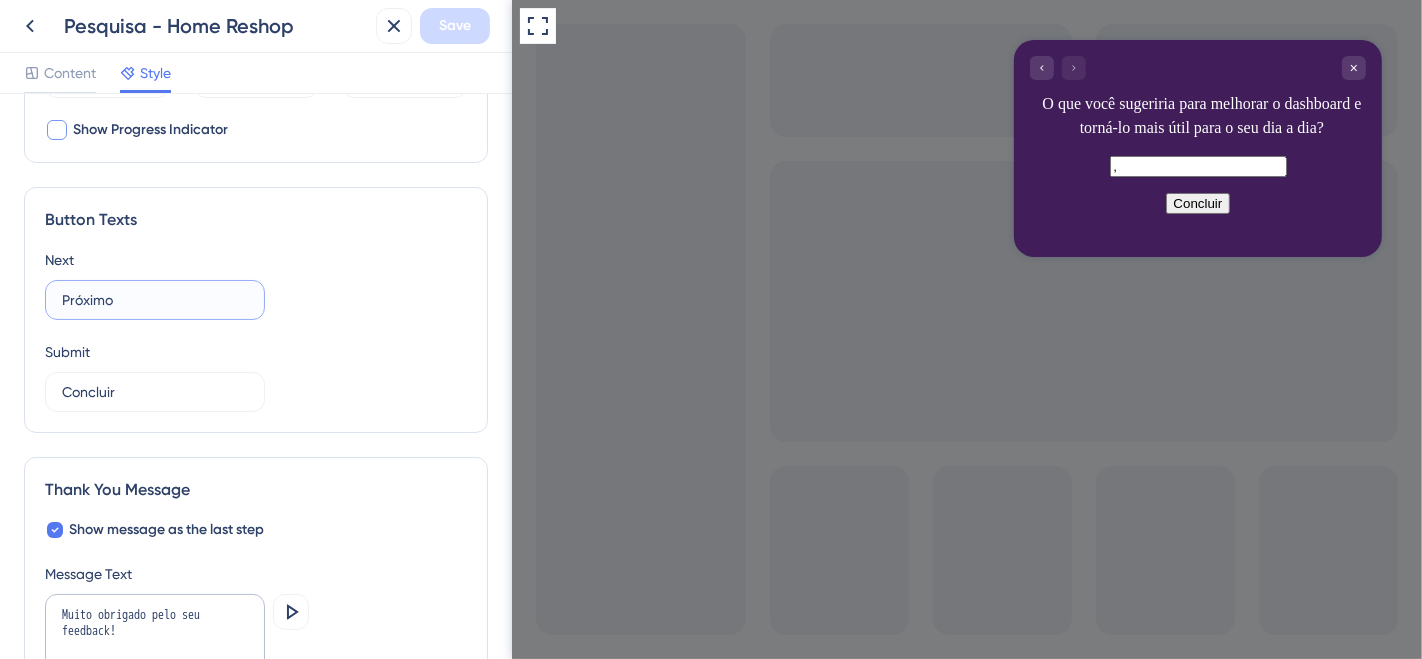 click on "Próximo" at bounding box center [155, 300] 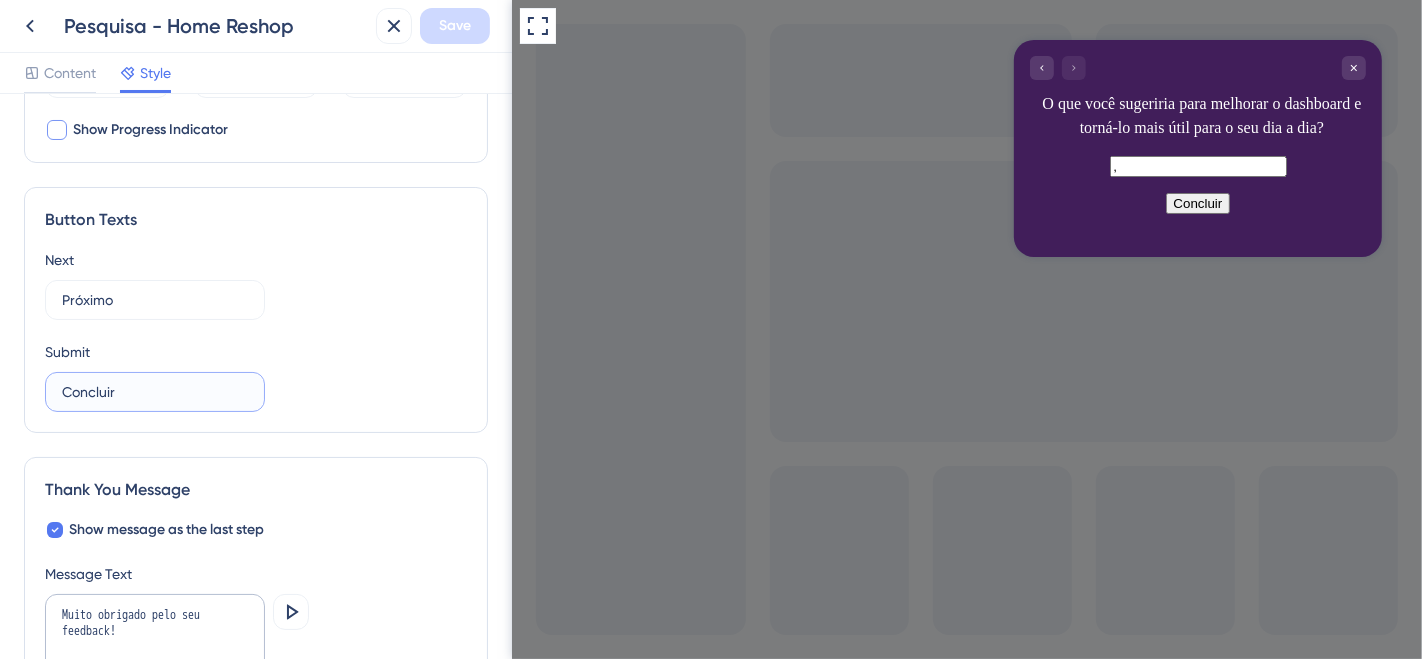 drag, startPoint x: 131, startPoint y: 381, endPoint x: 46, endPoint y: 380, distance: 85.00588 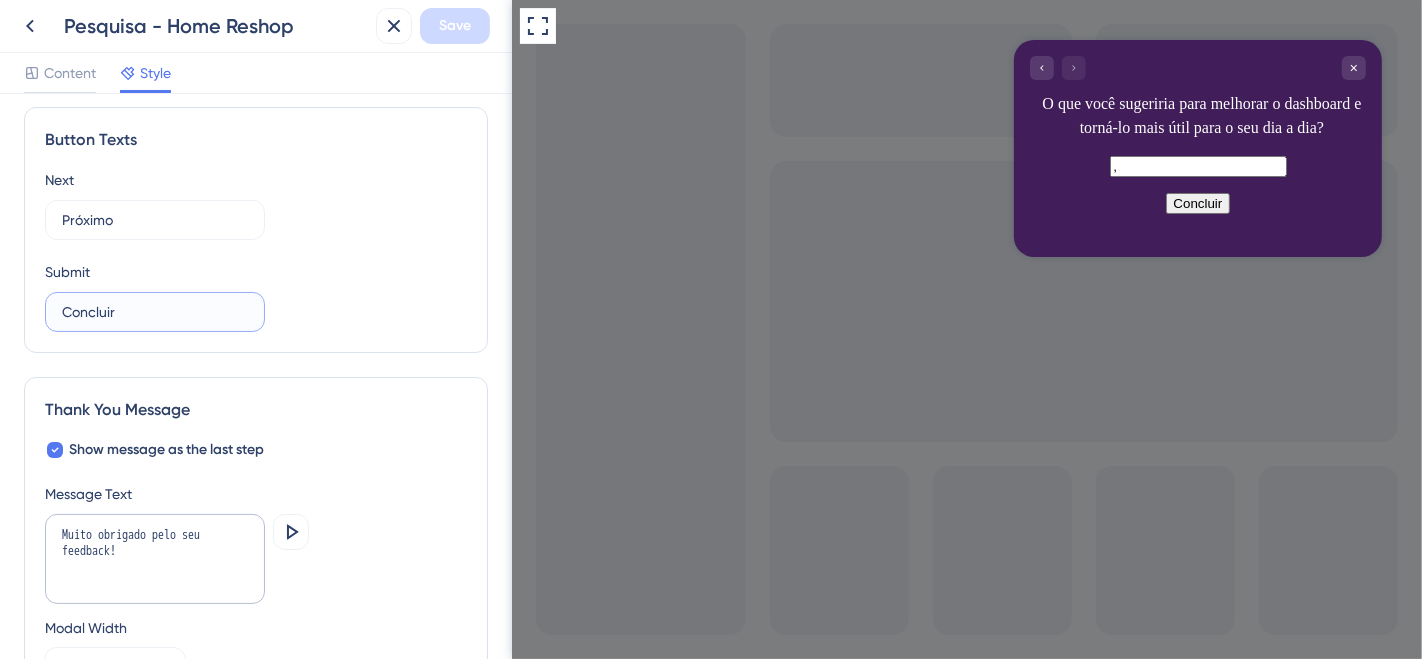 scroll, scrollTop: 1309, scrollLeft: 0, axis: vertical 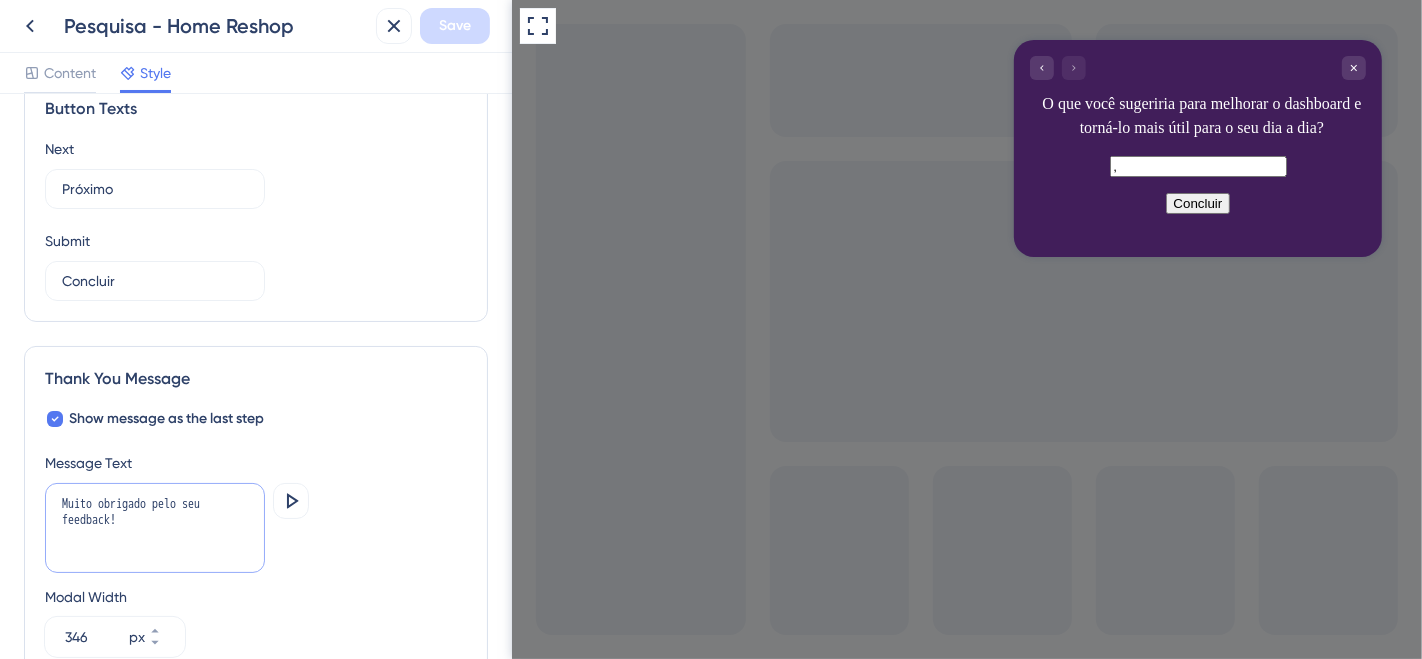 drag, startPoint x: 137, startPoint y: 519, endPoint x: 22, endPoint y: 492, distance: 118.12705 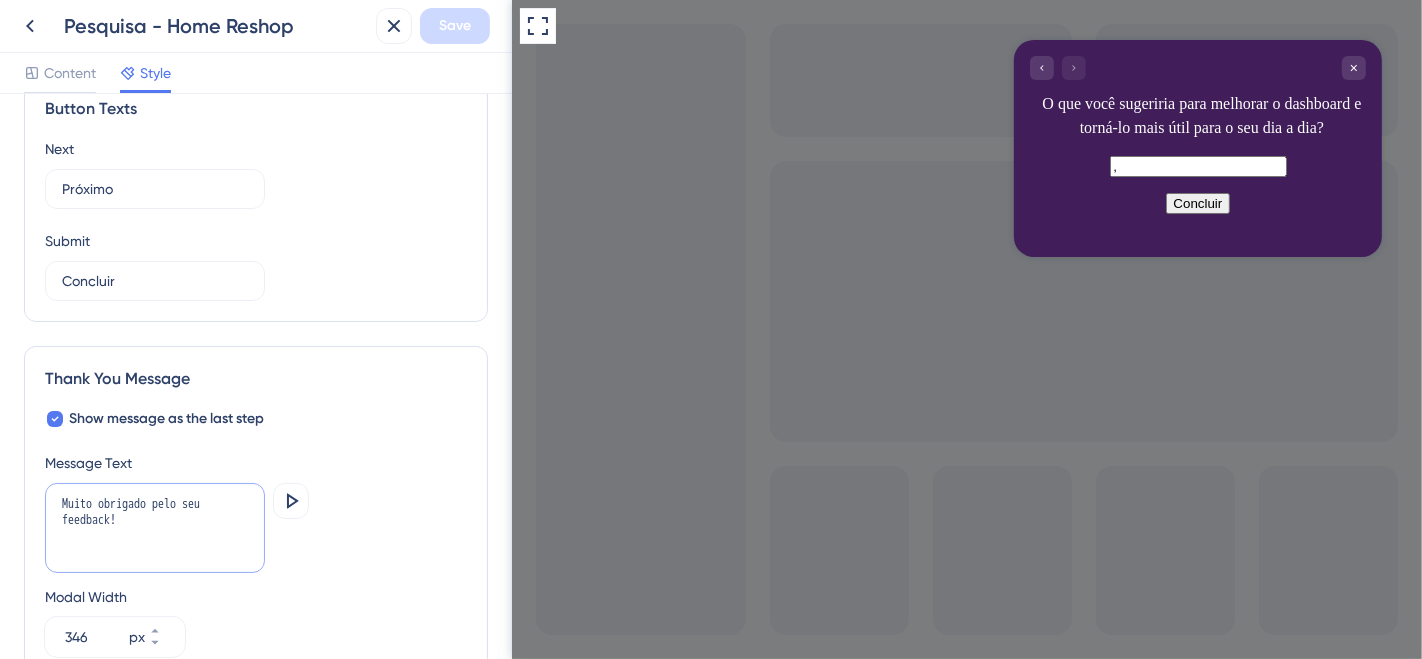 click on "Color & Typography Background #411E5A Text #FFFFFF Answers #280A3C Background Style Solid Gradient Answer Field Size Small Large Font "Dosis" Custom Font 16 Submit Button Color #411E5A Submit Text Color #FFFFFF Survey Modal Position Top Right Vertical Distance 40 px Horizontal Distance 40 px Backdrop Shadow Backdrop Shadow Color #000000 Interaction with page Box Roundness Default Box Sharp Box Round Box Show Progress Indicator Button Texts Next Próximo Submit Concluir Thank You Message Show message as the last step Message Text Muito obrigado pelo seu feedback! Preview Modal Width 346 px" at bounding box center [256, 376] 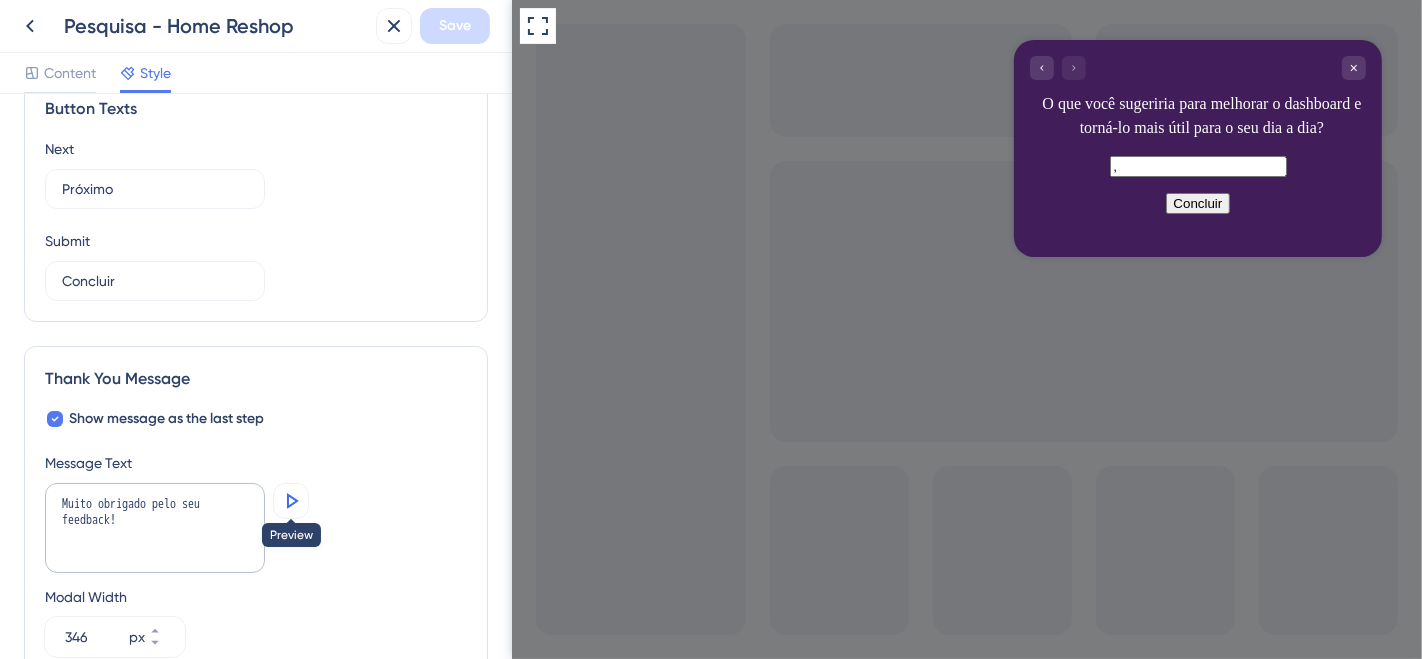click 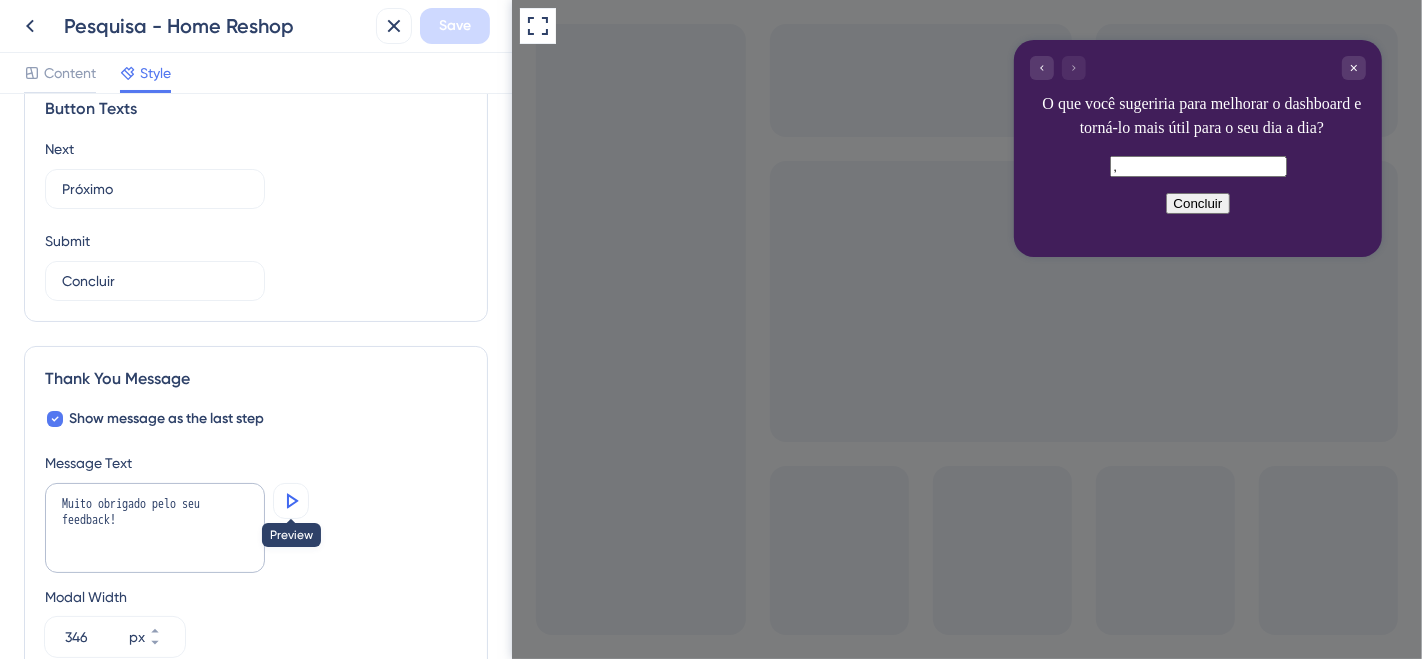 click 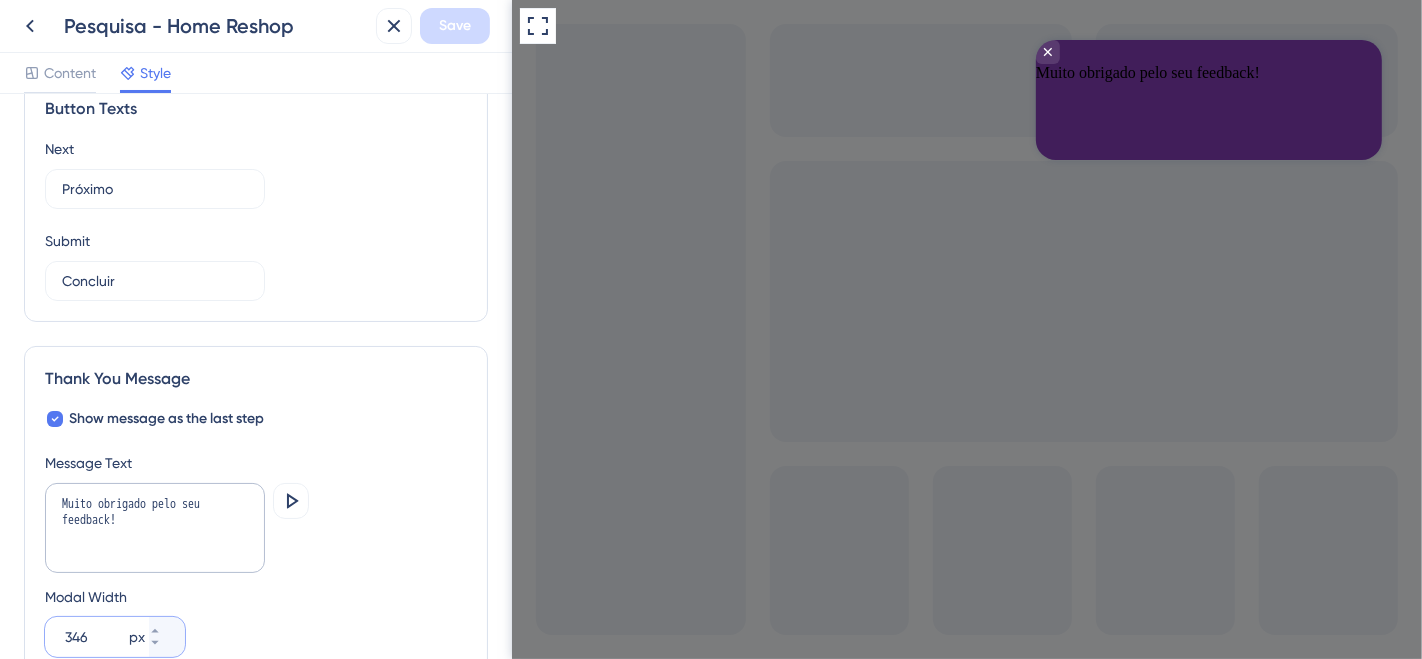 drag, startPoint x: 105, startPoint y: 627, endPoint x: 34, endPoint y: 631, distance: 71.11259 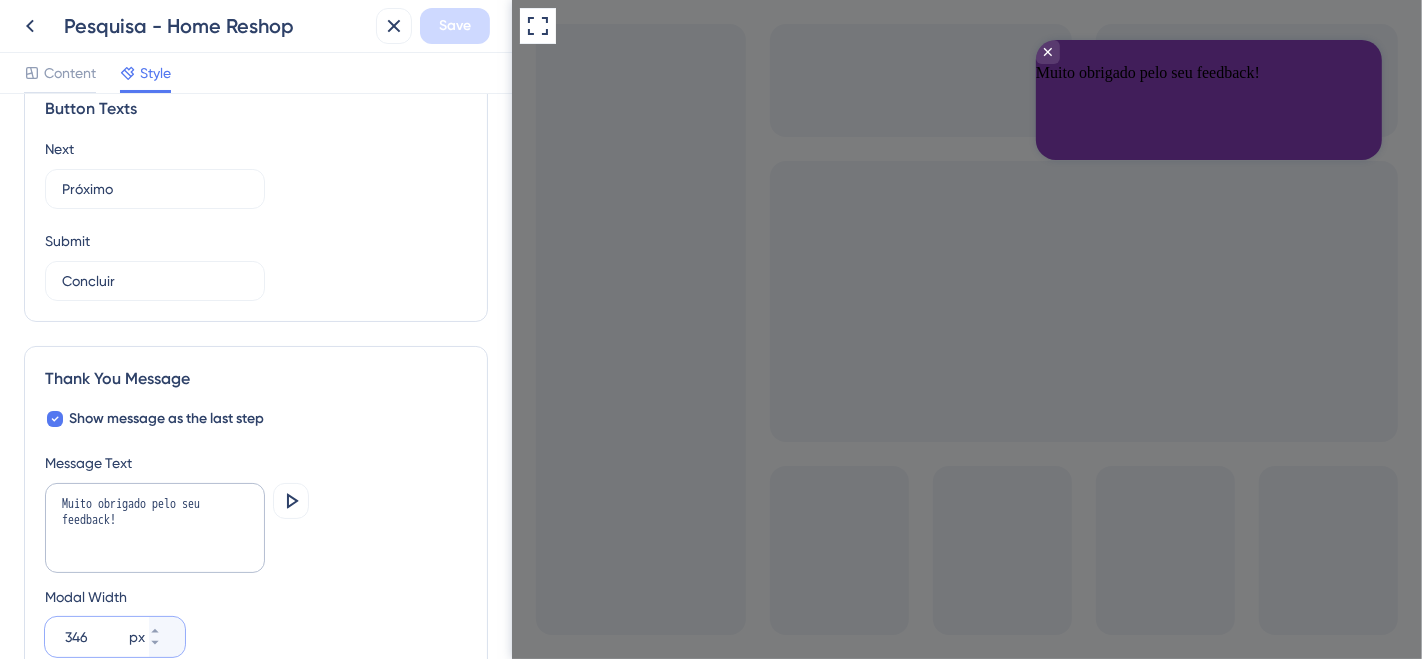 click on "Thank You Message Show message as the last step Message Text Muito obrigado pelo seu feedback! Preview Modal Width 346 px" at bounding box center (256, 512) 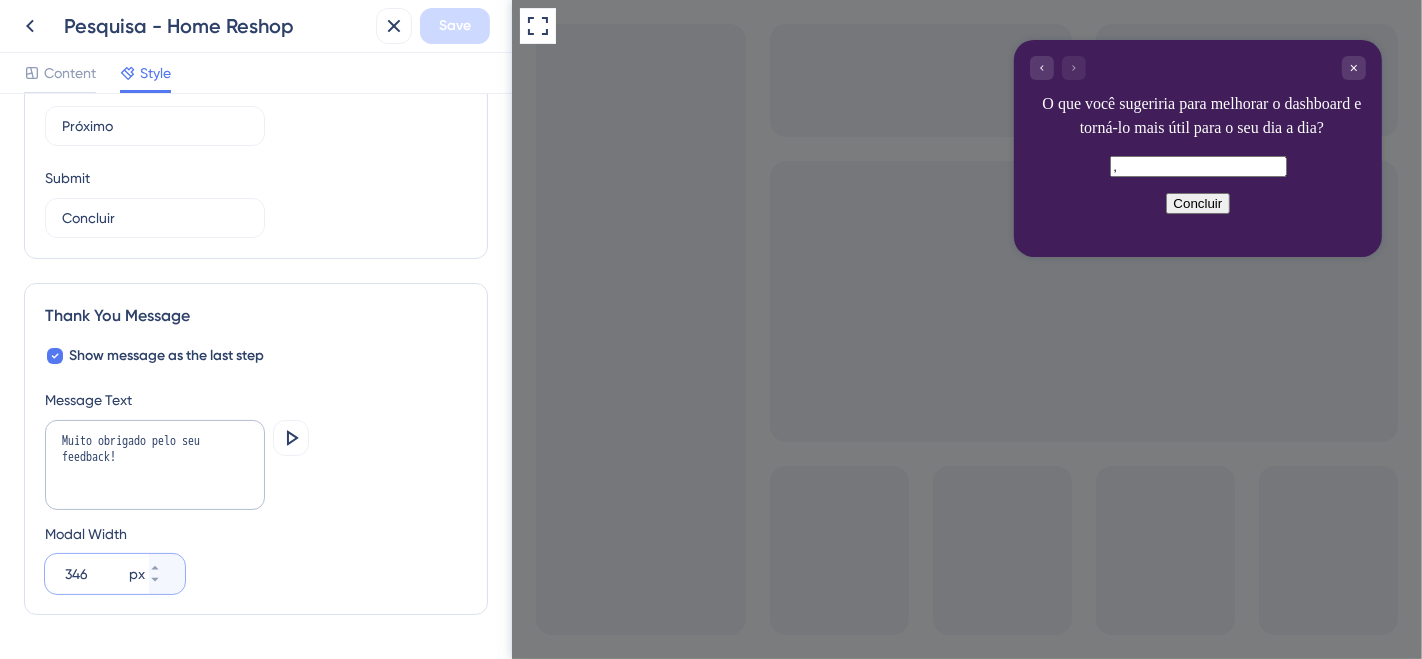 scroll, scrollTop: 1426, scrollLeft: 0, axis: vertical 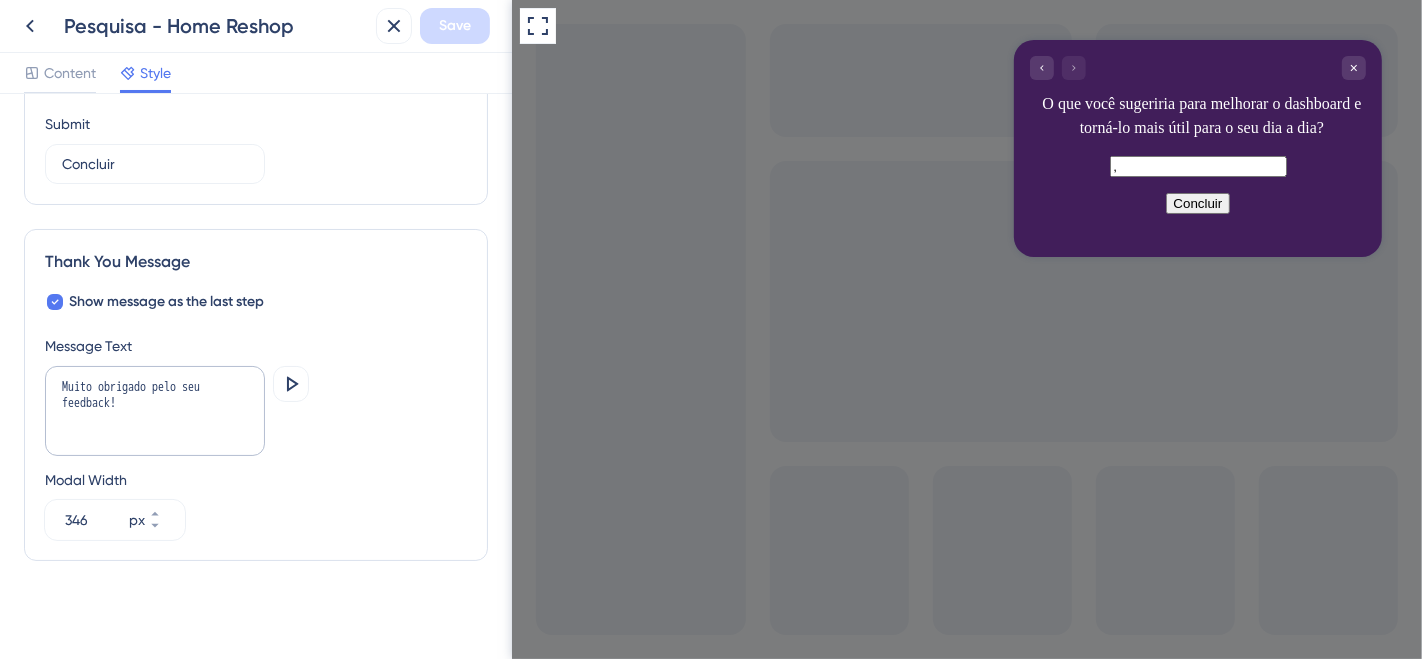 click on "Muito obrigado pelo seu feedback! Preview" at bounding box center (256, 413) 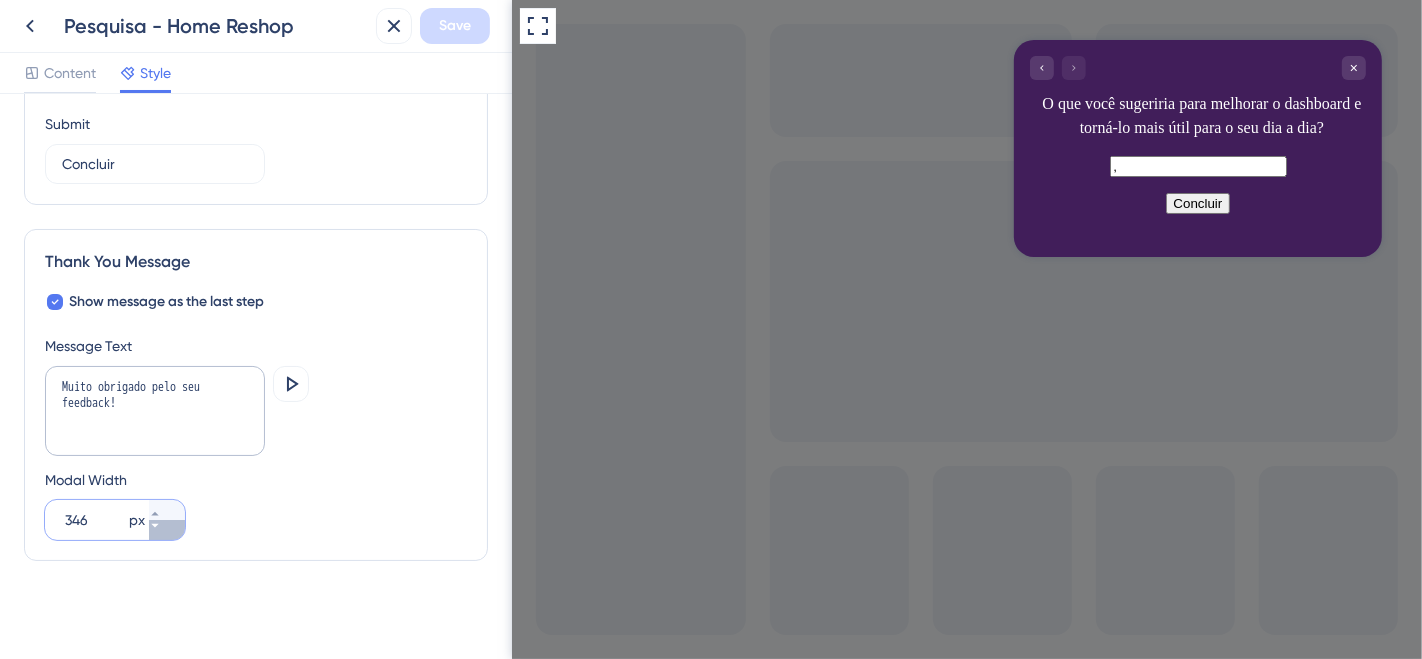 click 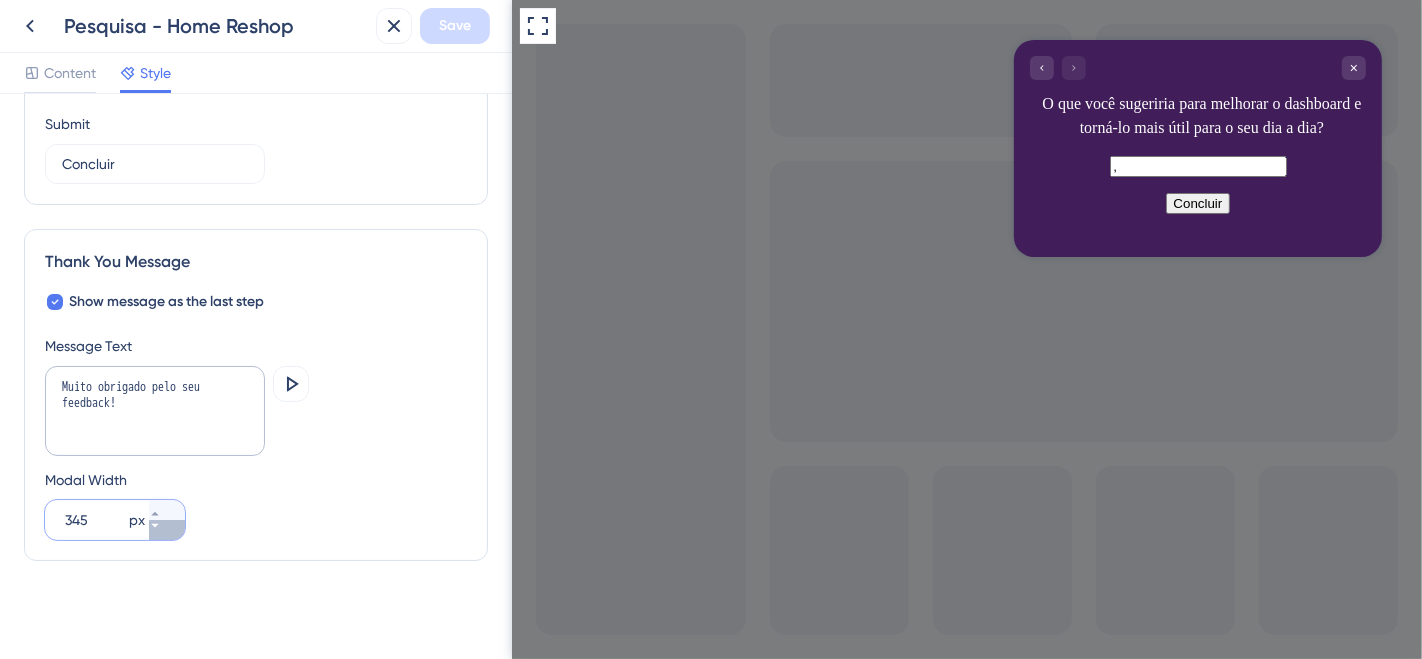 click 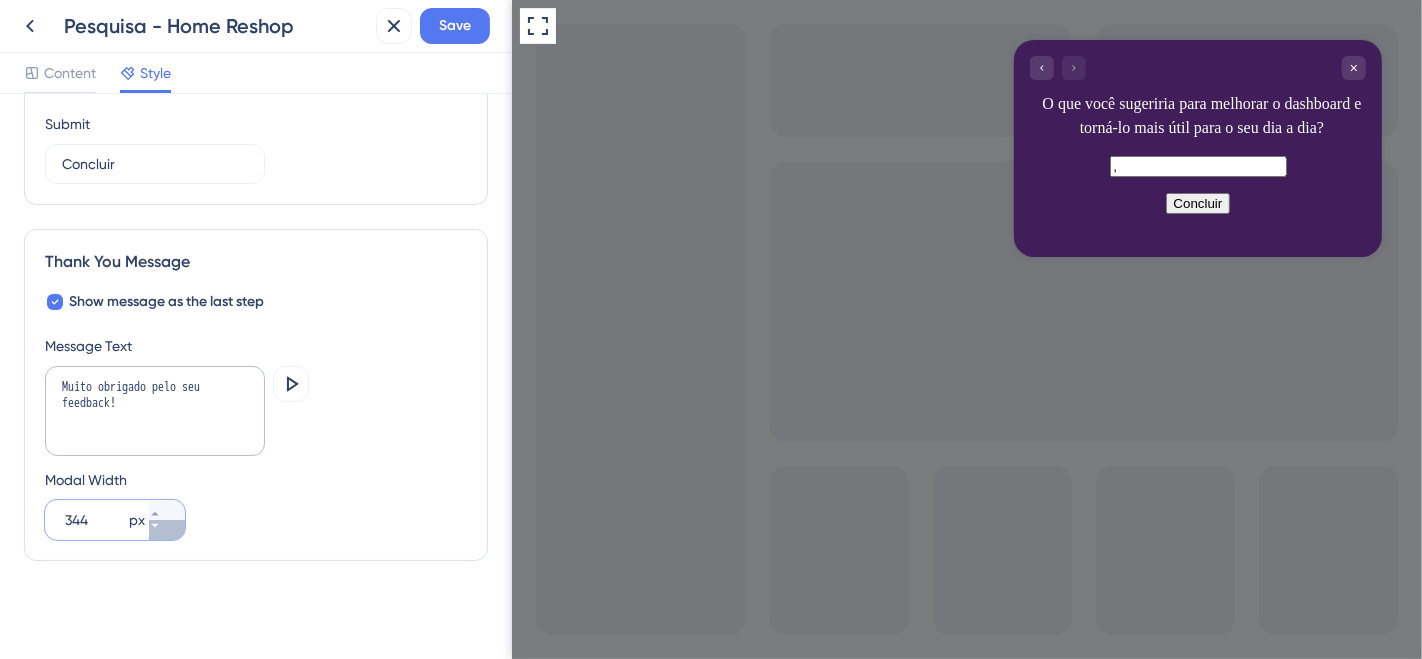 click 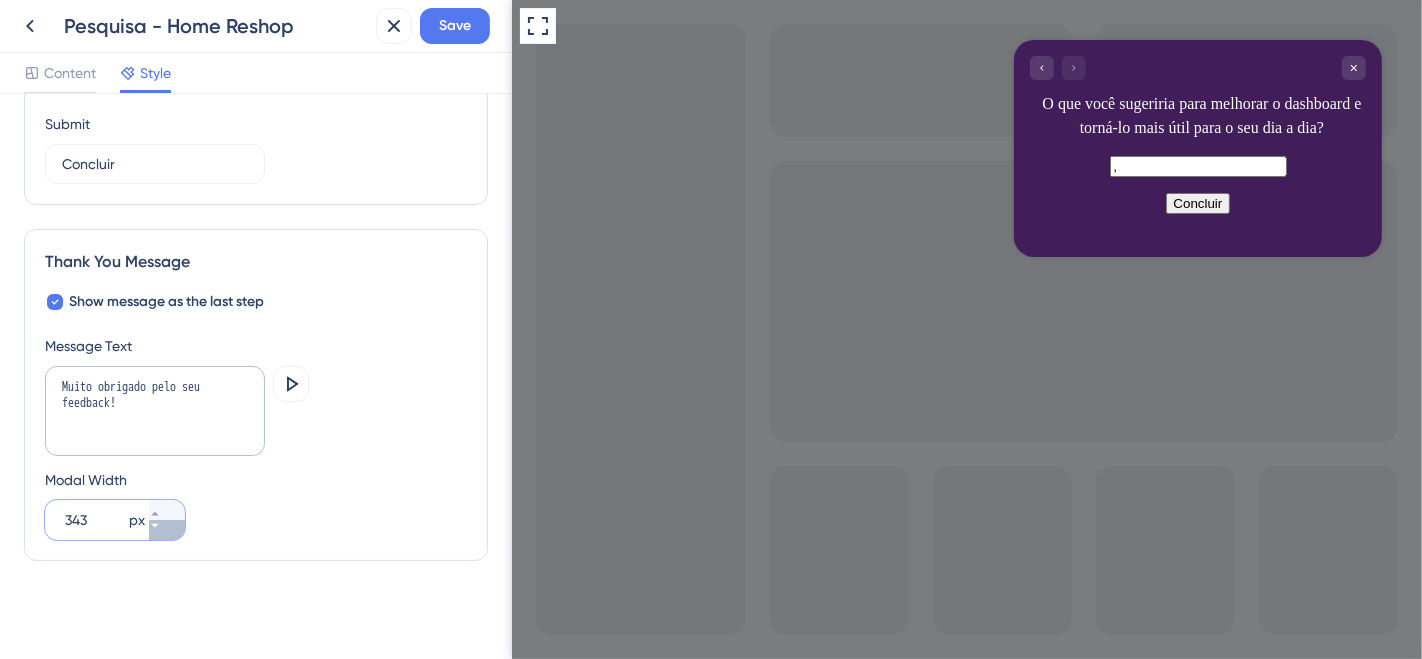 click 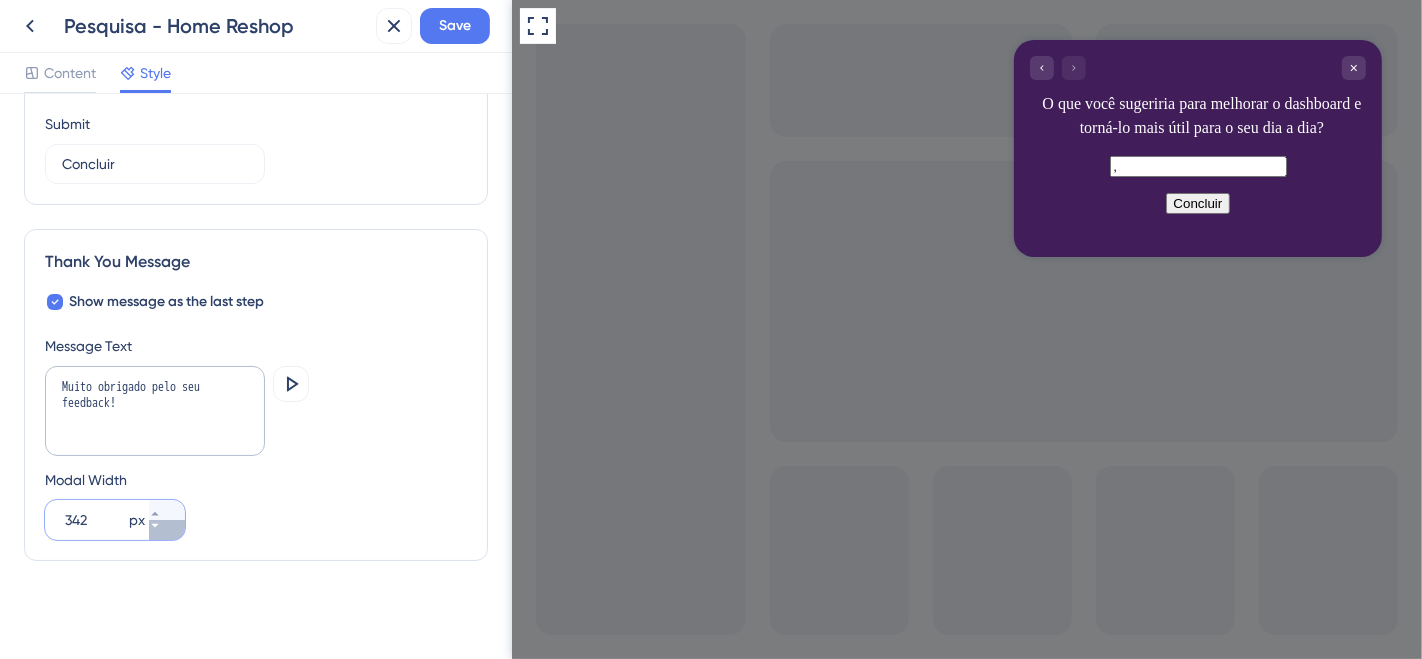 click 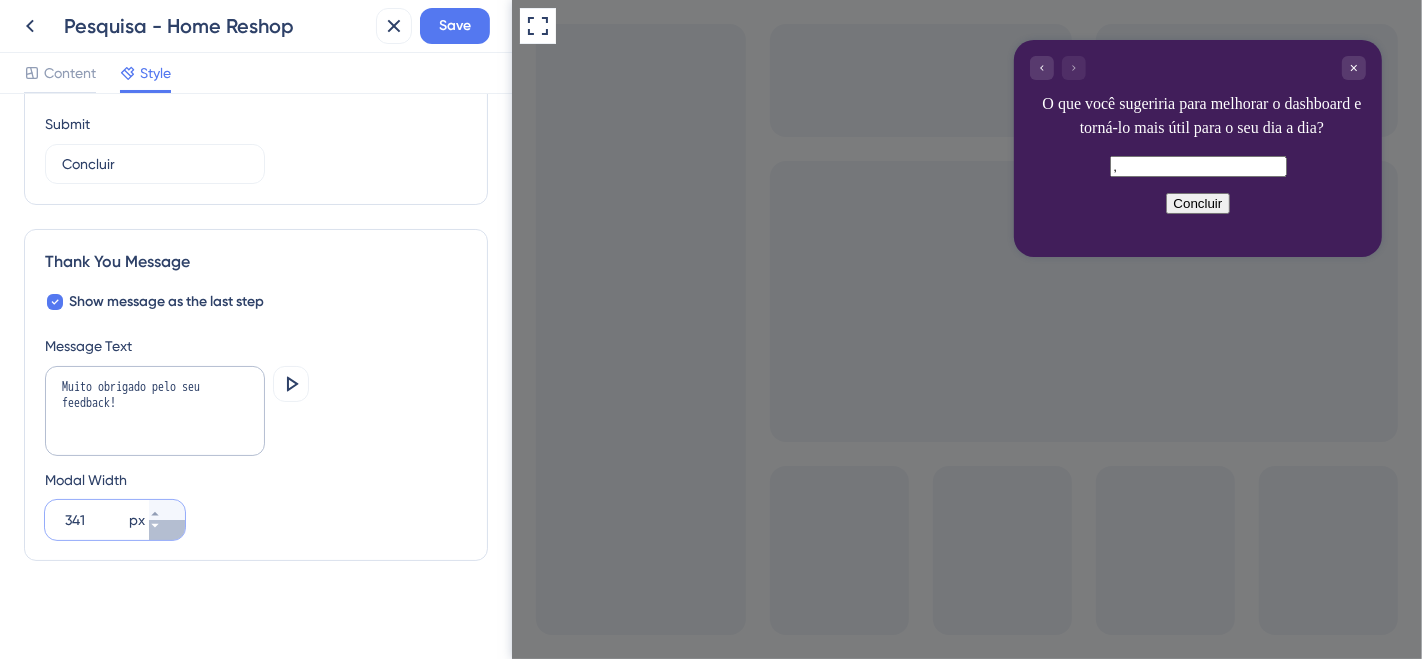 click 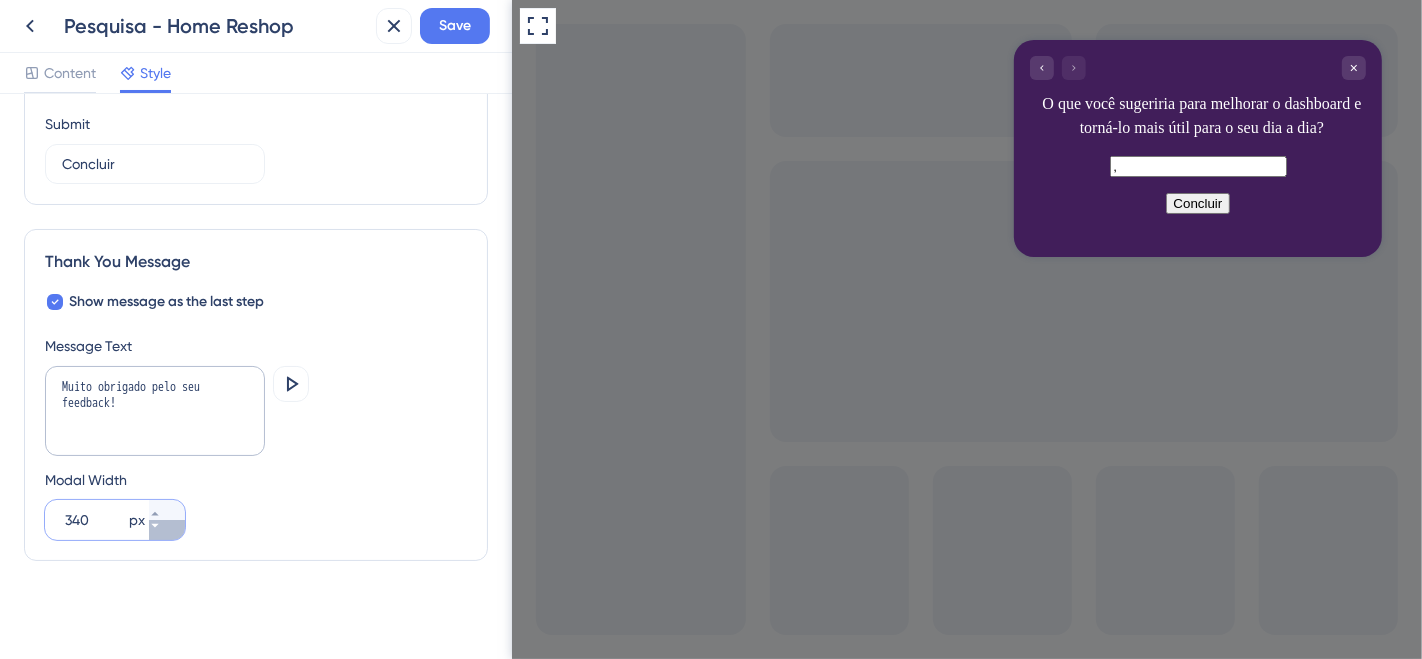 click 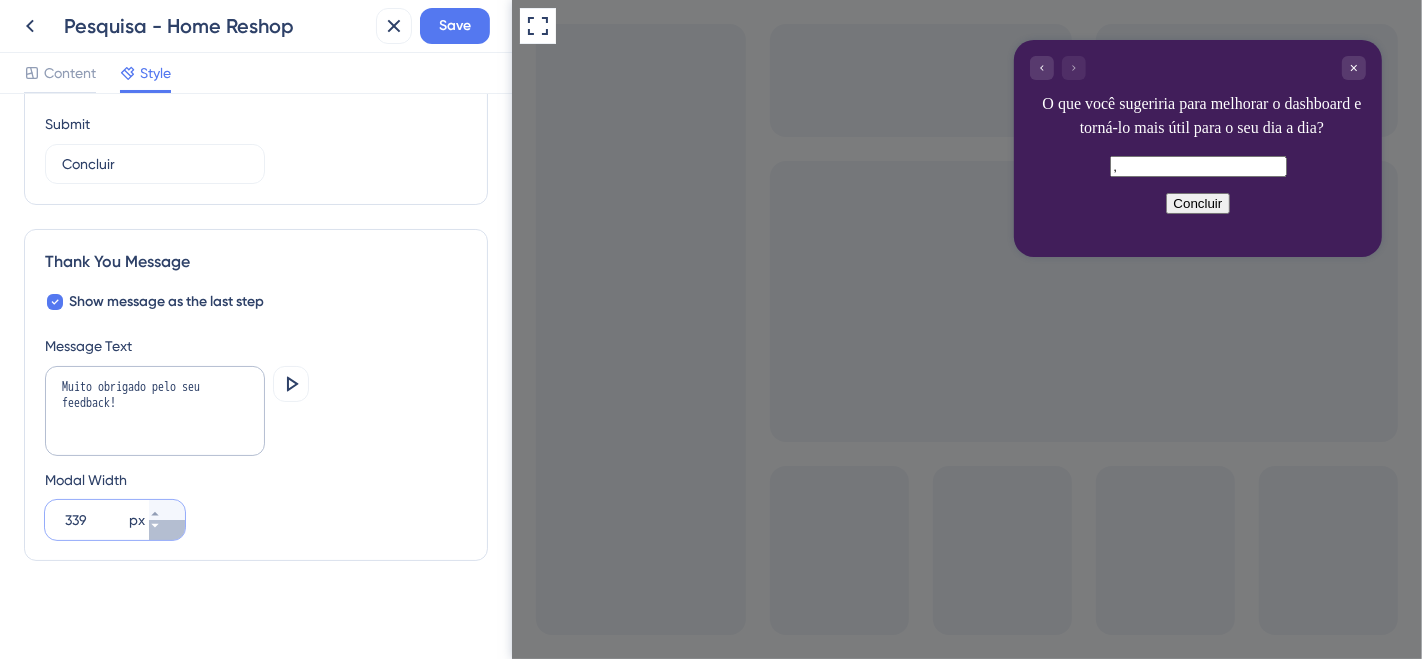 click 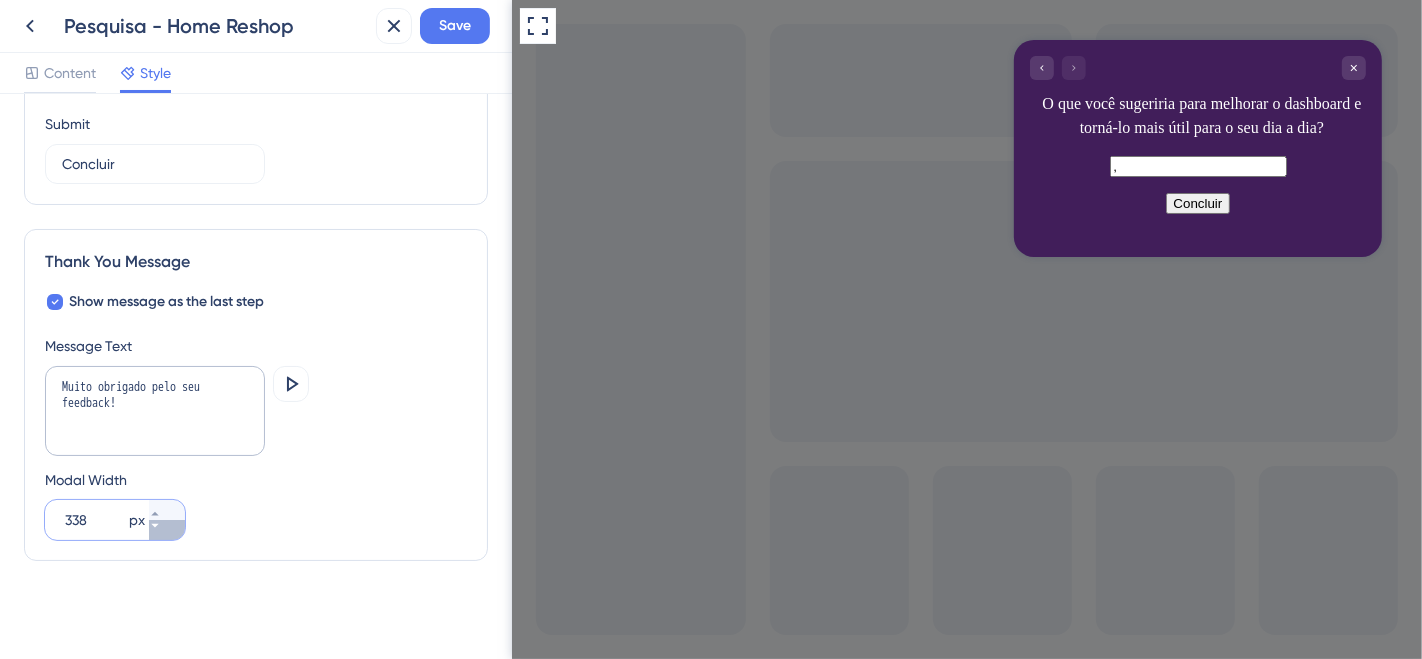 click 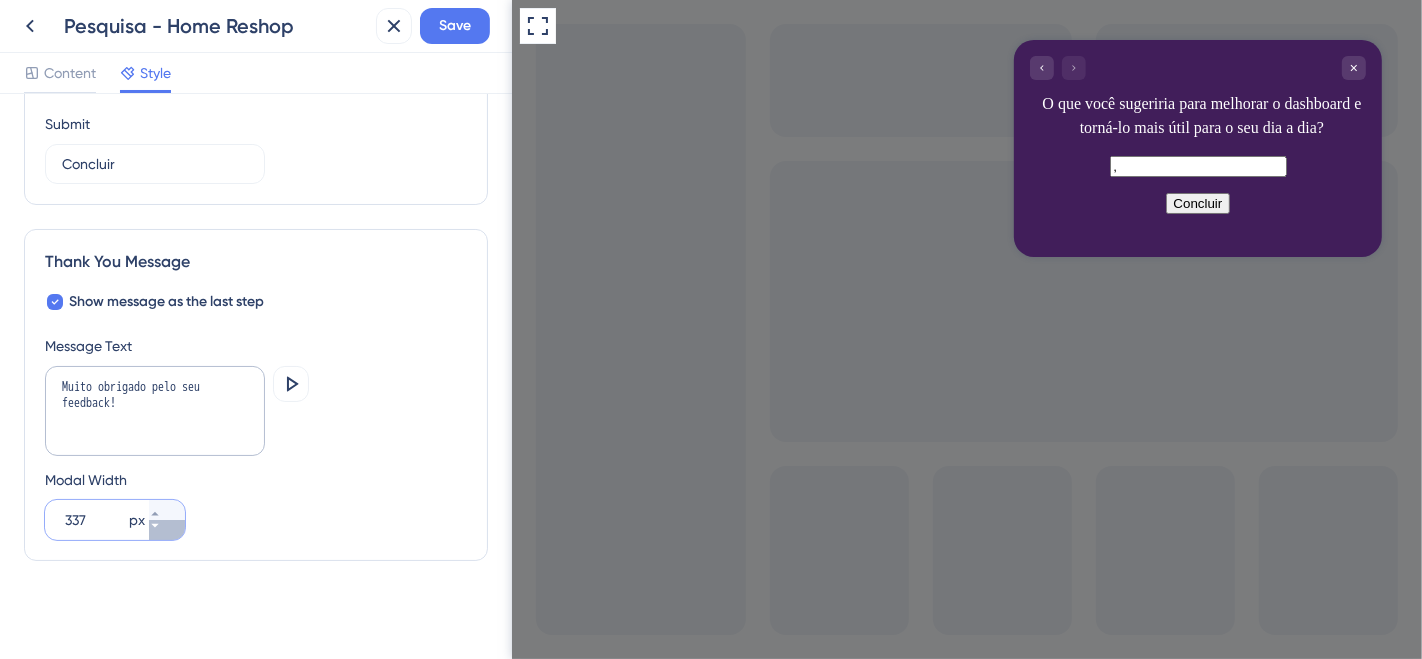 click 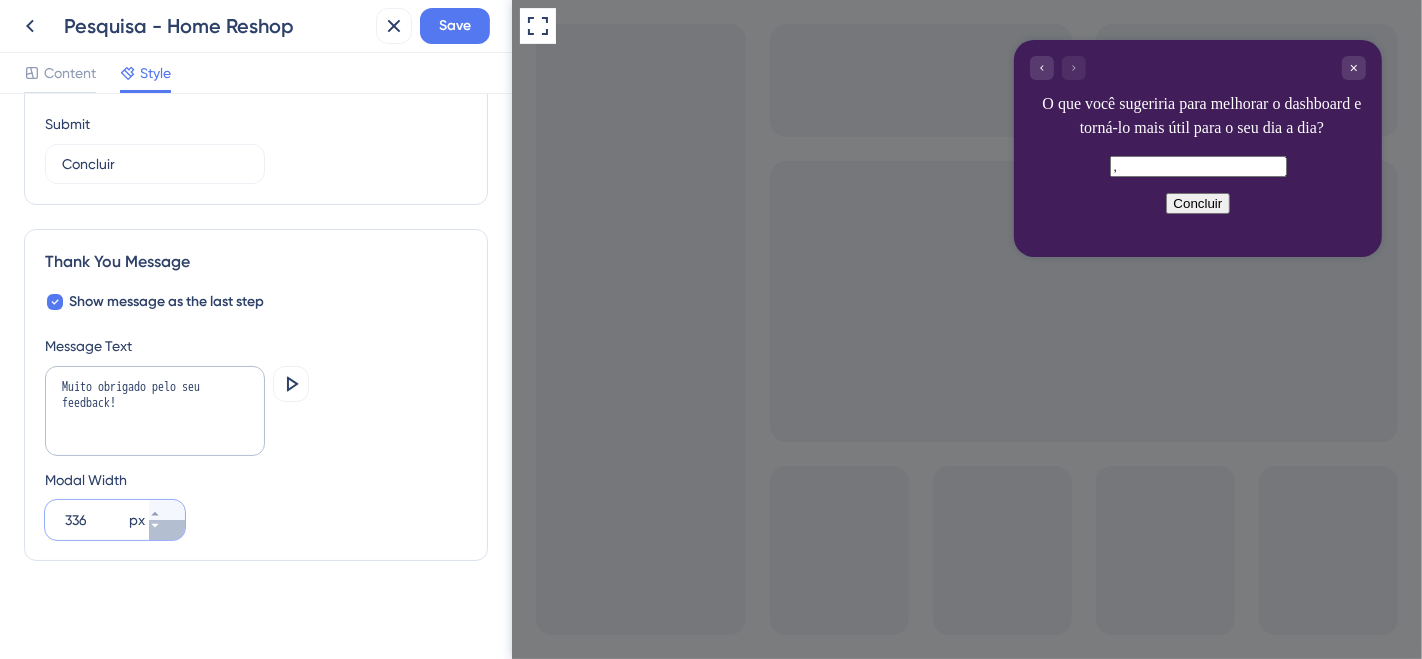 click 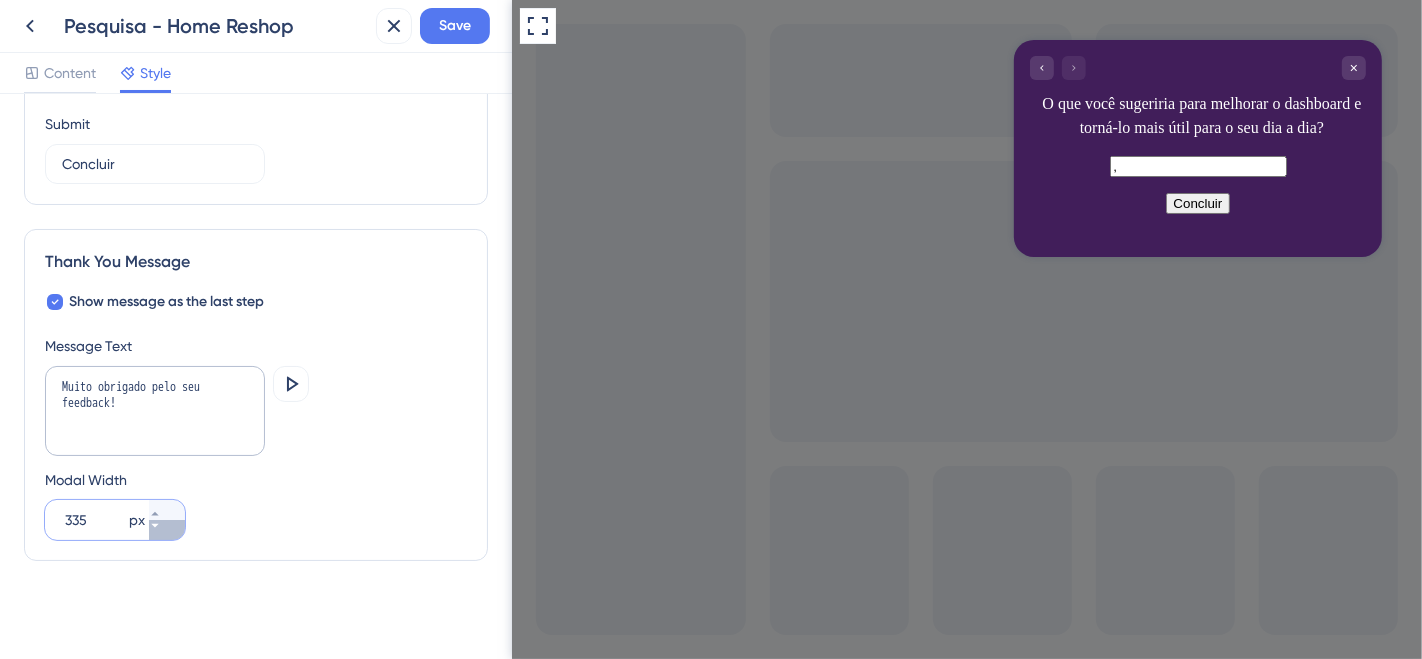 click 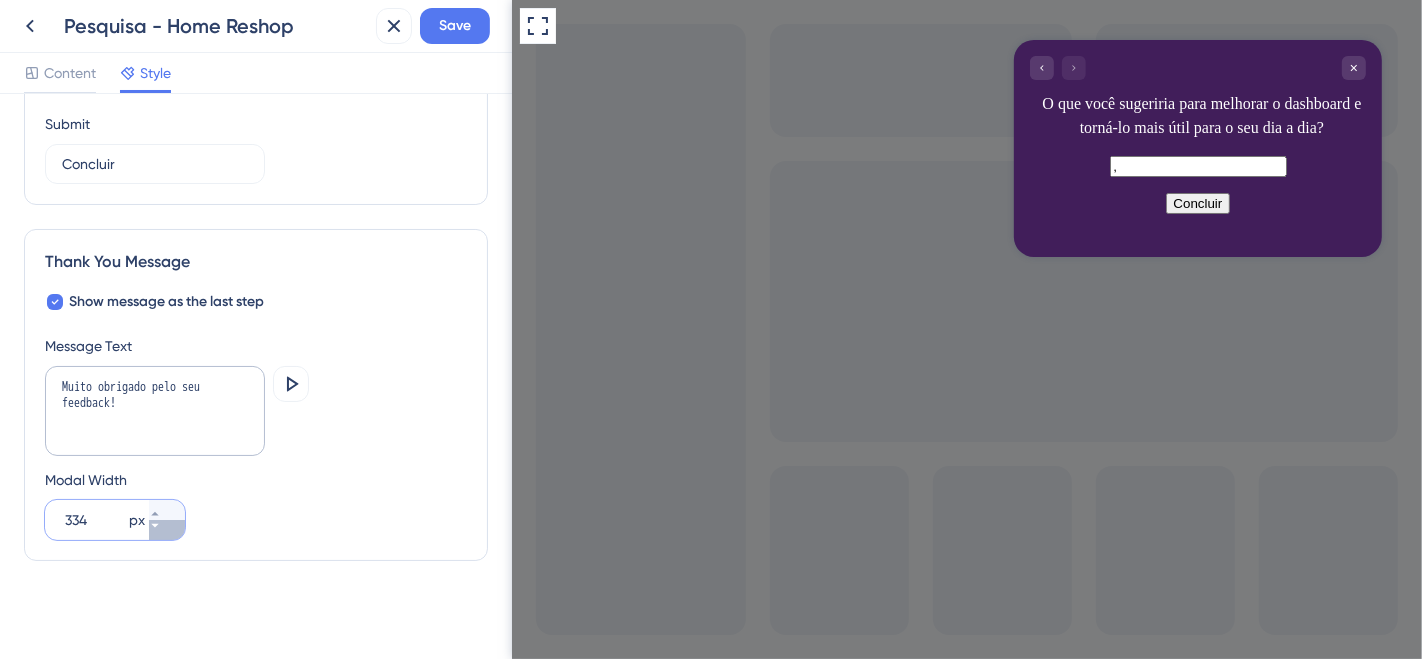 click 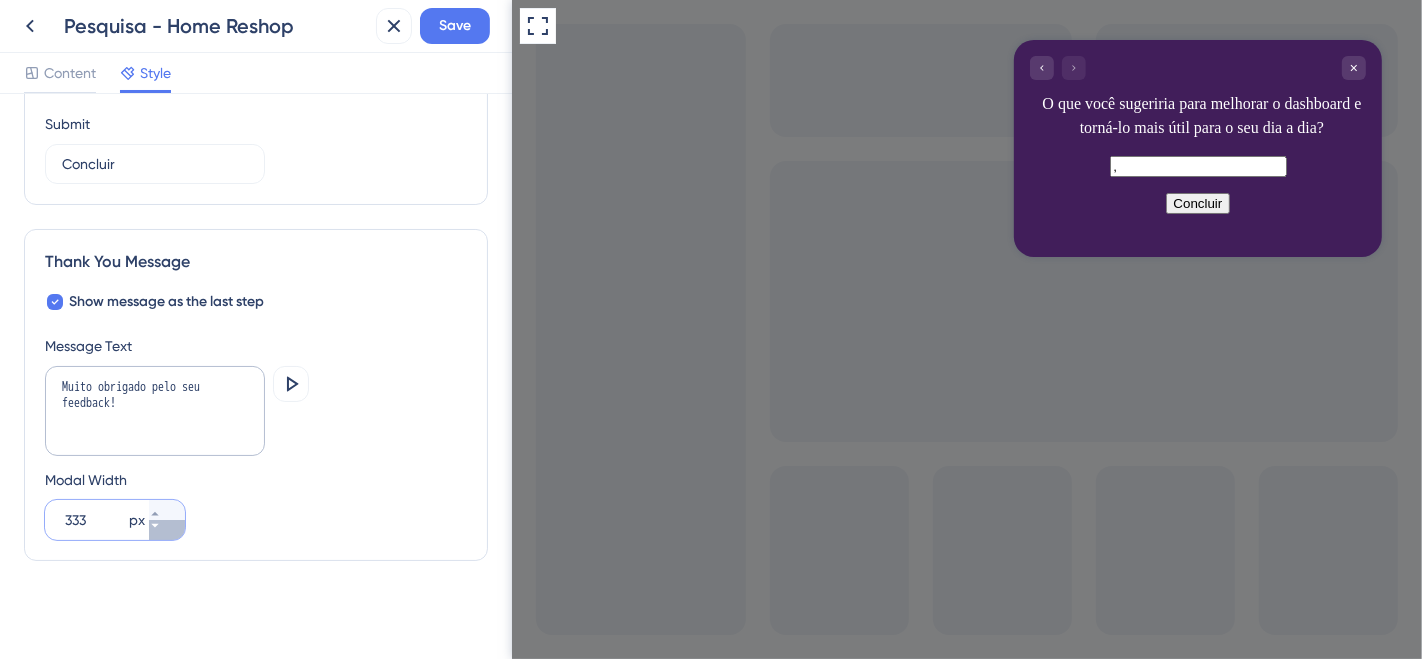 click 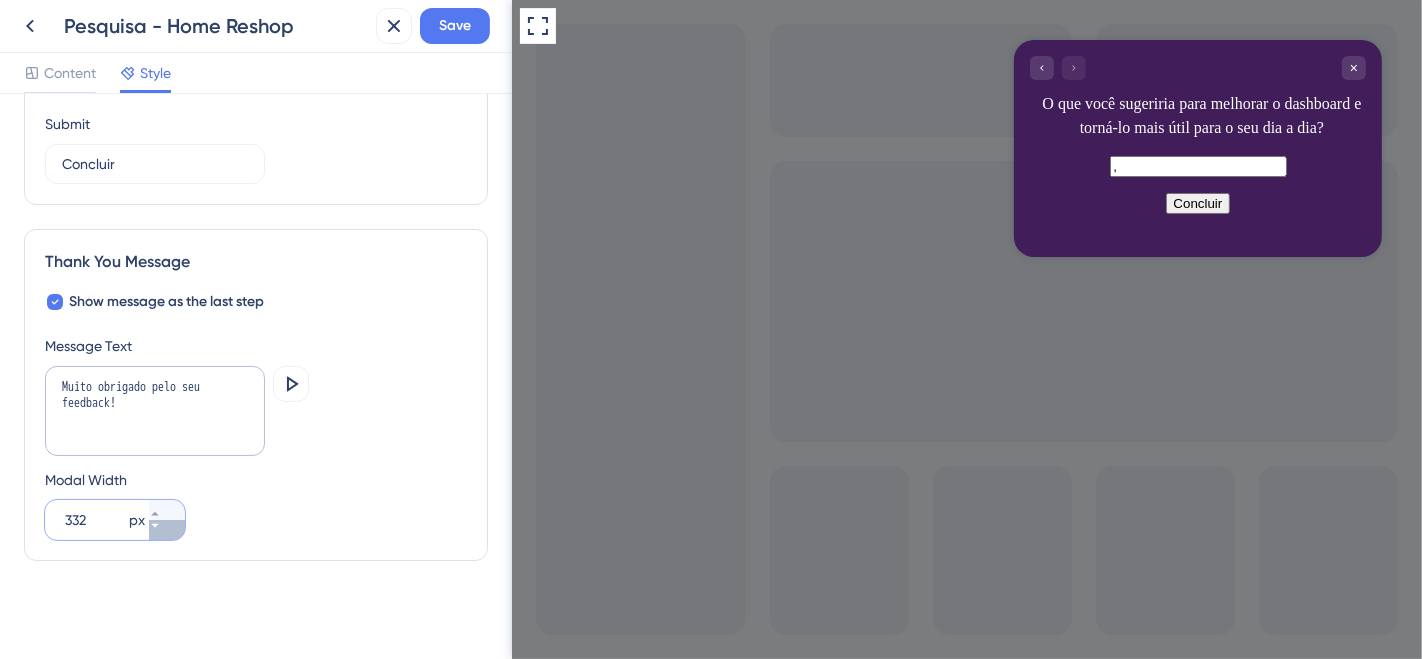 click 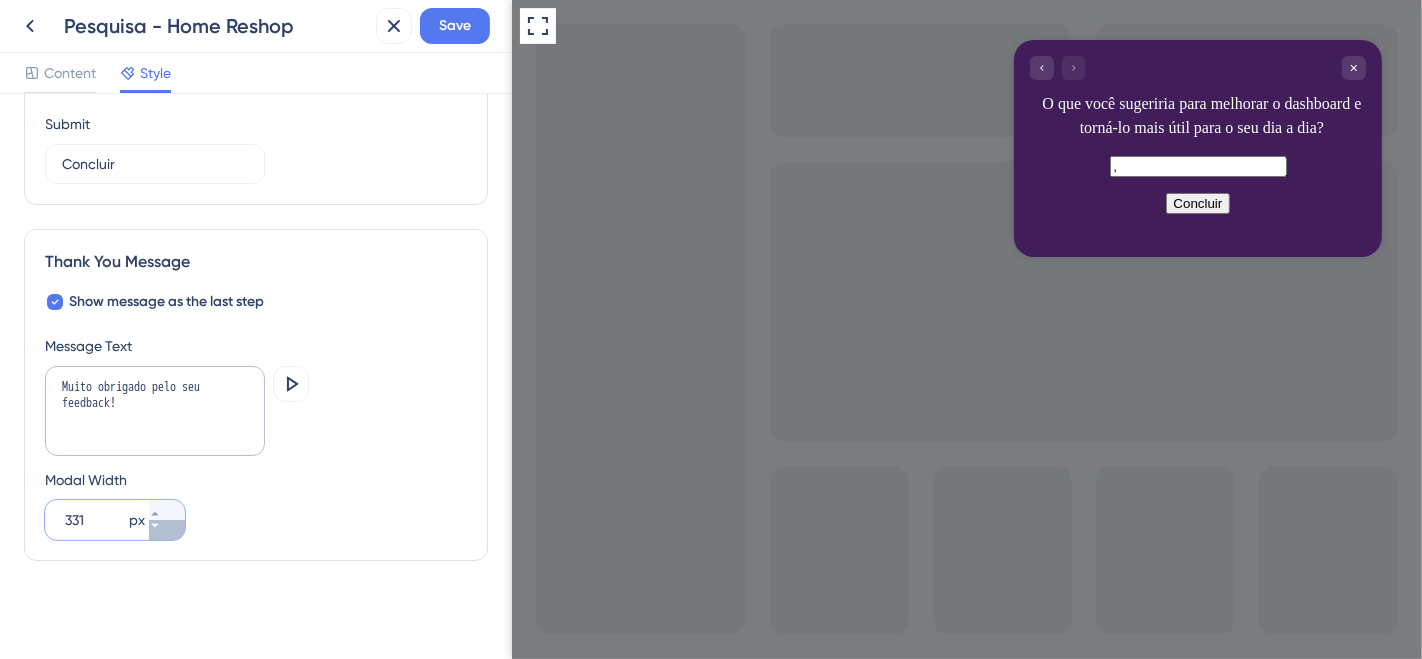click 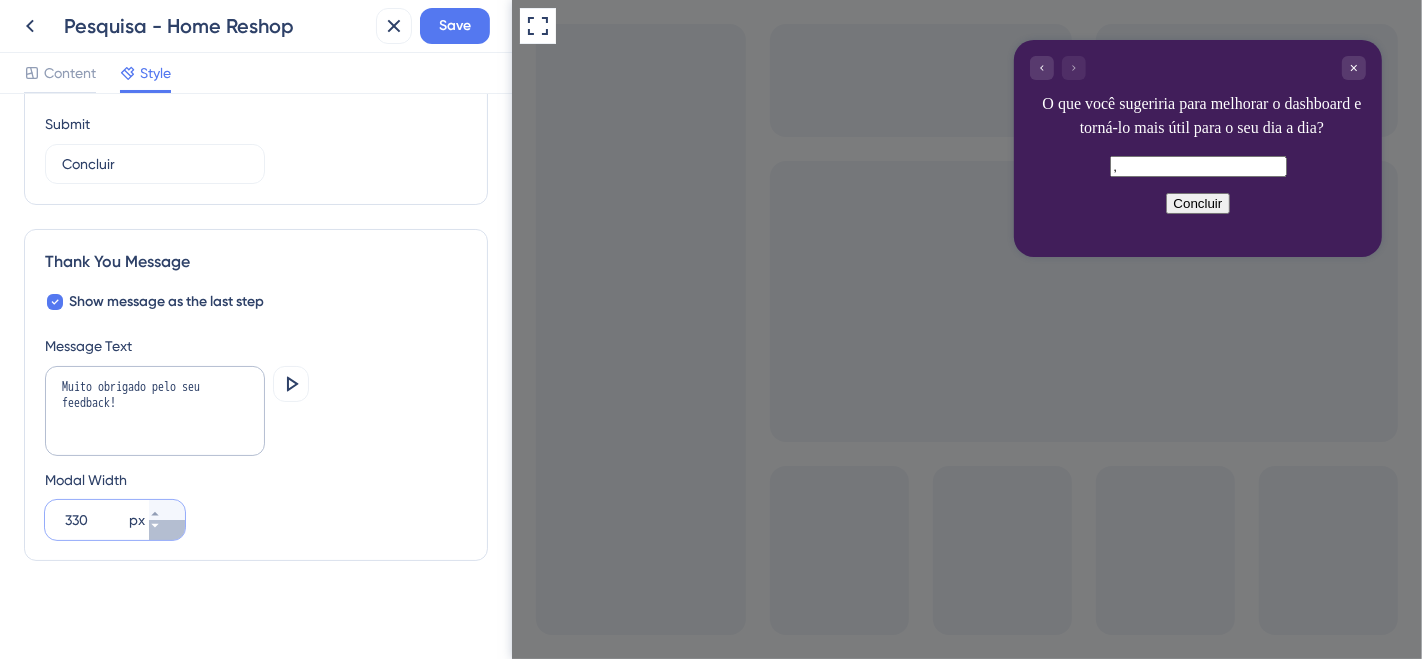 click 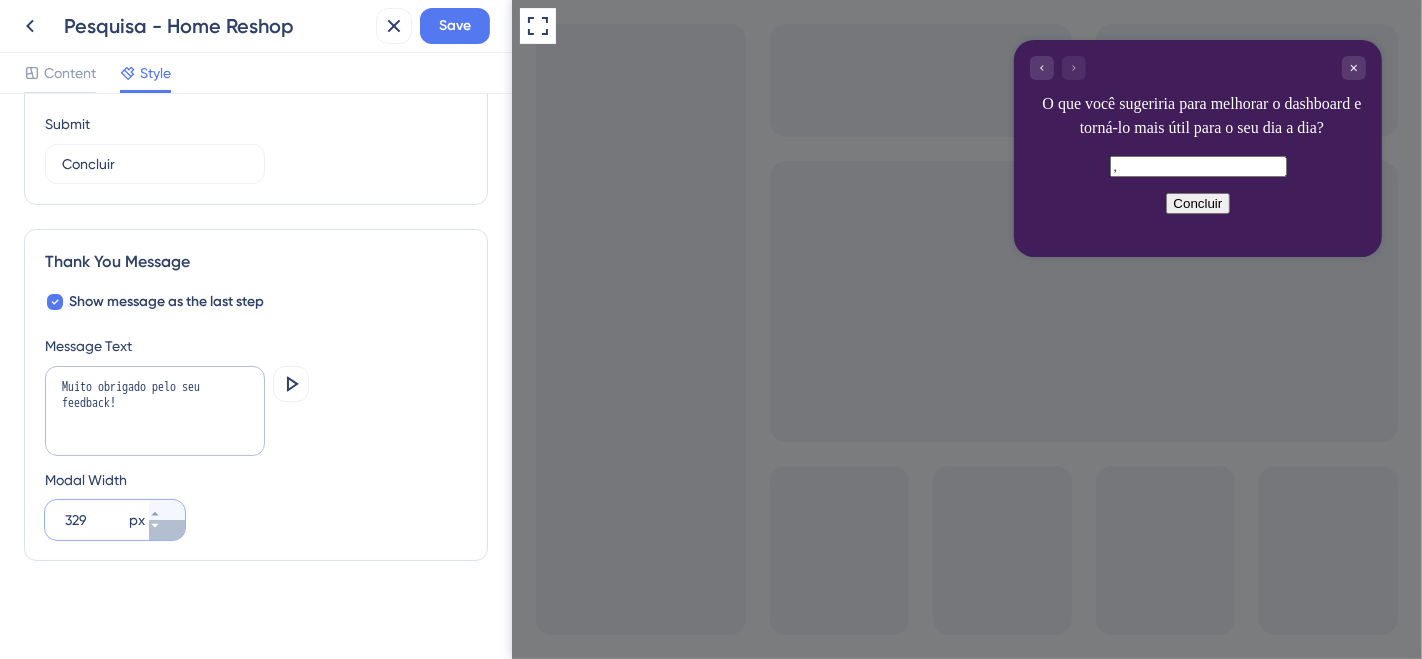 click 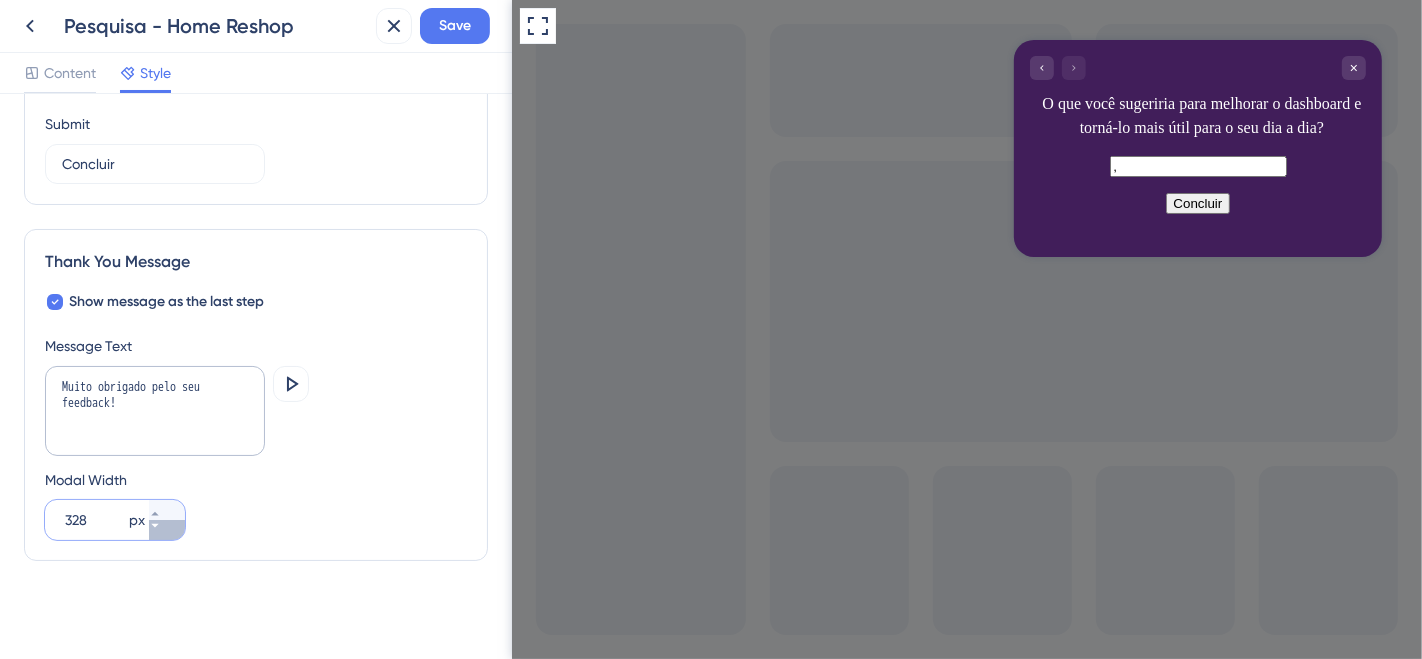 click 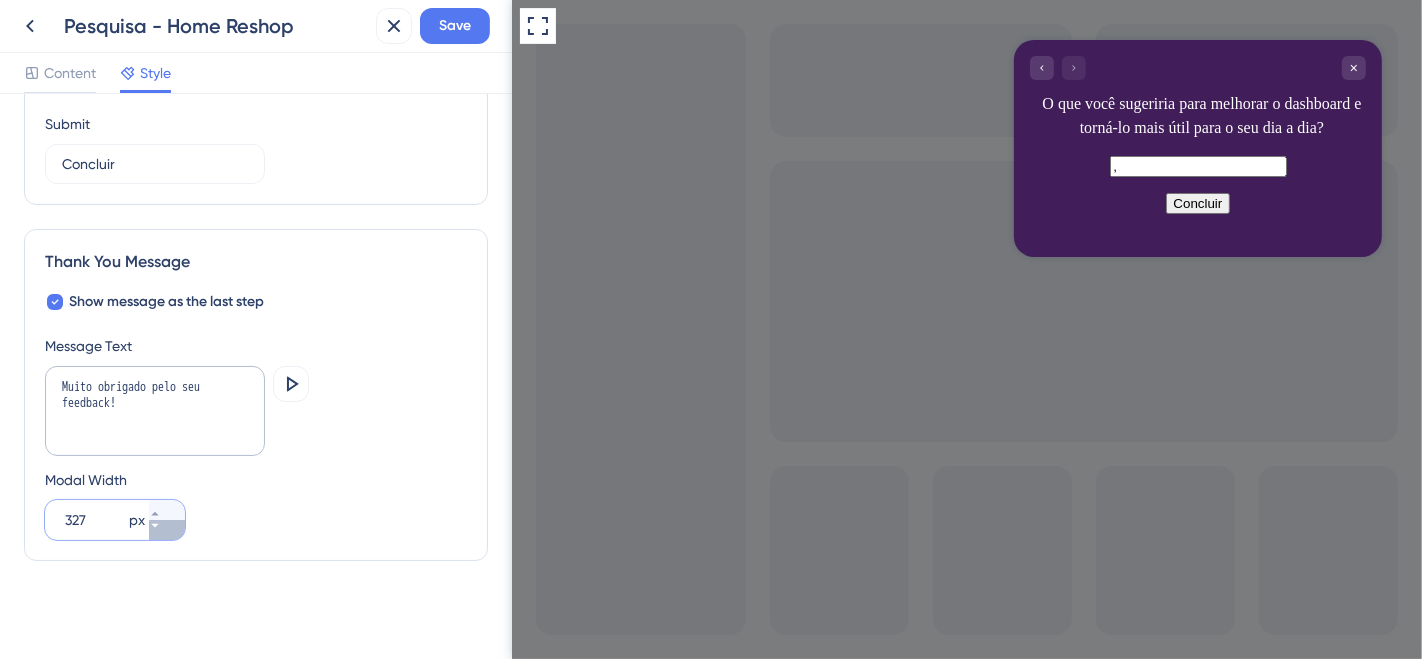 click 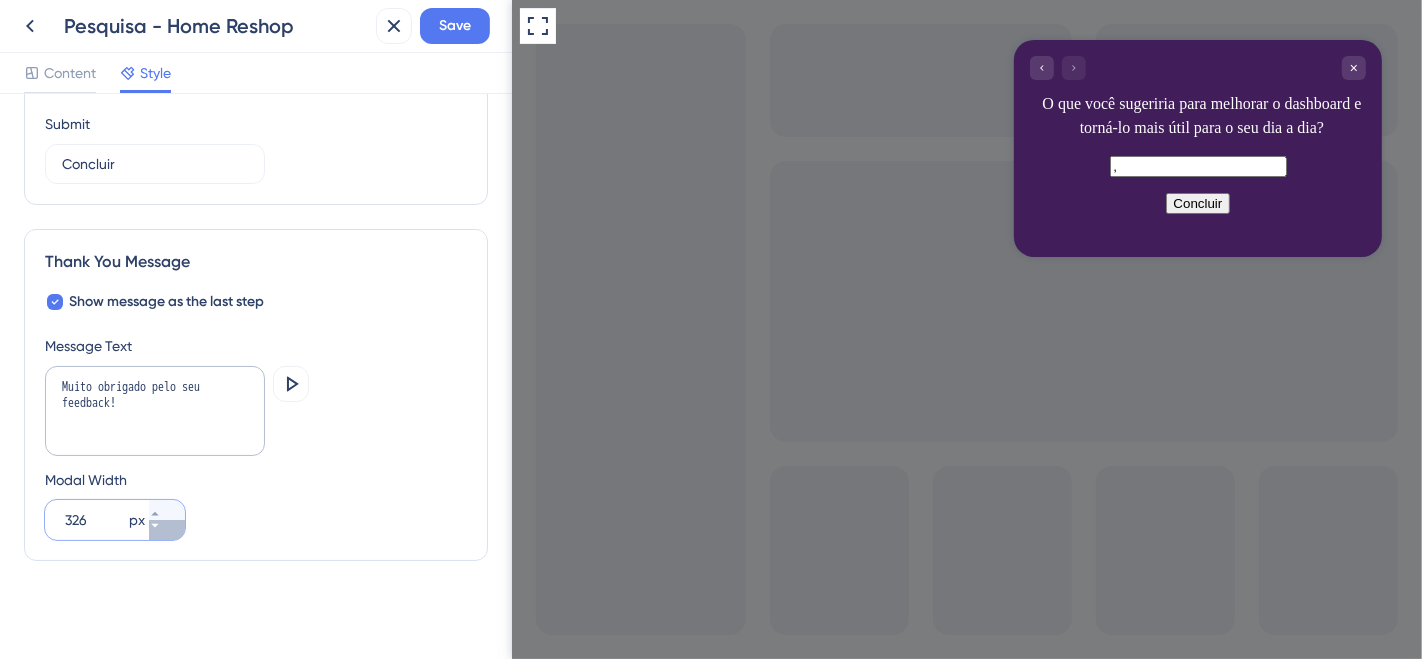 click 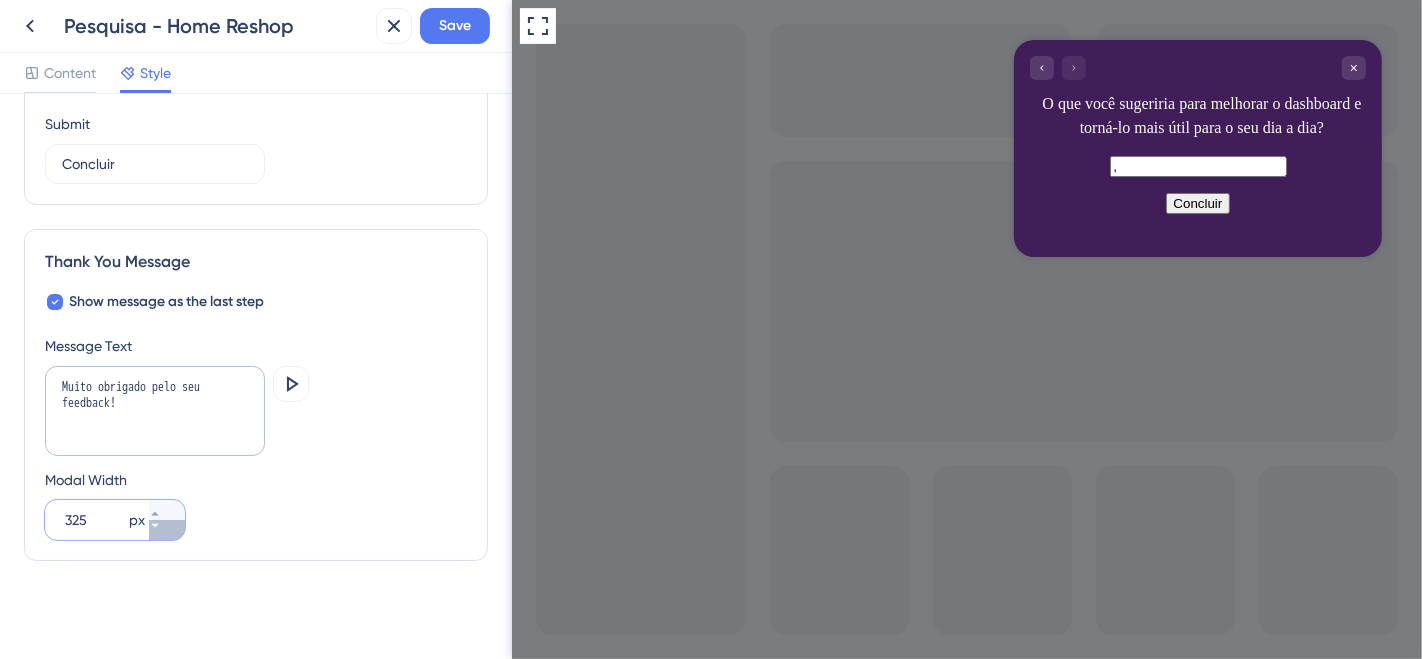 click 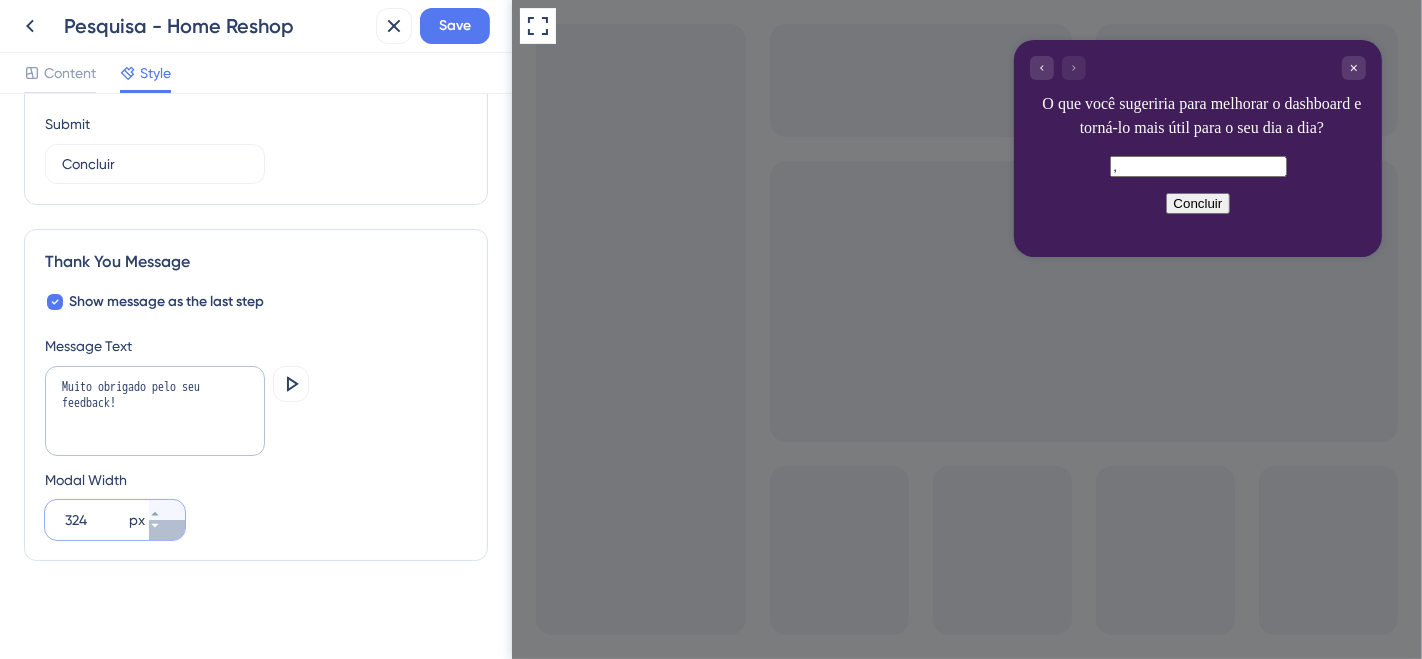 click 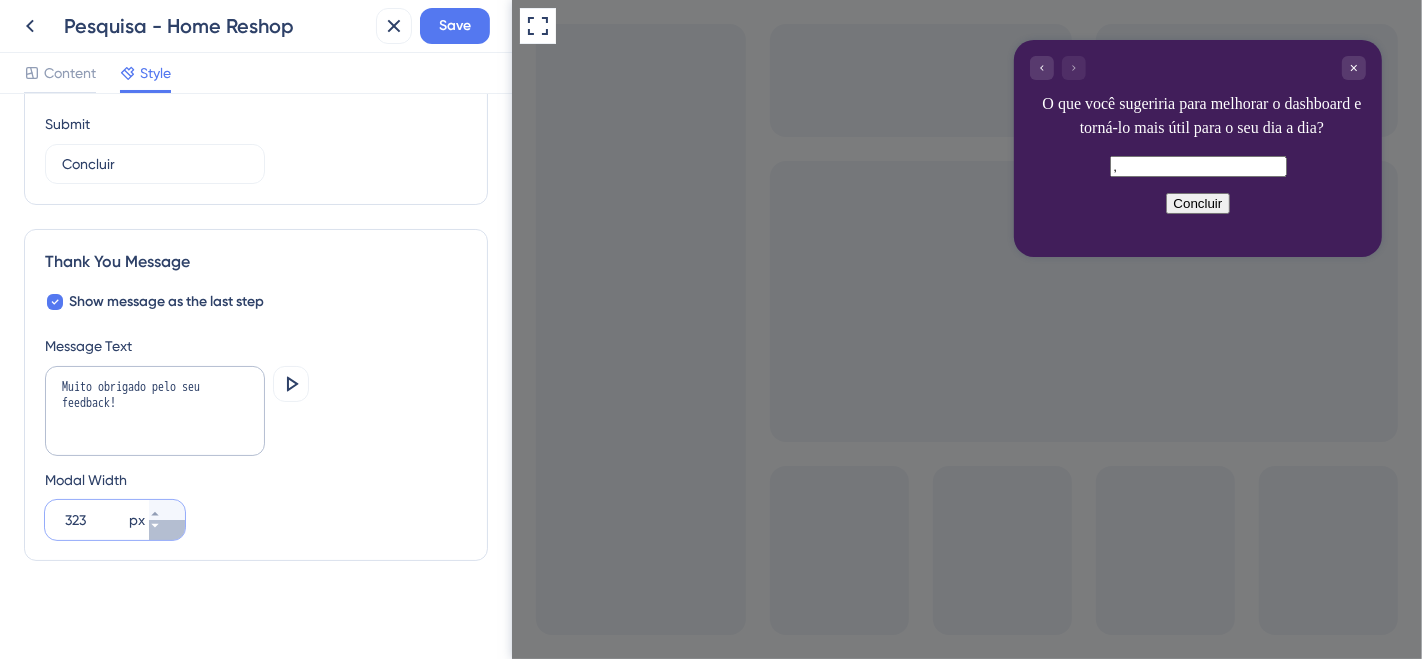 click 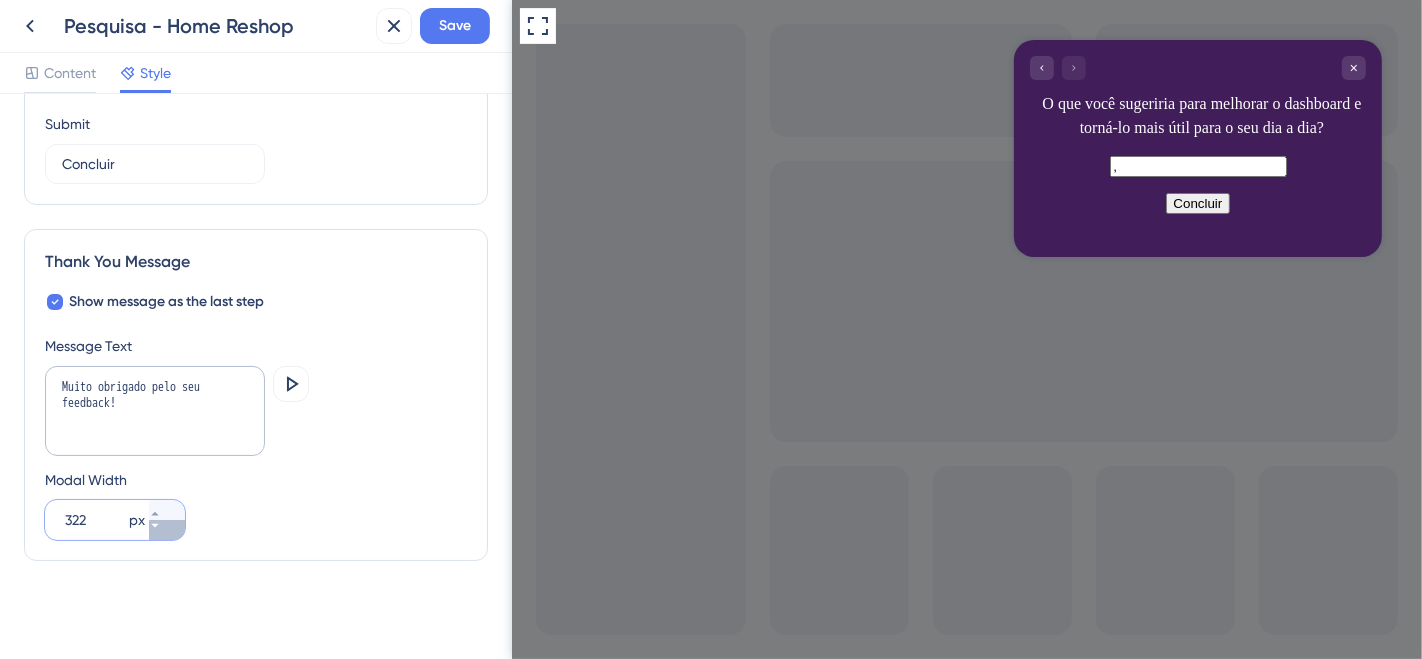 click 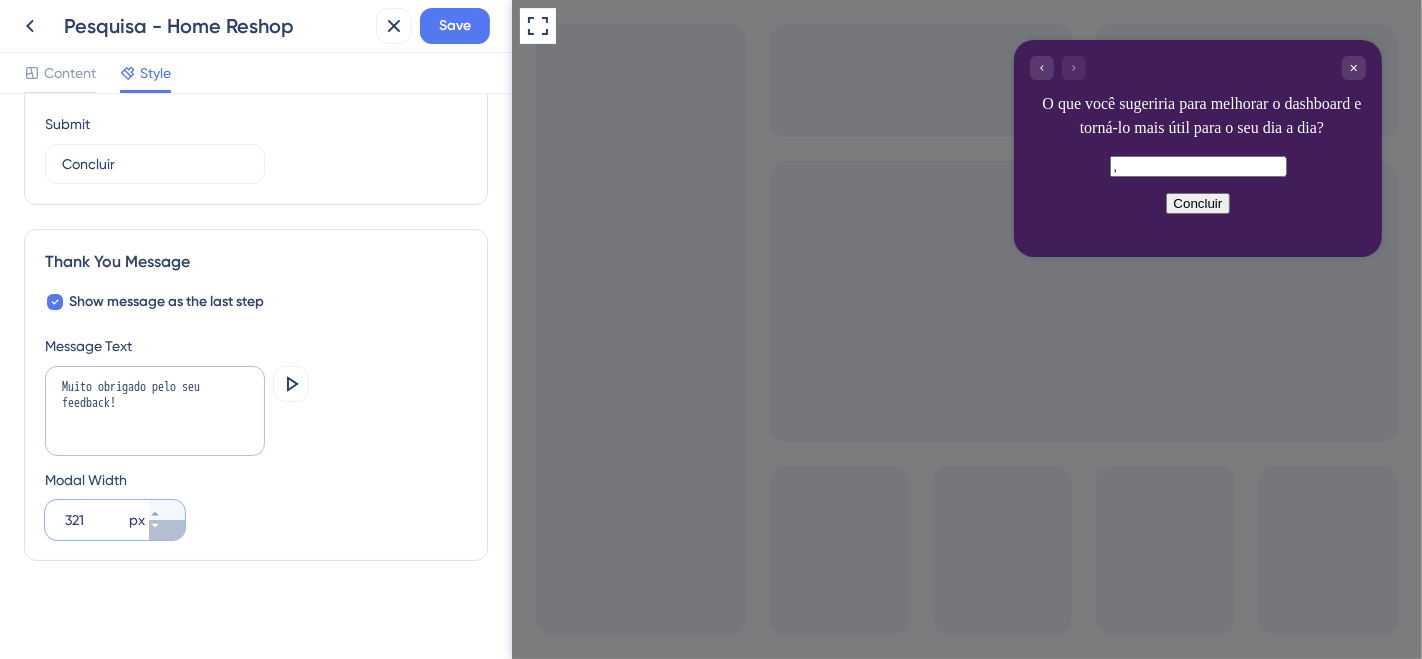 click 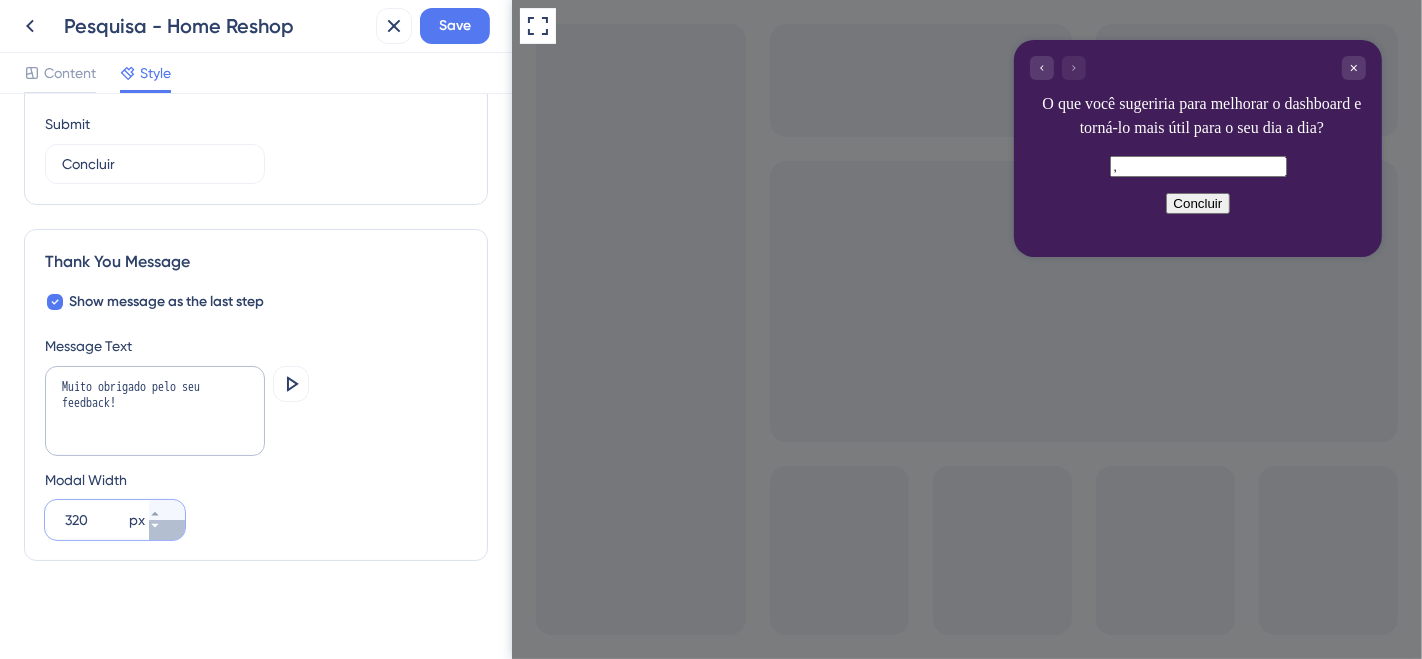 click 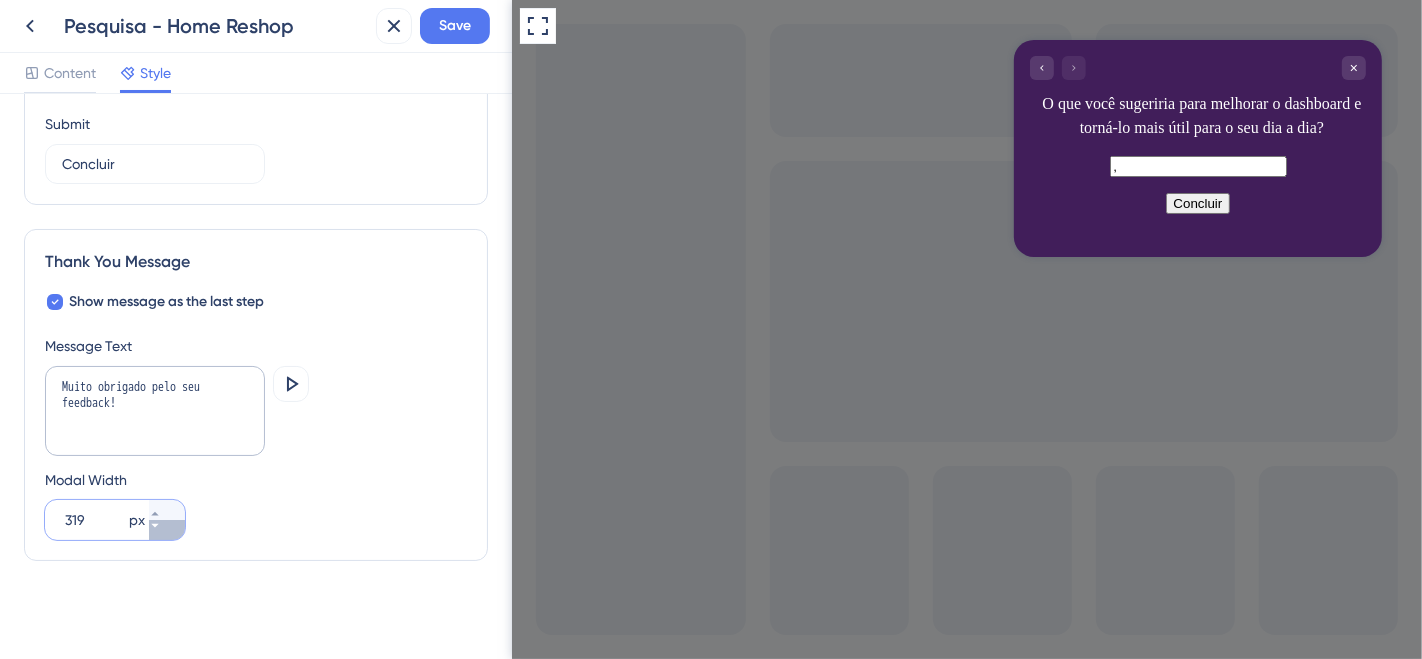click 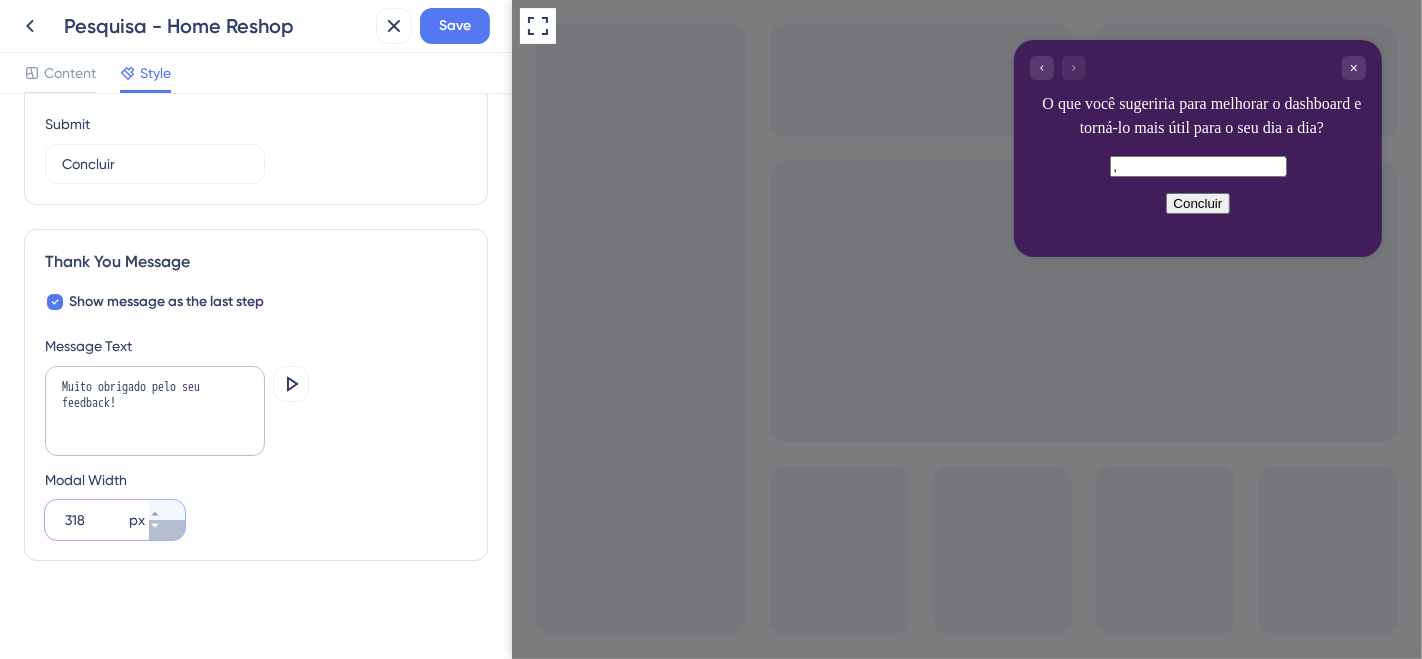click 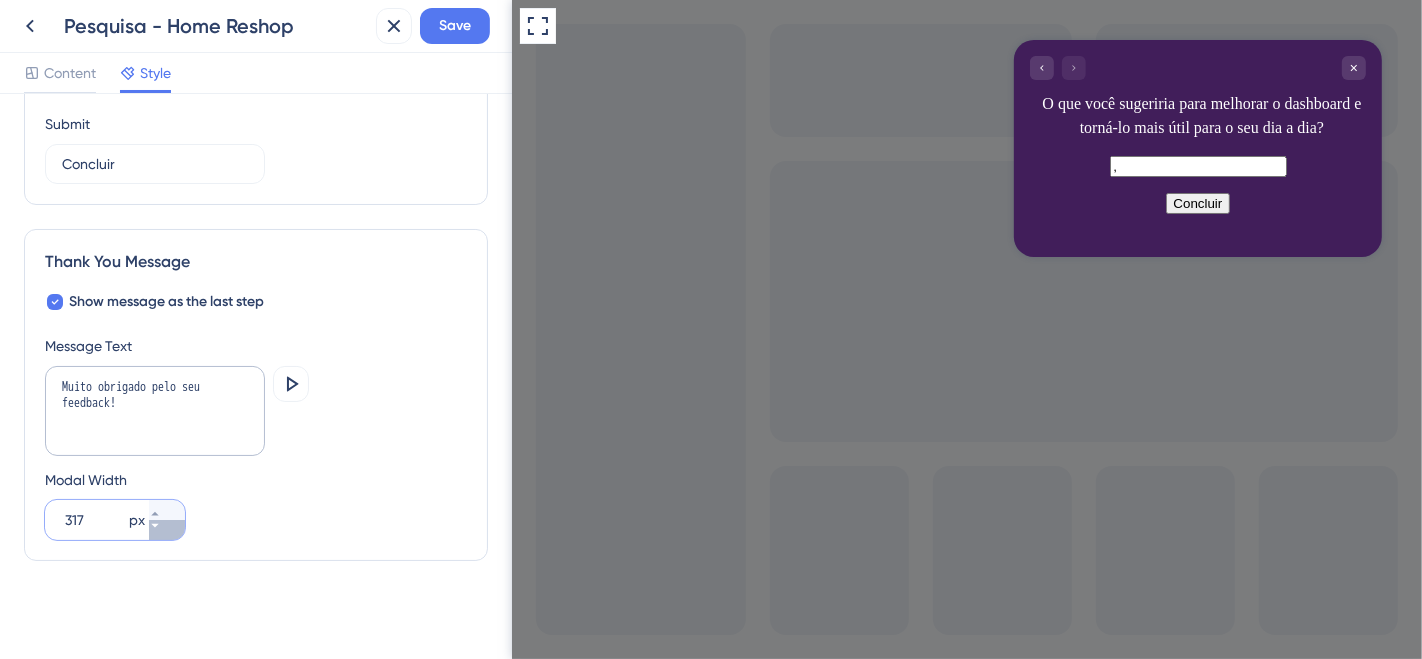click 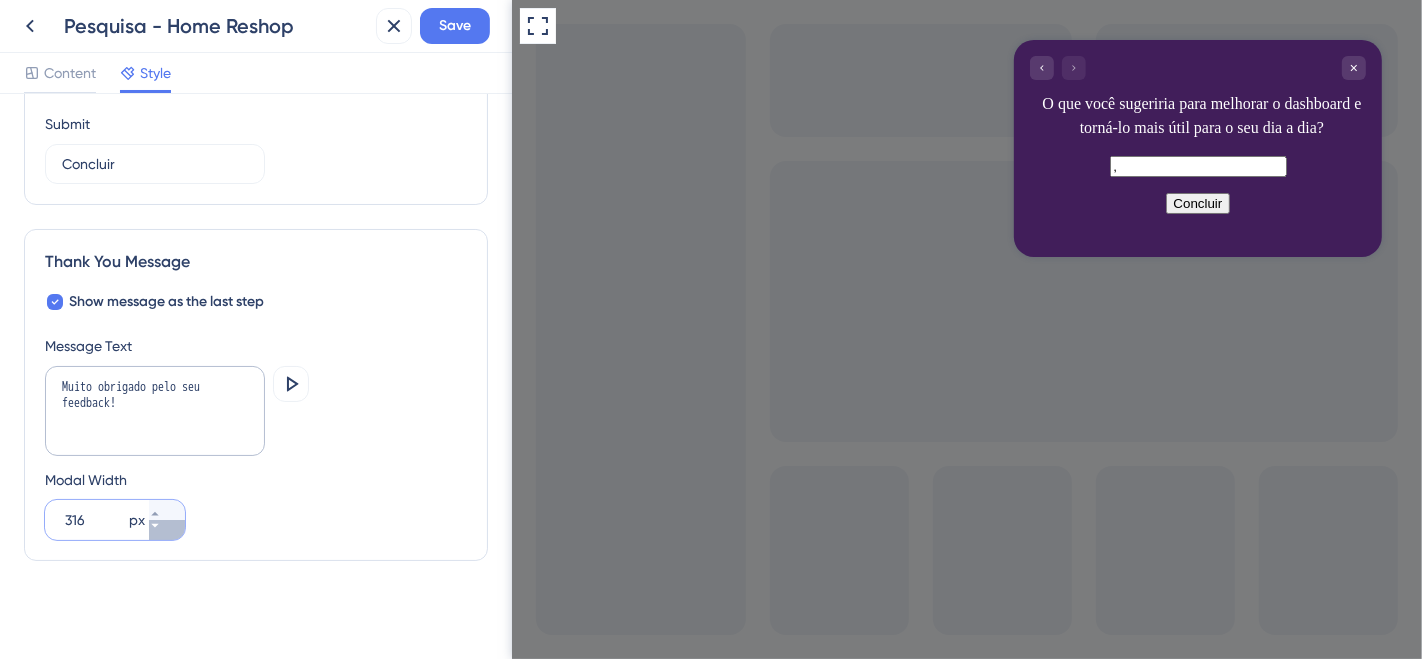 click 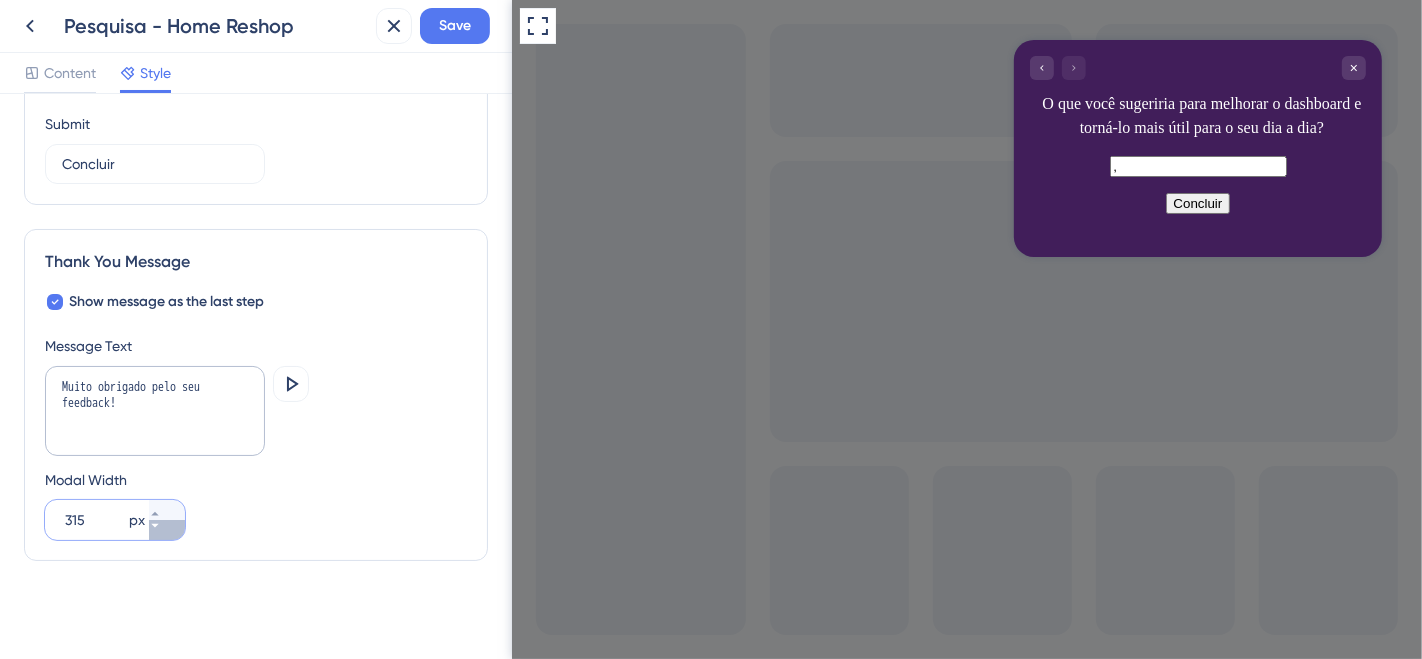 click 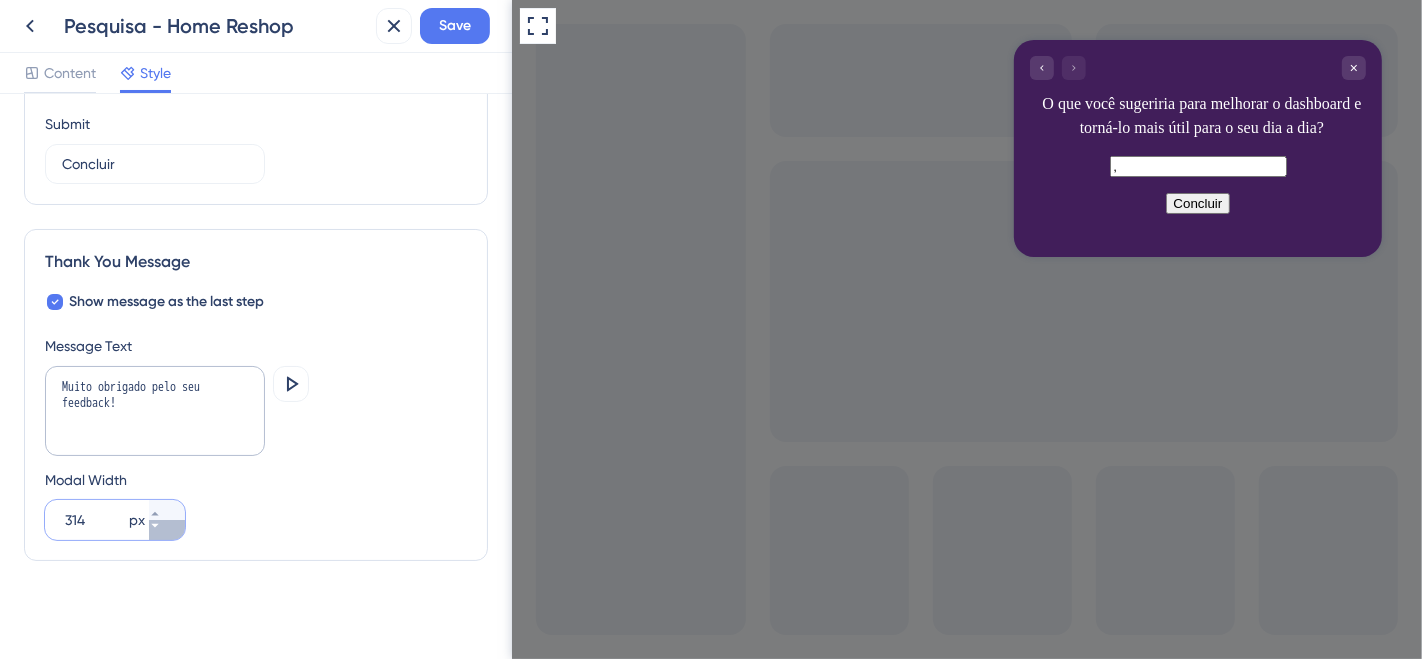click 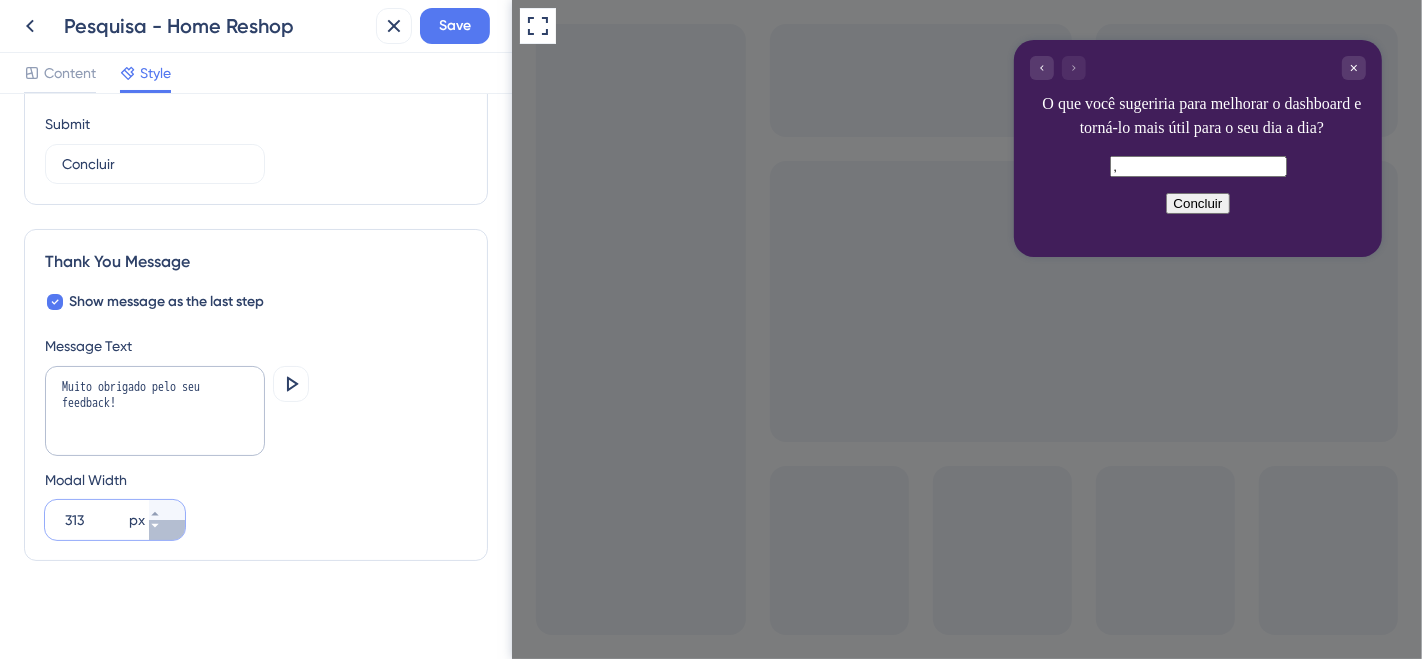 click 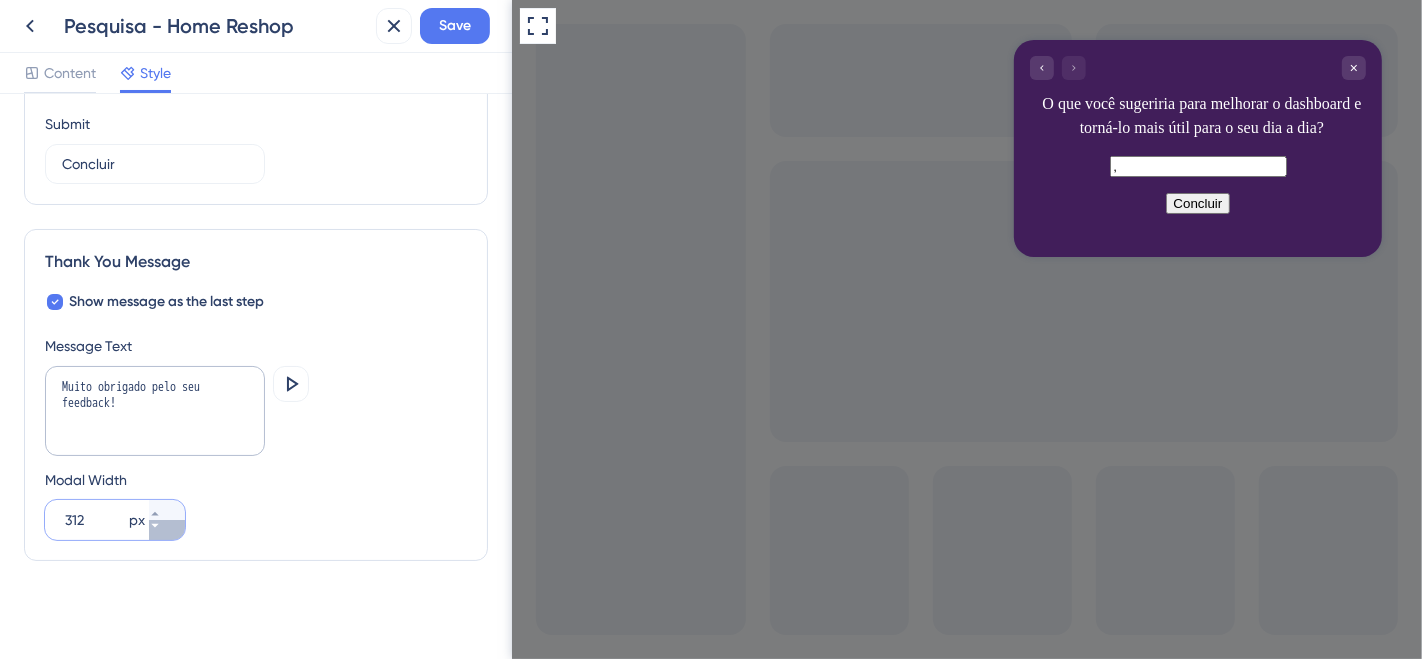 click 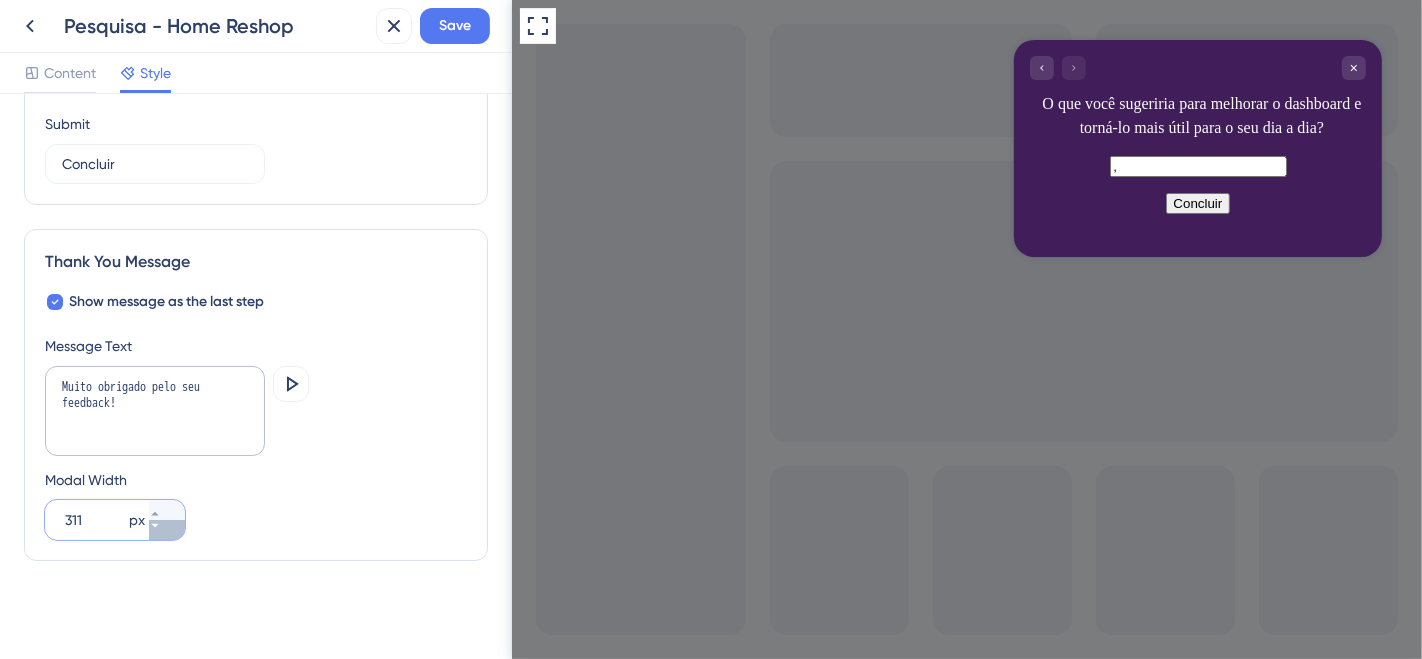 click 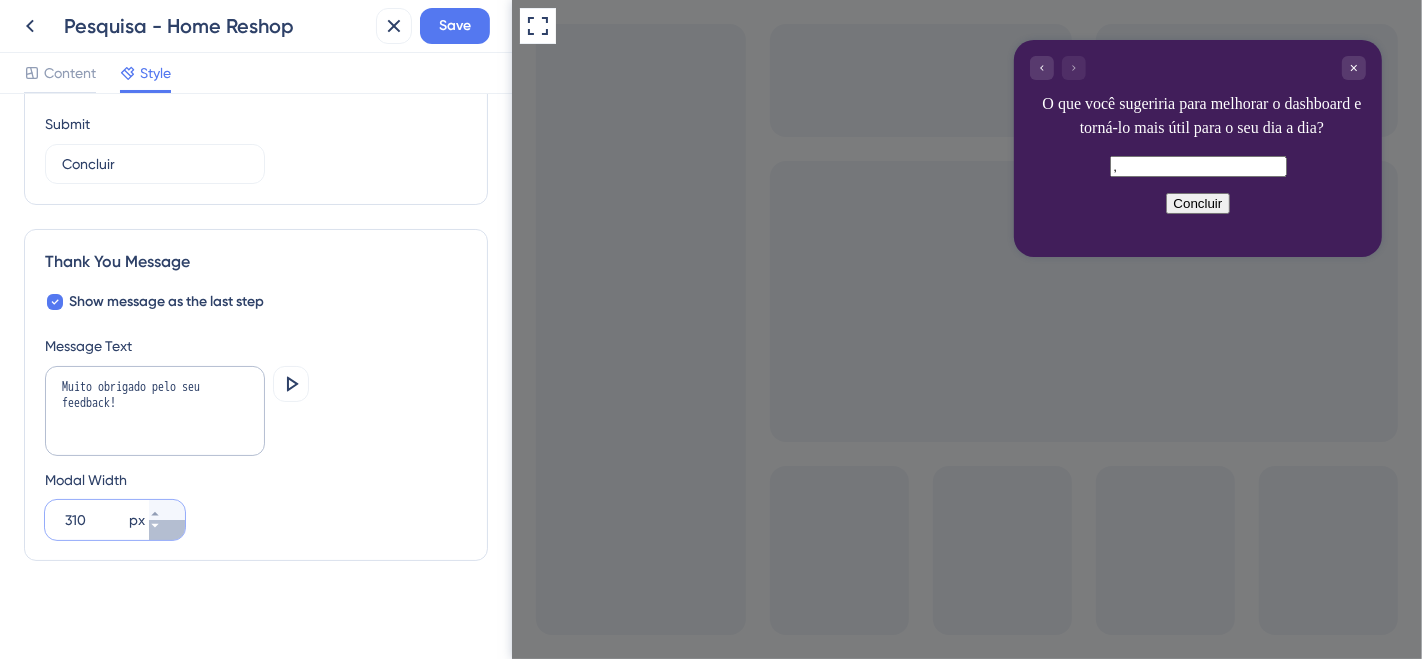 click 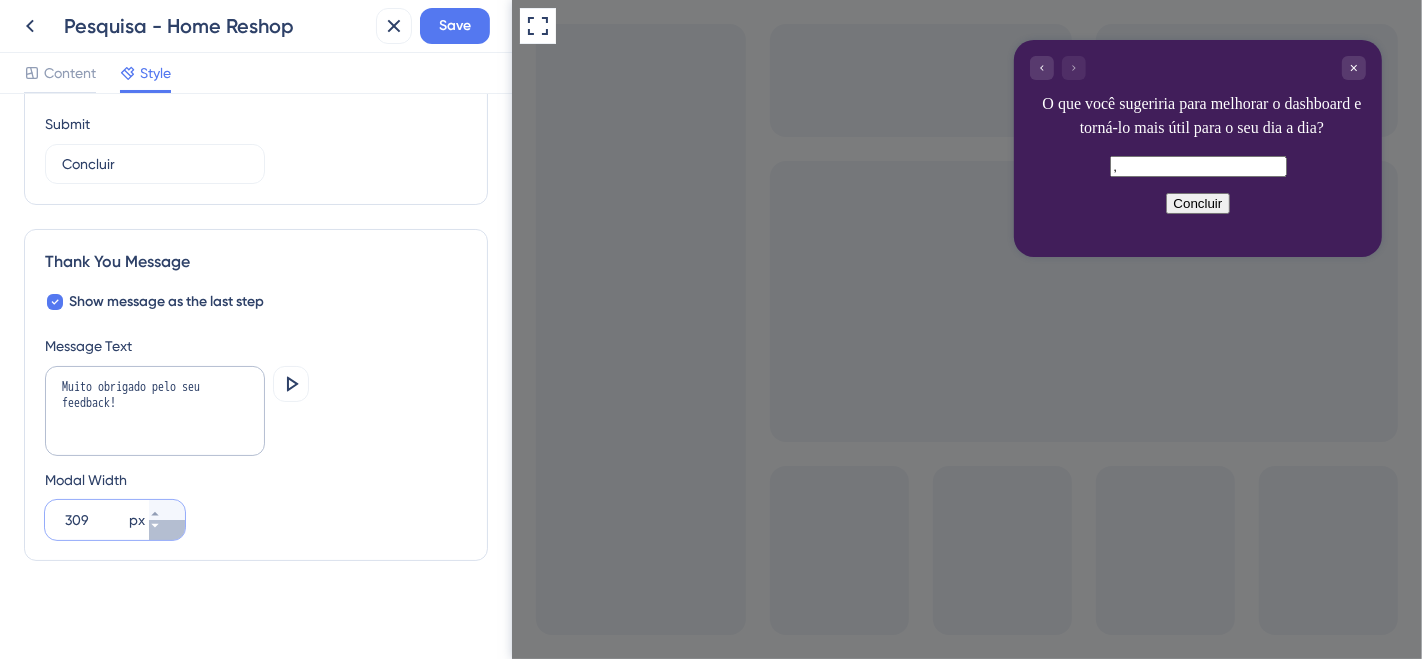 click 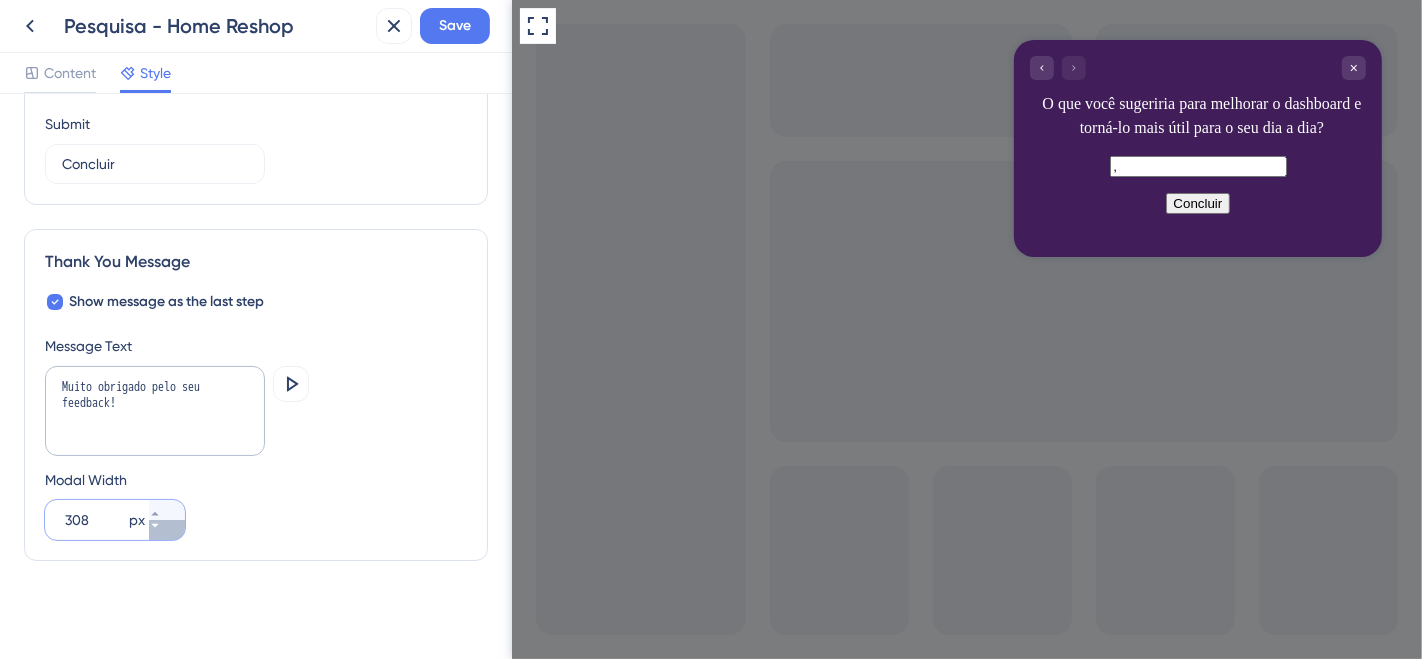 click 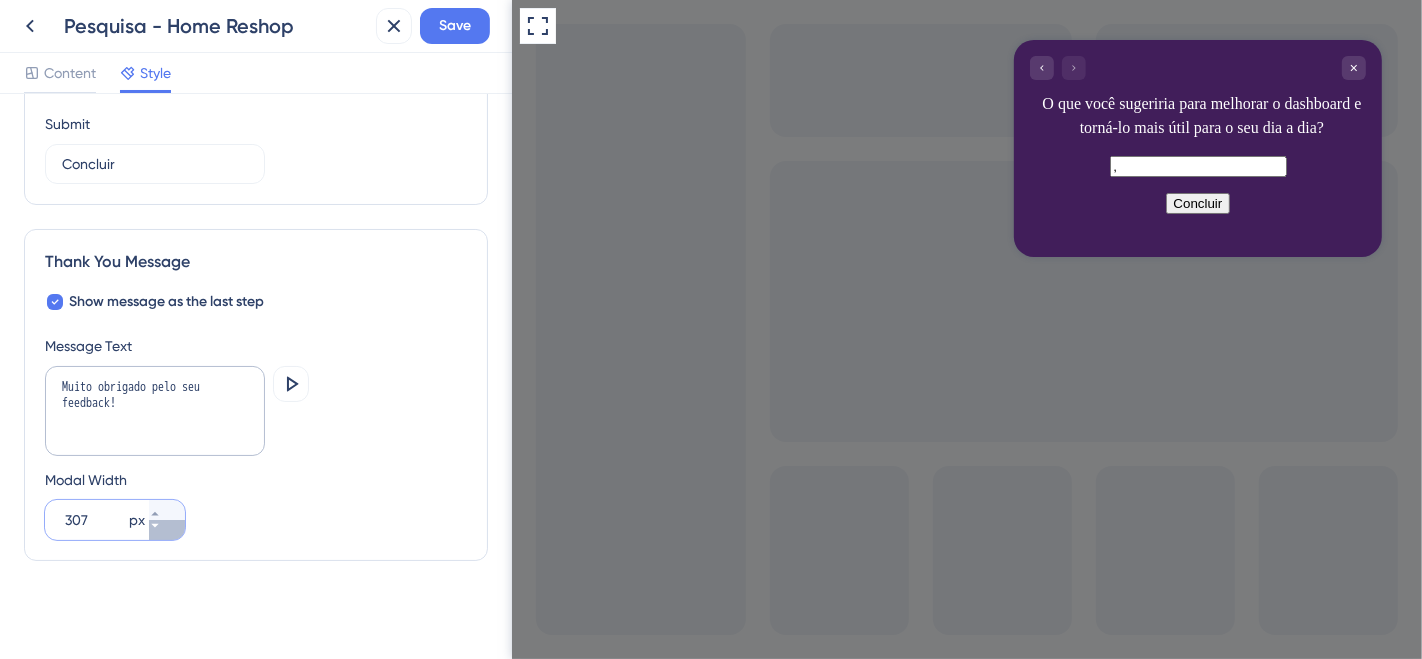 click 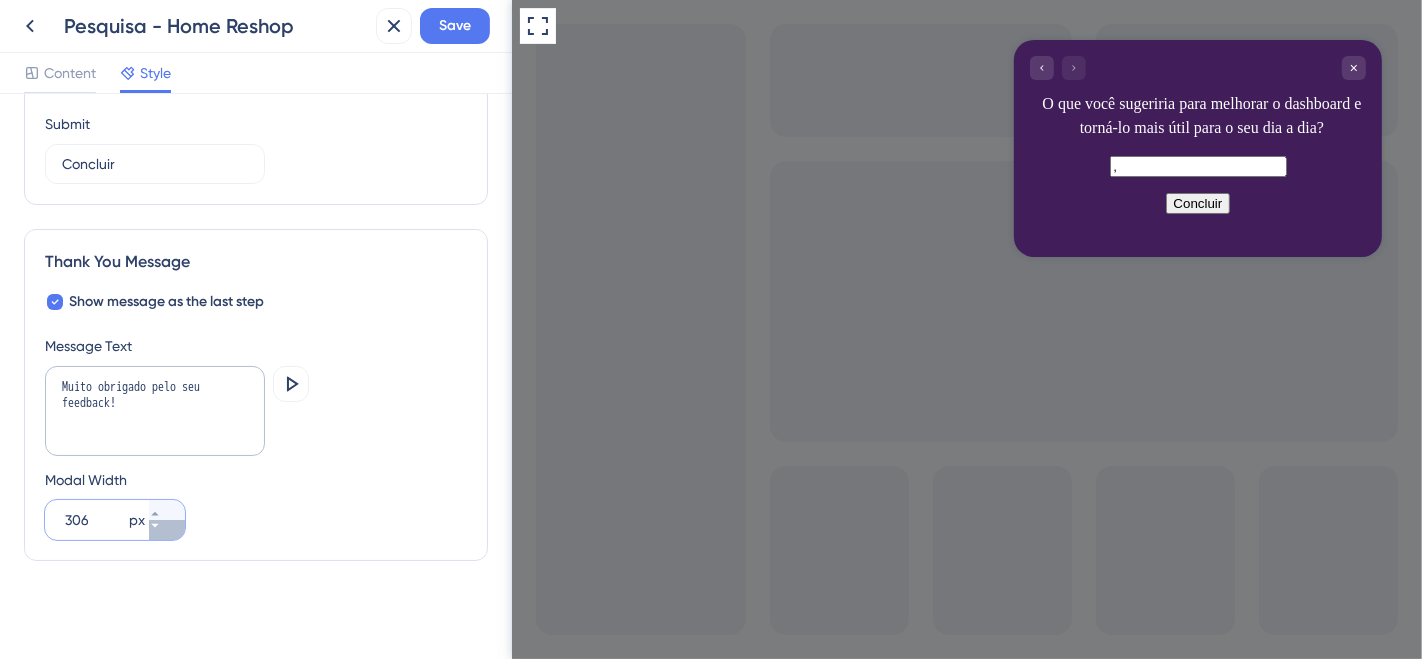 click 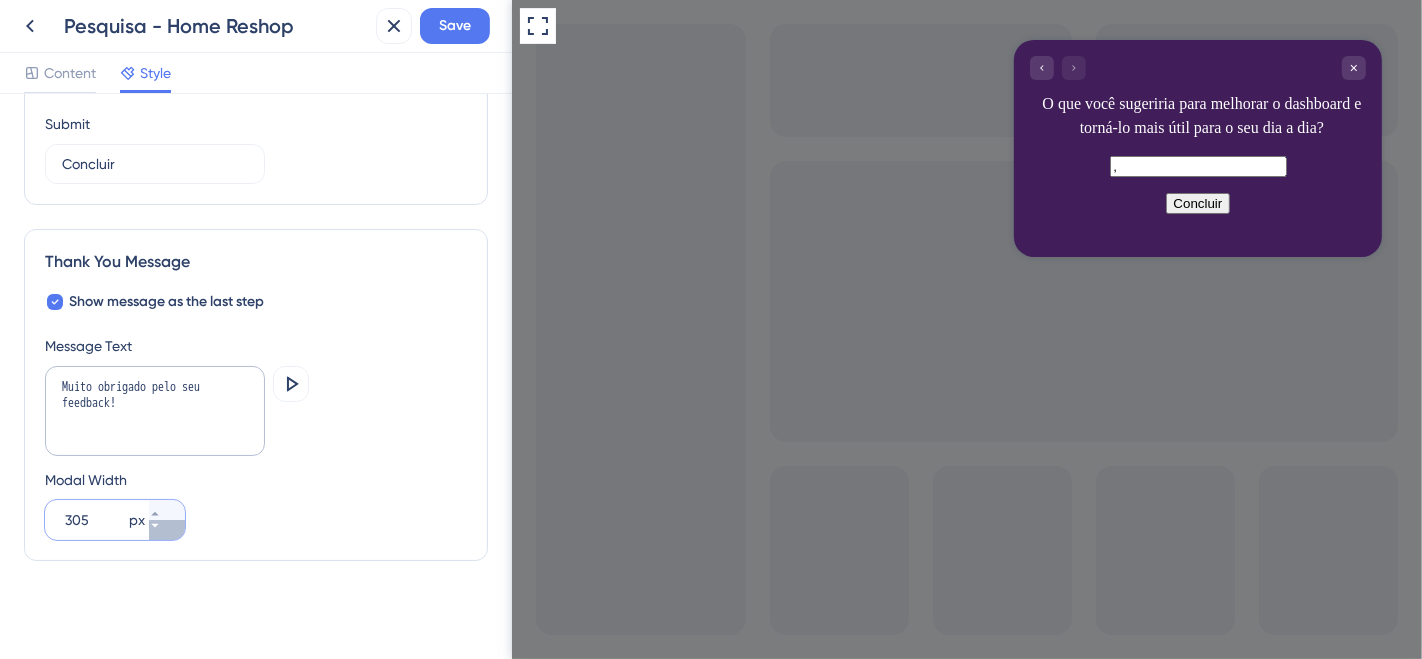 click 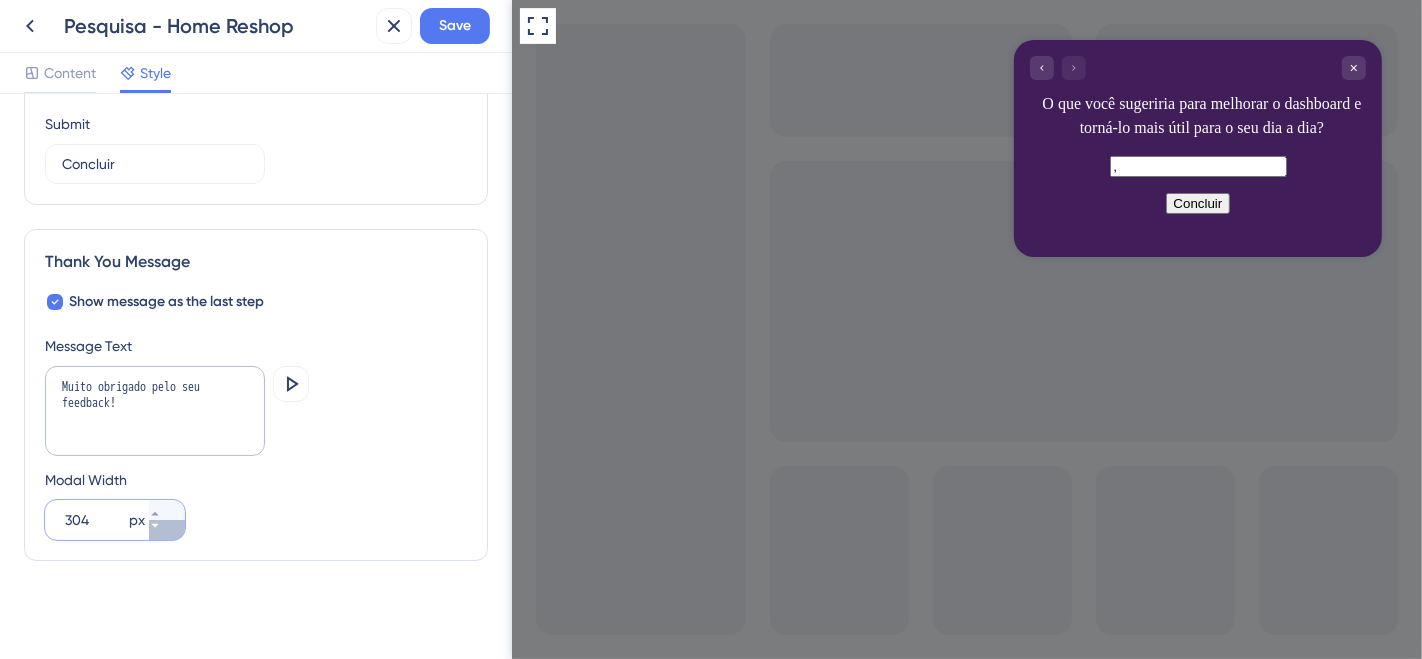 click 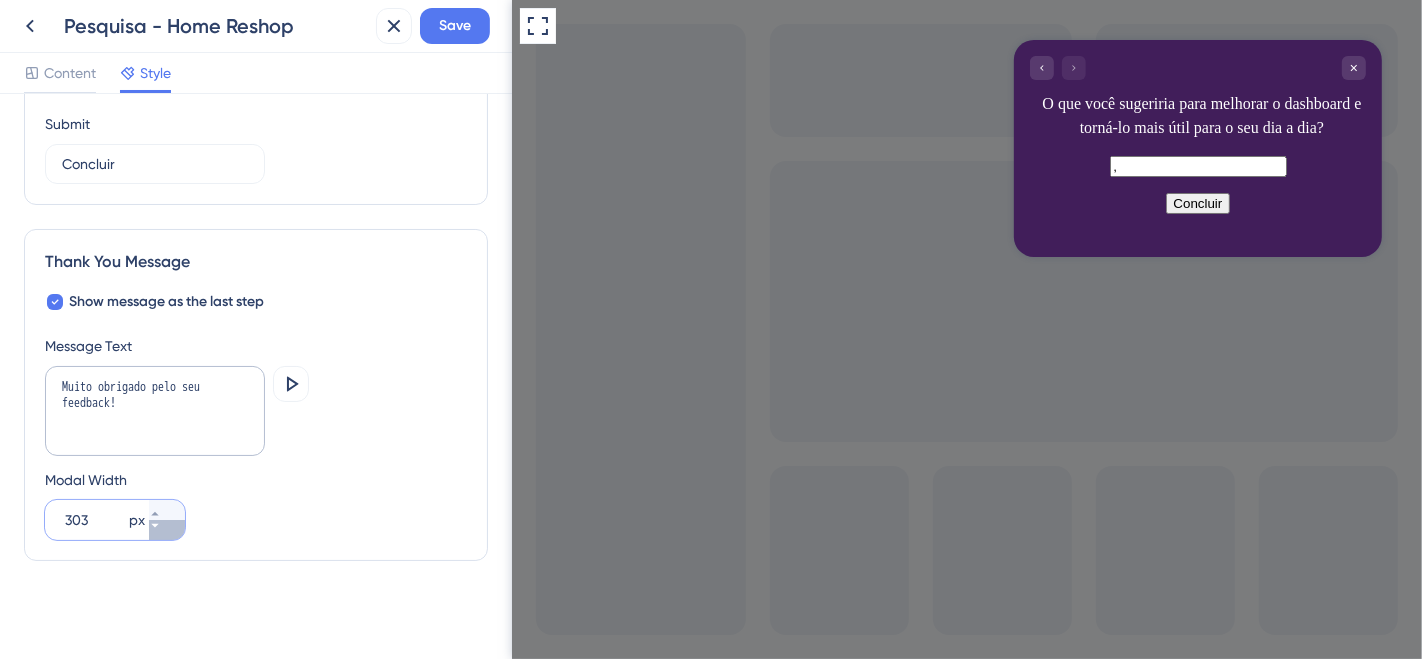 click 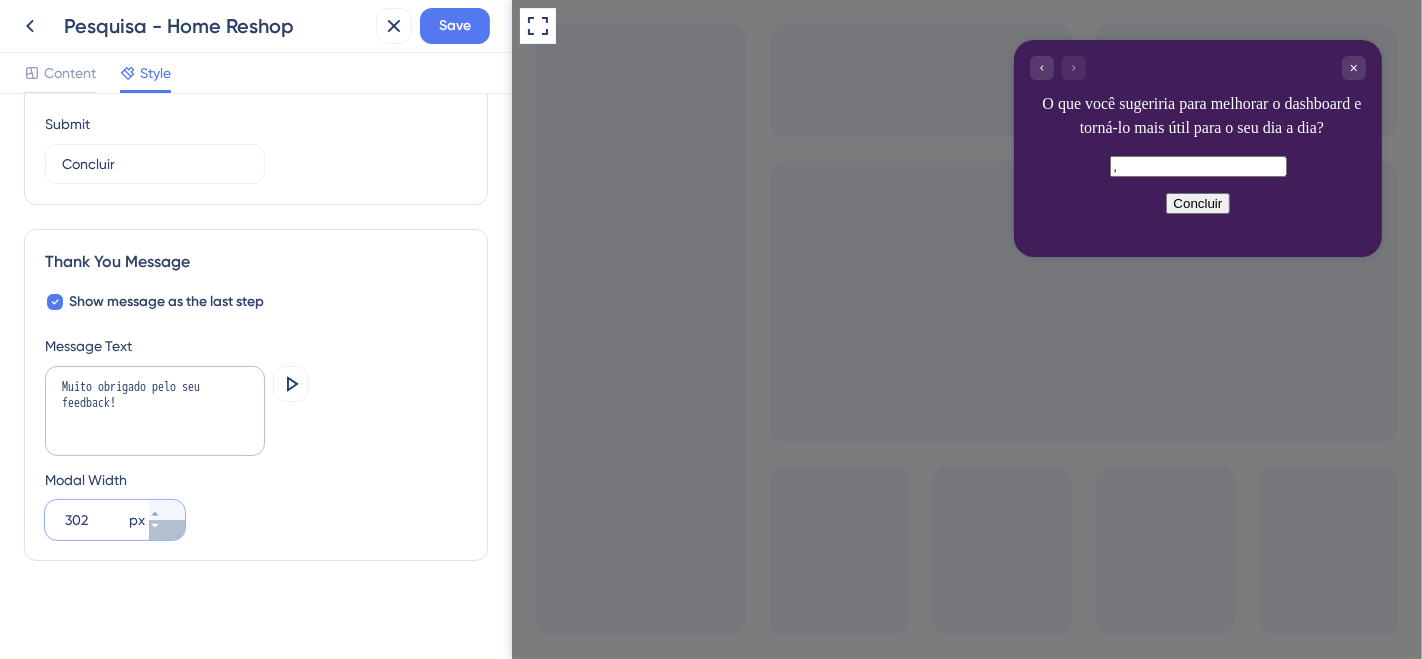 click 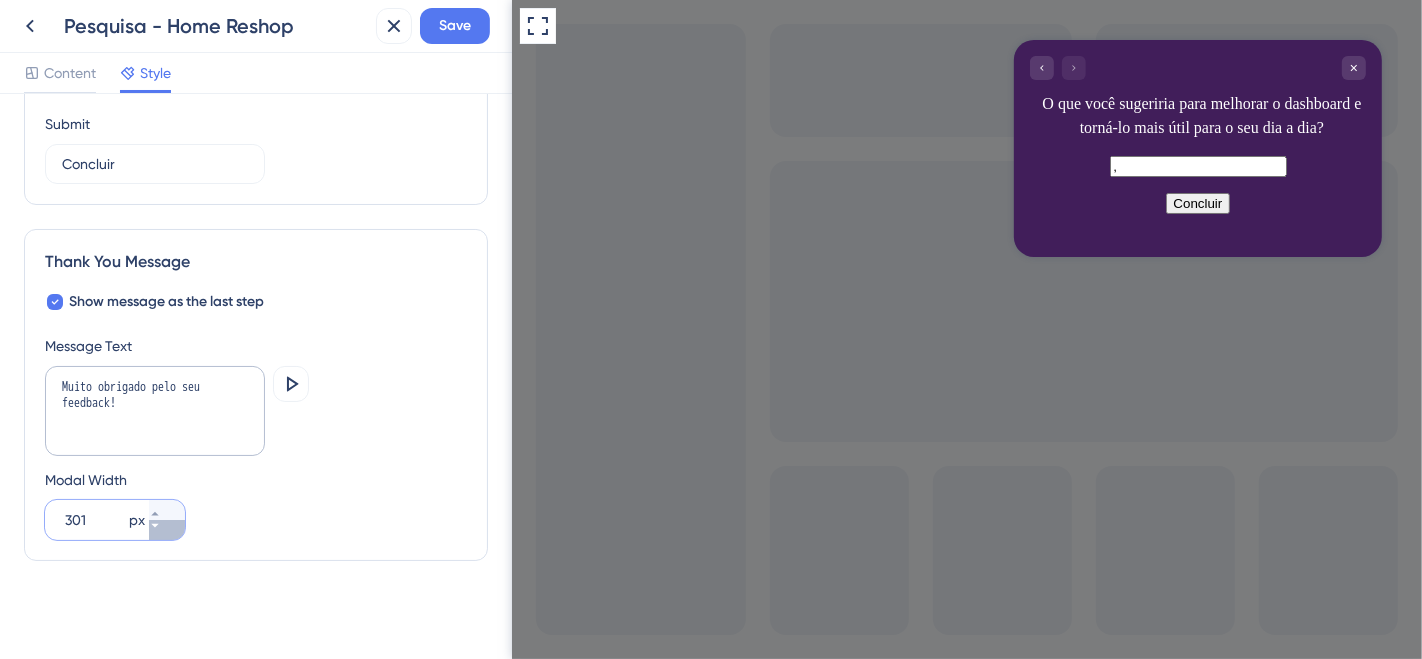 click 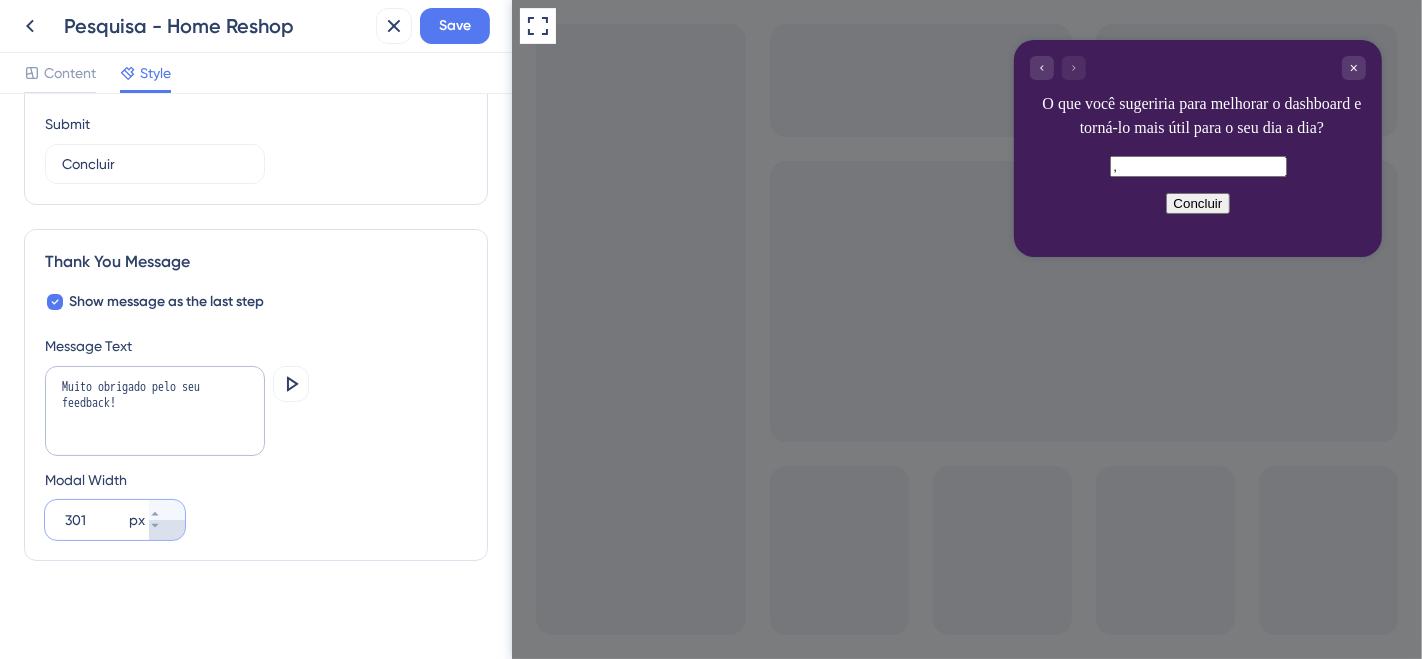 type on "300" 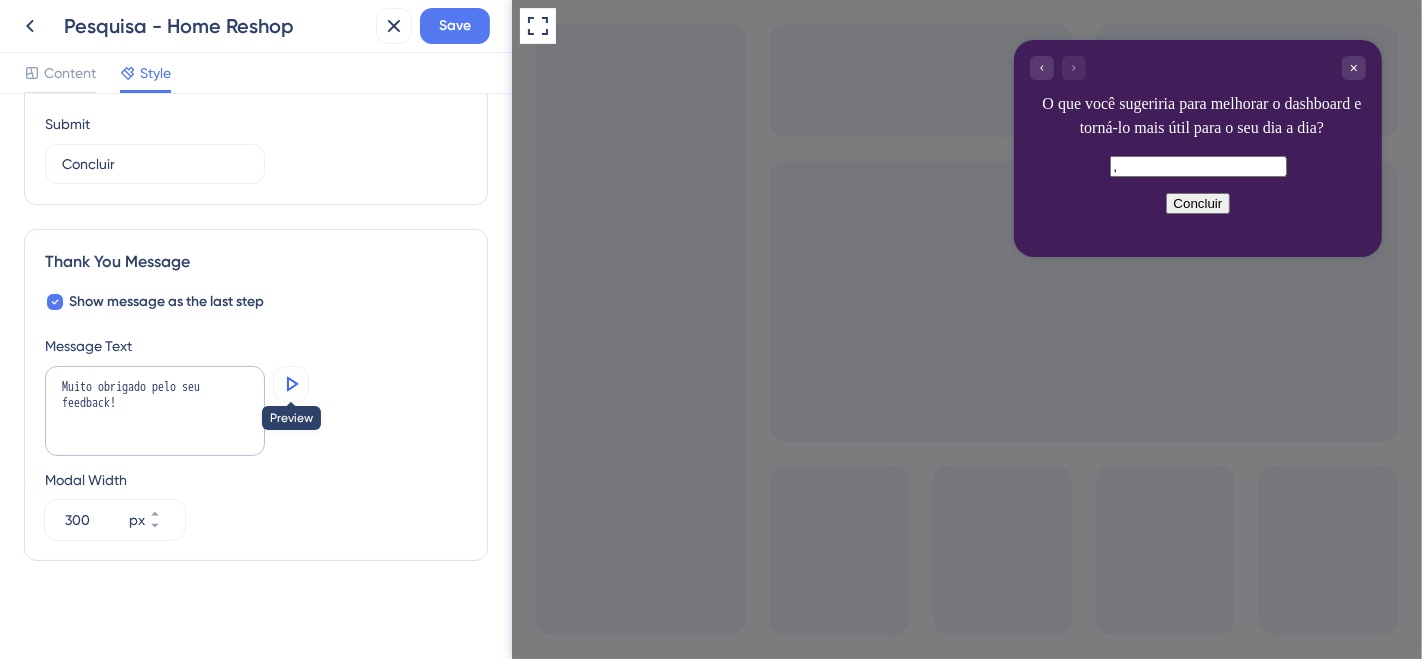 click 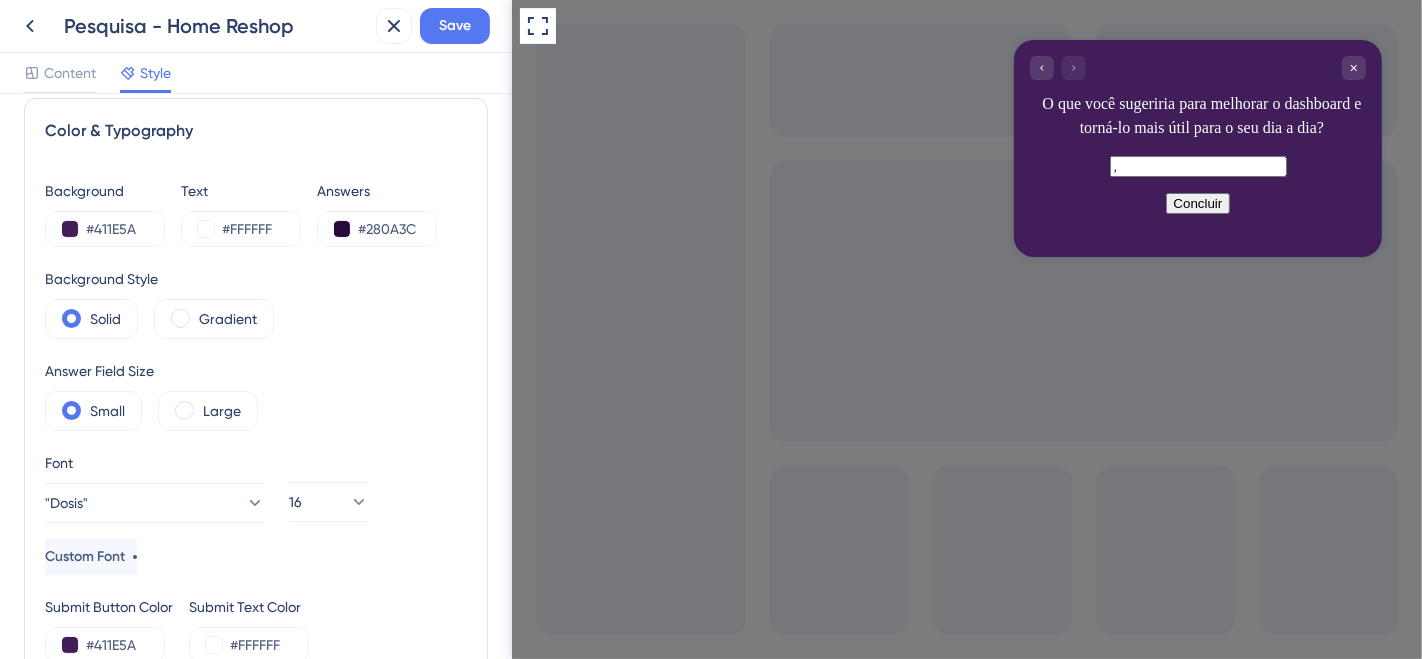 scroll, scrollTop: 0, scrollLeft: 0, axis: both 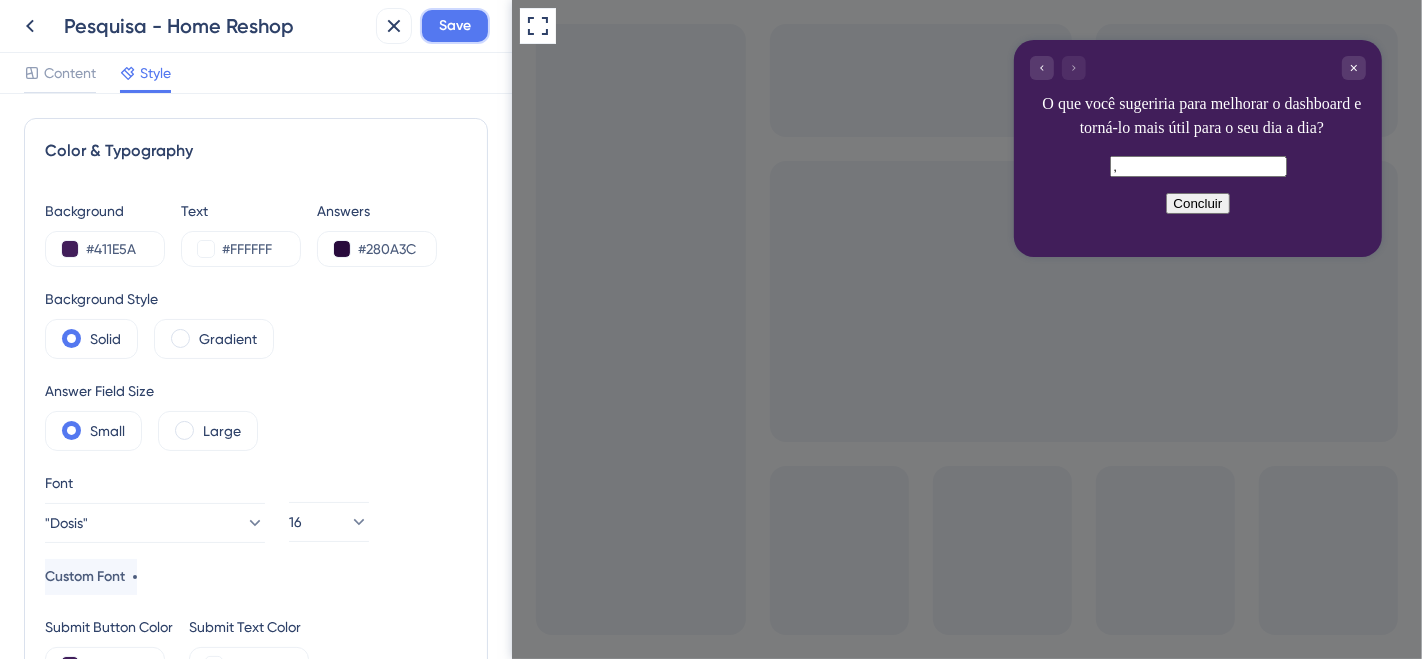 click on "Save" at bounding box center [455, 26] 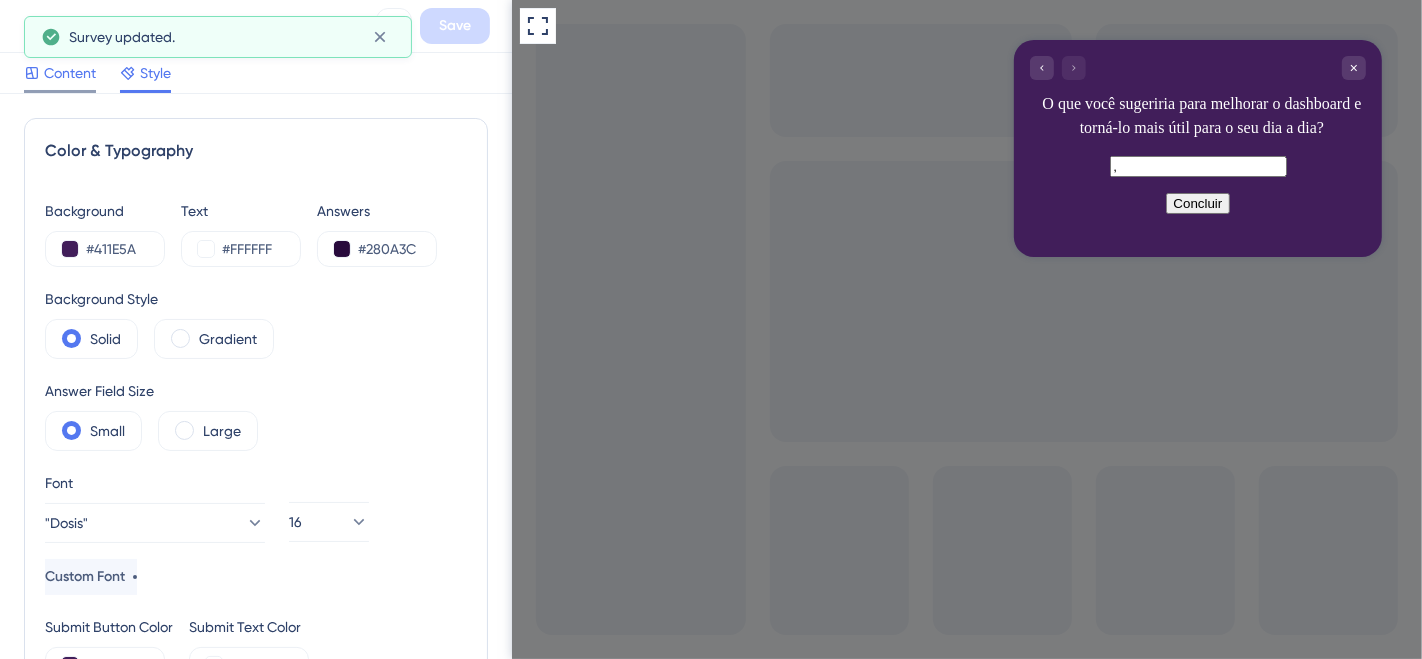 click on "Content" at bounding box center (60, 73) 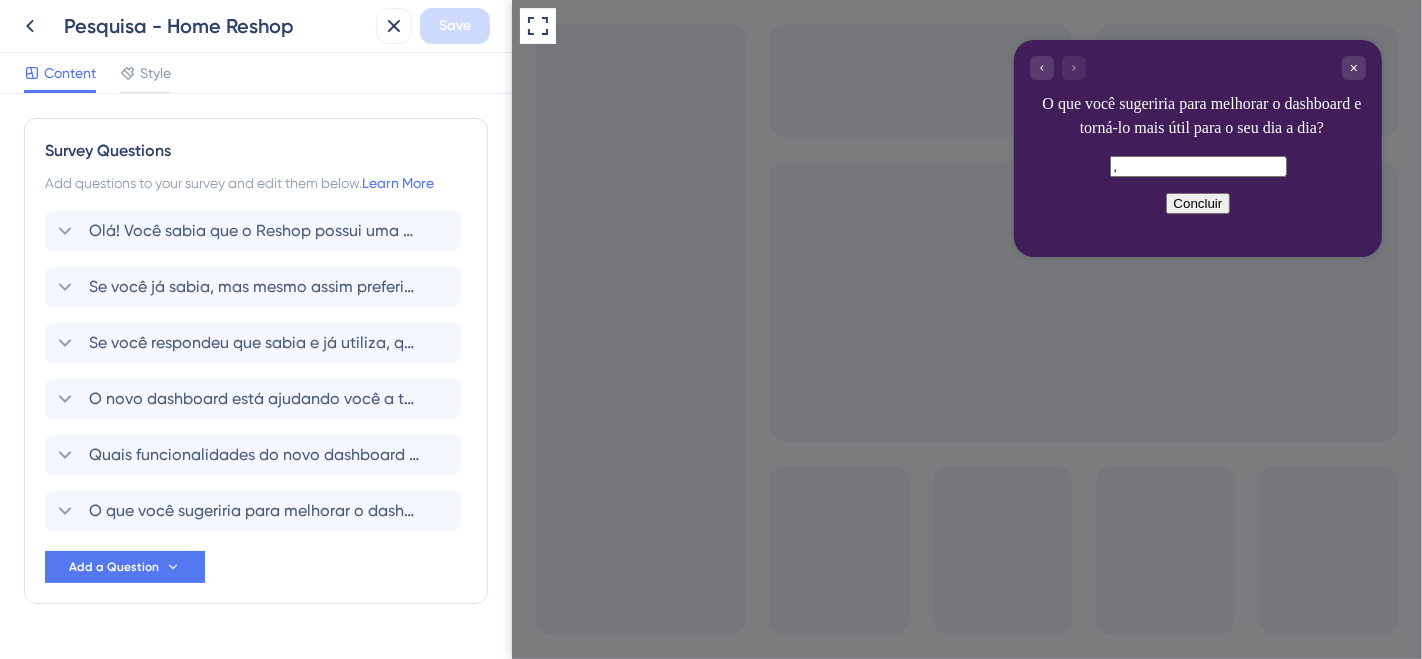 scroll, scrollTop: 0, scrollLeft: 0, axis: both 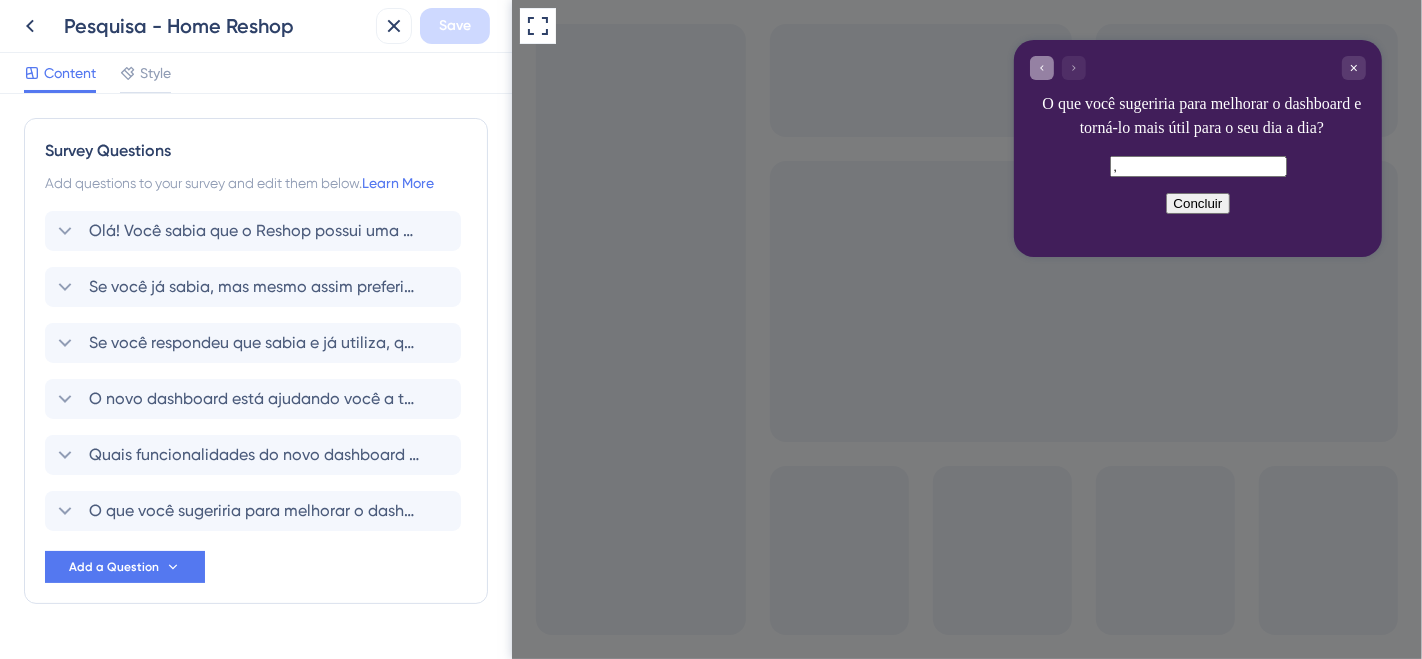 click at bounding box center (1041, 68) 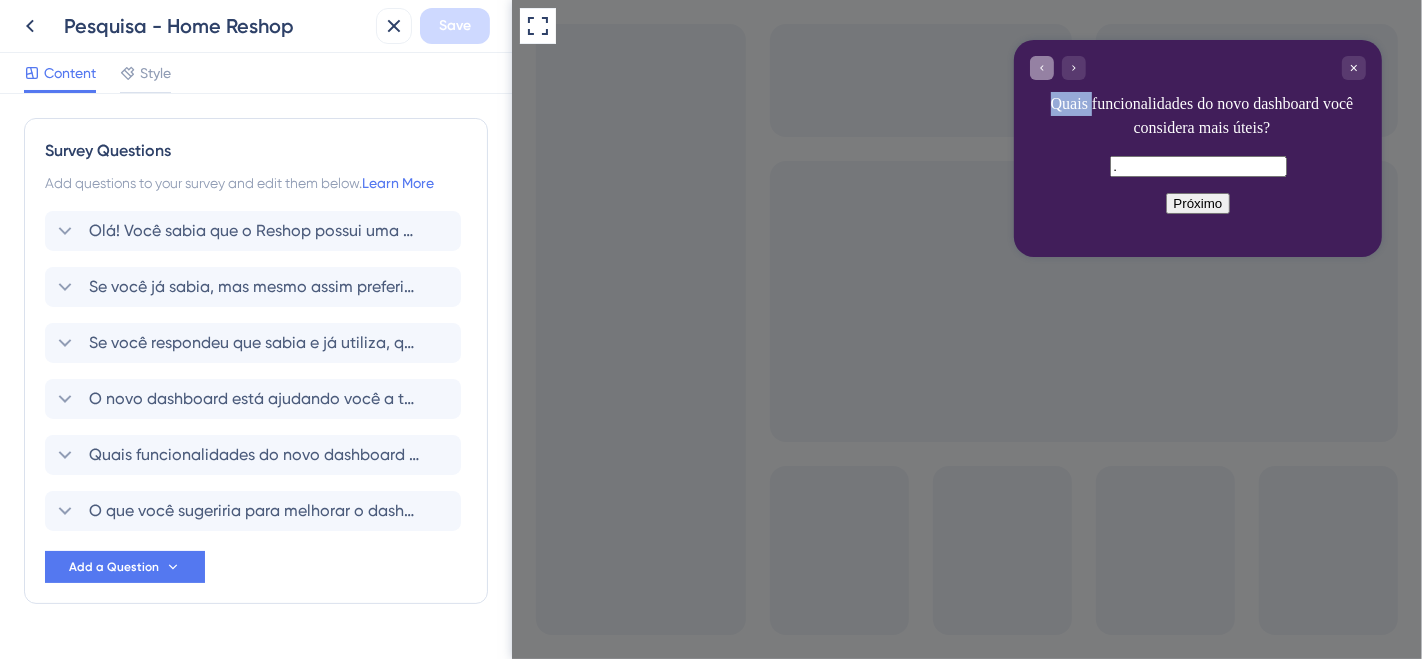 click at bounding box center (1041, 68) 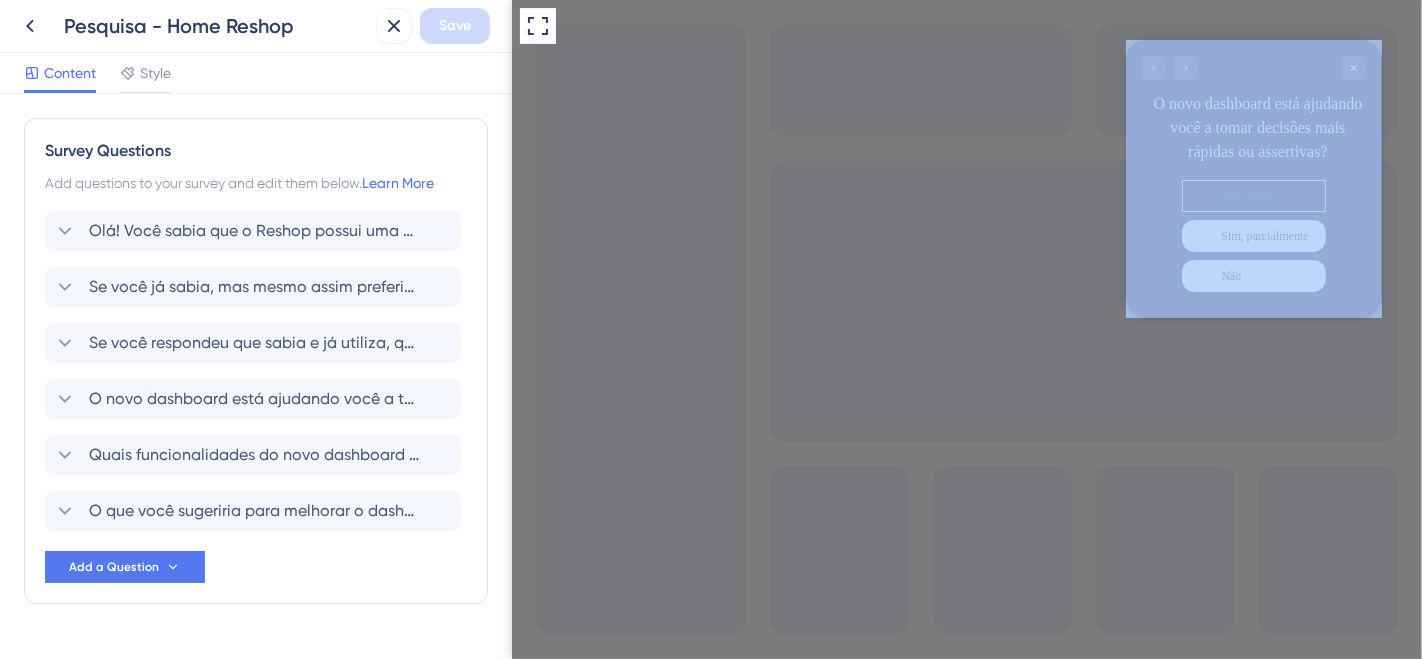 drag, startPoint x: 532, startPoint y: 21, endPoint x: 1034, endPoint y: 61, distance: 503.5911 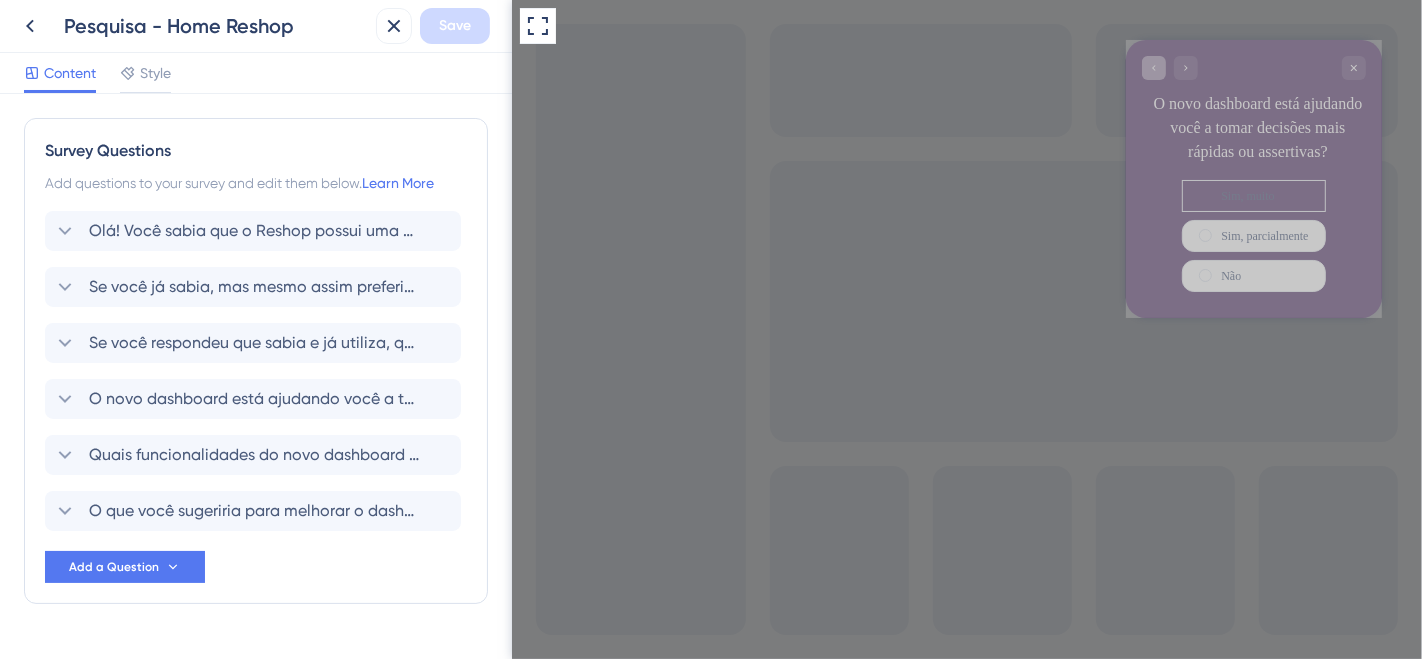 click 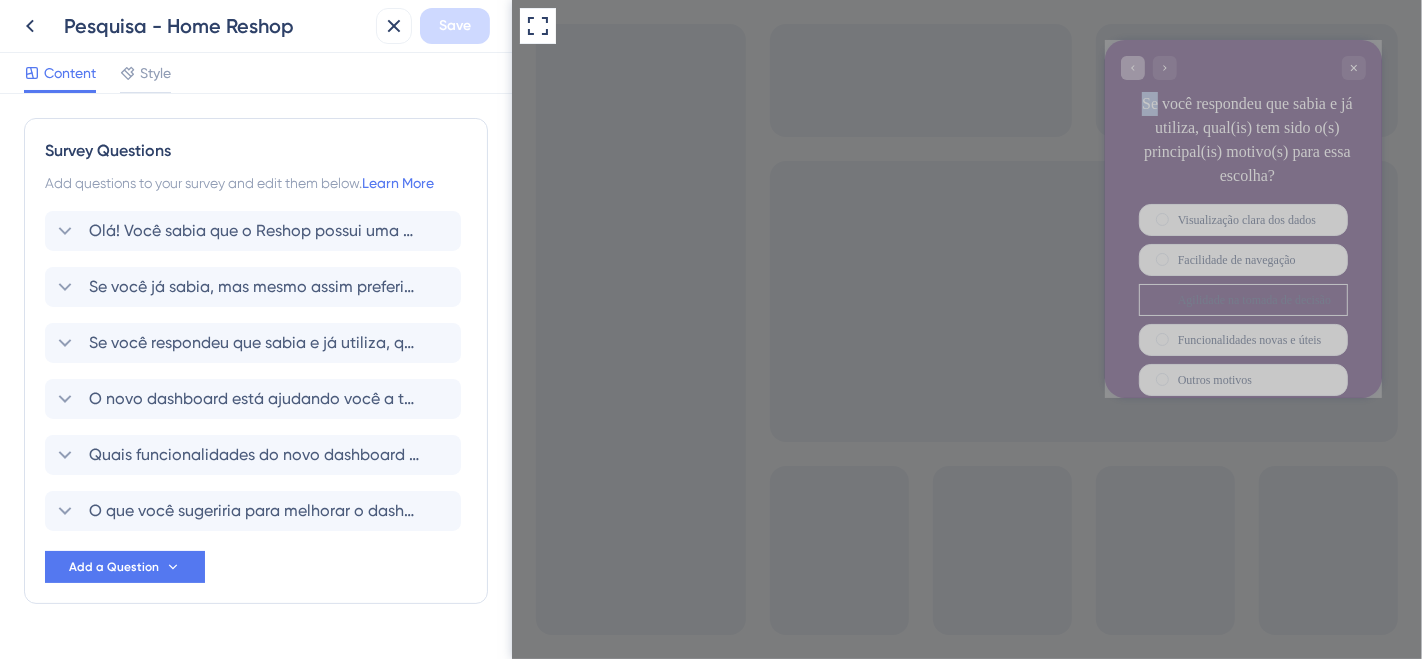 click 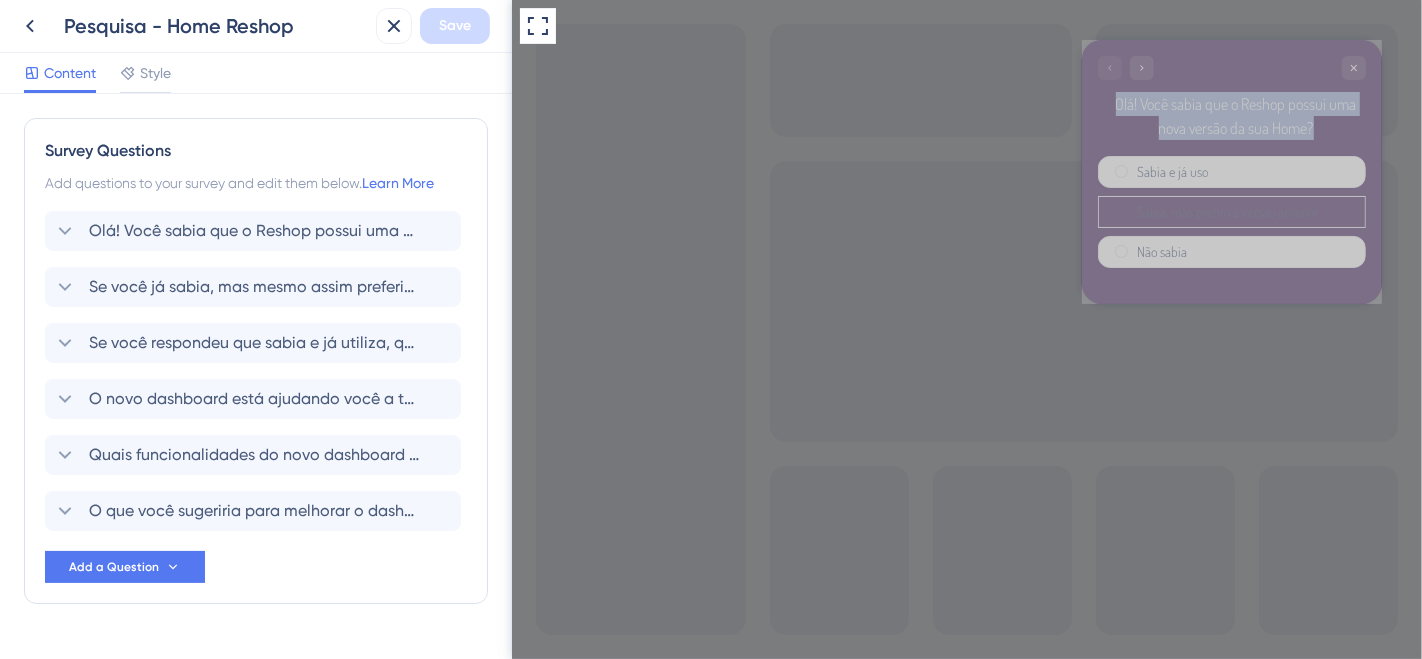 drag, startPoint x: 1094, startPoint y: 96, endPoint x: 1325, endPoint y: 127, distance: 233.0708 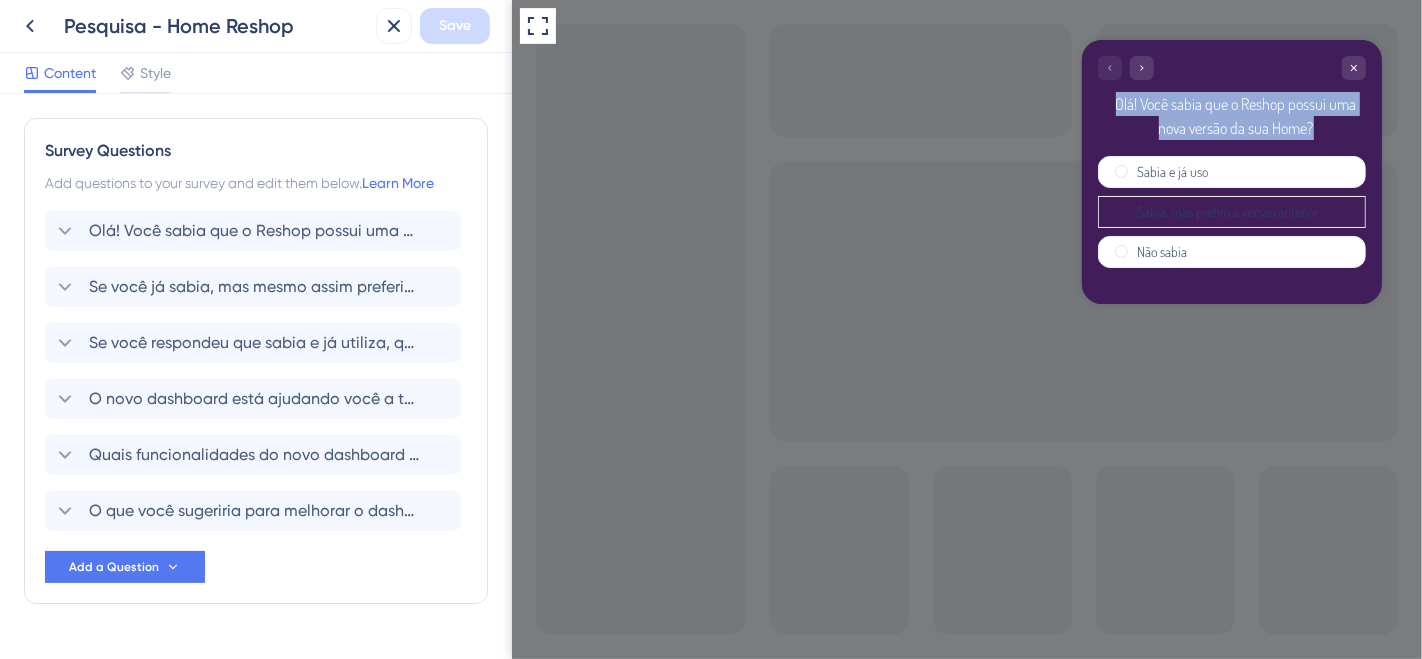 click on "Olá! Você sabia que o Reshop possui uma nova versão da sua Home?" at bounding box center (1235, 116) 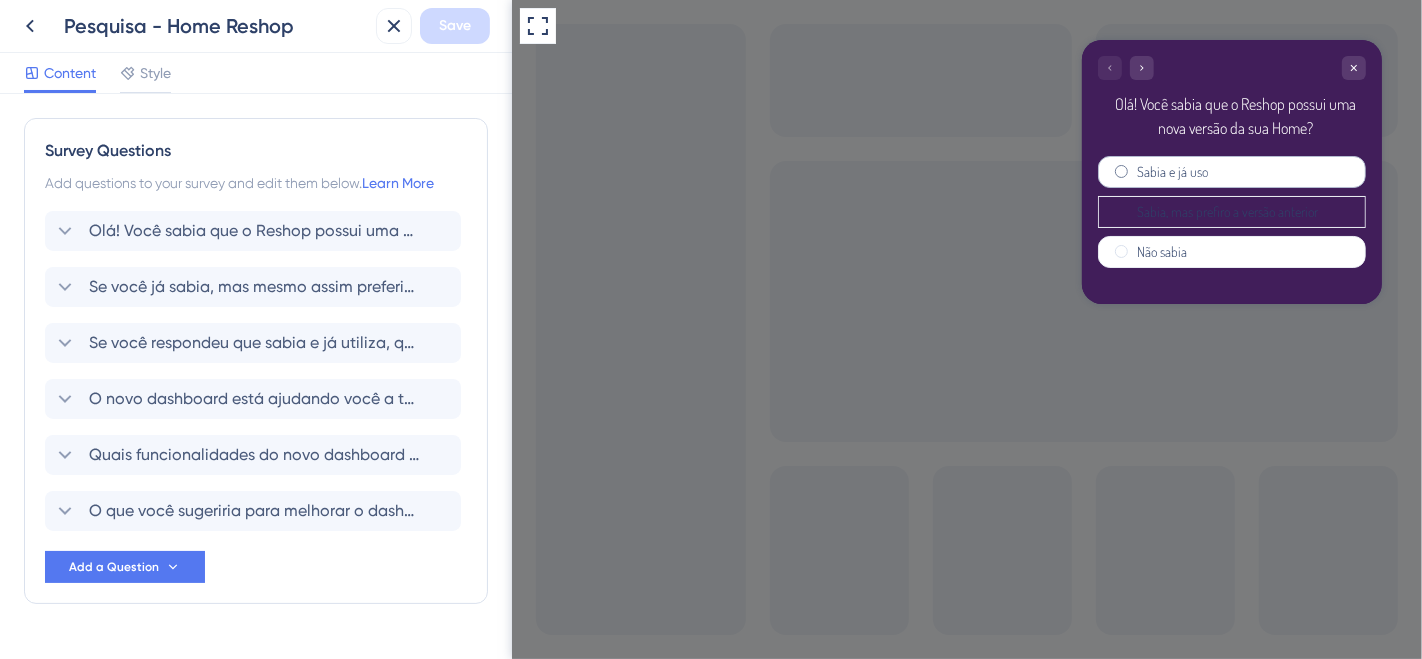 click at bounding box center [1120, 171] 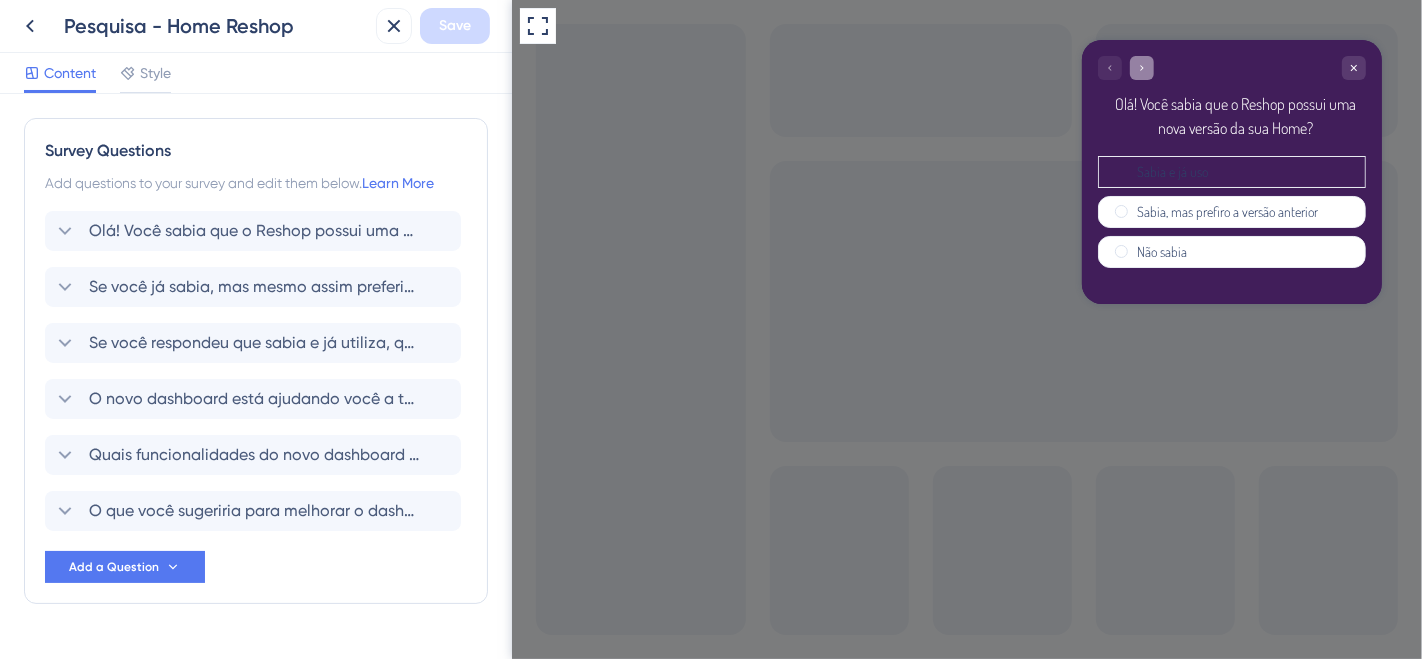 click 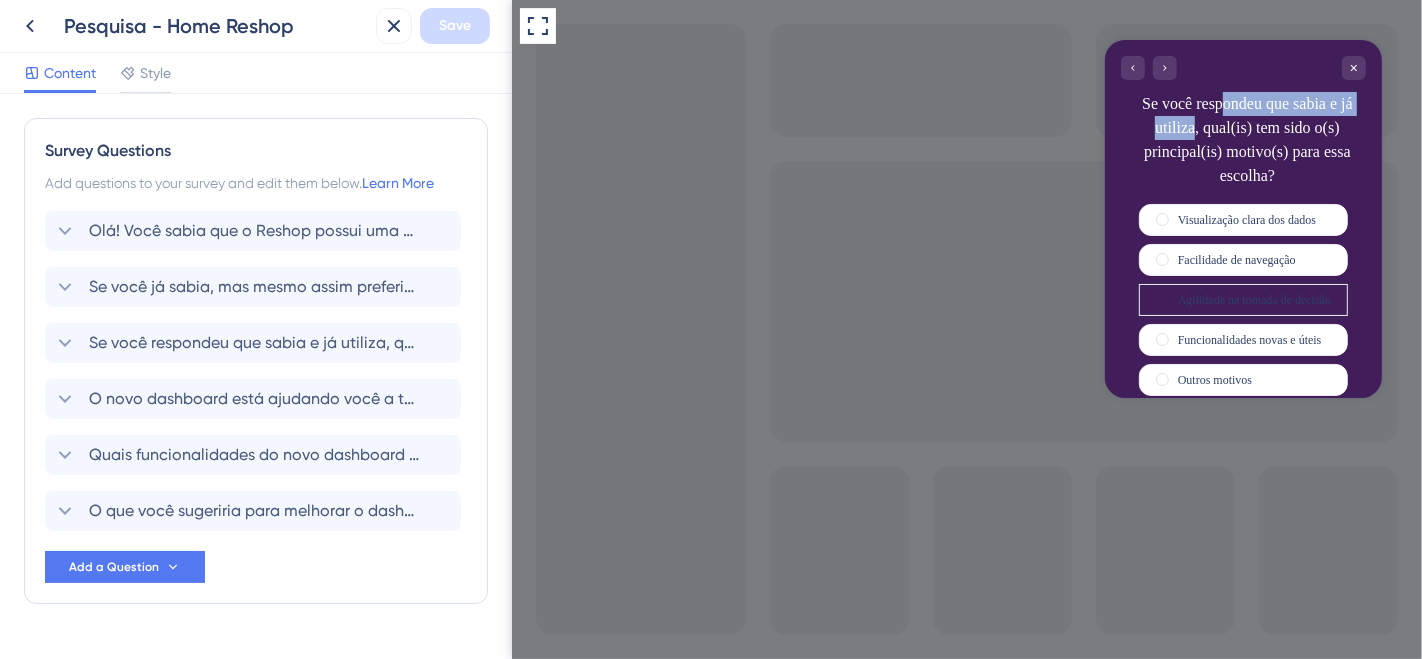 drag, startPoint x: 1206, startPoint y: 106, endPoint x: 1360, endPoint y: 104, distance: 154.01299 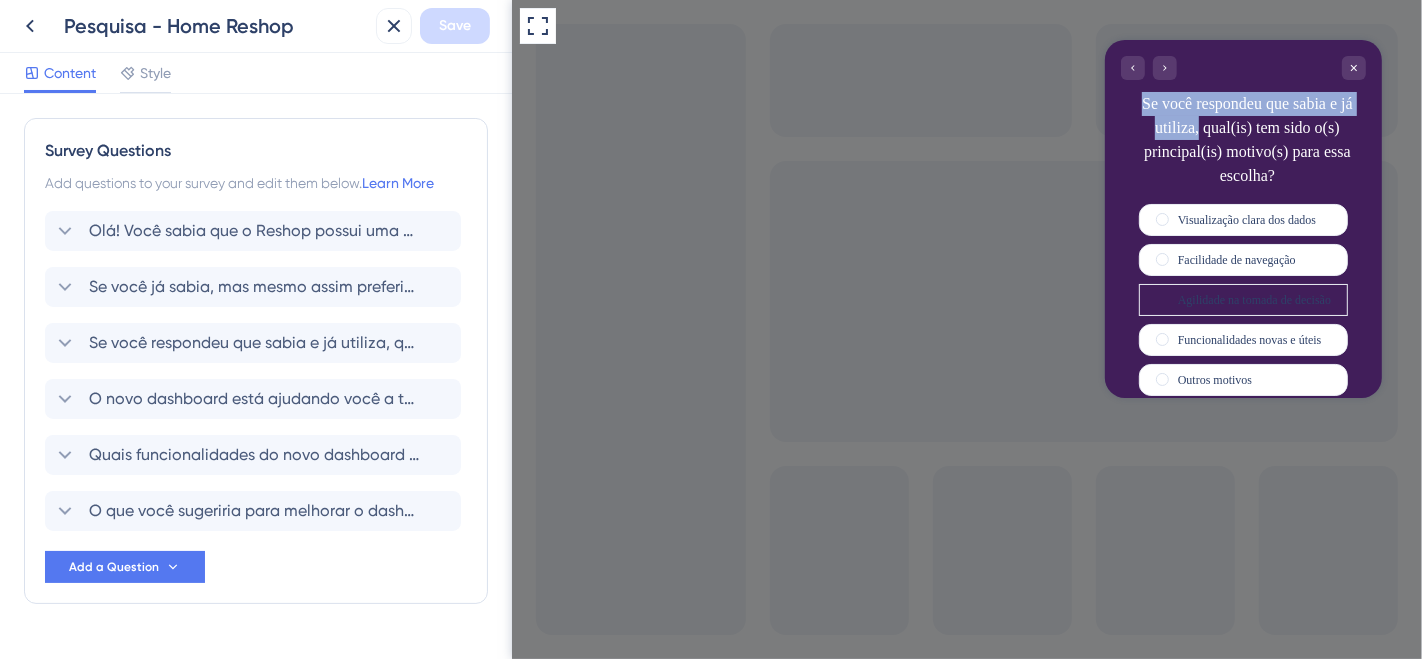 drag, startPoint x: 1367, startPoint y: 104, endPoint x: 1126, endPoint y: 102, distance: 241.0083 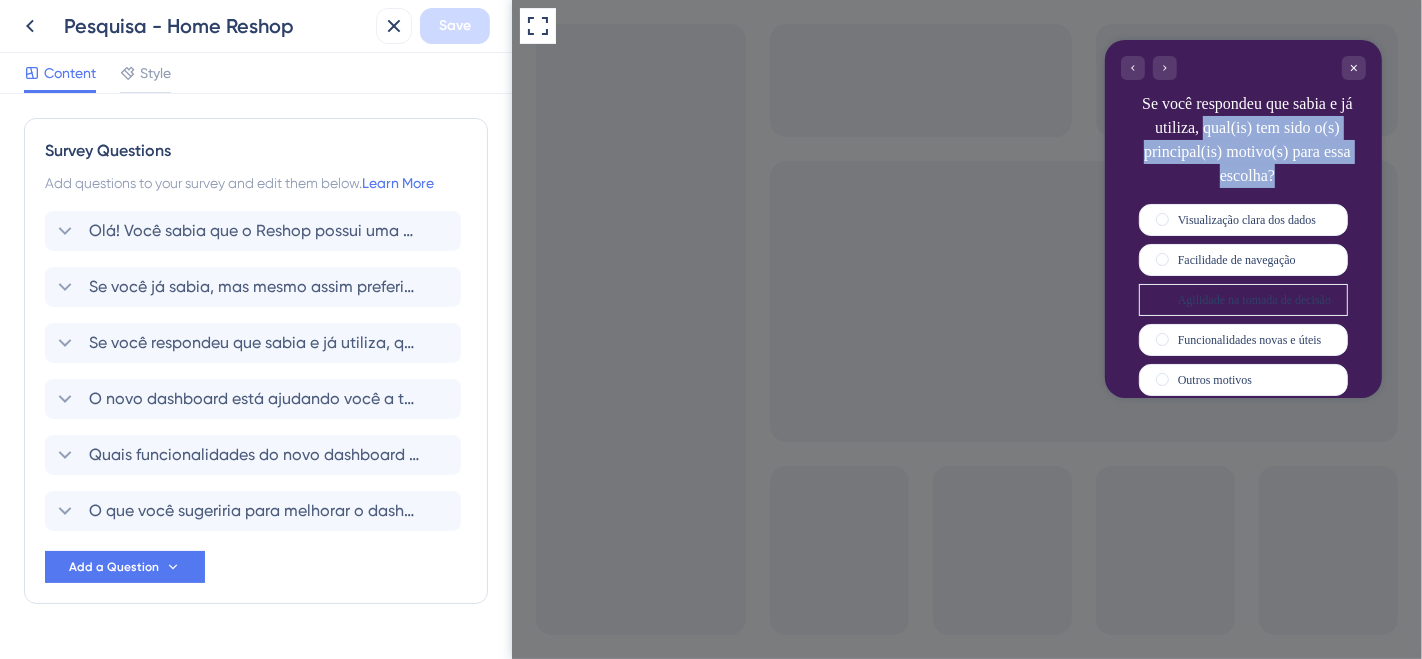 drag, startPoint x: 1143, startPoint y: 127, endPoint x: 1344, endPoint y: 144, distance: 201.71762 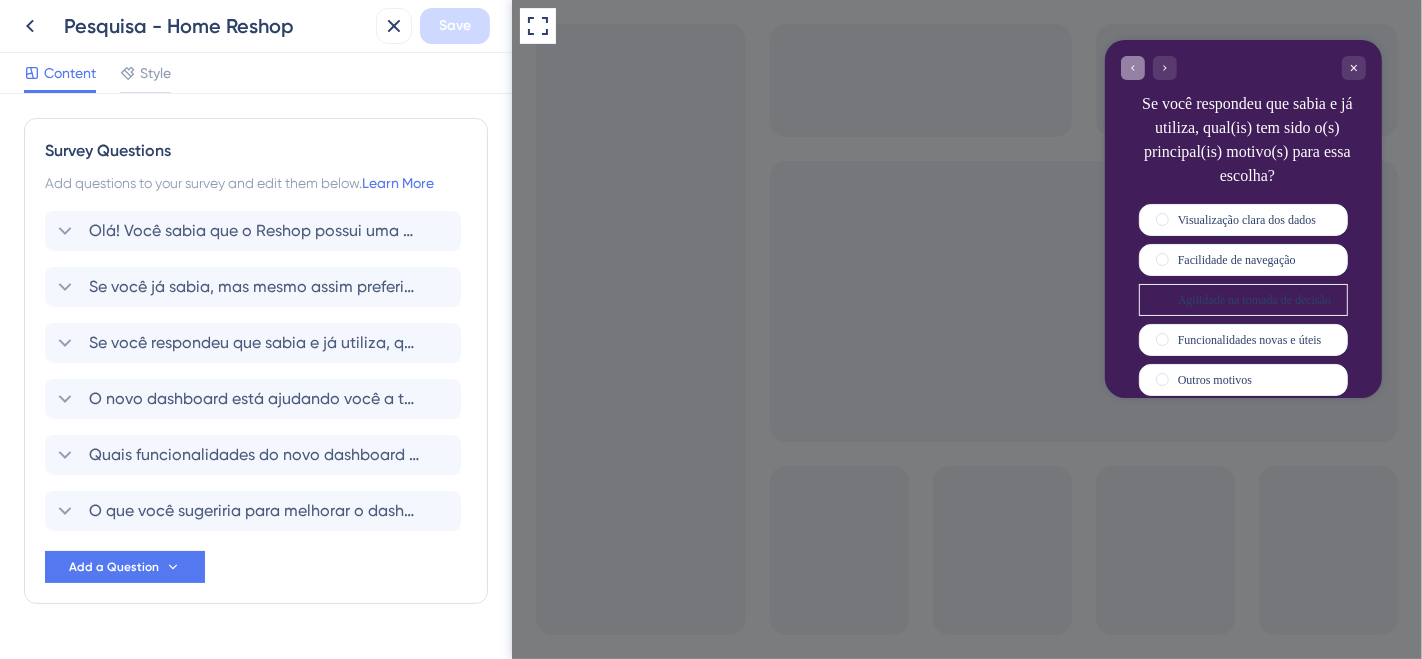 click 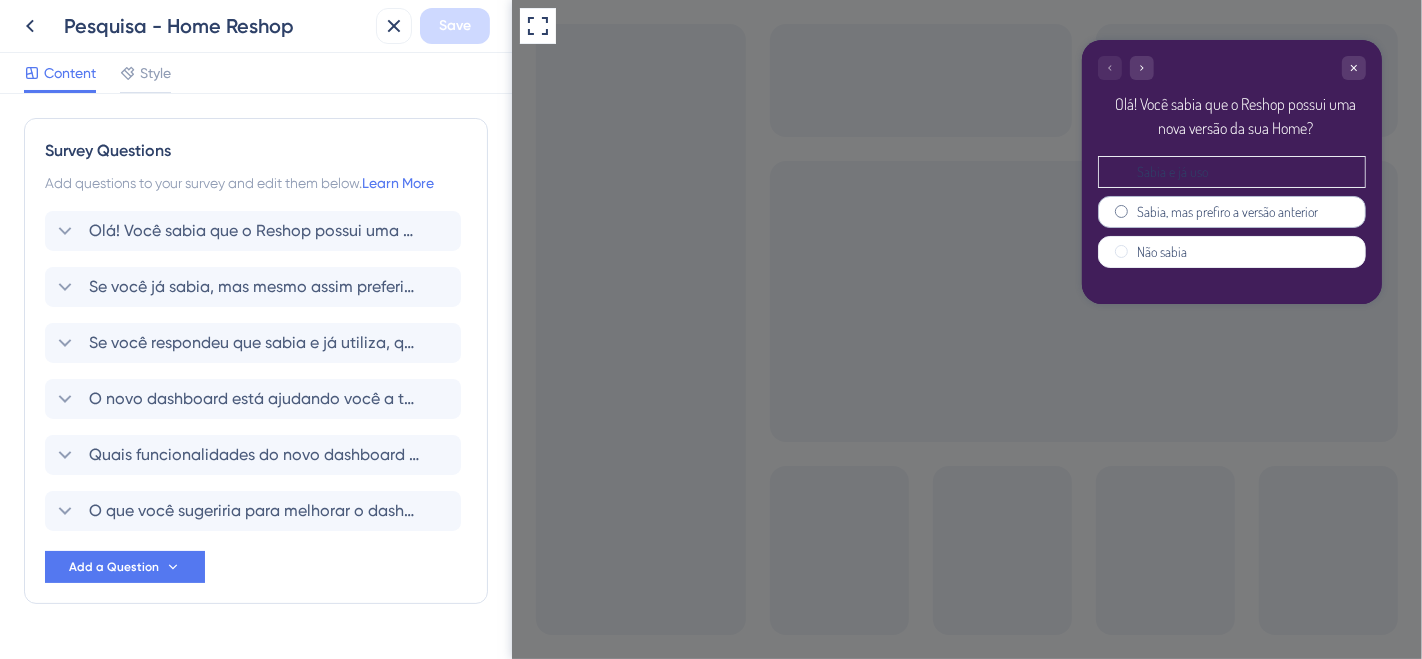 click at bounding box center (1120, 211) 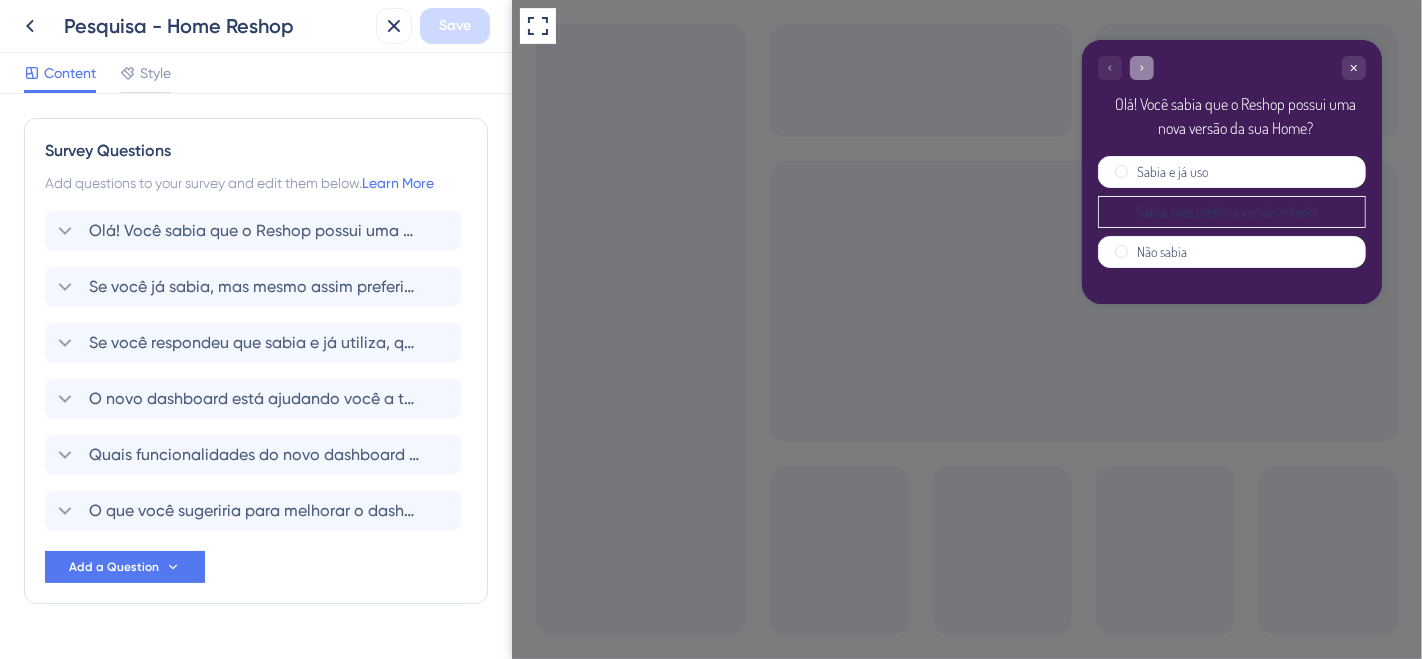 click at bounding box center (1141, 68) 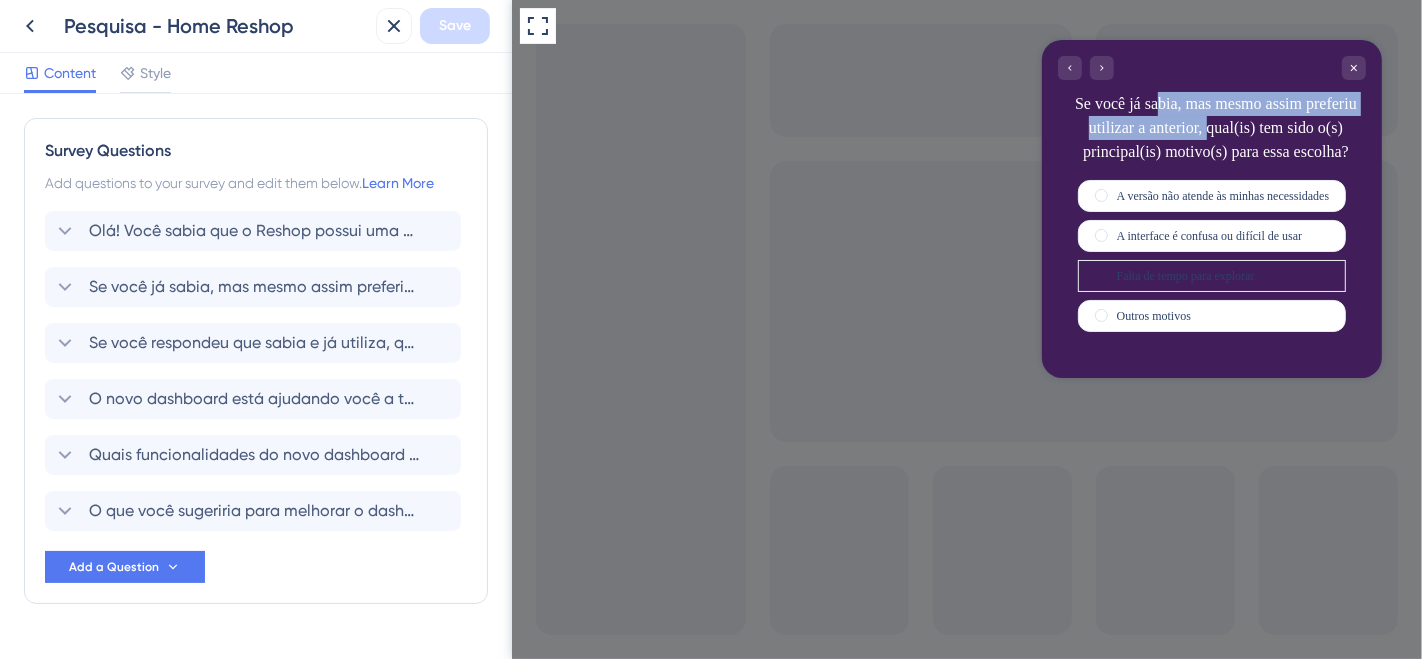 drag, startPoint x: 1158, startPoint y: 113, endPoint x: 1171, endPoint y: 139, distance: 29.068884 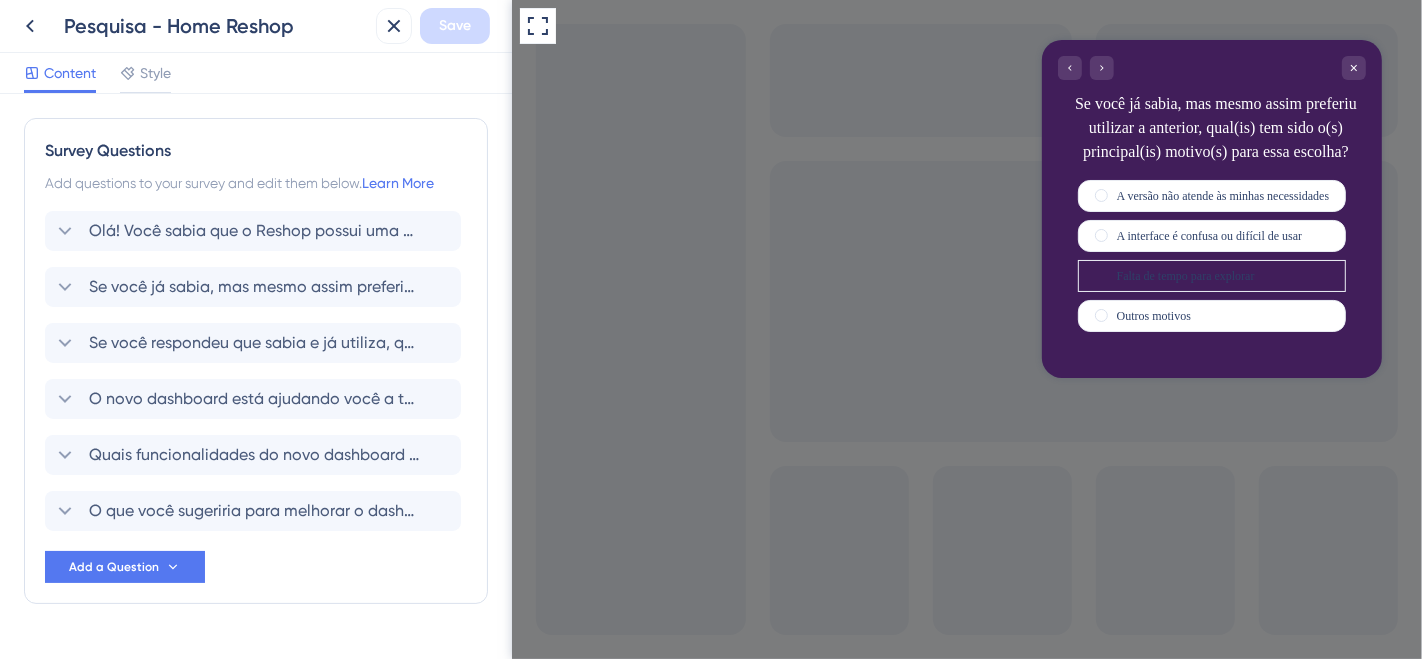 click on "Se você já sabia, mas mesmo assim preferiu utilizar a anterior, qual(is) tem sido o(s) principal(is) motivo(s) para essa escolha?" at bounding box center [1215, 128] 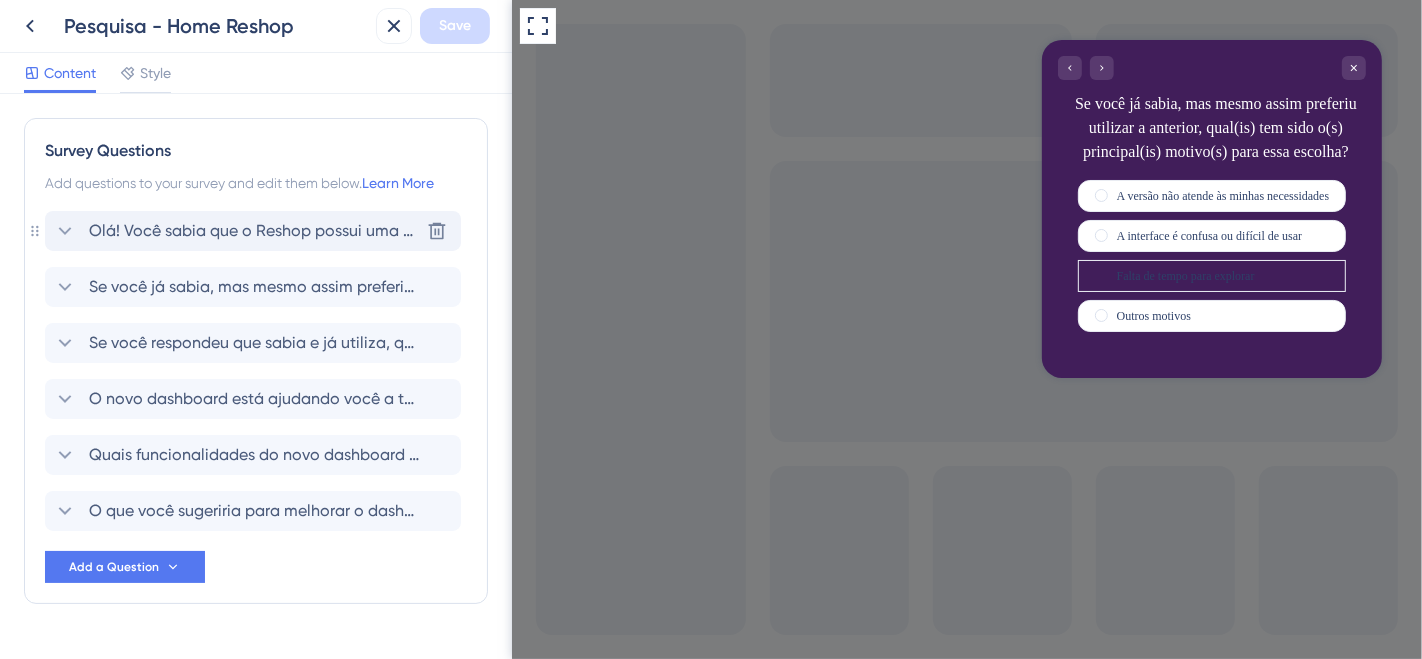 click 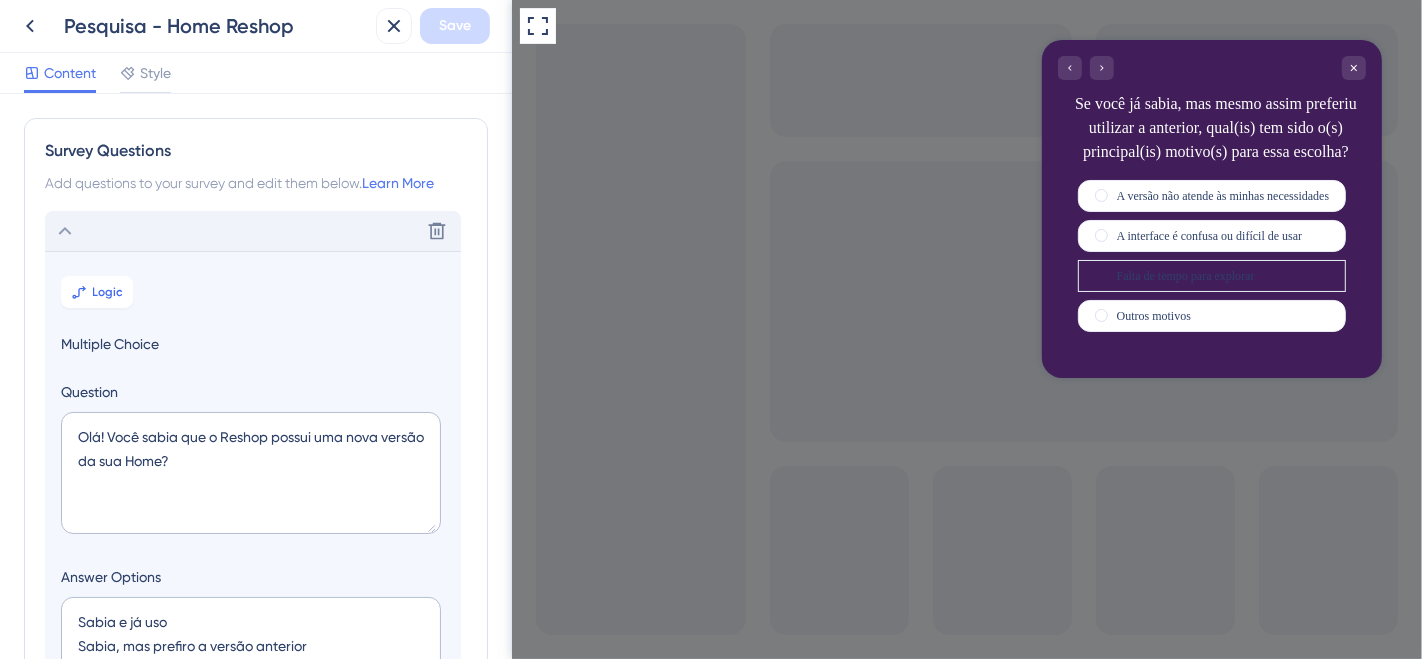scroll, scrollTop: 117, scrollLeft: 0, axis: vertical 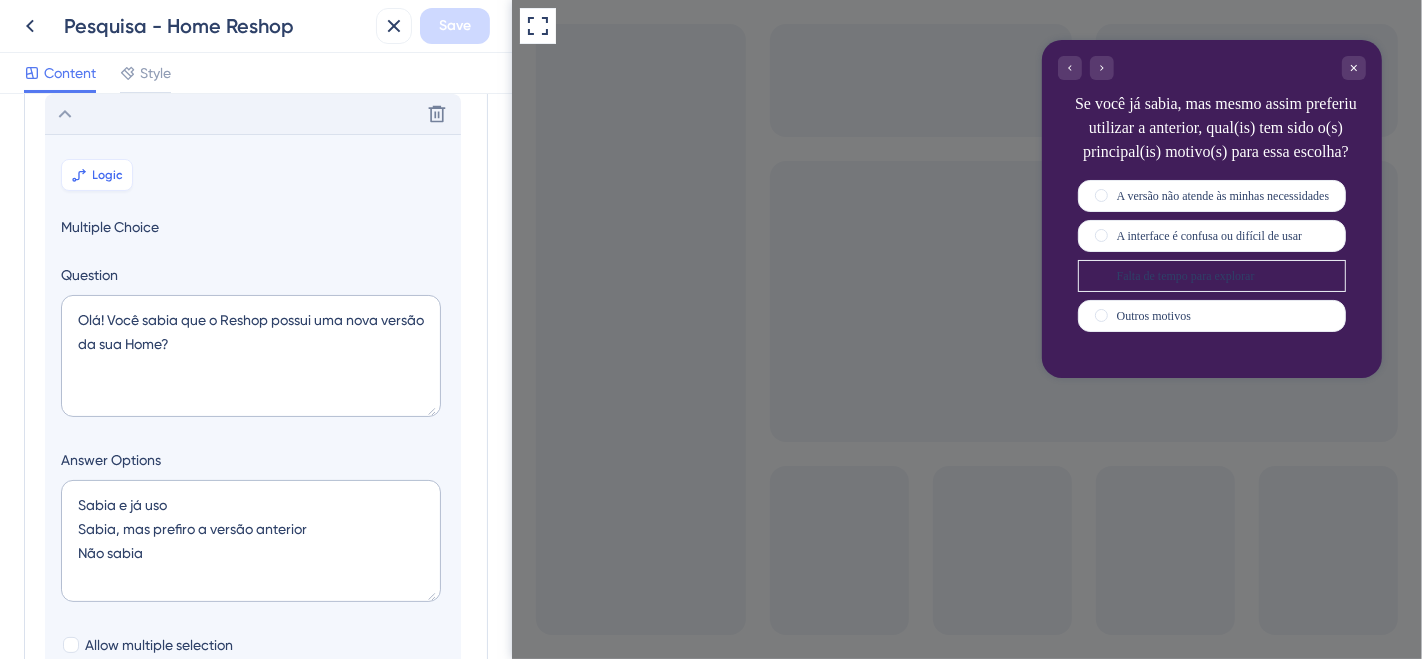 click on "Logic" at bounding box center (108, 175) 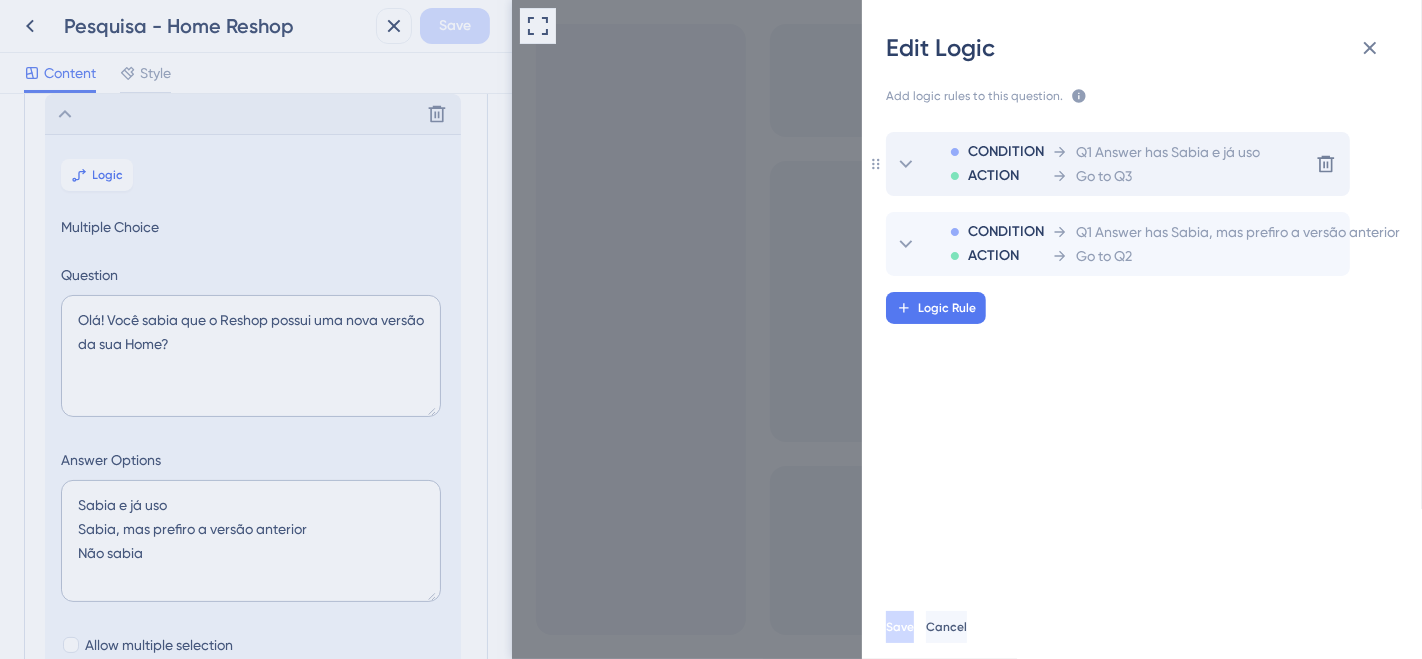 click 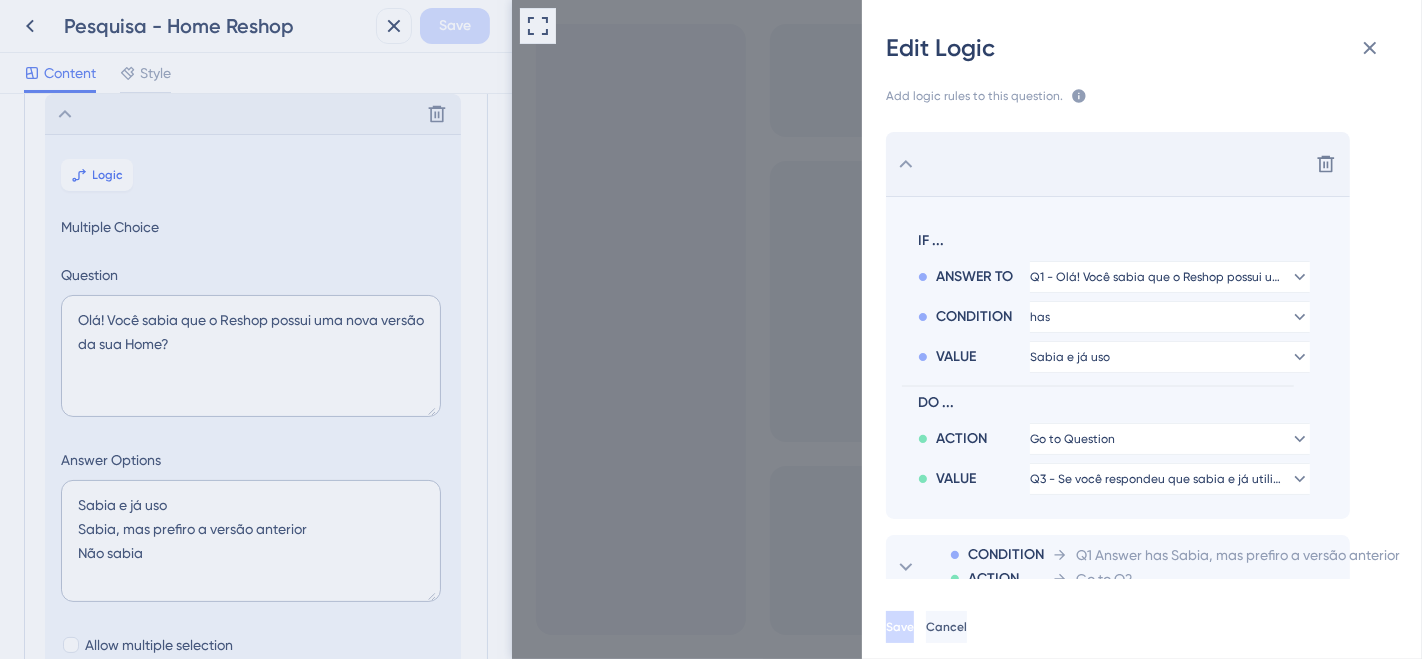 scroll, scrollTop: 23, scrollLeft: 0, axis: vertical 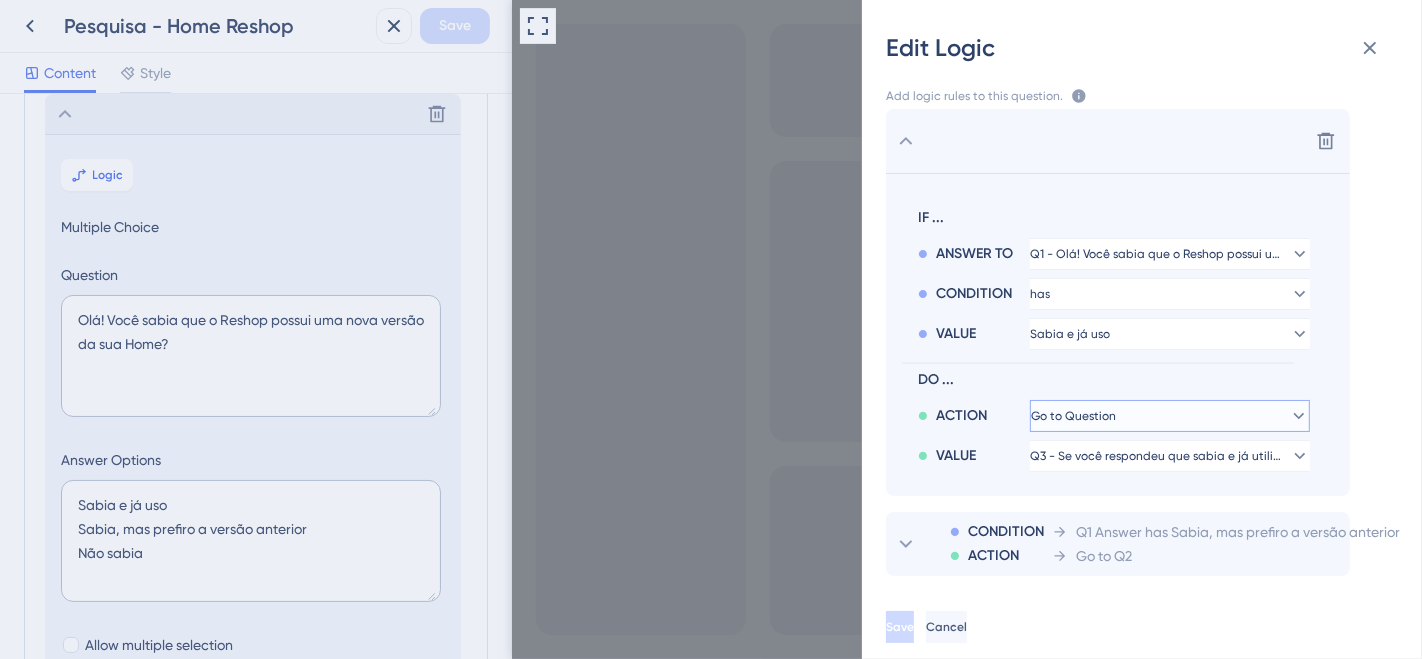 click 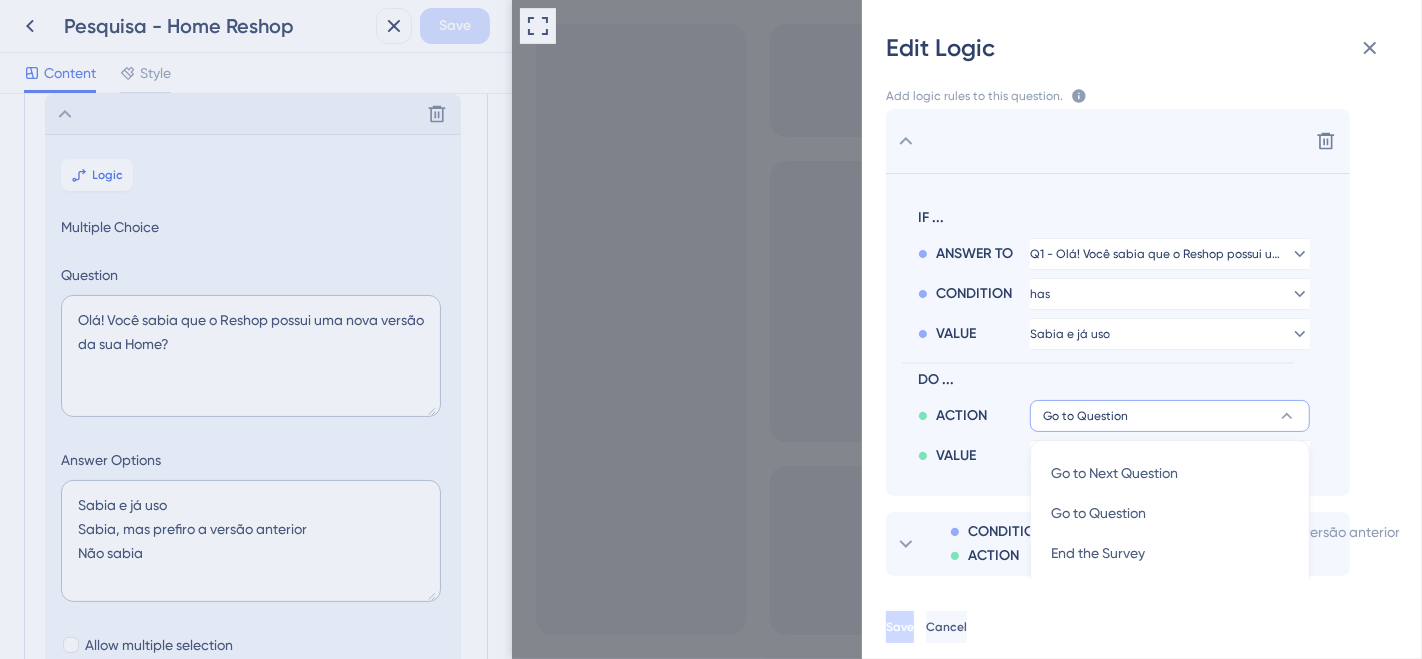 scroll, scrollTop: 268, scrollLeft: 0, axis: vertical 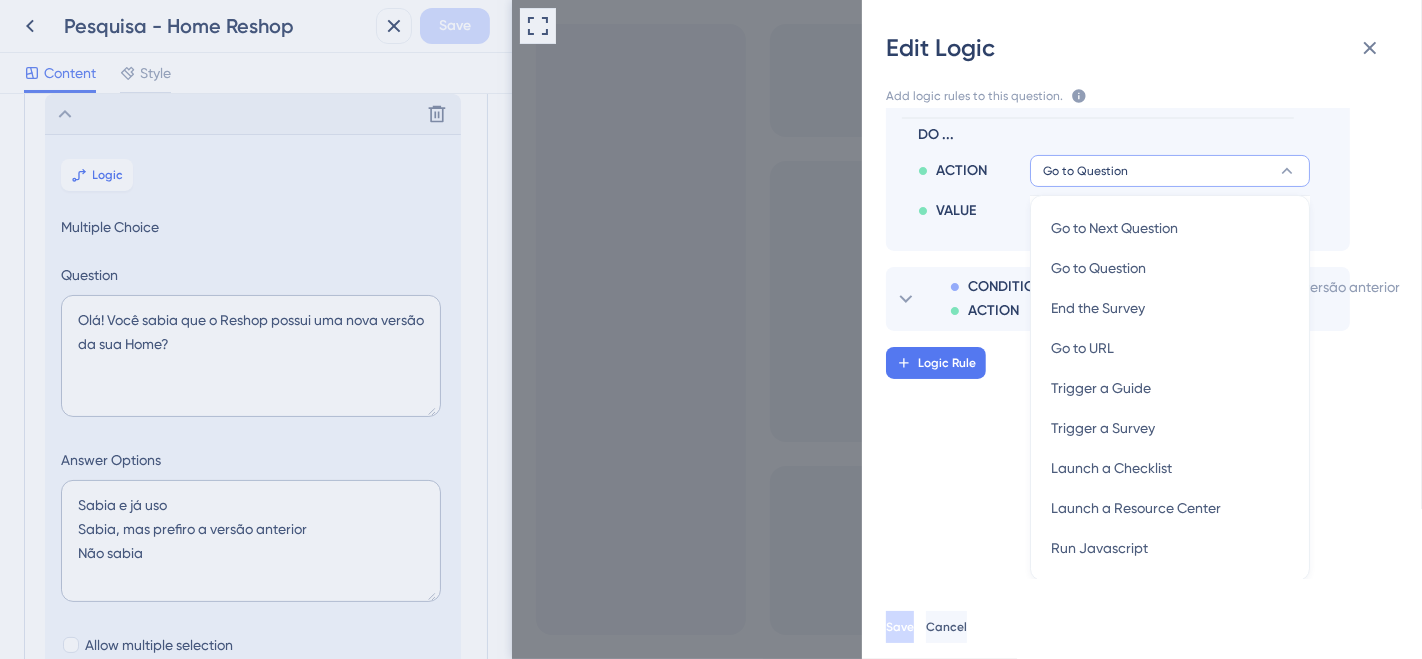 click on "Delete IF ... ANSWER TO Q1 - Olá! Você sabia que o Reshop possui uma nova versão da sua Home? CONDITION has VALUE Sabia e já uso DO ... ACTION Go to Question Go to Next Question Go to Next Question Go to Question Go to Question End the Survey End the Survey Go to URL Go to URL Trigger a Guide Trigger a Guide Trigger a Survey Trigger a Survey Launch a Checklist Launch a Checklist Launch a Resource Center Launch a Resource Center Run Javascript Run Javascript VALUE Q3 - Se você respondeu que sabia e já utiliza, qual(is) tem sido o(s) principal(is) motivo(s) para essa escolha? CONDITION ACTION Q1 Answer has Sabia, mas prefiro a versão anterior Go to Q2 Logic Rule" at bounding box center (1150, 343) 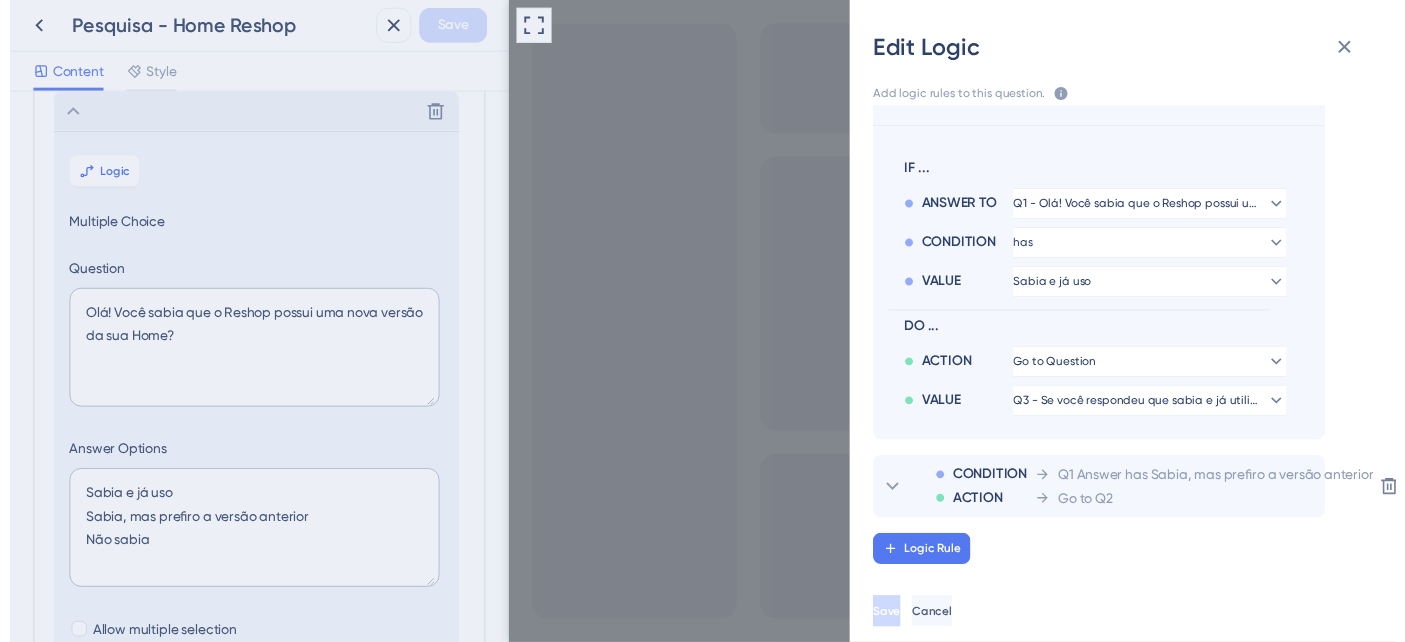 scroll, scrollTop: 66, scrollLeft: 0, axis: vertical 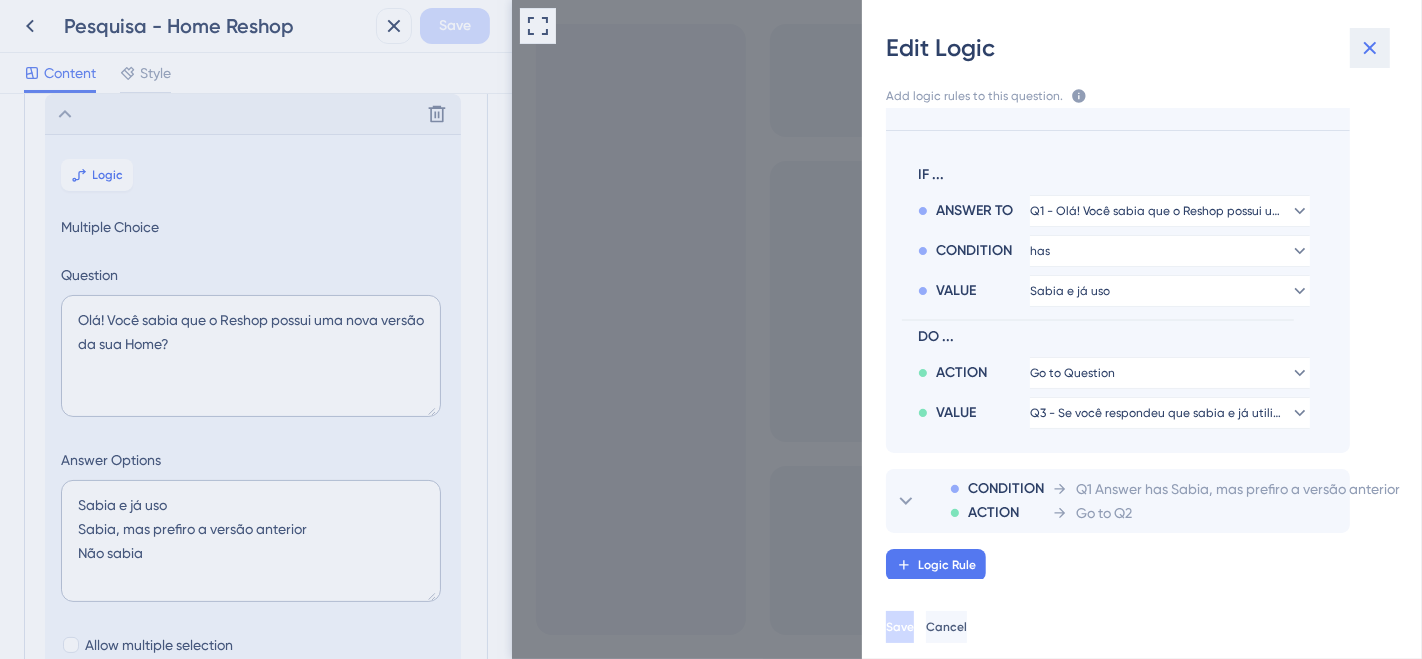click 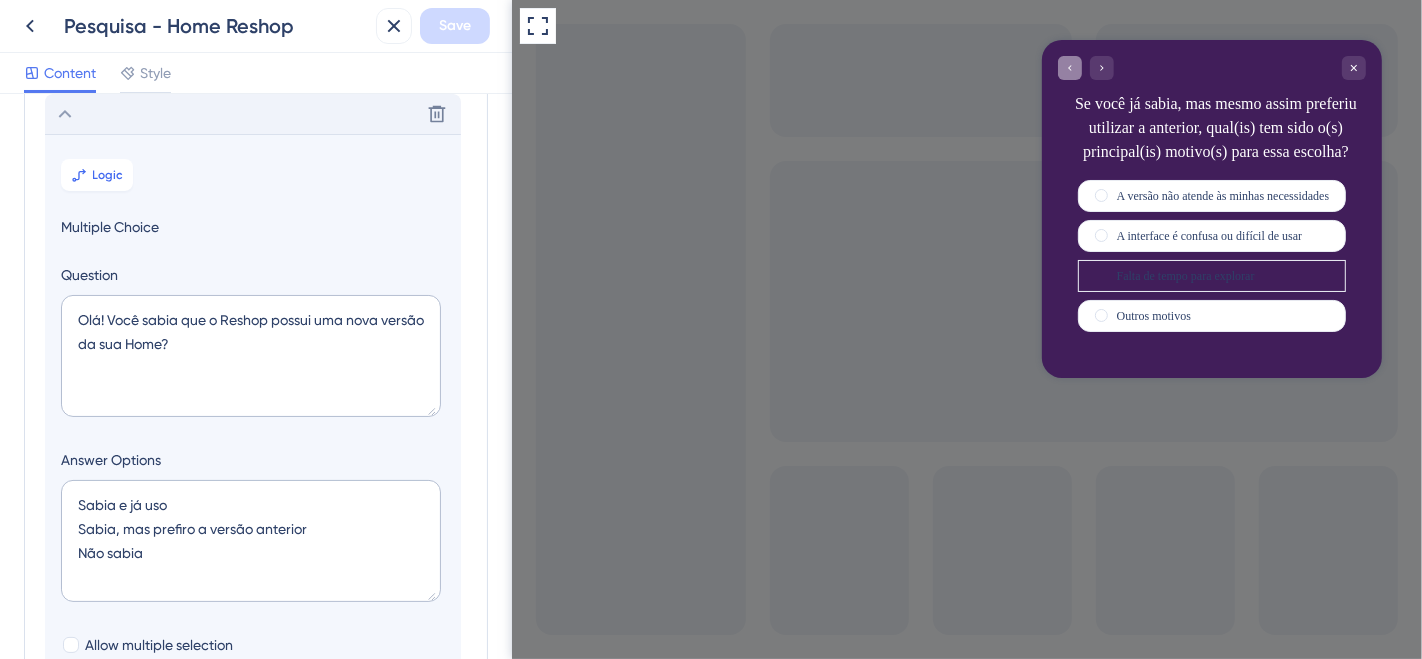 click 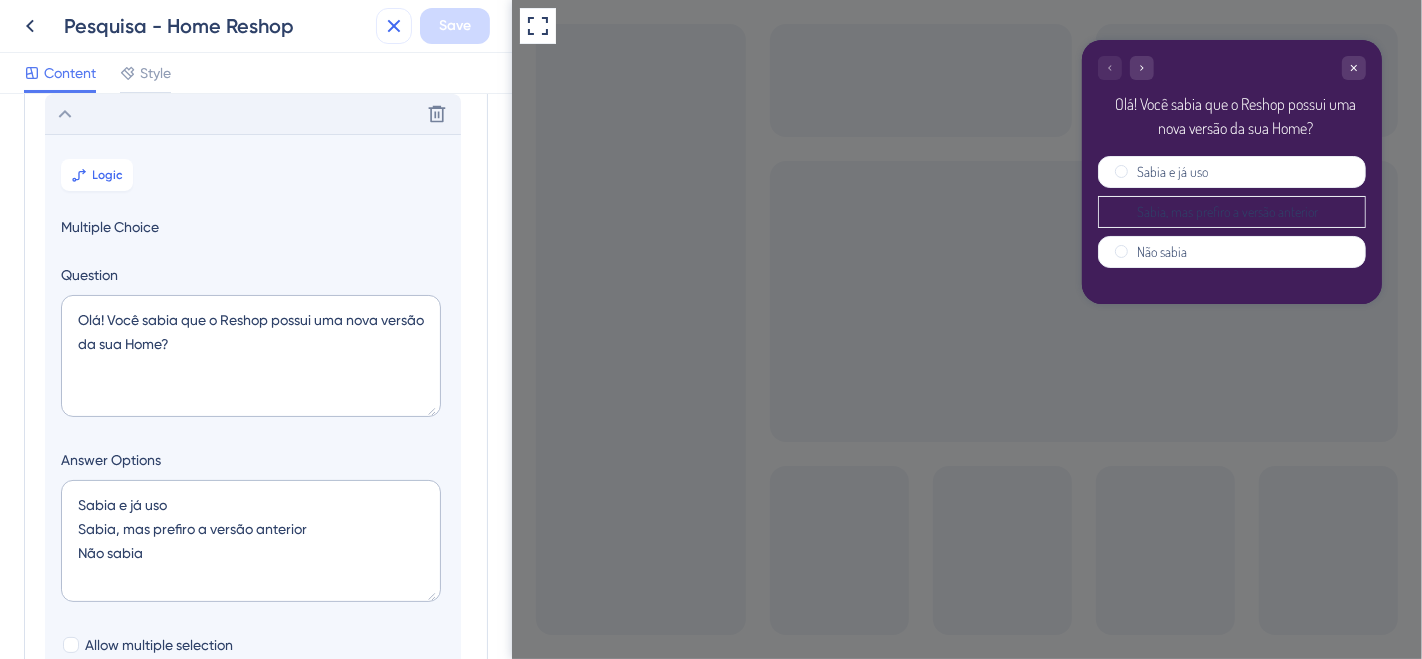 click 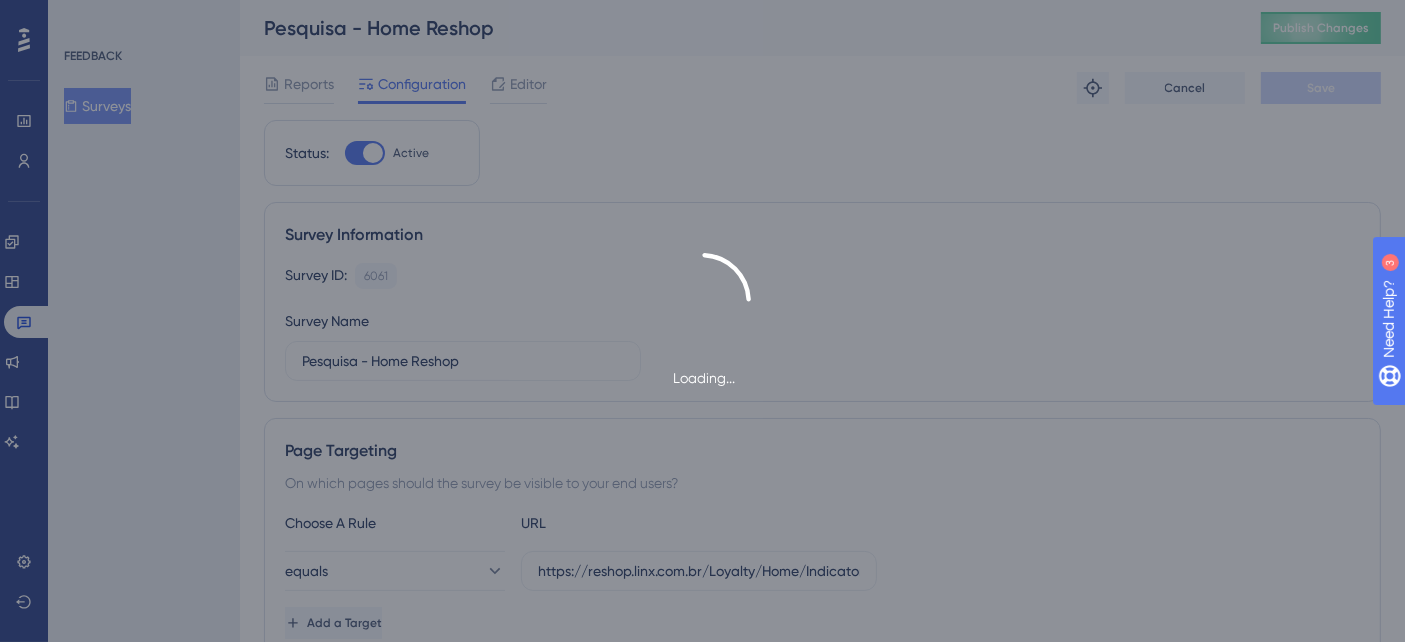 scroll, scrollTop: 0, scrollLeft: 0, axis: both 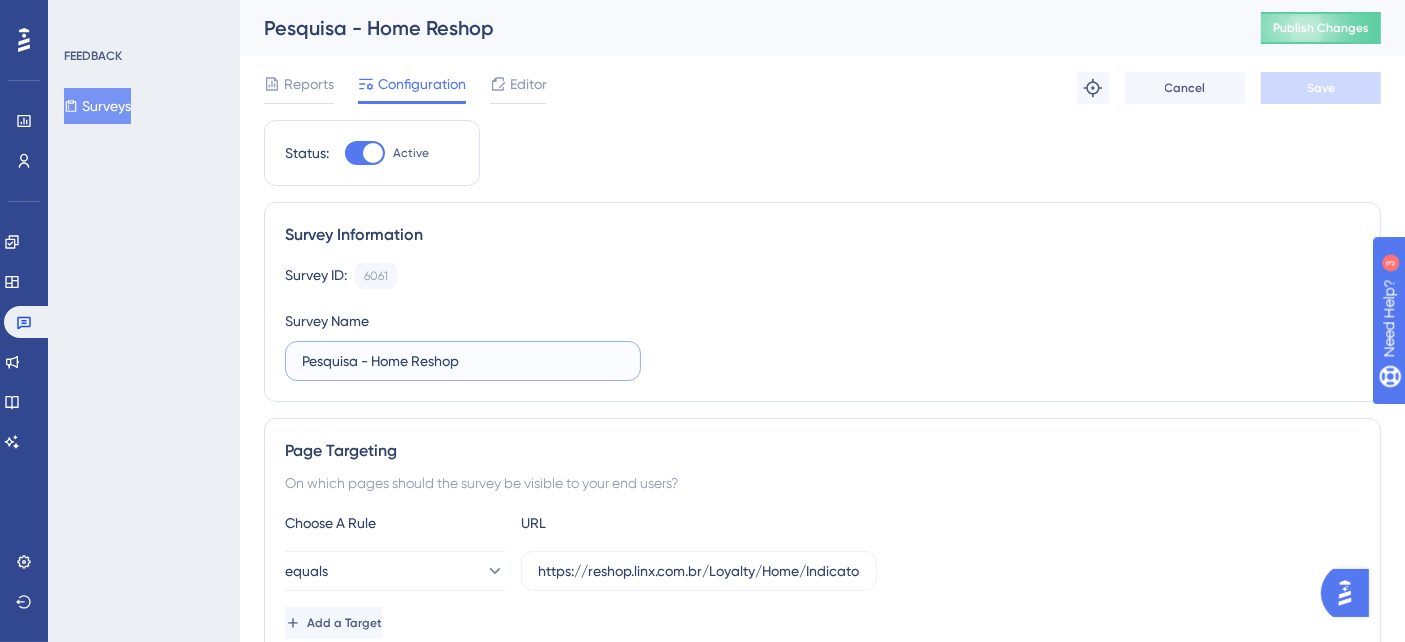 drag, startPoint x: 544, startPoint y: 358, endPoint x: 289, endPoint y: 364, distance: 255.07057 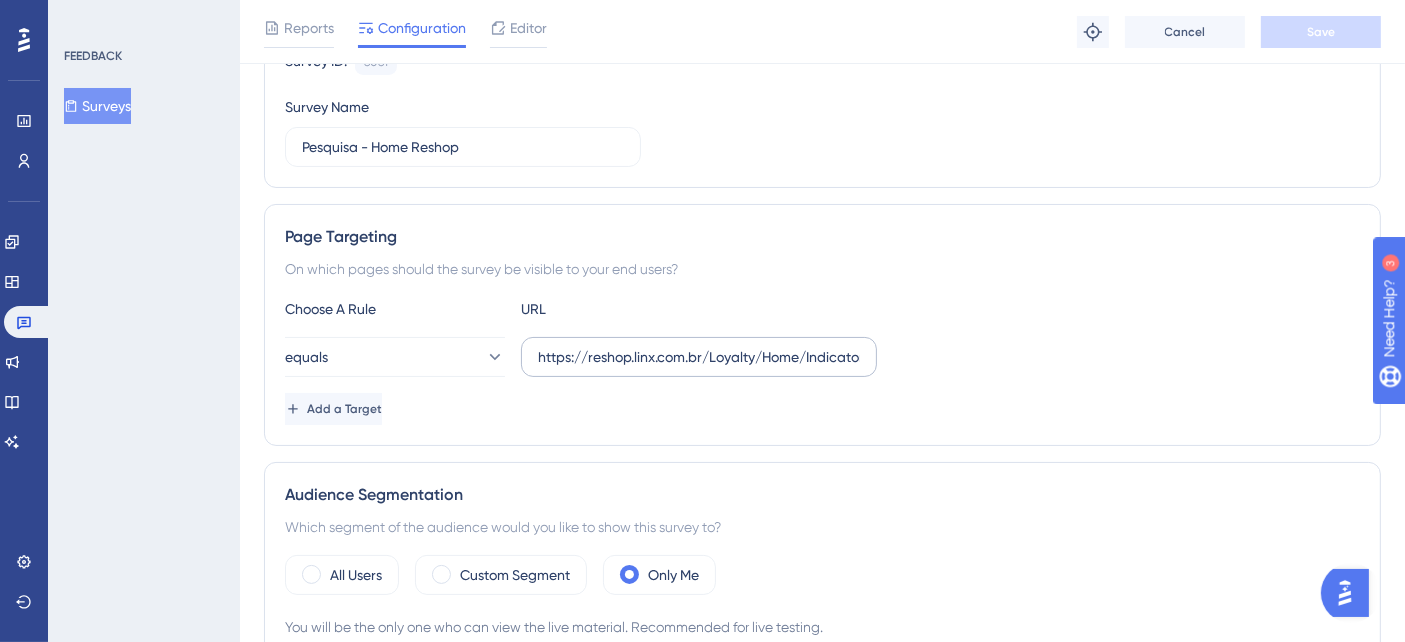 drag, startPoint x: 532, startPoint y: 355, endPoint x: 696, endPoint y: 355, distance: 164 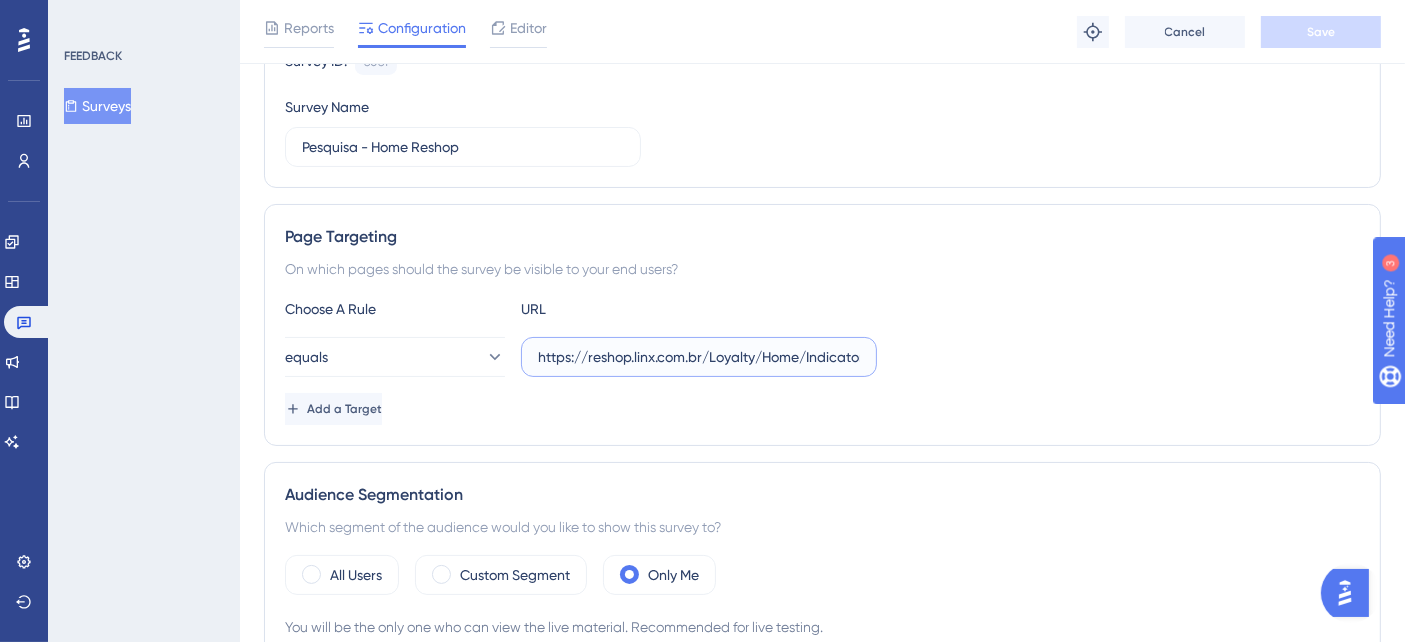 click on "https://reshop.linx.com.br/Loyalty/Home/Indicators" at bounding box center [699, 357] 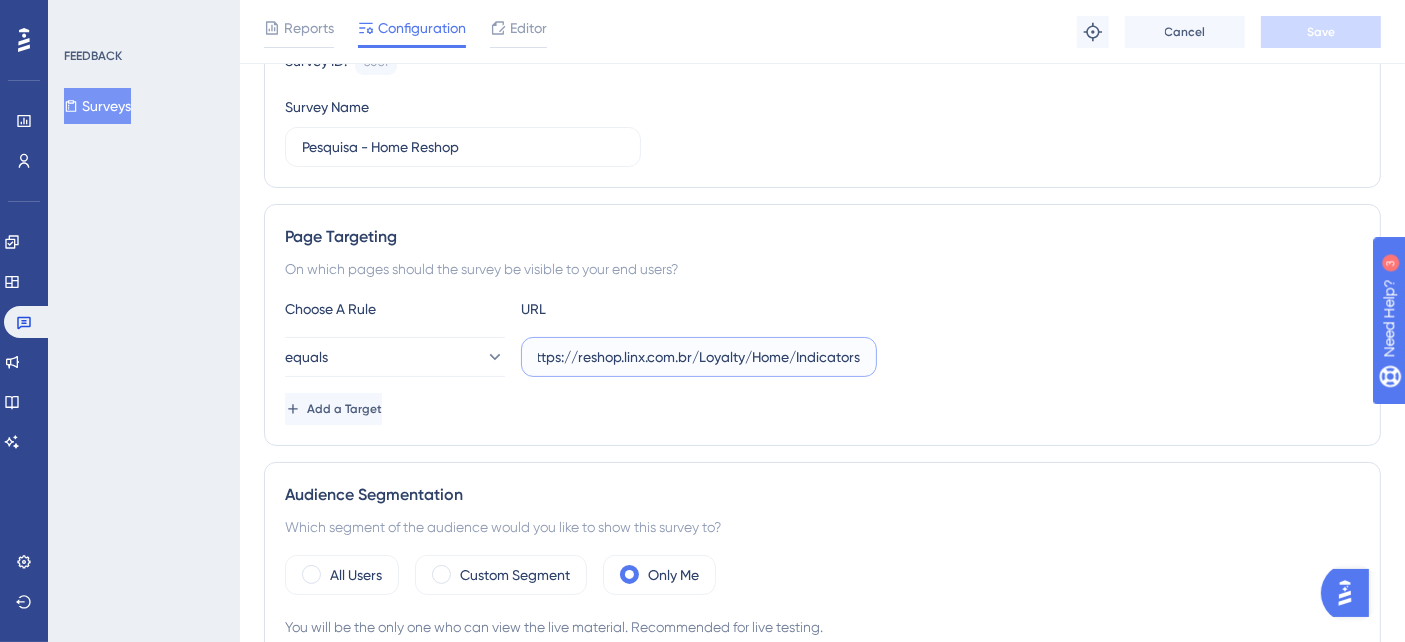 click on "https://reshop.linx.com.br/Loyalty/Home/Indicators" at bounding box center (699, 357) 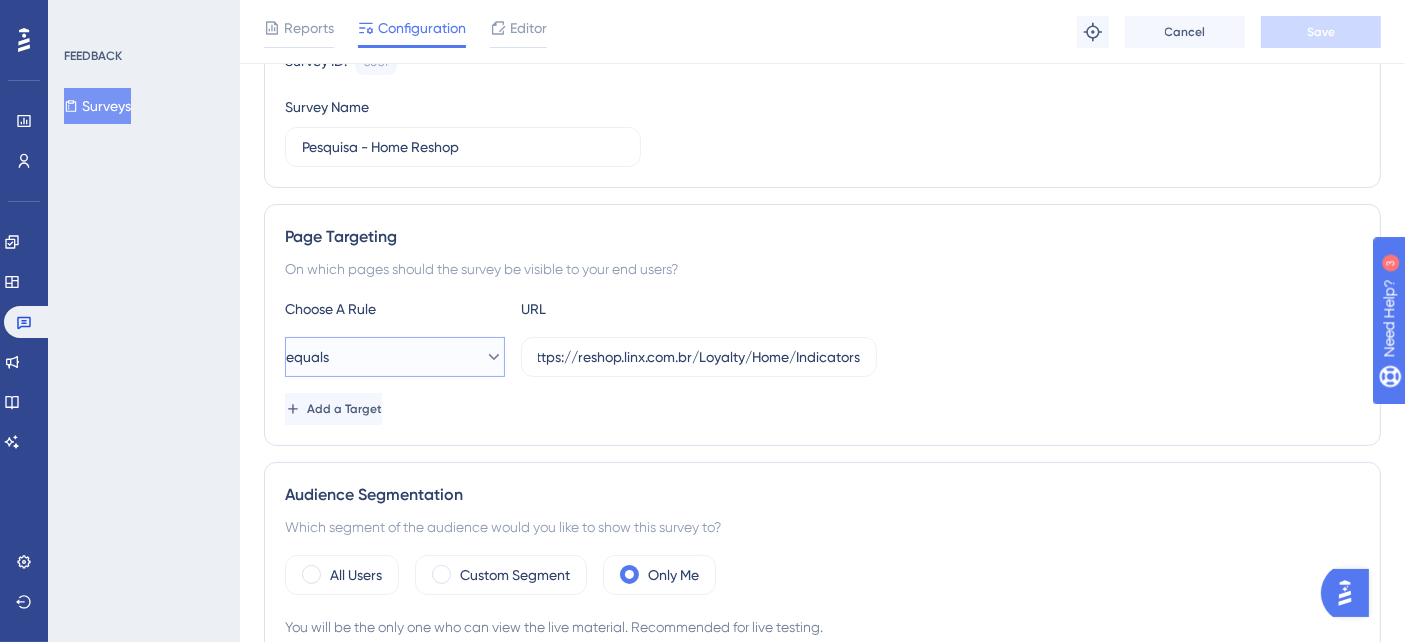 click on "equals" at bounding box center (395, 357) 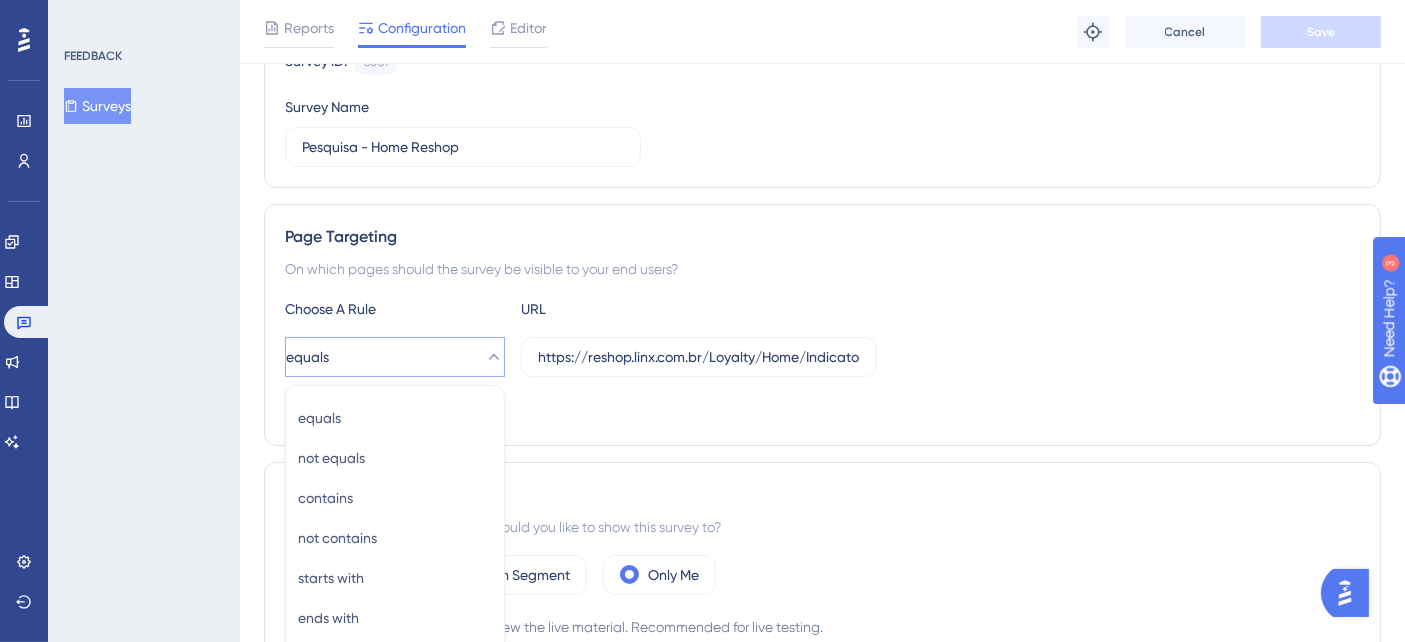scroll, scrollTop: 436, scrollLeft: 0, axis: vertical 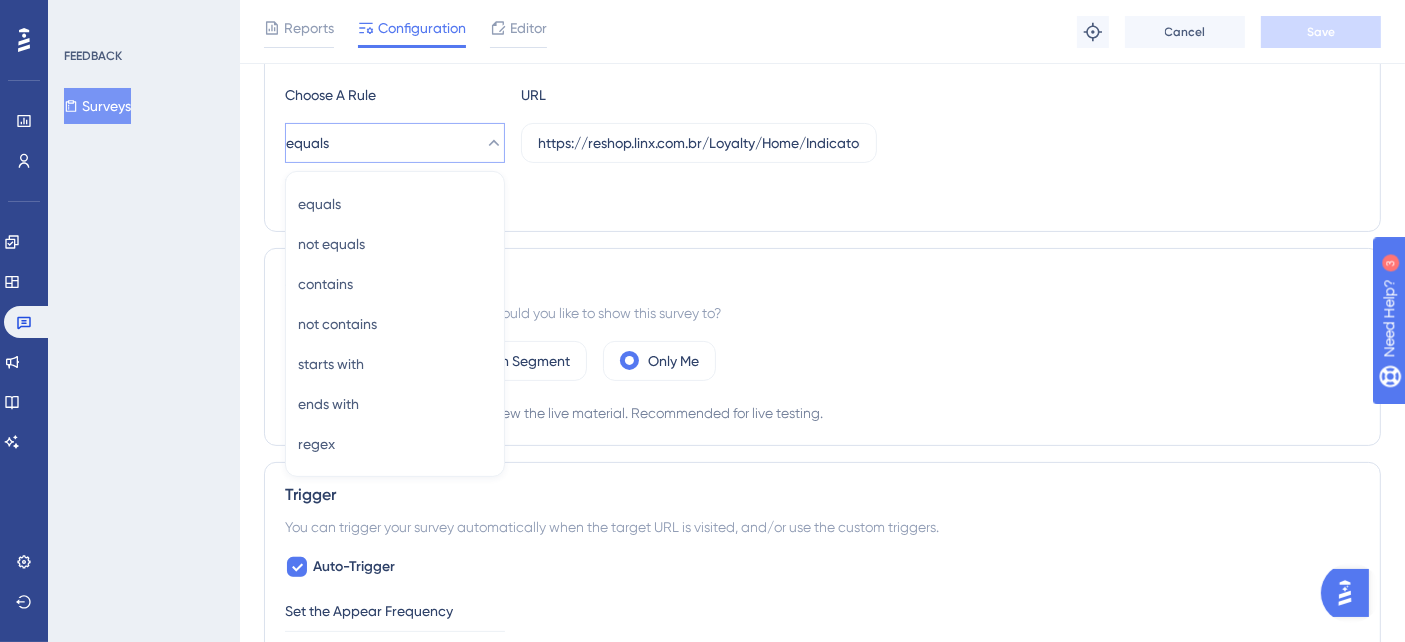 click on "Page Targeting On which pages should the survey be visible to your end users? Choose A Rule URL equals equals equals not equals not equals contains contains not contains not contains starts with starts with ends with ends with regex regex https://reshop.linx.com.br/Loyalty/Home/Indicators Add a Target" at bounding box center (822, 111) 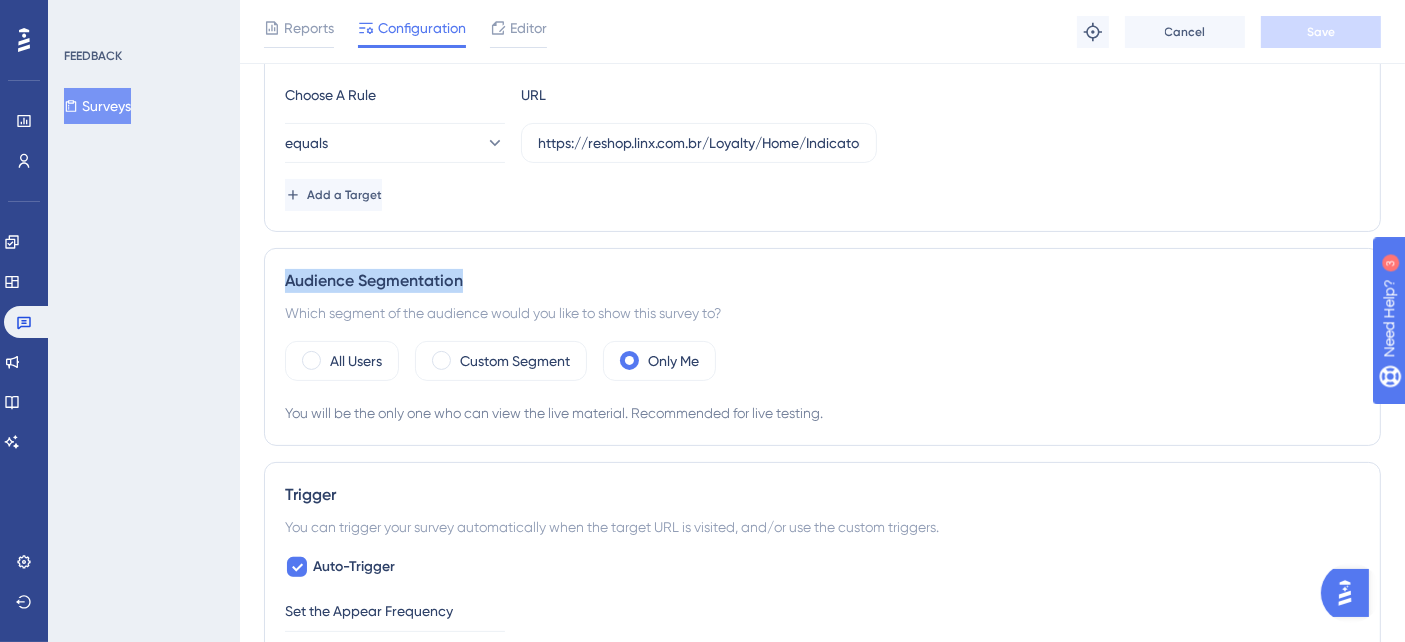 drag, startPoint x: 280, startPoint y: 277, endPoint x: 498, endPoint y: 278, distance: 218.00229 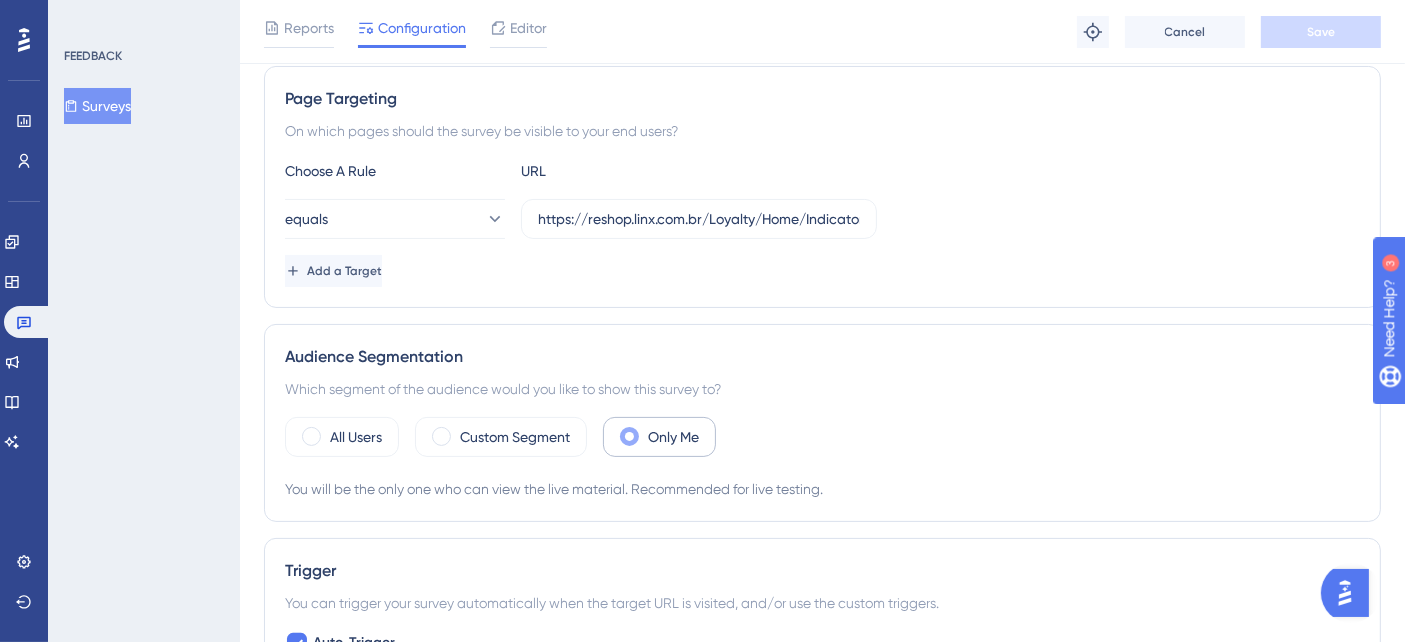 scroll, scrollTop: 325, scrollLeft: 0, axis: vertical 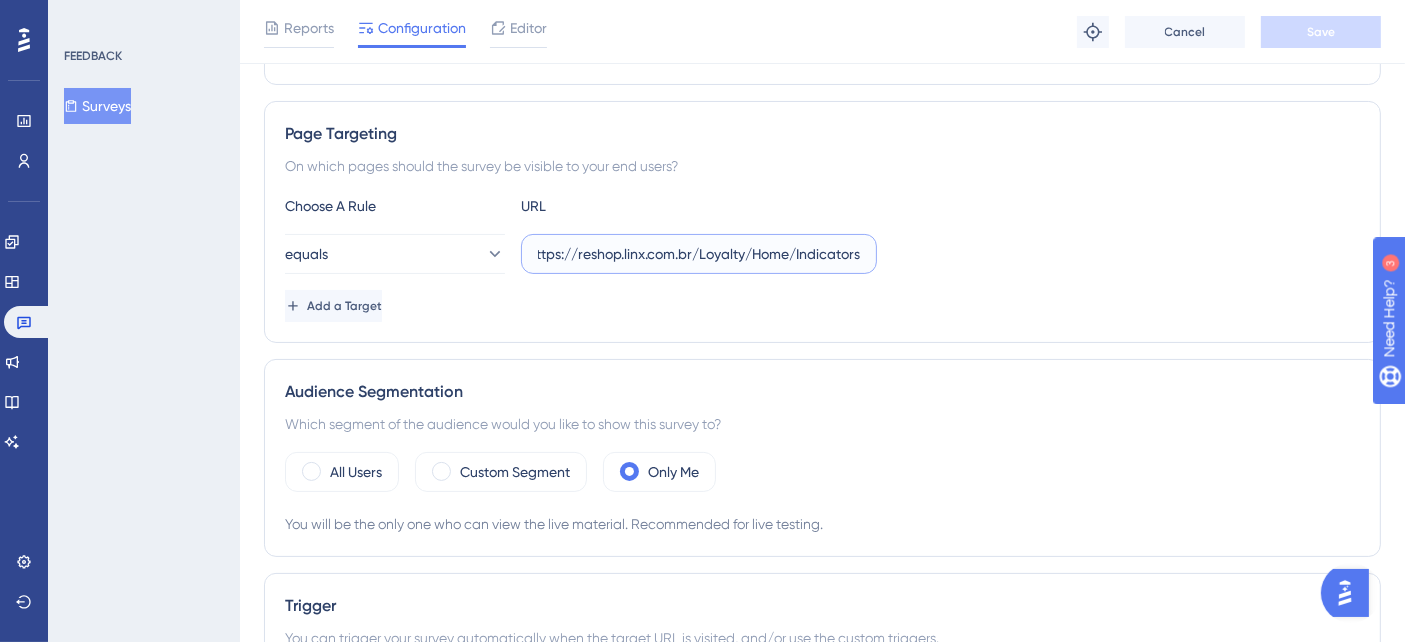 drag, startPoint x: 576, startPoint y: 255, endPoint x: 905, endPoint y: 238, distance: 329.4389 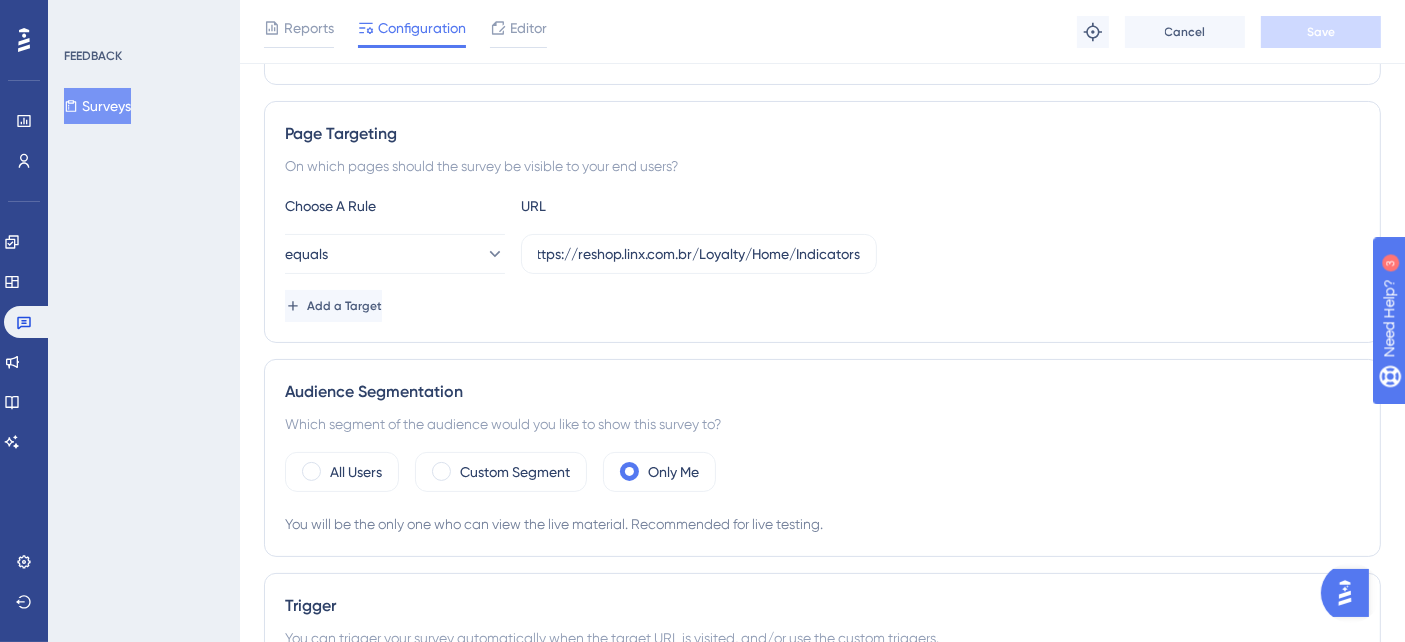 click on "equals https://reshop.linx.com.br/Loyalty/Home/Indicators" at bounding box center (822, 254) 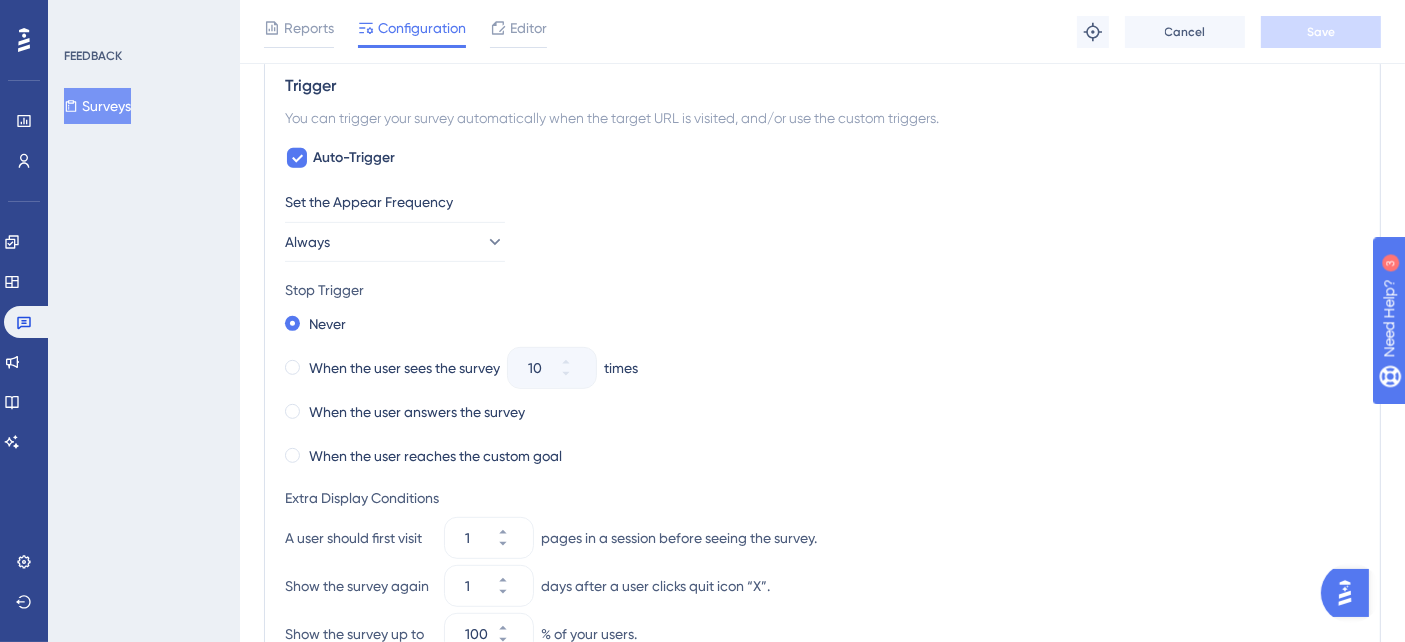 scroll, scrollTop: 880, scrollLeft: 0, axis: vertical 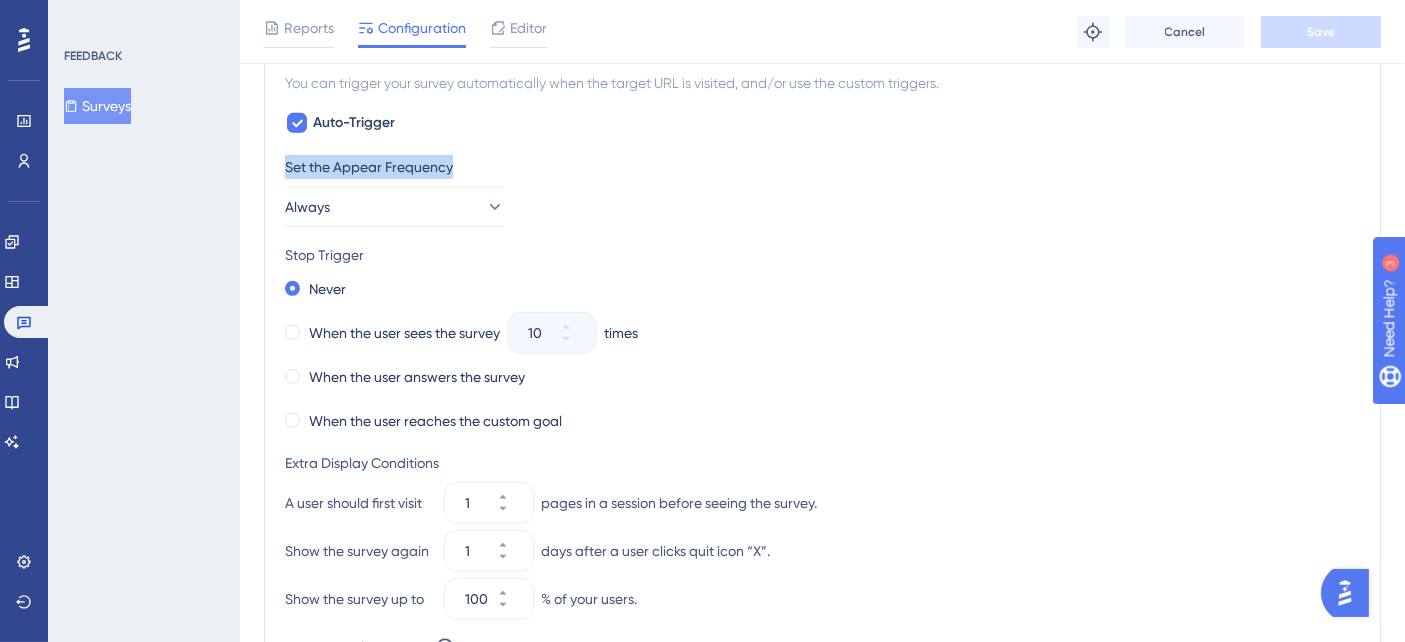 drag, startPoint x: 285, startPoint y: 159, endPoint x: 520, endPoint y: 150, distance: 235.17227 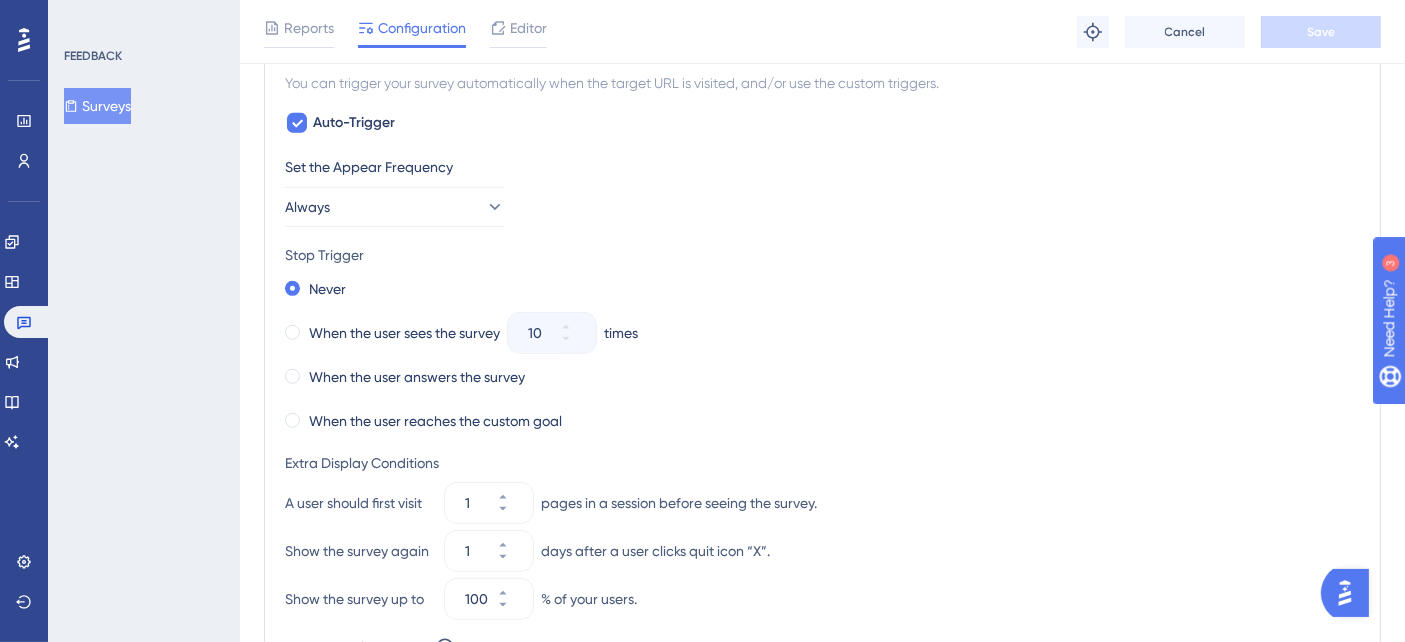 drag, startPoint x: 938, startPoint y: 230, endPoint x: 742, endPoint y: 226, distance: 196.04082 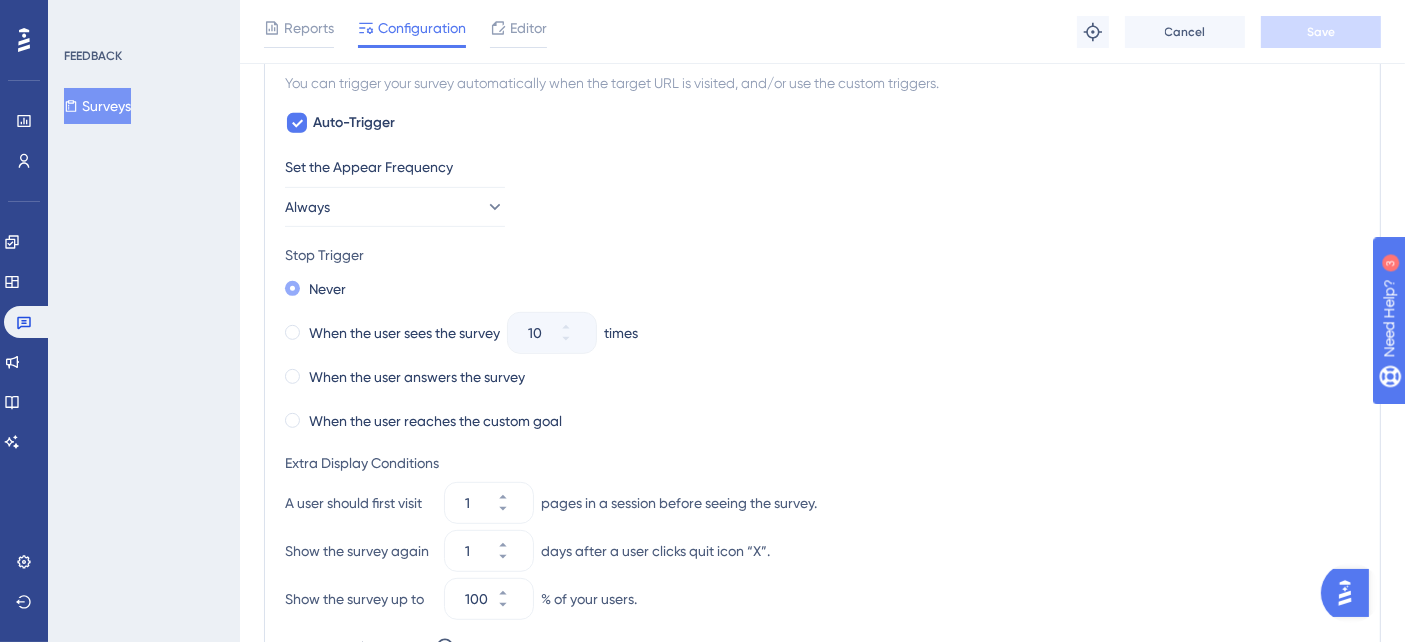 drag, startPoint x: 373, startPoint y: 288, endPoint x: 302, endPoint y: 287, distance: 71.00704 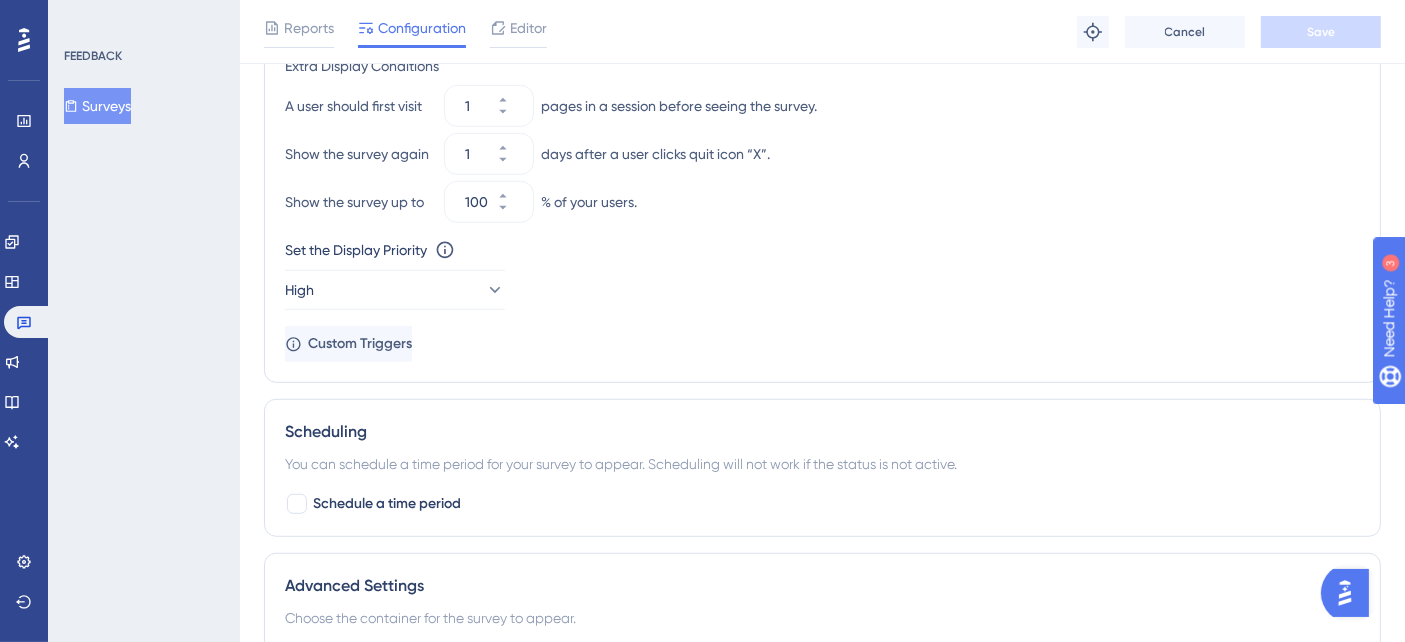 scroll, scrollTop: 1325, scrollLeft: 0, axis: vertical 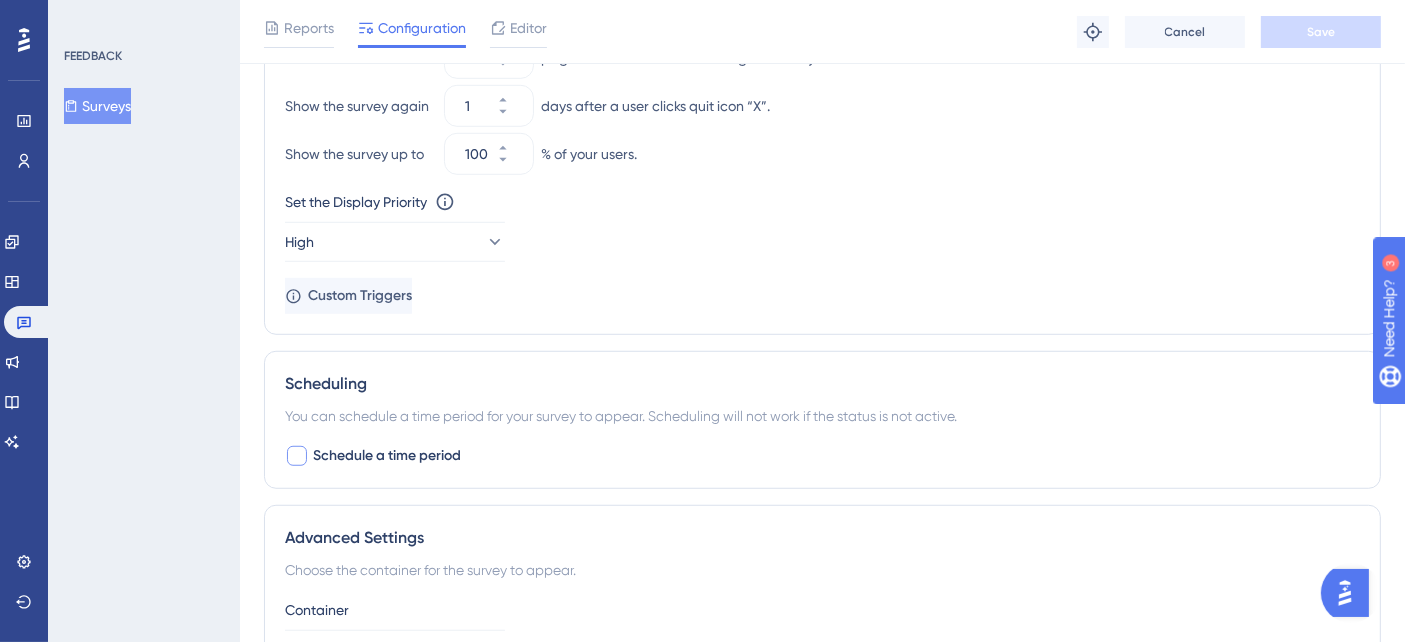 click at bounding box center [297, 456] 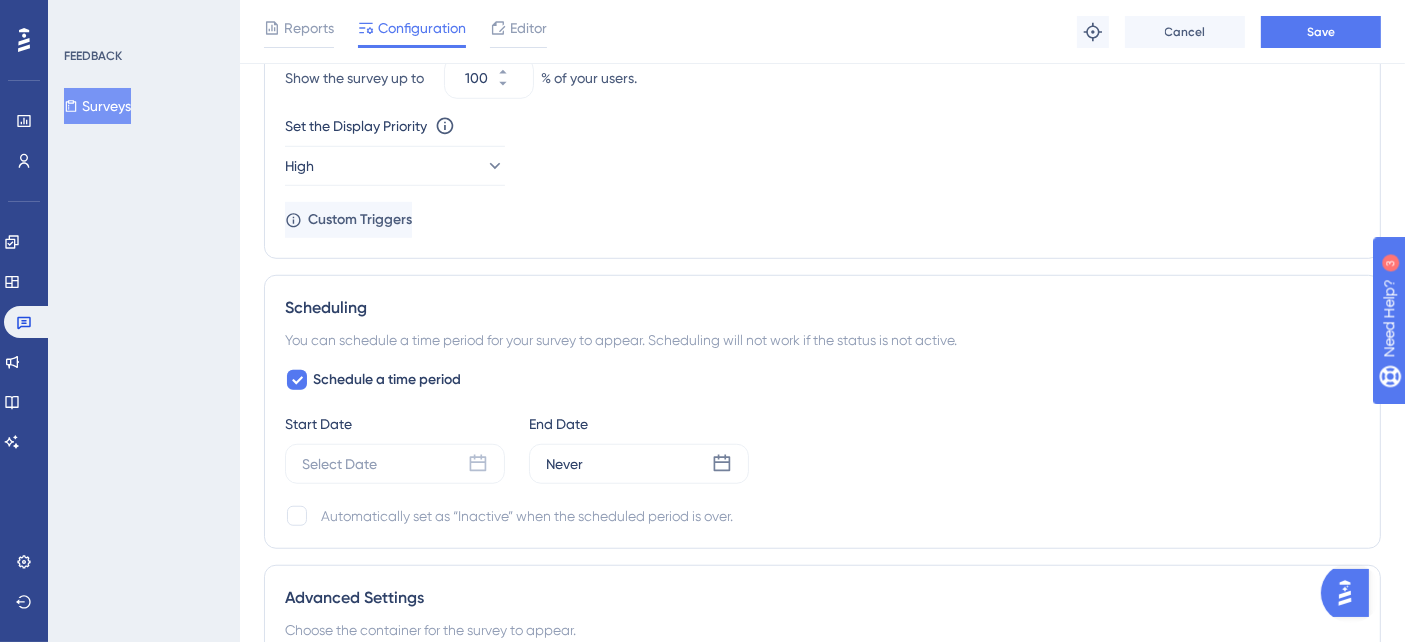 scroll, scrollTop: 1436, scrollLeft: 0, axis: vertical 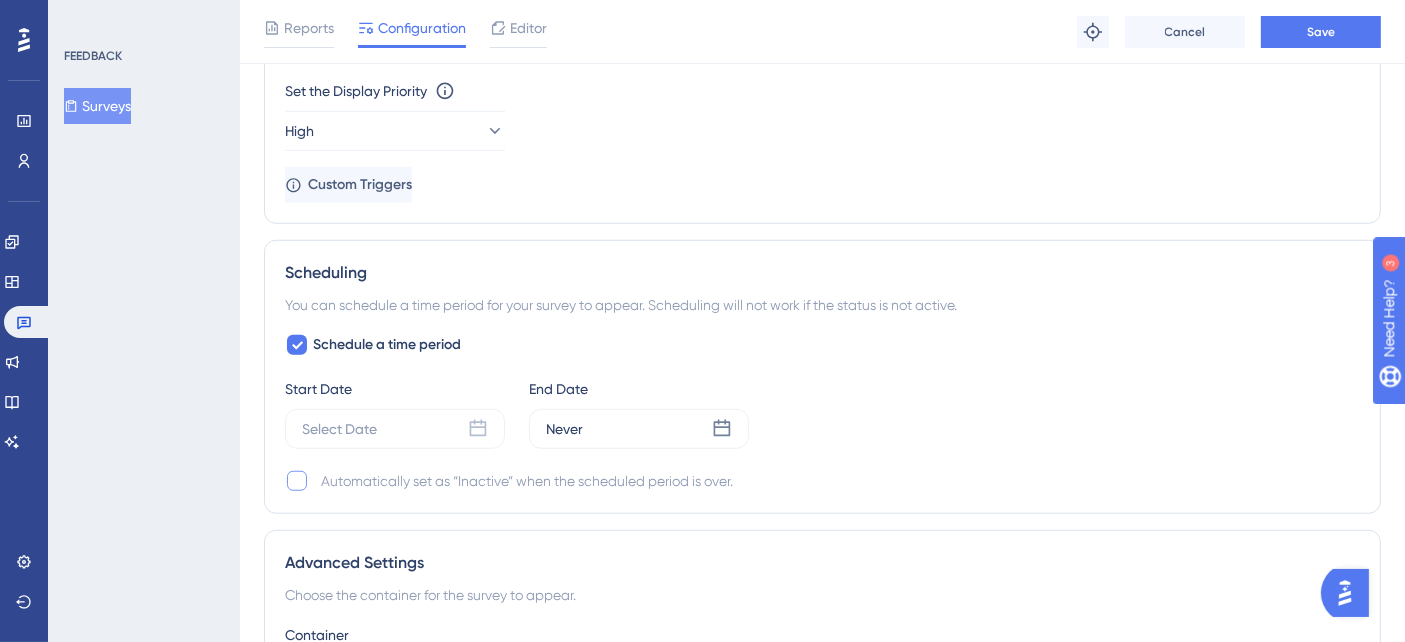 click at bounding box center (297, 481) 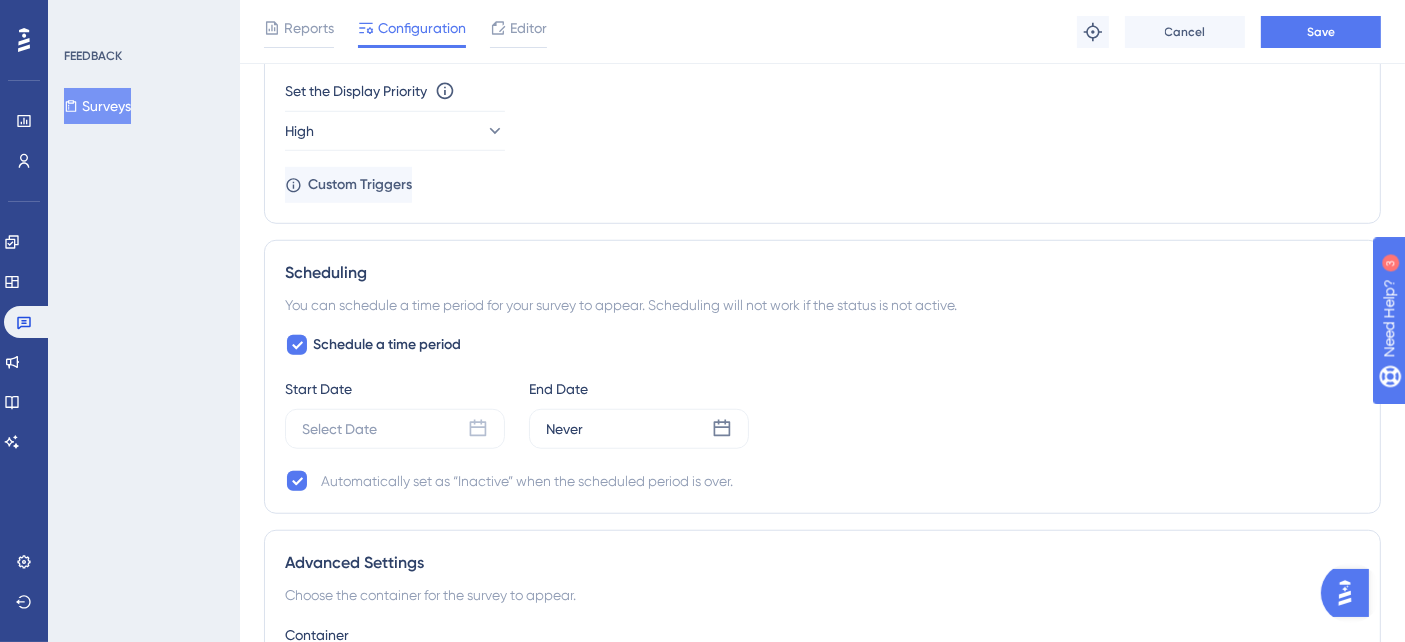 click on "Automatically set as “Inactive” when the scheduled period is over." at bounding box center [527, 481] 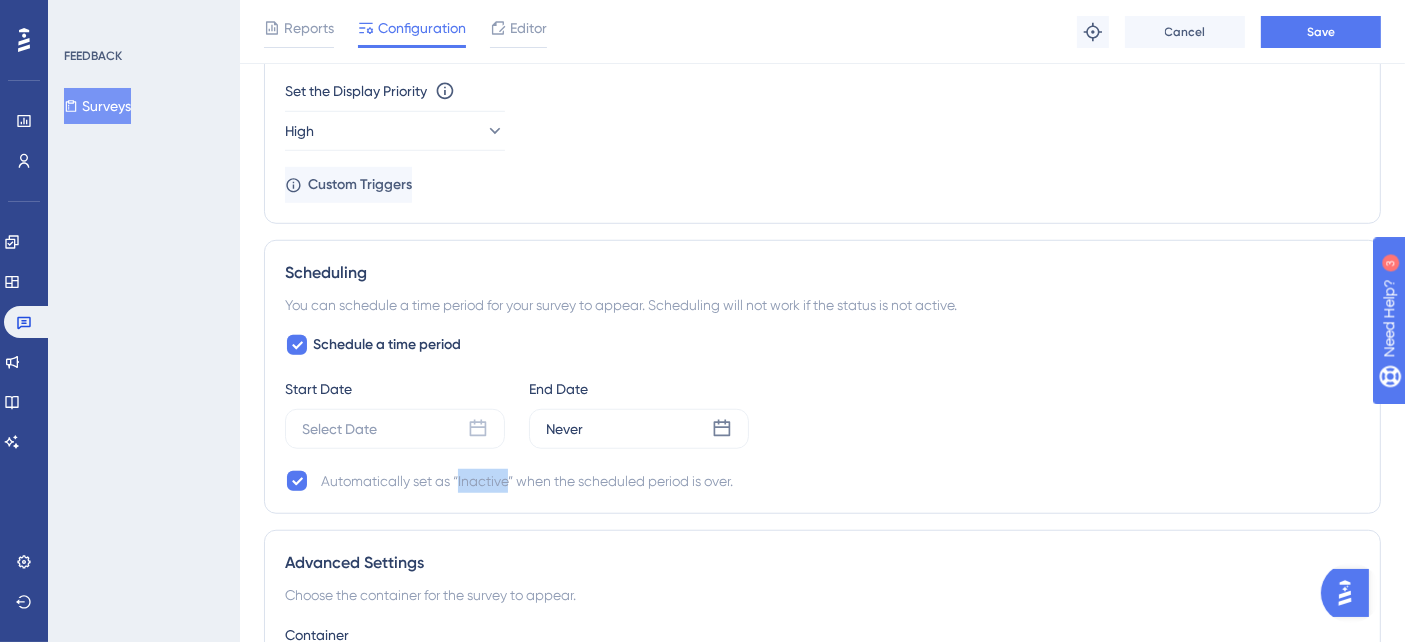 click on "Automatically set as “Inactive” when the scheduled period is over." at bounding box center [527, 481] 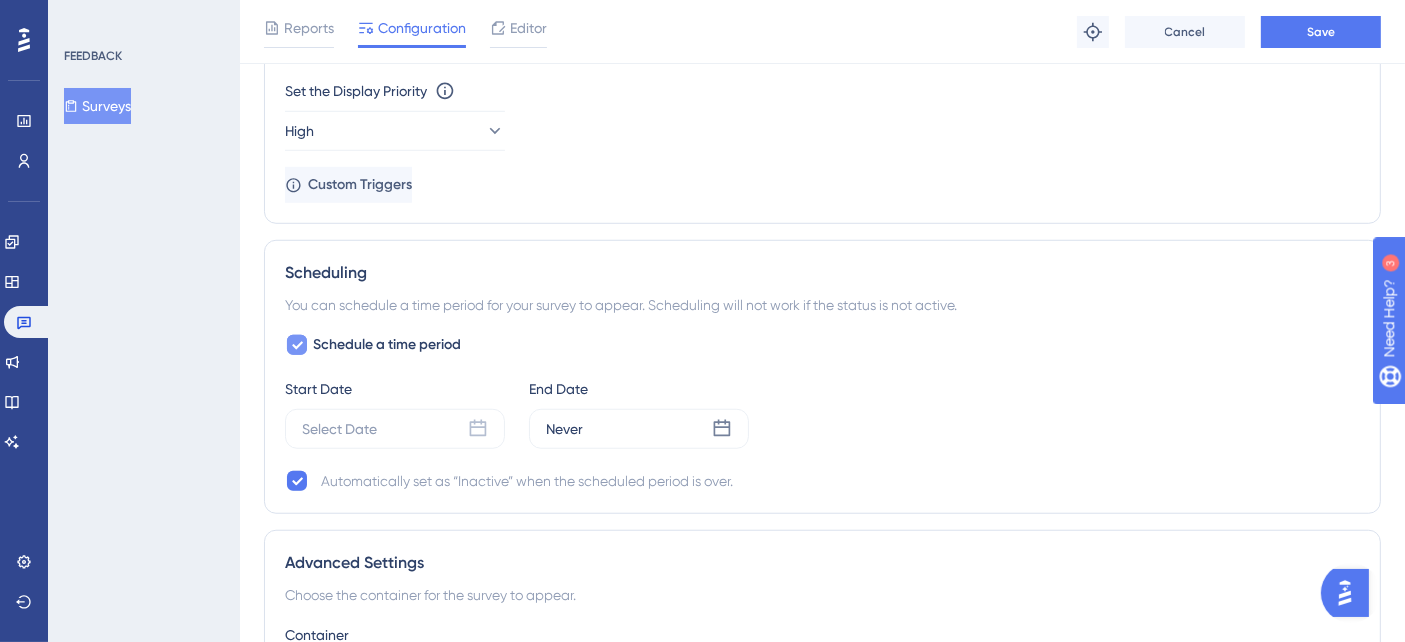 click 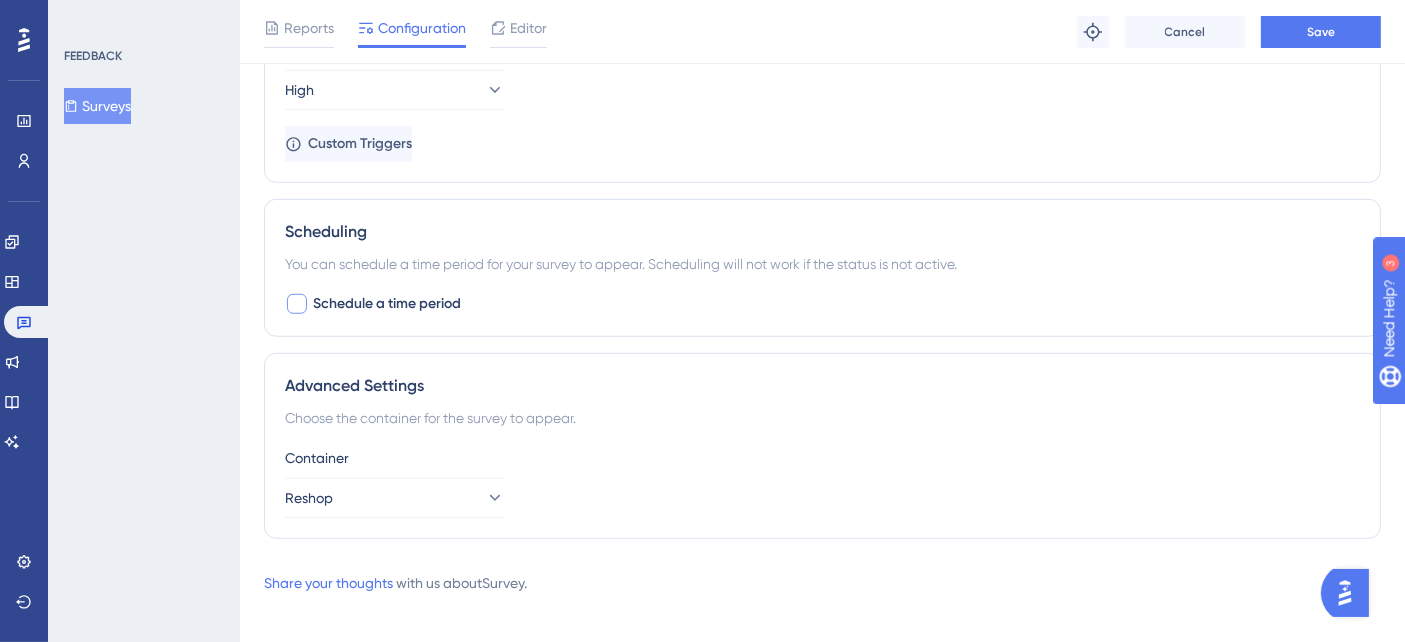 scroll, scrollTop: 1488, scrollLeft: 0, axis: vertical 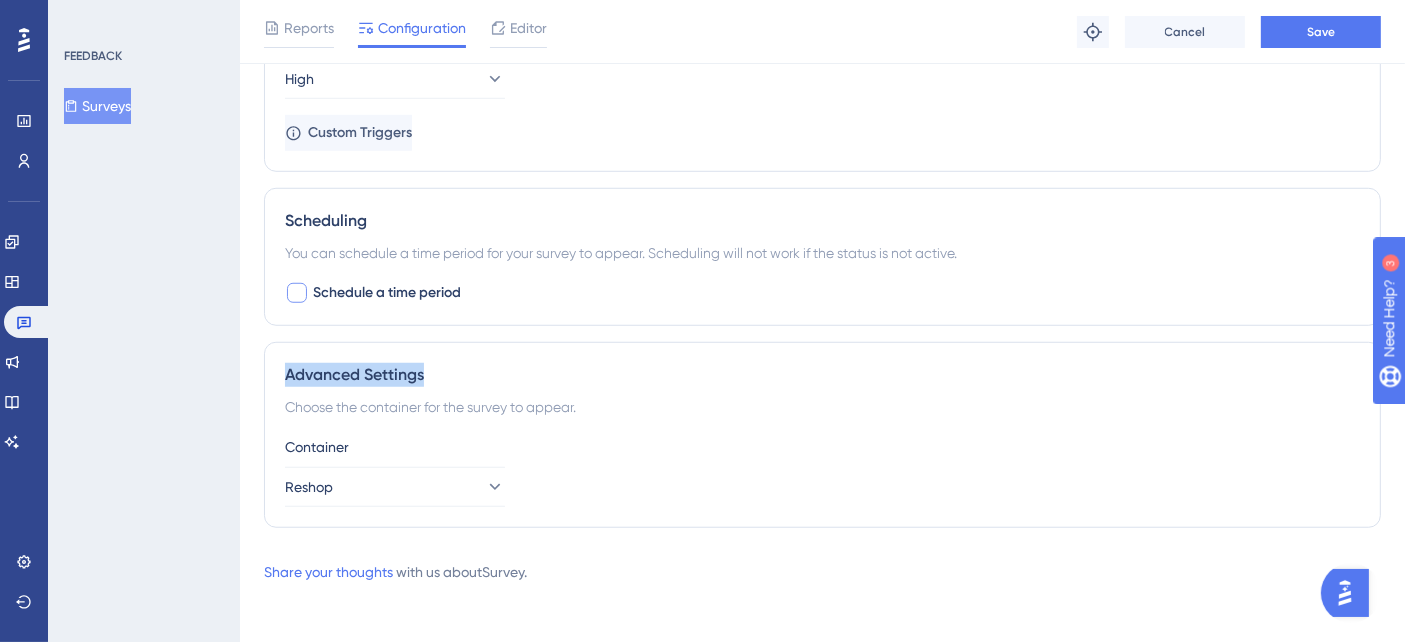 drag, startPoint x: 283, startPoint y: 369, endPoint x: 457, endPoint y: 381, distance: 174.4133 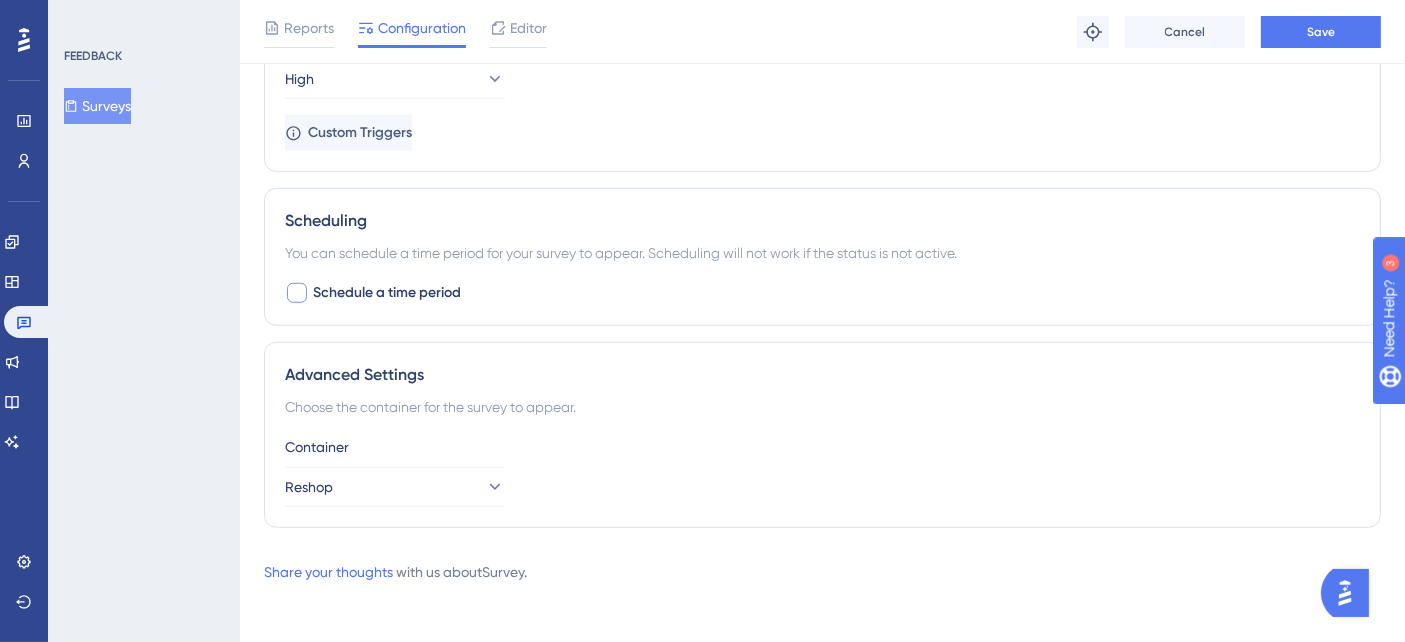 click on "Container Reshop" at bounding box center (822, 471) 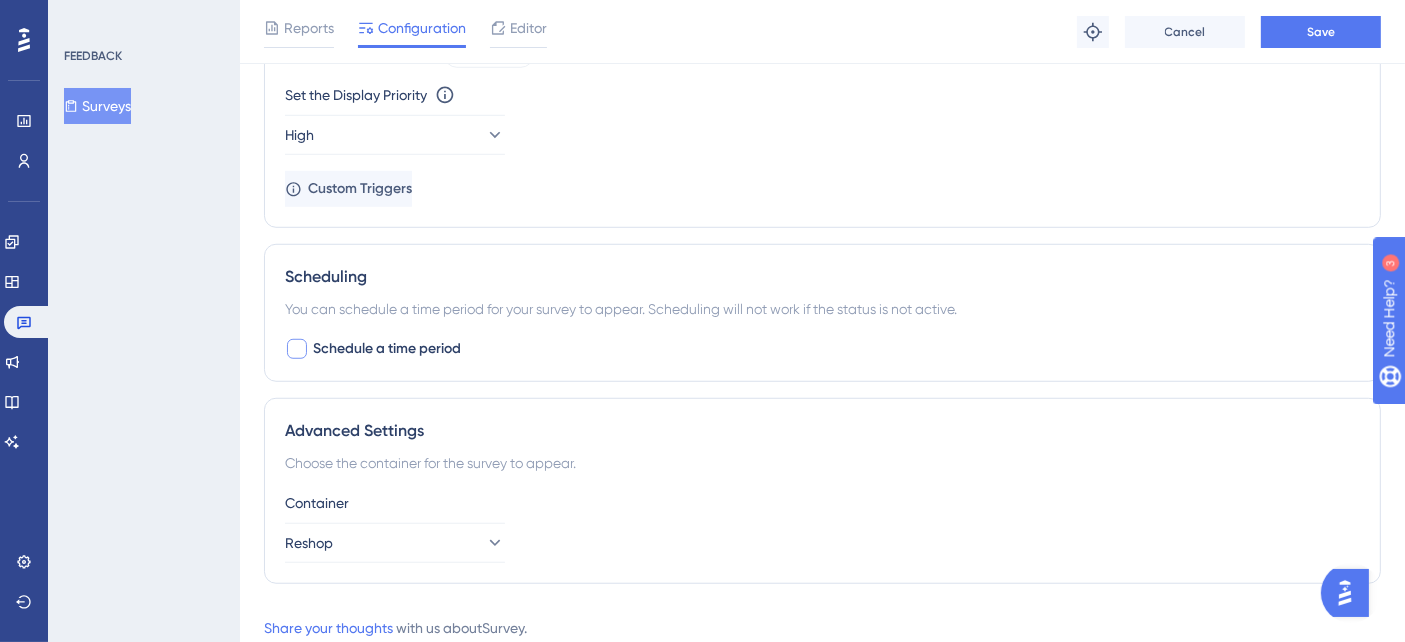 scroll, scrollTop: 1488, scrollLeft: 0, axis: vertical 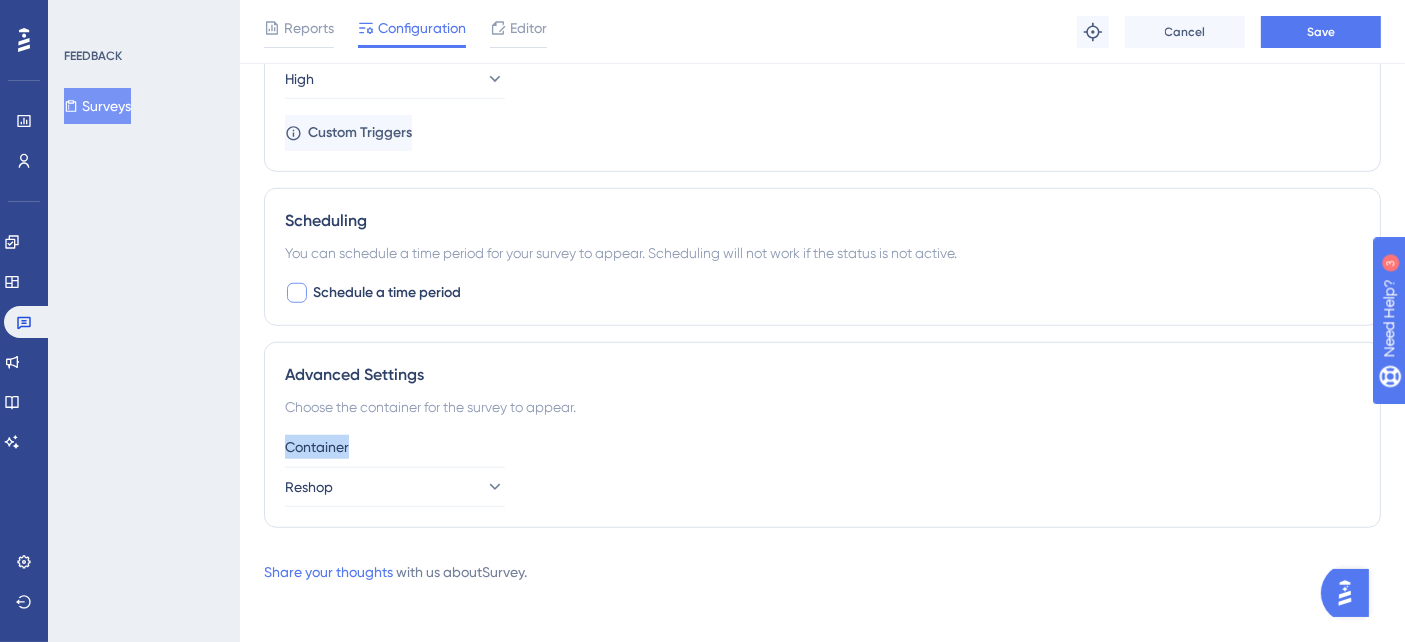 drag, startPoint x: 385, startPoint y: 429, endPoint x: 269, endPoint y: 440, distance: 116.520386 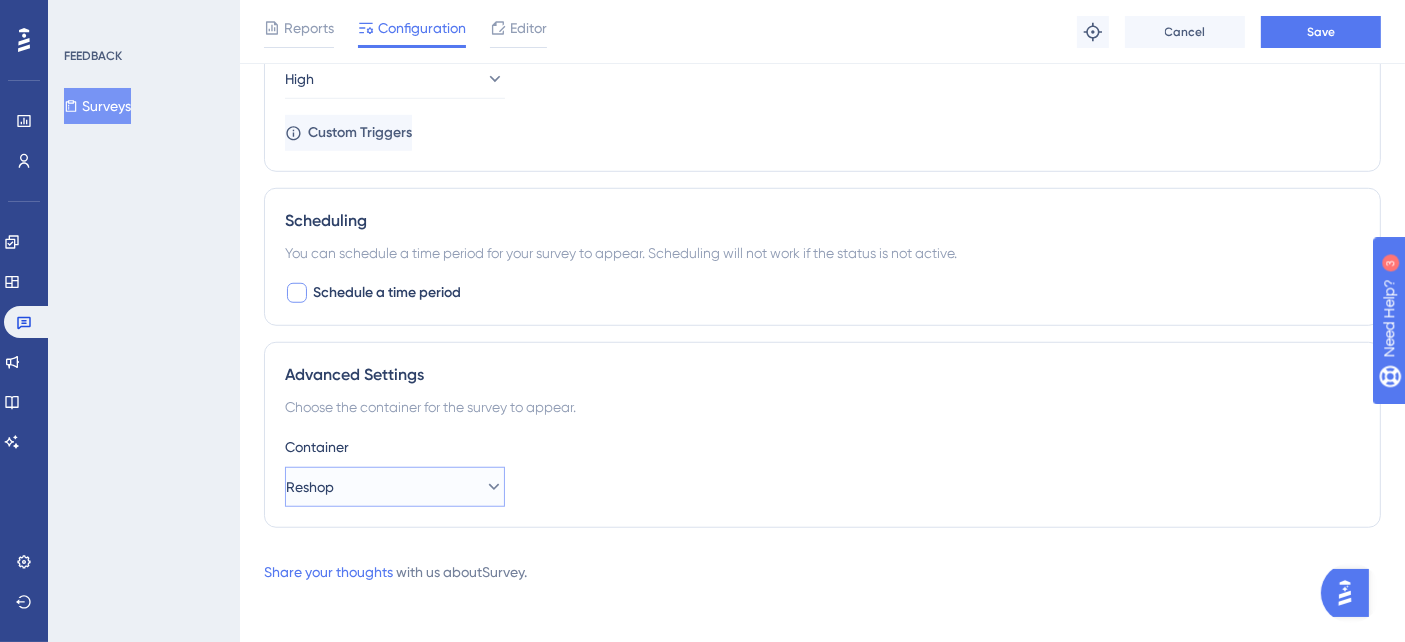 click on "Reshop" at bounding box center (395, 487) 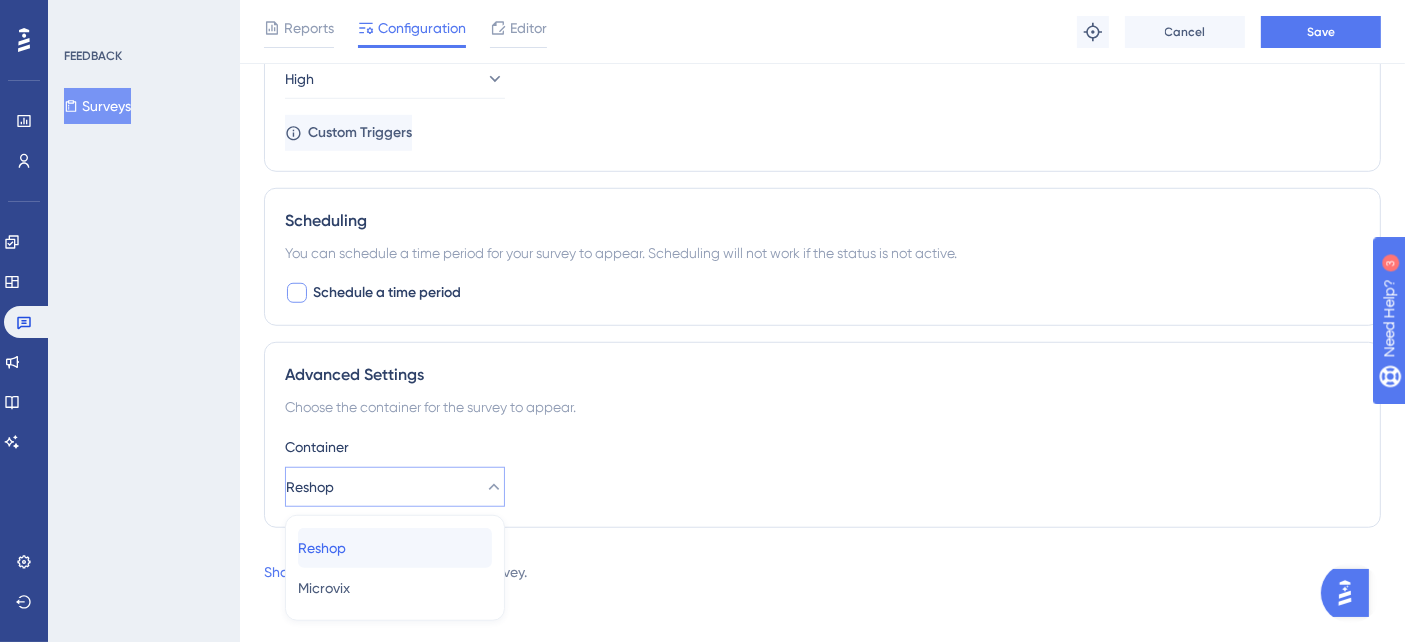 click on "Reshop Reshop" at bounding box center [395, 548] 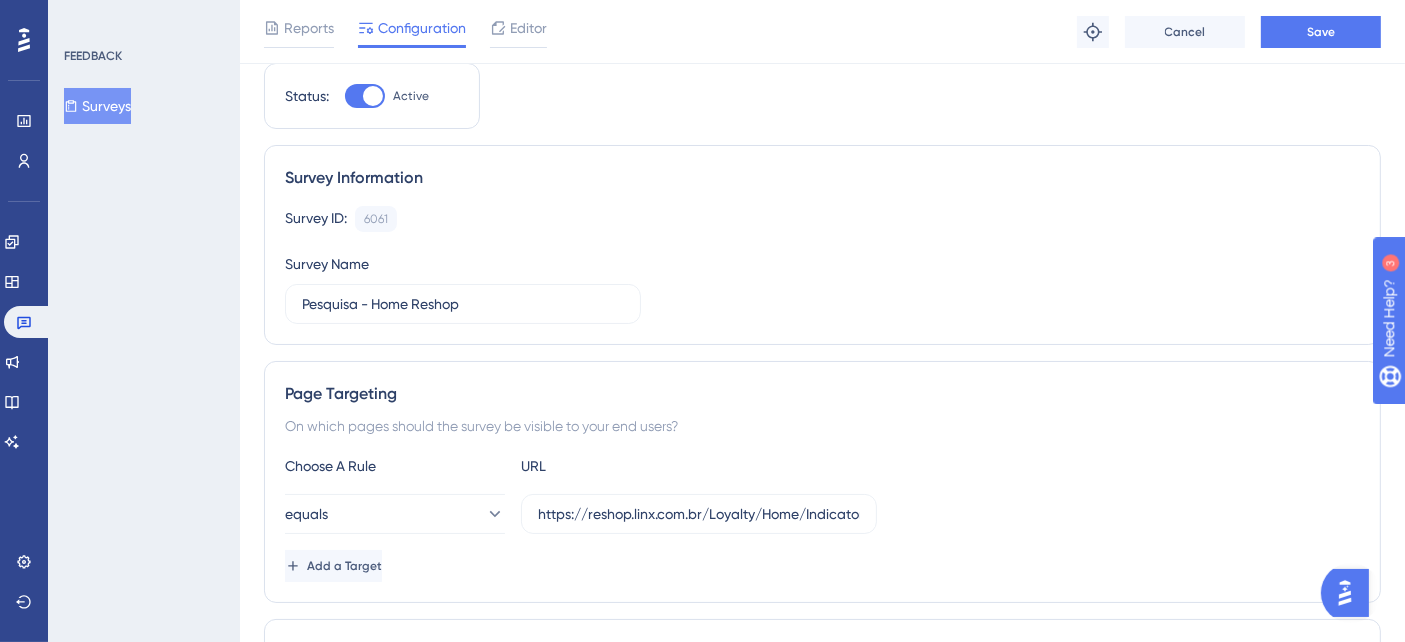 scroll, scrollTop: 0, scrollLeft: 0, axis: both 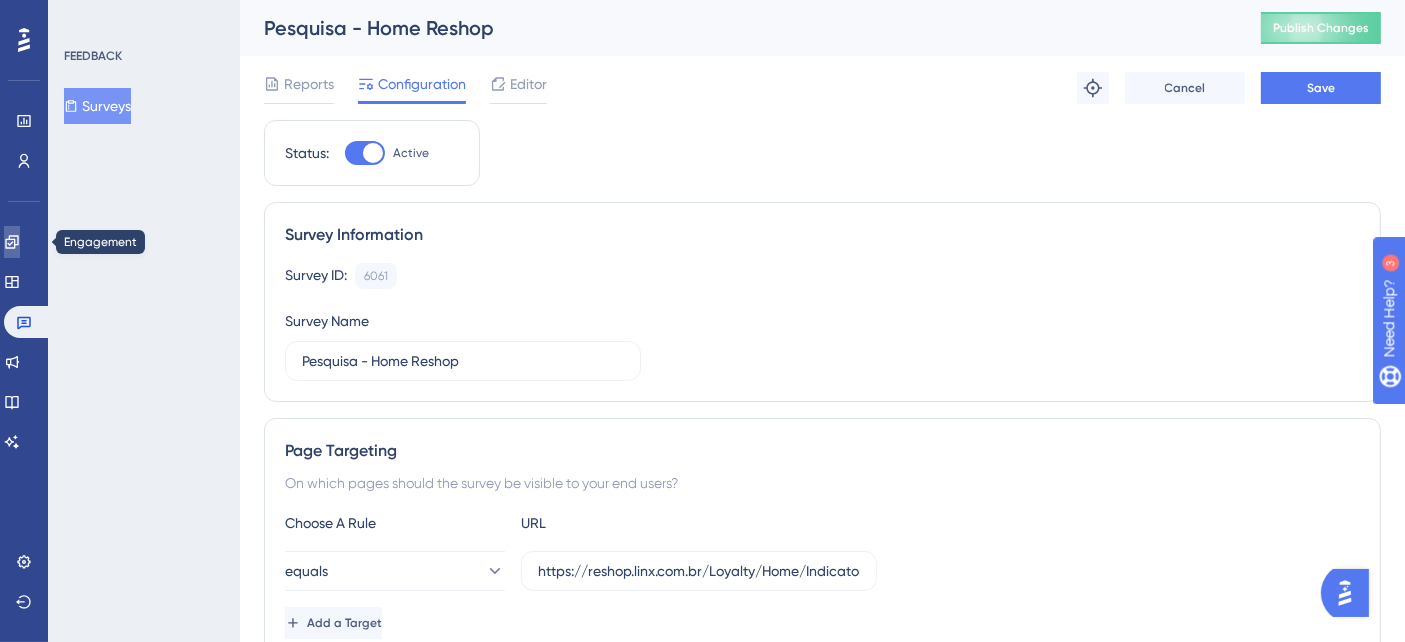 click 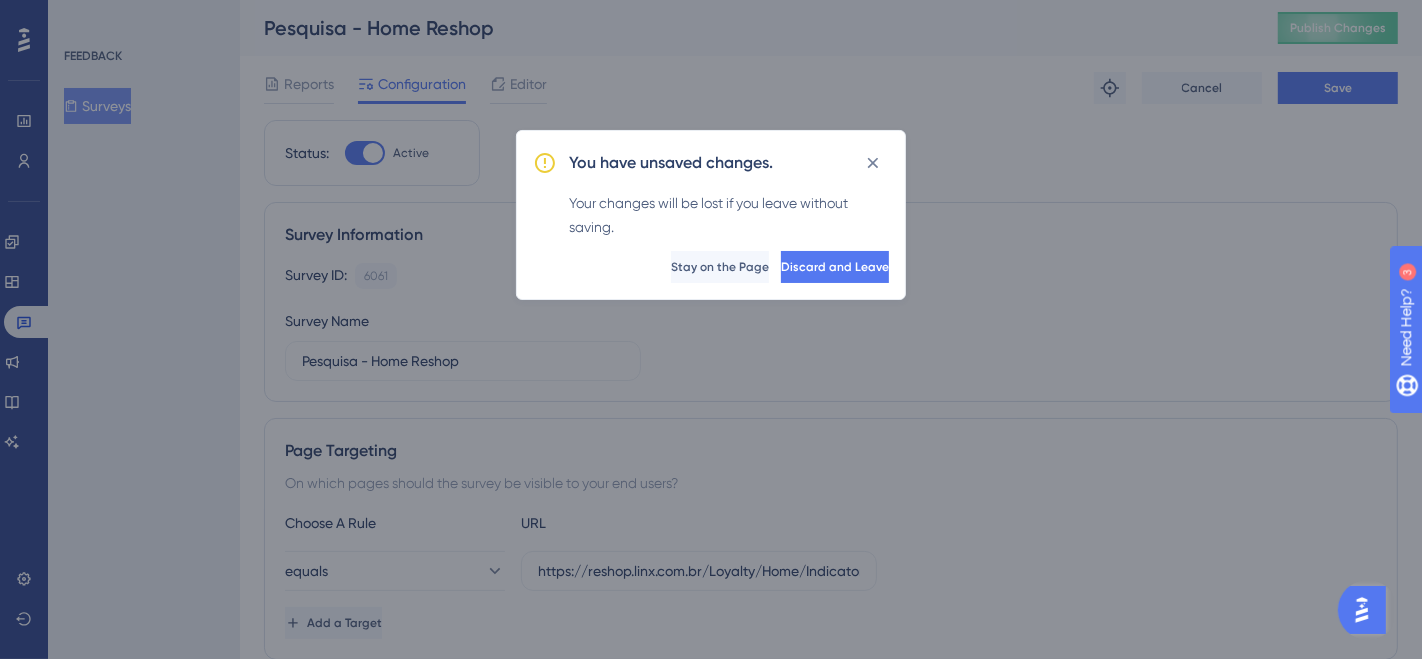 click 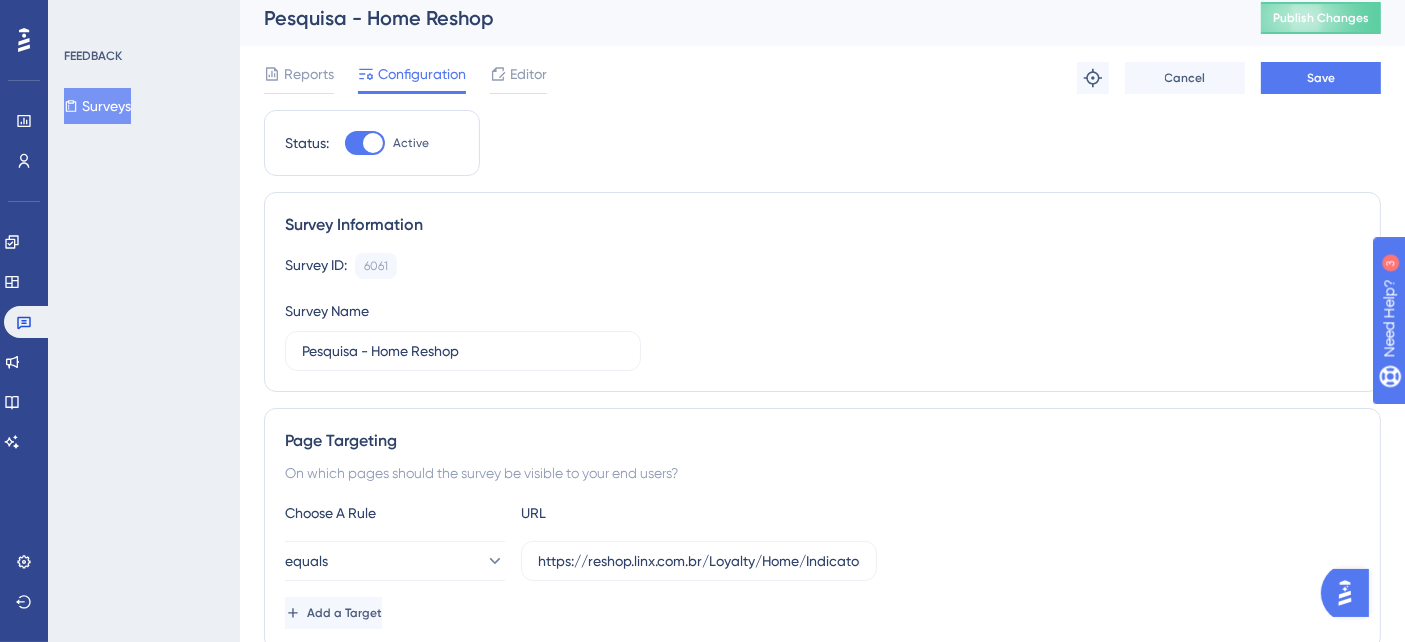 scroll, scrollTop: 0, scrollLeft: 0, axis: both 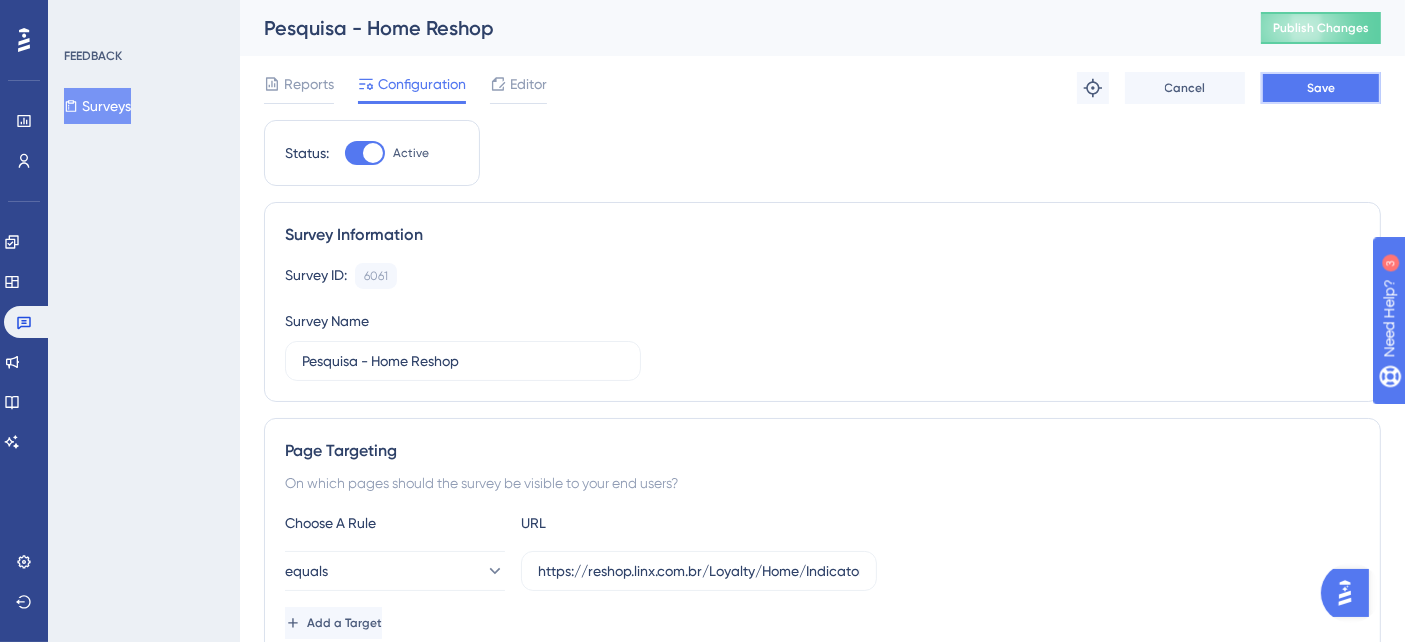 click on "Save" at bounding box center (1321, 88) 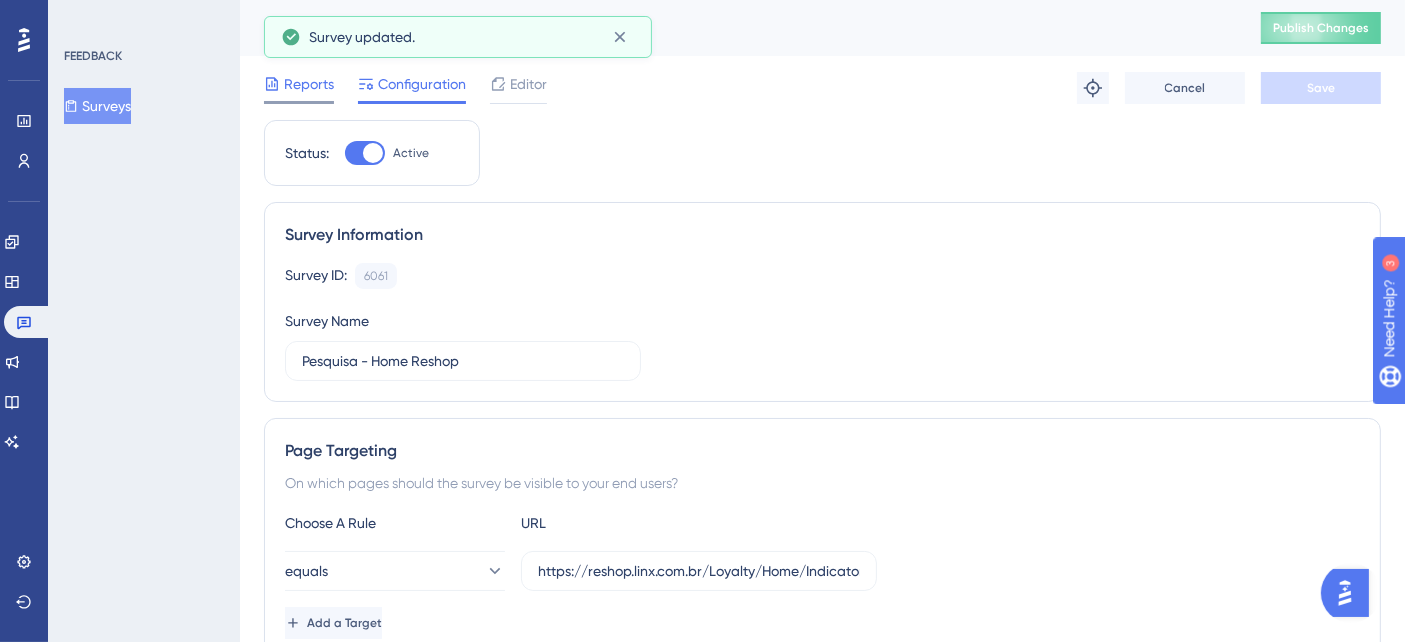click on "Reports" at bounding box center [309, 84] 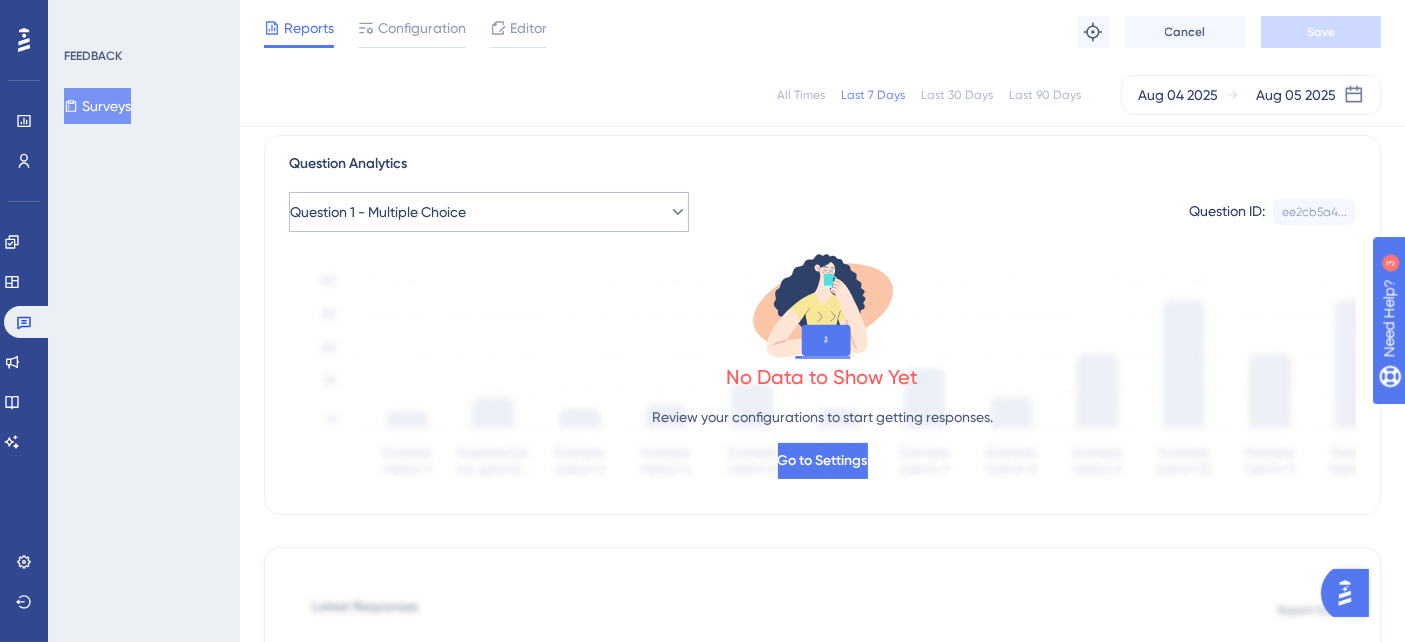 scroll, scrollTop: 0, scrollLeft: 0, axis: both 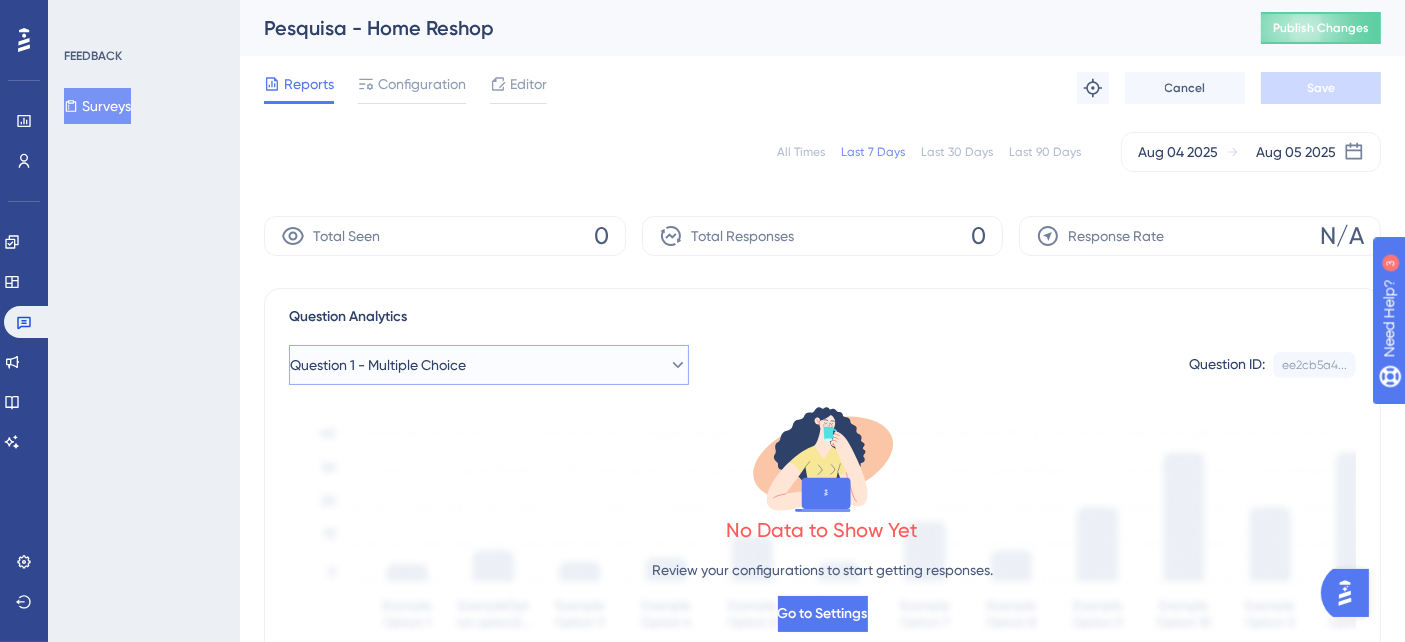 click 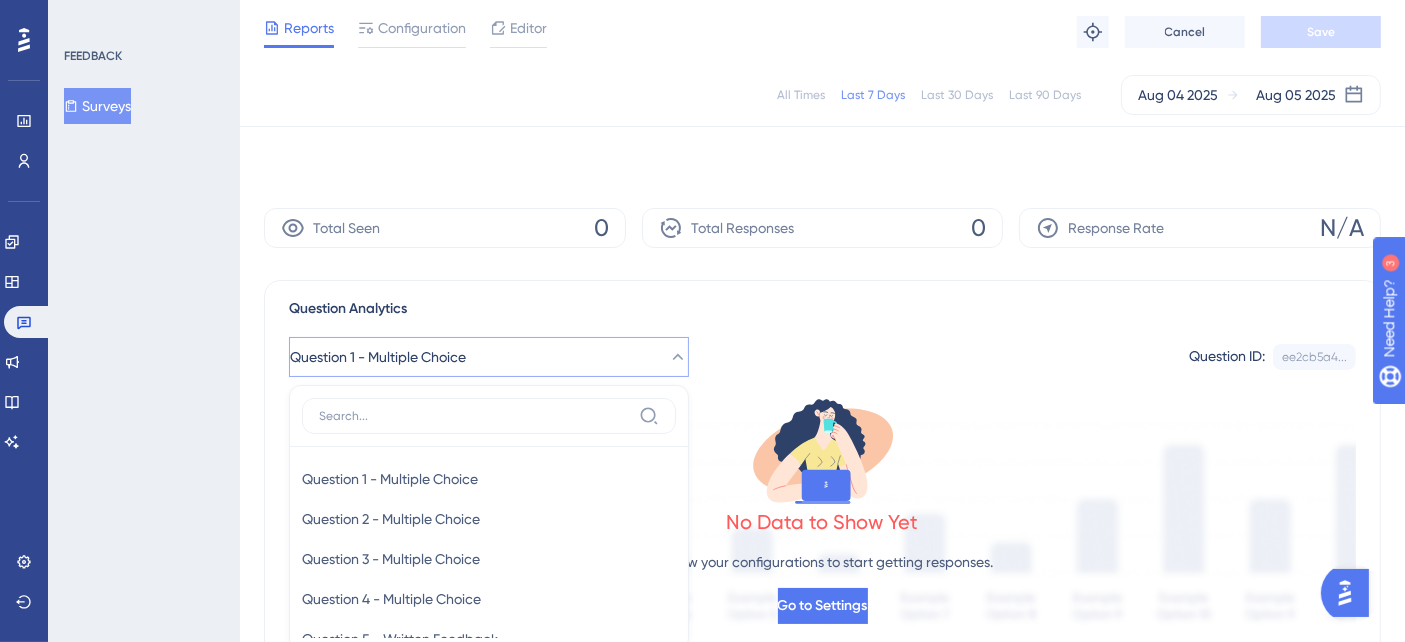 scroll, scrollTop: 204, scrollLeft: 0, axis: vertical 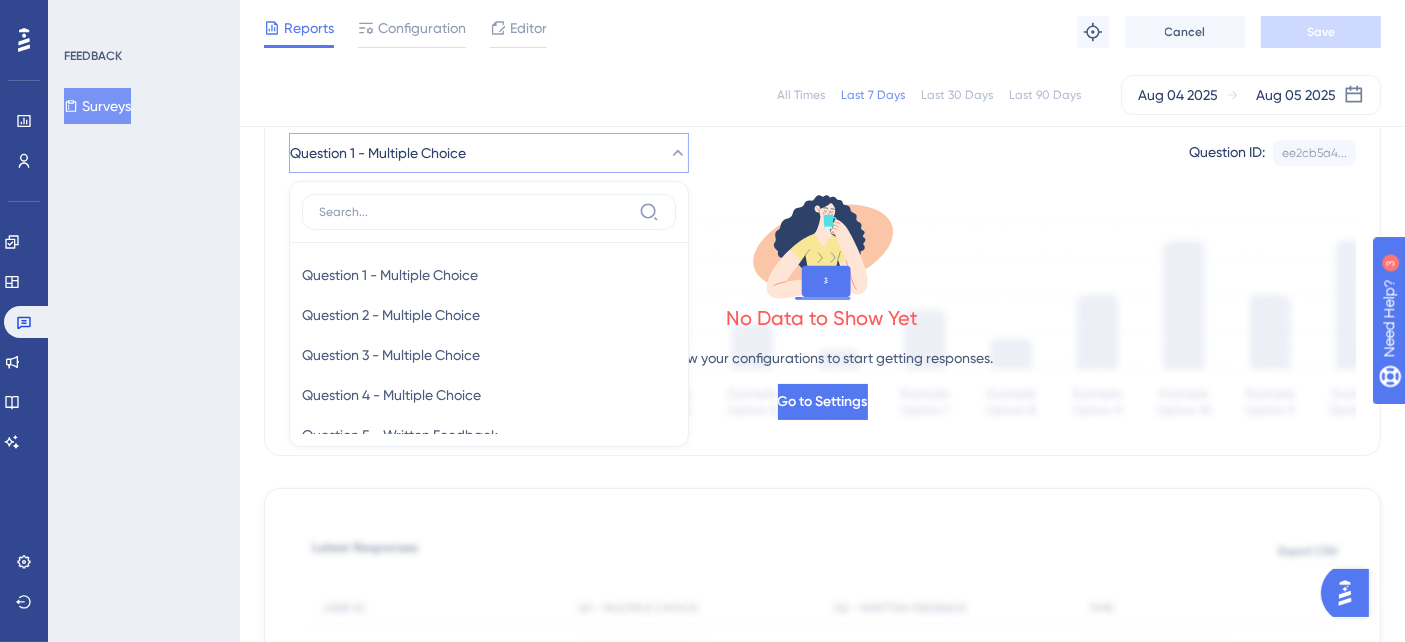 click on "[DATE] [DATE]" at bounding box center [822, 95] 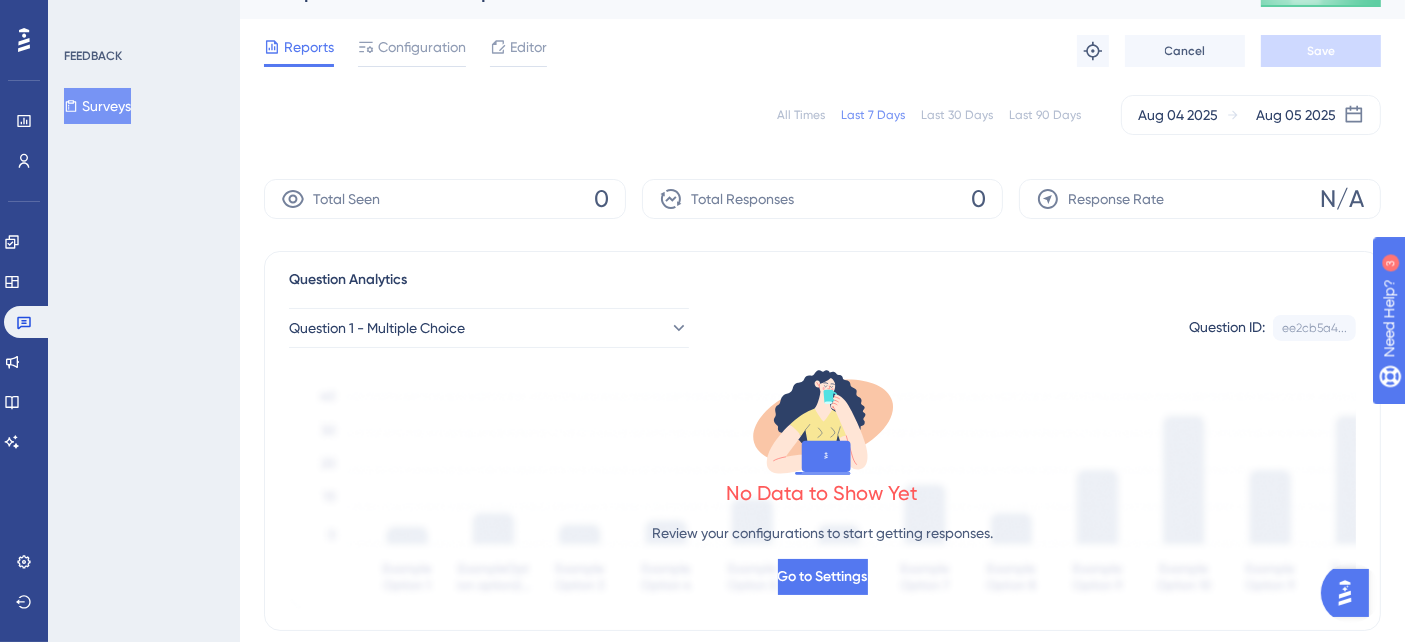 scroll, scrollTop: 0, scrollLeft: 0, axis: both 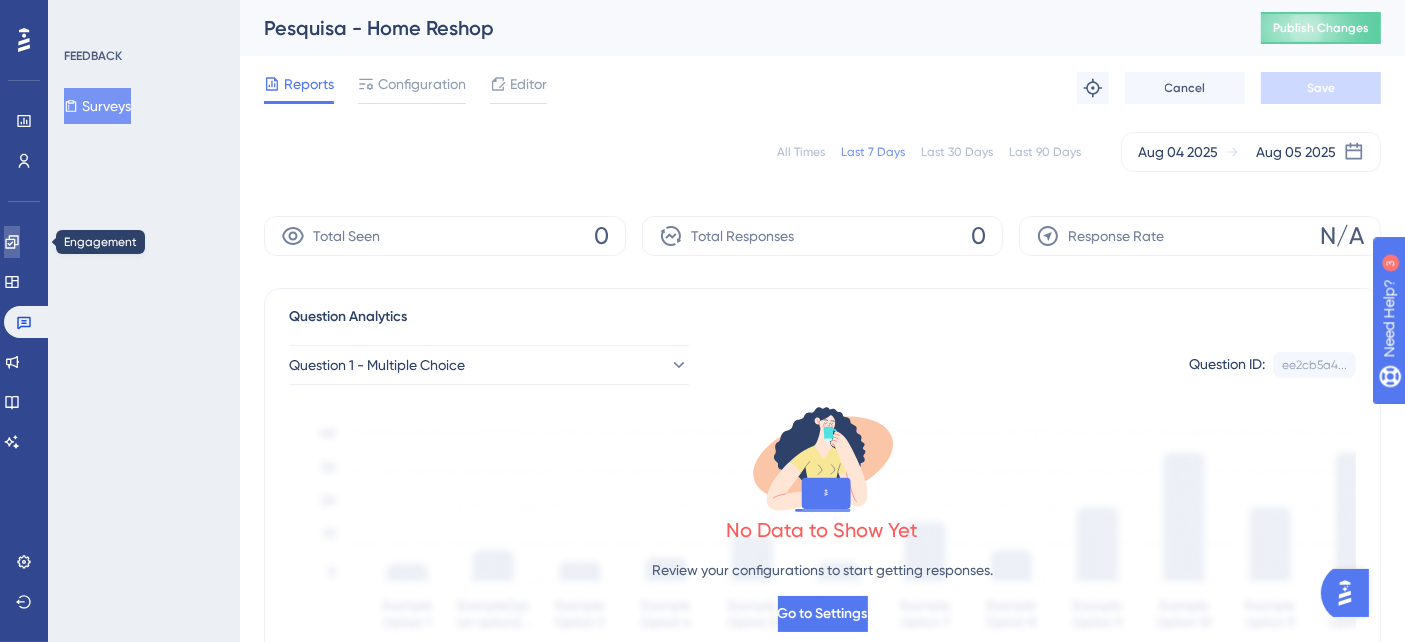 click 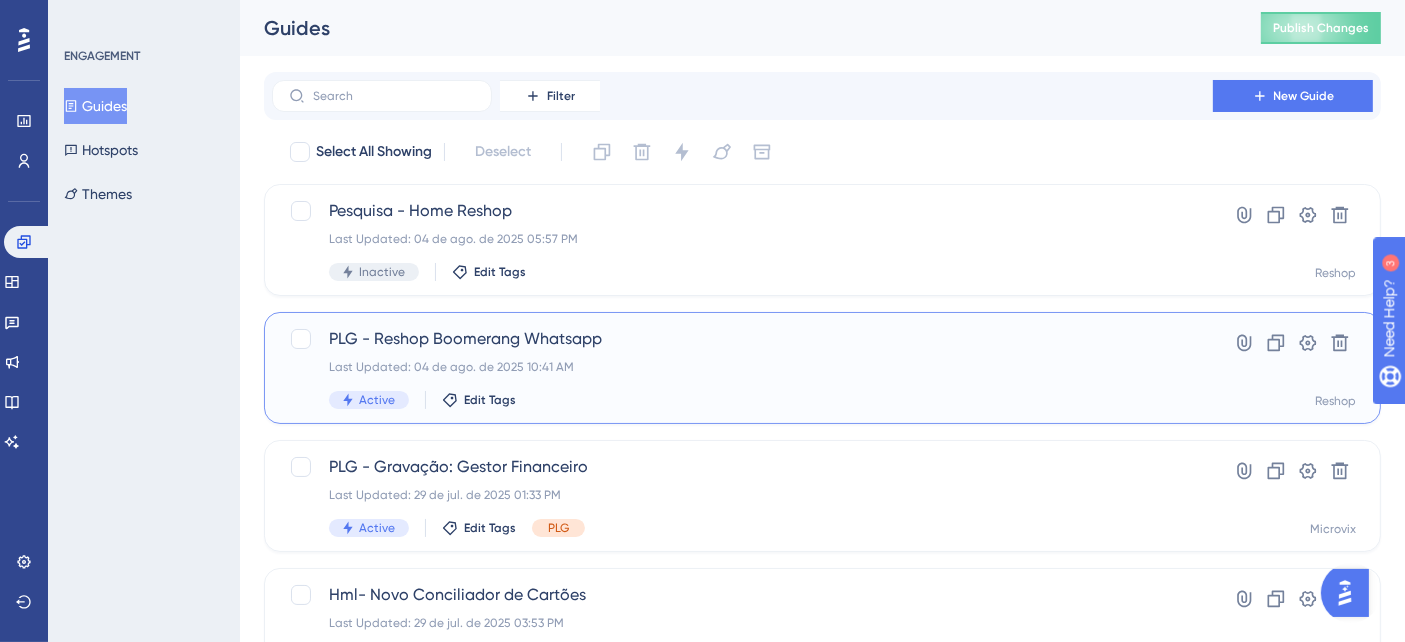 click on "Last Updated: [DATE] [TIME]" at bounding box center [742, 368] 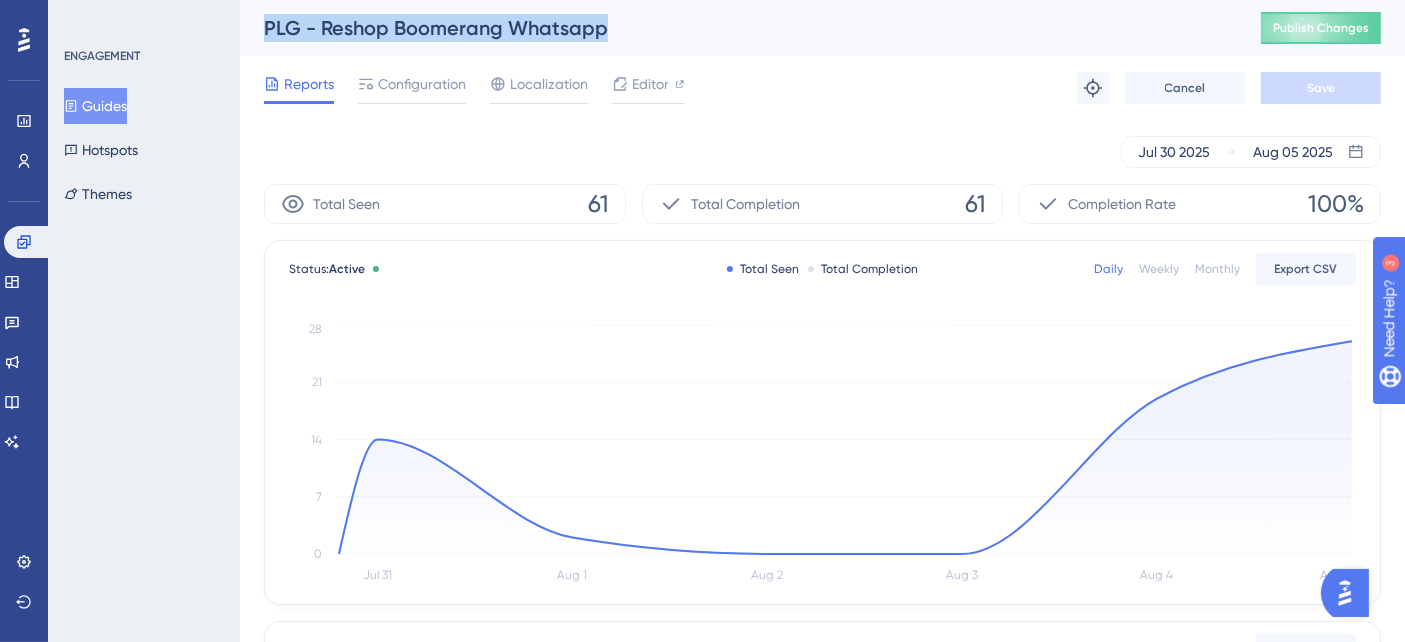 drag, startPoint x: 642, startPoint y: 25, endPoint x: 254, endPoint y: 23, distance: 388.00516 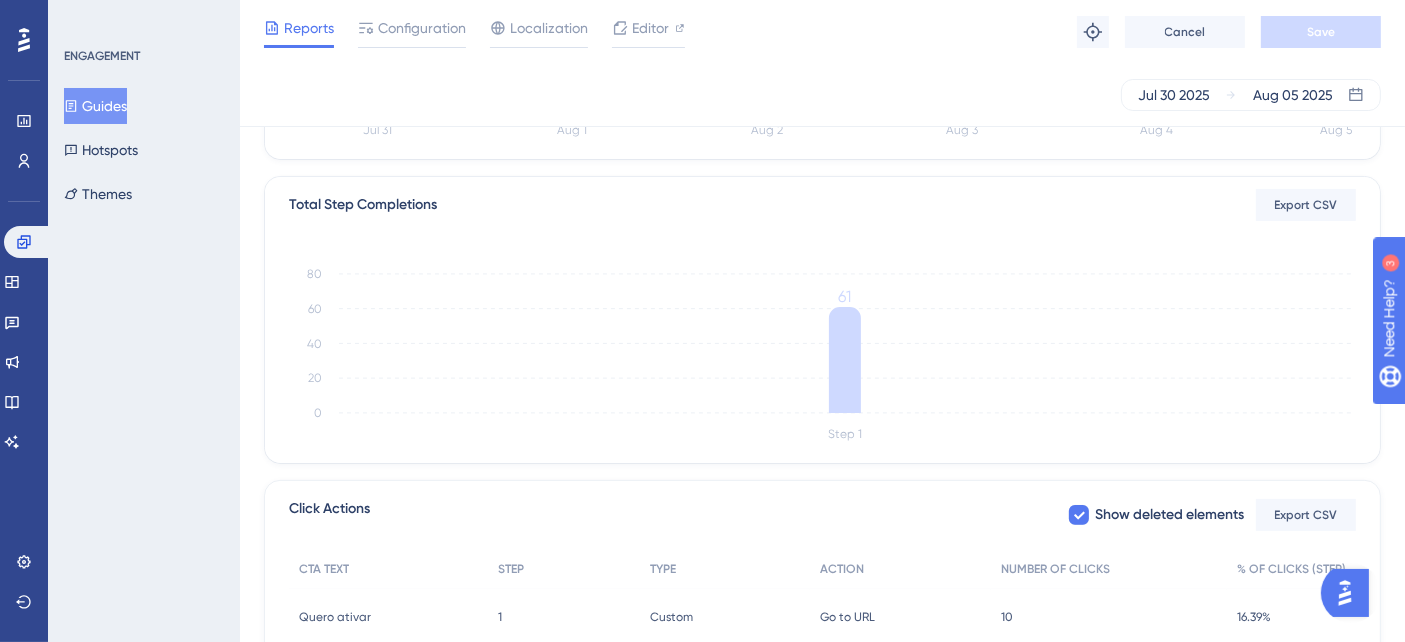 scroll, scrollTop: 555, scrollLeft: 0, axis: vertical 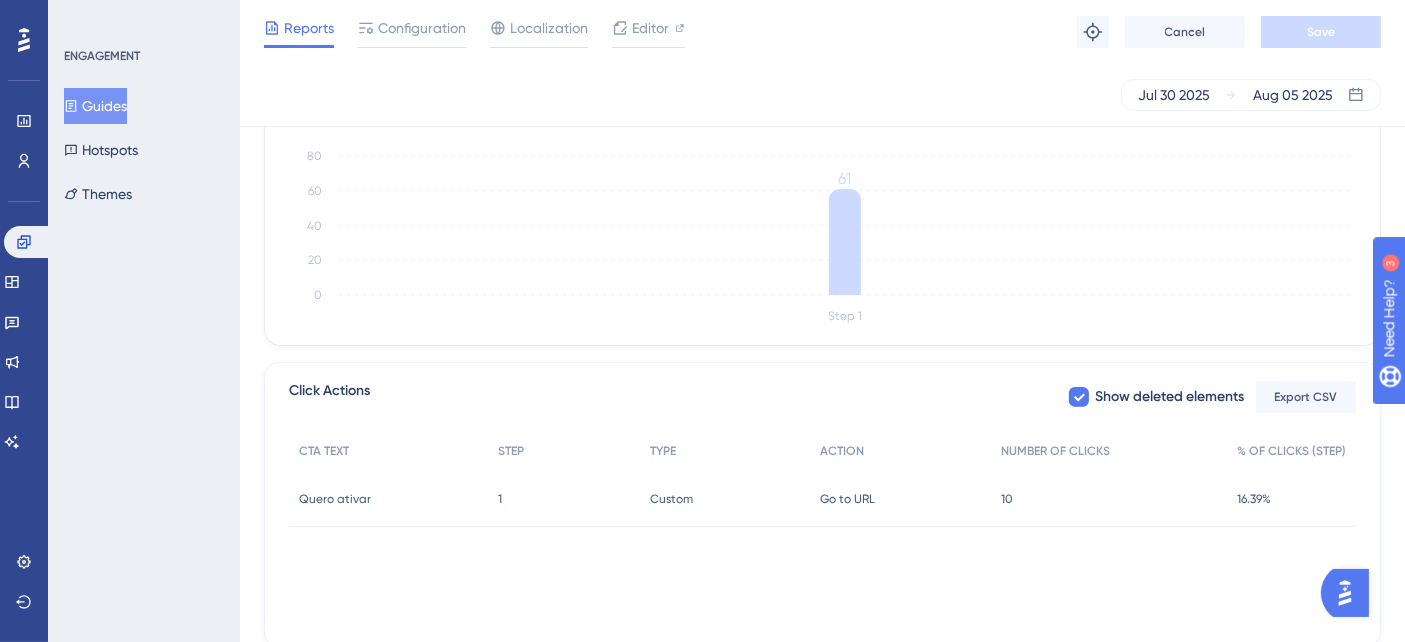 click on "10" at bounding box center [1007, 499] 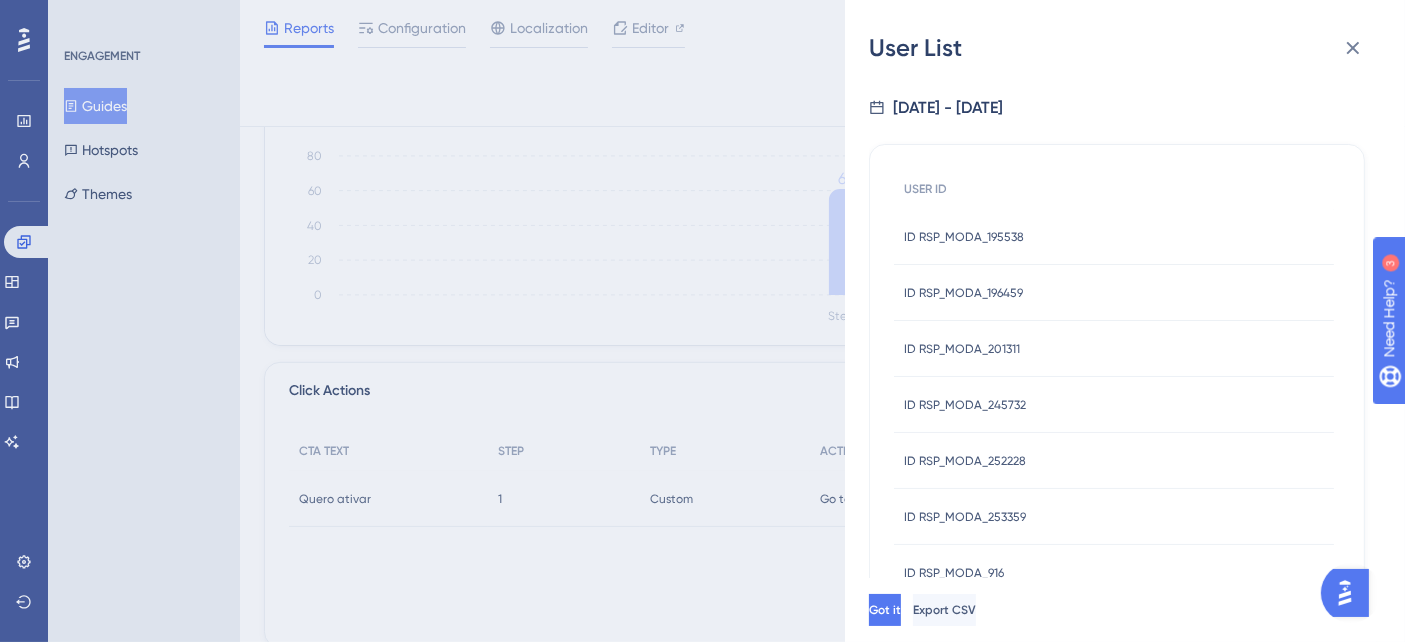 scroll, scrollTop: 54, scrollLeft: 0, axis: vertical 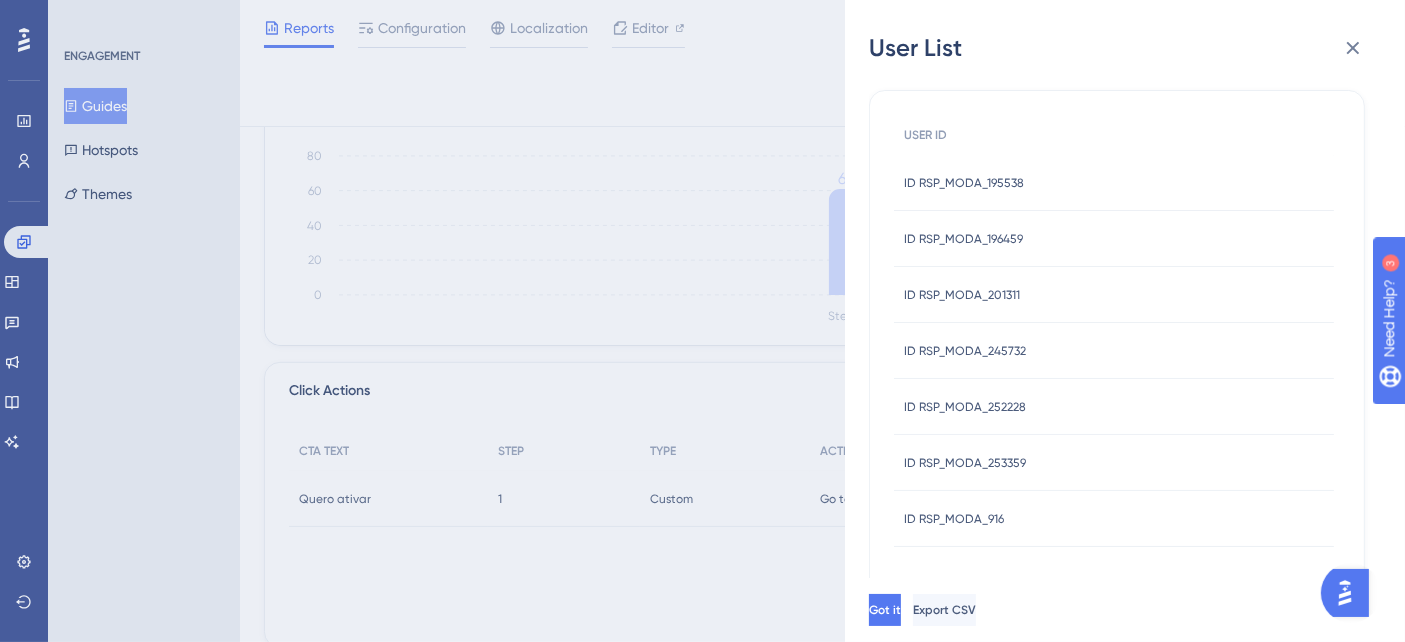 click on "ID RSP_MODA_916" at bounding box center [954, 519] 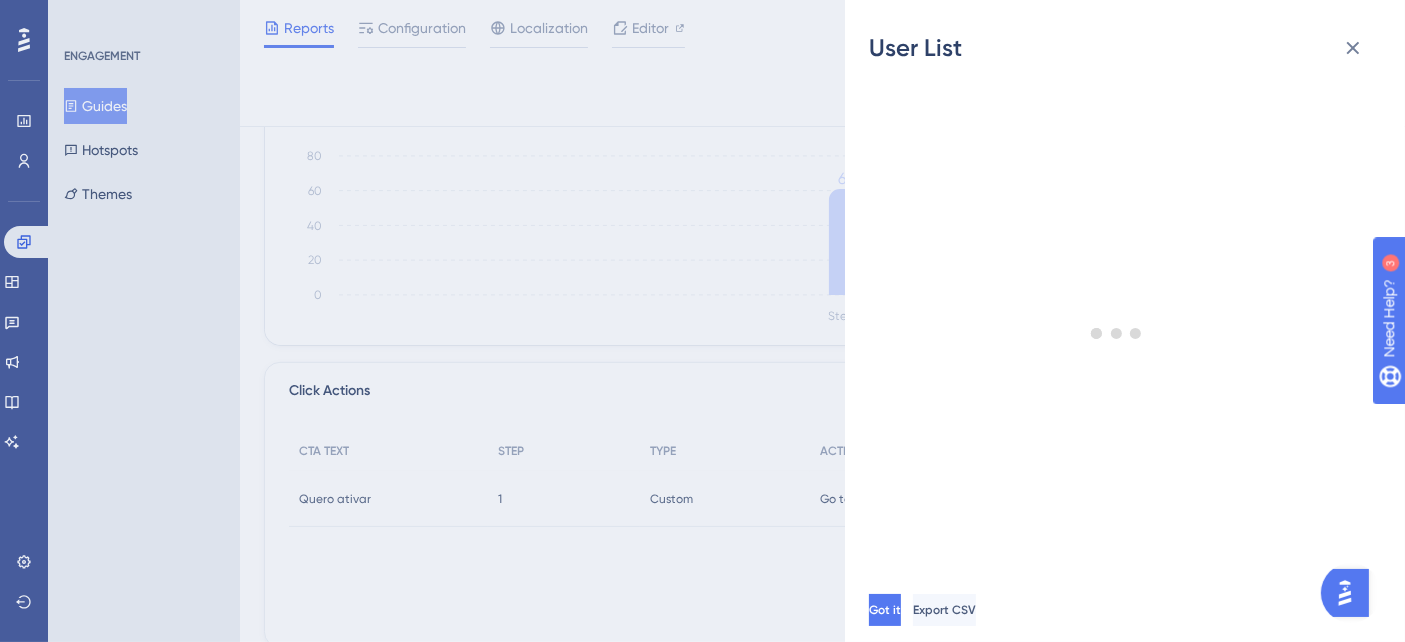 scroll, scrollTop: 0, scrollLeft: 0, axis: both 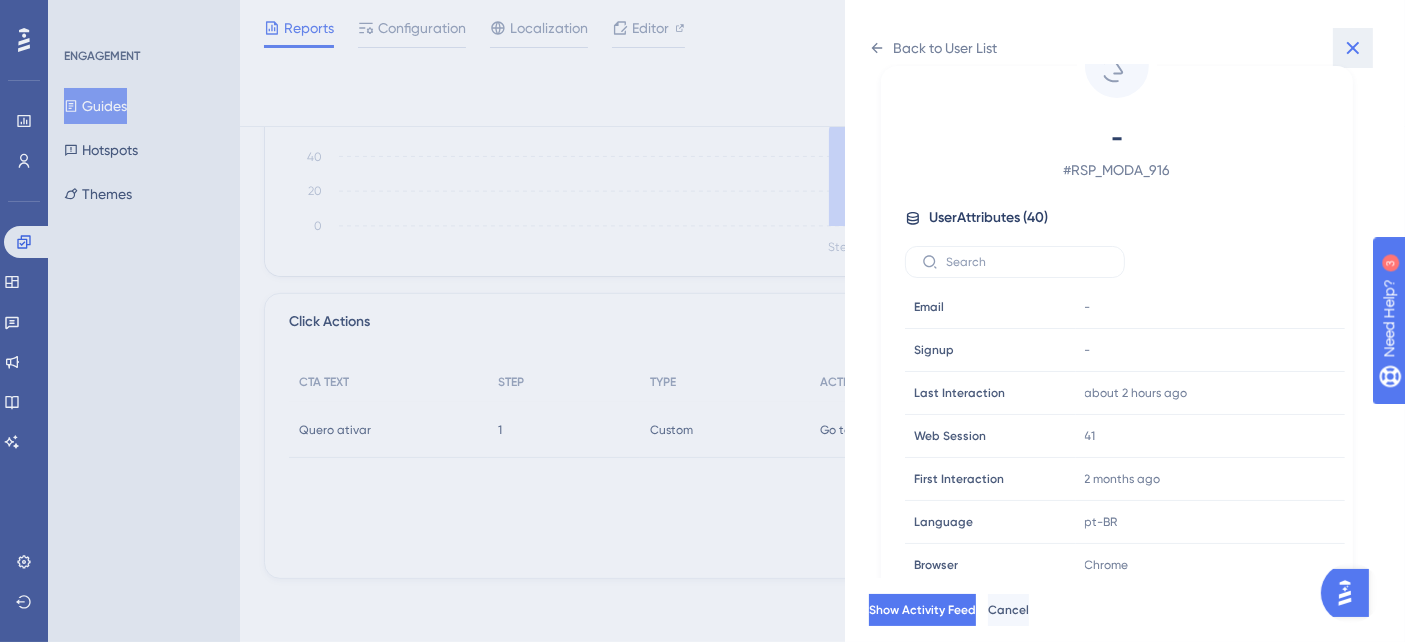 click 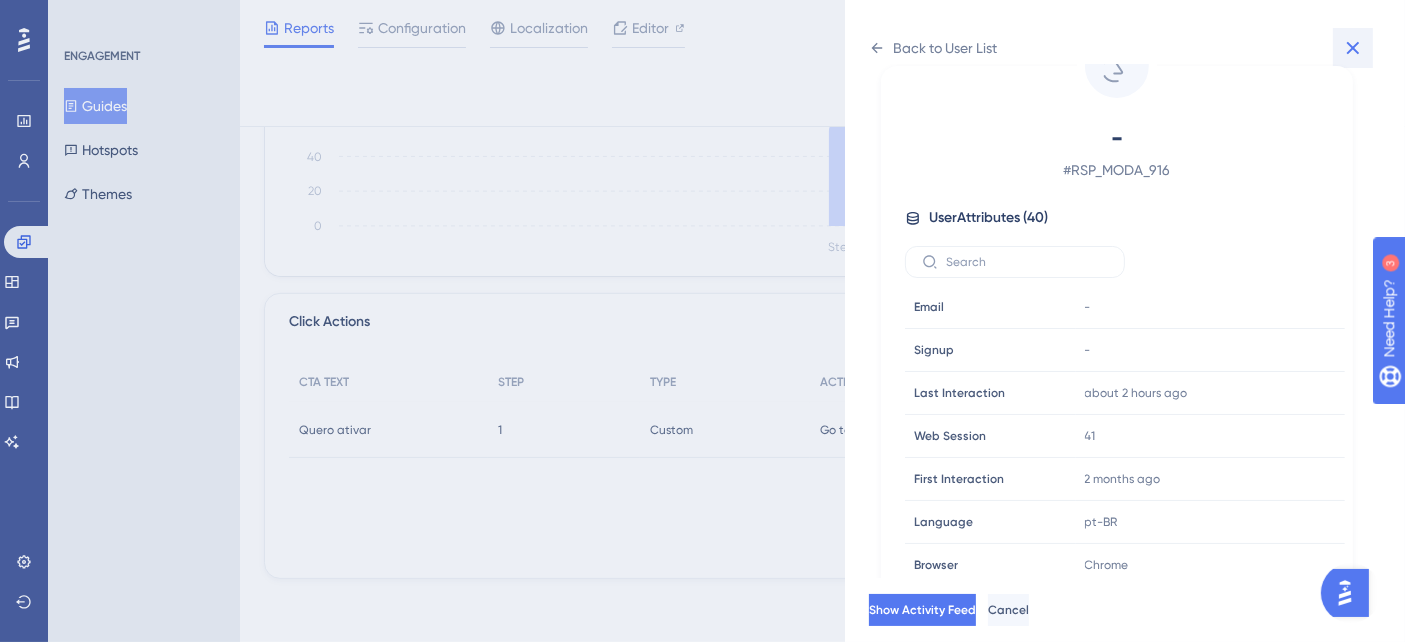 scroll, scrollTop: 0, scrollLeft: 0, axis: both 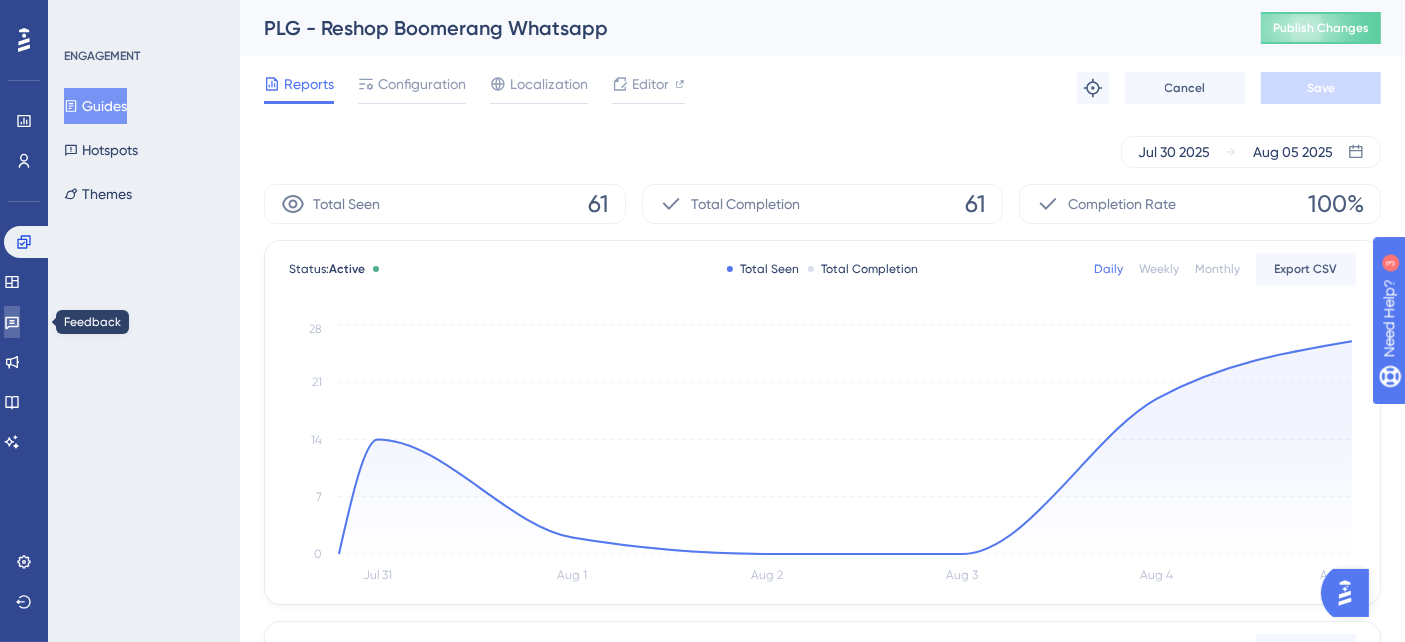 click 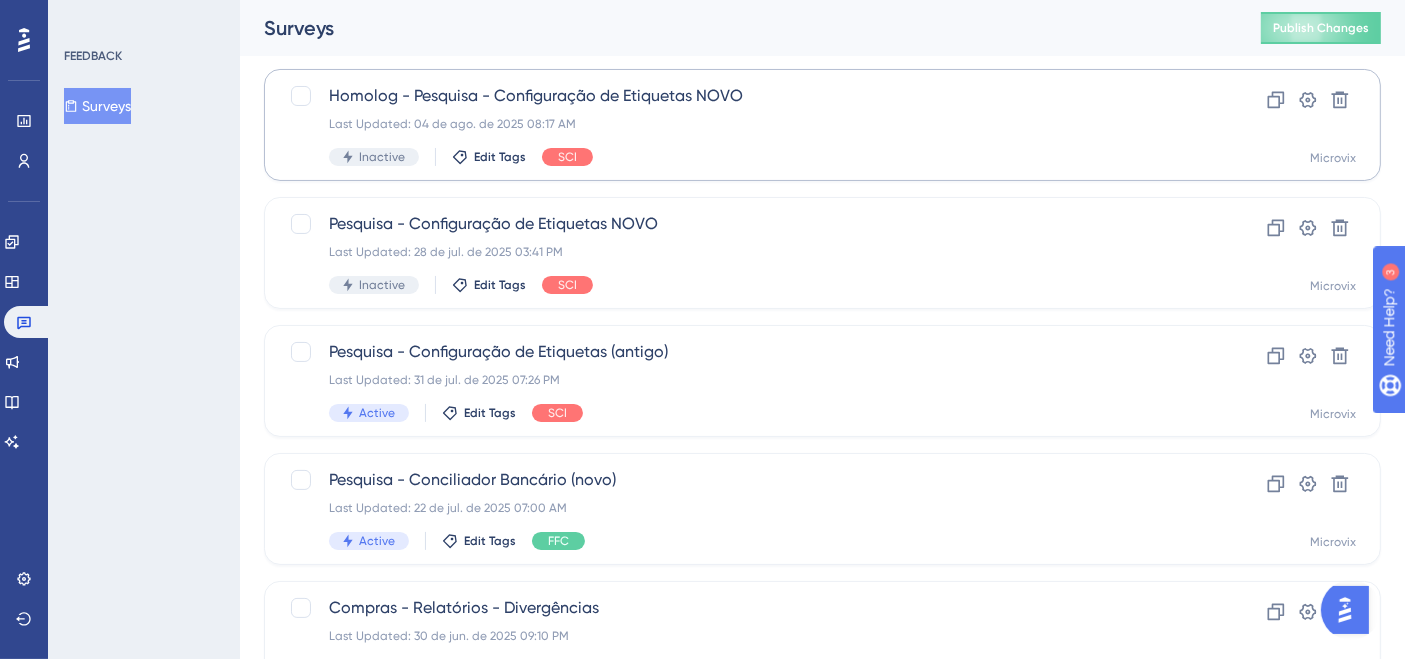 scroll, scrollTop: 333, scrollLeft: 0, axis: vertical 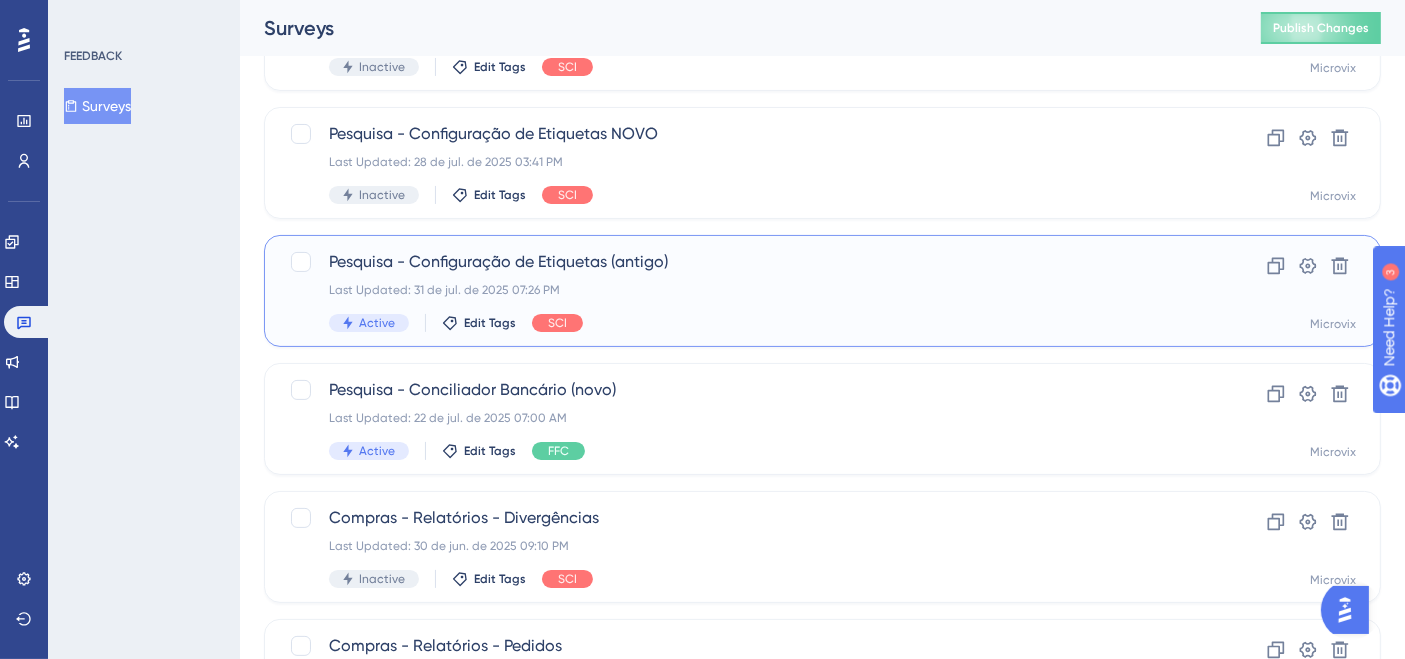 click on "Last Updated: 31 de jul. de 2025 07:26 PM" at bounding box center [742, 290] 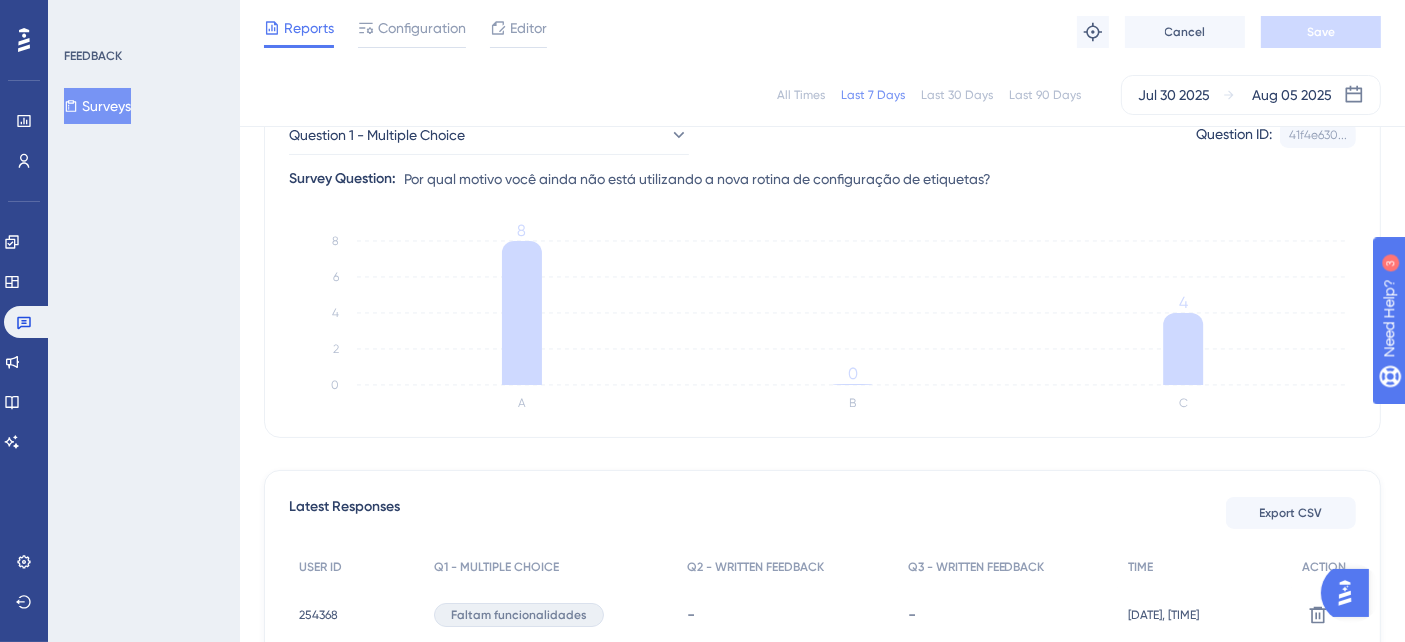 scroll, scrollTop: 0, scrollLeft: 0, axis: both 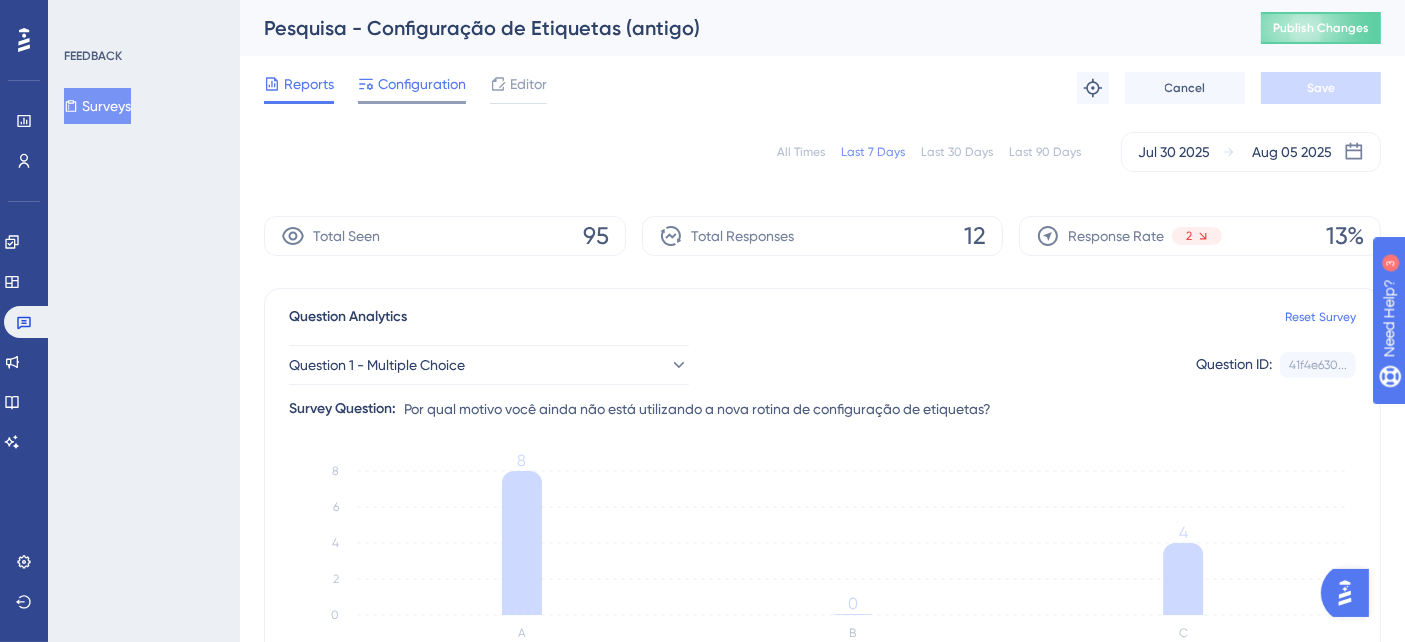 click on "Configuration" at bounding box center [422, 84] 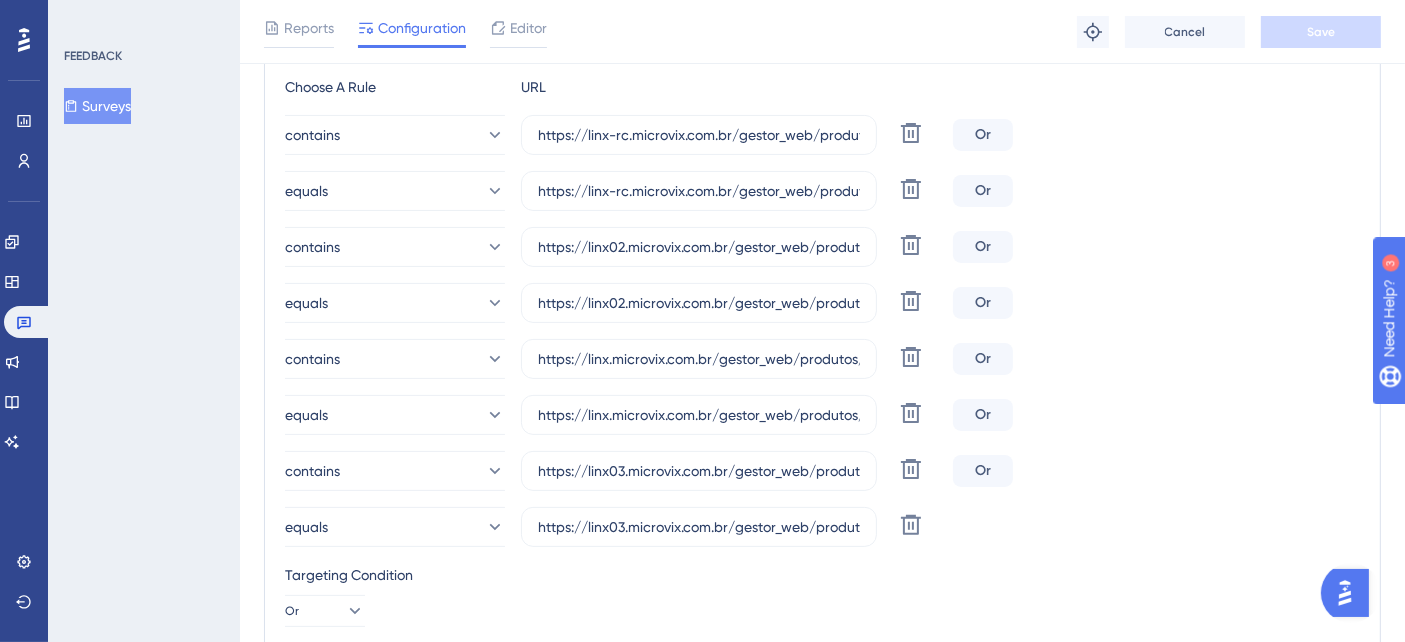 scroll, scrollTop: 111, scrollLeft: 0, axis: vertical 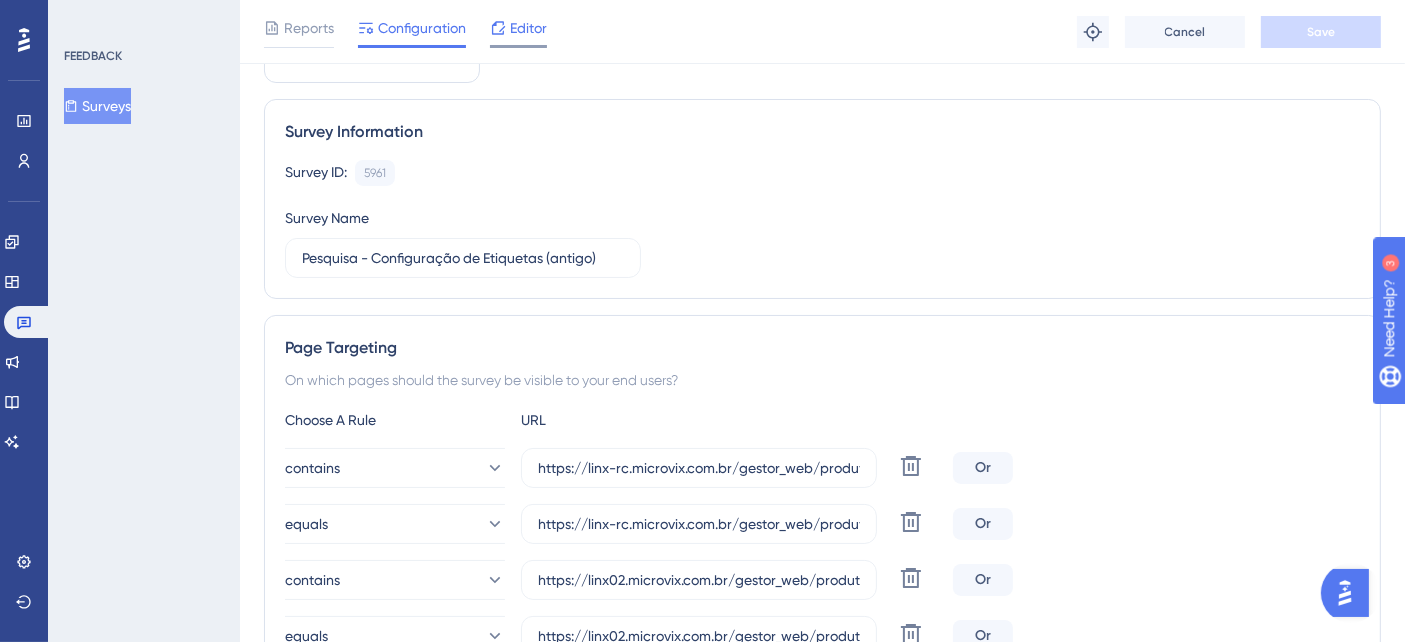click on "Editor" at bounding box center (528, 28) 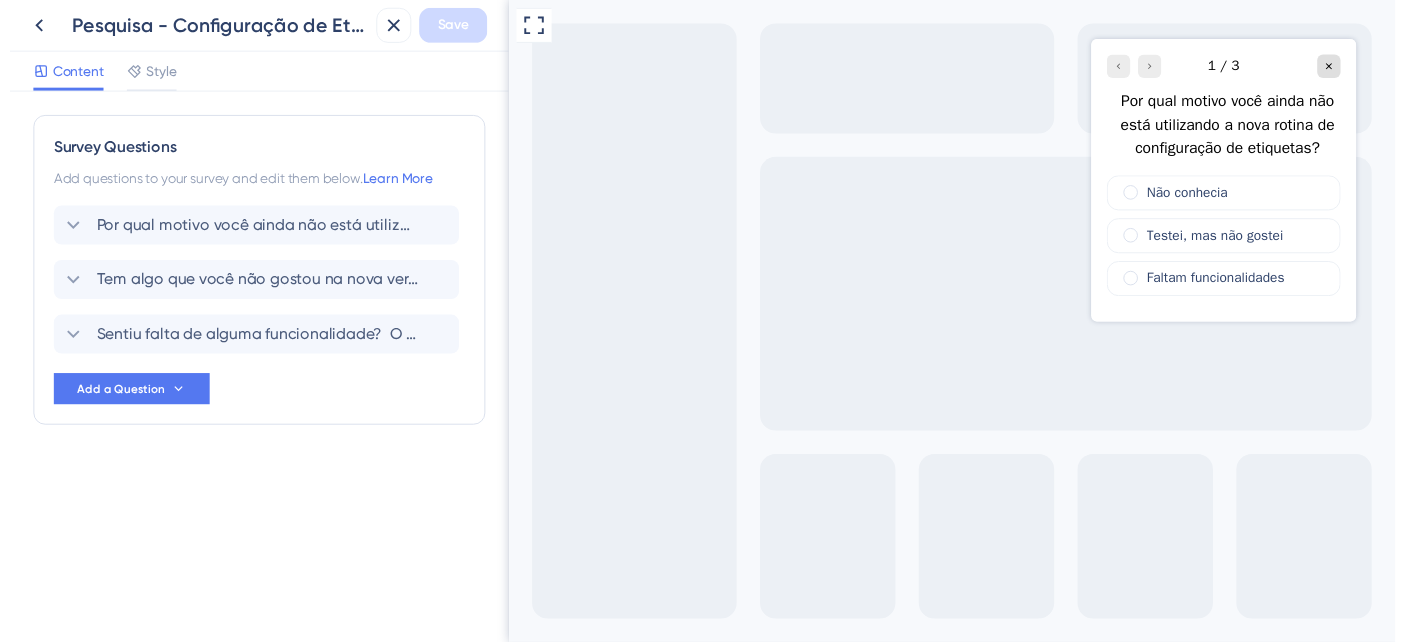 scroll, scrollTop: 0, scrollLeft: 0, axis: both 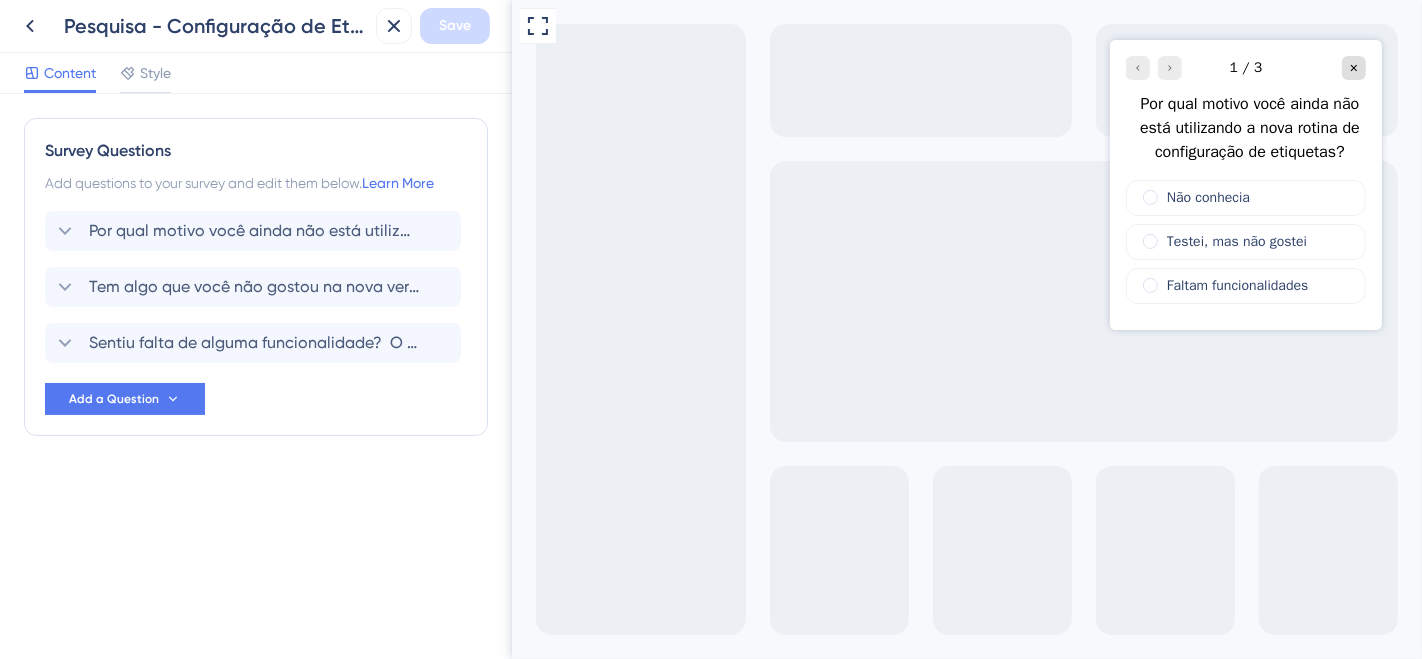 click at bounding box center (1153, 68) 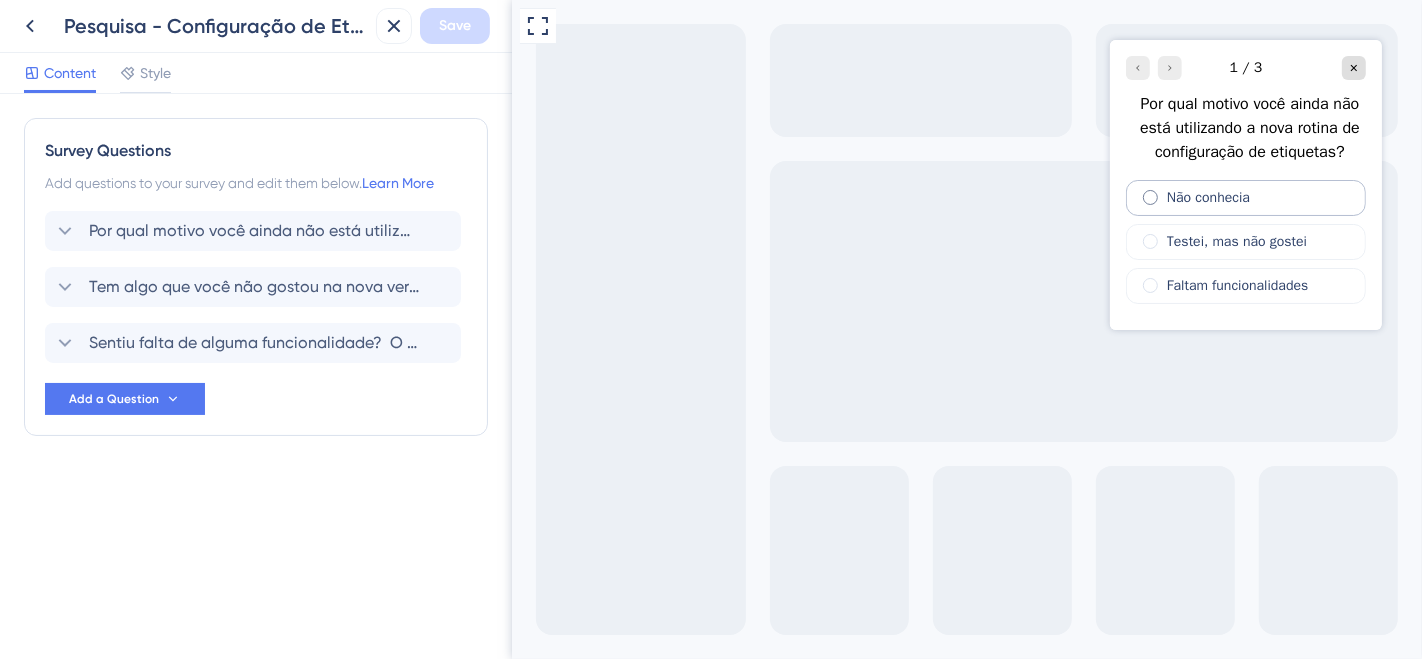 click on "Não conhecia" at bounding box center (1245, 198) 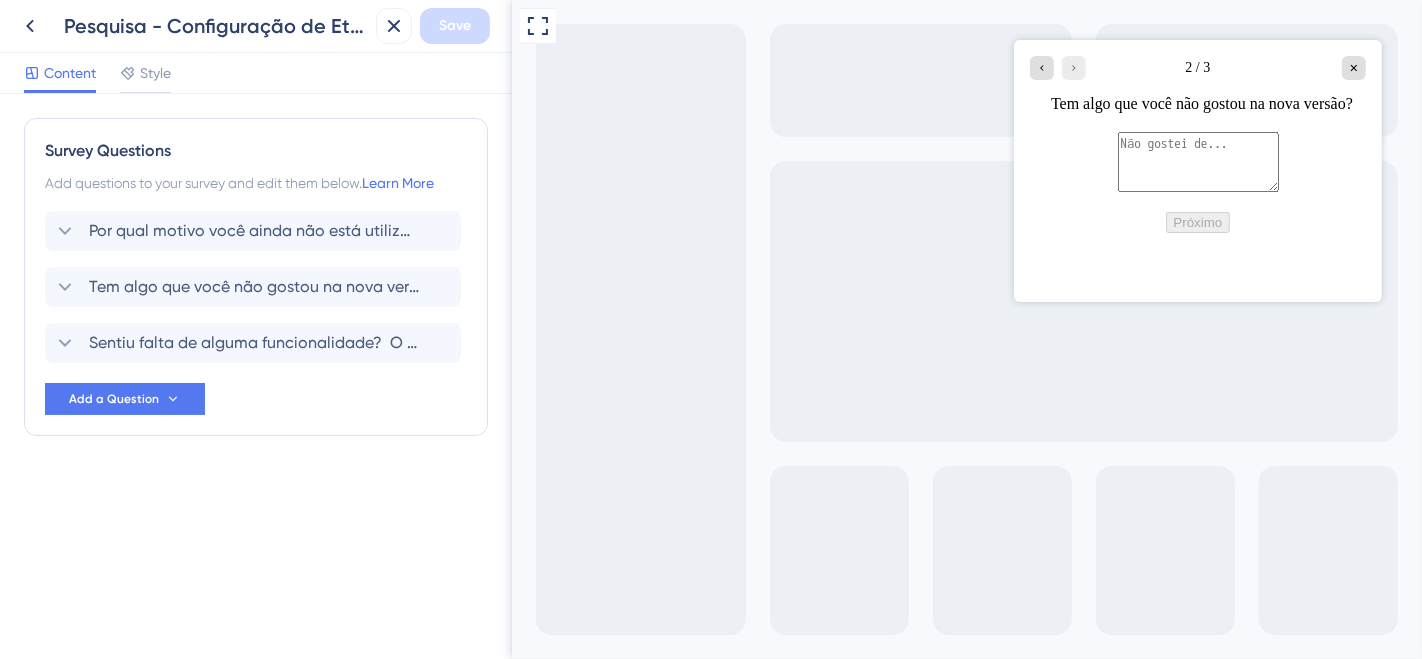 click at bounding box center (1197, 162) 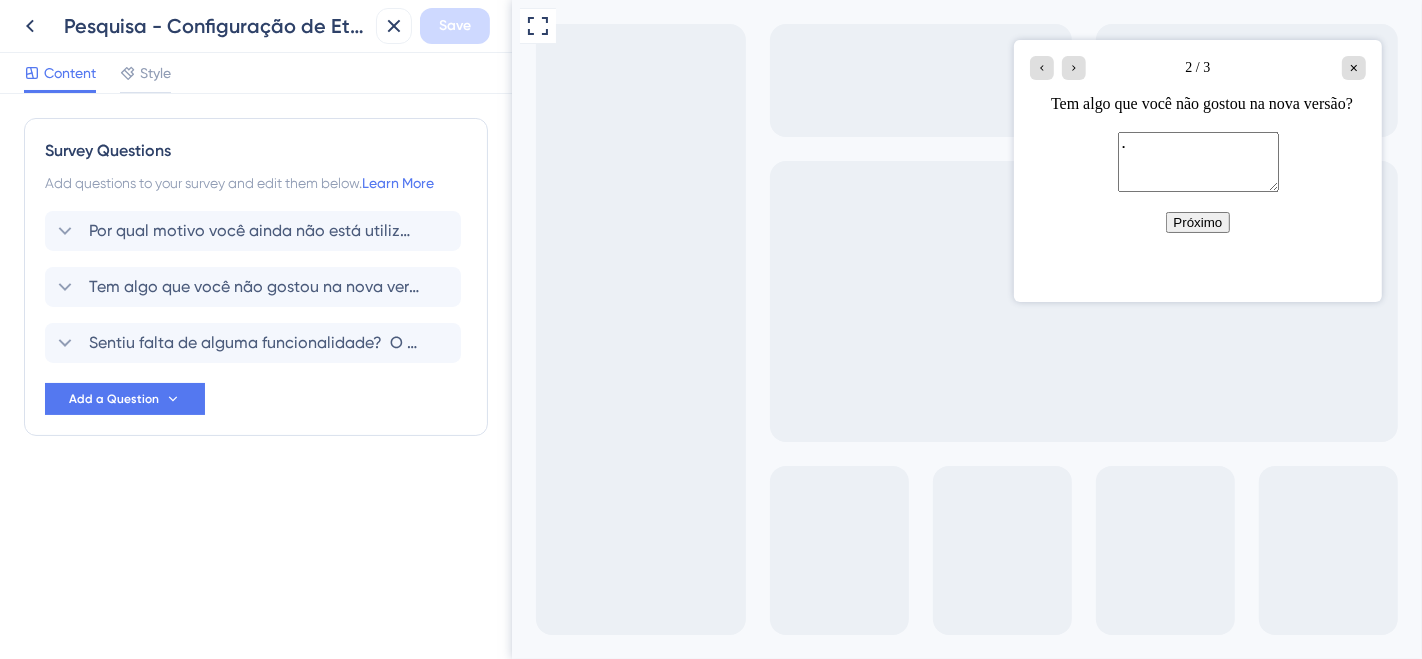 type on "." 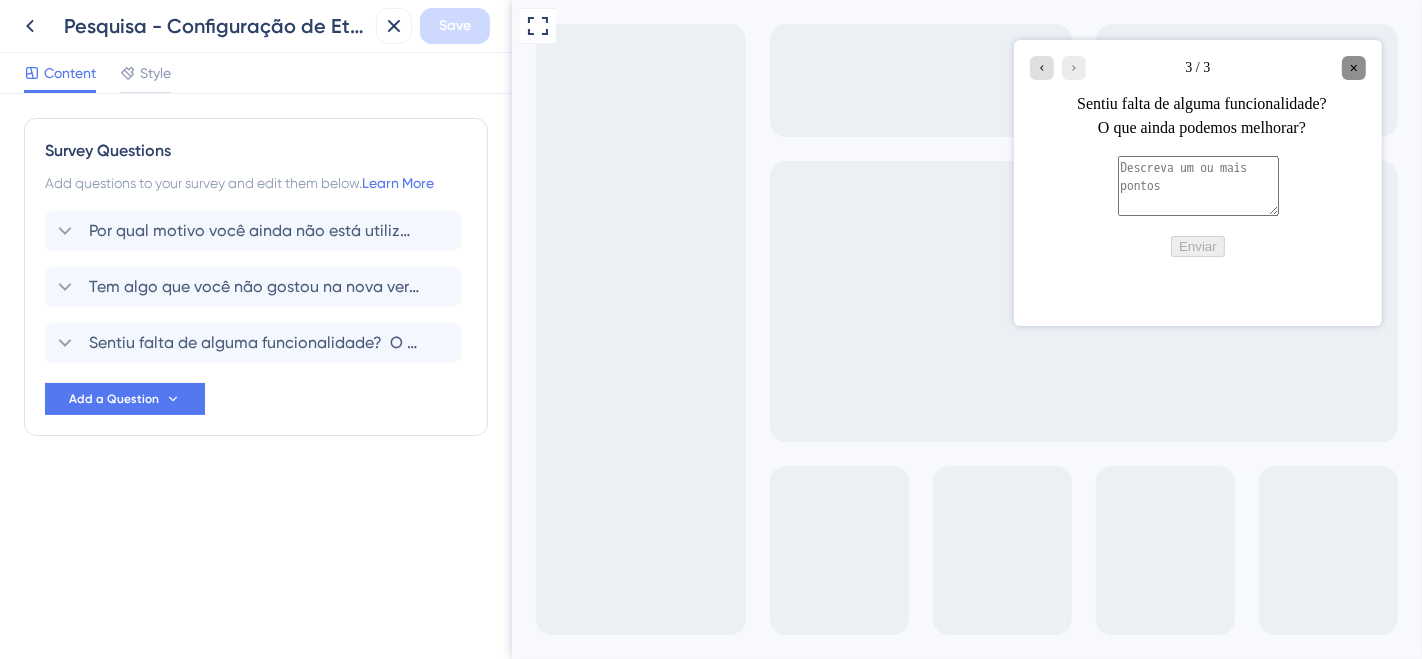 click 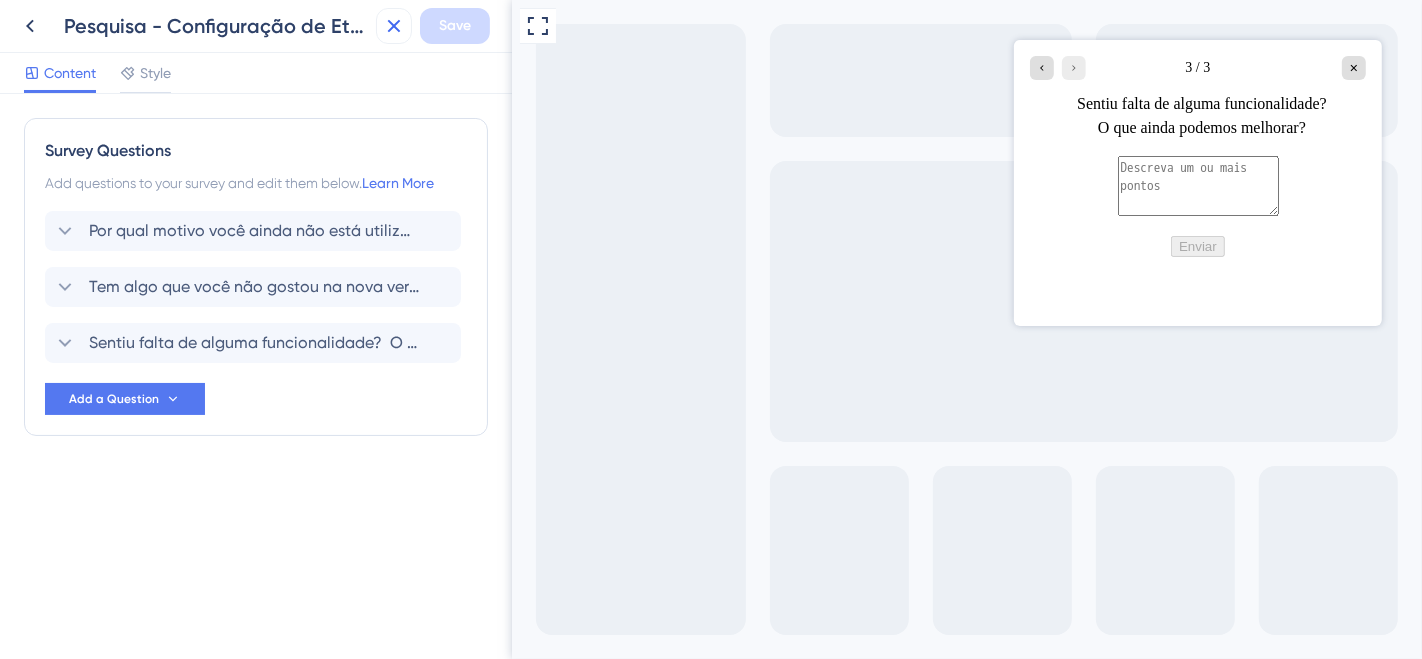 click 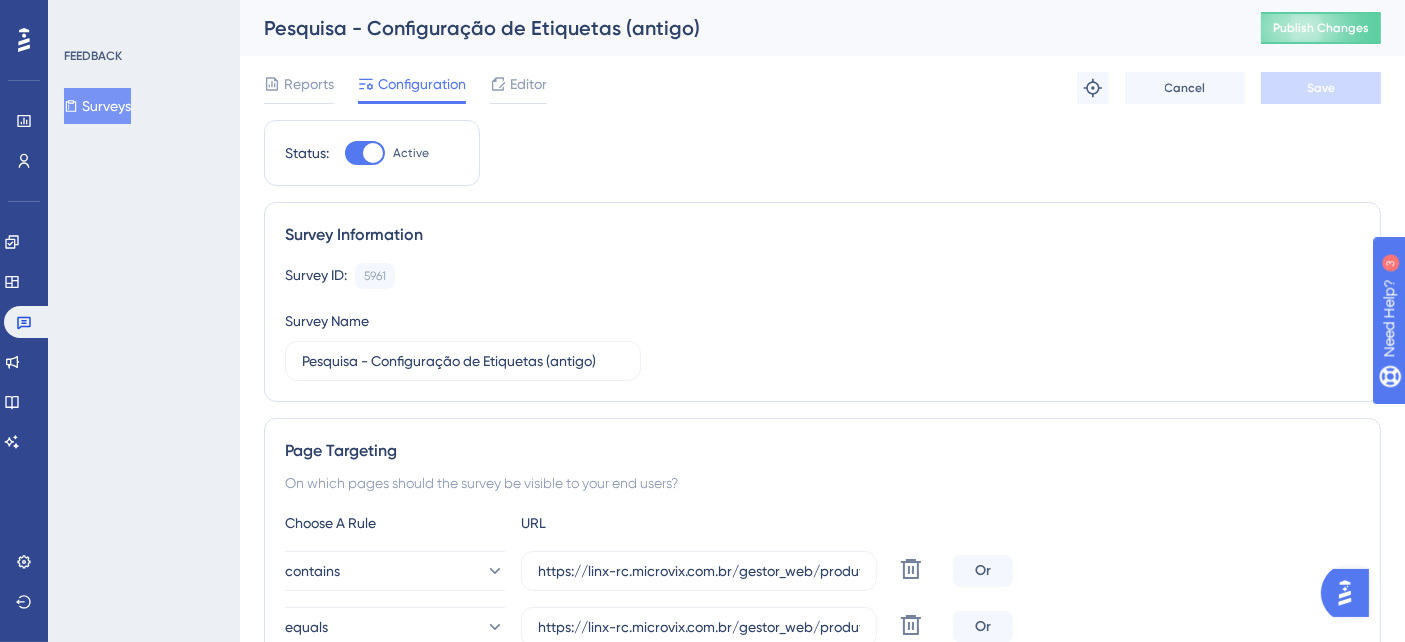 scroll, scrollTop: 0, scrollLeft: 0, axis: both 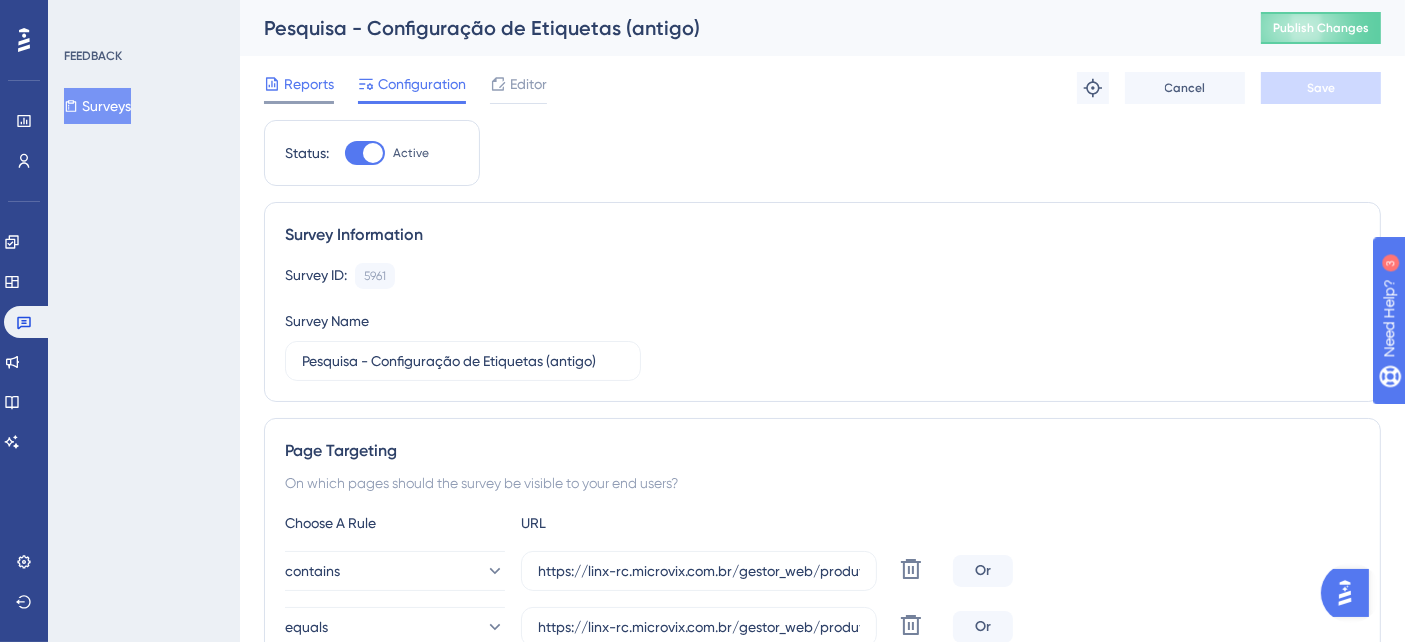 click on "Reports" at bounding box center [309, 84] 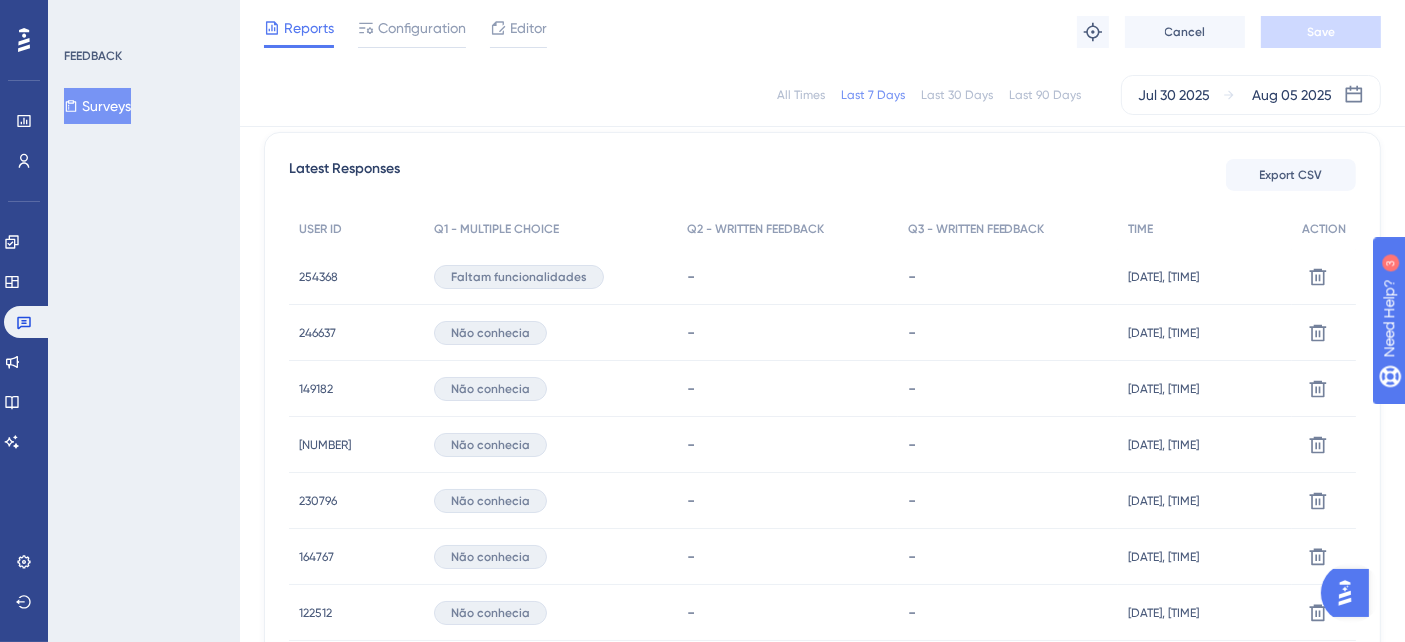 scroll, scrollTop: 442, scrollLeft: 0, axis: vertical 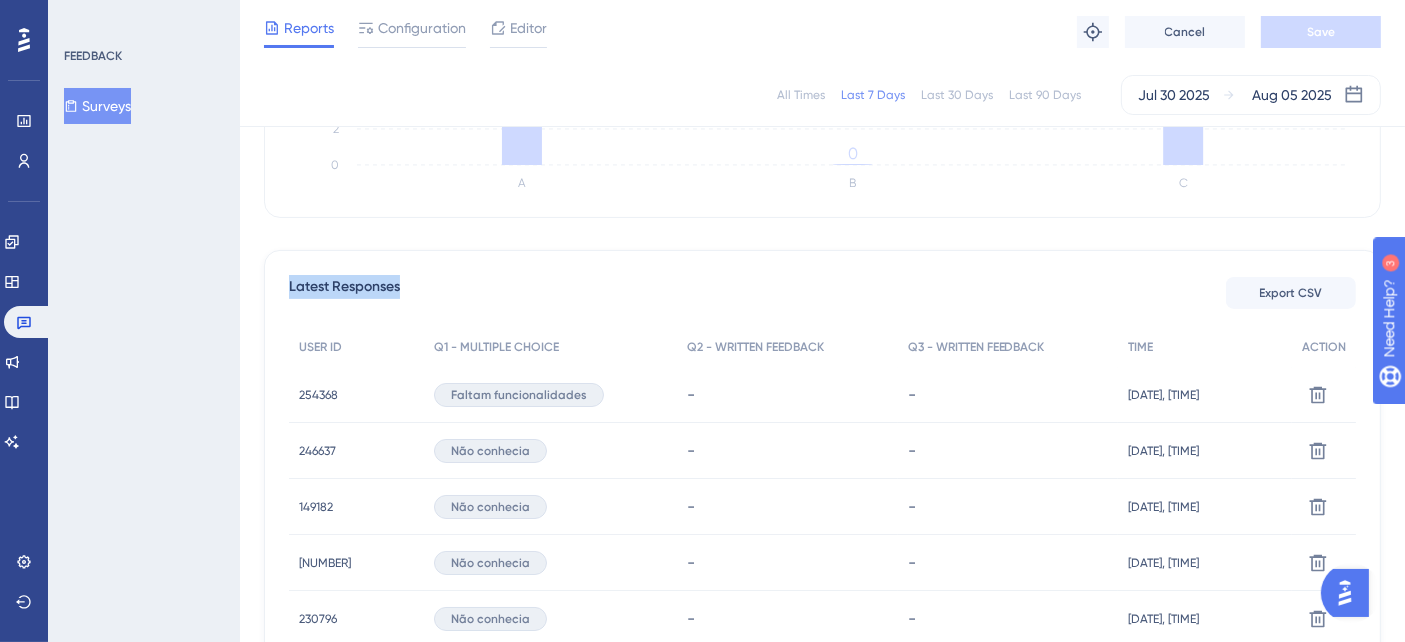 drag, startPoint x: 420, startPoint y: 284, endPoint x: 247, endPoint y: 281, distance: 173.02602 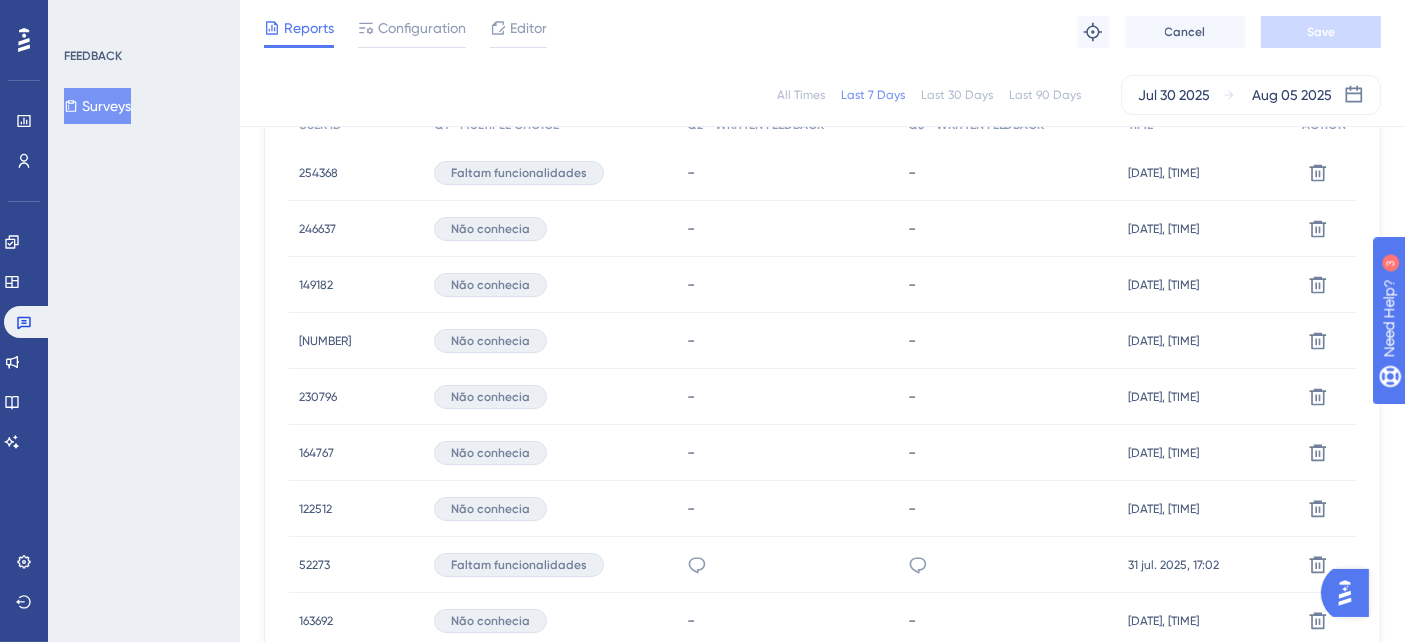scroll, scrollTop: 442, scrollLeft: 0, axis: vertical 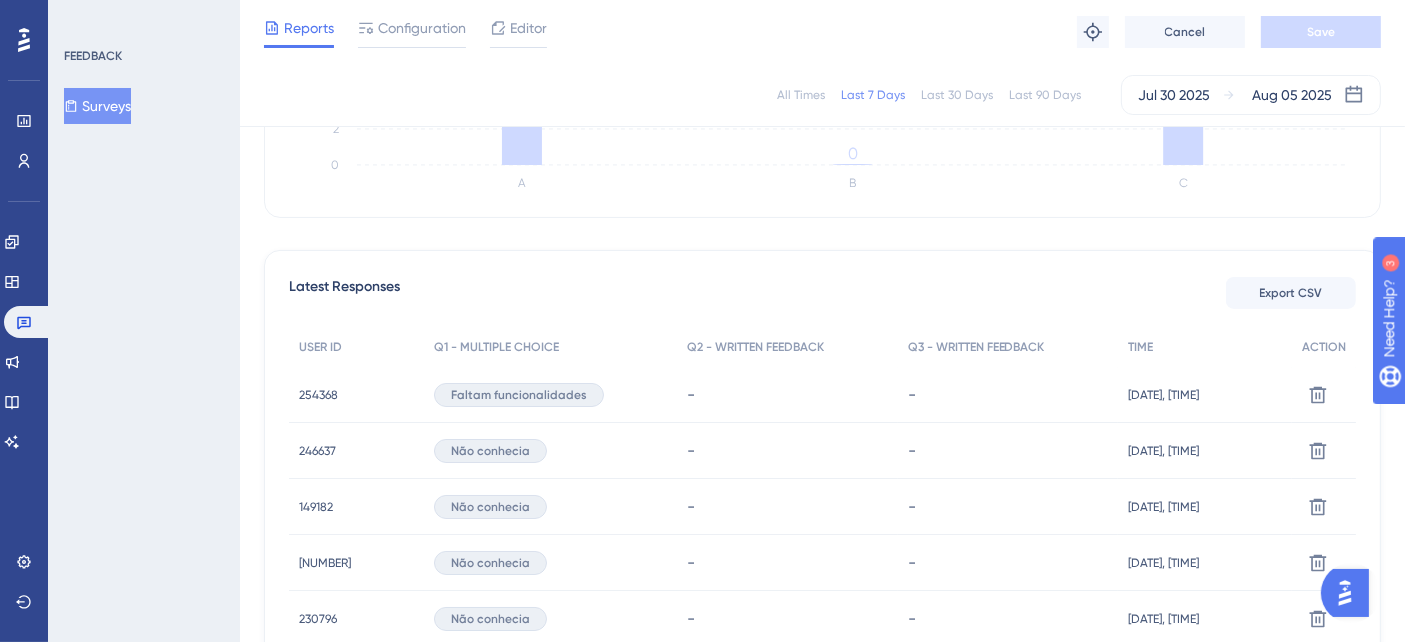 click on "Faltam funcionalidades" at bounding box center (550, 395) 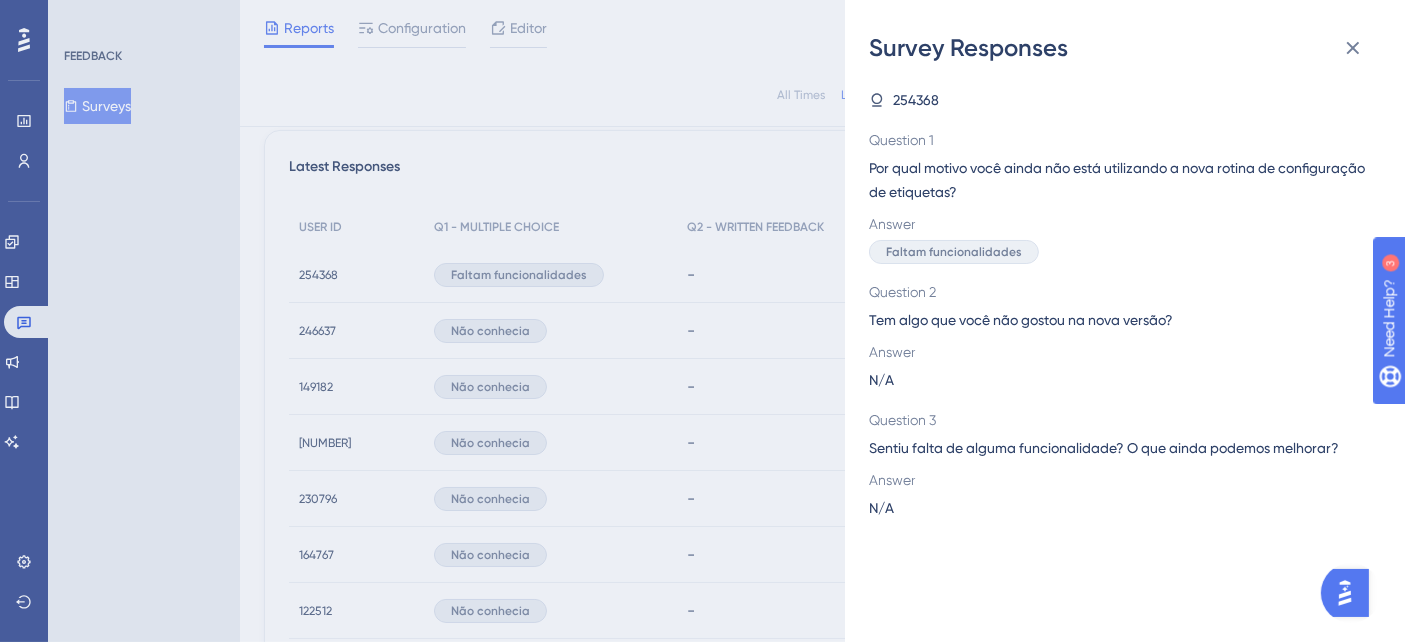 scroll, scrollTop: 664, scrollLeft: 0, axis: vertical 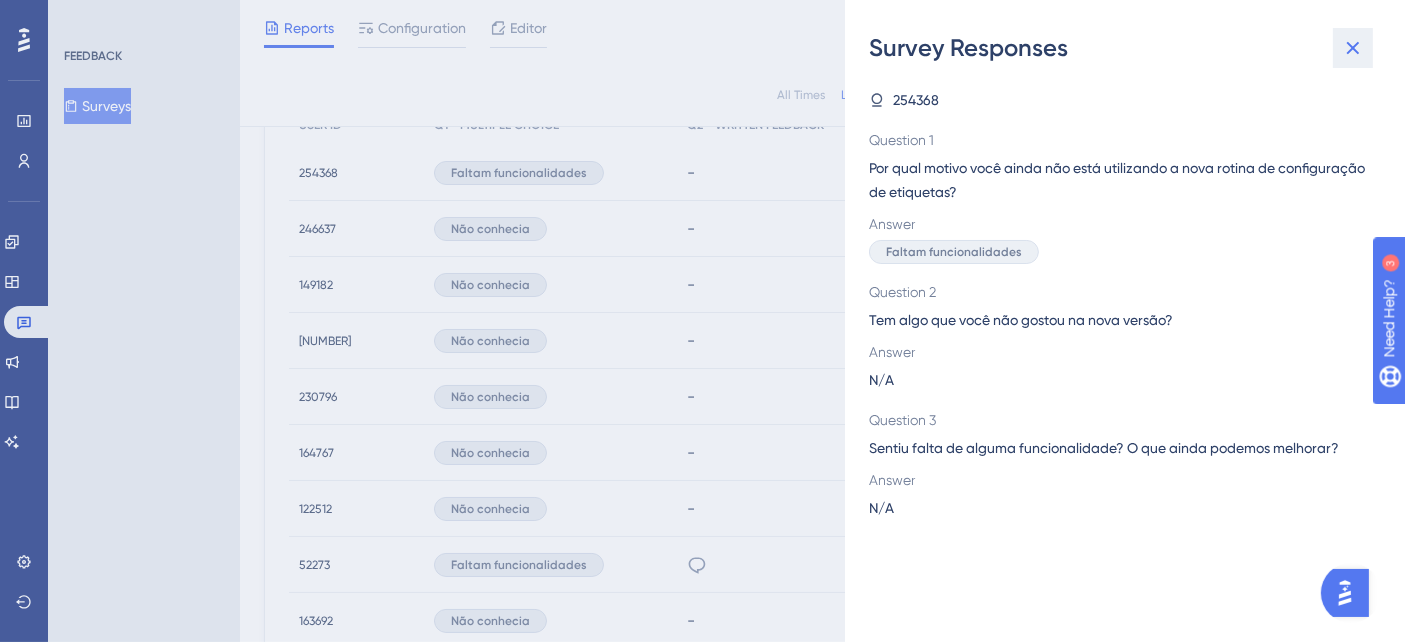 click 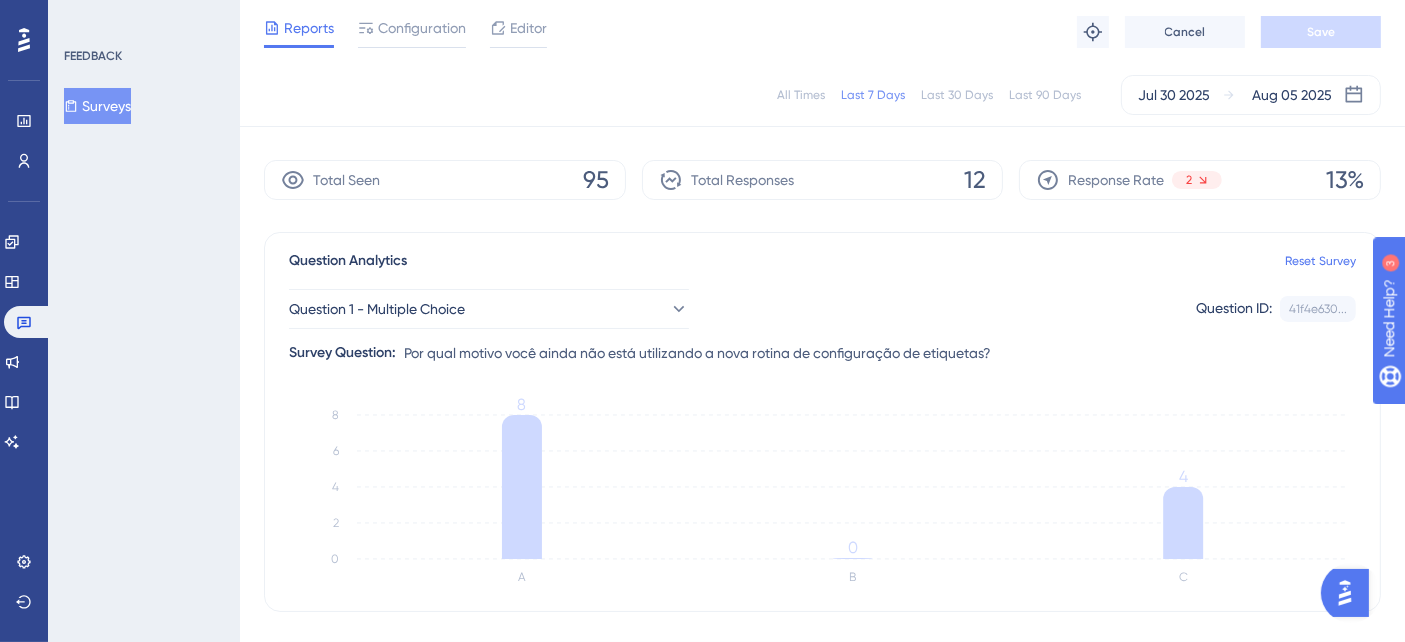 scroll, scrollTop: 0, scrollLeft: 0, axis: both 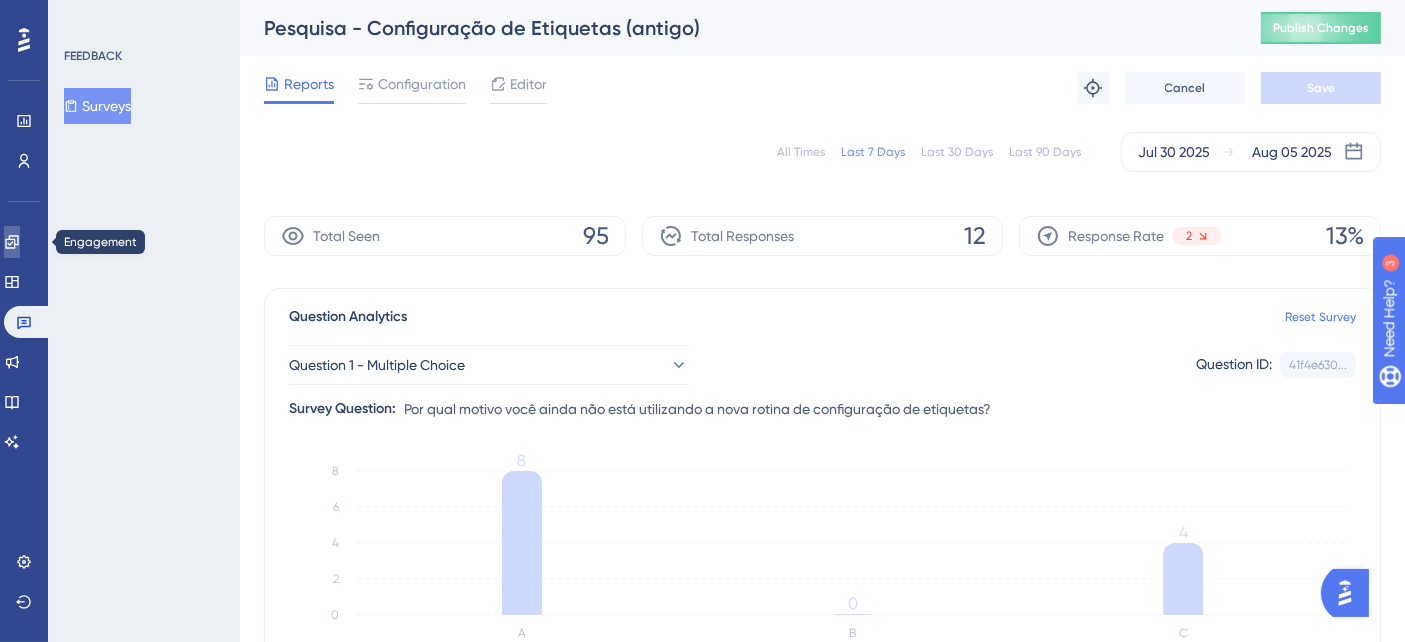 click 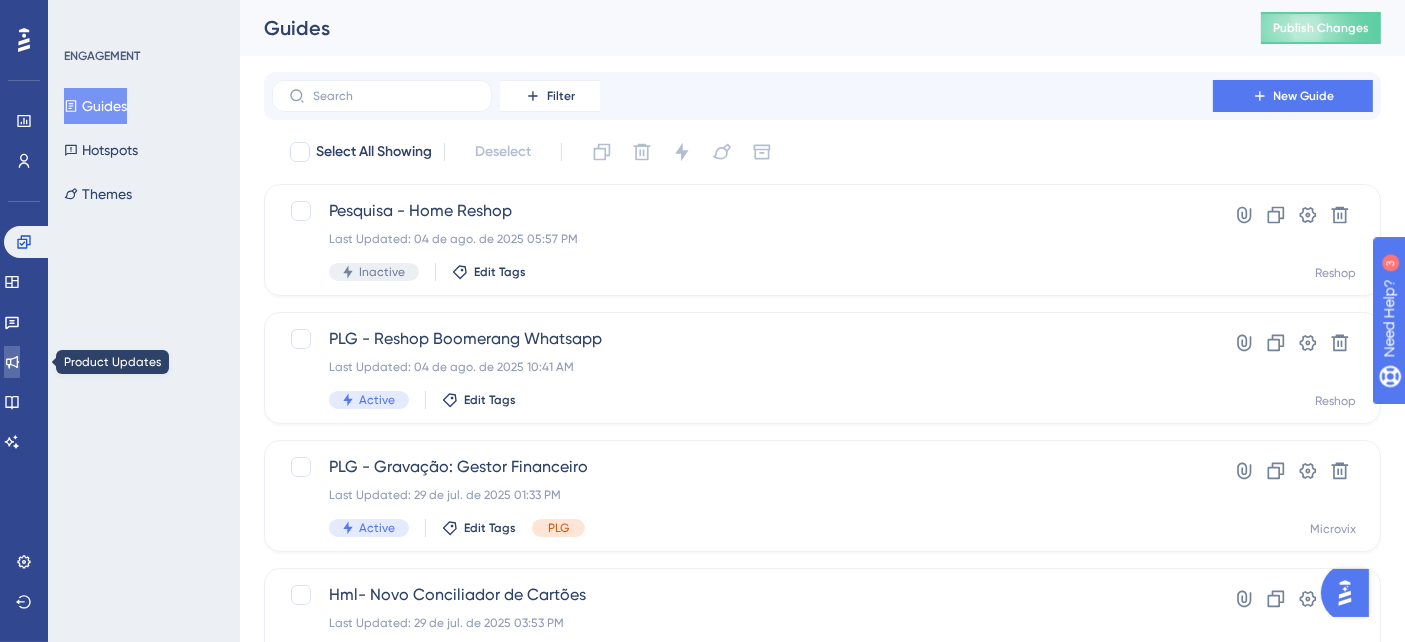click 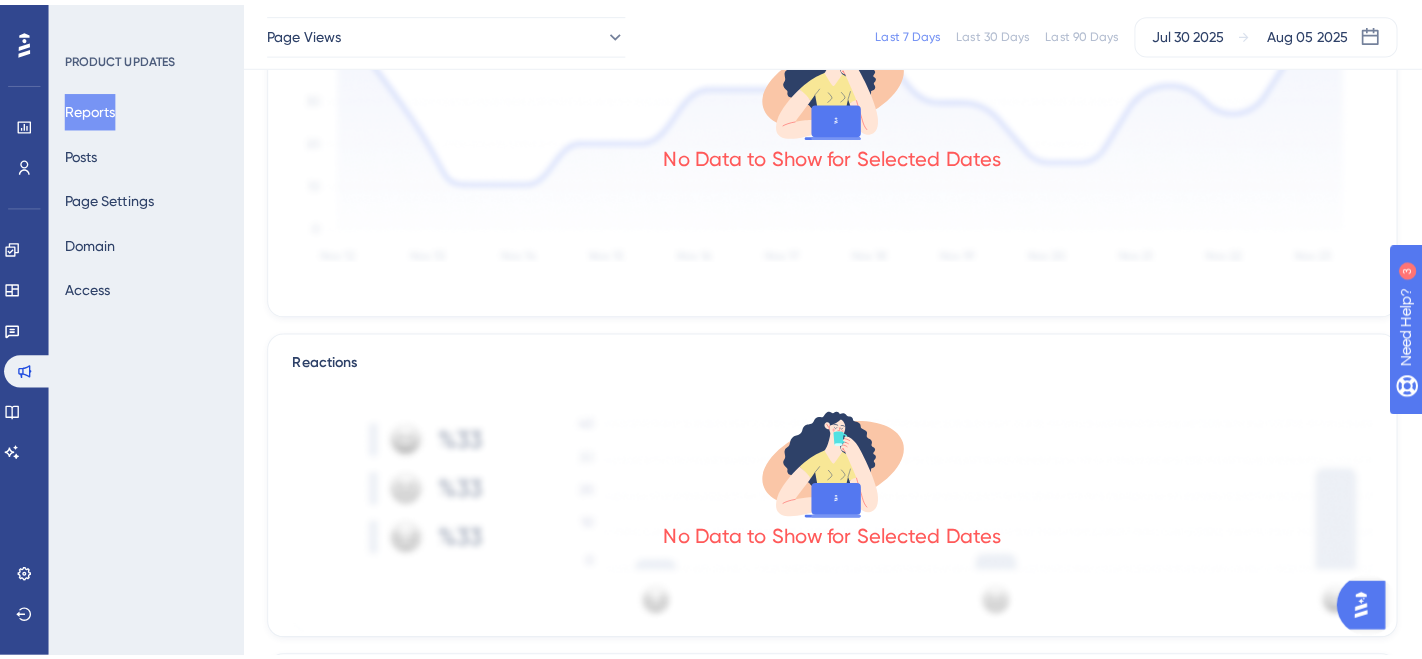scroll, scrollTop: 0, scrollLeft: 0, axis: both 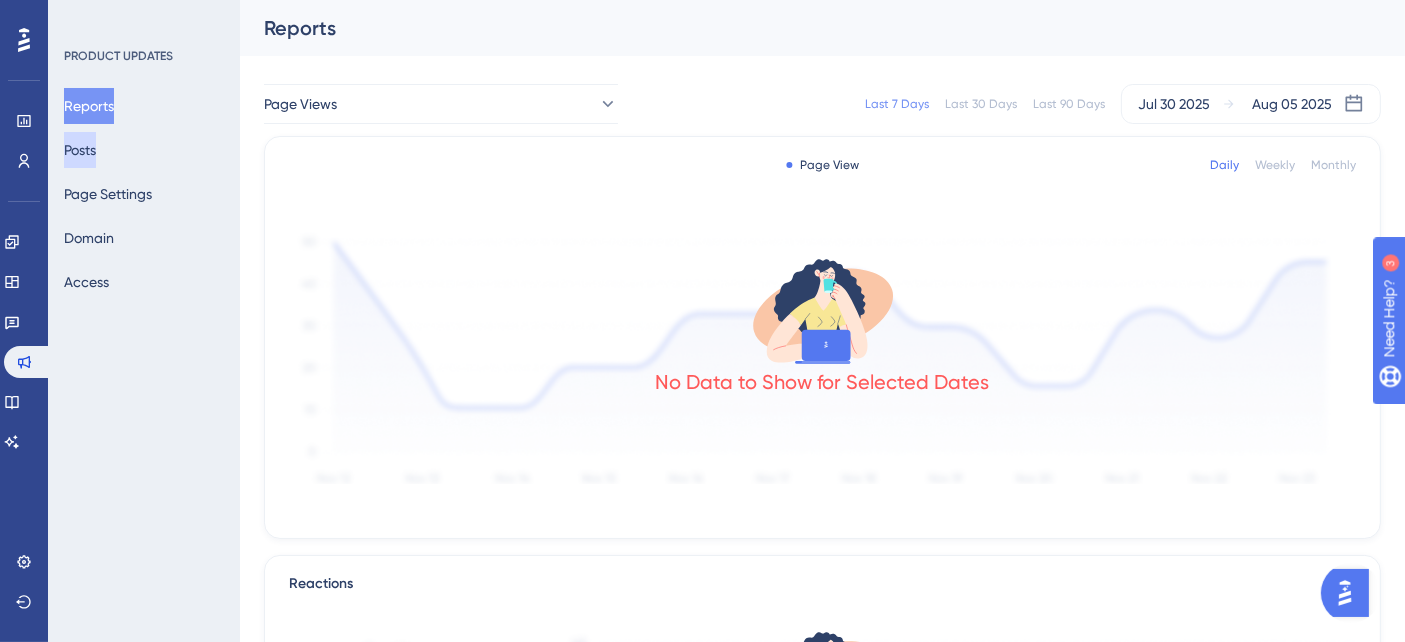 click on "Posts" at bounding box center (80, 150) 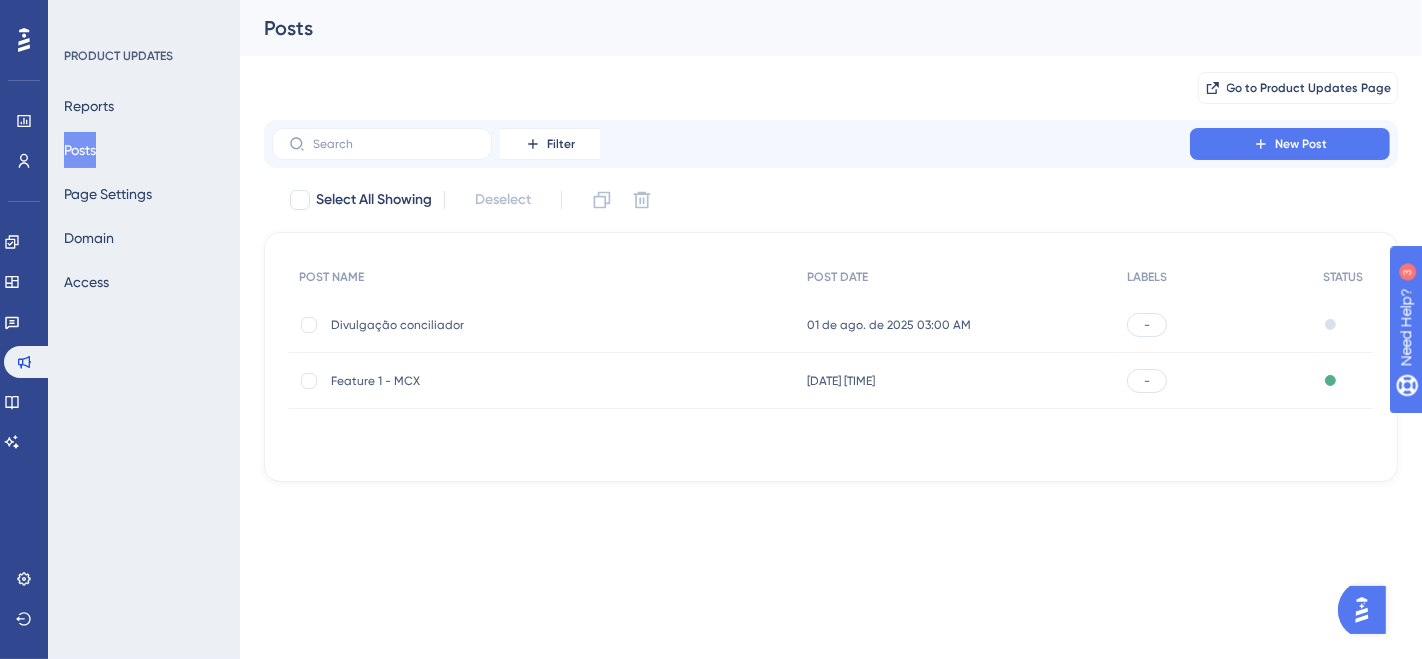 click on "Divulgação conciliador" at bounding box center [491, 325] 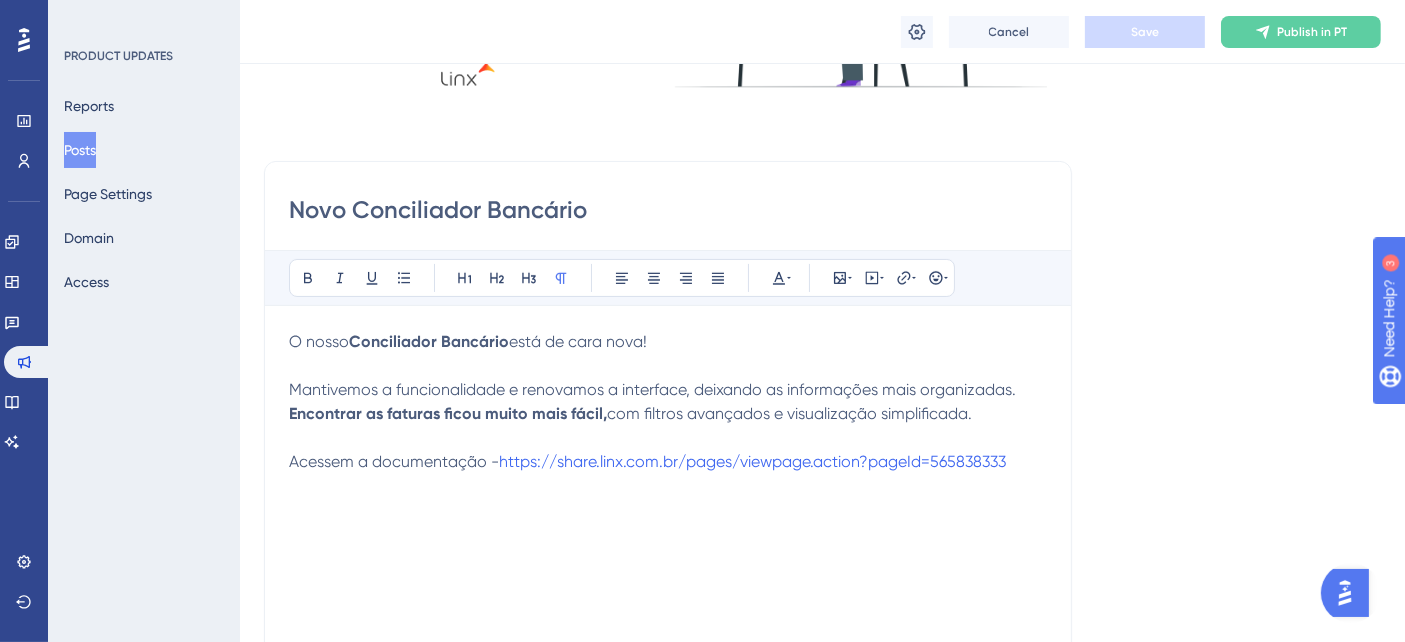 scroll, scrollTop: 537, scrollLeft: 0, axis: vertical 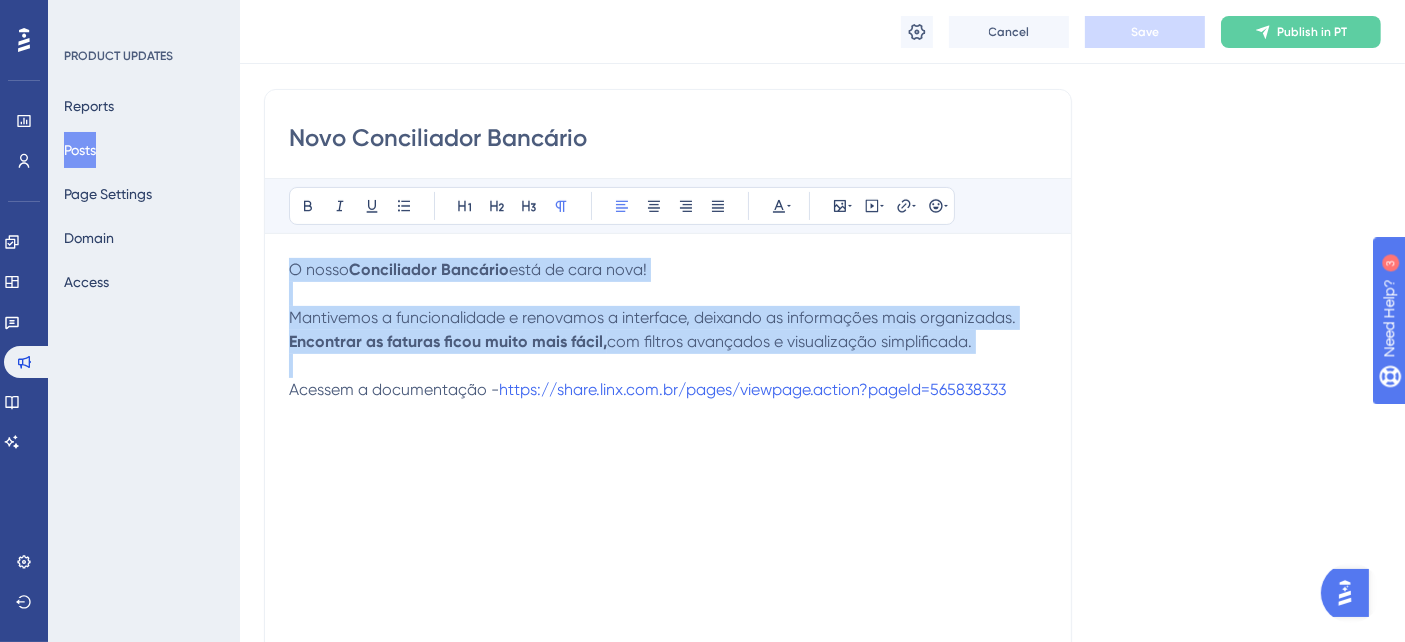 drag, startPoint x: 289, startPoint y: 263, endPoint x: 999, endPoint y: 419, distance: 726.93604 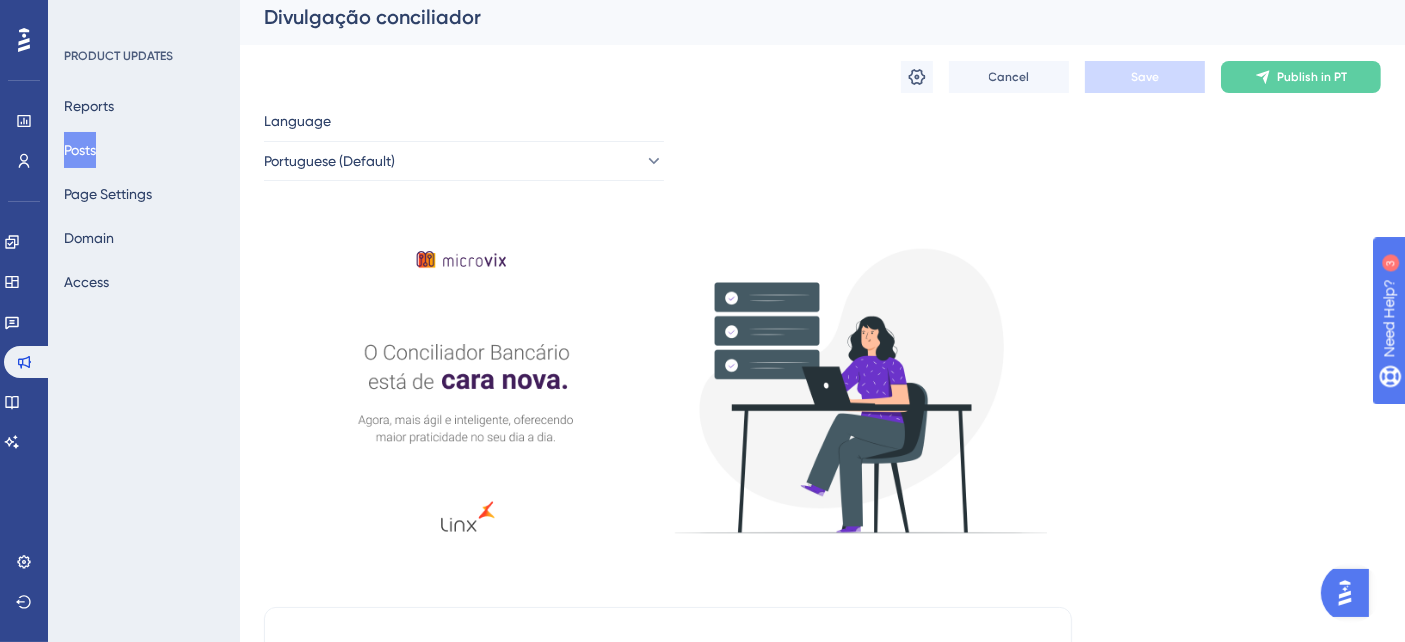 scroll, scrollTop: 0, scrollLeft: 0, axis: both 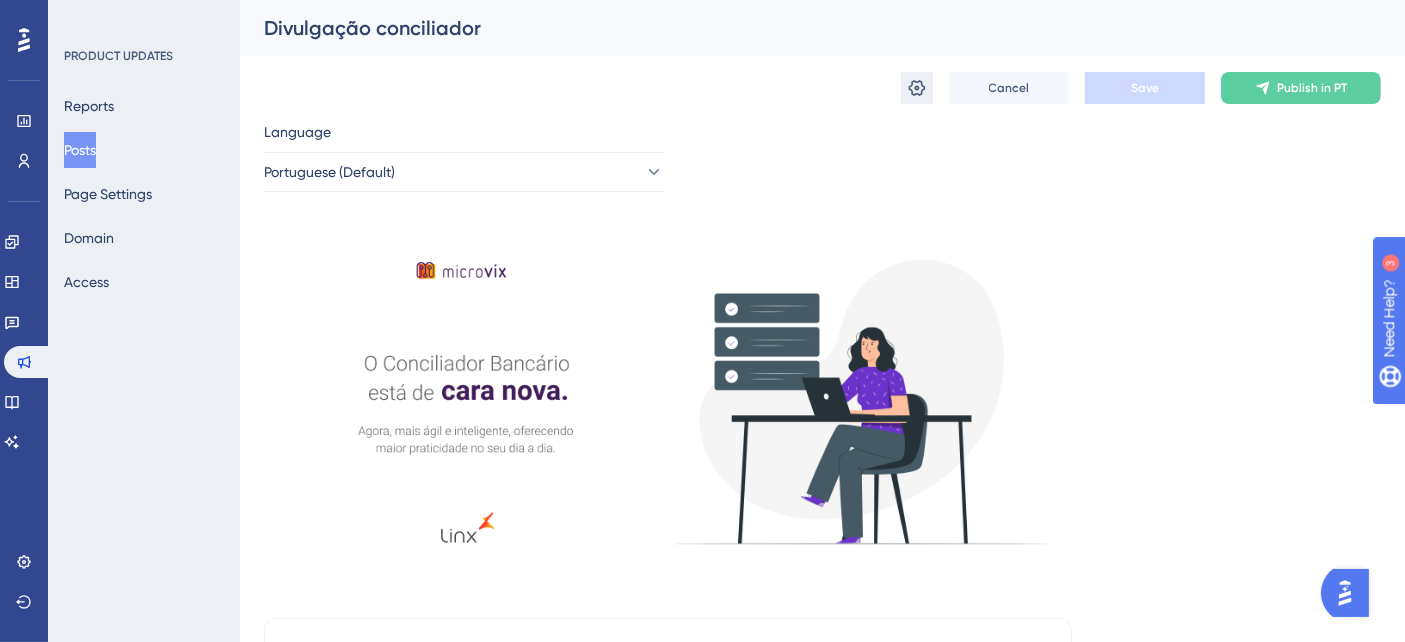 click 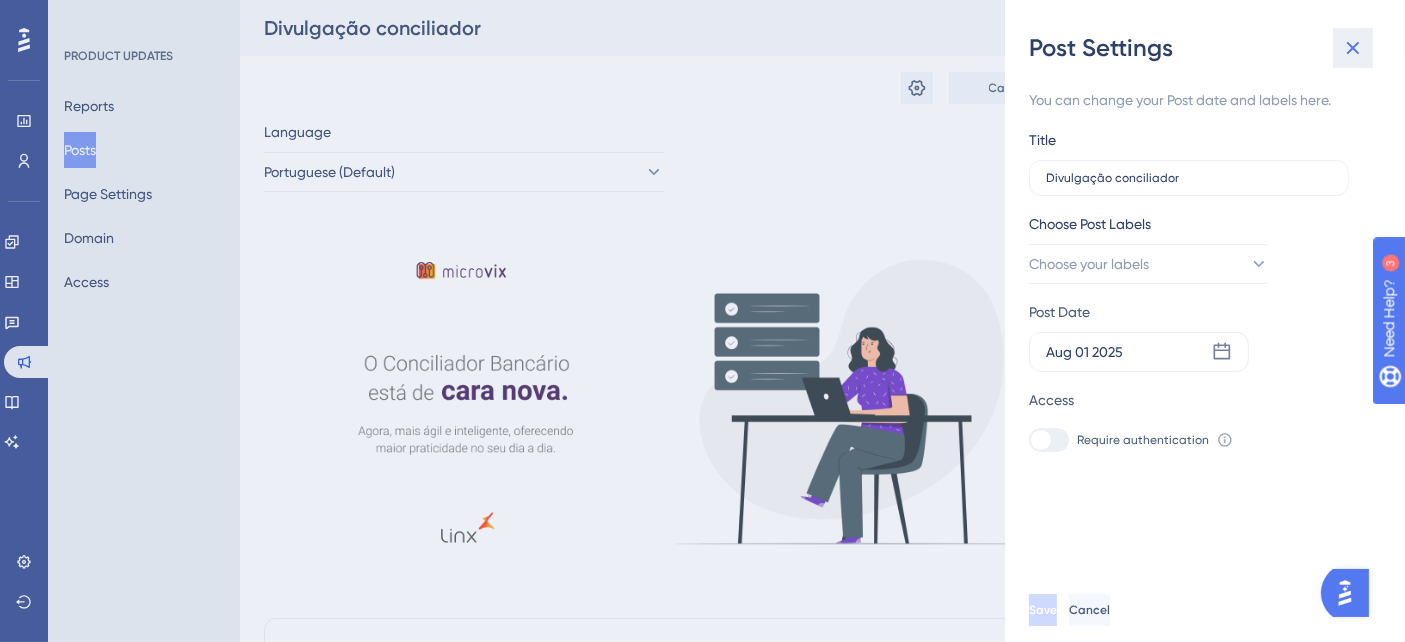 click 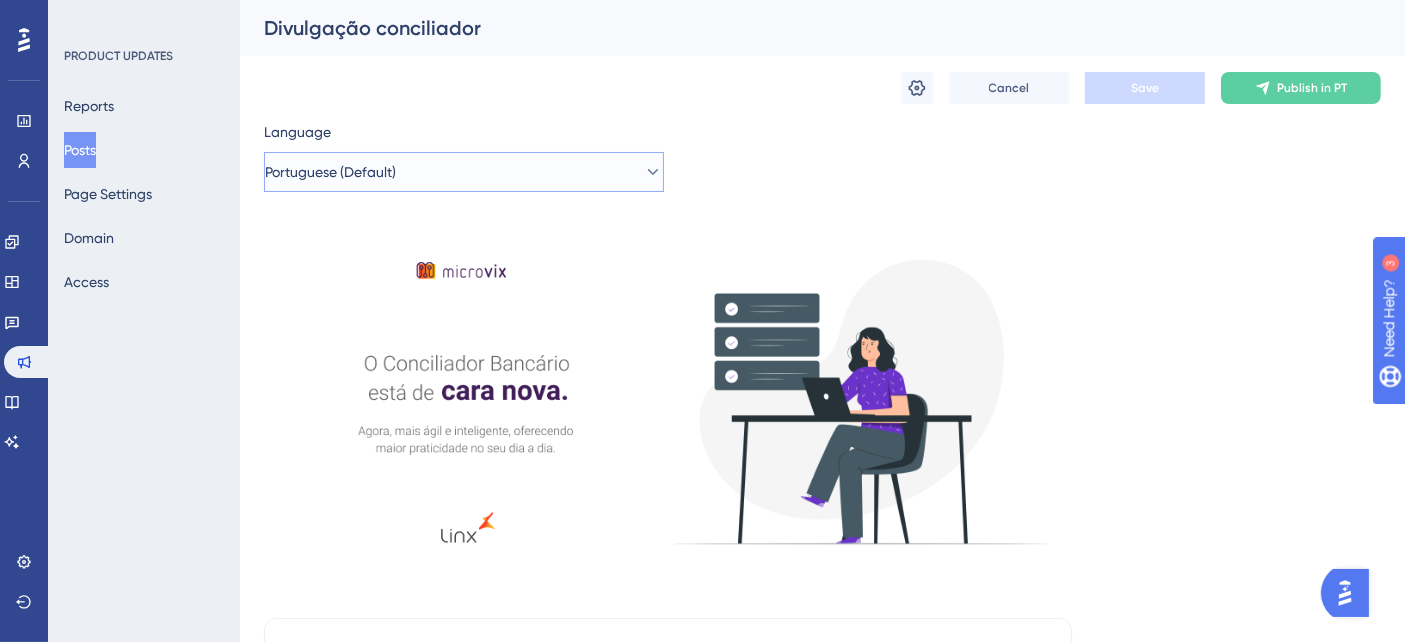 click on "Portuguese (Default)" at bounding box center [464, 172] 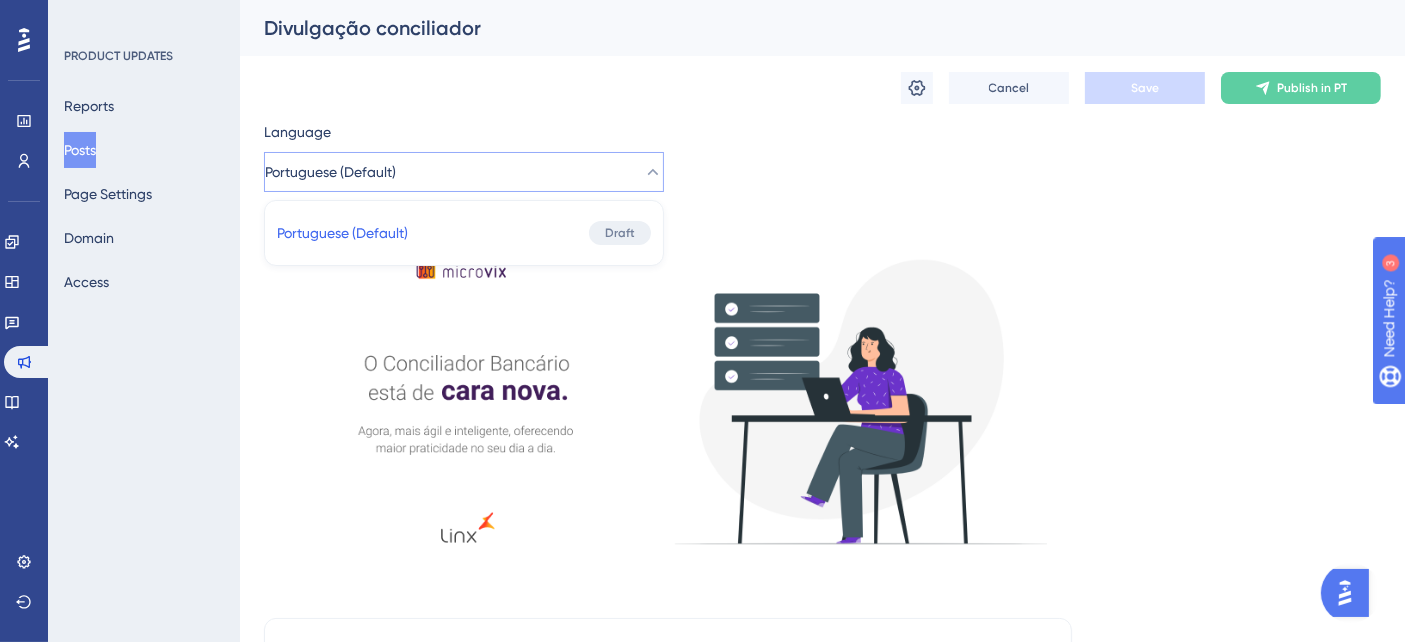 click on "Portuguese (Default)" at bounding box center (464, 172) 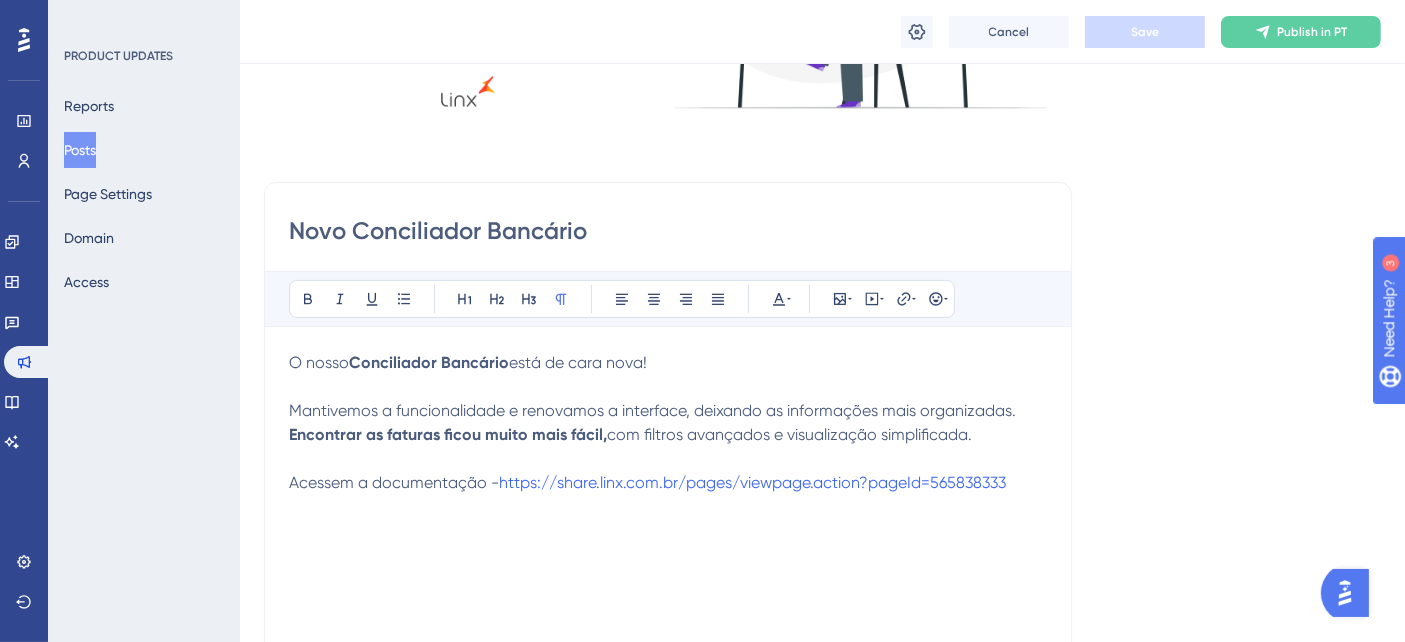 scroll, scrollTop: 0, scrollLeft: 0, axis: both 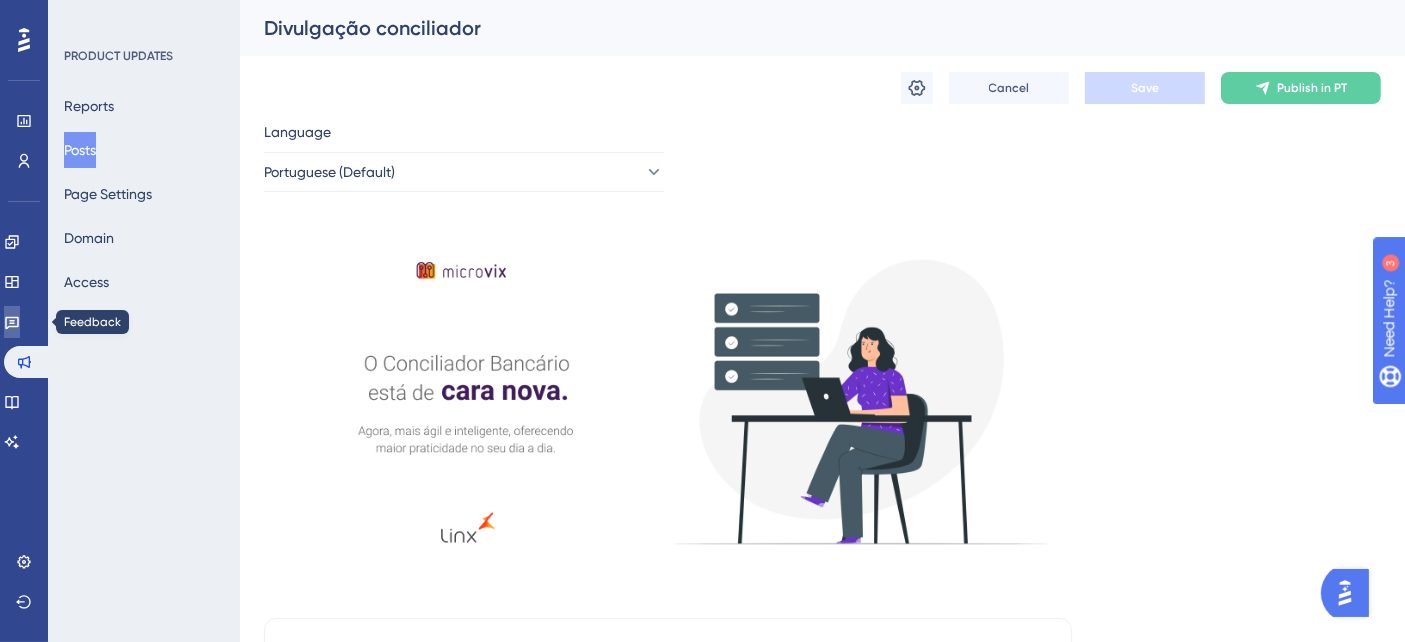 click at bounding box center [12, 322] 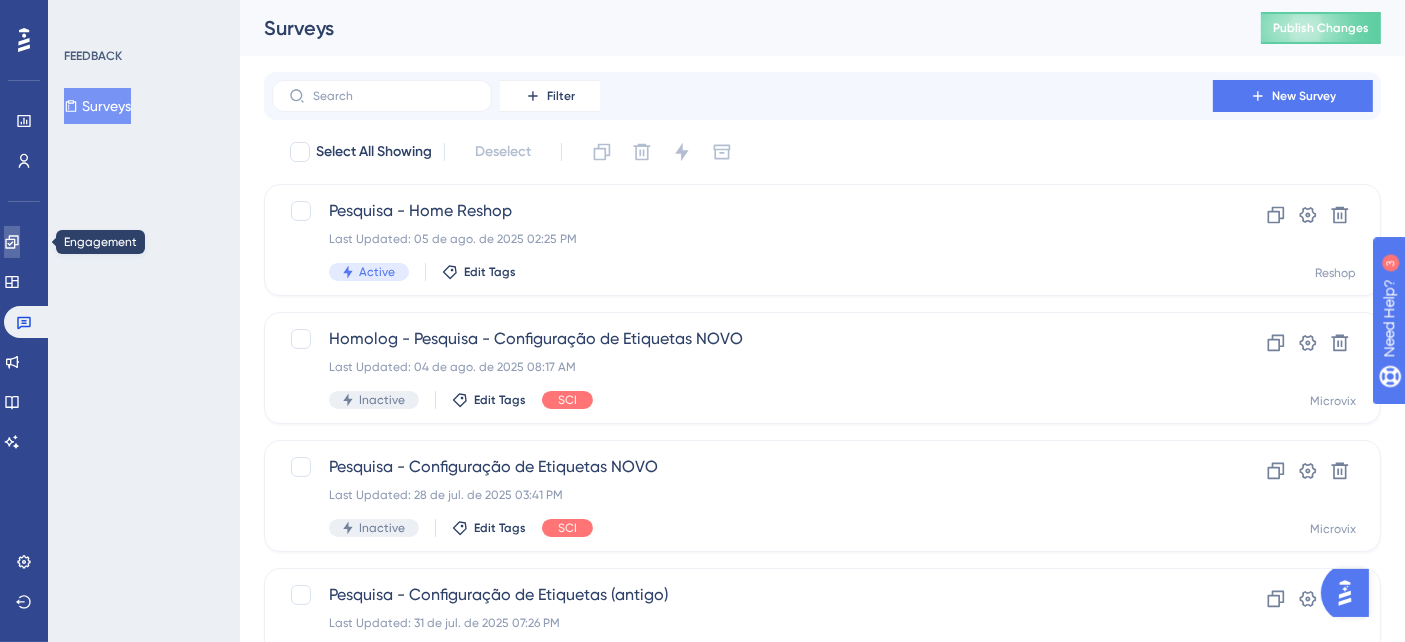 click at bounding box center [12, 242] 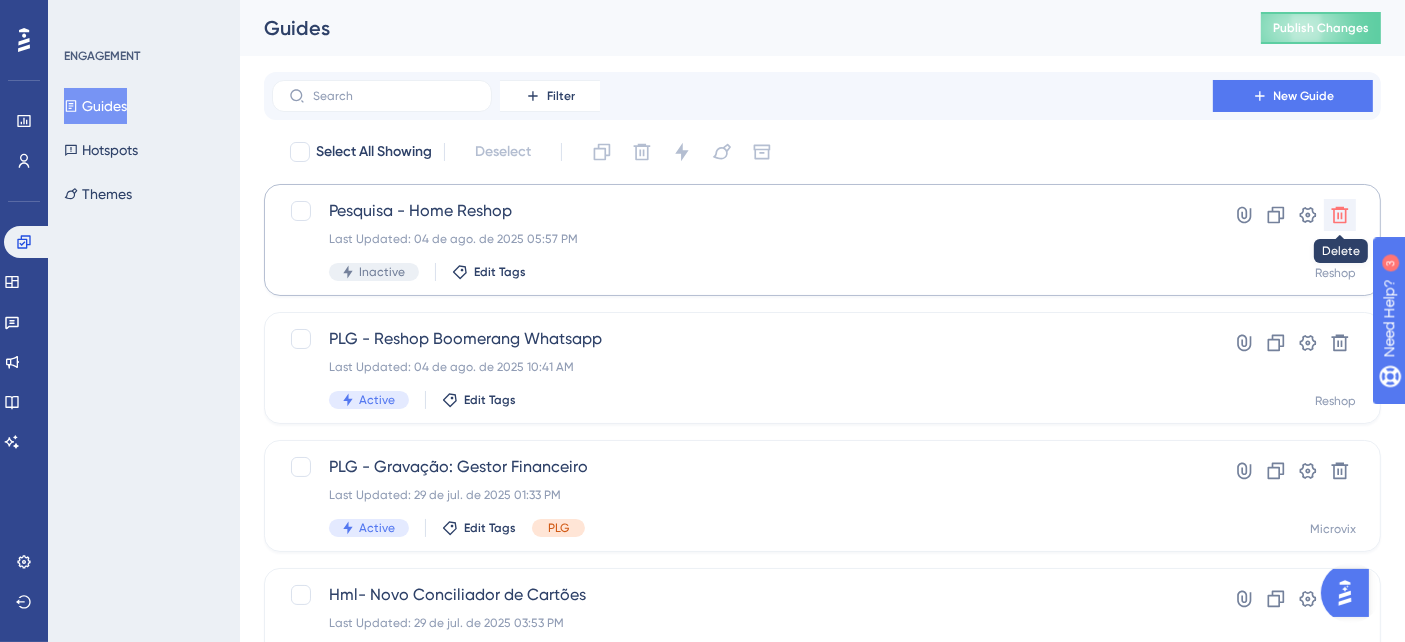 click 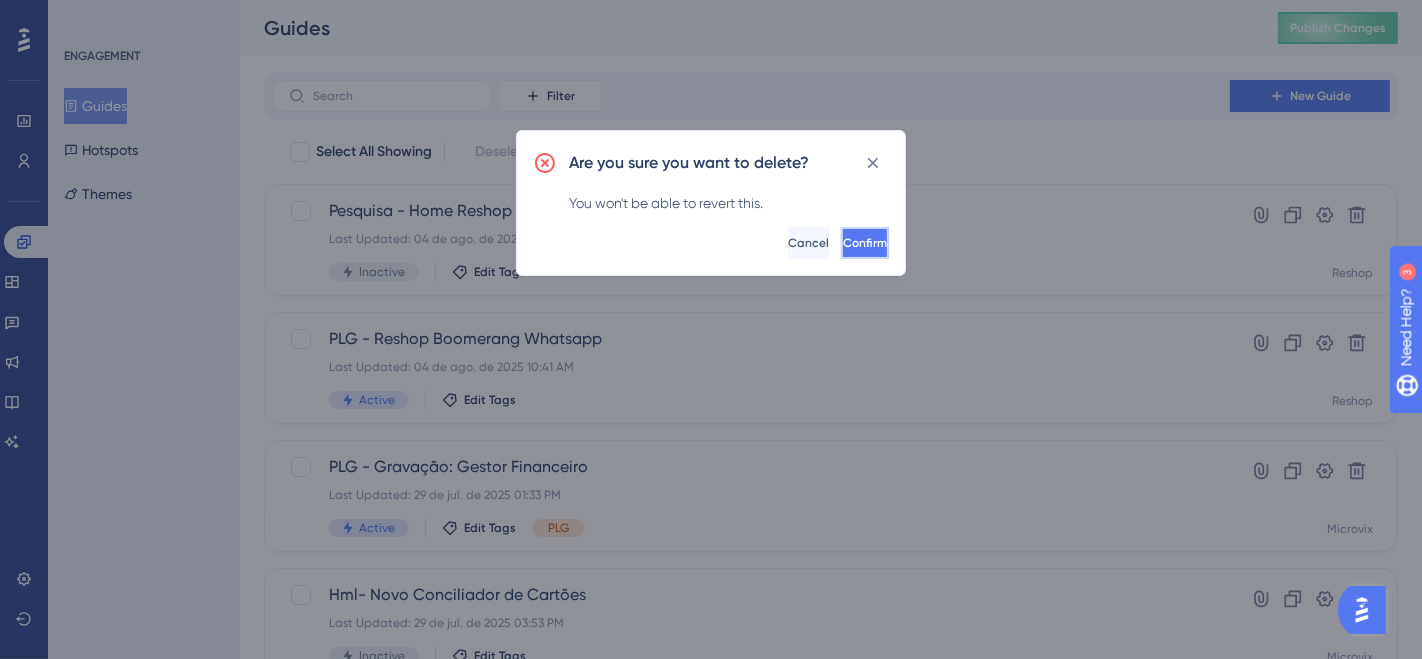 click on "Confirm" at bounding box center (865, 243) 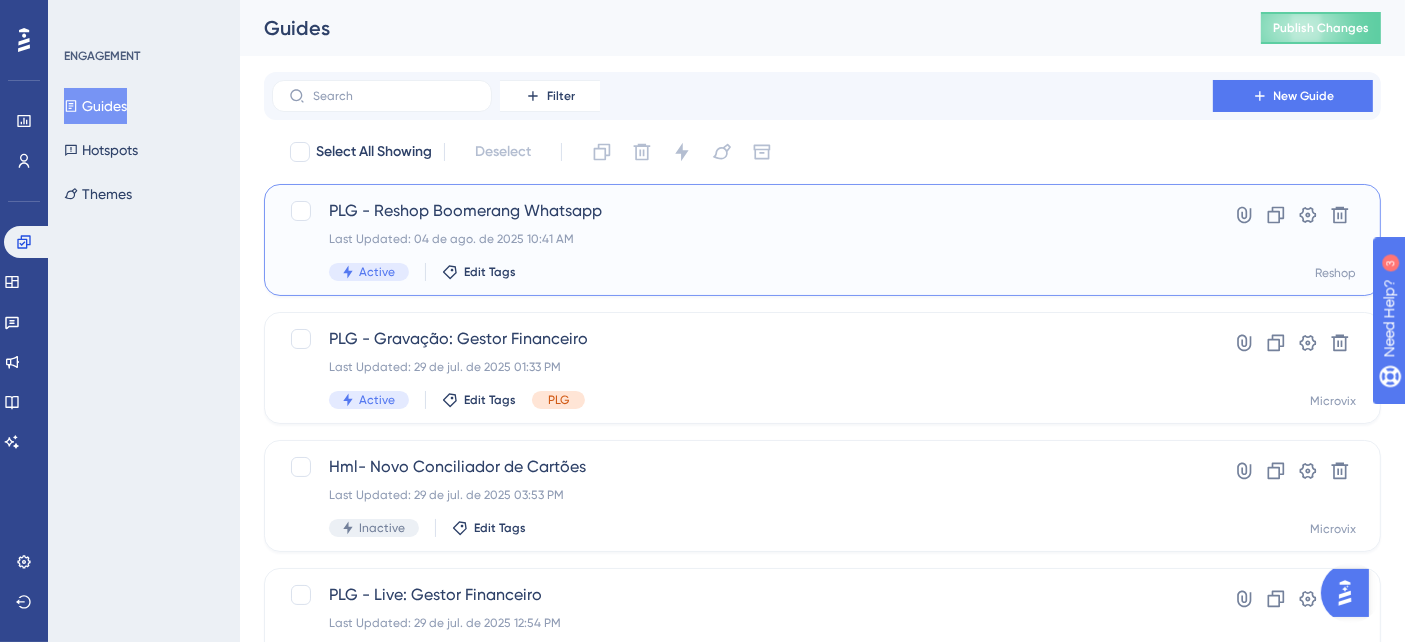 click on "PLG - Reshop Boomerang Whatsapp" at bounding box center [742, 211] 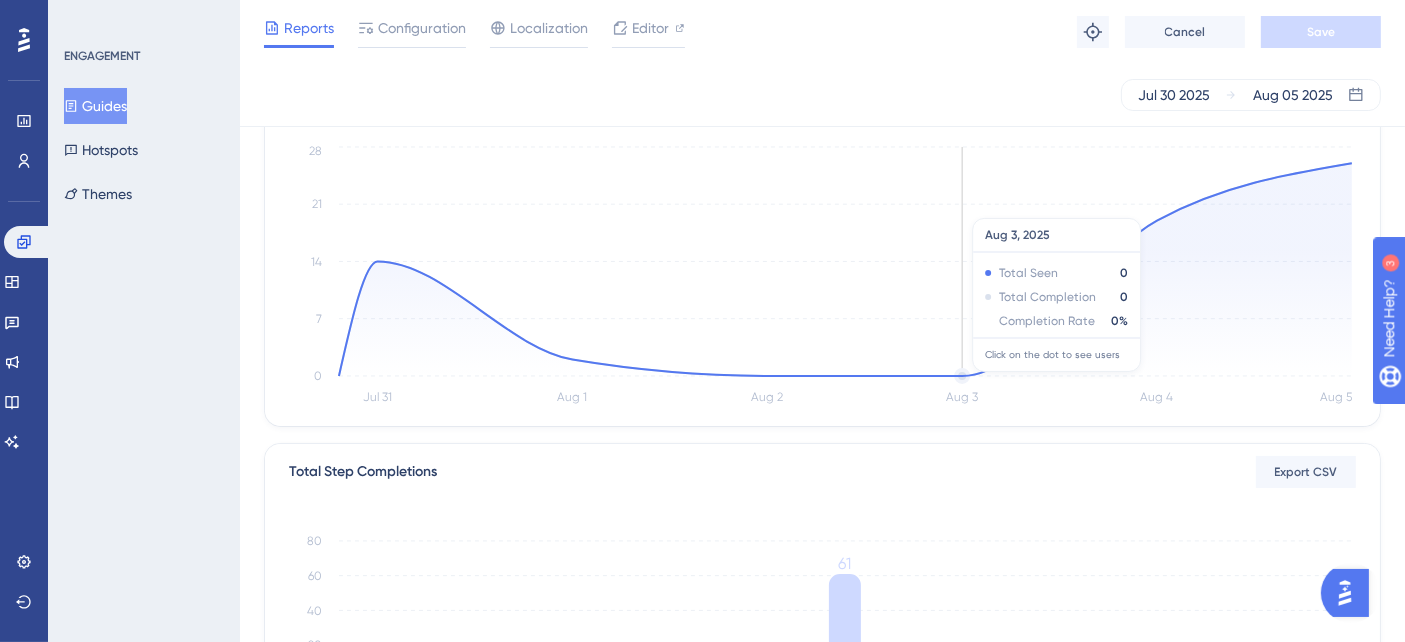 scroll, scrollTop: 333, scrollLeft: 0, axis: vertical 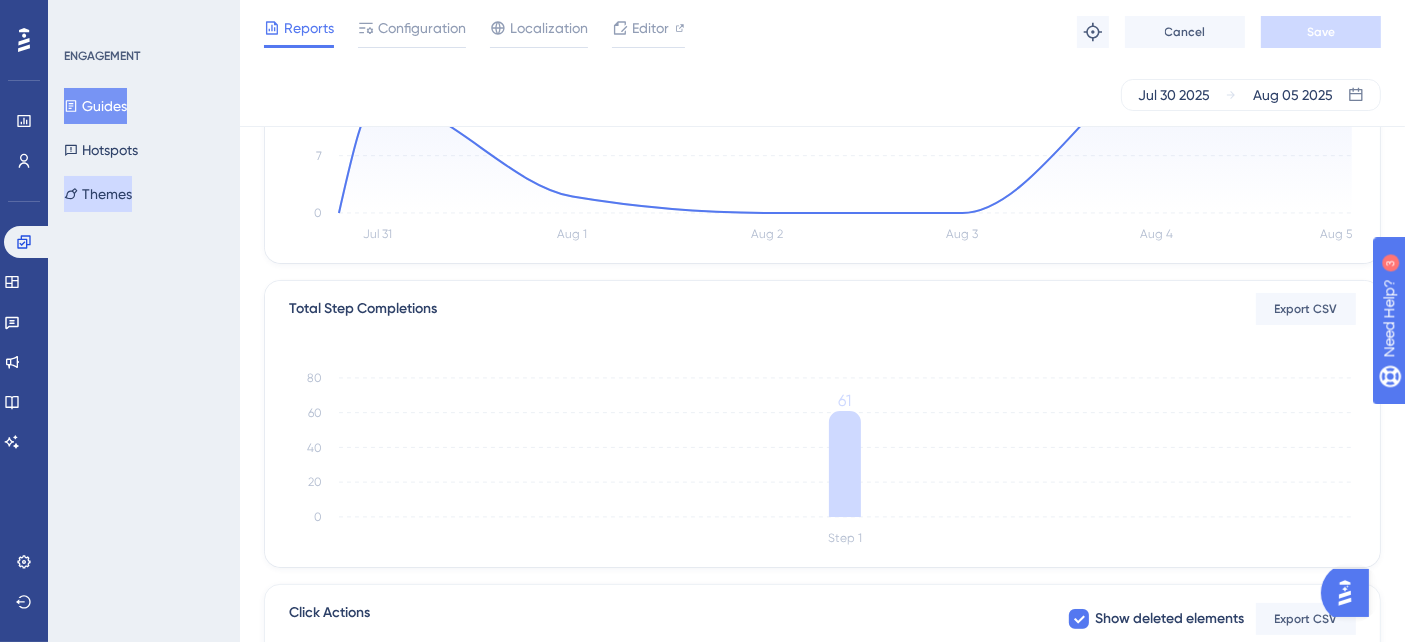 click on "Themes" at bounding box center [98, 194] 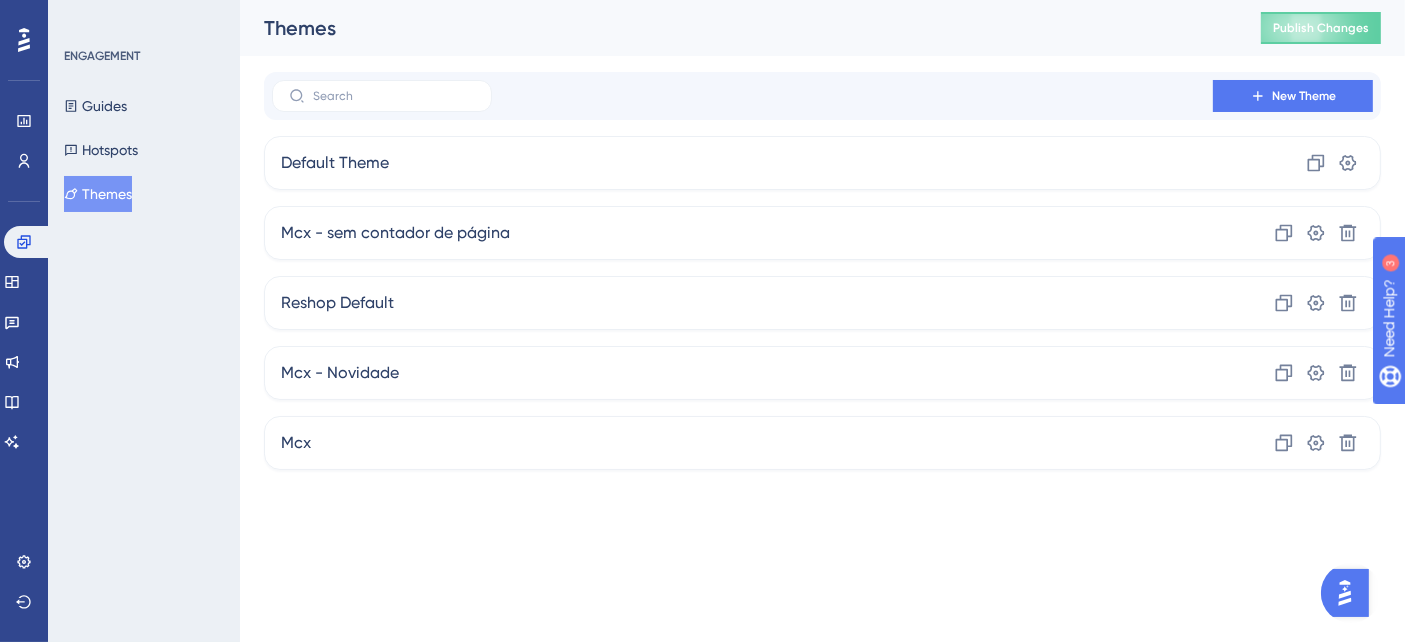 scroll, scrollTop: 0, scrollLeft: 0, axis: both 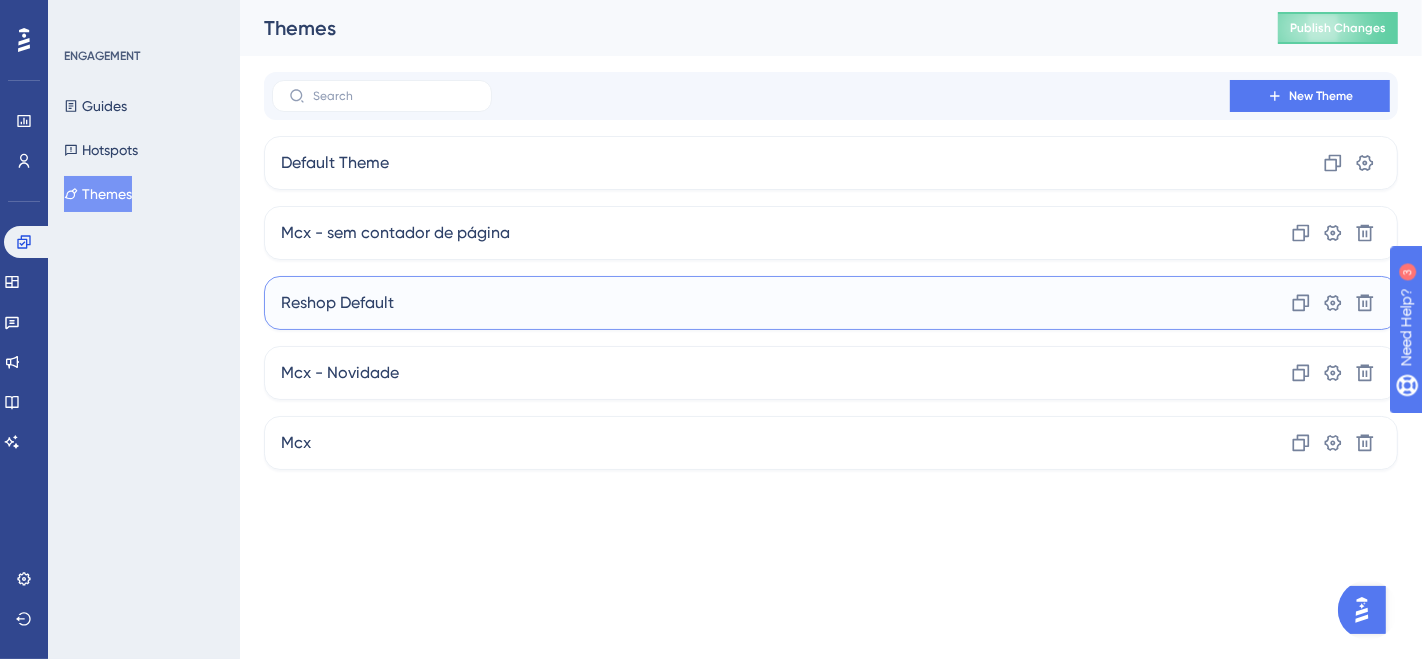 click on "Reshop Default Clone Settings Delete" at bounding box center [831, 303] 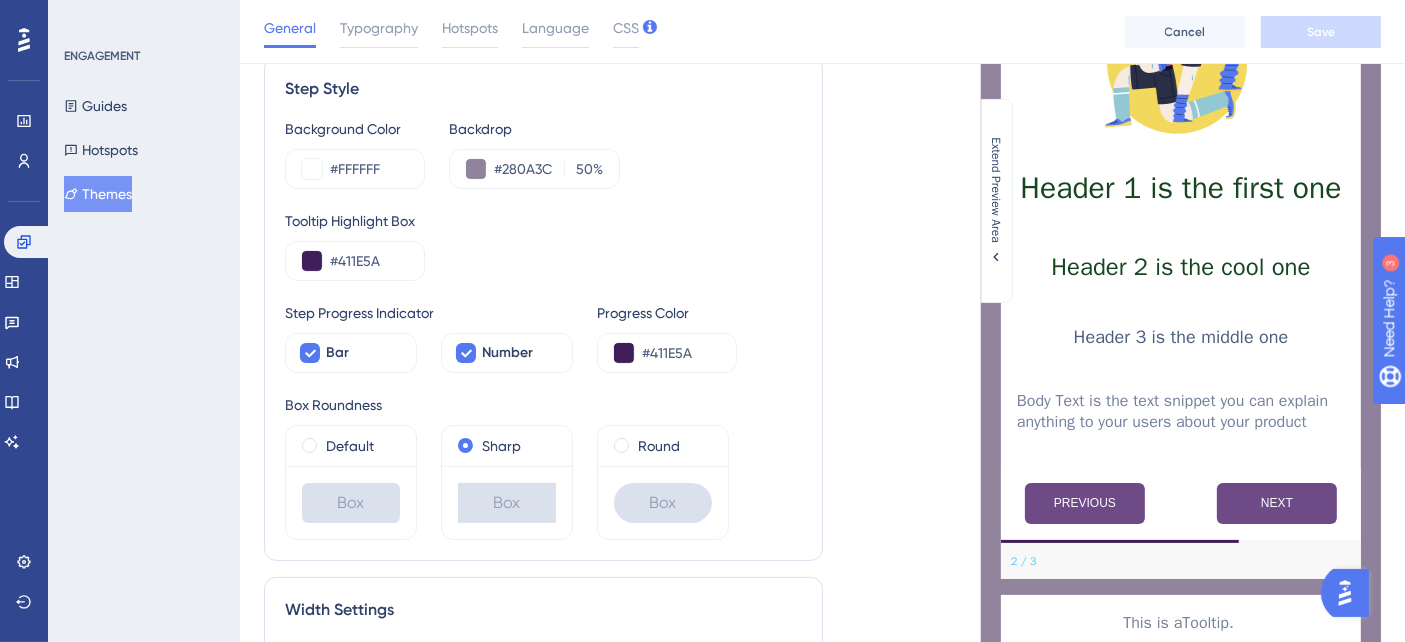 scroll, scrollTop: 333, scrollLeft: 0, axis: vertical 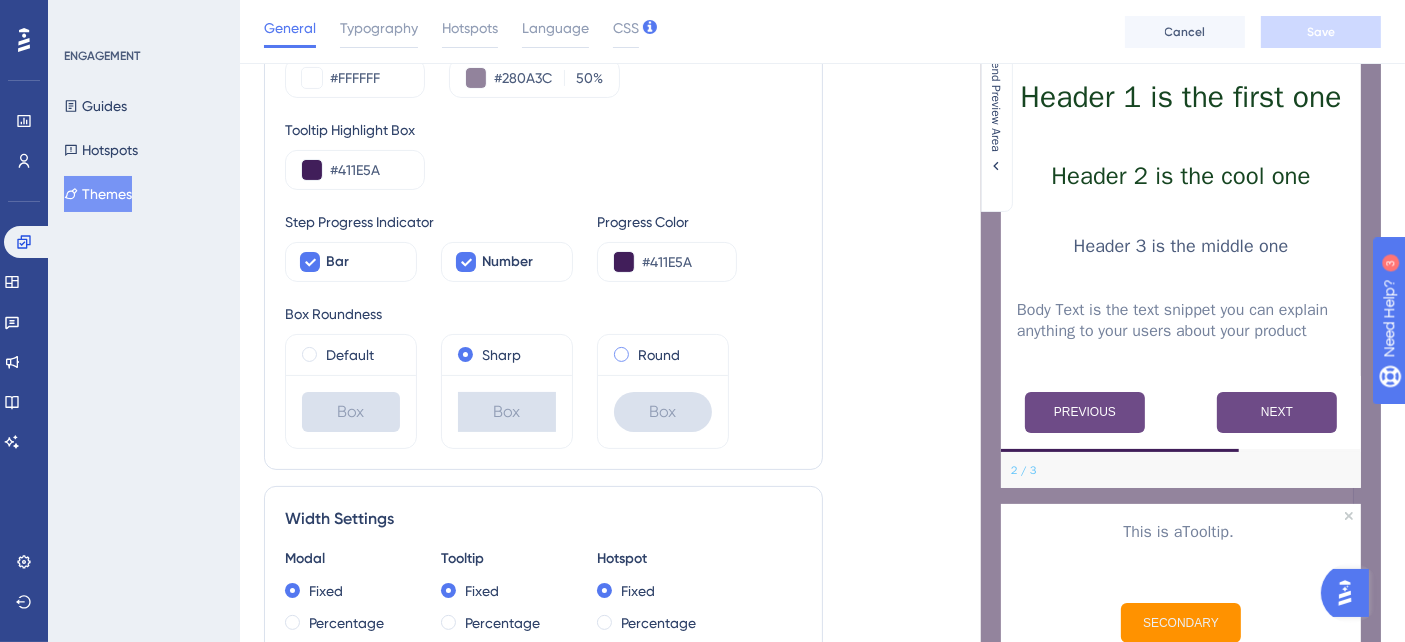 click on "Round" at bounding box center (659, 355) 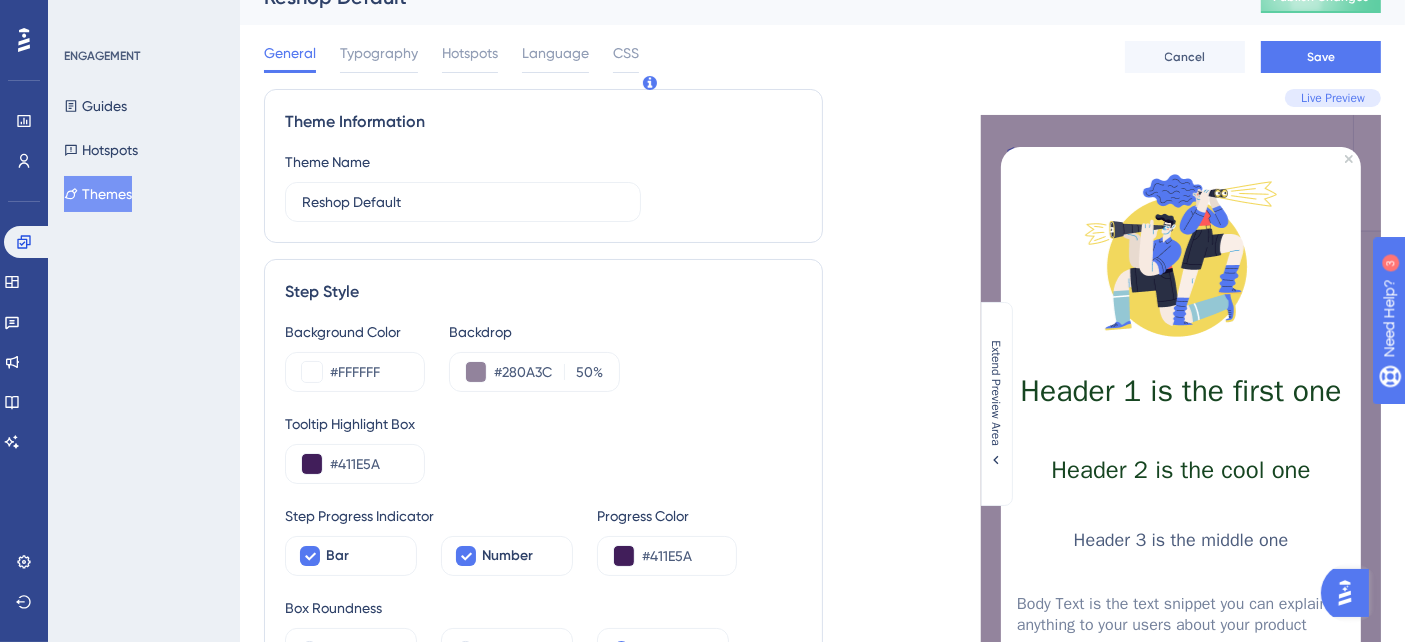 scroll, scrollTop: 0, scrollLeft: 0, axis: both 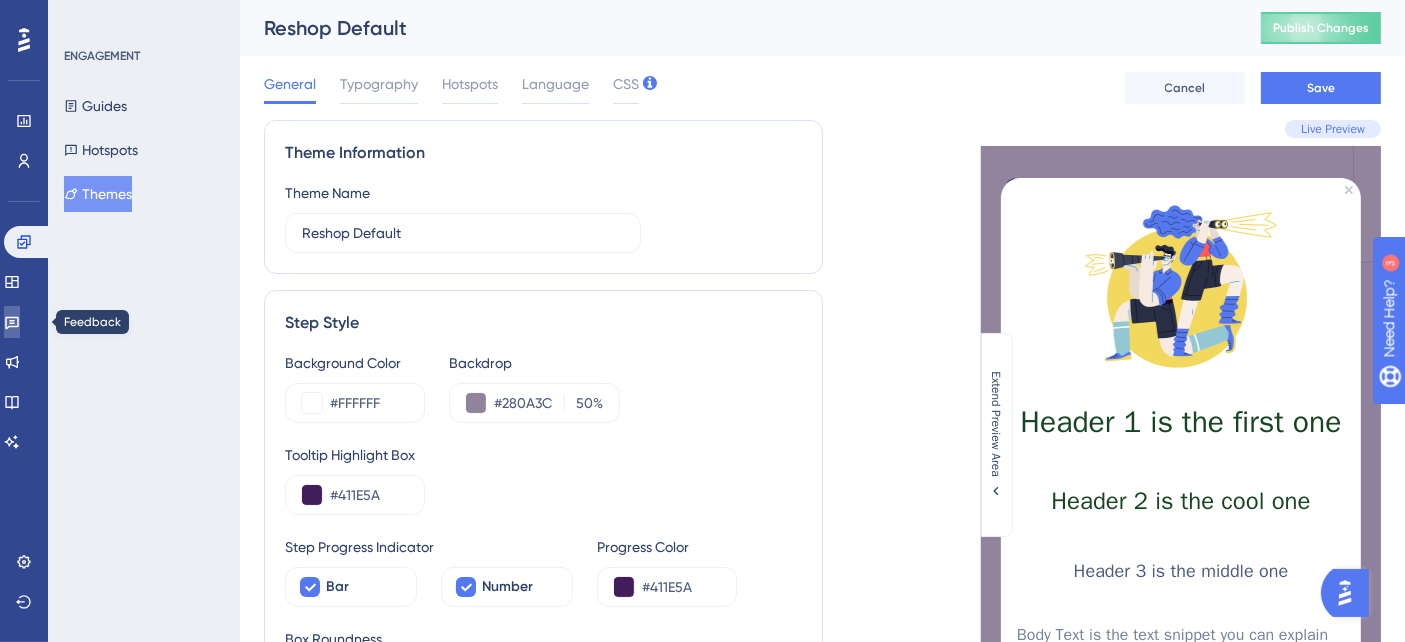 click at bounding box center [12, 322] 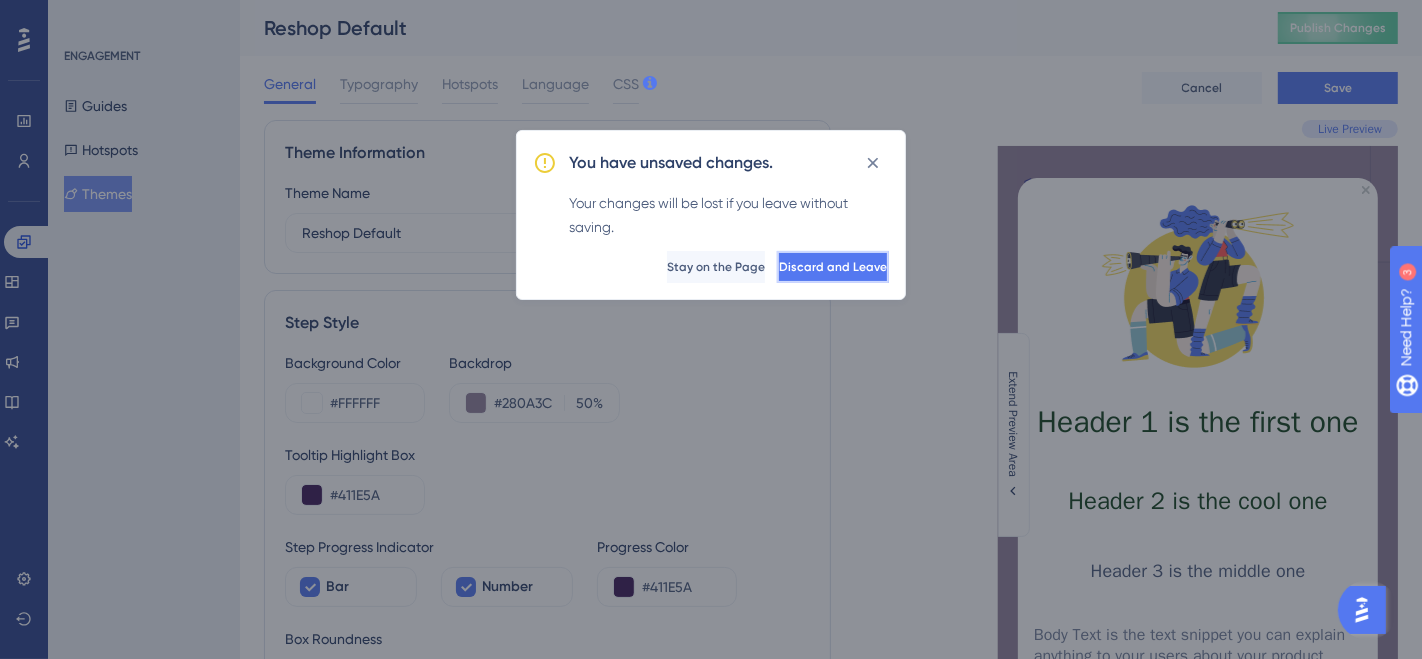 click on "Discard and Leave" at bounding box center (833, 267) 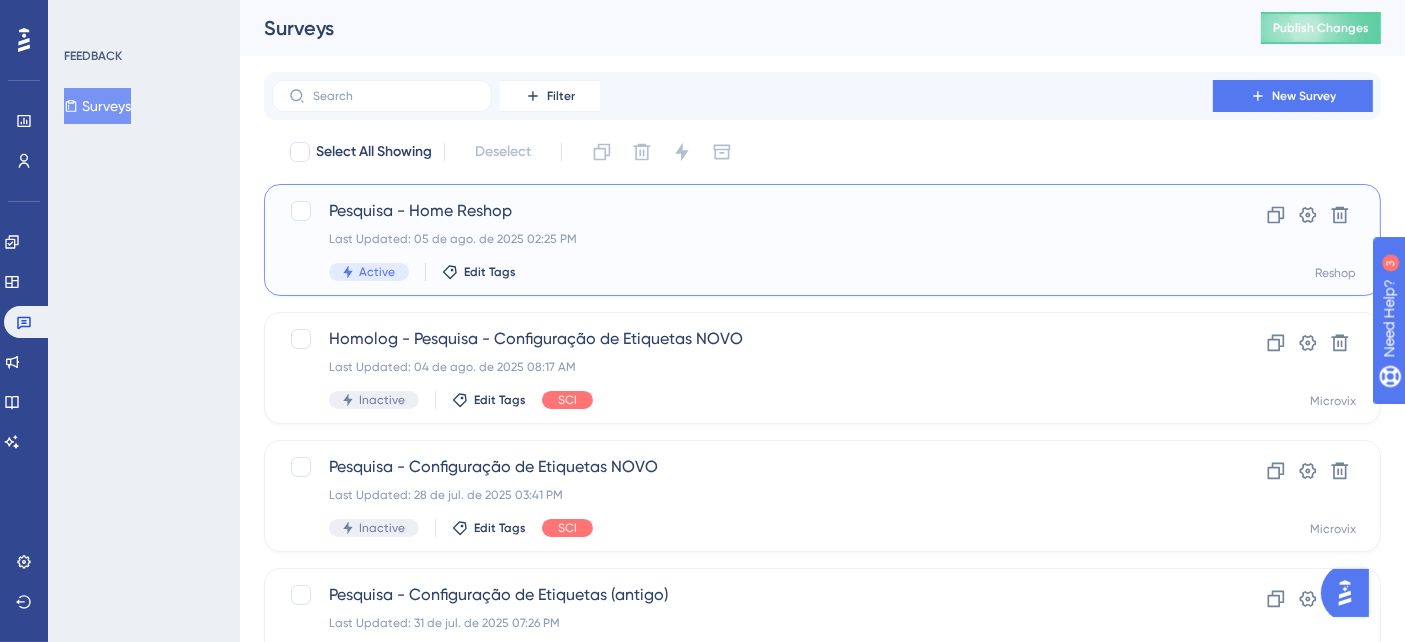 click on "Last Updated: 05 de ago. de 2025 02:25 PM" at bounding box center (742, 239) 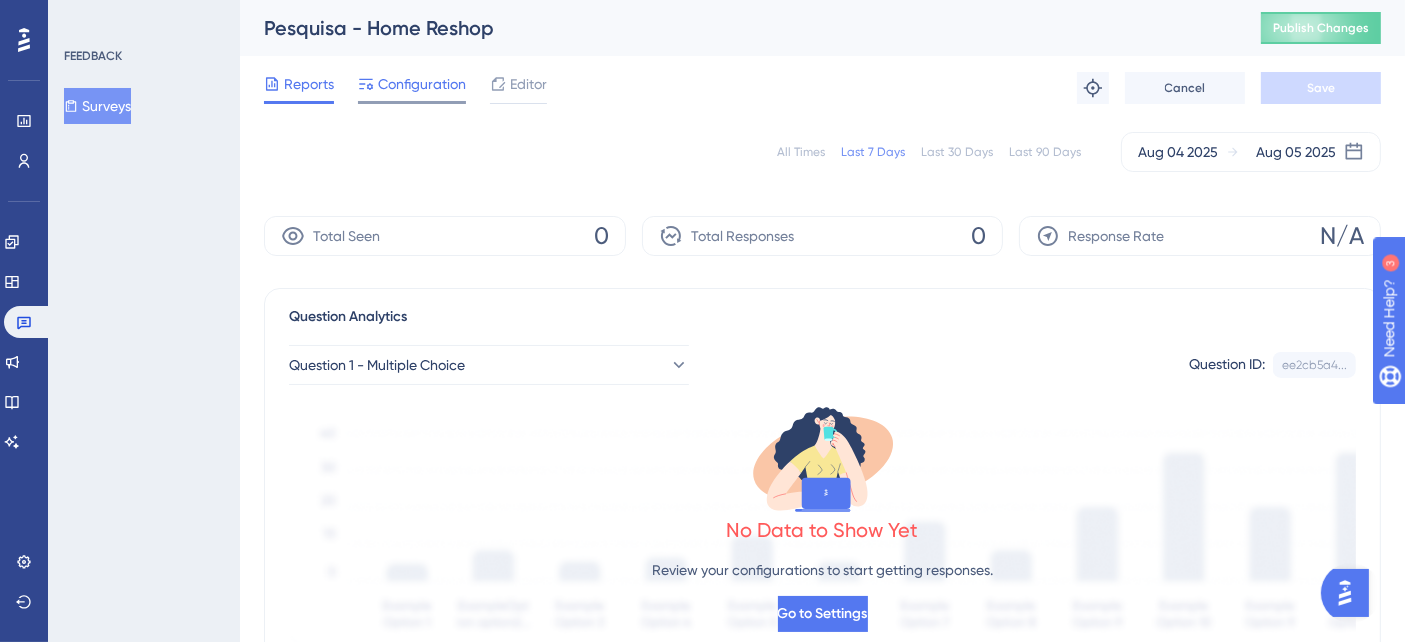 click on "Configuration" at bounding box center (422, 84) 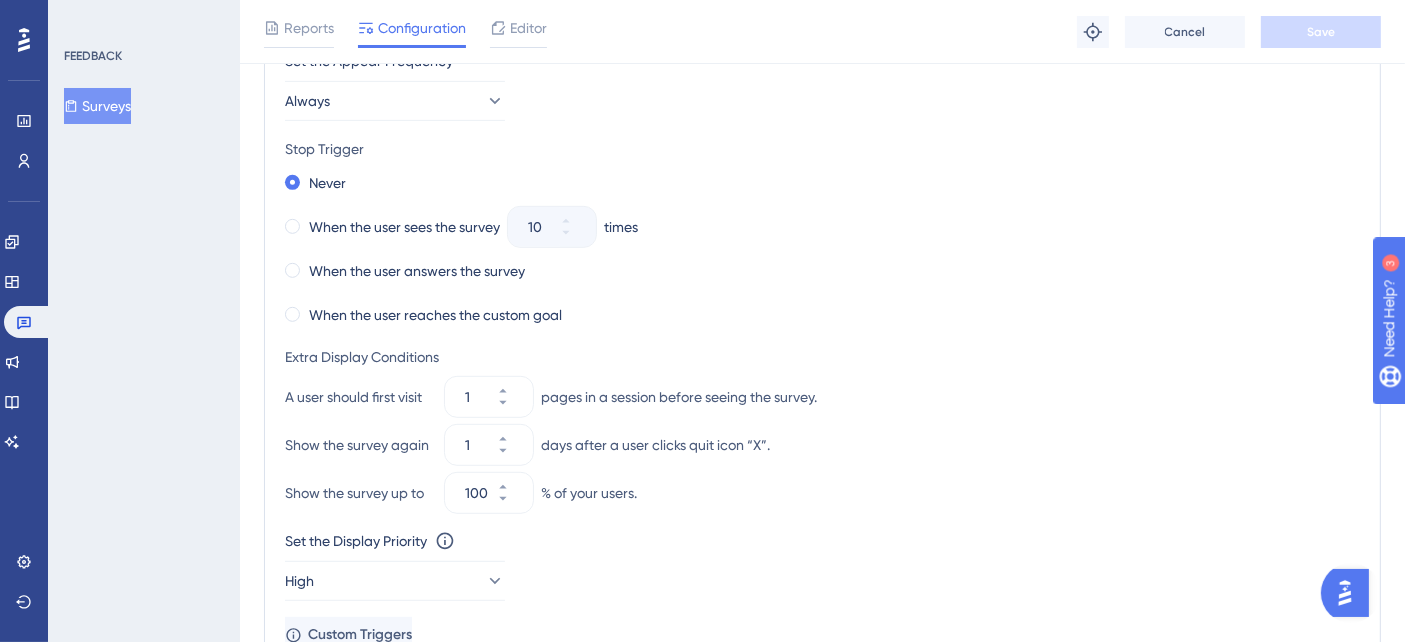 scroll, scrollTop: 1111, scrollLeft: 0, axis: vertical 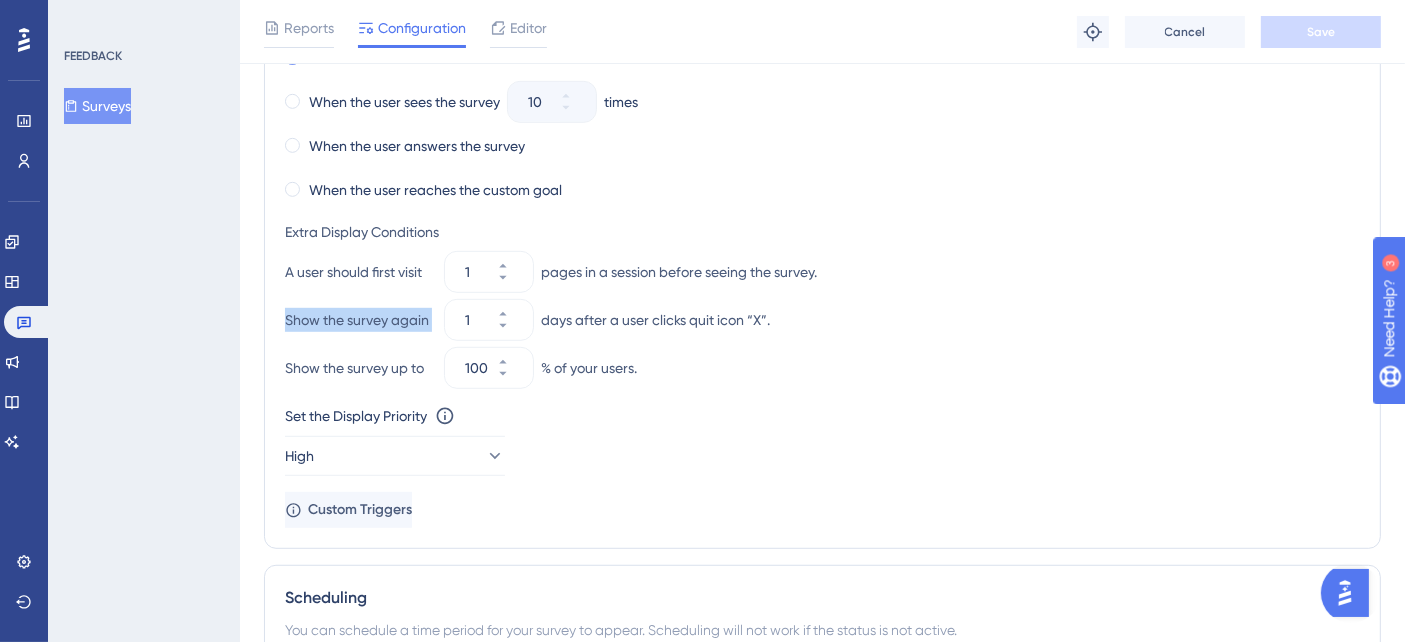 drag, startPoint x: 269, startPoint y: 326, endPoint x: 434, endPoint y: 311, distance: 165.68042 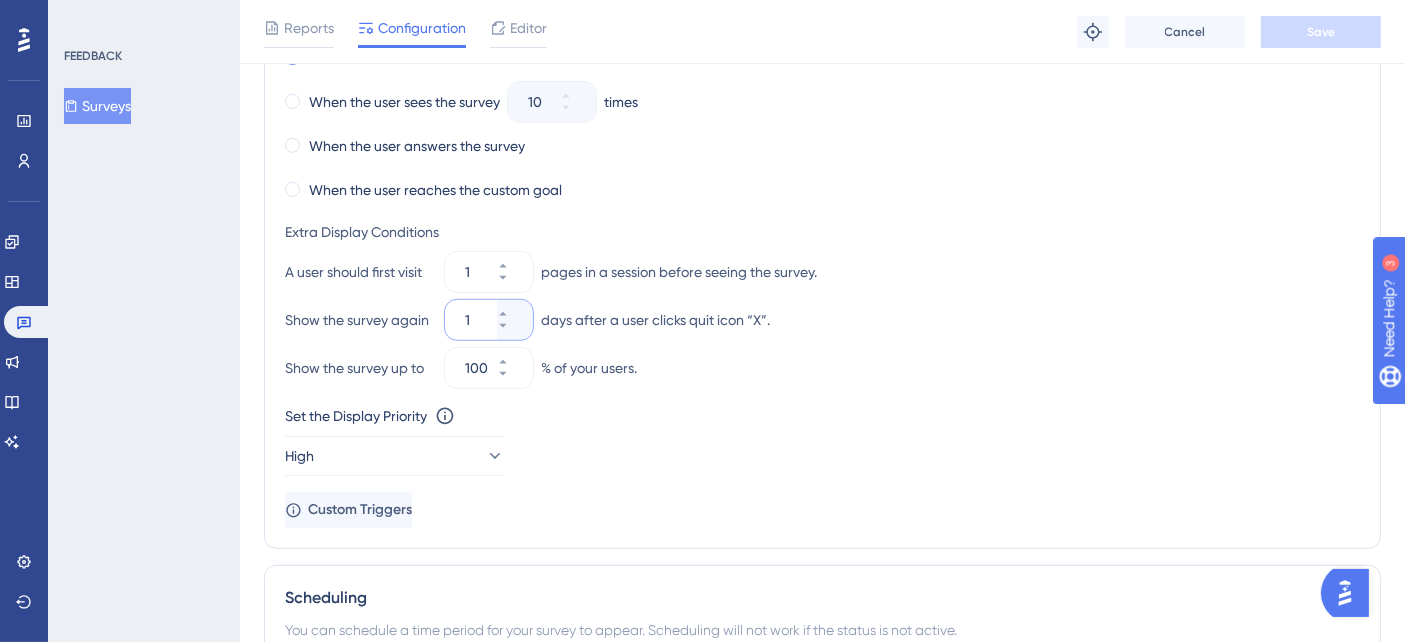 drag, startPoint x: 474, startPoint y: 309, endPoint x: 450, endPoint y: 314, distance: 24.5153 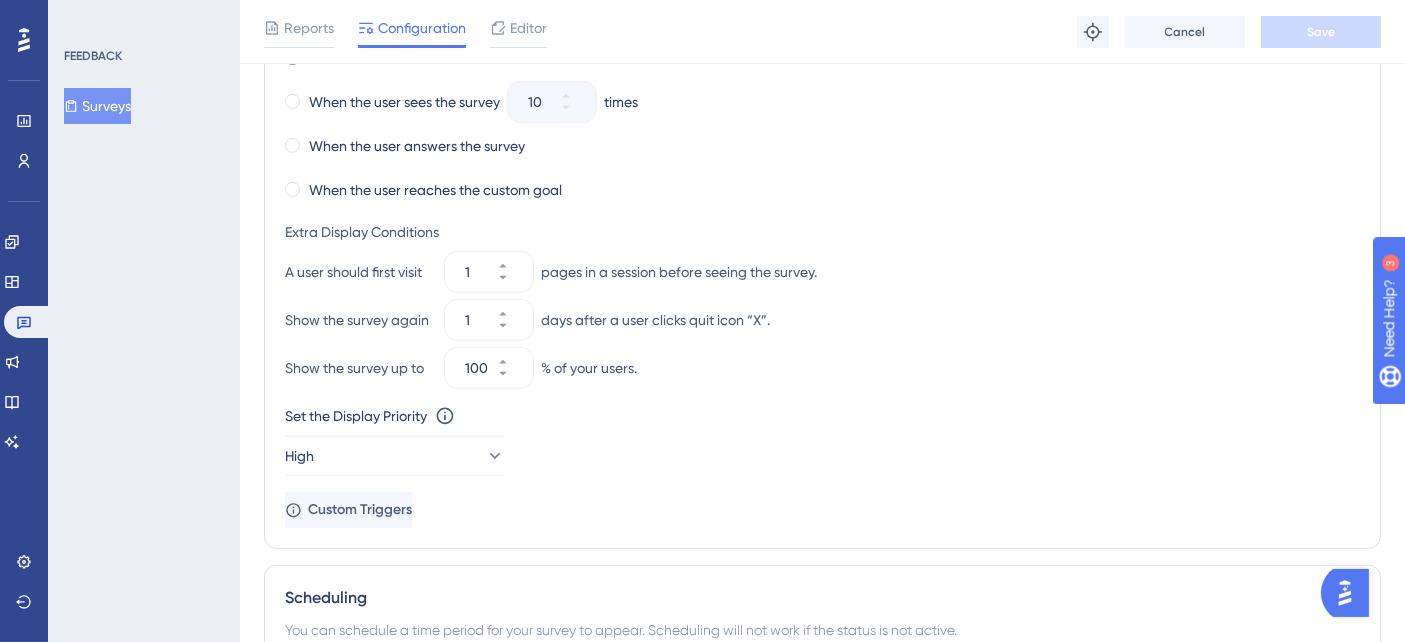 click on "Show the survey again     1 days after a user clicks quit icon “X”." at bounding box center (822, 320) 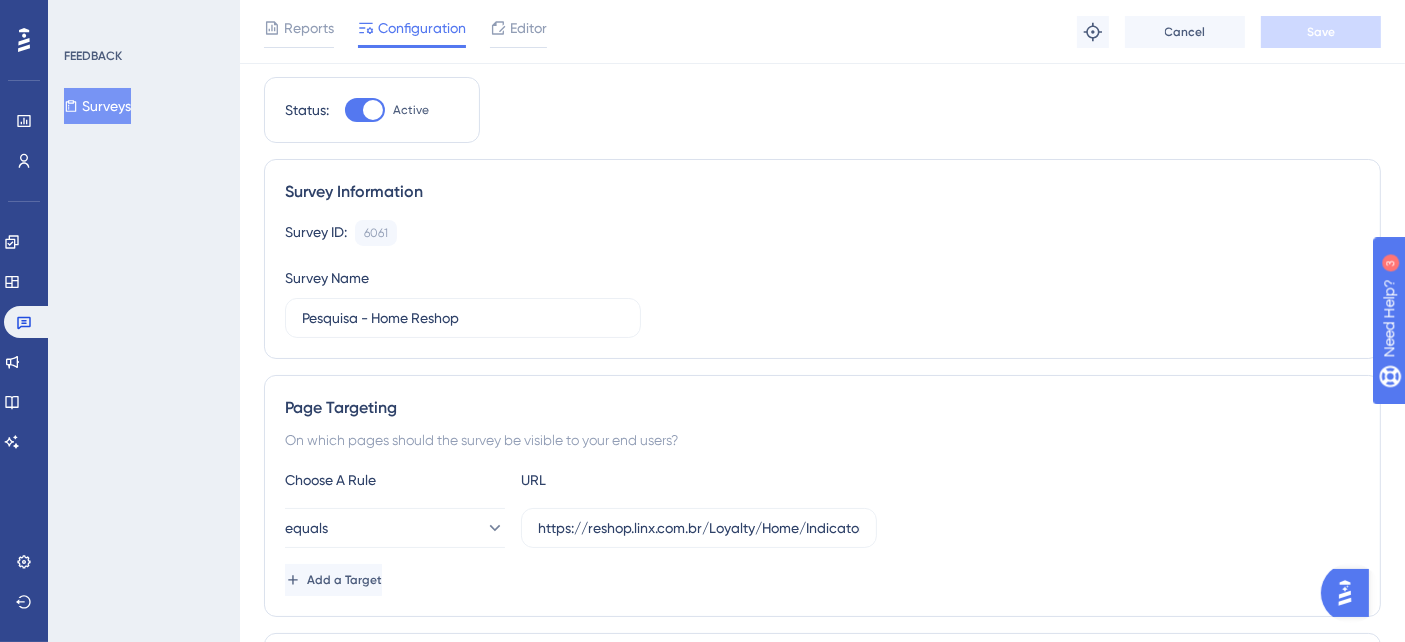 scroll, scrollTop: 0, scrollLeft: 0, axis: both 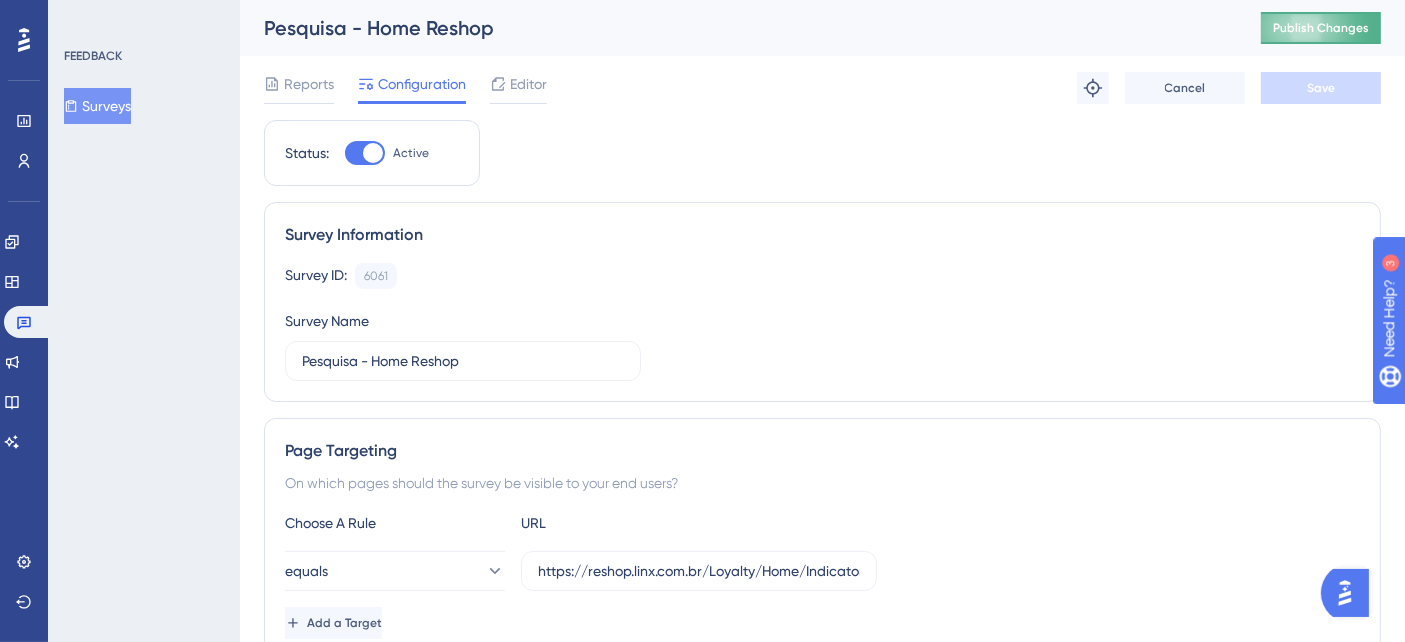 click on "Publish Changes" at bounding box center (1321, 28) 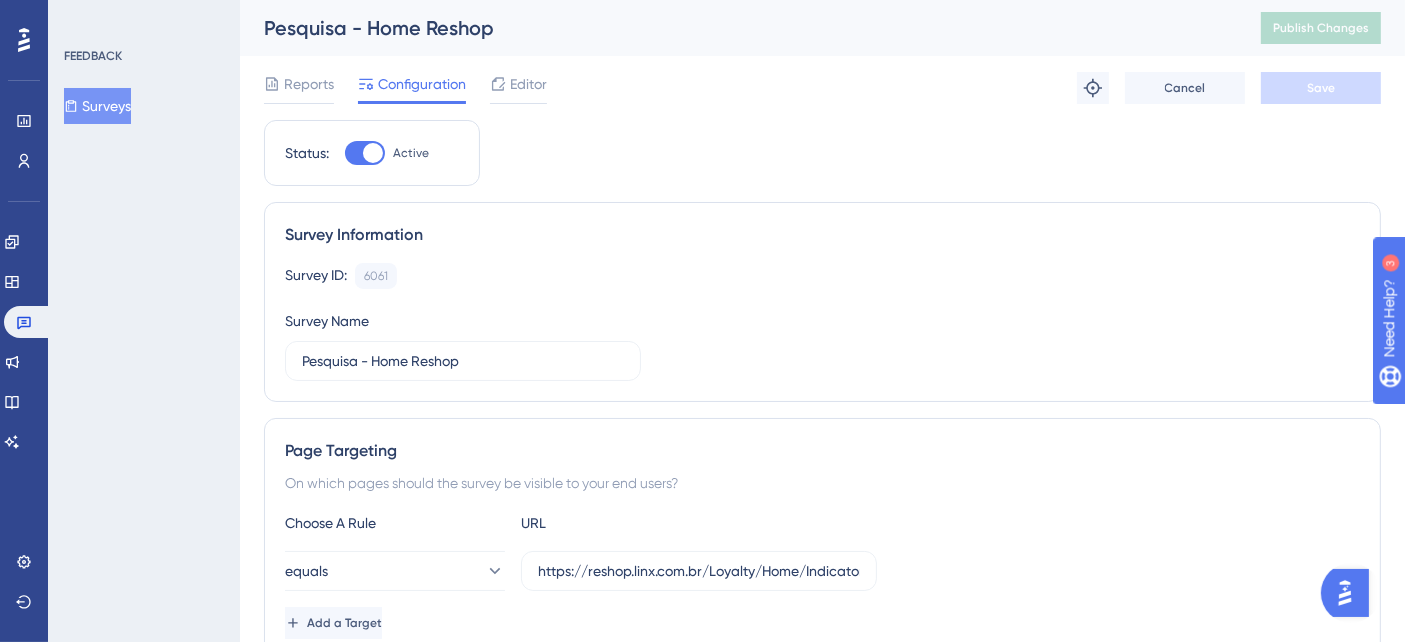 scroll, scrollTop: 111, scrollLeft: 0, axis: vertical 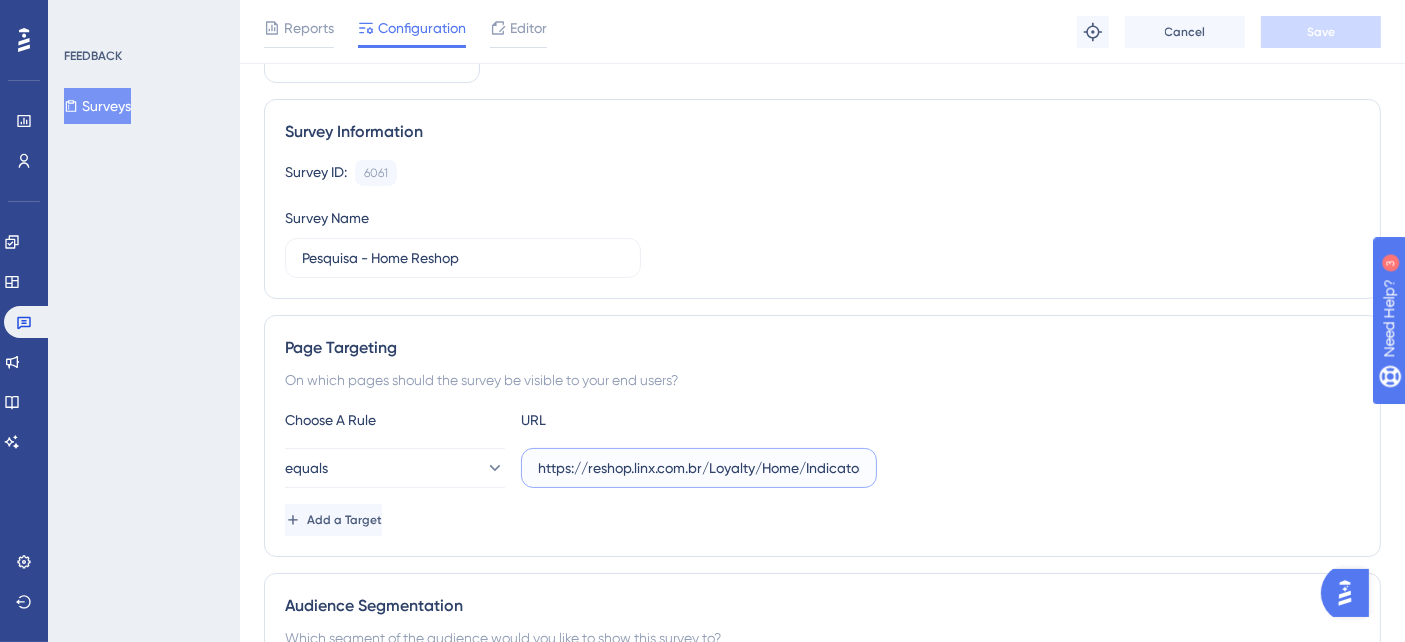 click on "https://reshop.linx.com.br/Loyalty/Home/Indicators" at bounding box center [699, 468] 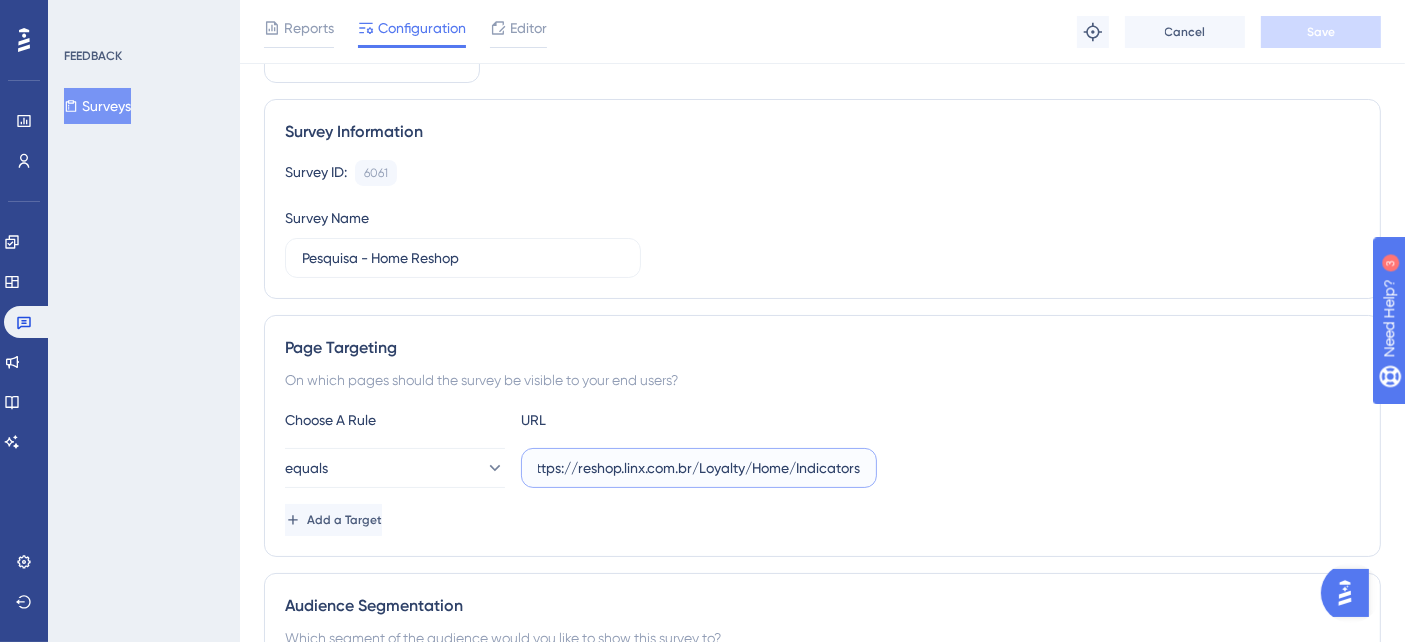 drag, startPoint x: 828, startPoint y: 472, endPoint x: 863, endPoint y: 472, distance: 35 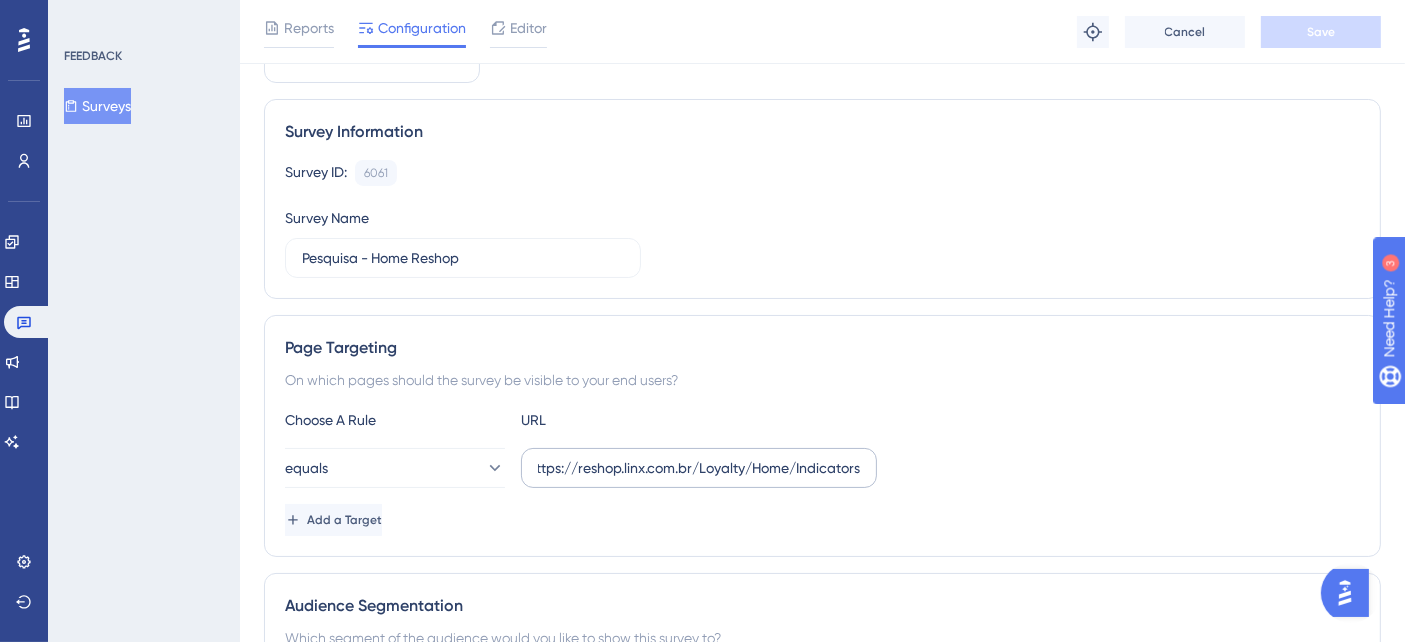 click on "https://reshop.linx.com.br/Loyalty/Home/Indicators" at bounding box center [699, 468] 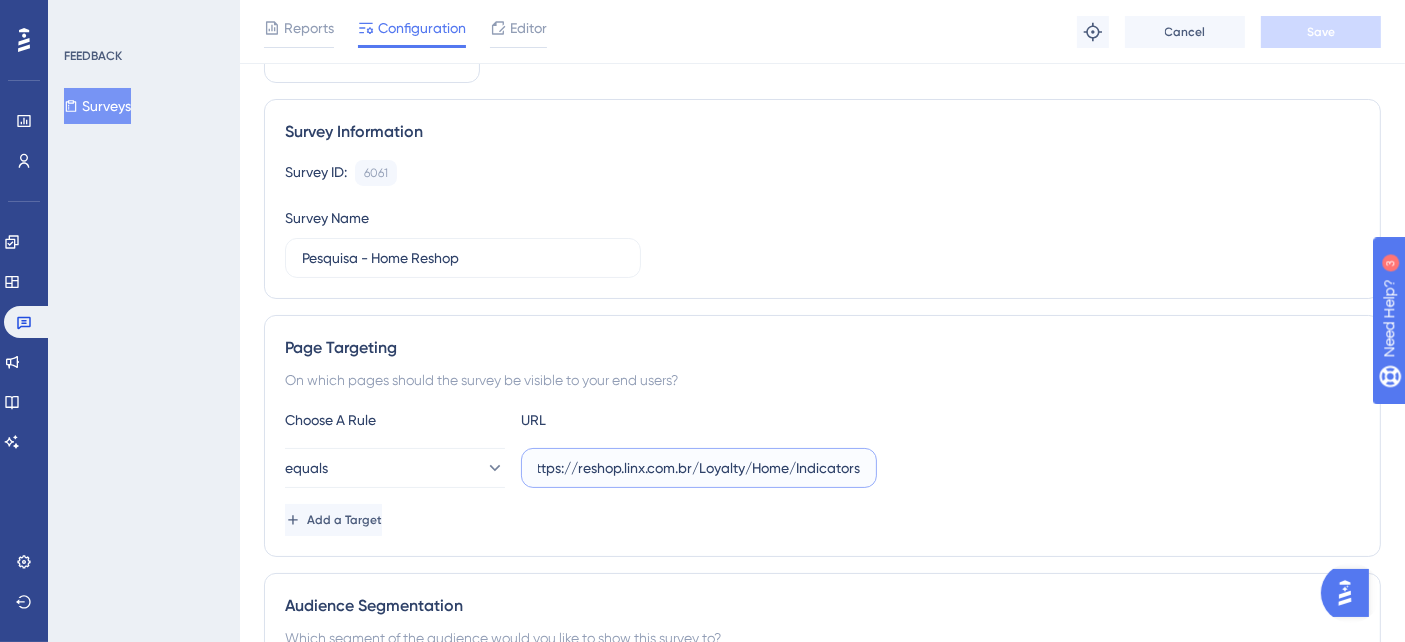 click on "https://reshop.linx.com.br/Loyalty/Home/Indicators" at bounding box center (699, 468) 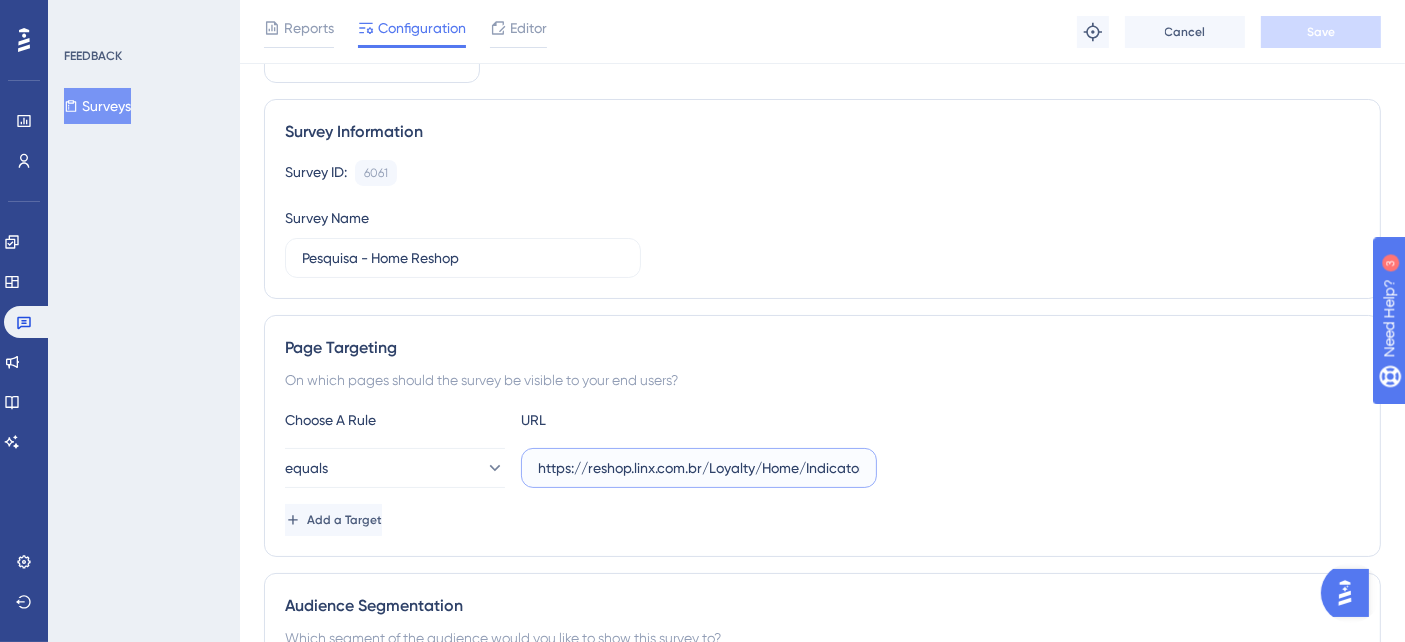 click on "https://reshop.linx.com.br/Loyalty/Home/Indicators" at bounding box center (699, 468) 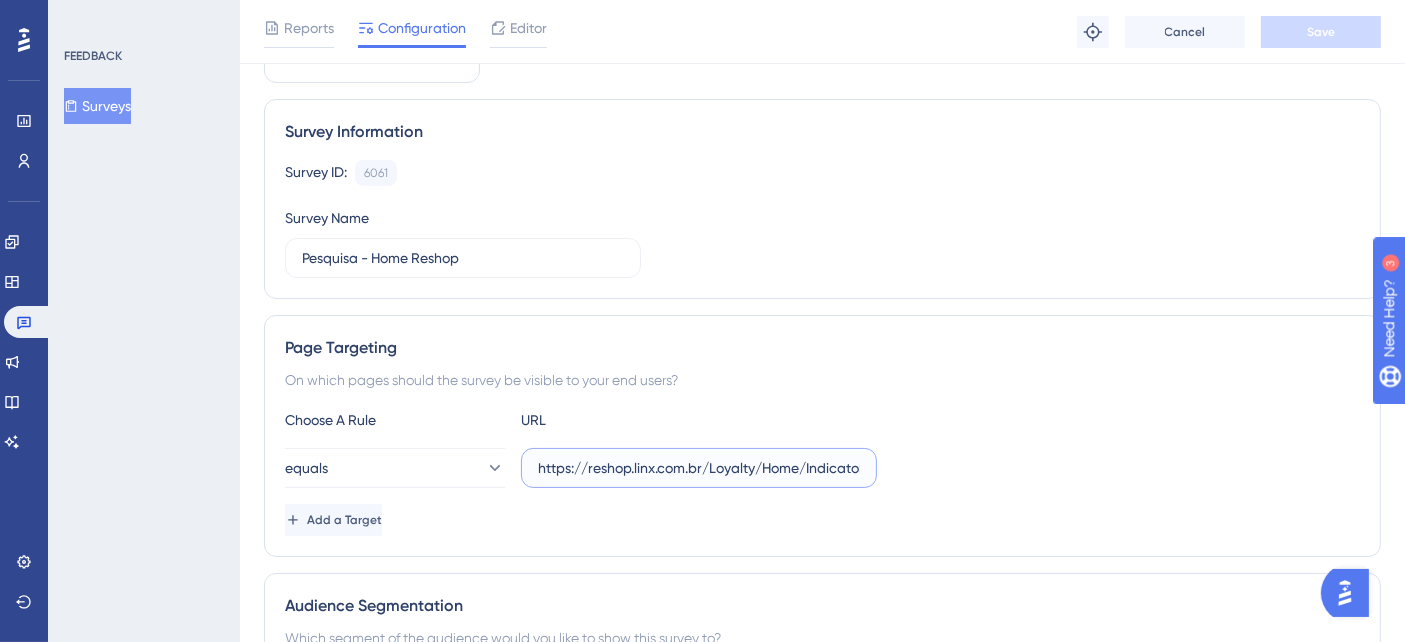 drag, startPoint x: 537, startPoint y: 461, endPoint x: 919, endPoint y: 469, distance: 382.08377 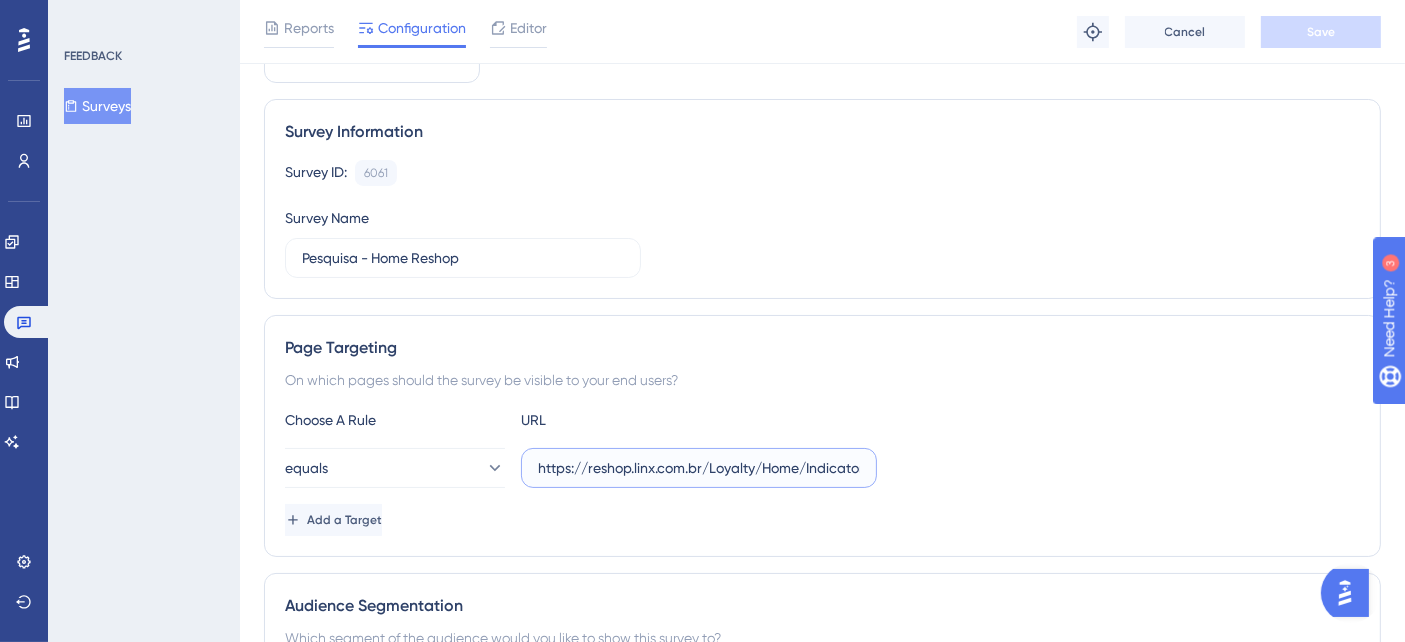 click on "https://reshop.linx.com.br/Loyalty/Home/Indicators" at bounding box center [699, 468] 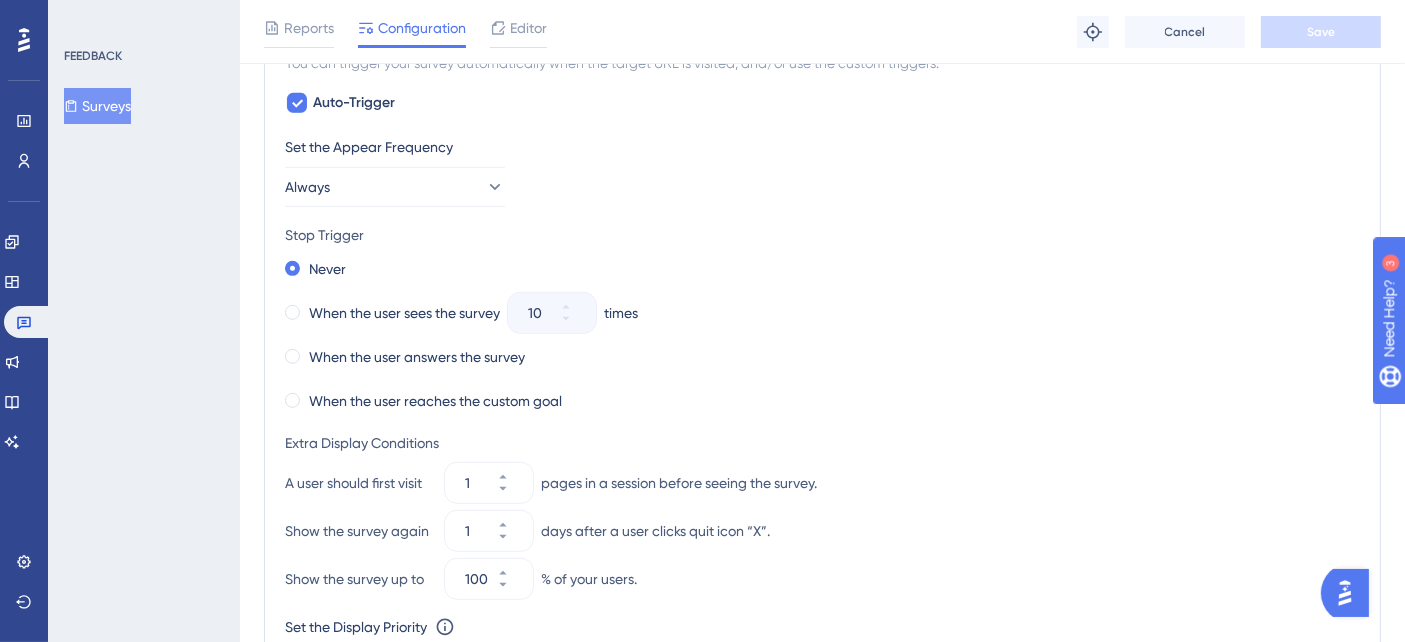 scroll, scrollTop: 1000, scrollLeft: 0, axis: vertical 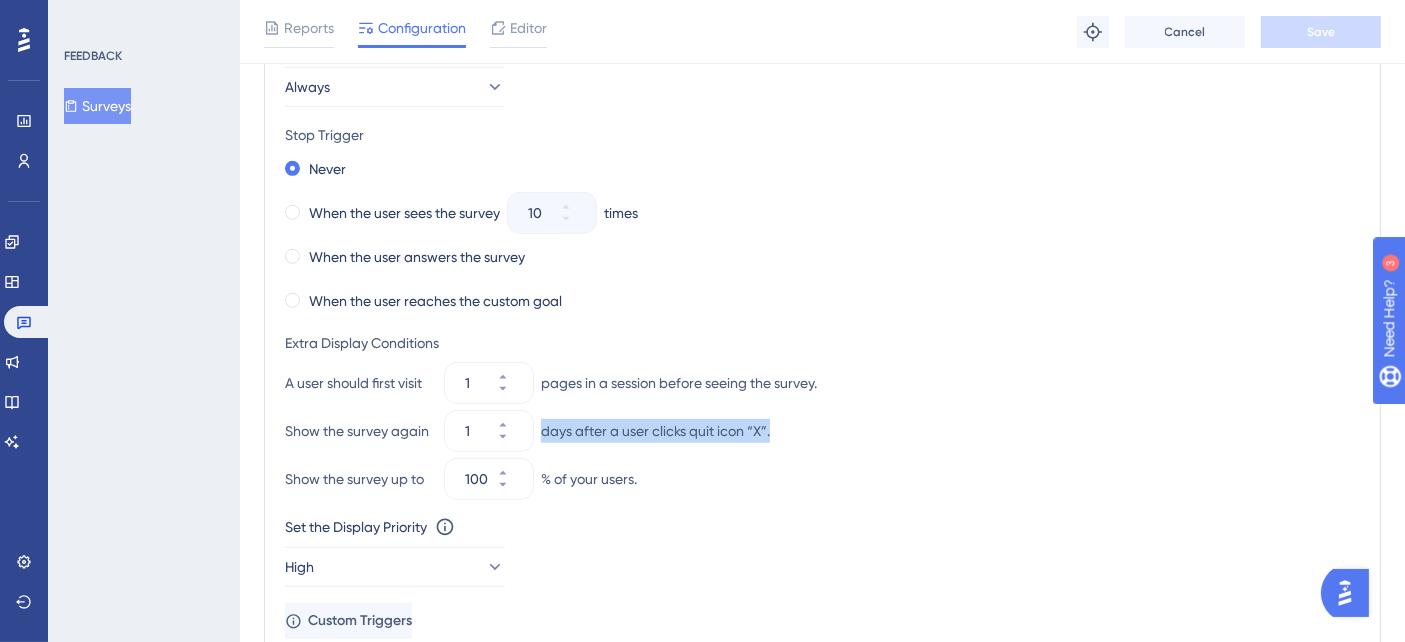 drag, startPoint x: 537, startPoint y: 421, endPoint x: 795, endPoint y: 428, distance: 258.09494 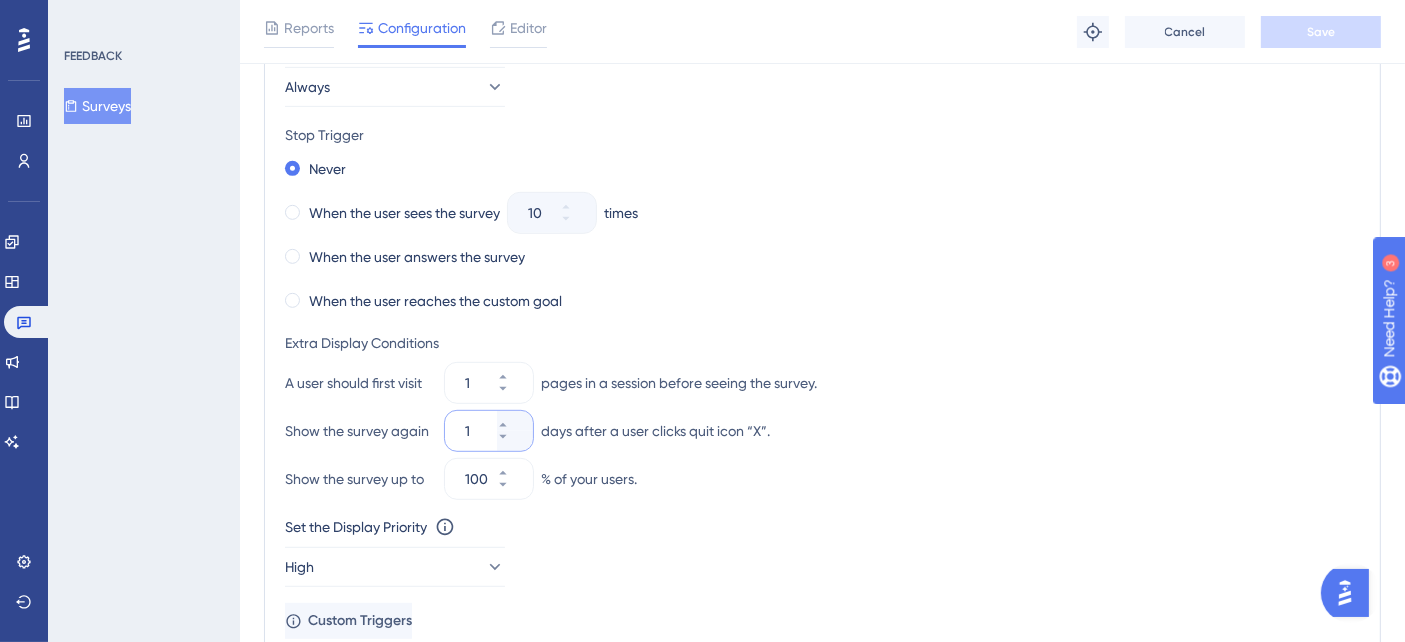 drag, startPoint x: 483, startPoint y: 428, endPoint x: 451, endPoint y: 429, distance: 32.01562 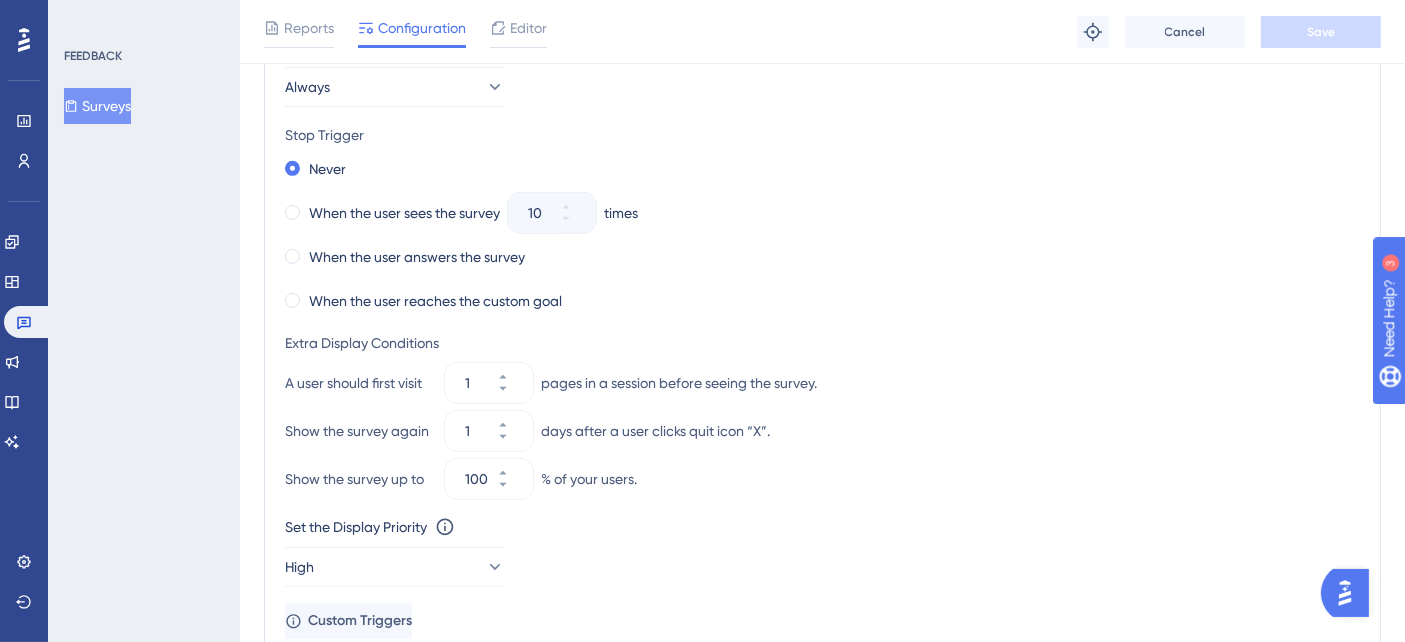 click on "Show the survey again     1 days after a user clicks quit icon “X”." at bounding box center (822, 431) 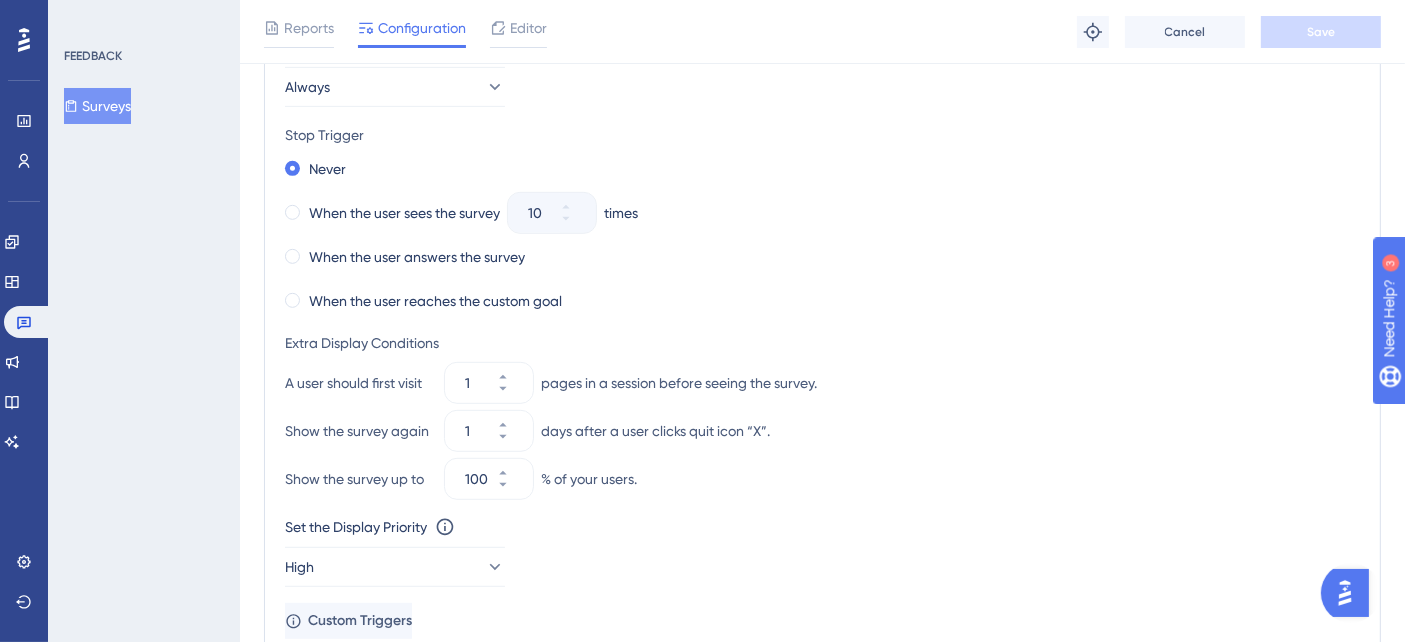 click on "Show the survey again     1 days after a user clicks quit icon “X”." at bounding box center (822, 431) 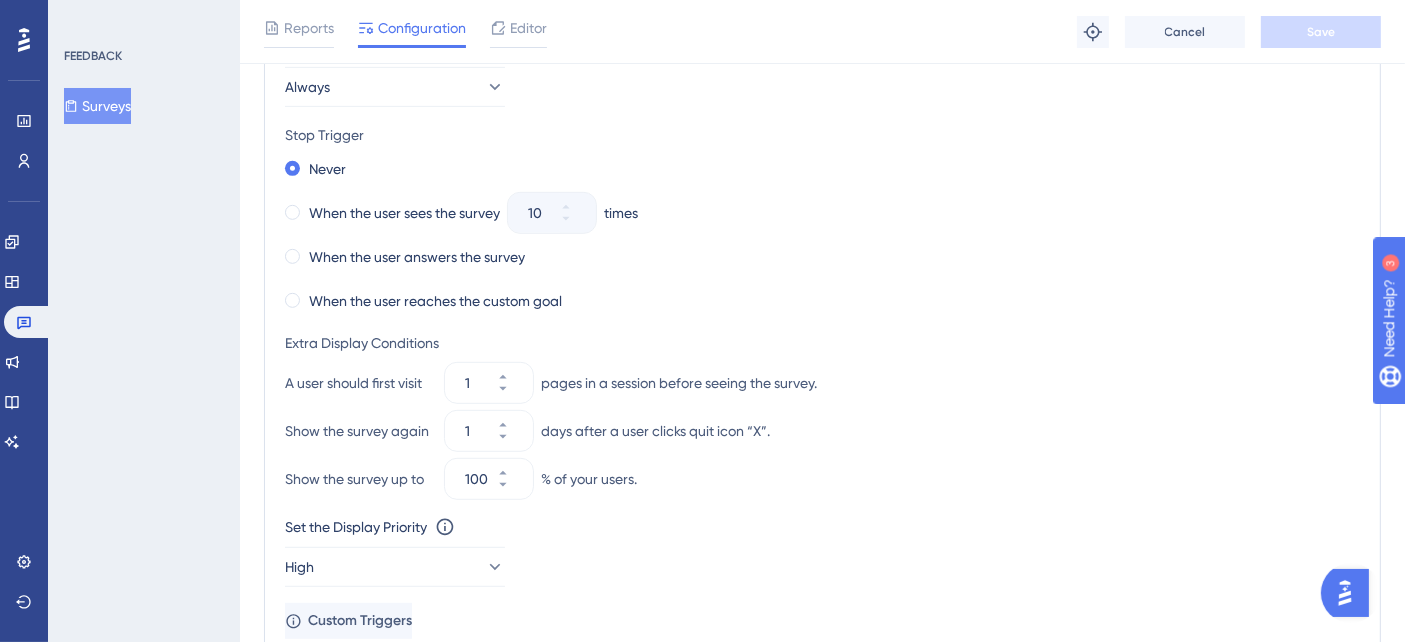 click on "A user should first visit   1 pages in a session before seeing the survey." at bounding box center [822, 383] 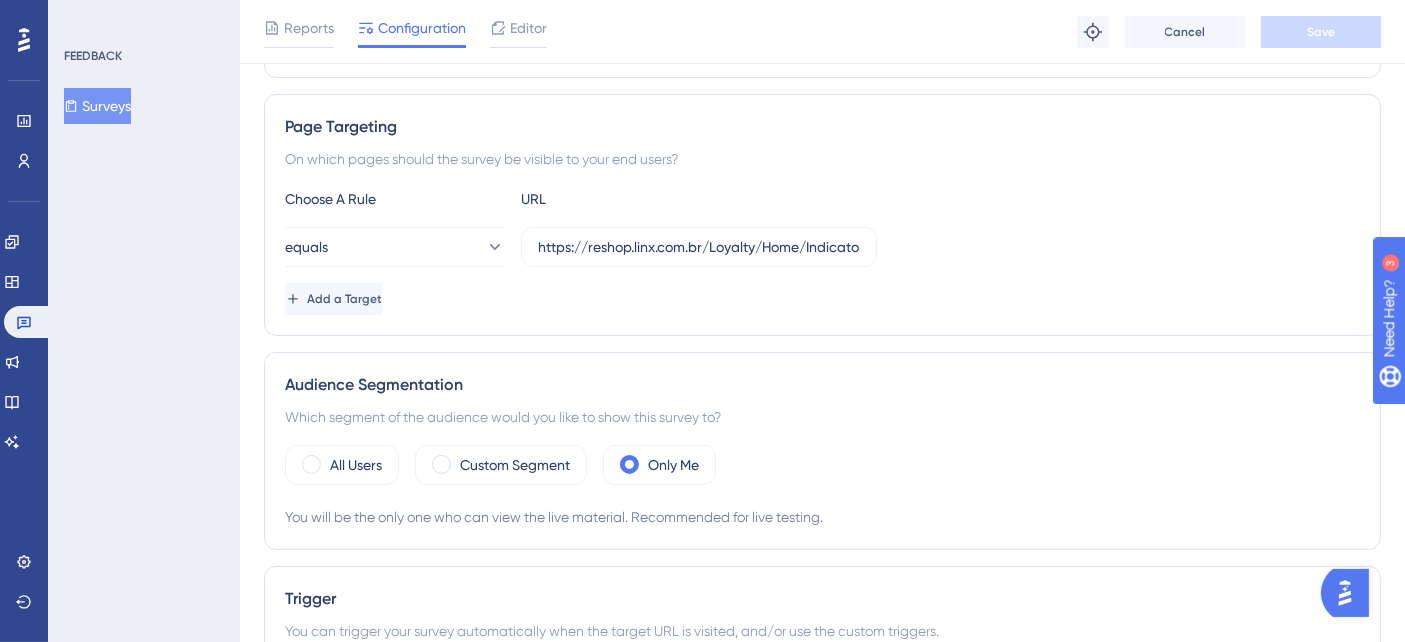 scroll, scrollTop: 333, scrollLeft: 0, axis: vertical 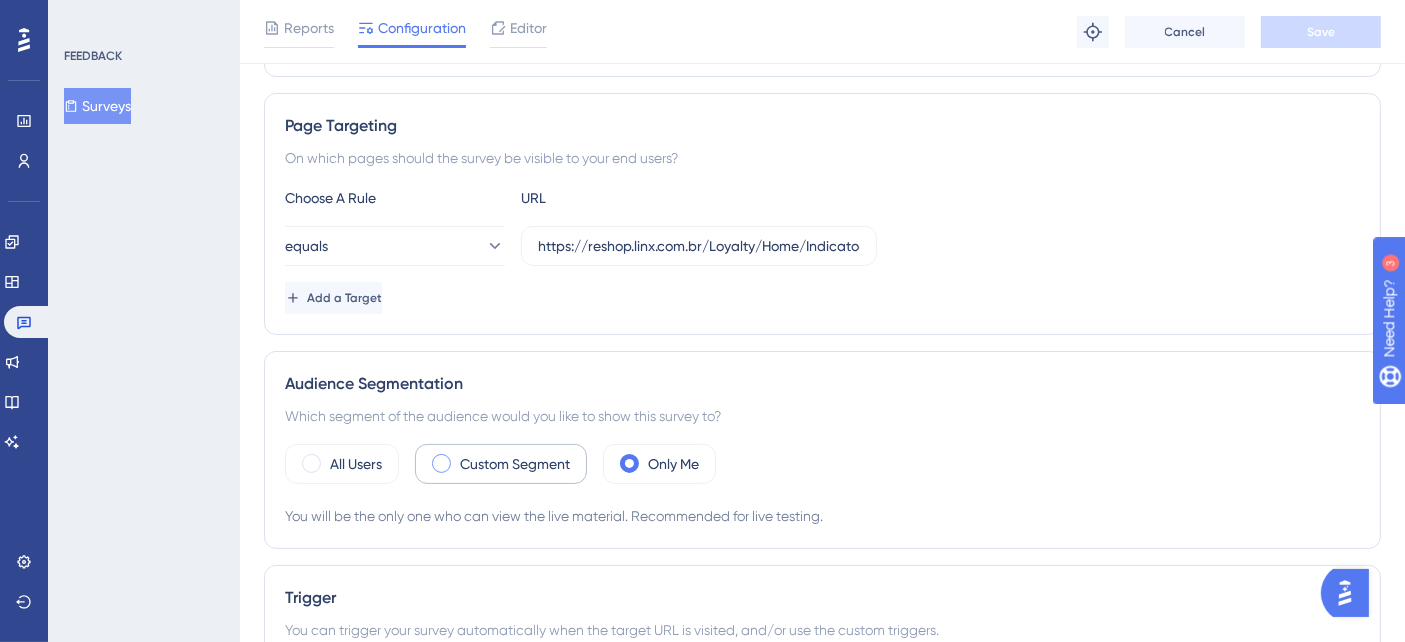 click on "Custom Segment" at bounding box center (515, 464) 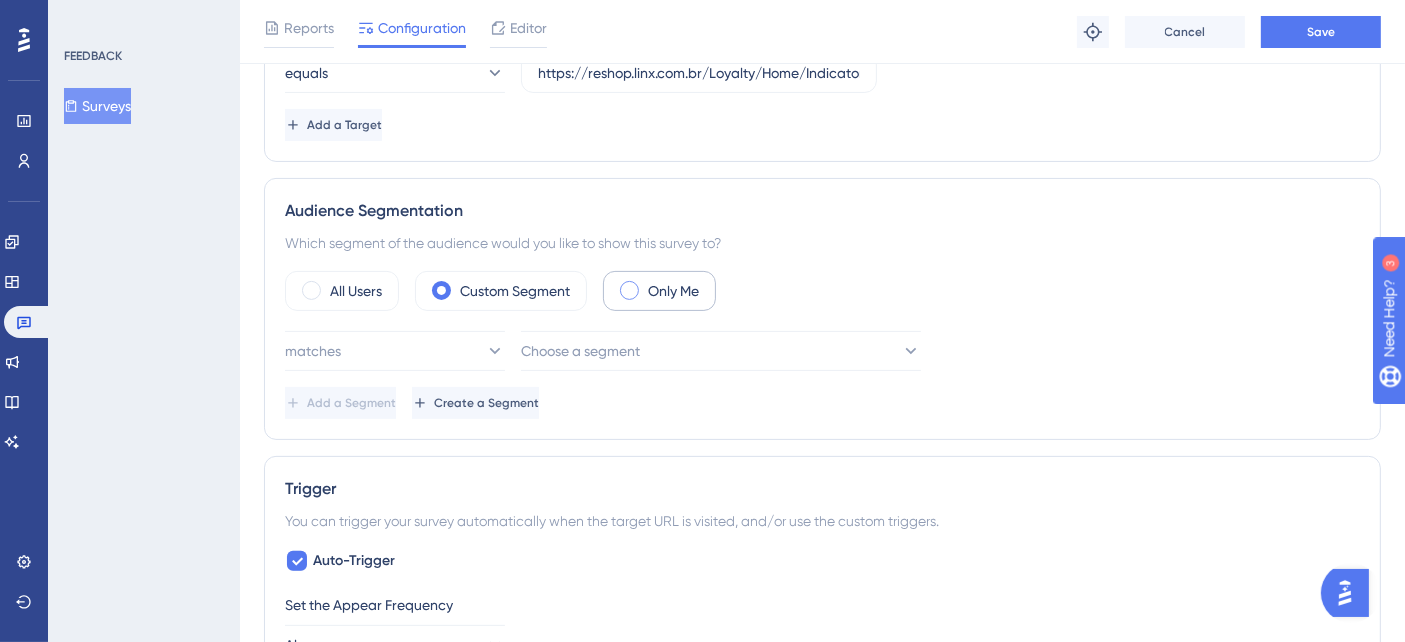 scroll, scrollTop: 555, scrollLeft: 0, axis: vertical 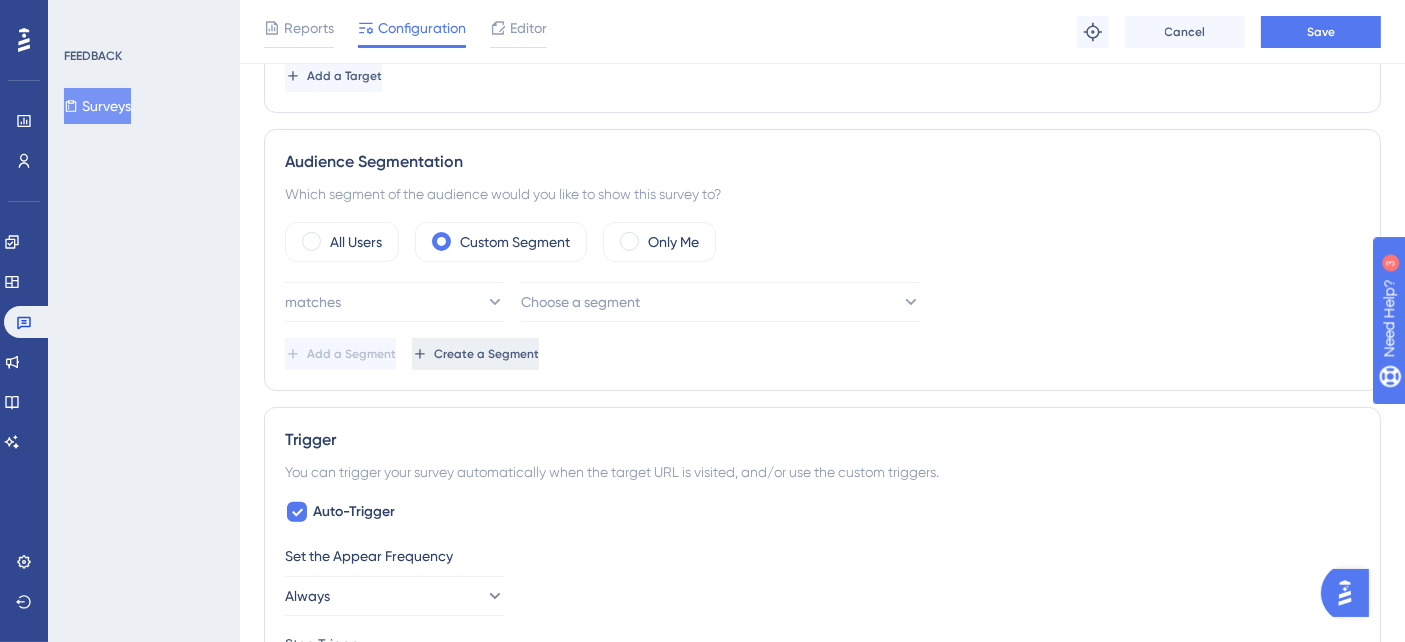 click on "Create a Segment" at bounding box center (486, 354) 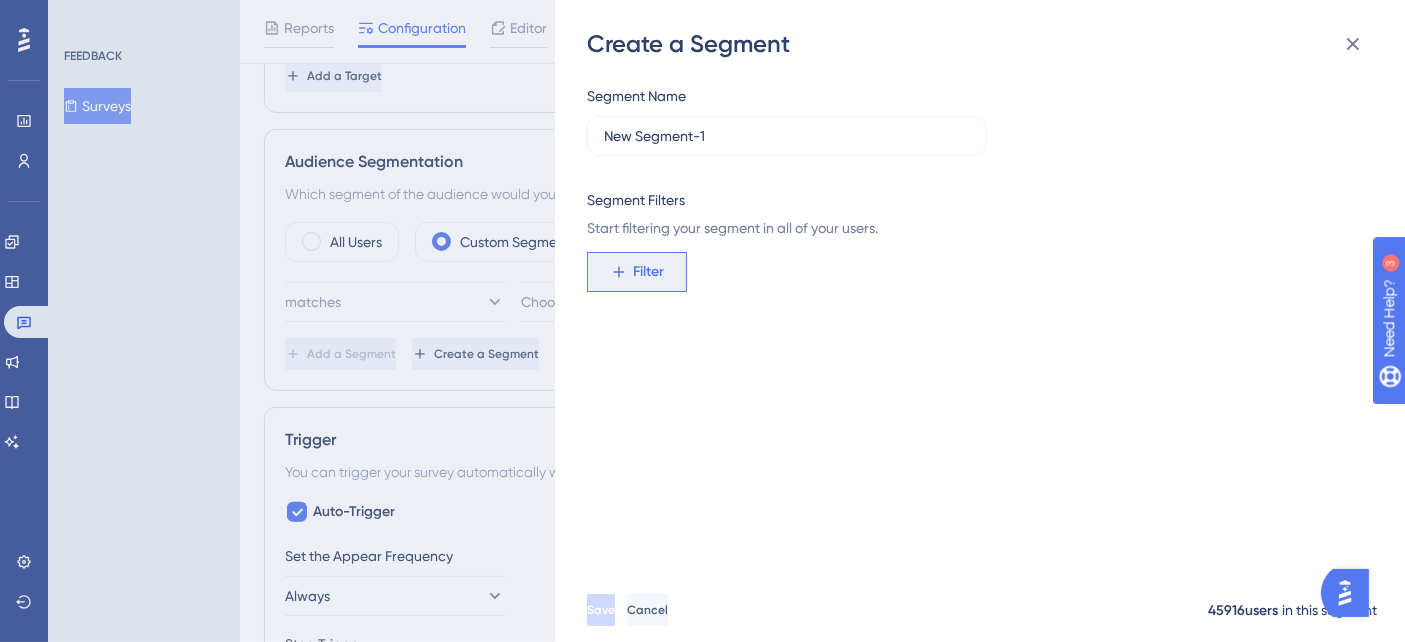 click on "Filter" at bounding box center [637, 272] 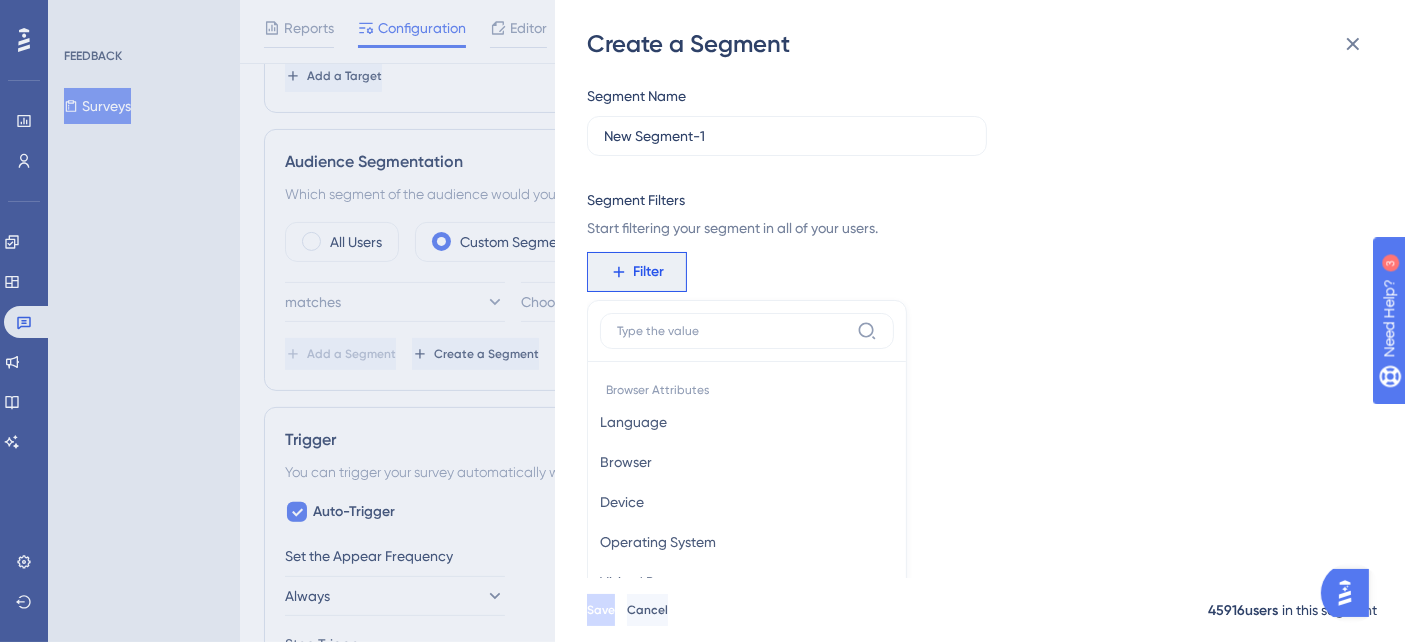 scroll, scrollTop: 173, scrollLeft: 0, axis: vertical 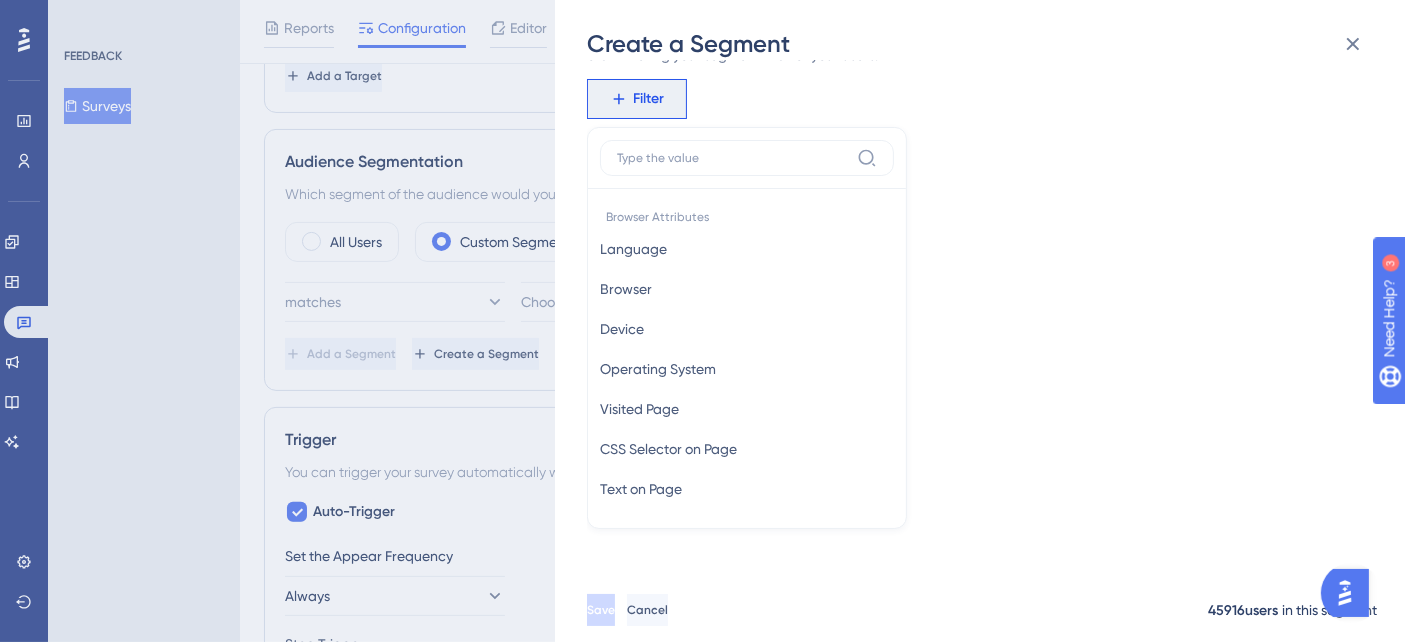 click on "Filter Browser Attributes Language Language Browser Browser Device Device Operating System Operating System Visited Page Visited Page CSS Selector on Page CSS Selector on Page Text on Page Text on Page UserGuiding Materials Guide Guide Checklist Checklist Survey Interaction Survey Interaction Survey Answer Survey Answer Hotspot Interaction Hotspot Interaction Custom Button Interaction Custom Button Interaction Goal Goal AI Assistant AI Assistant Resource Center Interaction Resource Center Interaction Resource Center Tab Resource Center Tab Product Updates Product Updates Product Updates Post Product Updates Post Knowledge Base Knowledge Base Knowledge Base Article Knowledge Base Article User Attributes User ID User ID Web Session Web Session First Interaction First Interaction Last Interaction Last Interaction ambiente ambiente cnpj cnpj Email Email empresa empresa empresaId empresaId habilitaConciliadorBancarioAntigo habilitaConciliadorBancarioAntigo idEmpresa idEmpresa idPortal idPortal login login mobile" at bounding box center (974, 99) 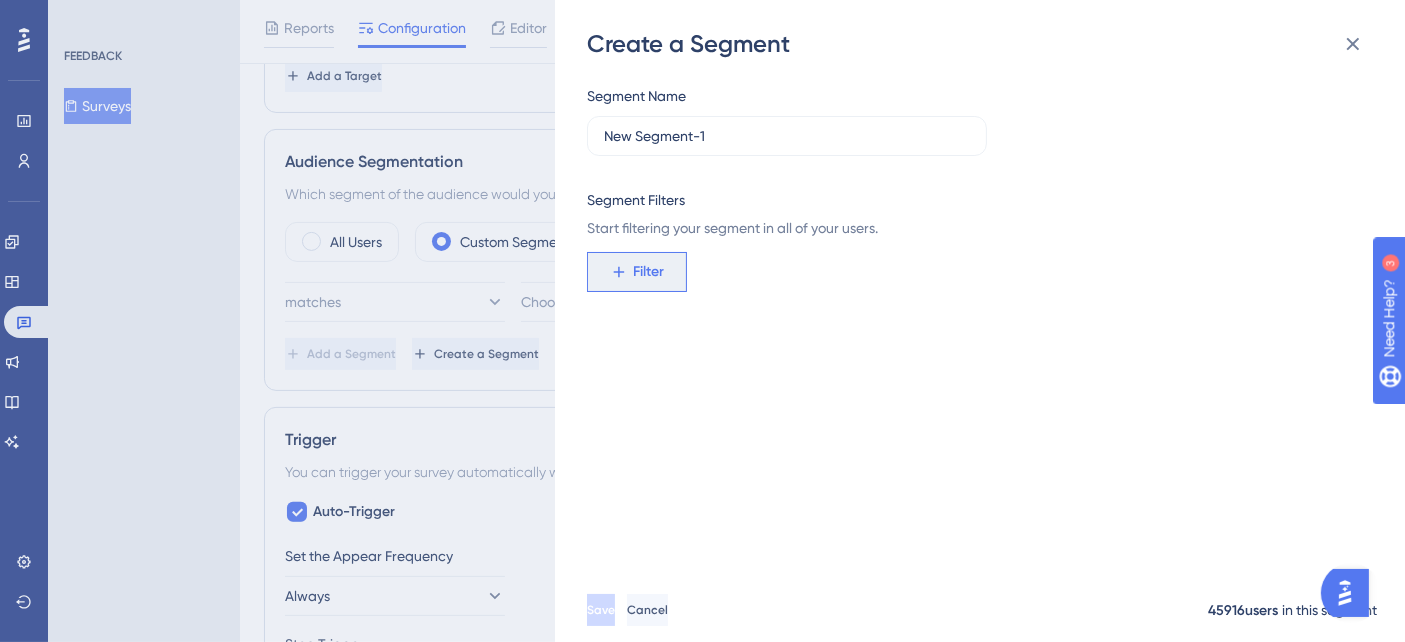 click 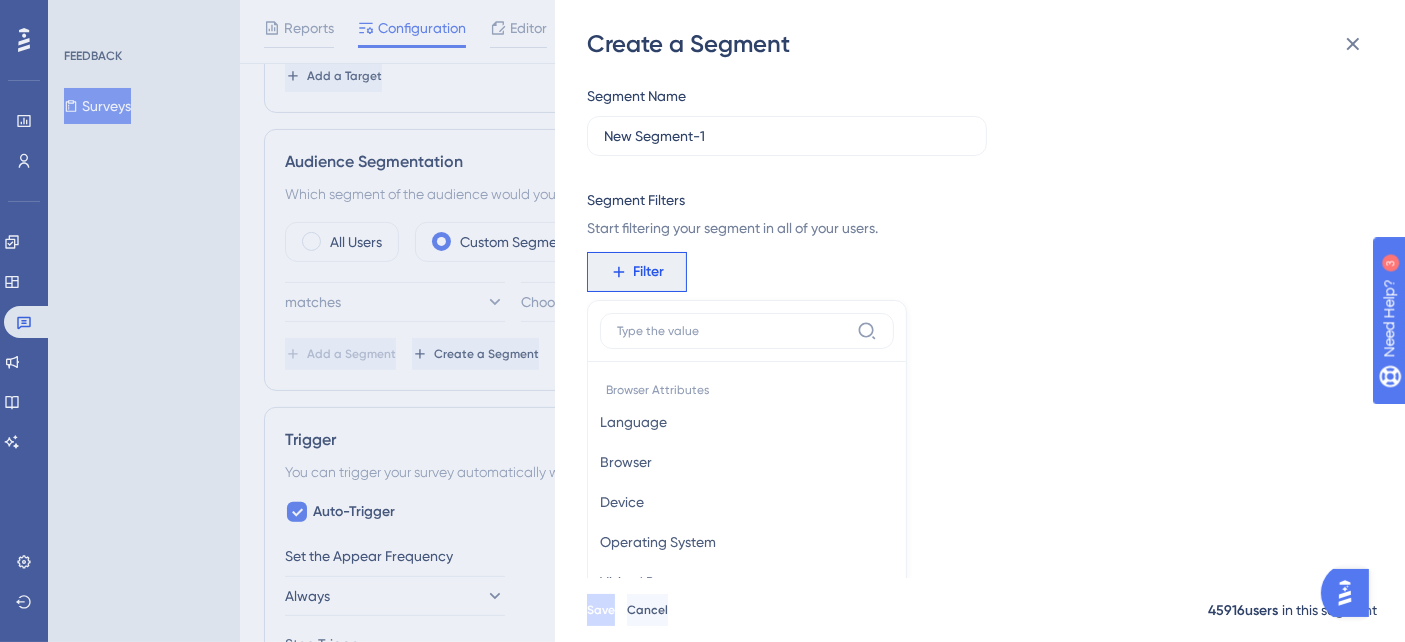 scroll, scrollTop: 173, scrollLeft: 0, axis: vertical 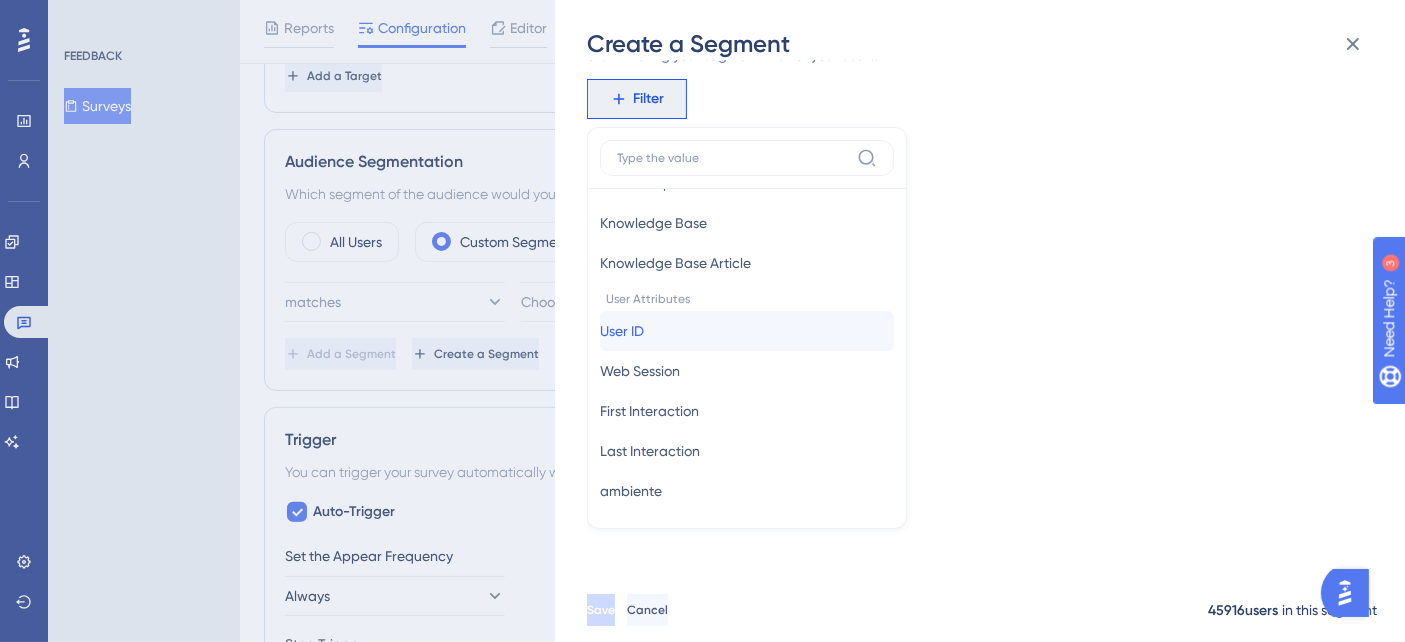 click on "User ID" at bounding box center [622, 331] 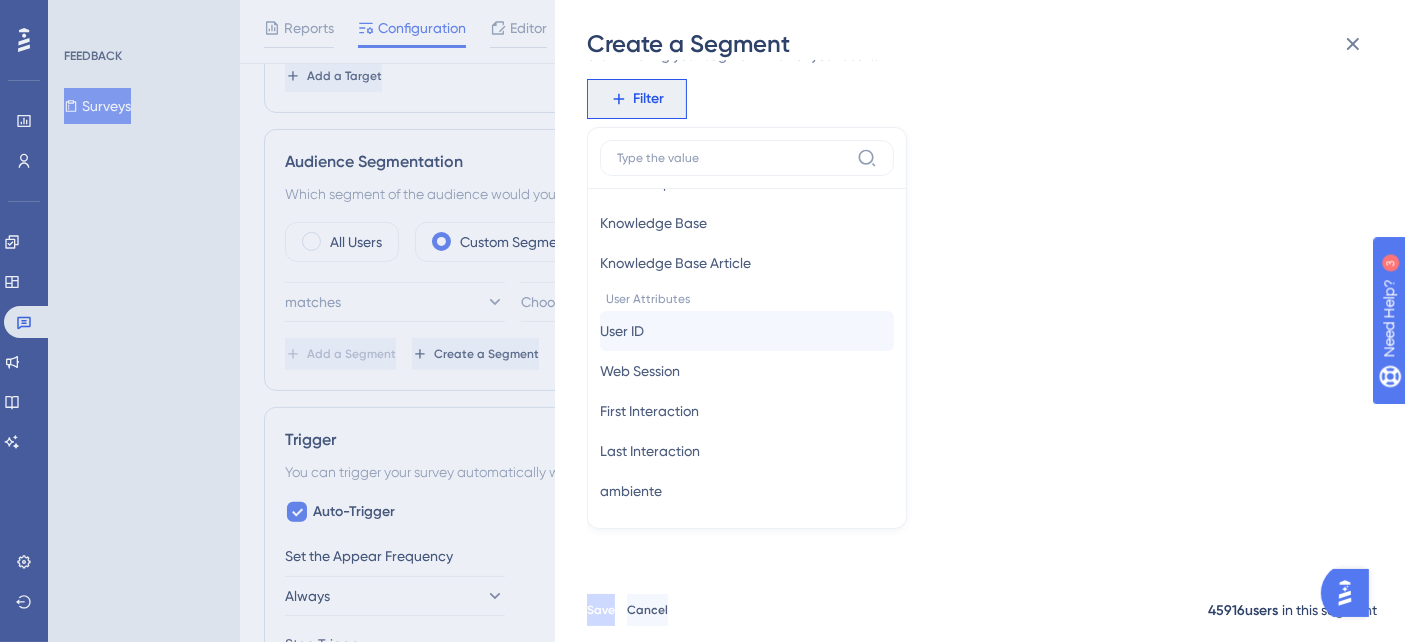 scroll, scrollTop: 74, scrollLeft: 0, axis: vertical 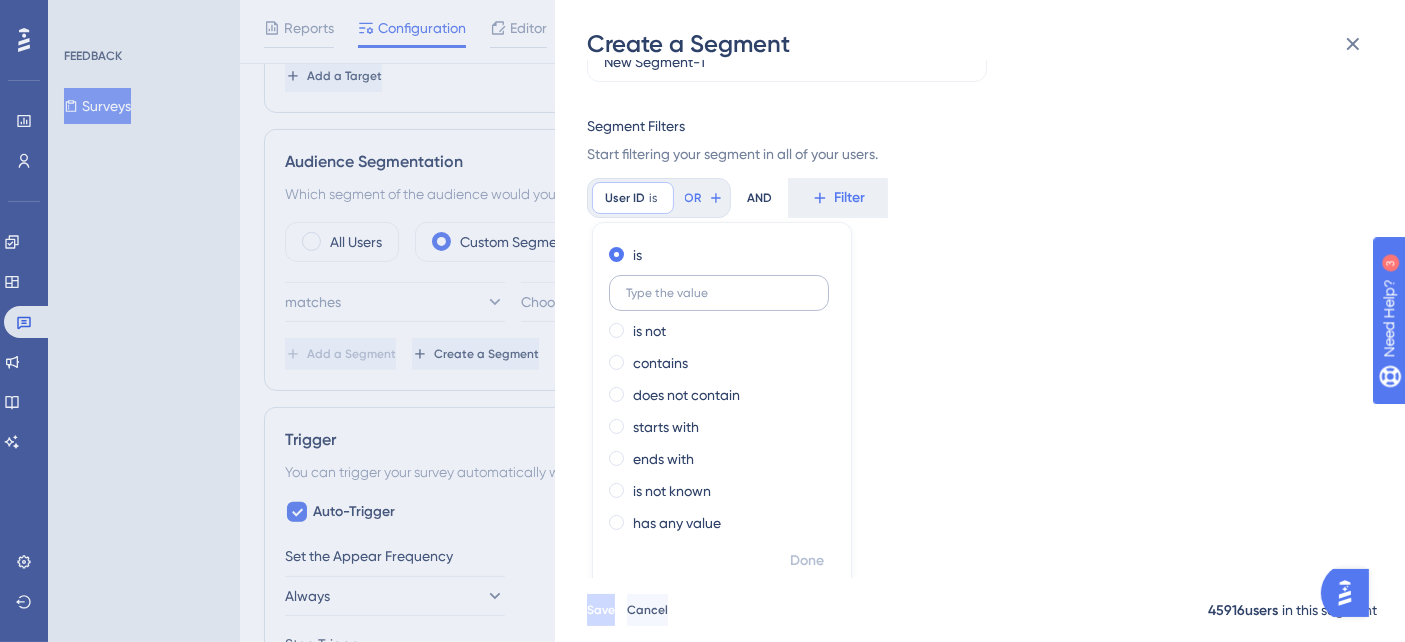 click at bounding box center (719, 293) 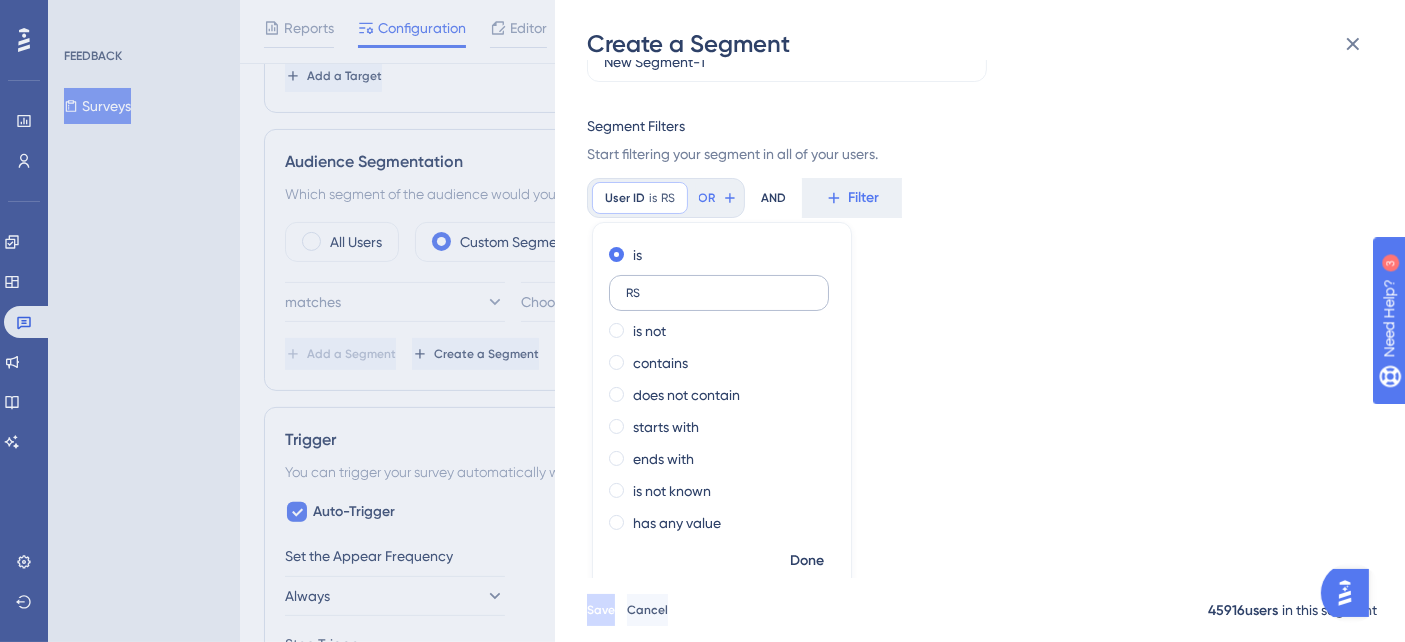 type on "R" 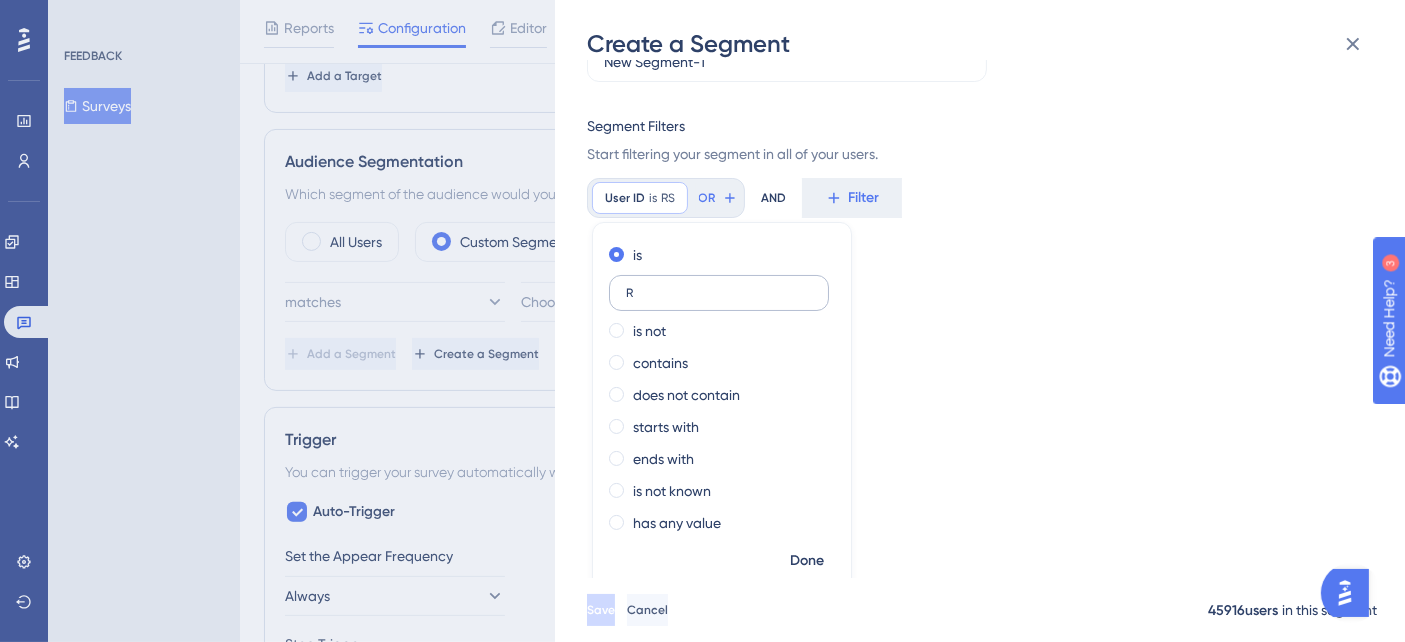 type 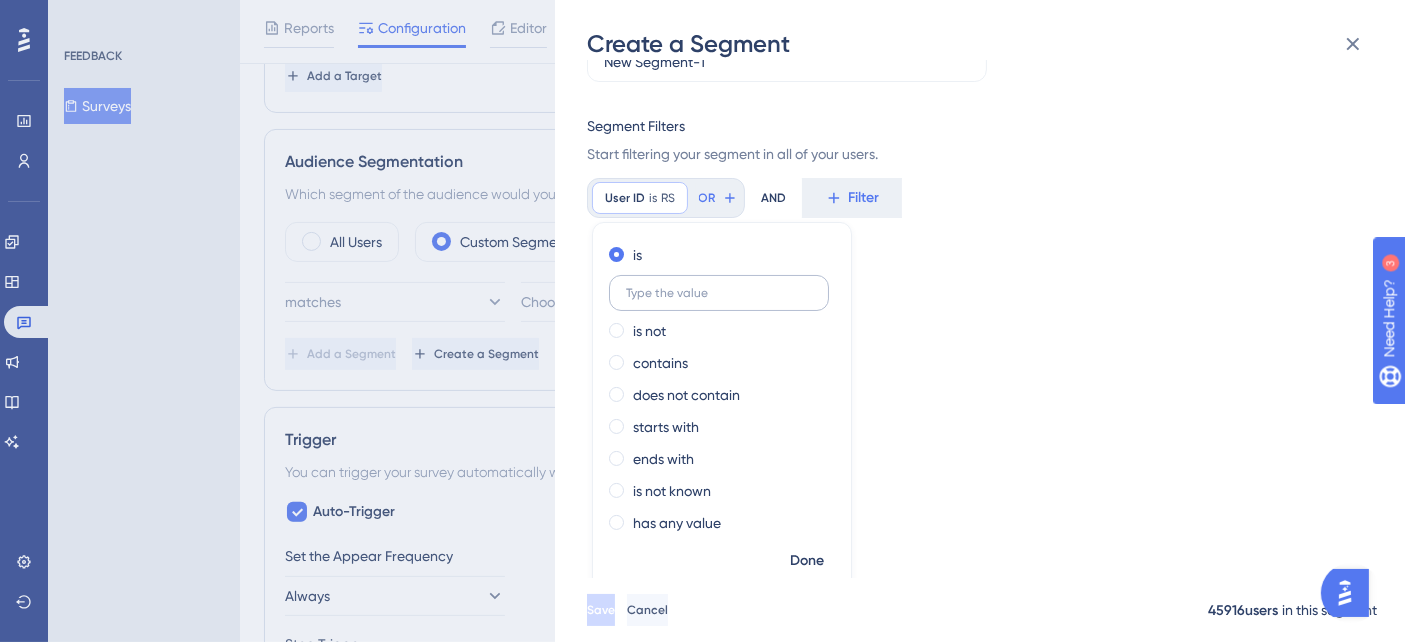 click at bounding box center [719, 293] 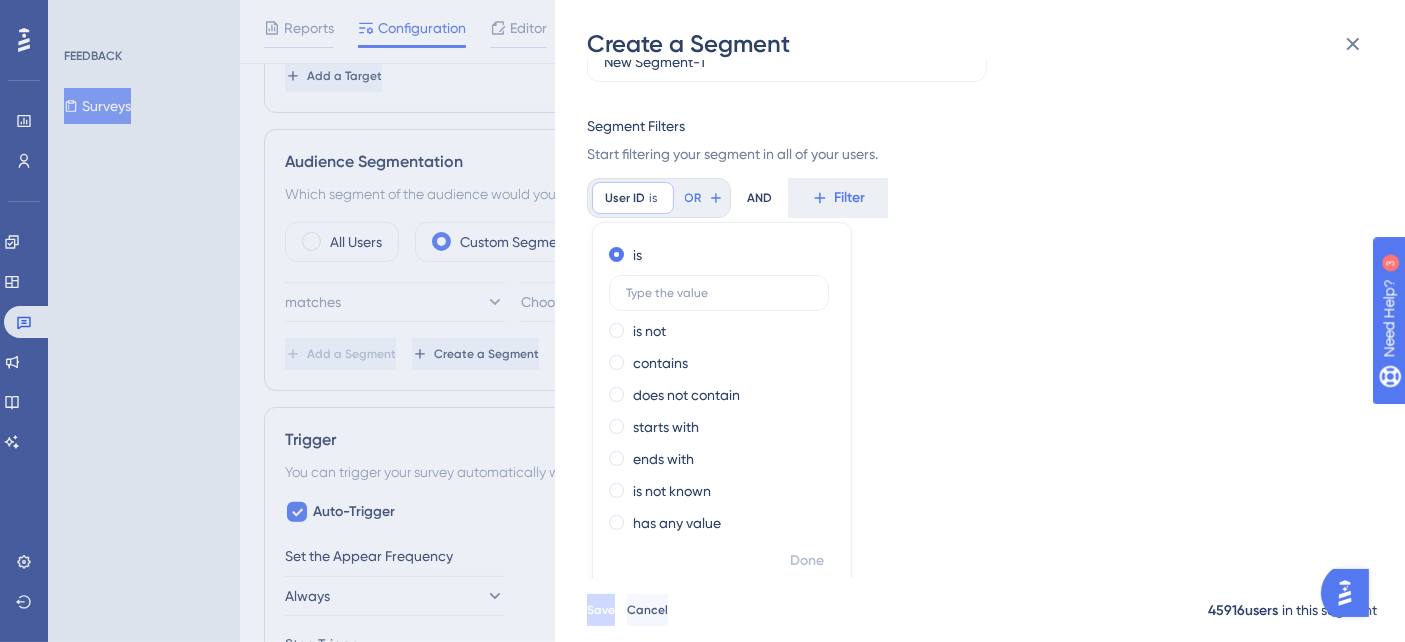 click on "Segment Name New Segment-1 Segment Filters Start filtering your segment in all of your users. User ID is Remove is is not contains does not contain starts with ends with is not known has any value Done OR AND Filter" at bounding box center (990, 319) 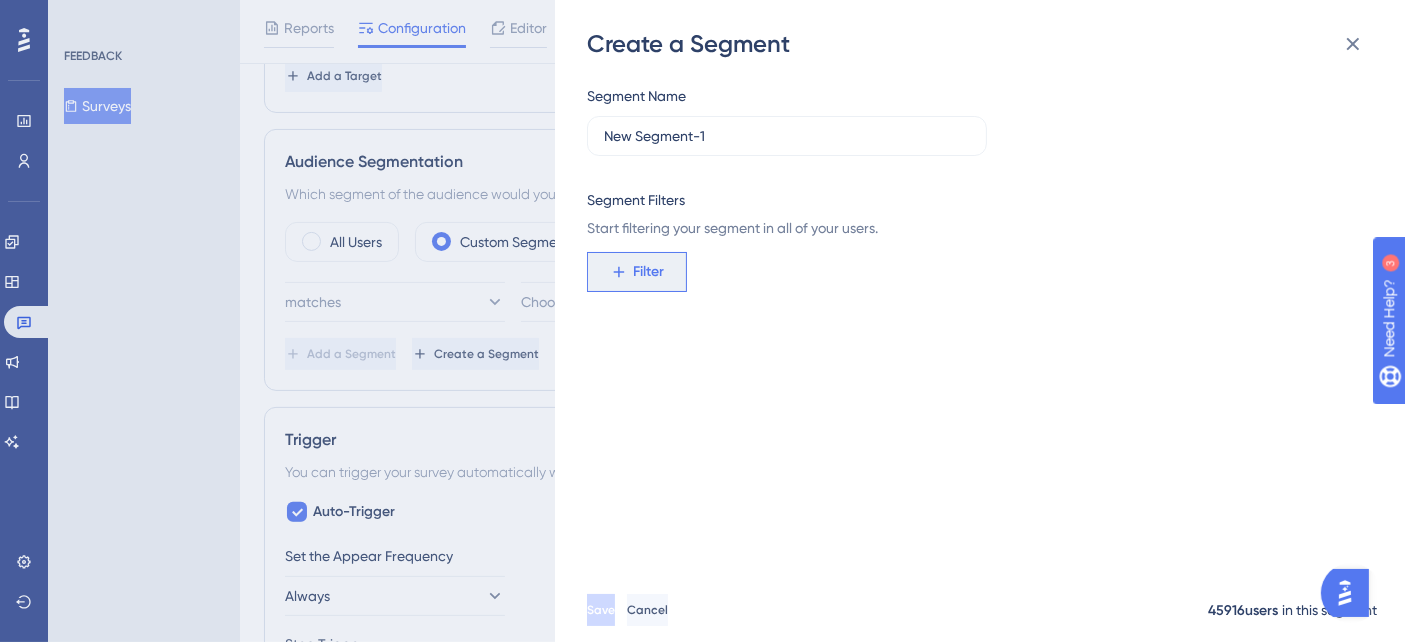 click on "Filter" at bounding box center (649, 272) 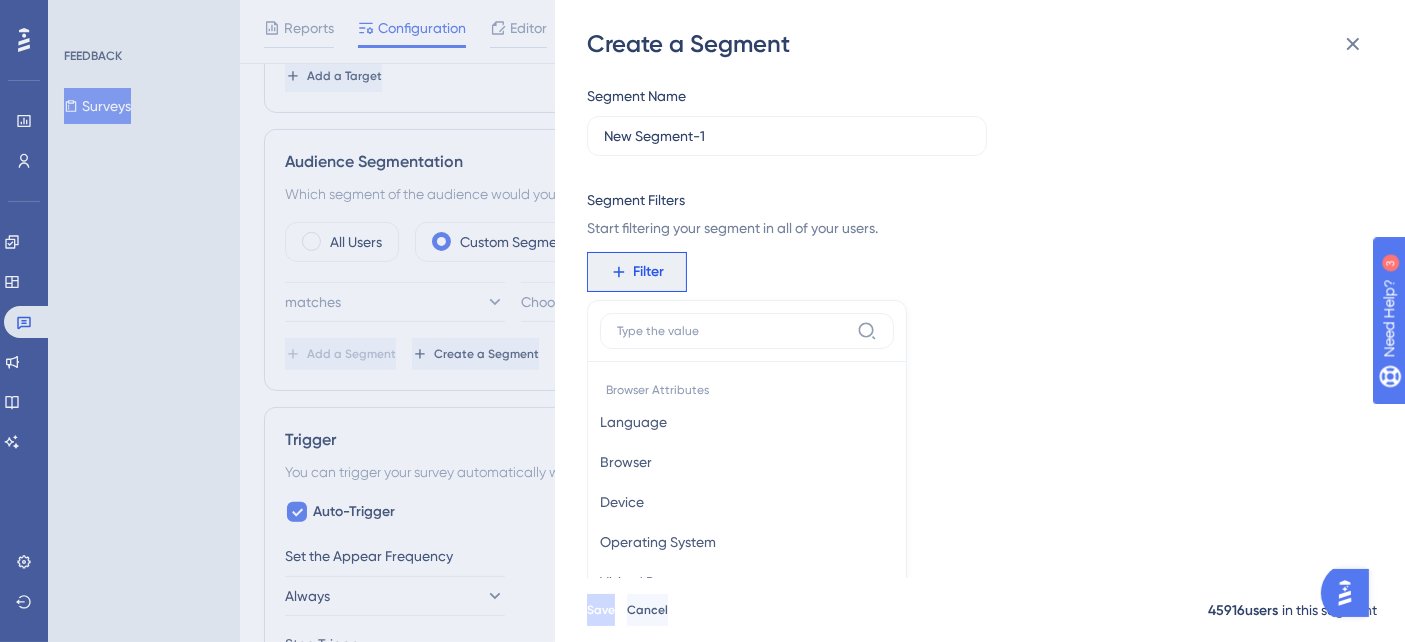 scroll, scrollTop: 173, scrollLeft: 0, axis: vertical 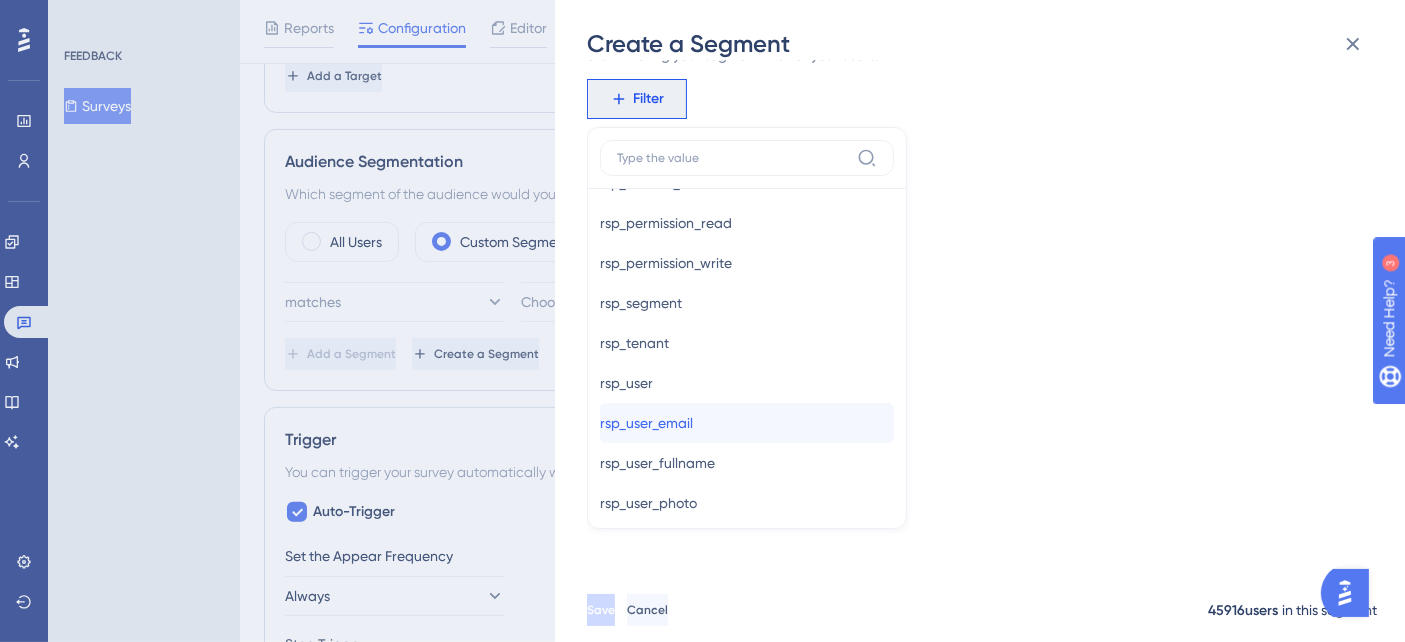 click on "[USERNAME] [USERNAME]" at bounding box center (747, 423) 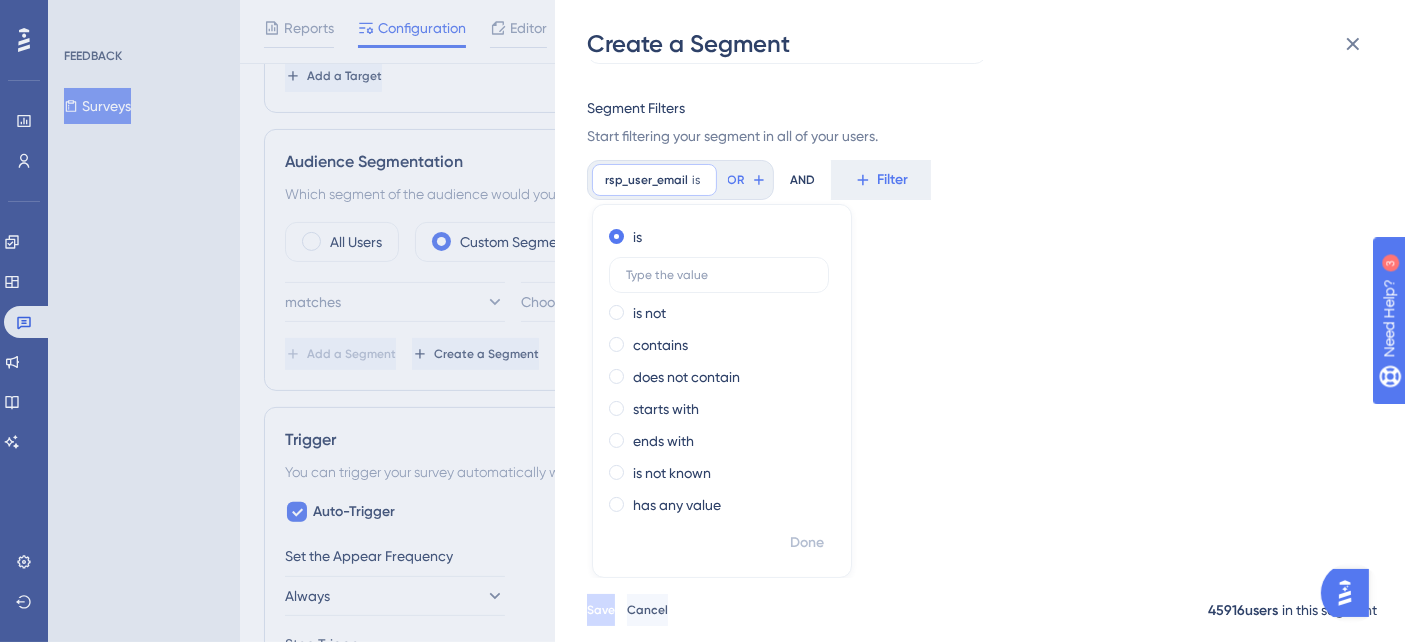 scroll, scrollTop: 74, scrollLeft: 0, axis: vertical 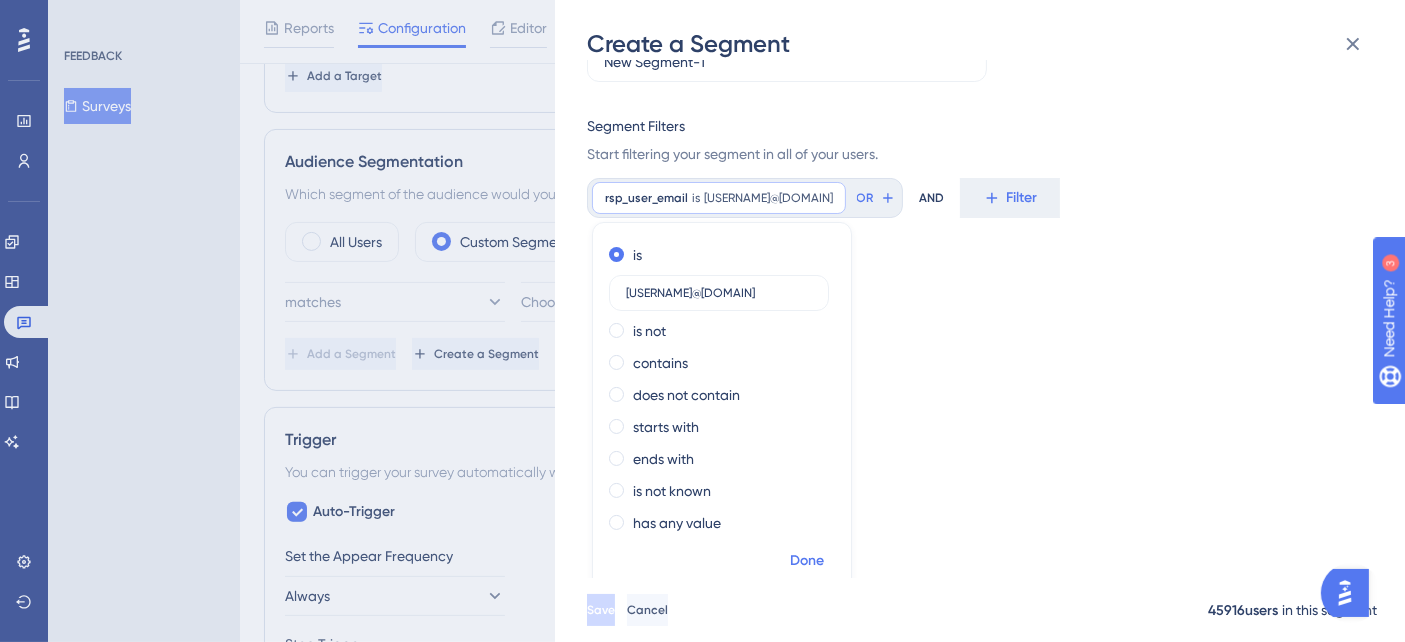 type on "[USERNAME]@[DOMAIN]" 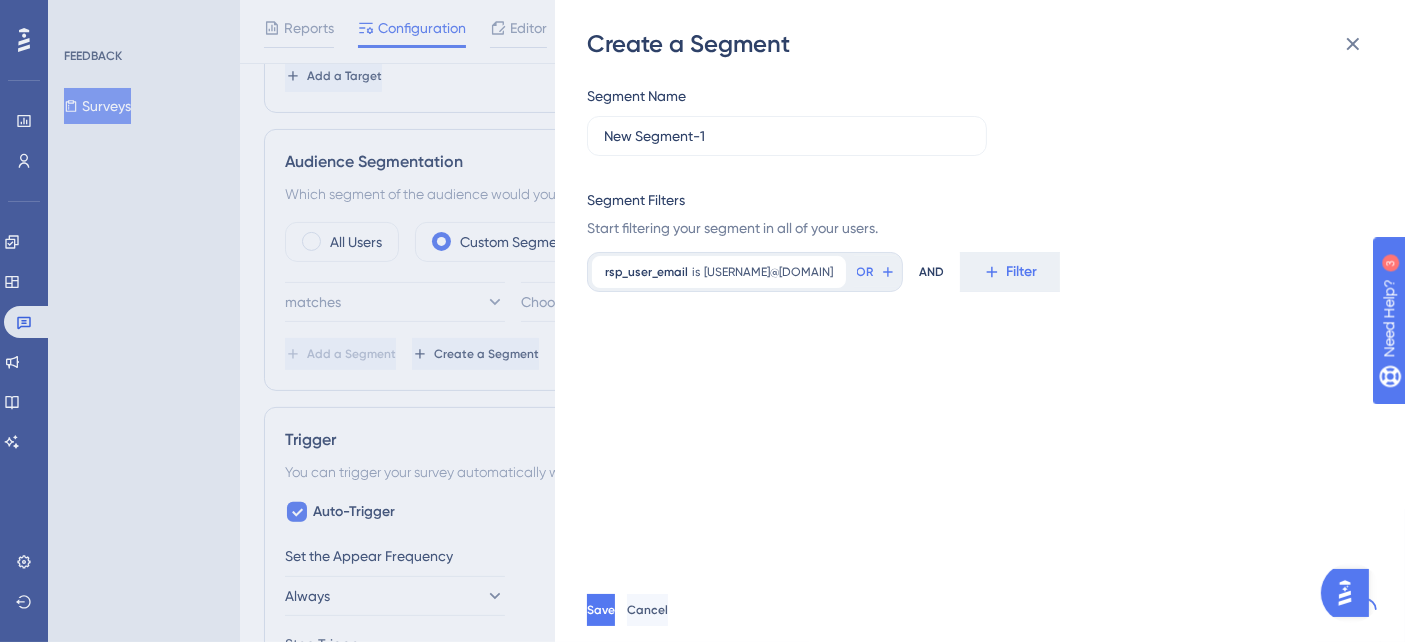 scroll, scrollTop: 0, scrollLeft: 0, axis: both 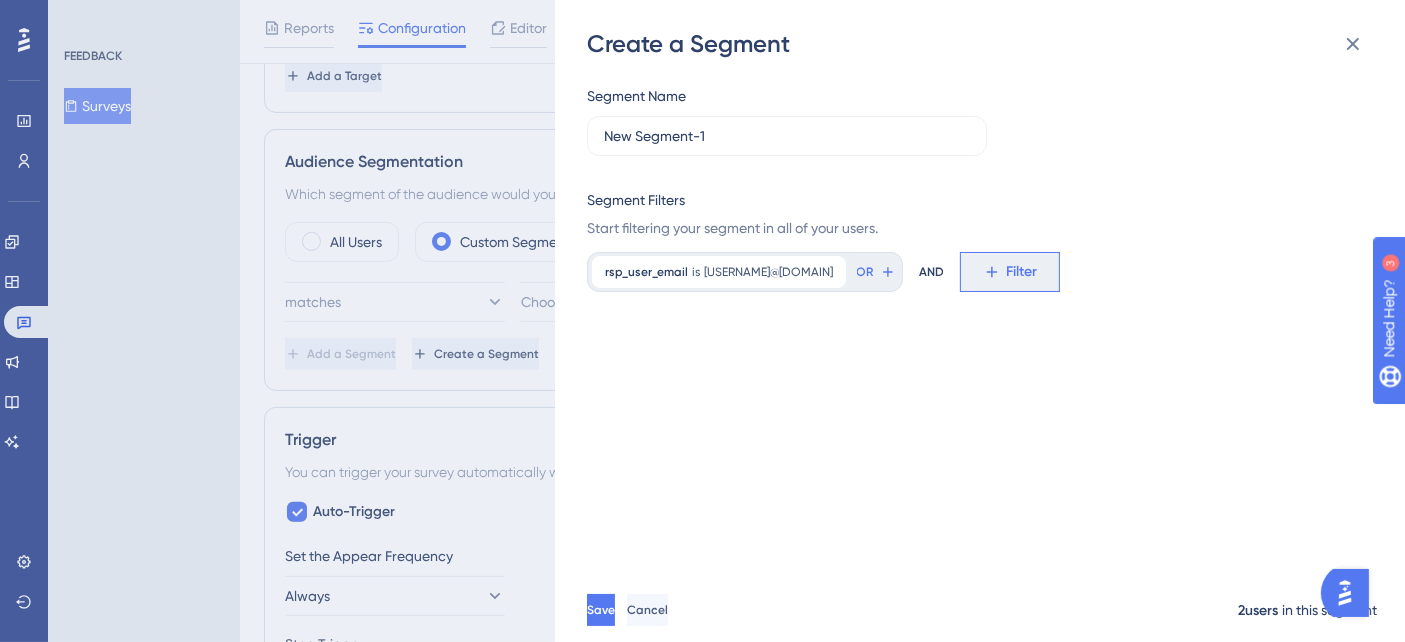 click 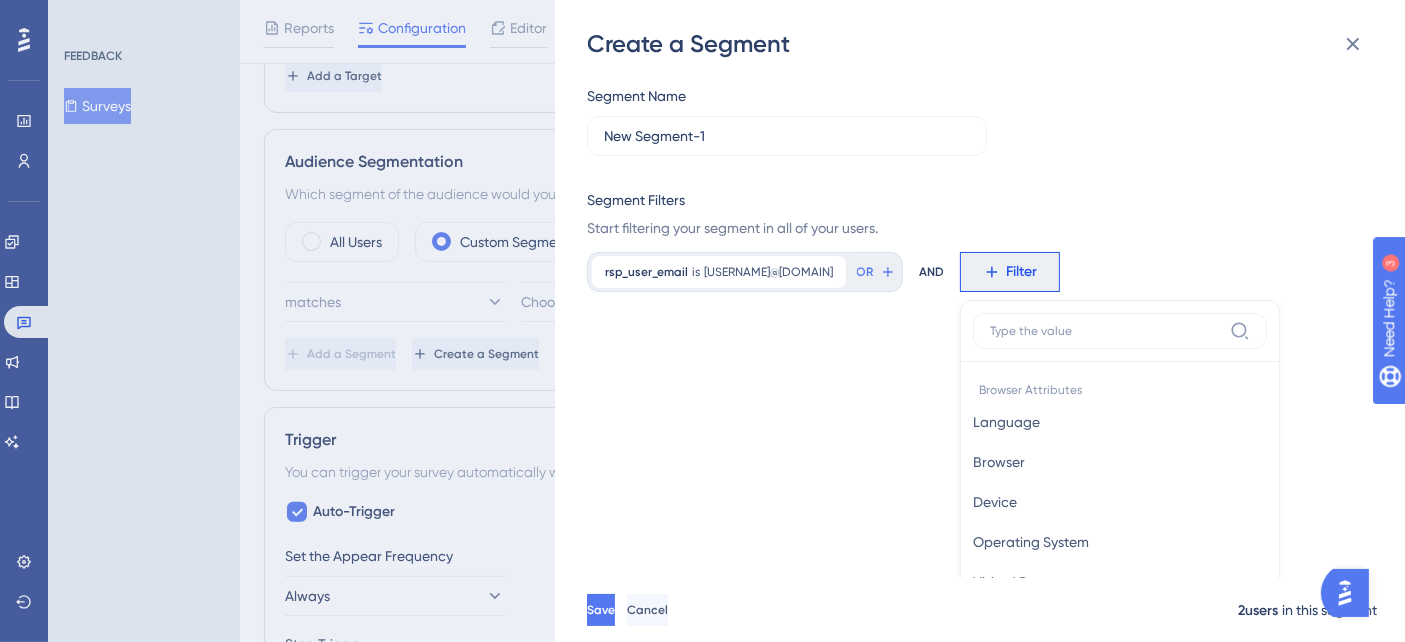 scroll, scrollTop: 173, scrollLeft: 0, axis: vertical 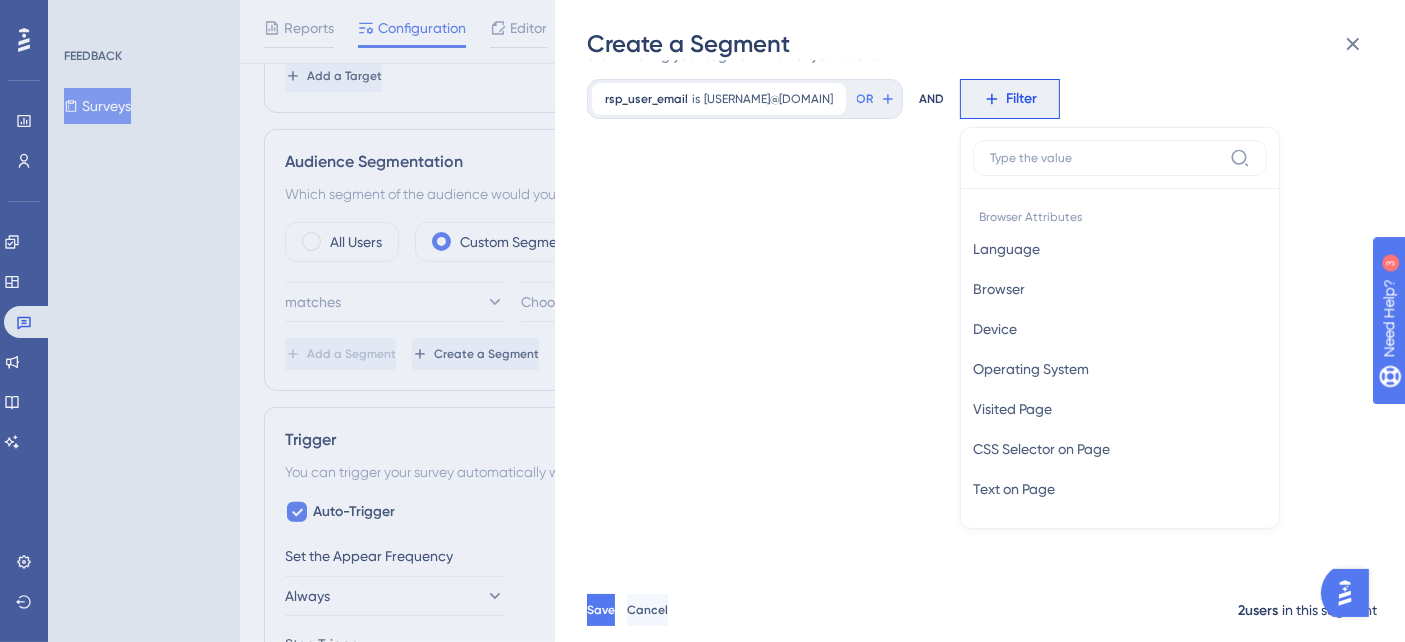 click on "rsp_user_email is [EMAIL] [EMAIL]" at bounding box center (990, 319) 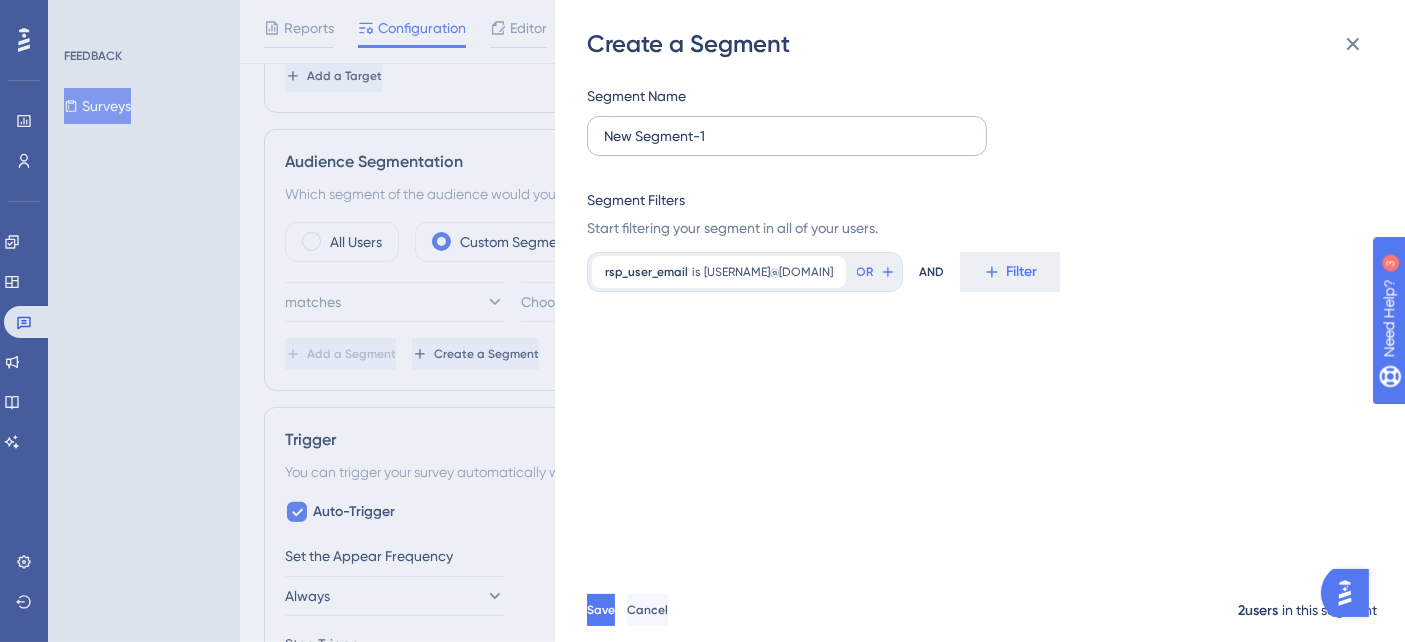 scroll, scrollTop: 0, scrollLeft: 0, axis: both 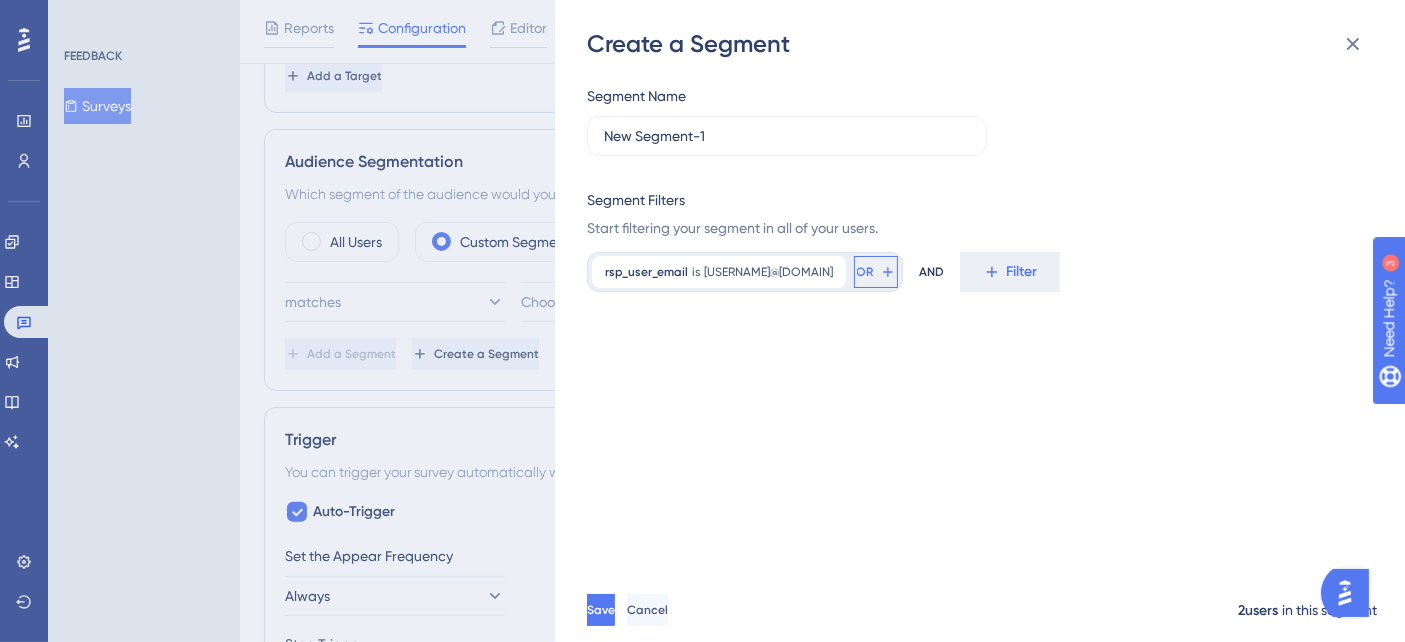 click on "OR" at bounding box center [865, 272] 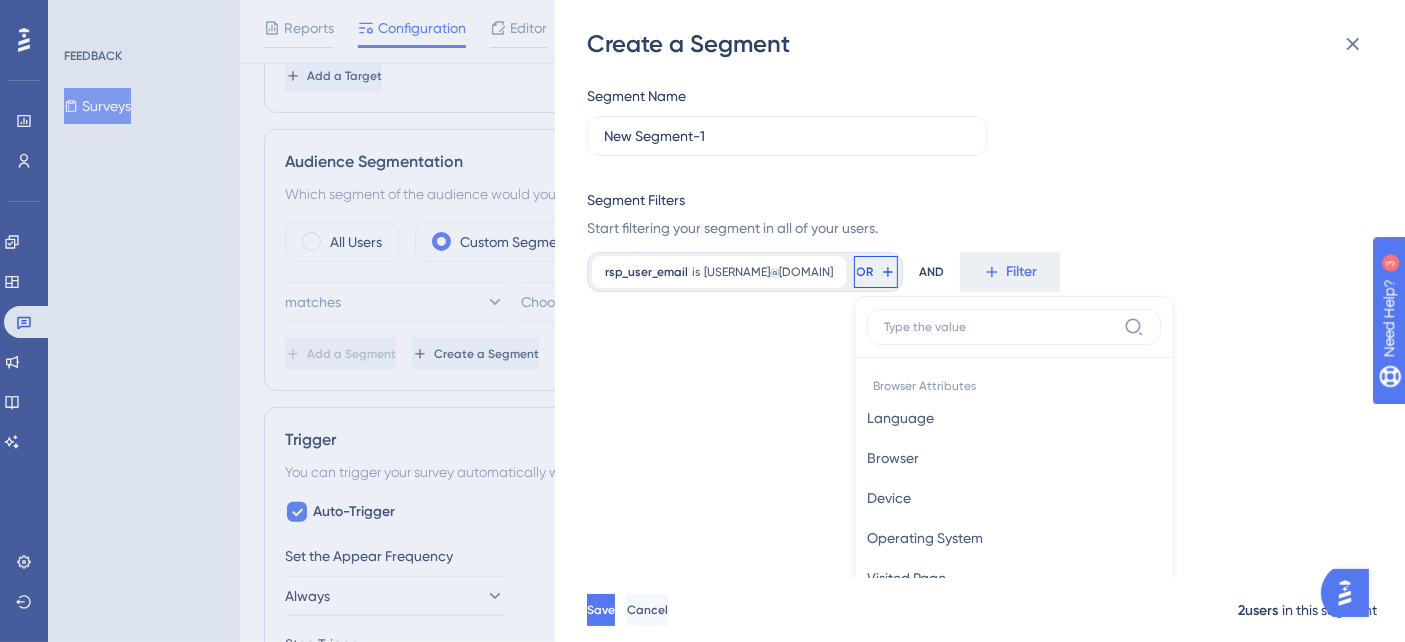 scroll, scrollTop: 169, scrollLeft: 0, axis: vertical 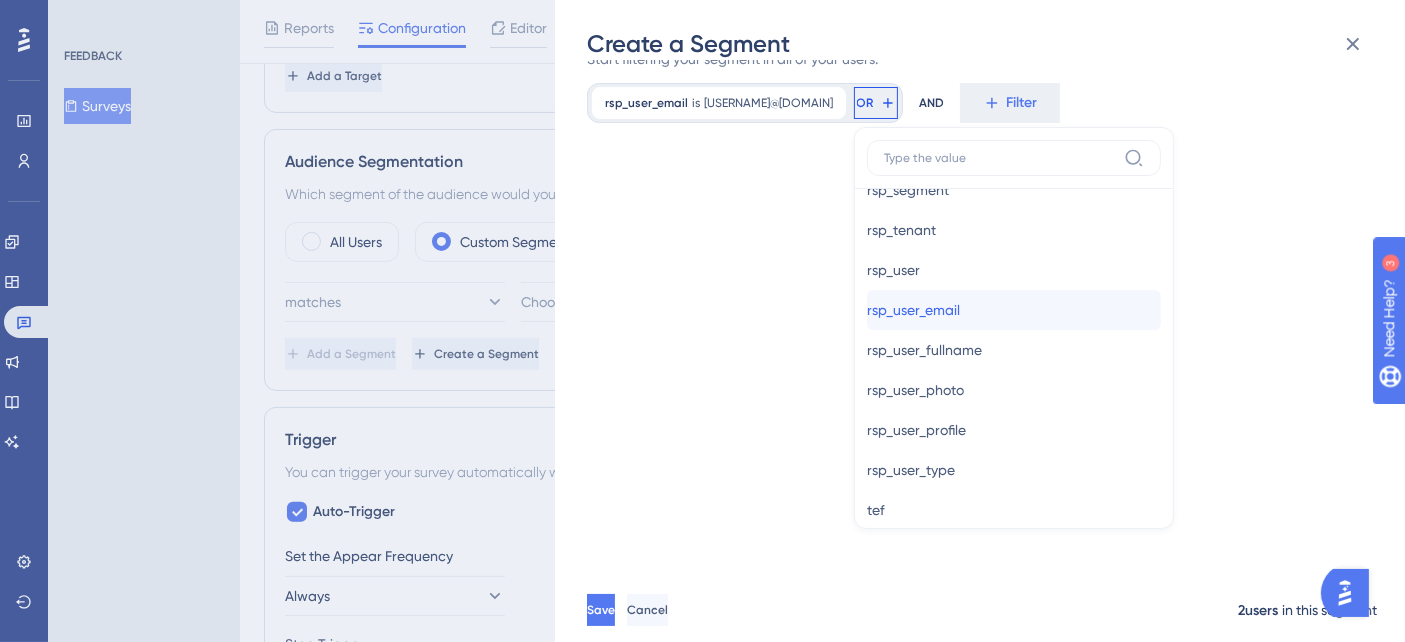 click on "[USERNAME] [USERNAME]" at bounding box center [1014, 310] 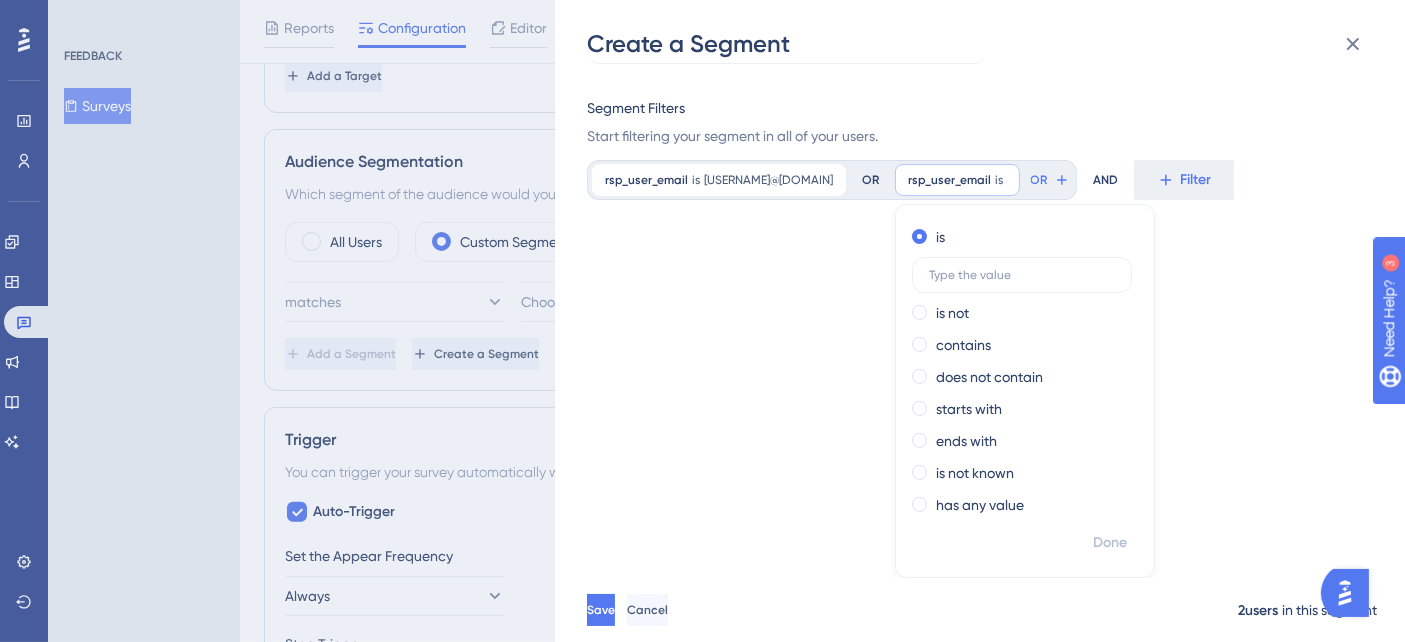 scroll, scrollTop: 74, scrollLeft: 0, axis: vertical 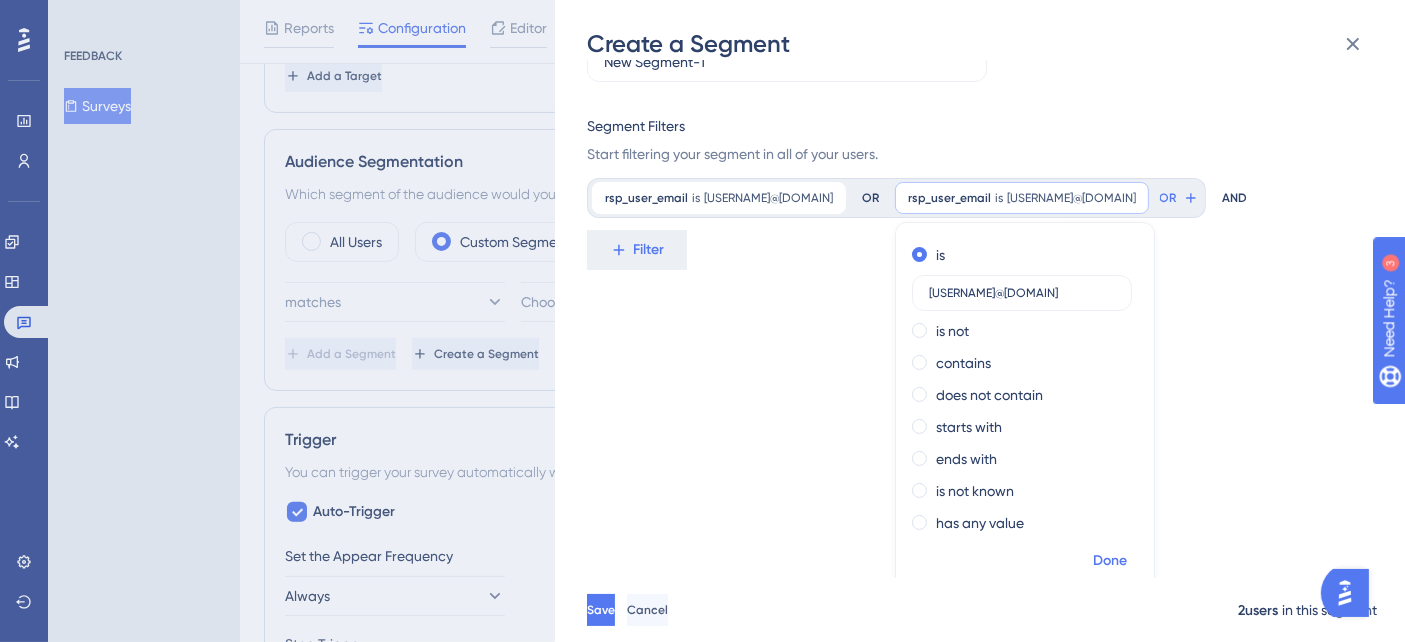 type on "[USERNAME]@[DOMAIN]" 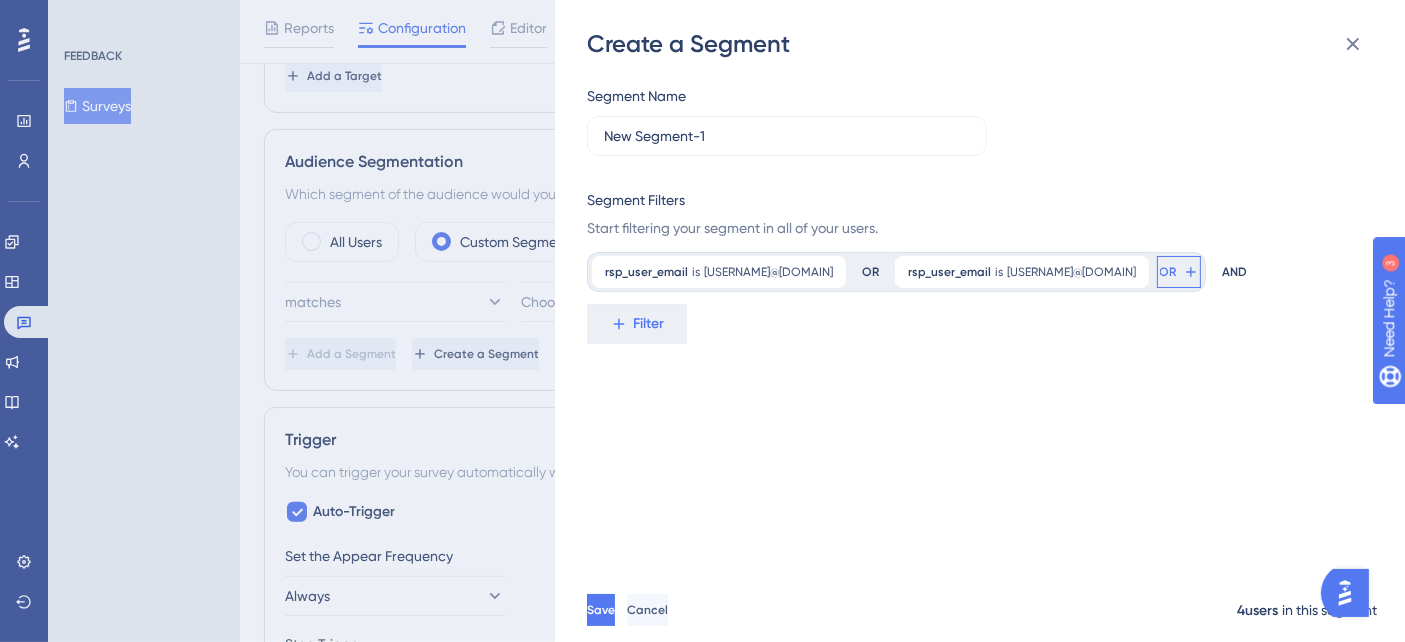 click on "OR" at bounding box center [1179, 272] 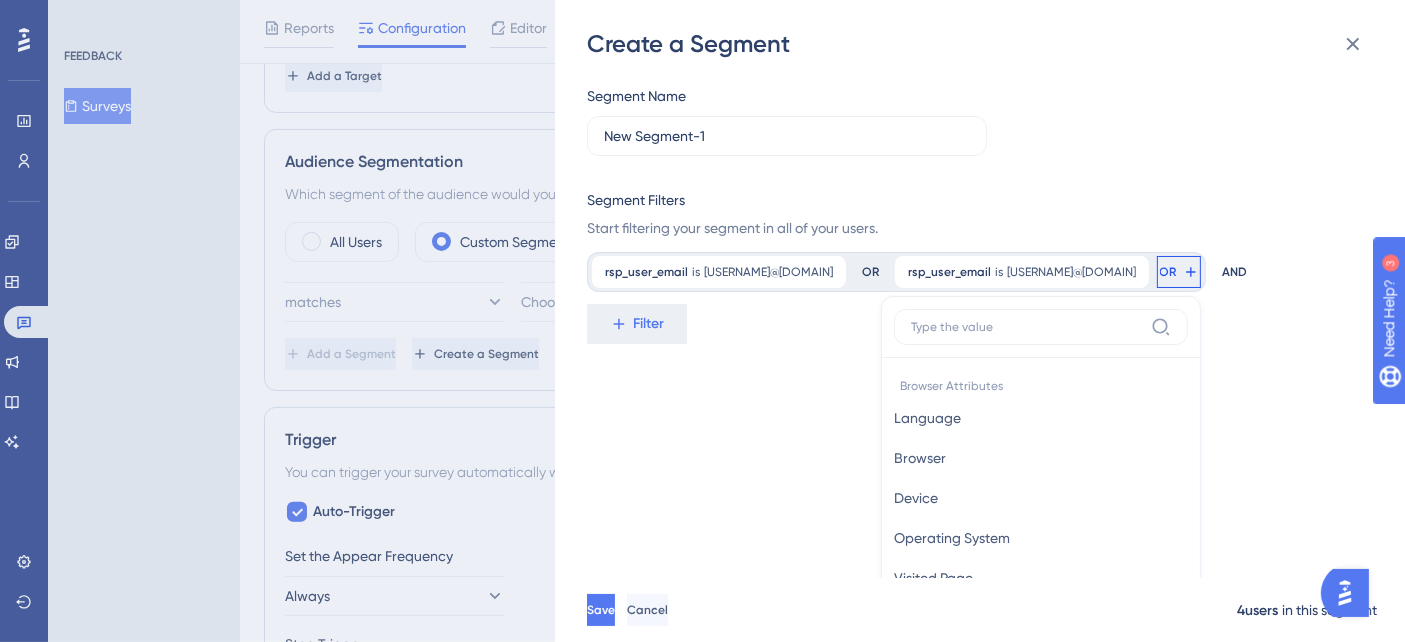 scroll, scrollTop: 169, scrollLeft: 0, axis: vertical 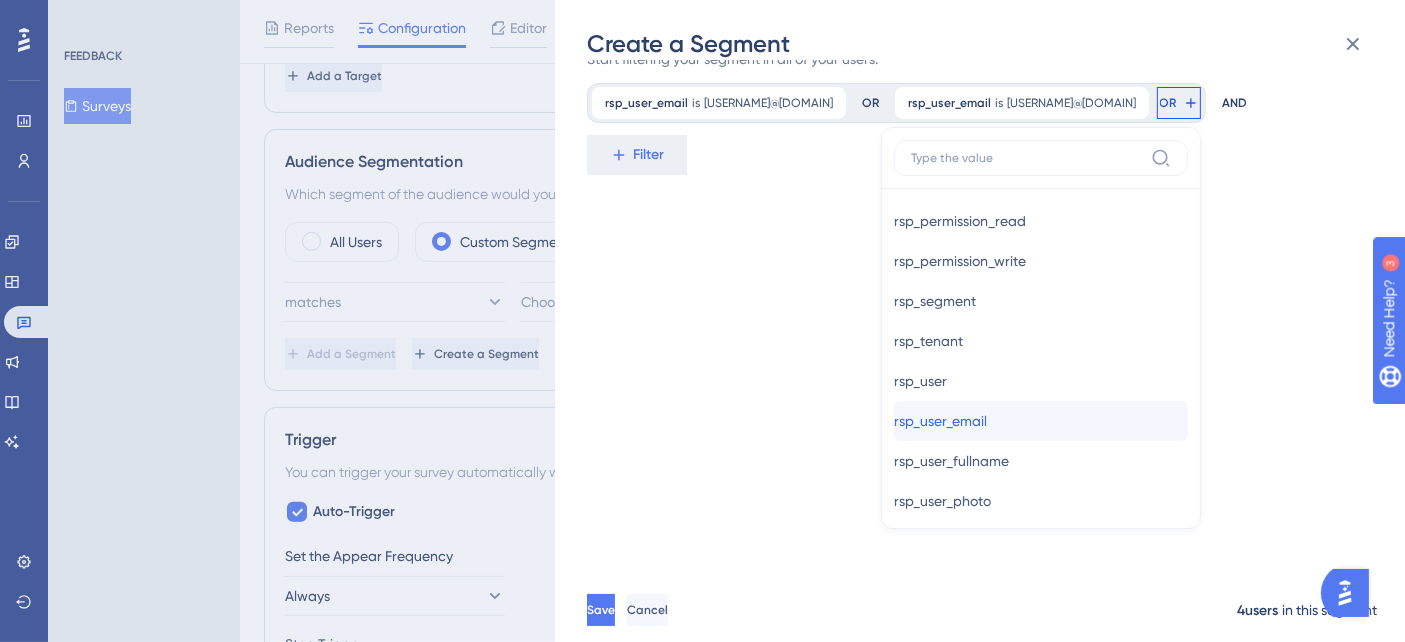 click on "[USERNAME] [USERNAME]" at bounding box center [1041, 421] 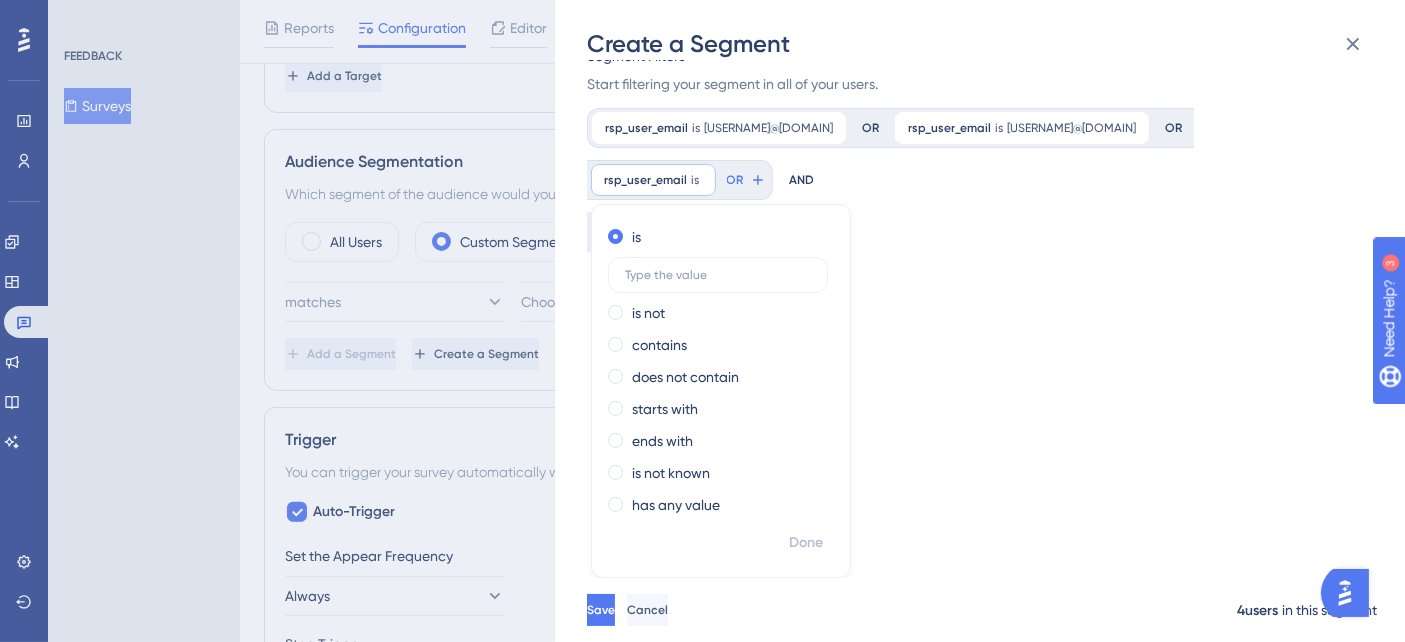 scroll, scrollTop: 125, scrollLeft: 0, axis: vertical 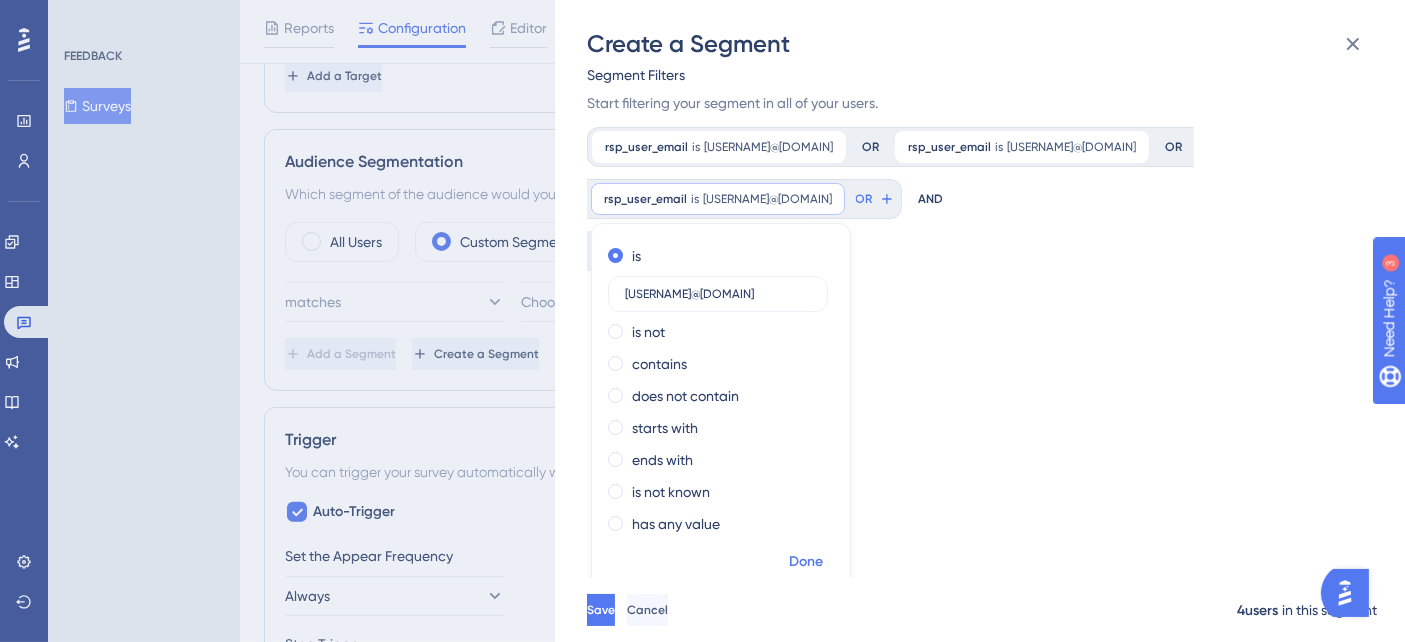 type on "[USERNAME]@[DOMAIN]" 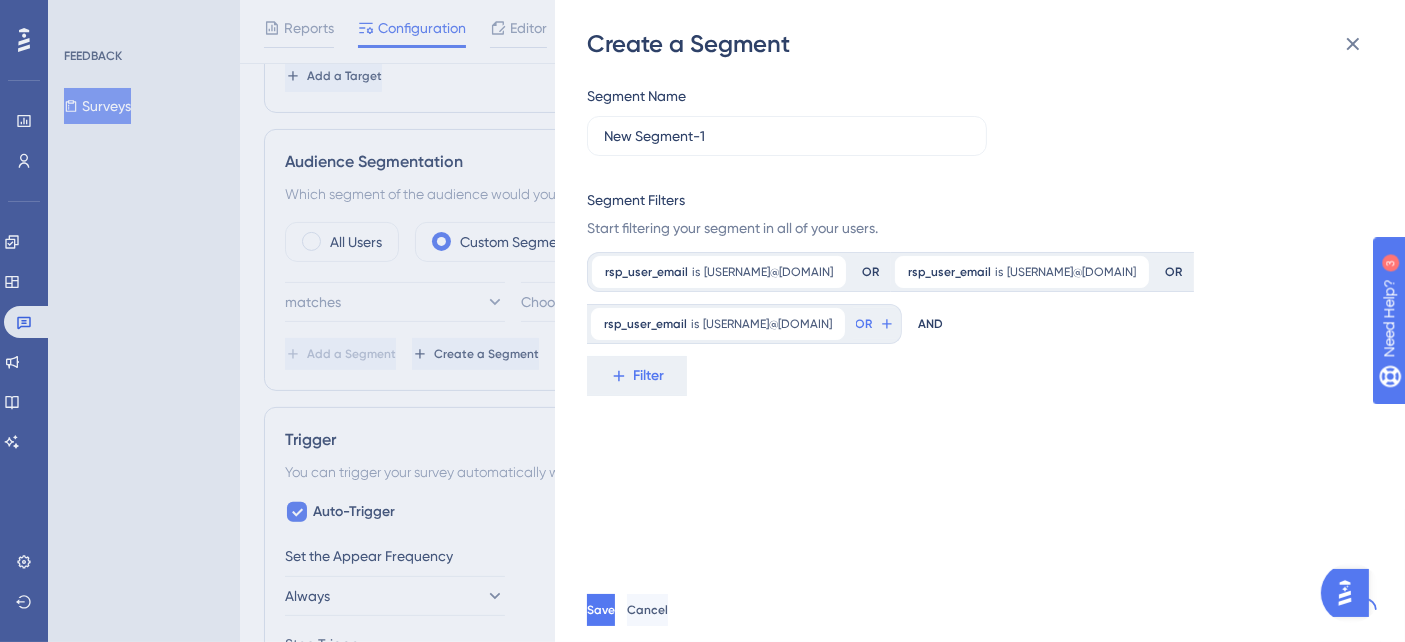 scroll, scrollTop: 0, scrollLeft: 0, axis: both 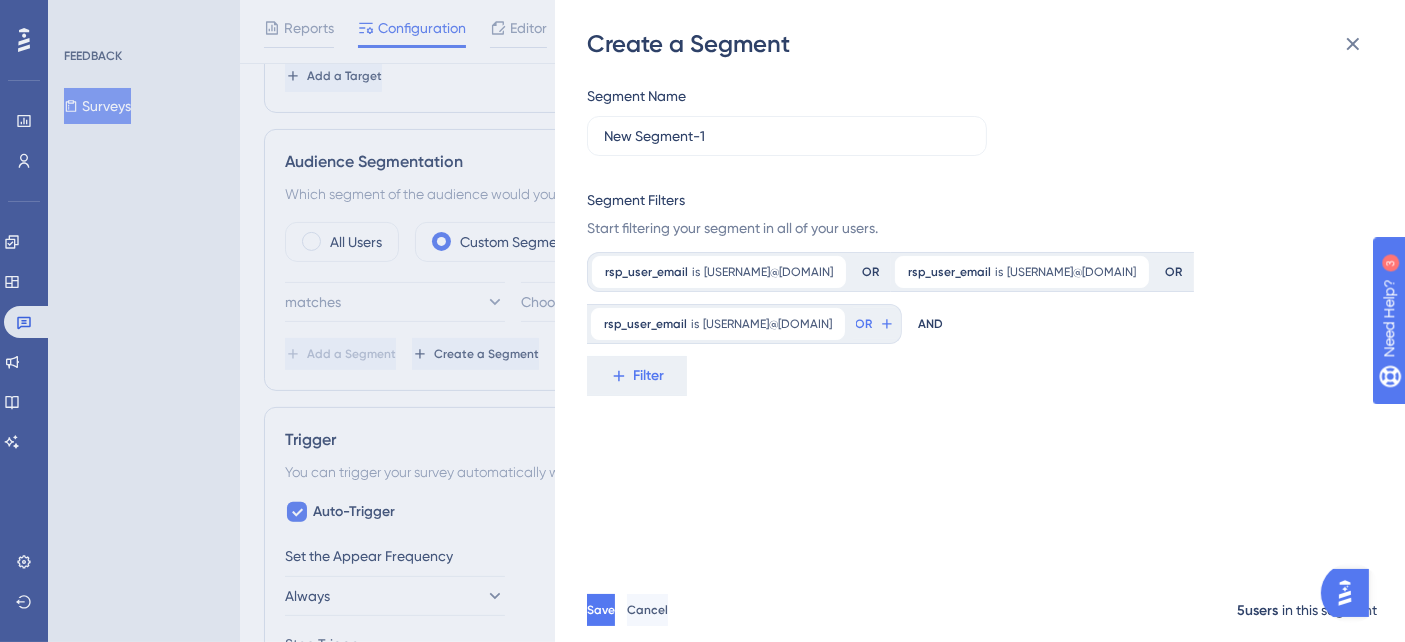 click on "rsp_user_email is [EMAIL] [EMAIL]" at bounding box center (744, 324) 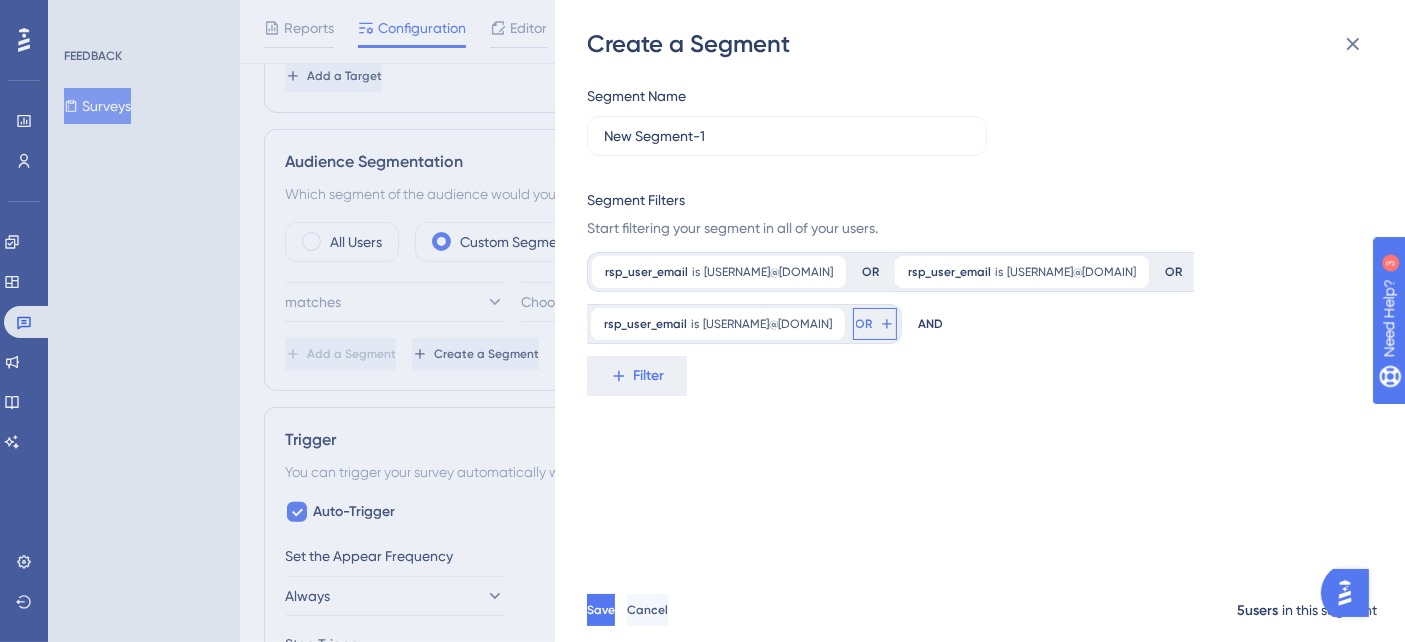 click on "OR" at bounding box center [875, 324] 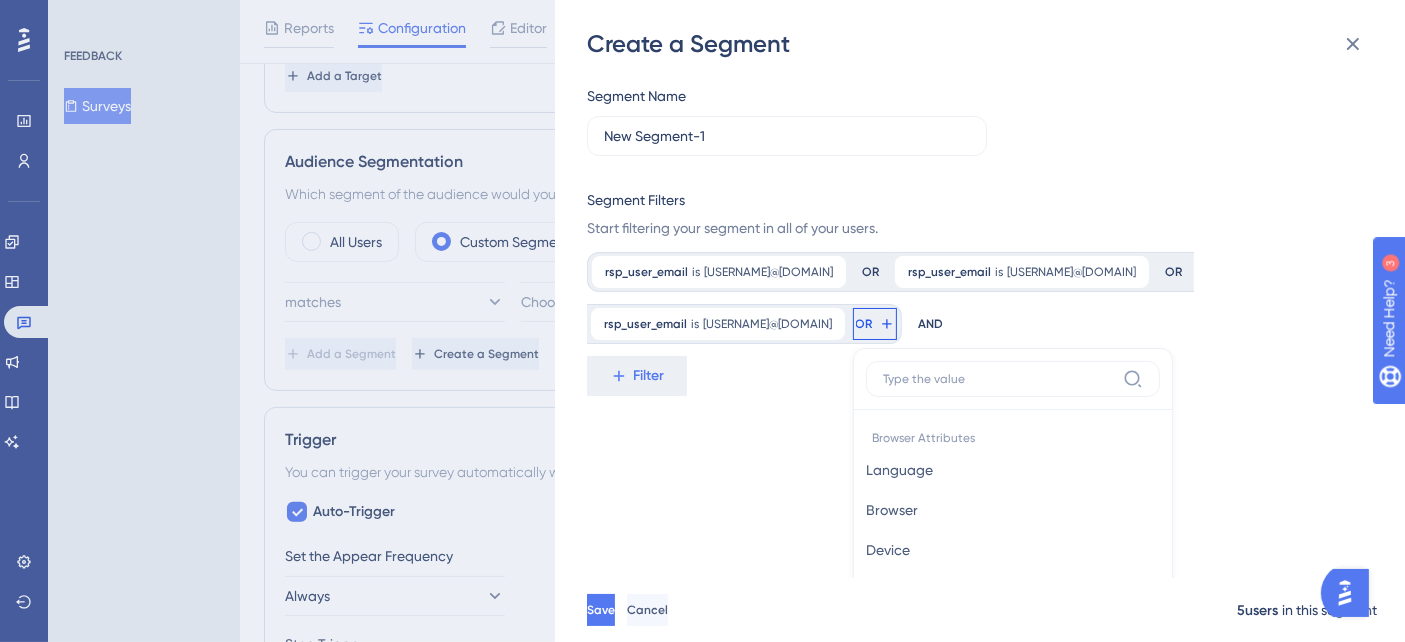 scroll, scrollTop: 221, scrollLeft: 0, axis: vertical 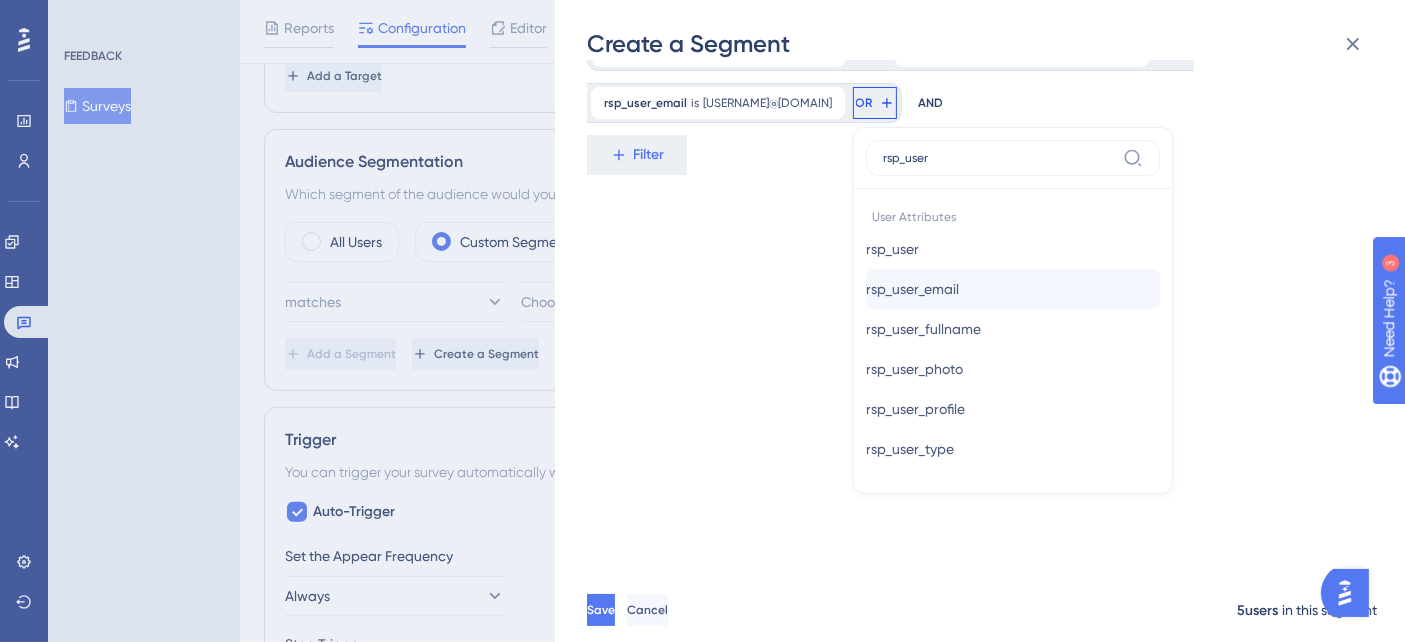 type on "rsp_user" 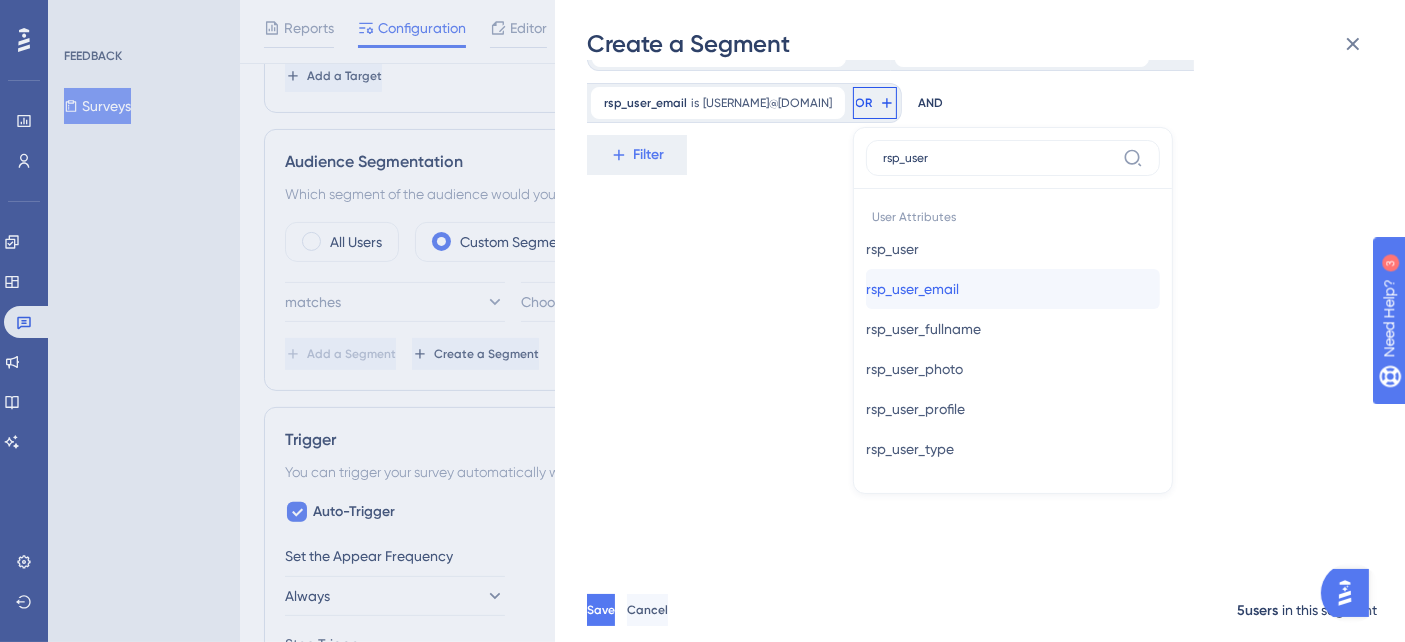 click on "rsp_user_email" at bounding box center [912, 289] 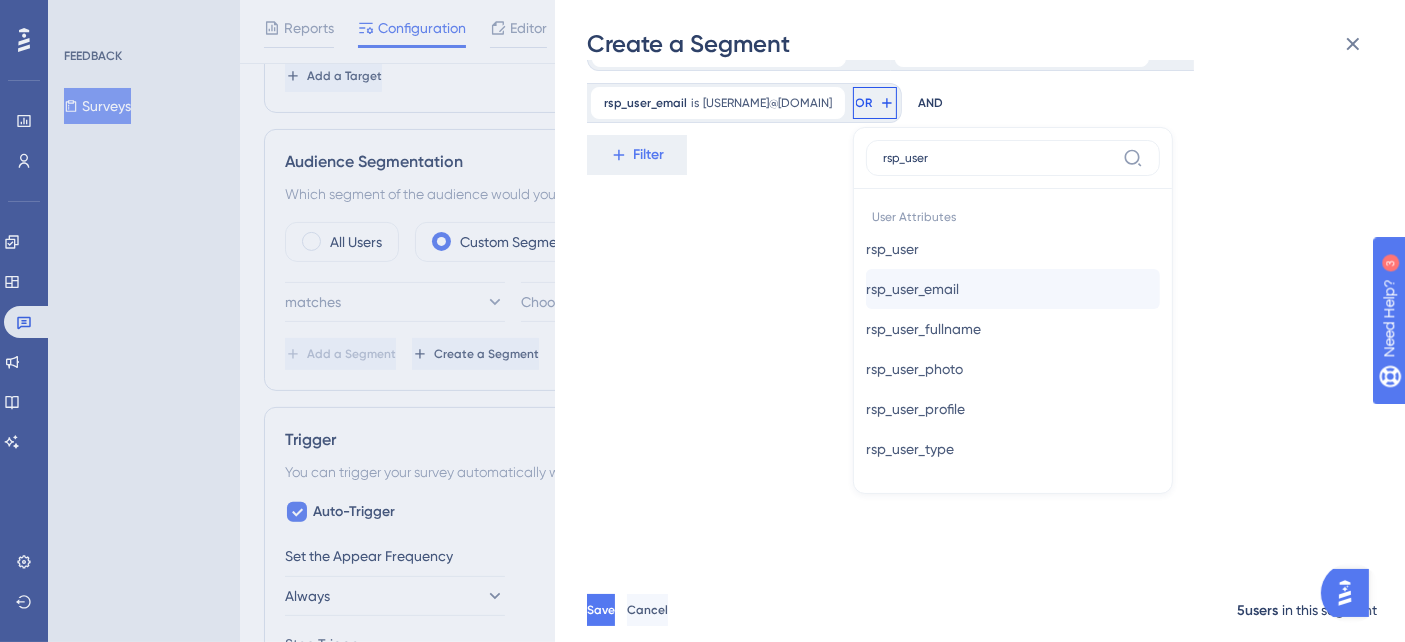 scroll, scrollTop: 125, scrollLeft: 0, axis: vertical 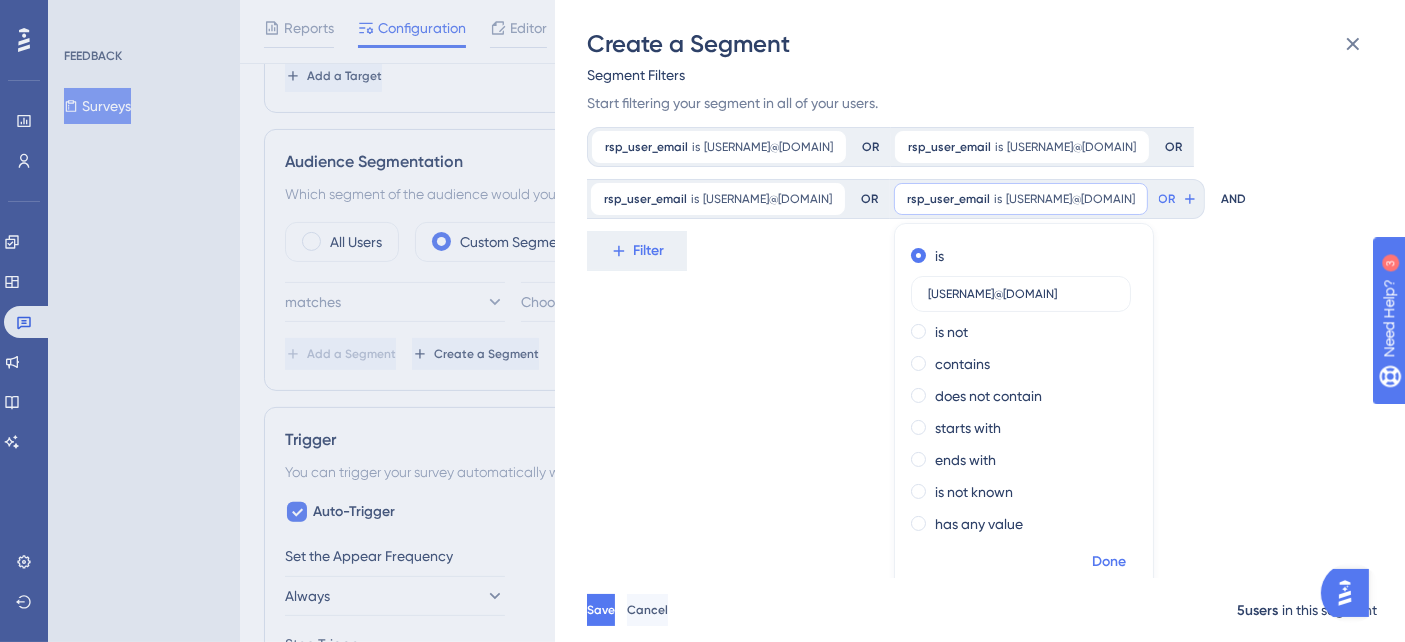 type on "[USERNAME]@[DOMAIN]" 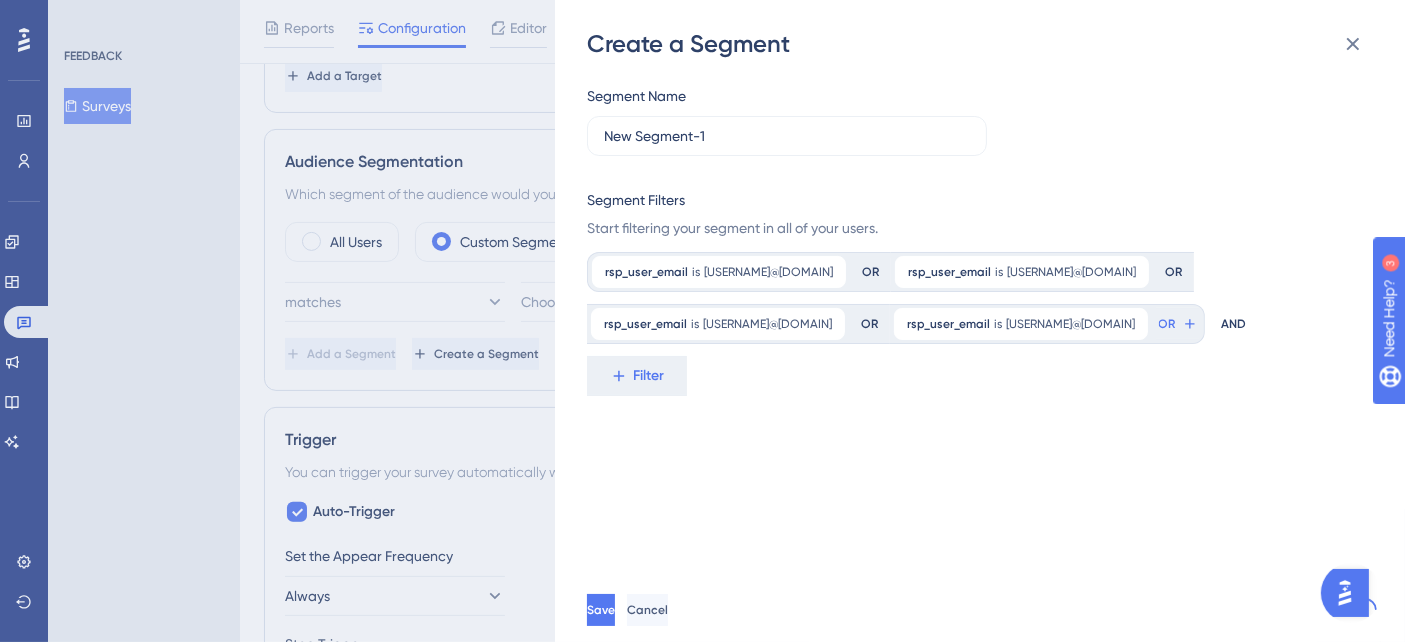 scroll, scrollTop: 0, scrollLeft: 0, axis: both 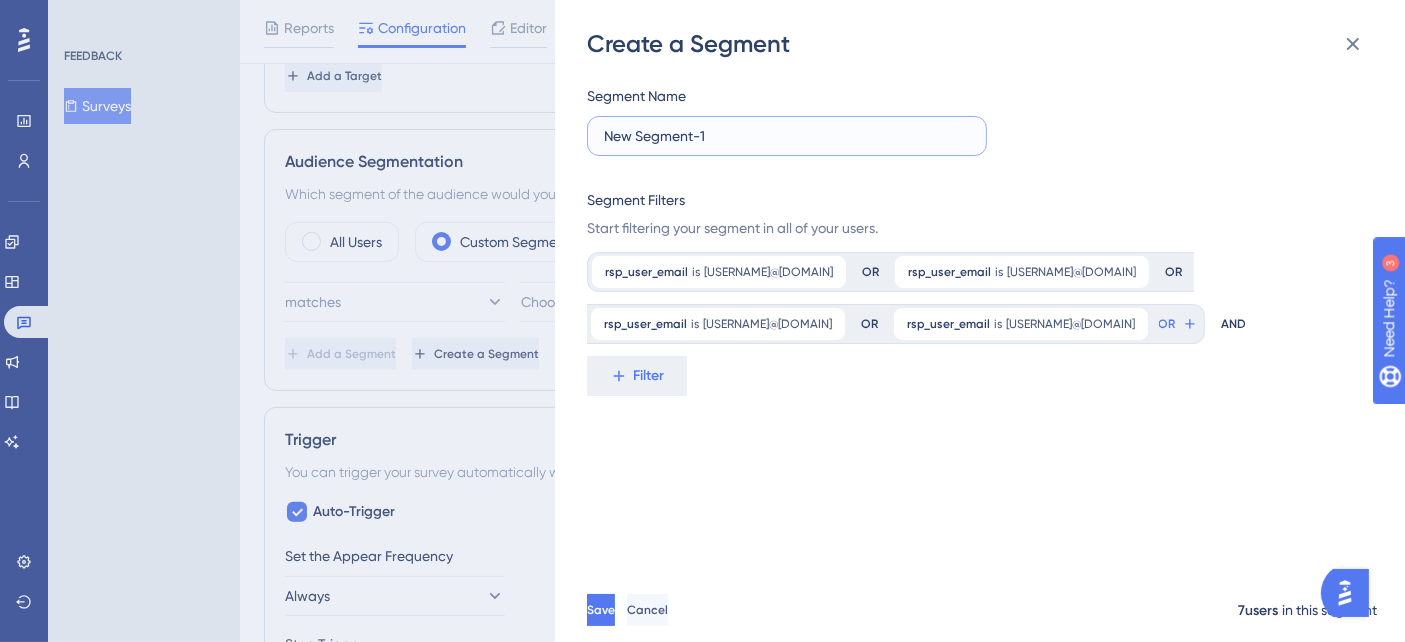 click on "rsp_user_email is [EMAIL] [EMAIL] rsp_user_email is [EMAIL] [EMAIL] rsp_user_email is [EMAIL] [EMAIL] rsp_user_email is [EMAIL] [EMAIL]" at bounding box center (702, 321) 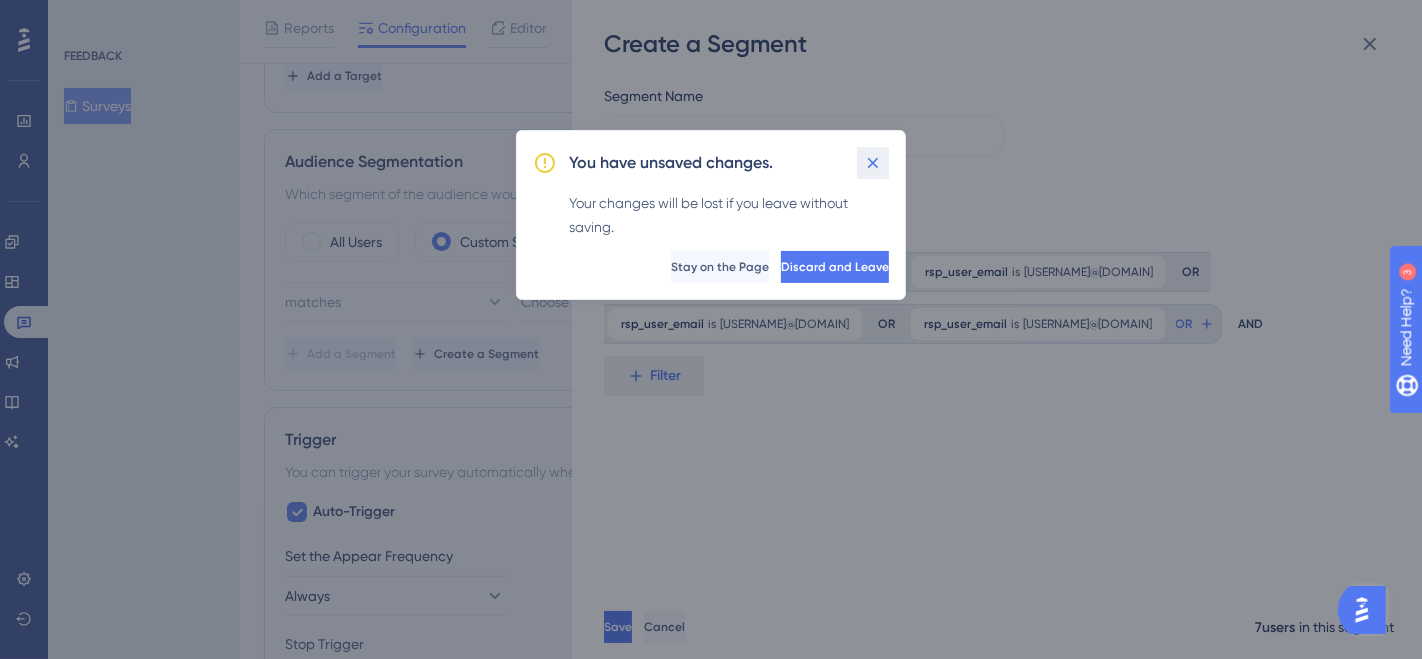 click 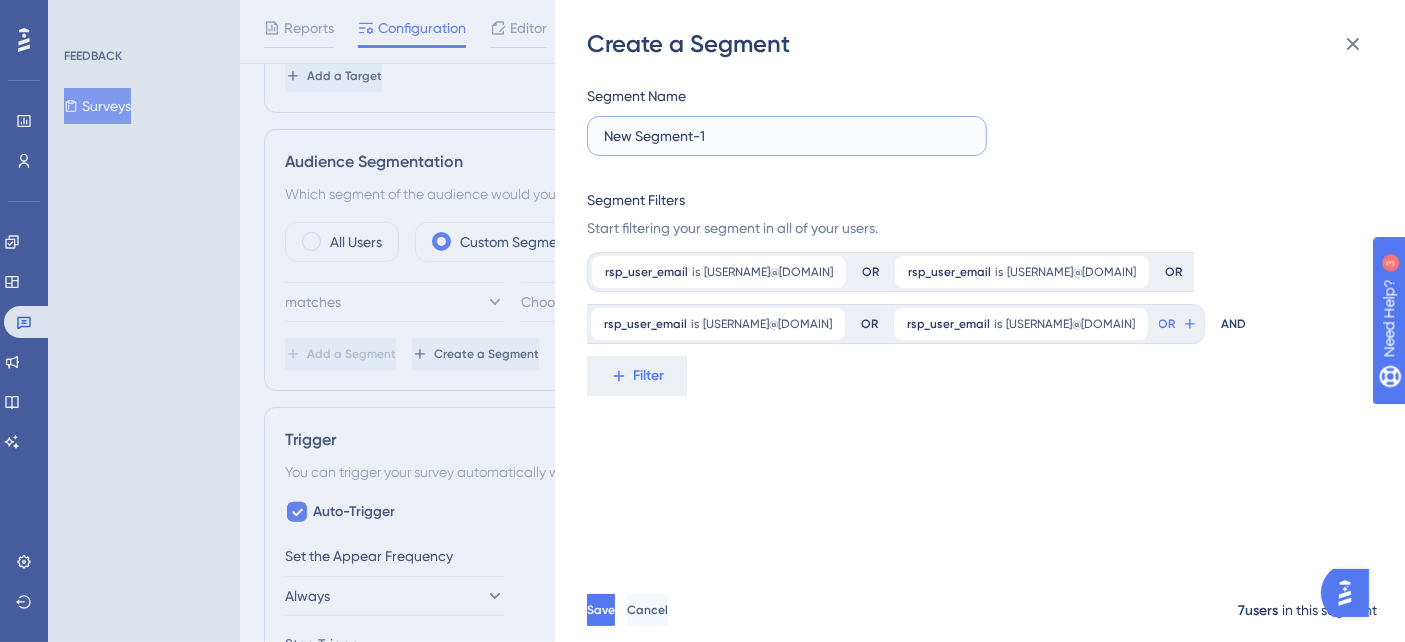 click on "New Segment-1" at bounding box center (787, 136) 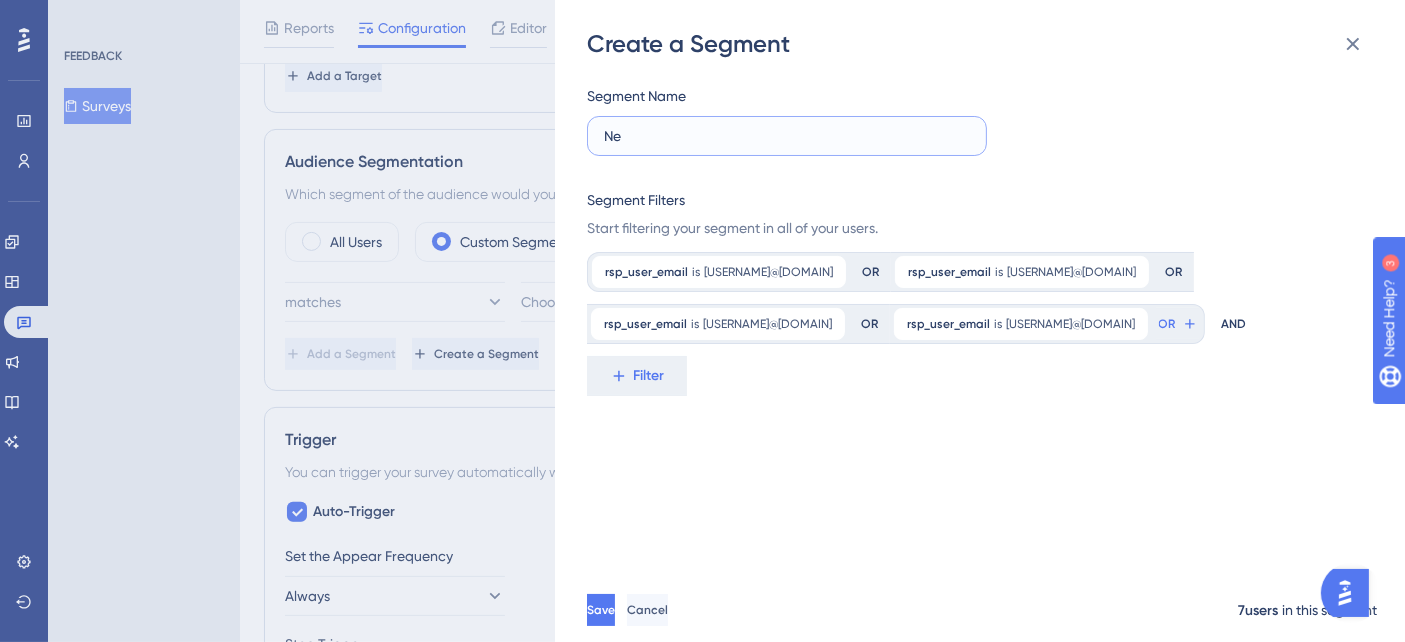 type on "N" 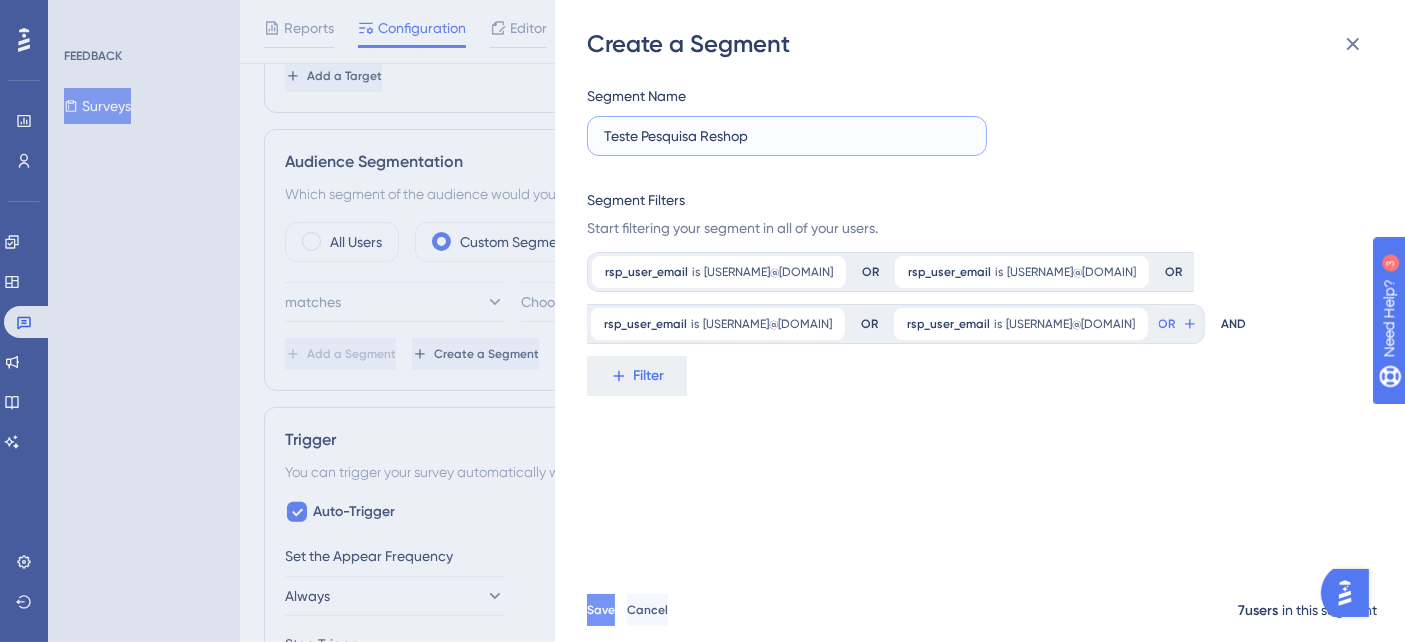 type on "Teste Pesquisa Reshop" 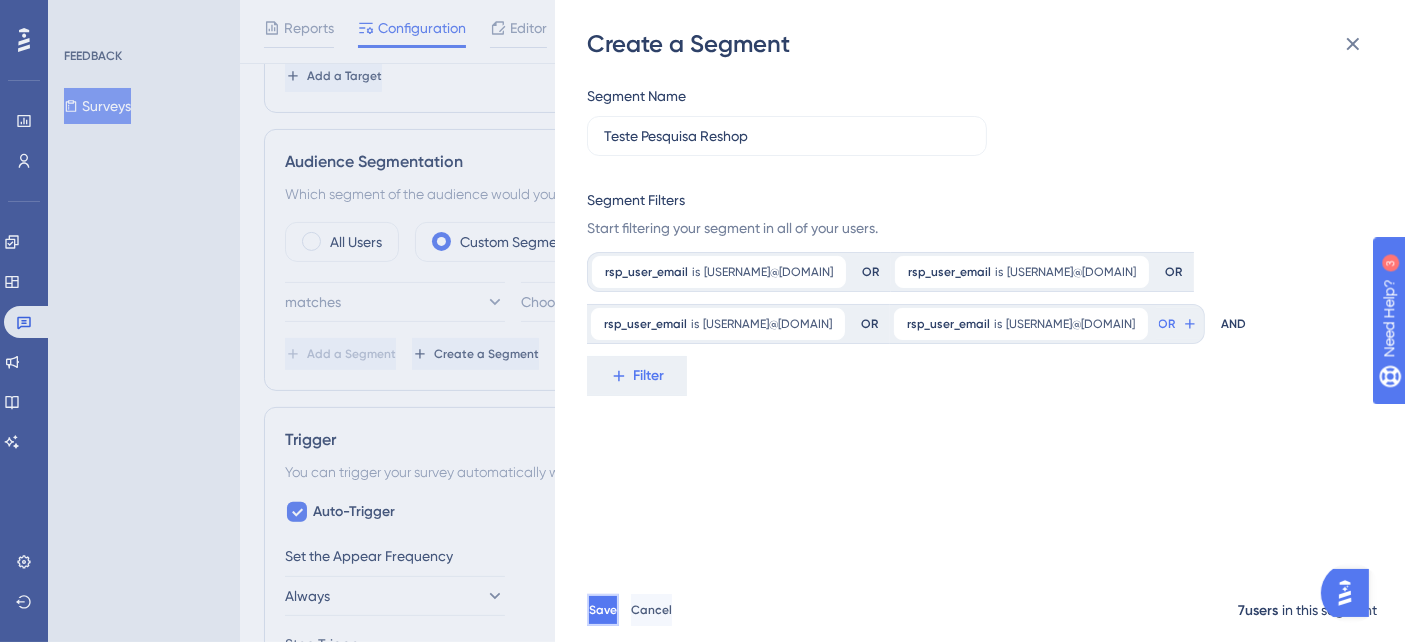 click on "Save" at bounding box center [603, 610] 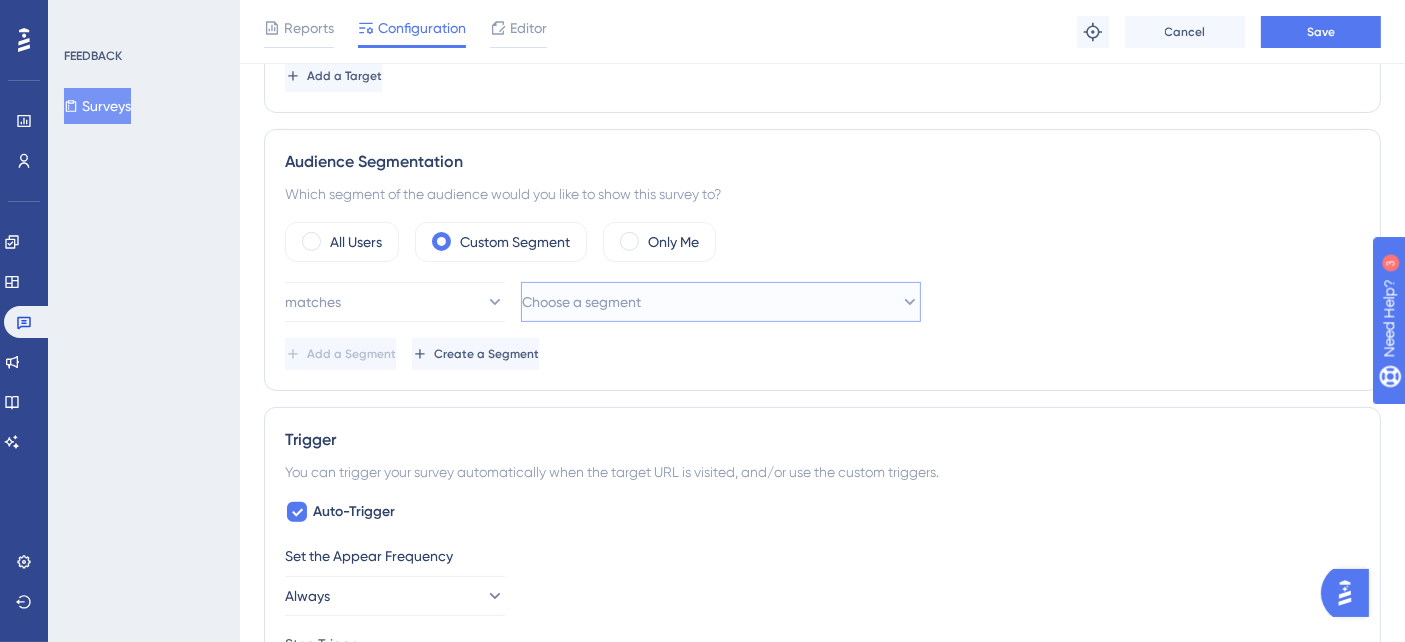 click 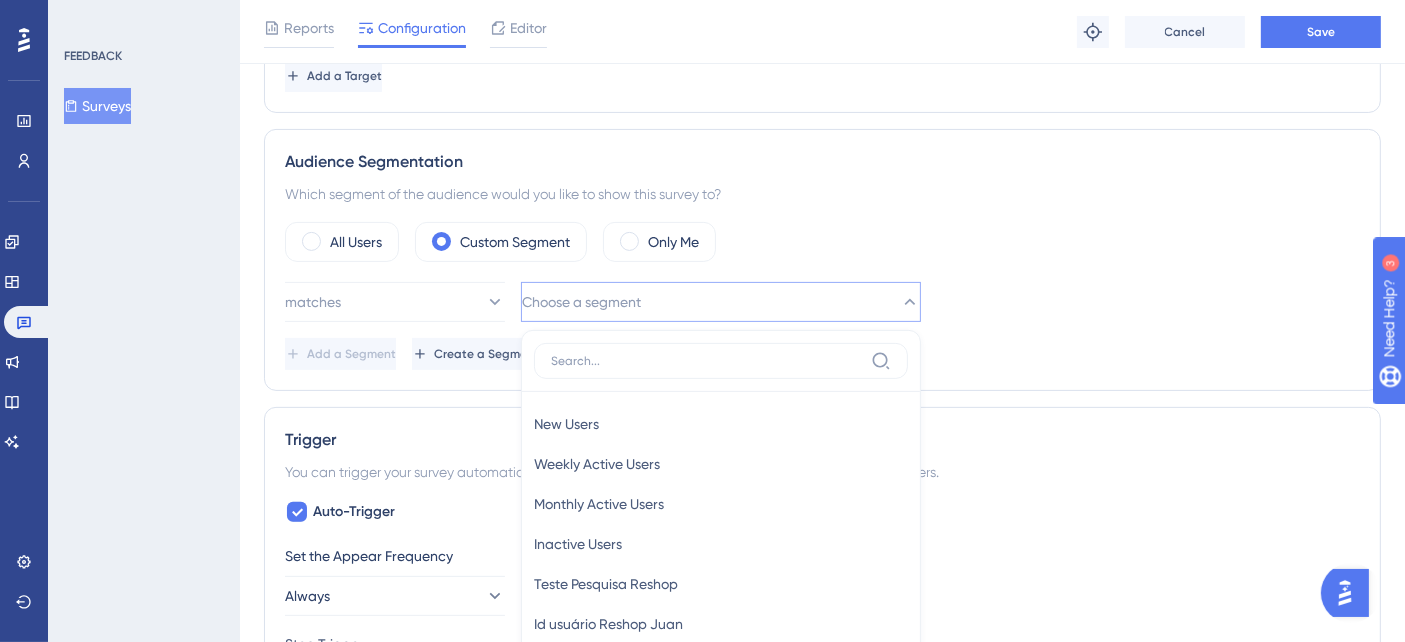 scroll, scrollTop: 758, scrollLeft: 0, axis: vertical 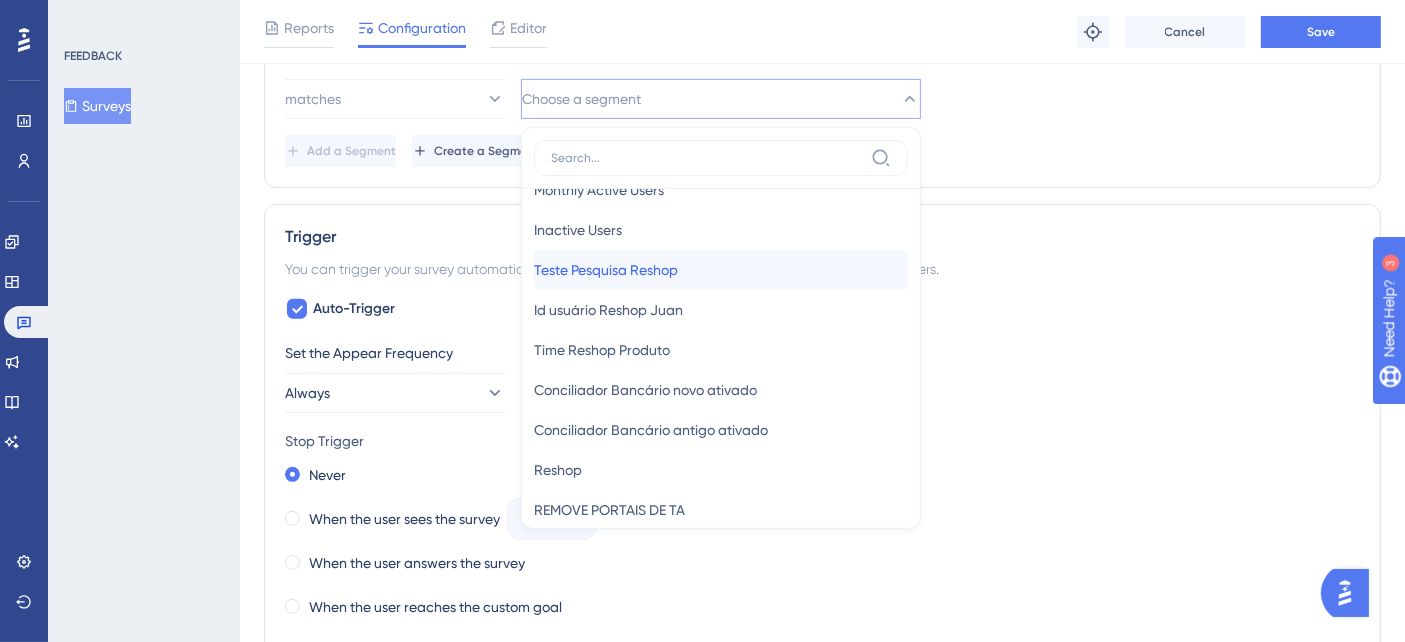 click on "Teste Pesquisa Reshop Teste Pesquisa Reshop" at bounding box center [721, 270] 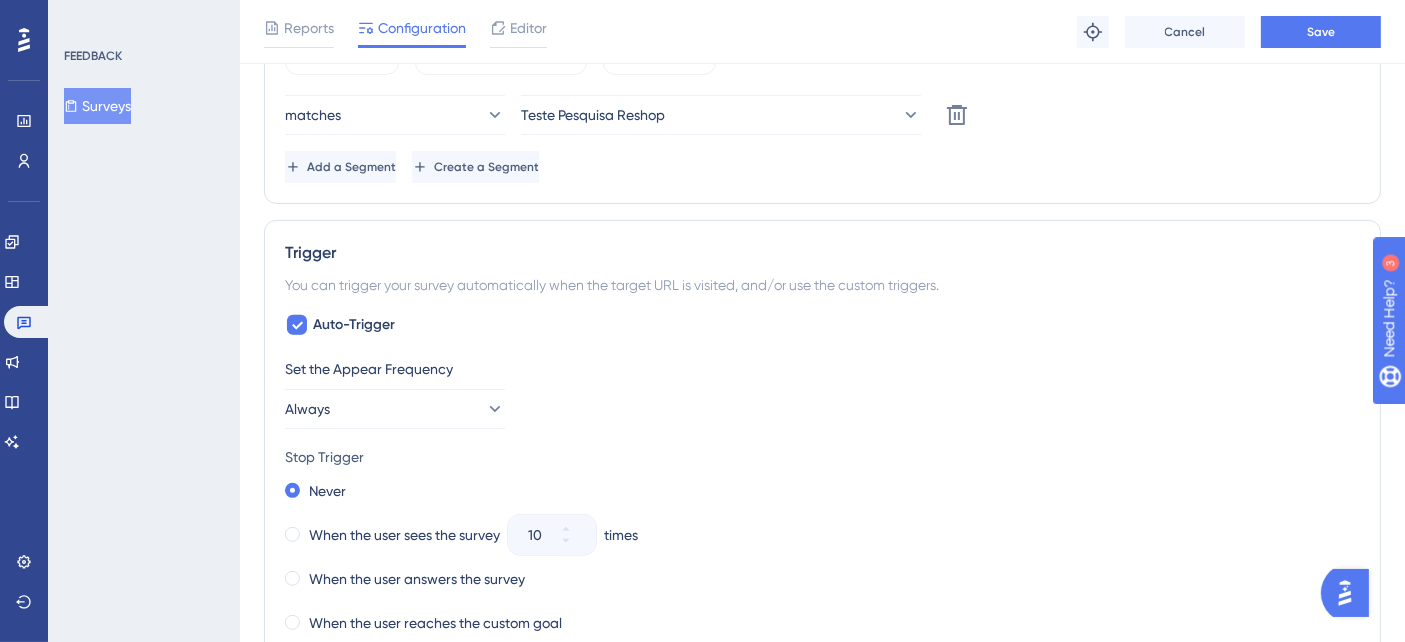 scroll, scrollTop: 536, scrollLeft: 0, axis: vertical 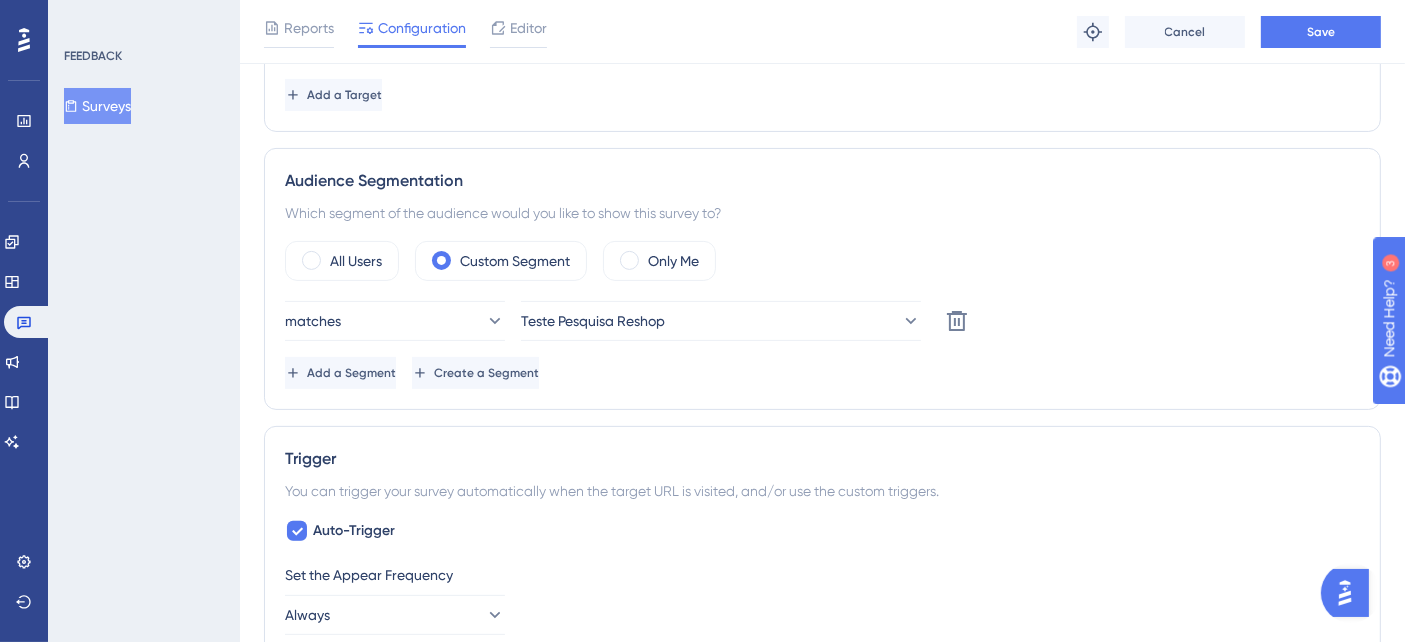 click on "matches Teste Pesquisa Reshop Delete" at bounding box center (822, 321) 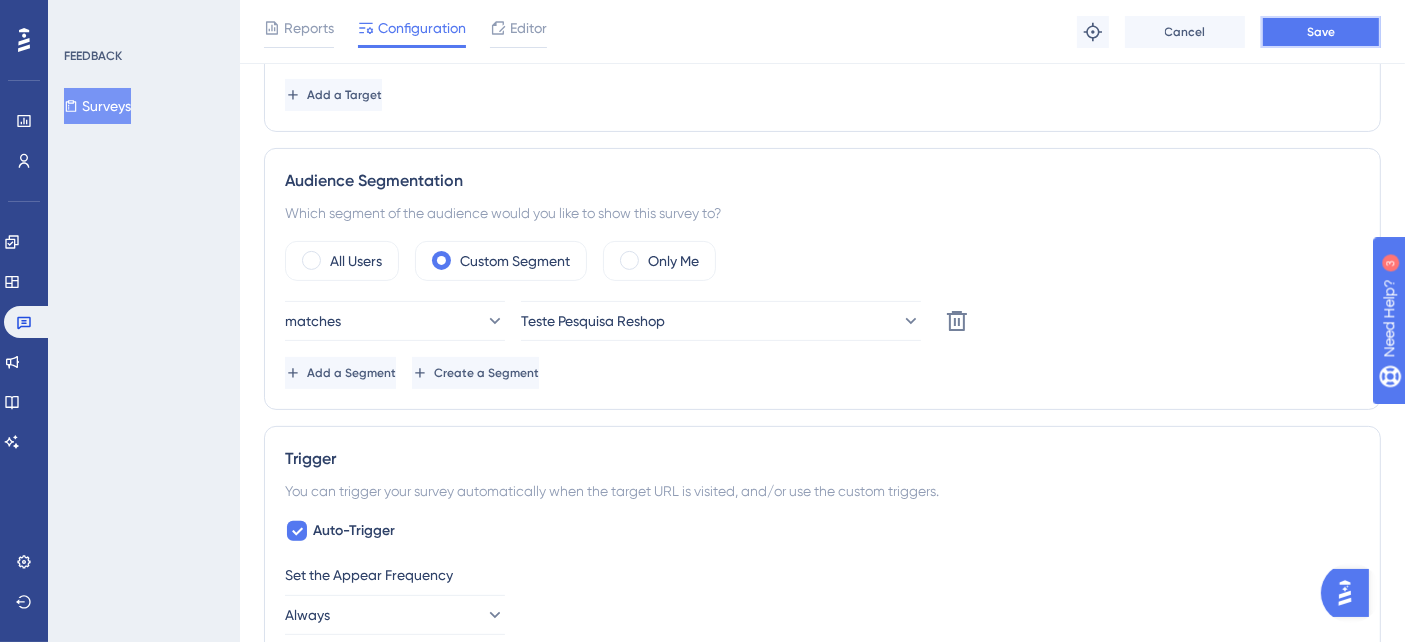 click on "Save" at bounding box center [1321, 32] 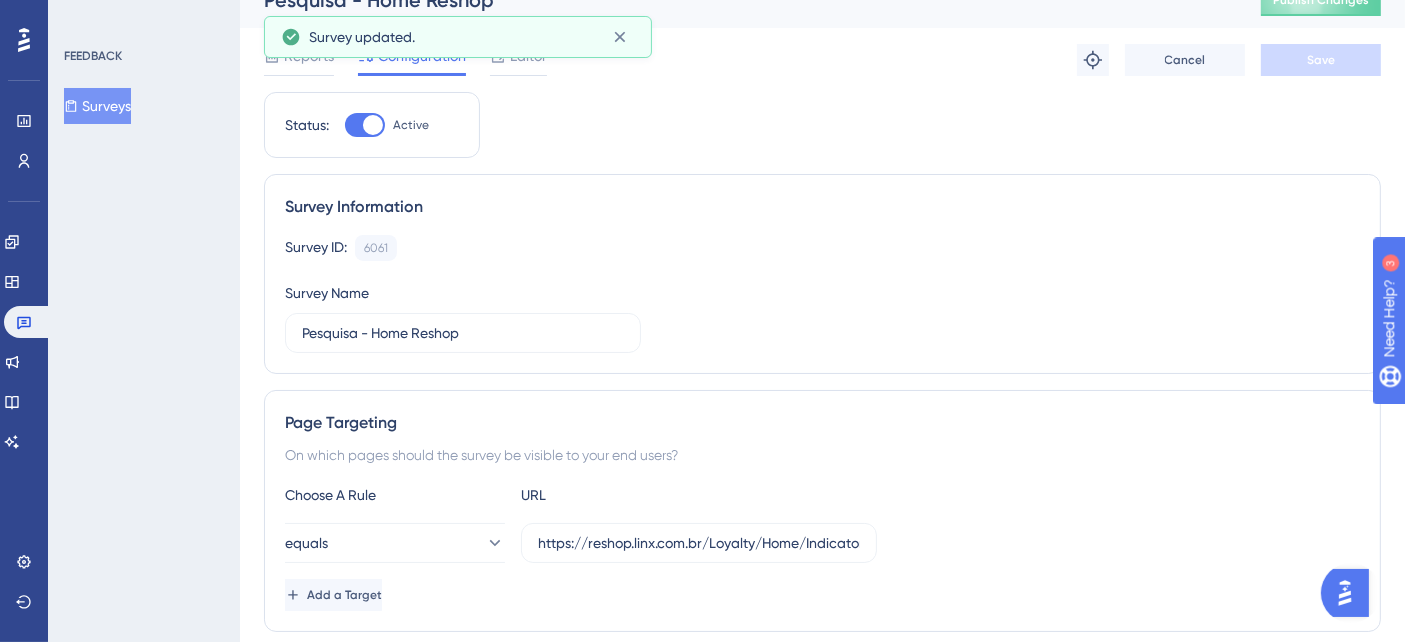 scroll, scrollTop: 0, scrollLeft: 0, axis: both 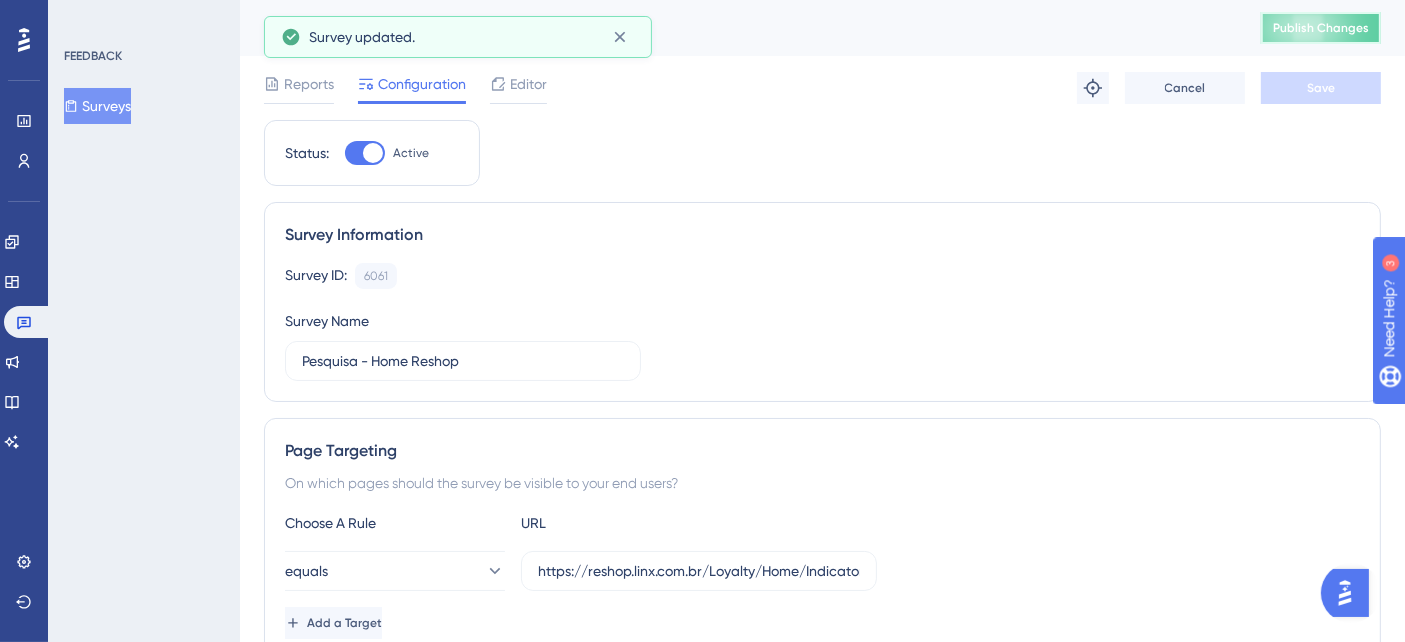 click on "Publish Changes" at bounding box center [1321, 28] 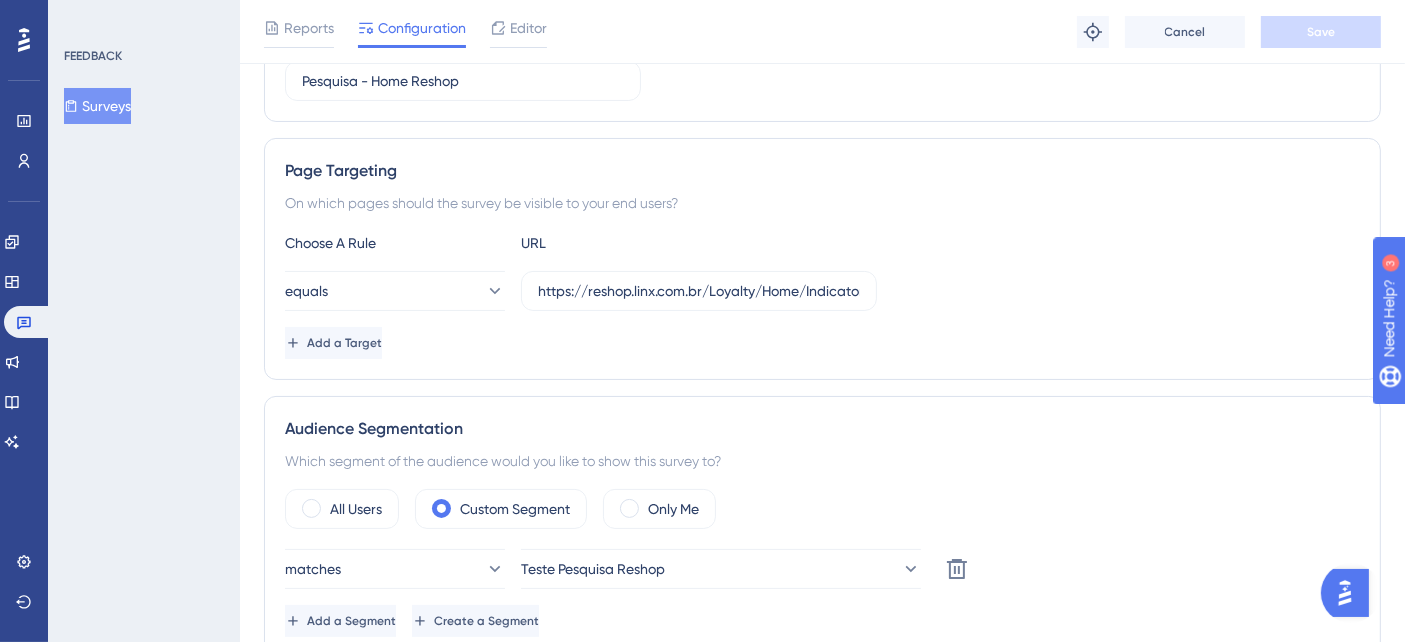 scroll, scrollTop: 333, scrollLeft: 0, axis: vertical 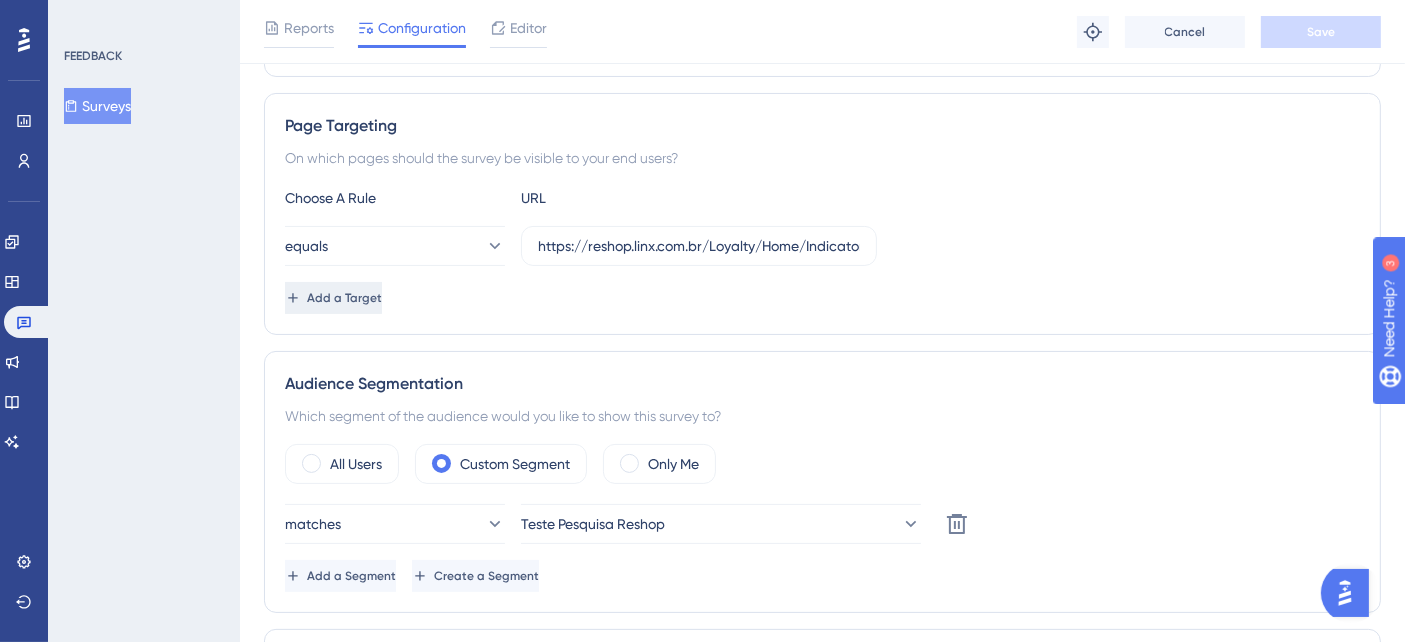 click on "Add a Target" at bounding box center [344, 298] 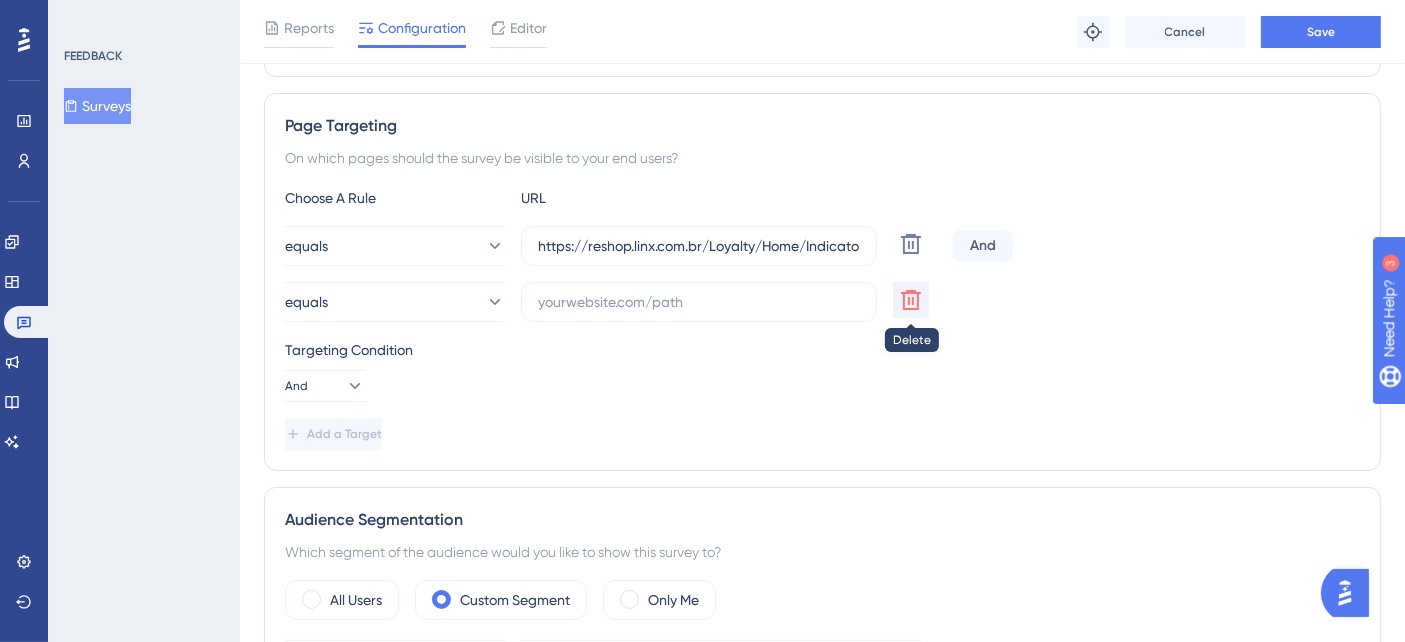 click 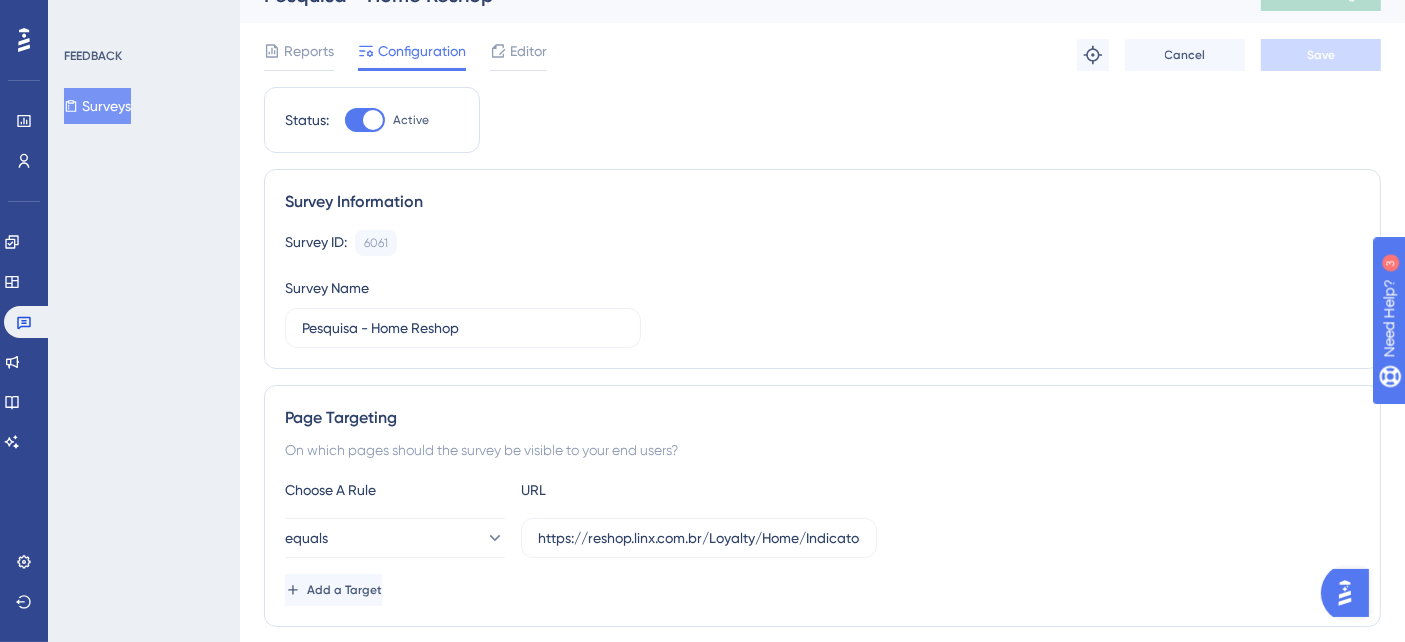 scroll, scrollTop: 0, scrollLeft: 0, axis: both 